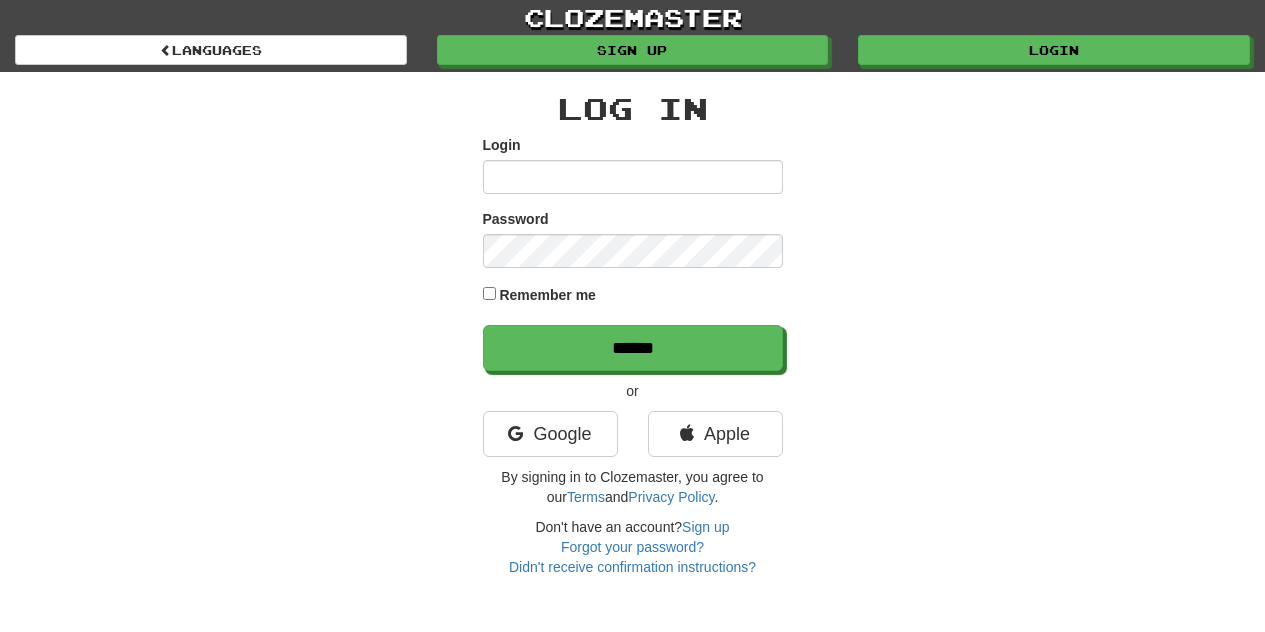 scroll, scrollTop: 0, scrollLeft: 0, axis: both 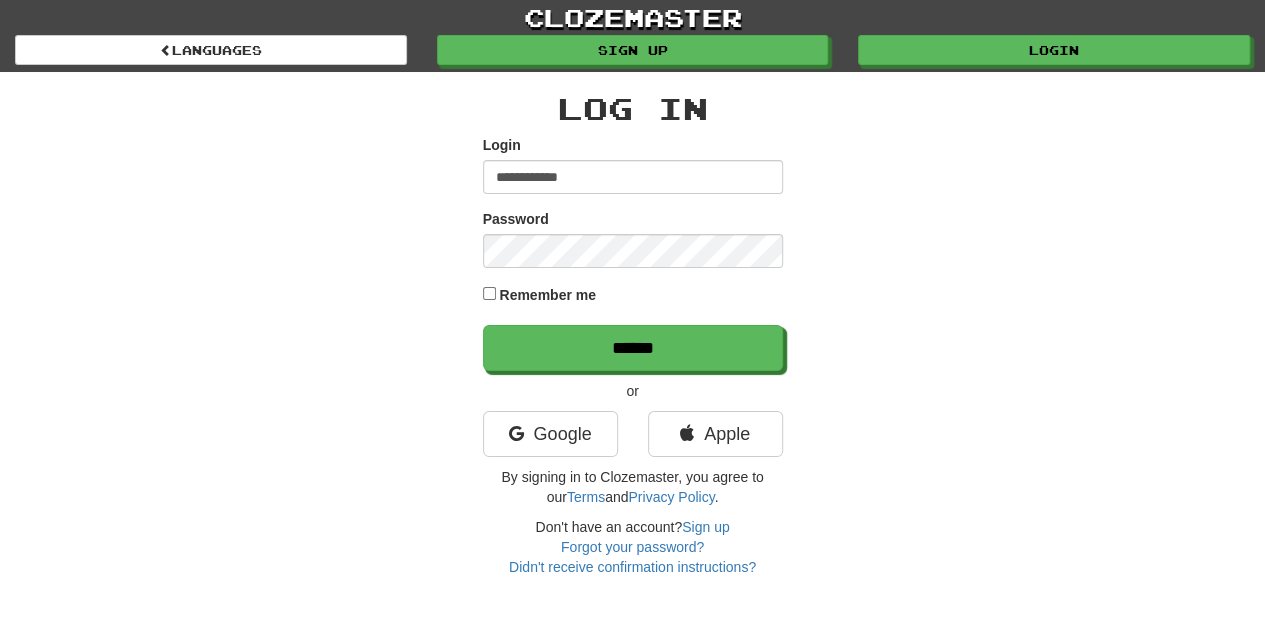 click on "**********" at bounding box center (633, 177) 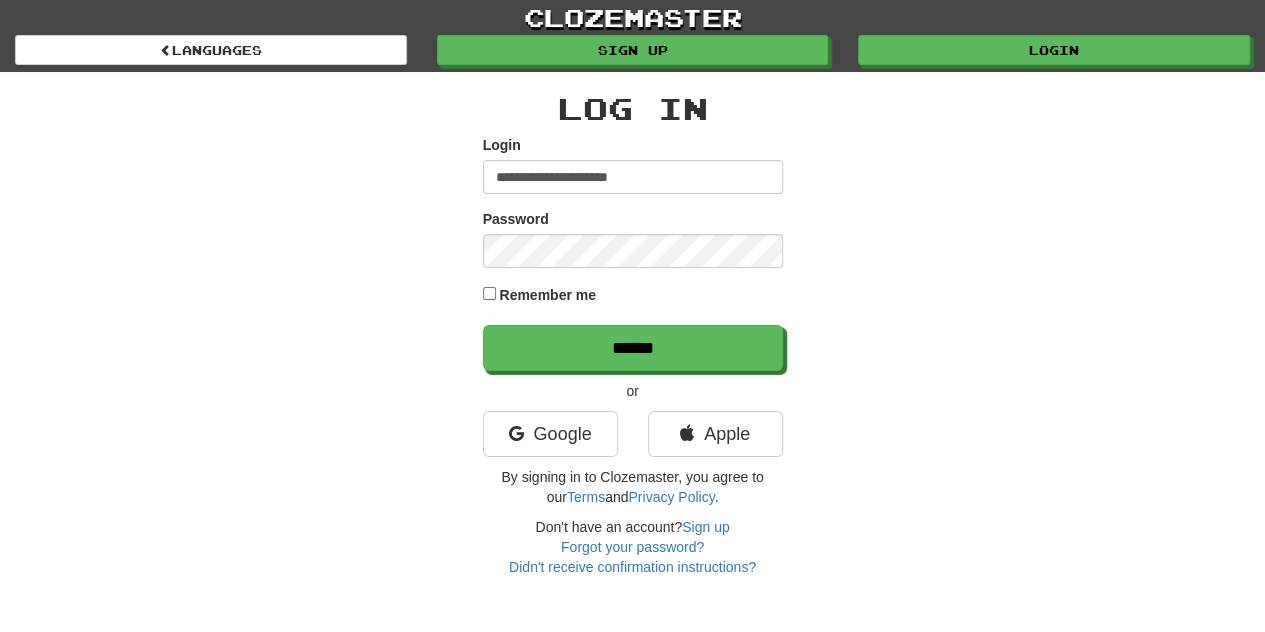 type on "**********" 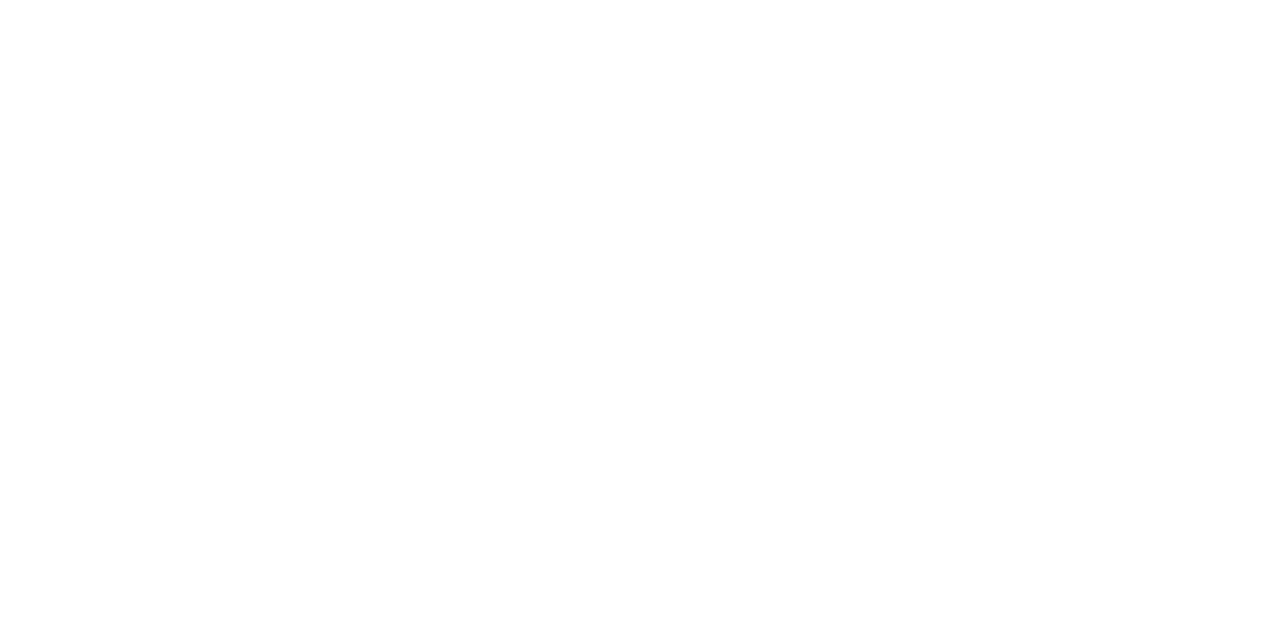 scroll, scrollTop: 0, scrollLeft: 0, axis: both 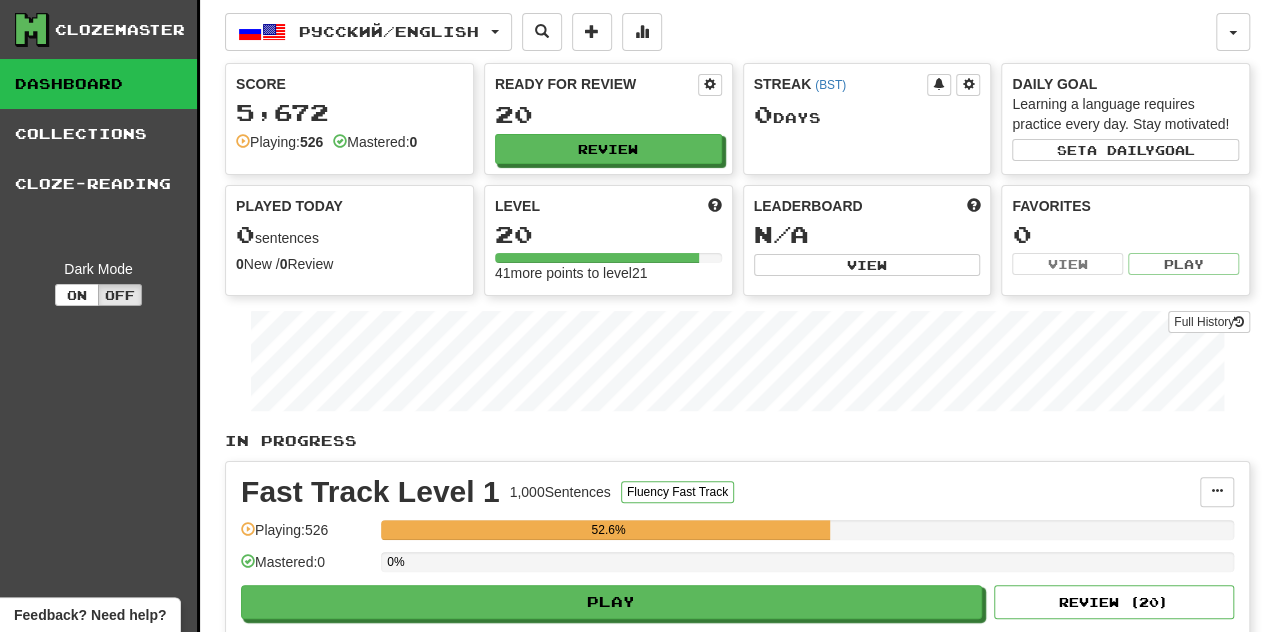 click on "Русский  /  English Français  /  English Streak:  0   Review:  1,238 Points today:  0 Hrvatski  /  English Streak:  0   Review:  20 Points today:  0 Русский  /  English Streak:  0   Review:  20 Points today:  0  Language Pairing Username: lsb24 Edit  Account  Notifications  Activity Feed  Profile  Leaderboard  Forum  Logout Score 5,672  Playing:  526  Mastered:  0 Ready for Review 20   Review Streak   ( BST ) 0  Day s Daily Goal Learning a language requires practice every day. Stay motivated! Set  a daily  goal Played Today 0  sentences 0  New /  0  Review Full History  Level 20 41  more points to level  21 Leaderboard N/A View Favorites 0 View Play Full History  In Progress Fast Track Level 1 1,000  Sentences Fluency Fast Track Manage Sentences Unpin from Dashboard  Playing:  526 52.6%  Mastered:  0 0% Play Review ( 20 ) Played today:  0  Add Collection Reset  Progress Delete  Language Pairing Dark Mode On Off" at bounding box center (737, 391) 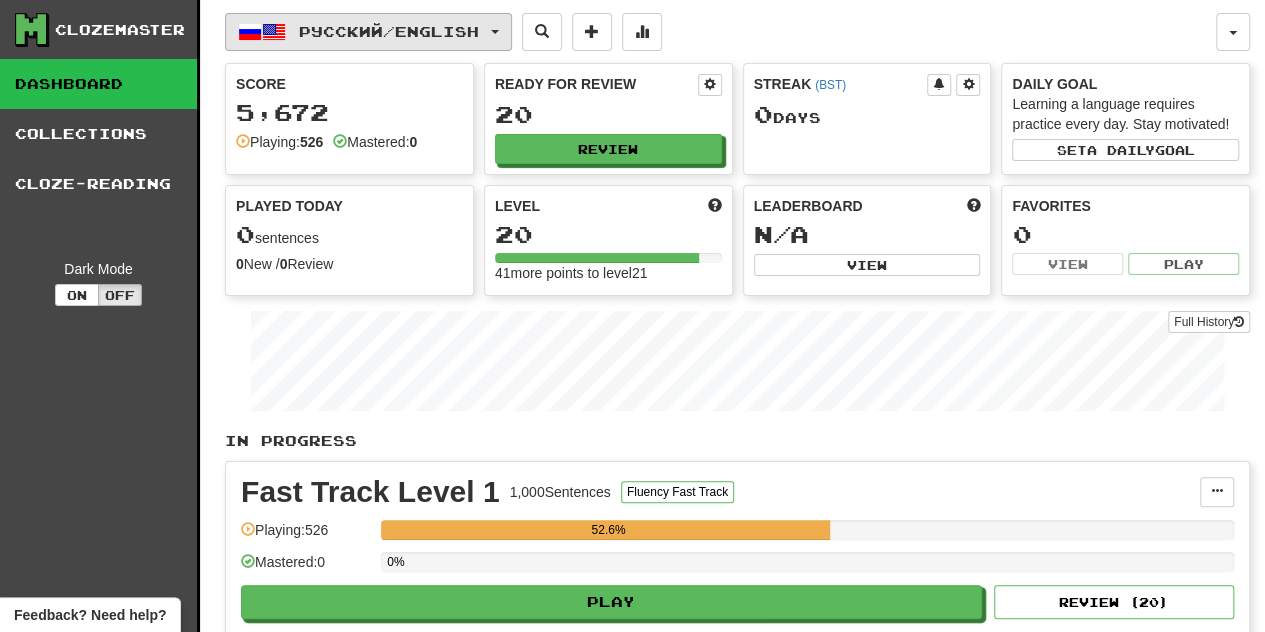 click on "Русский  /  English" at bounding box center (389, 31) 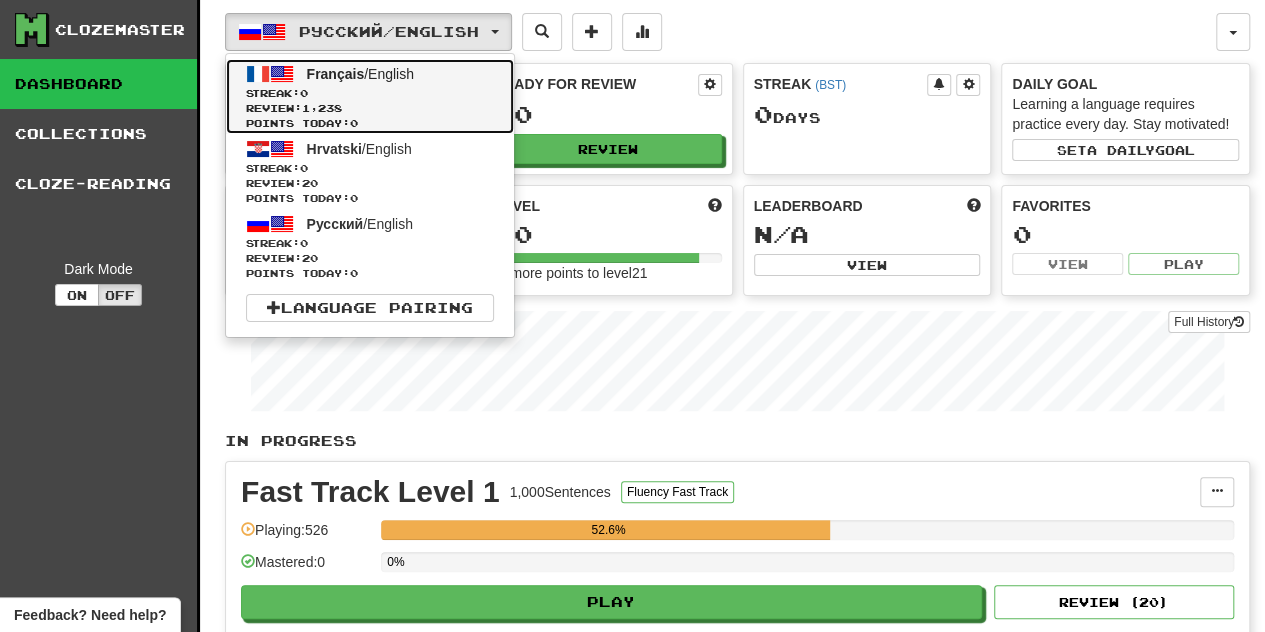 click on "Streak:  0" at bounding box center [370, 93] 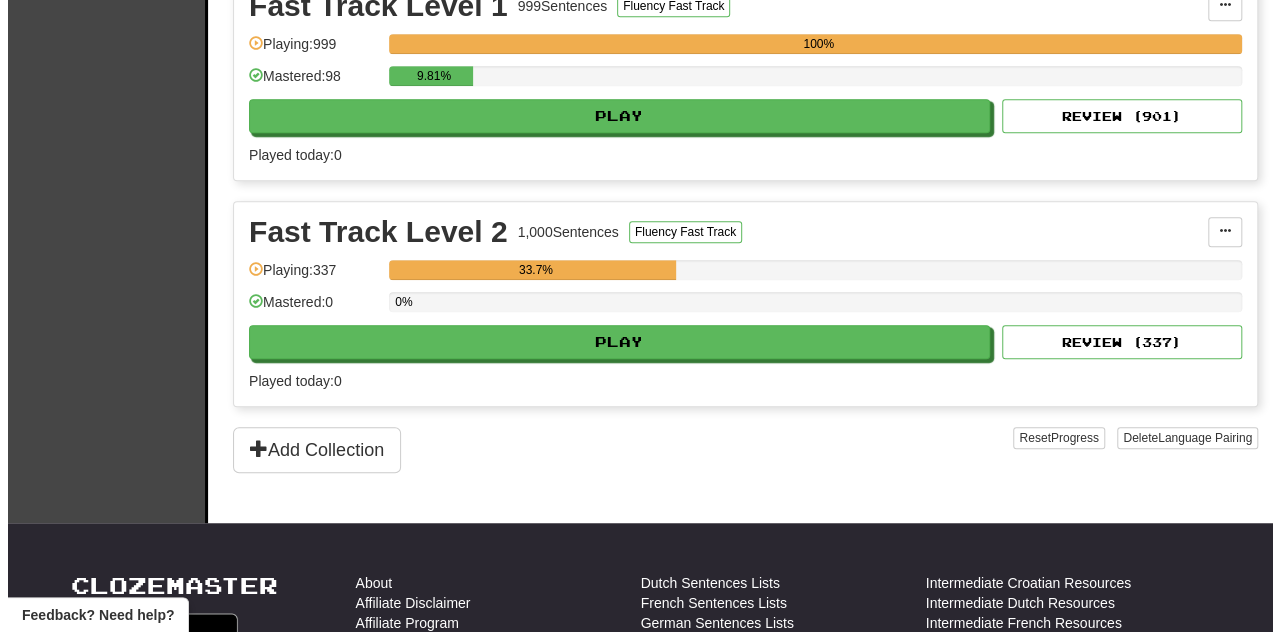 scroll, scrollTop: 400, scrollLeft: 0, axis: vertical 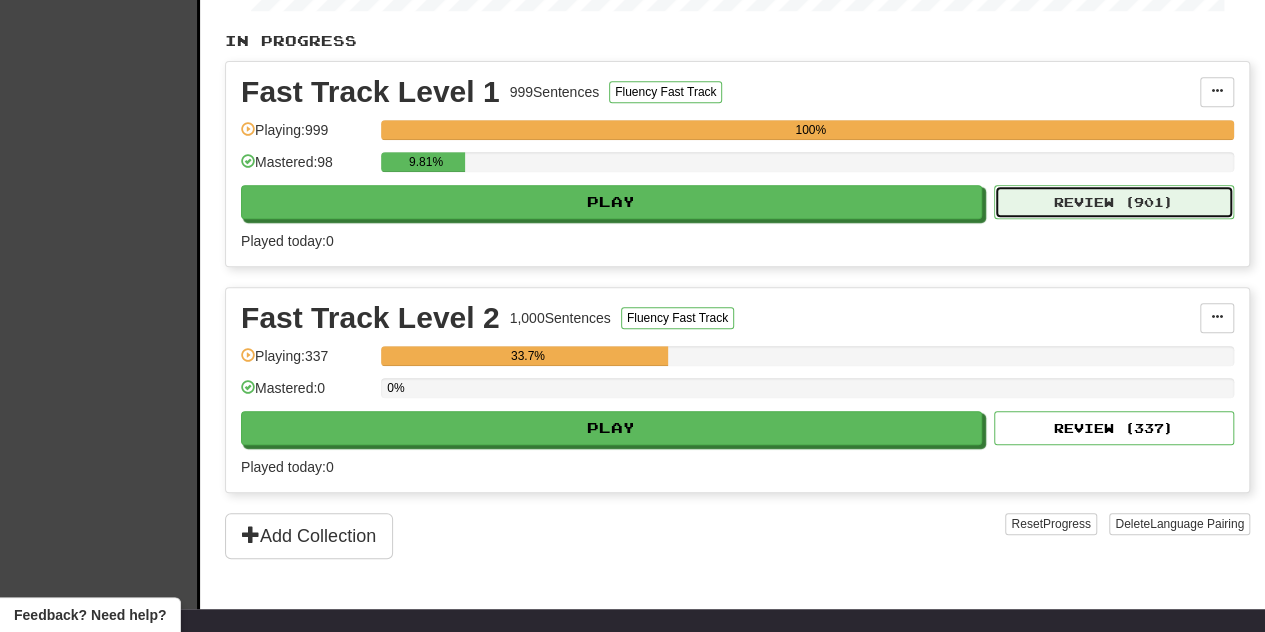 click on "Review ( 901 )" at bounding box center (1114, 202) 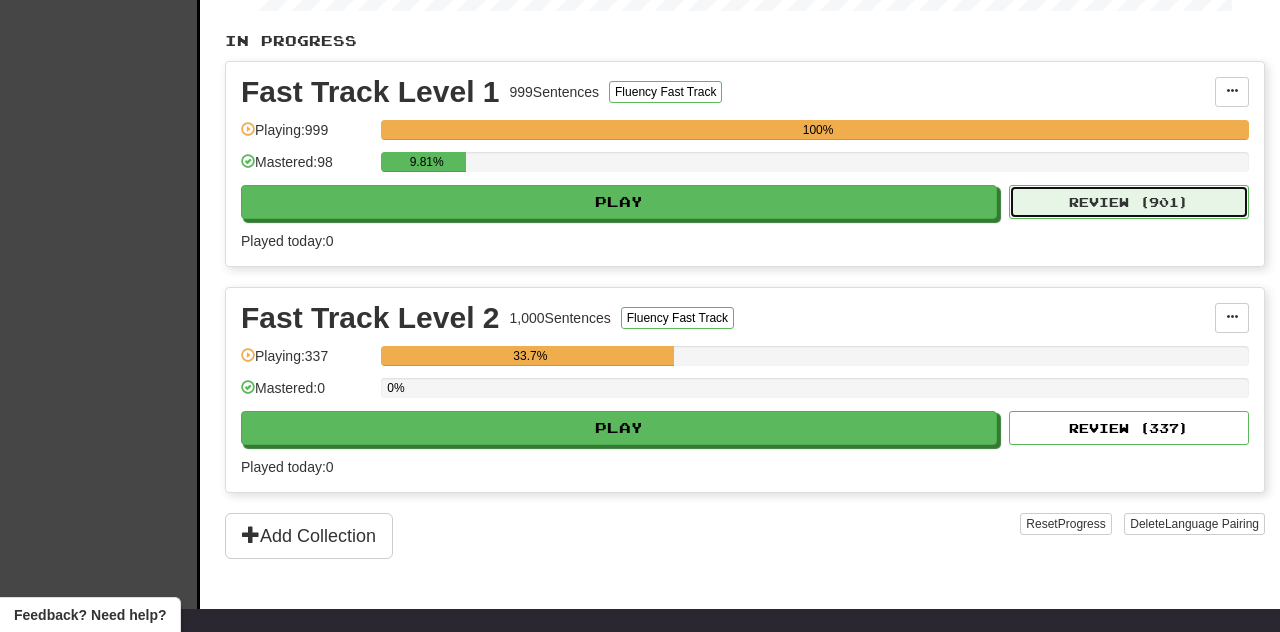 select on "***" 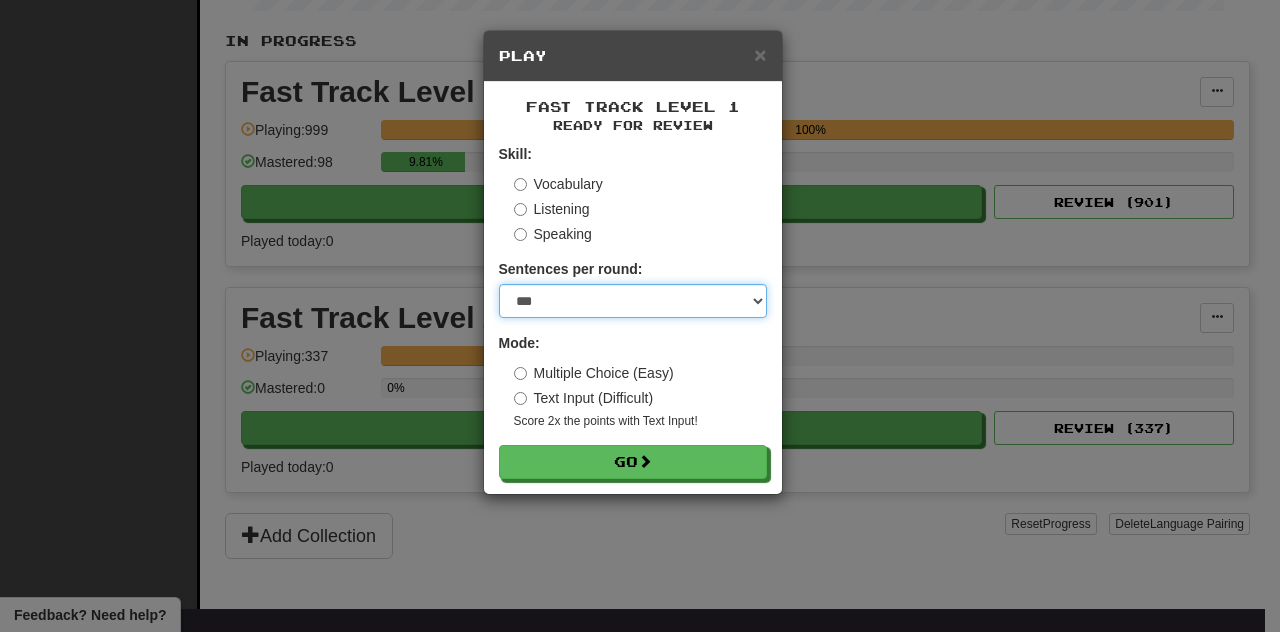 click on "* ** ** ** ** ** *** ********" at bounding box center [633, 301] 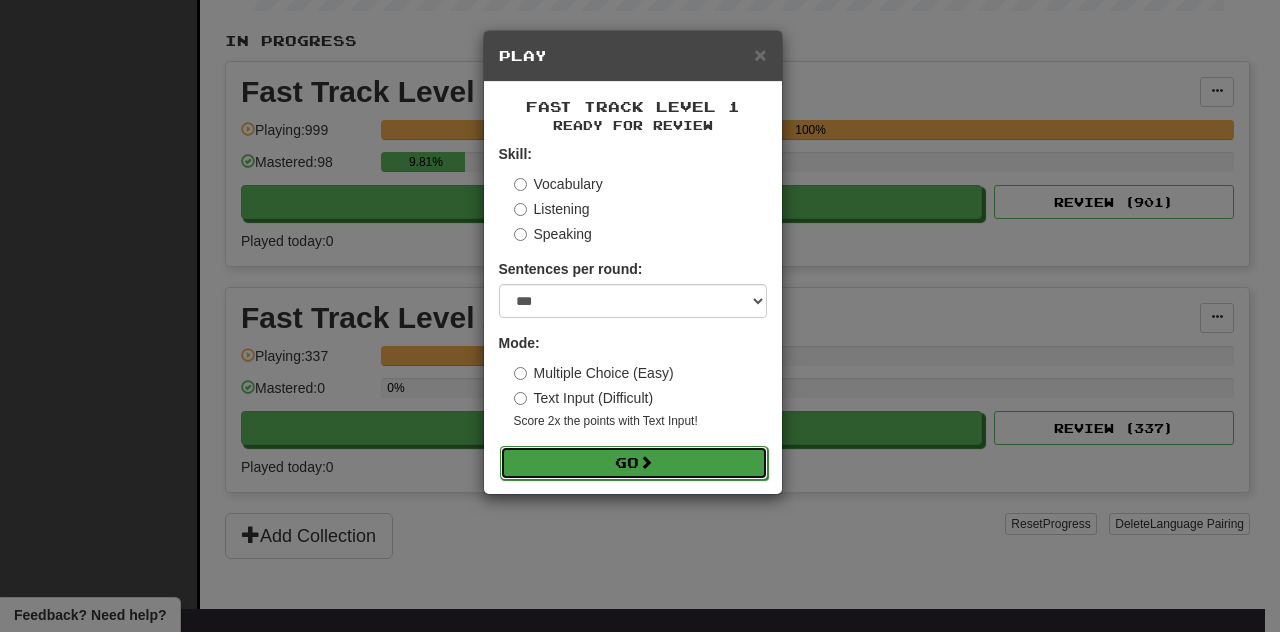 click on "Go" at bounding box center (634, 463) 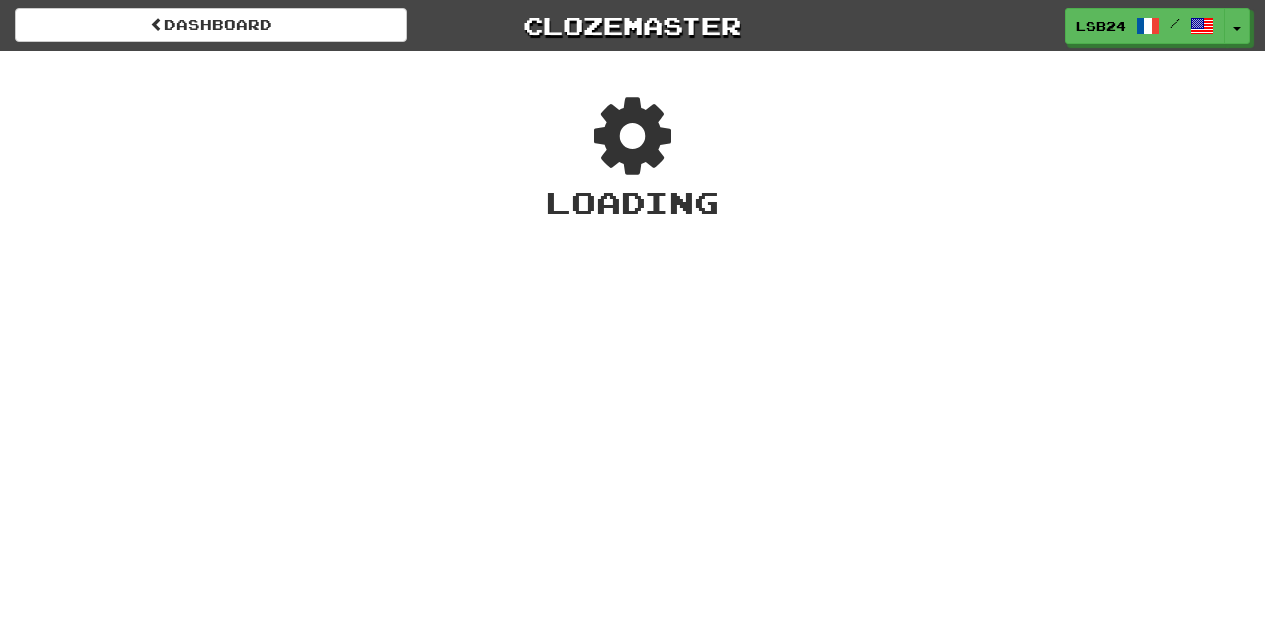 scroll, scrollTop: 0, scrollLeft: 0, axis: both 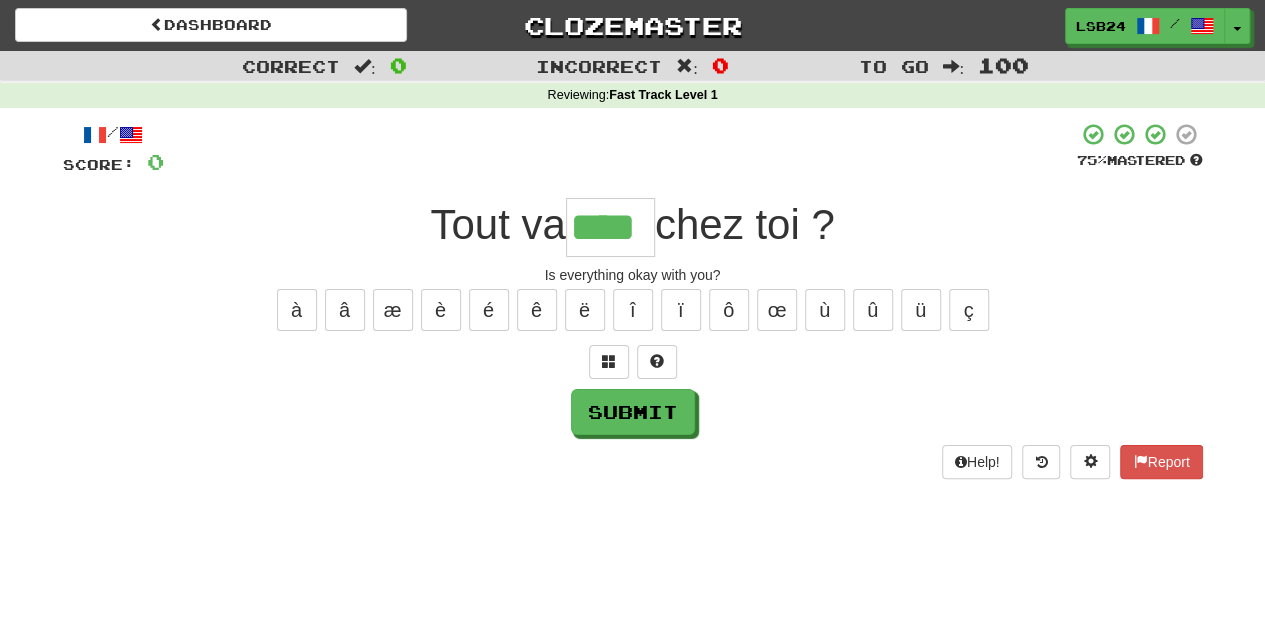type on "****" 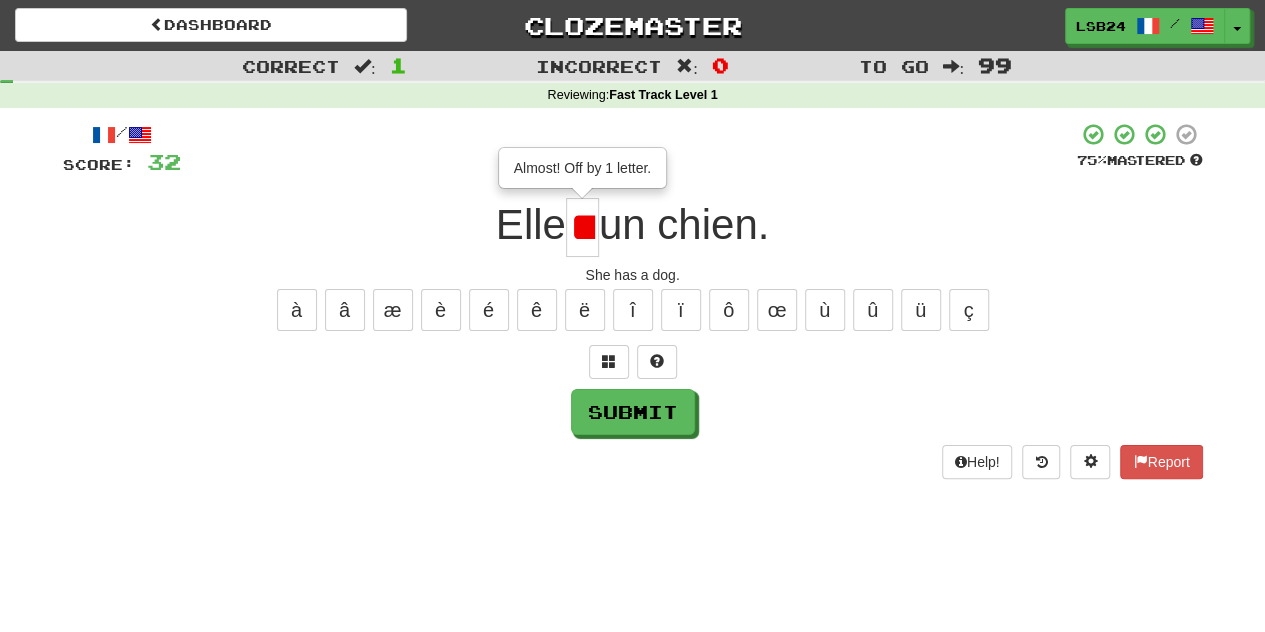 type on "*" 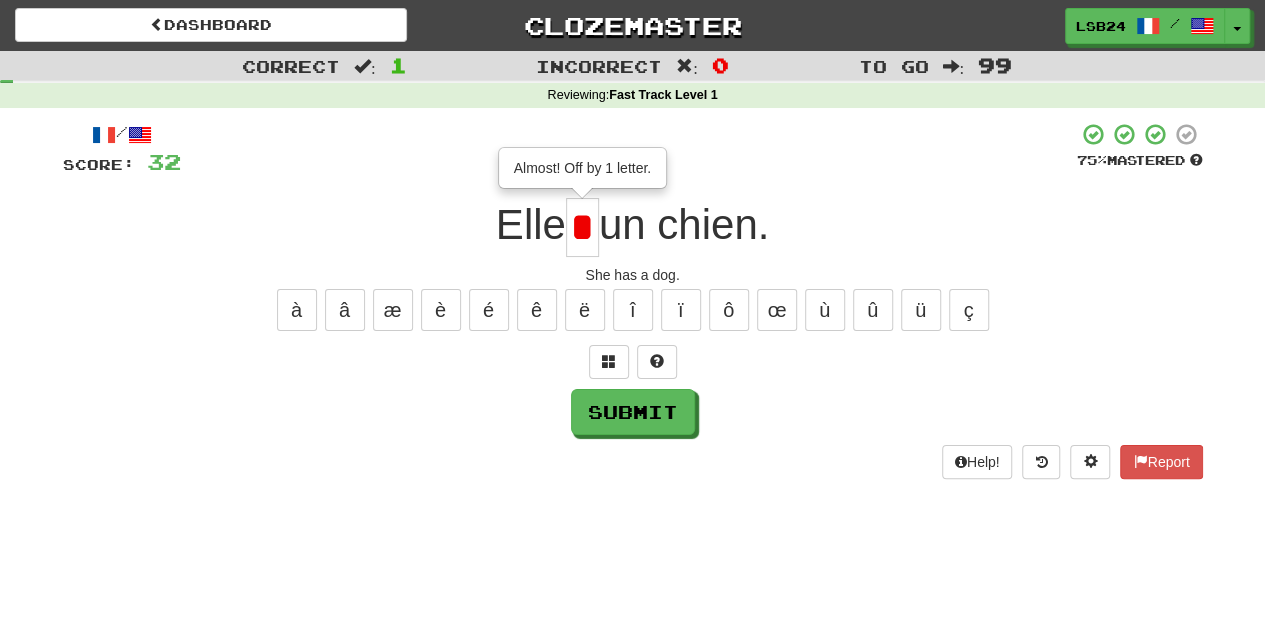 scroll, scrollTop: 0, scrollLeft: 0, axis: both 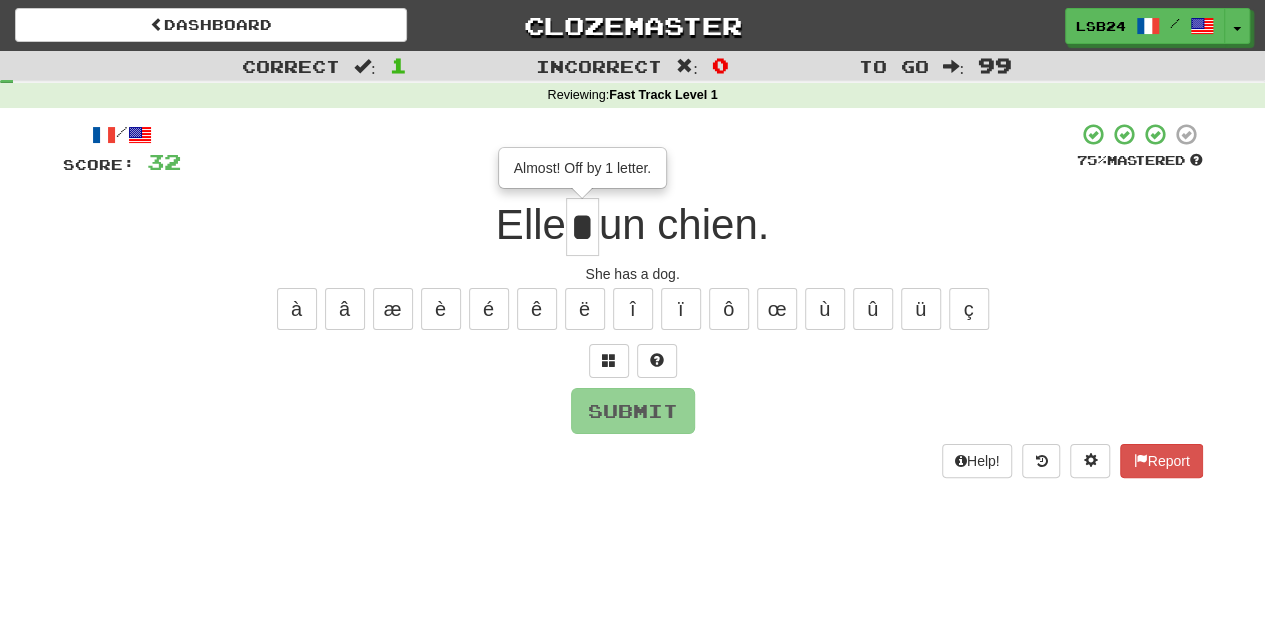 type on "*" 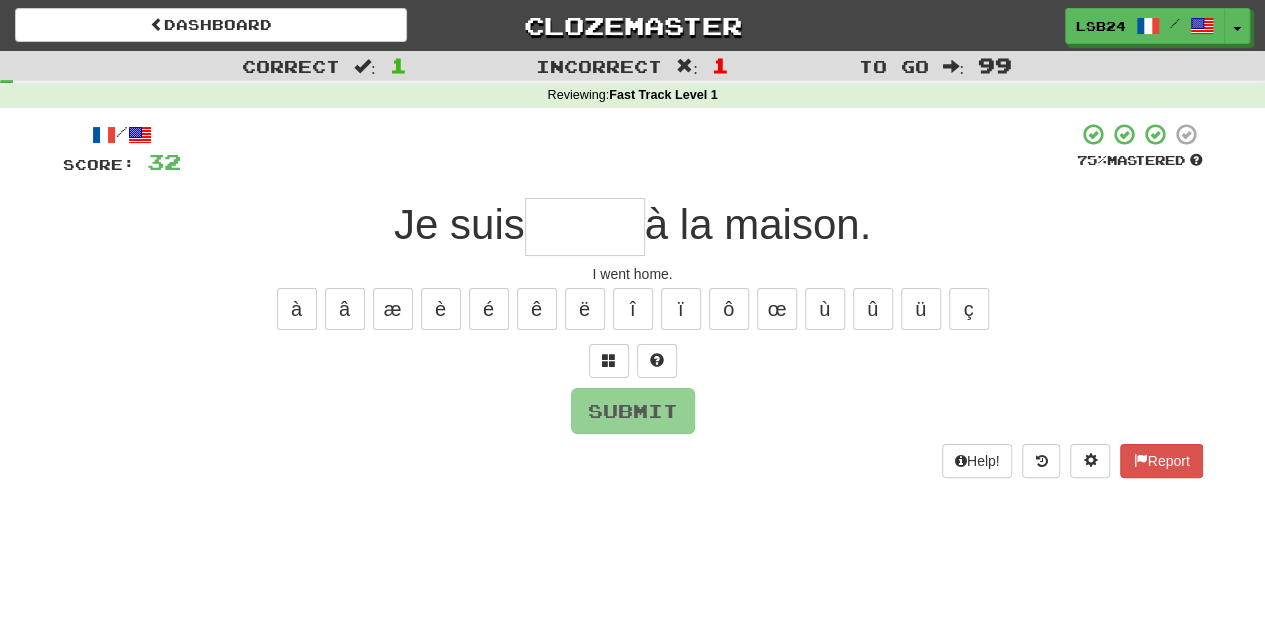 type on "*" 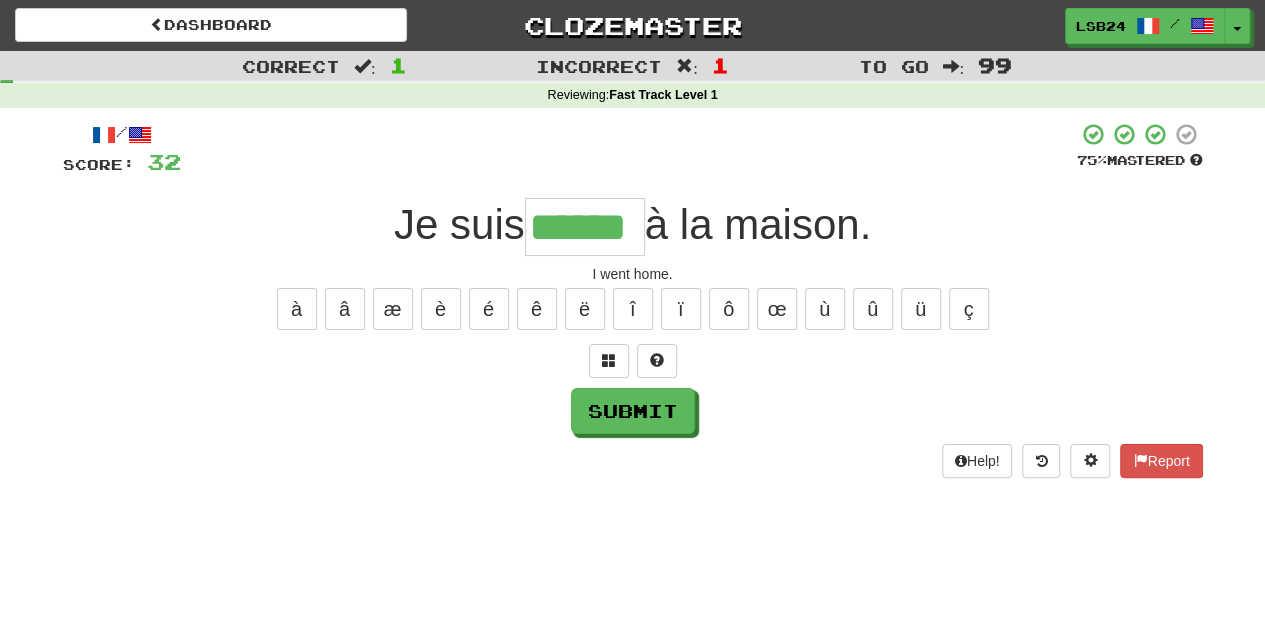 type on "******" 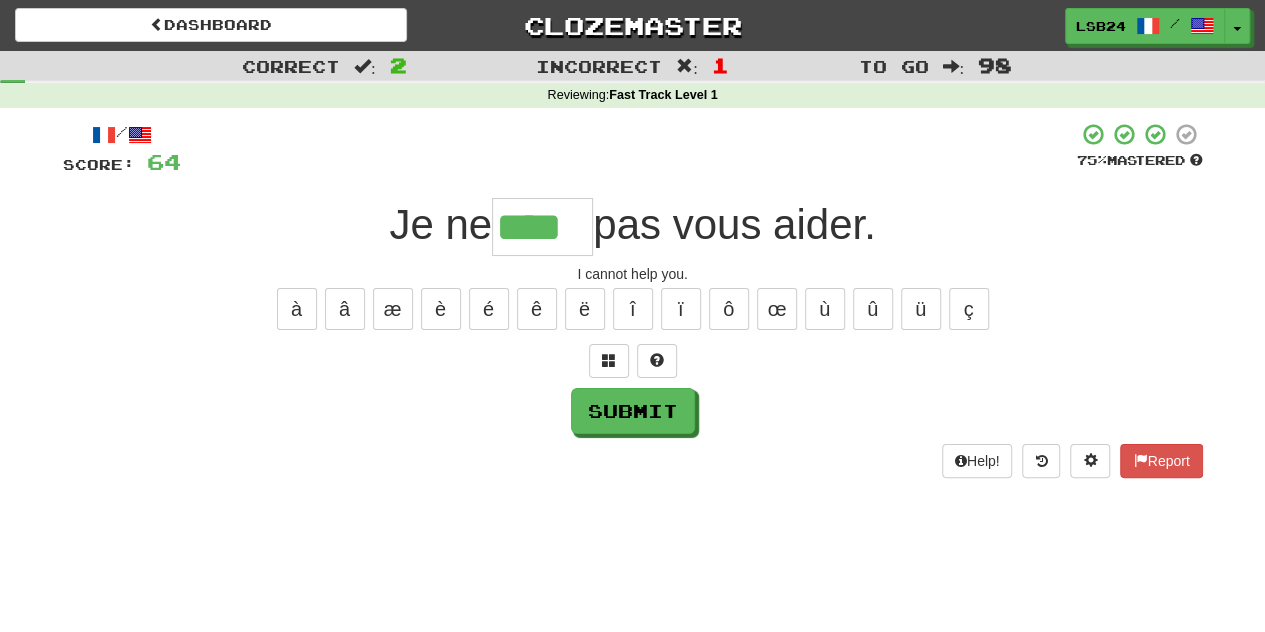 type on "****" 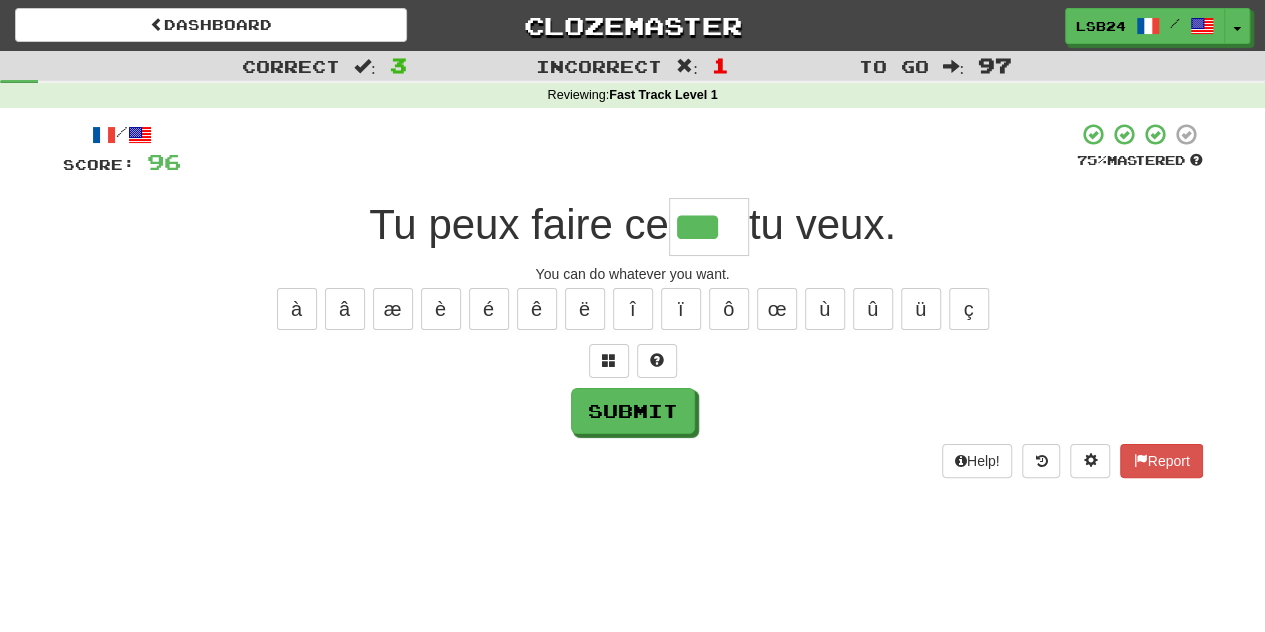 type on "***" 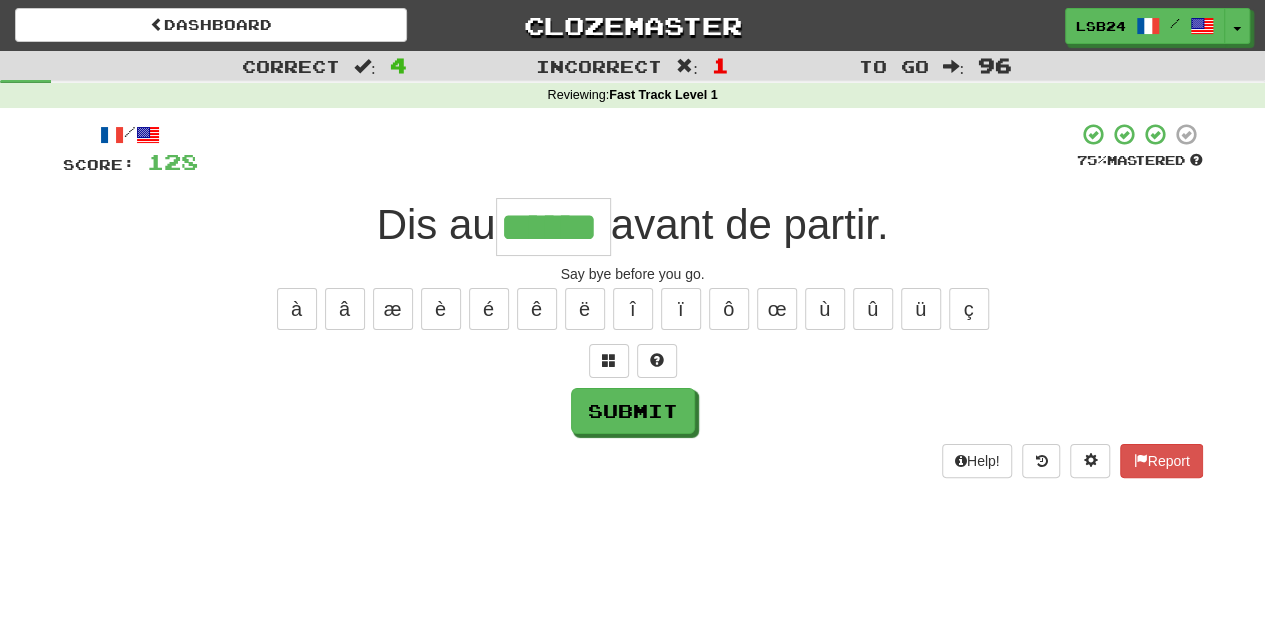 type on "******" 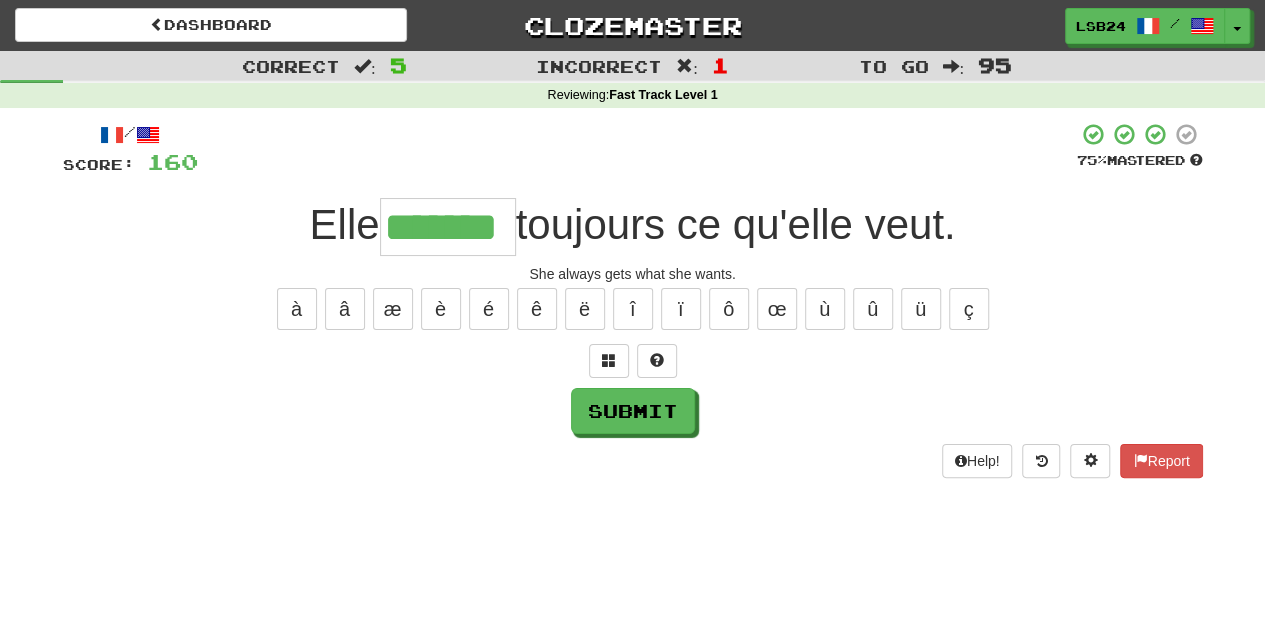 type on "*******" 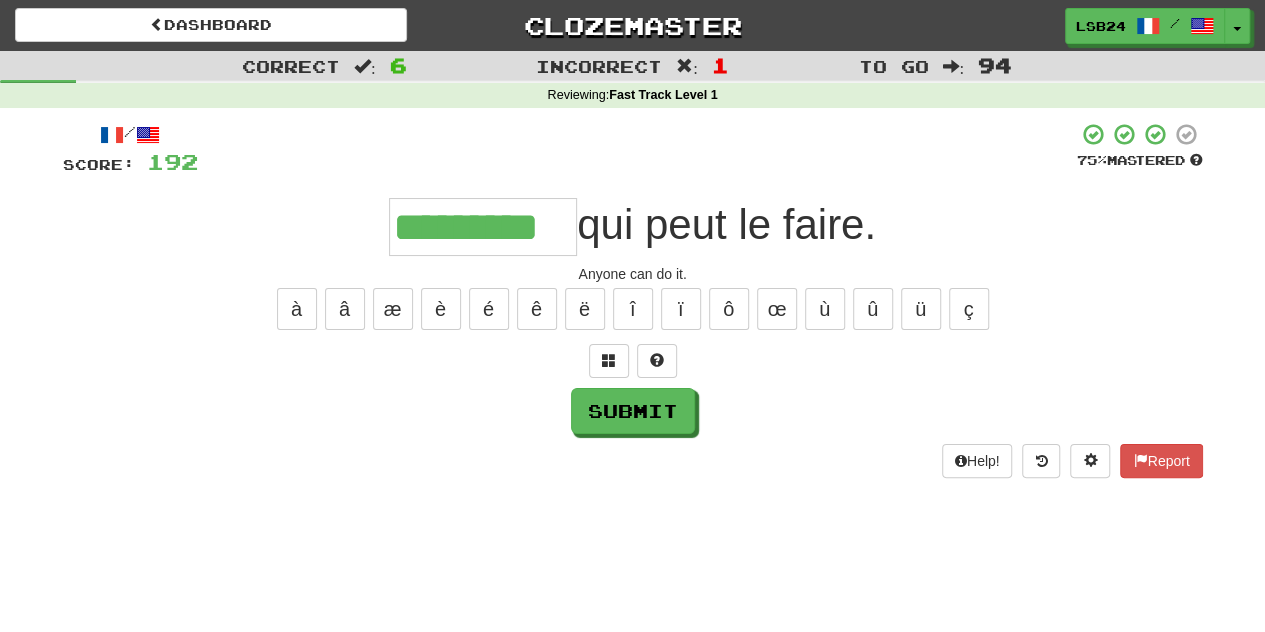 type on "*********" 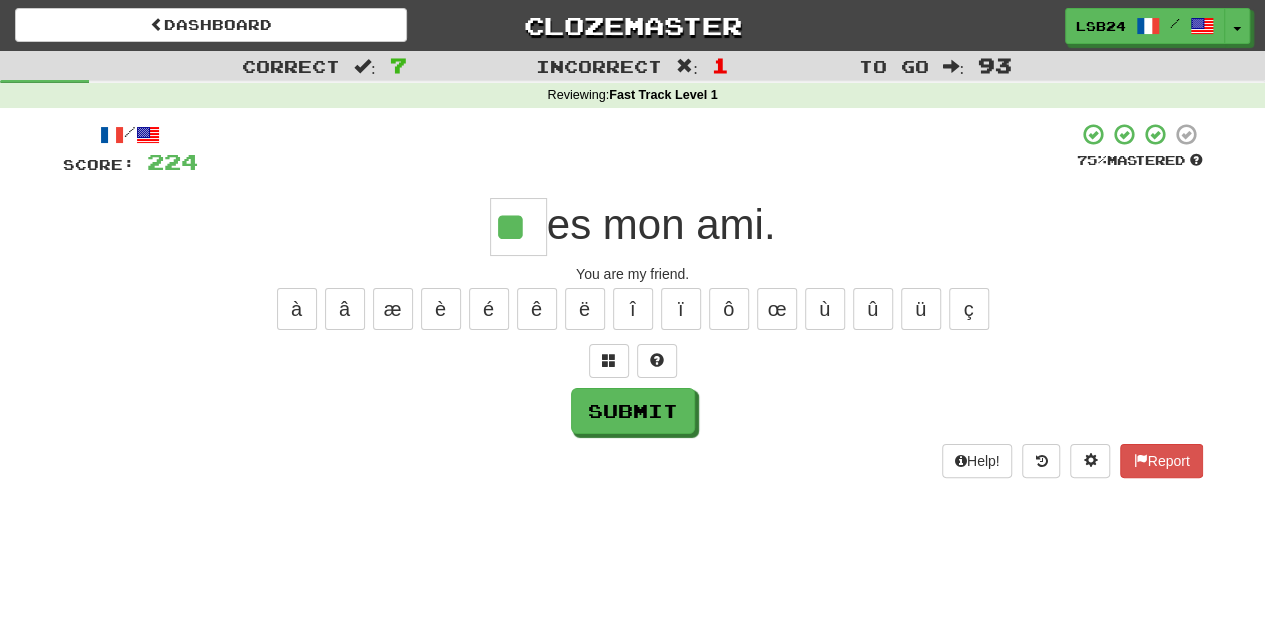 type on "**" 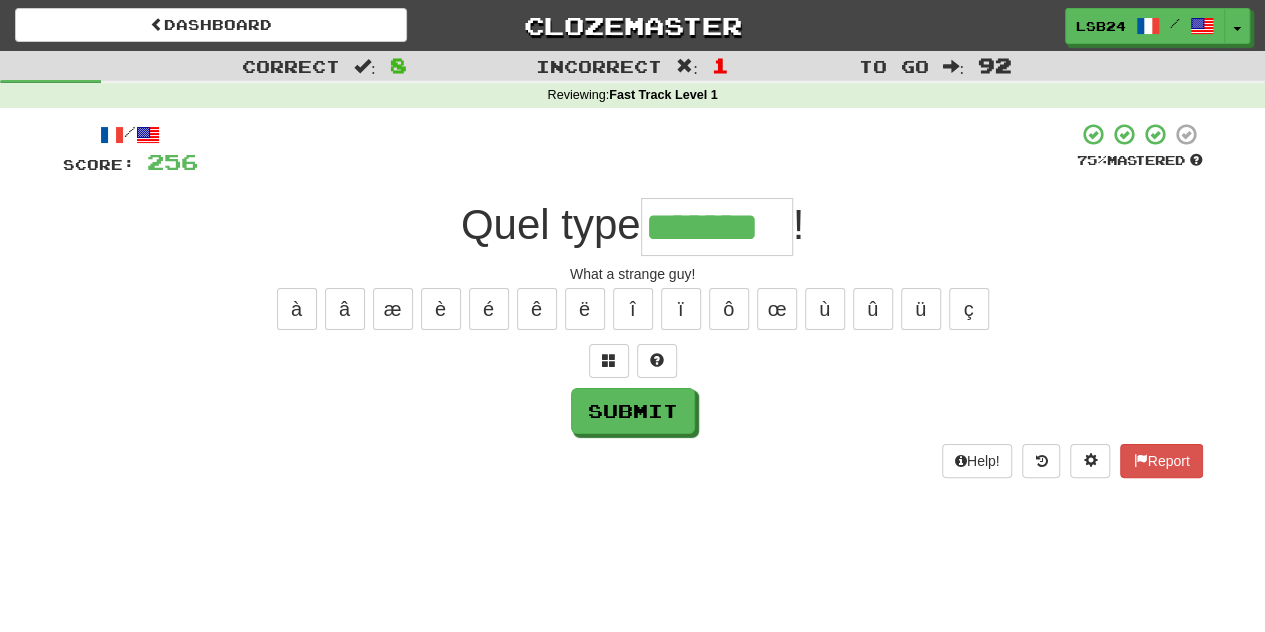 type on "*******" 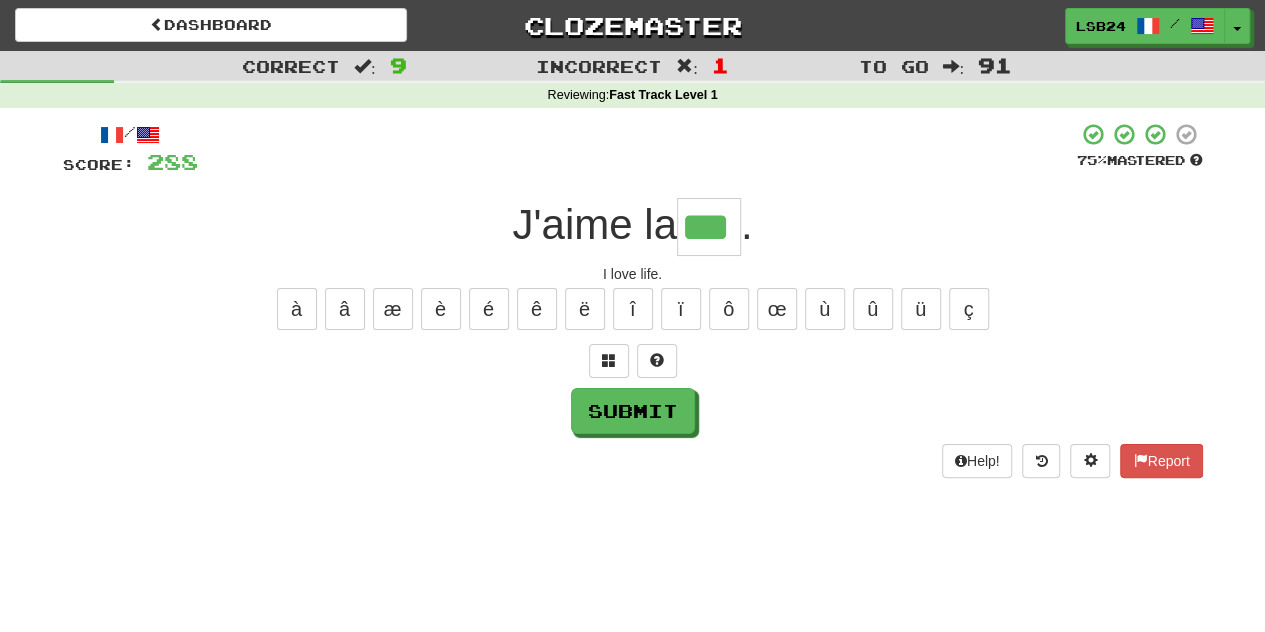 type on "***" 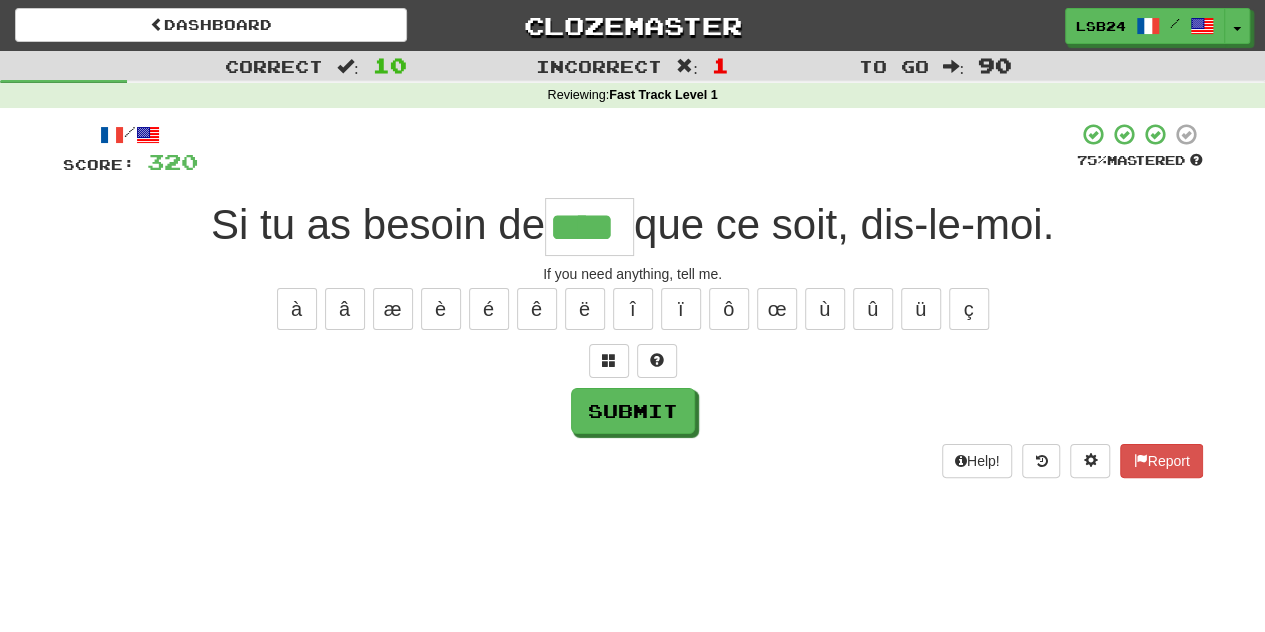 type on "****" 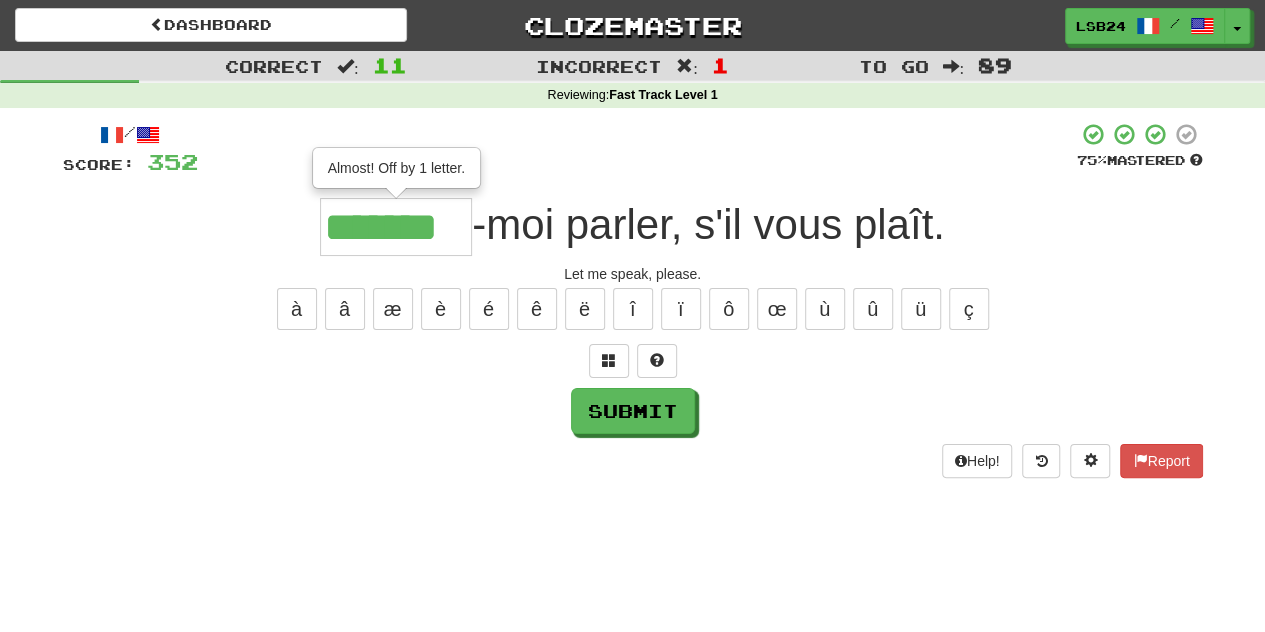 type on "*******" 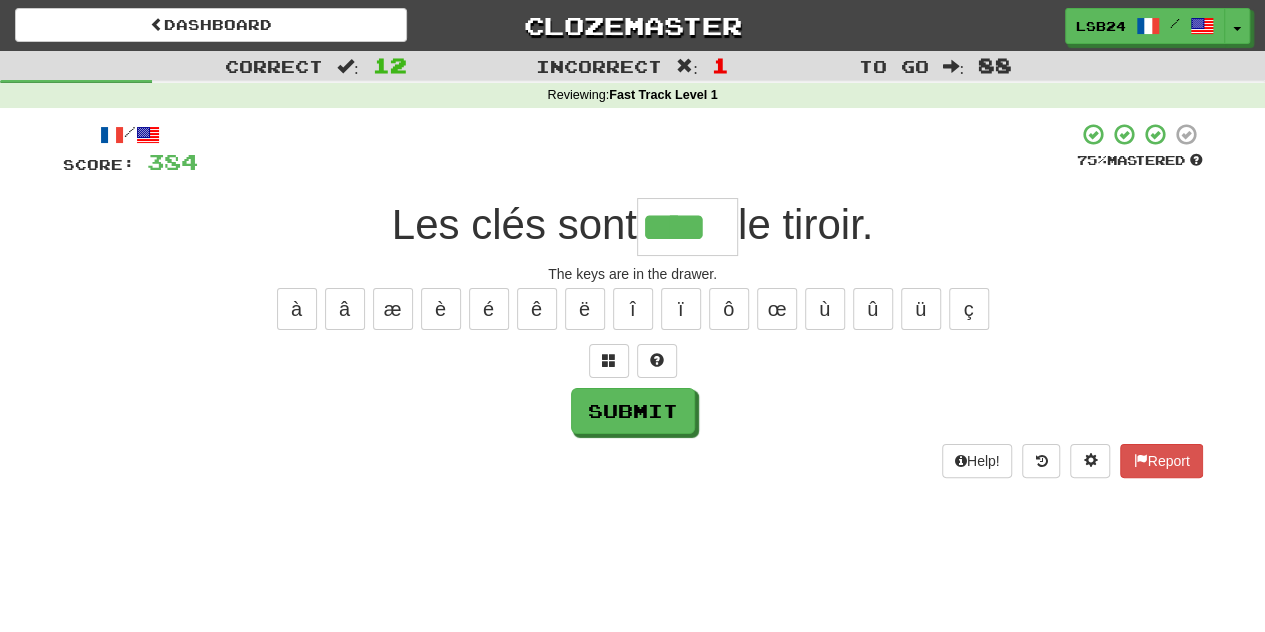 type on "****" 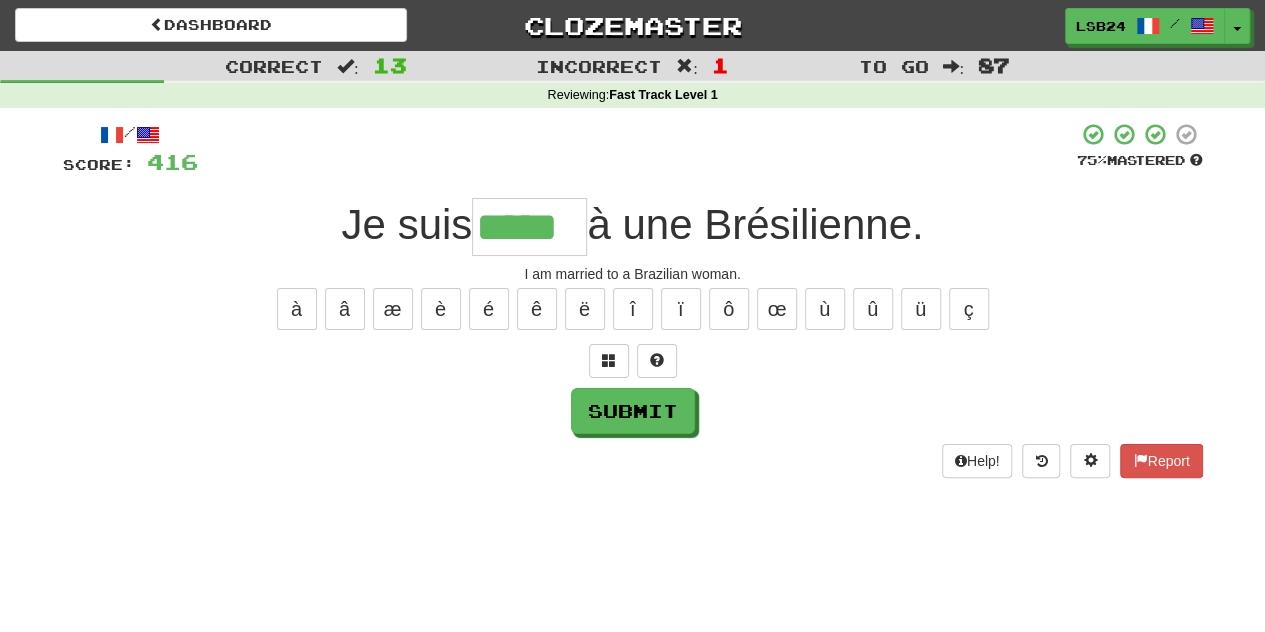 type on "*****" 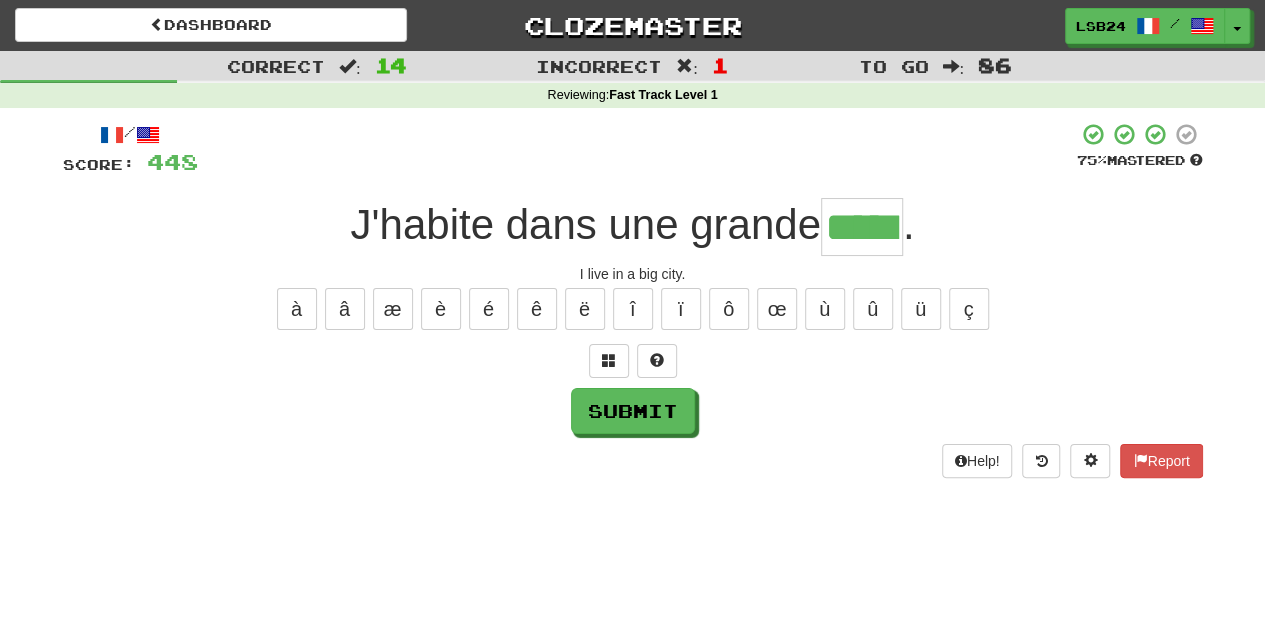 type on "*****" 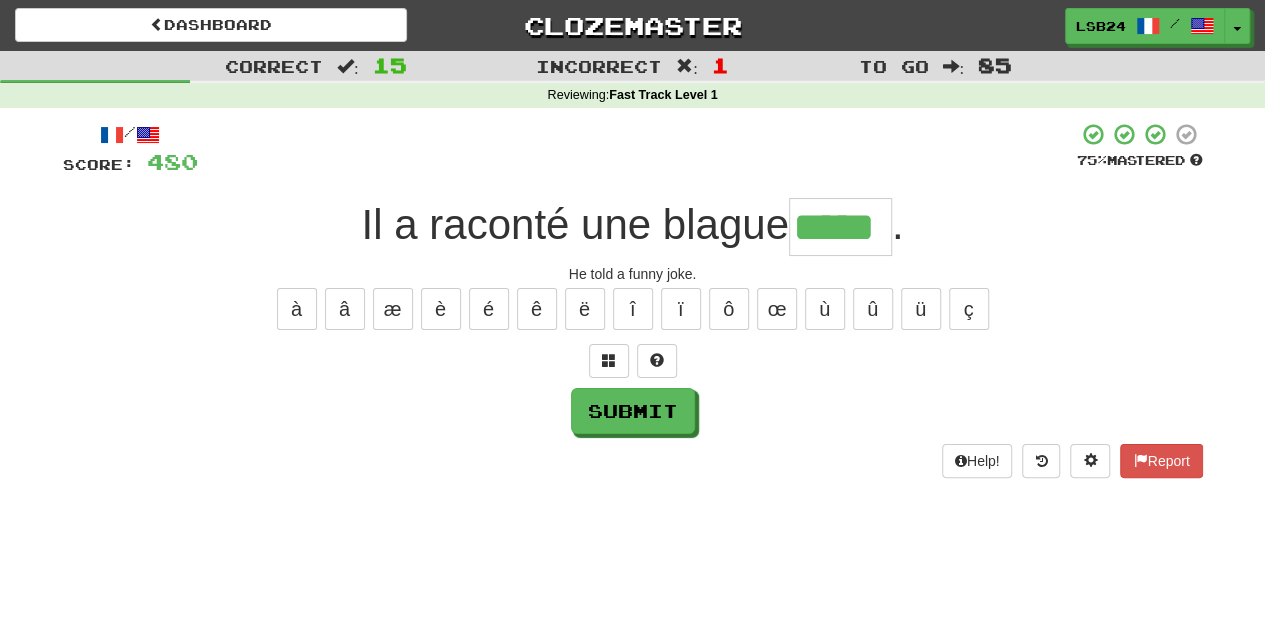type on "*****" 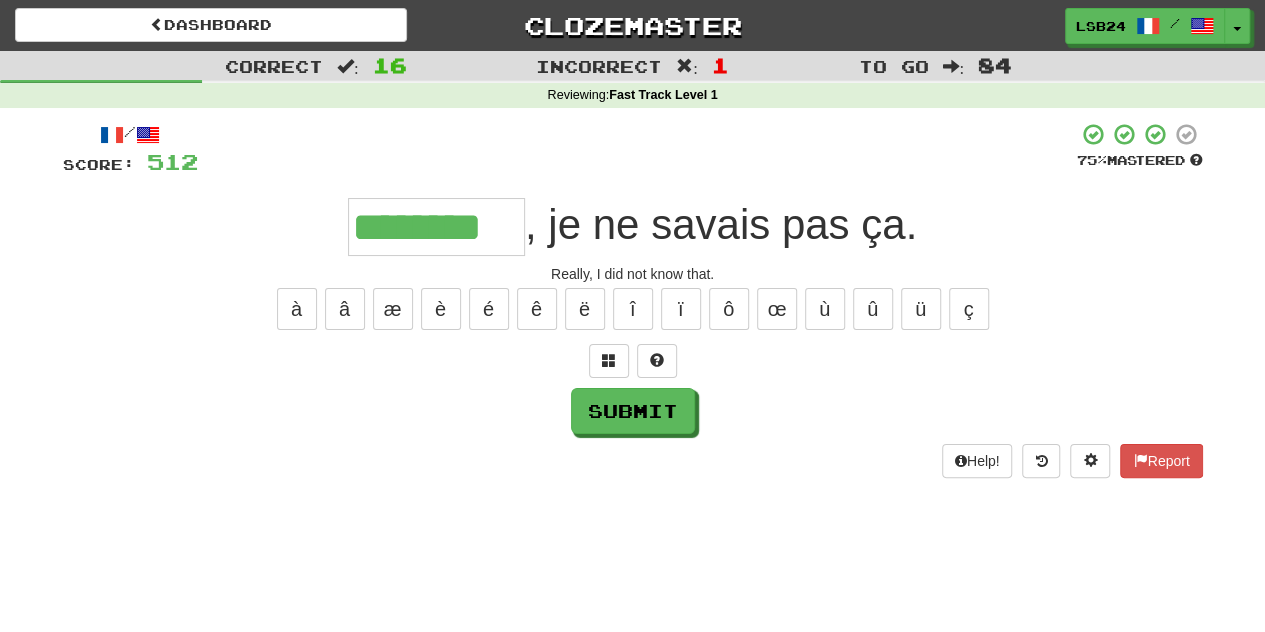 type on "********" 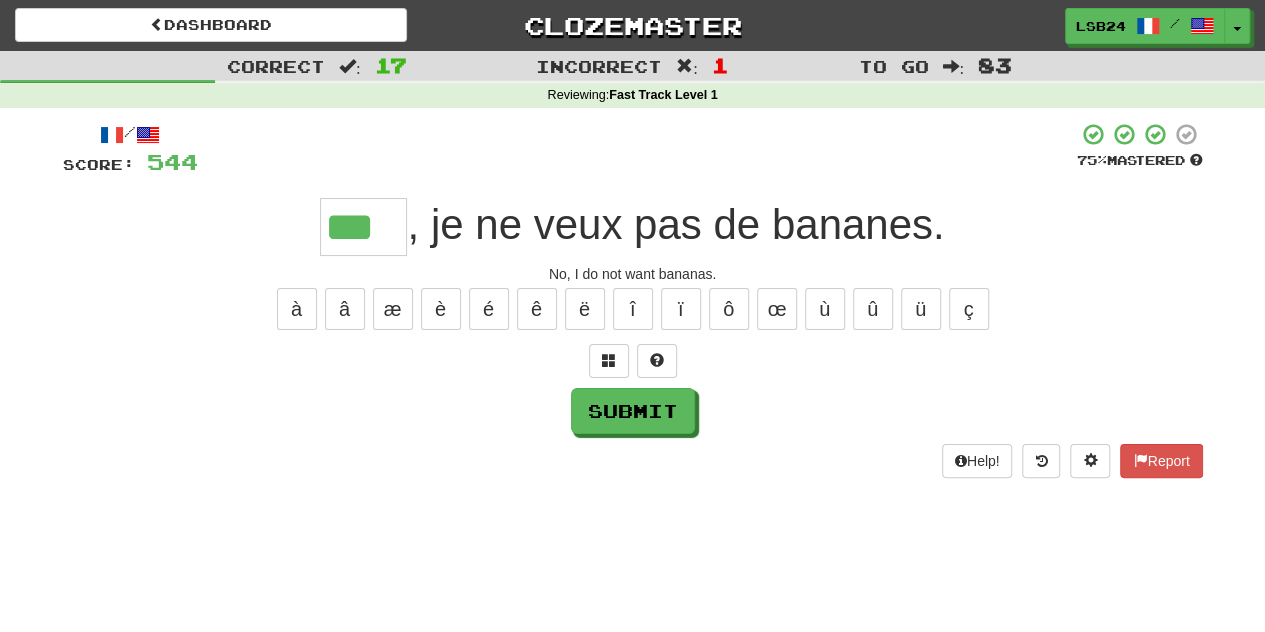 type on "***" 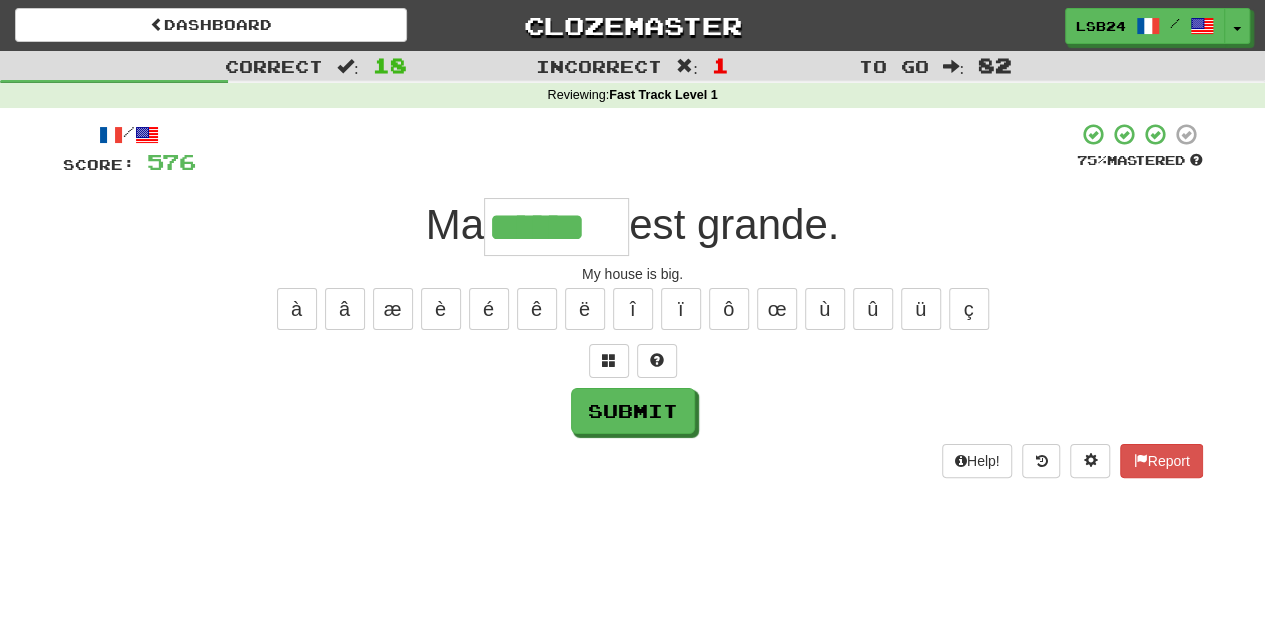 type on "******" 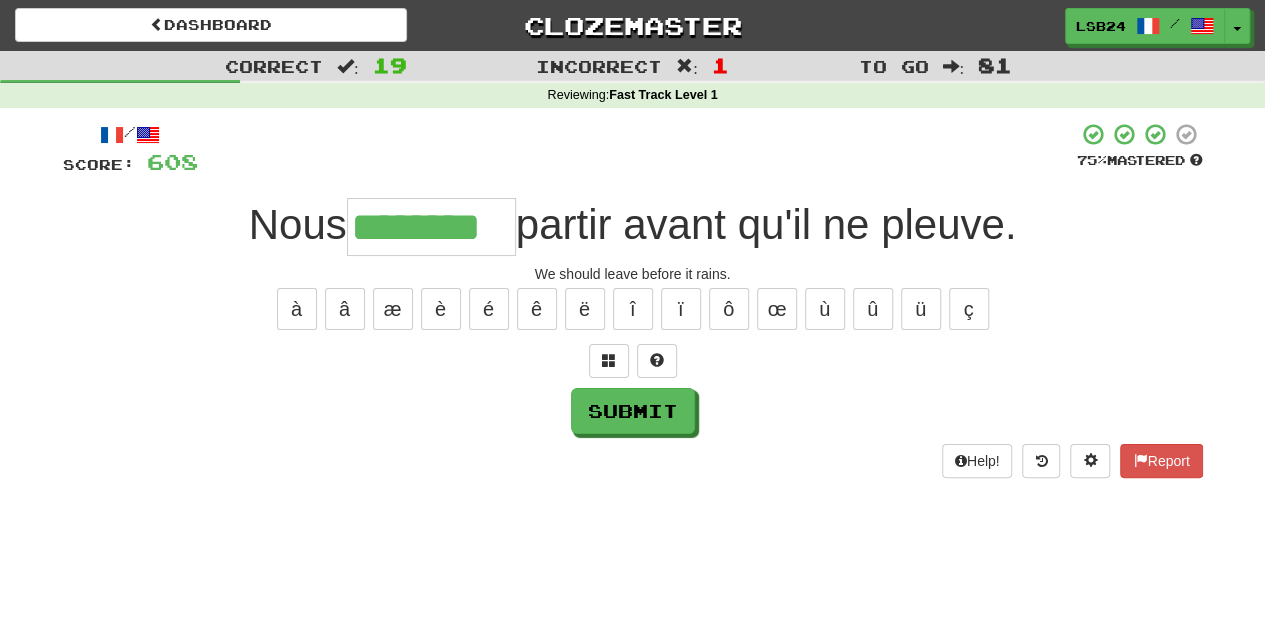 type on "********" 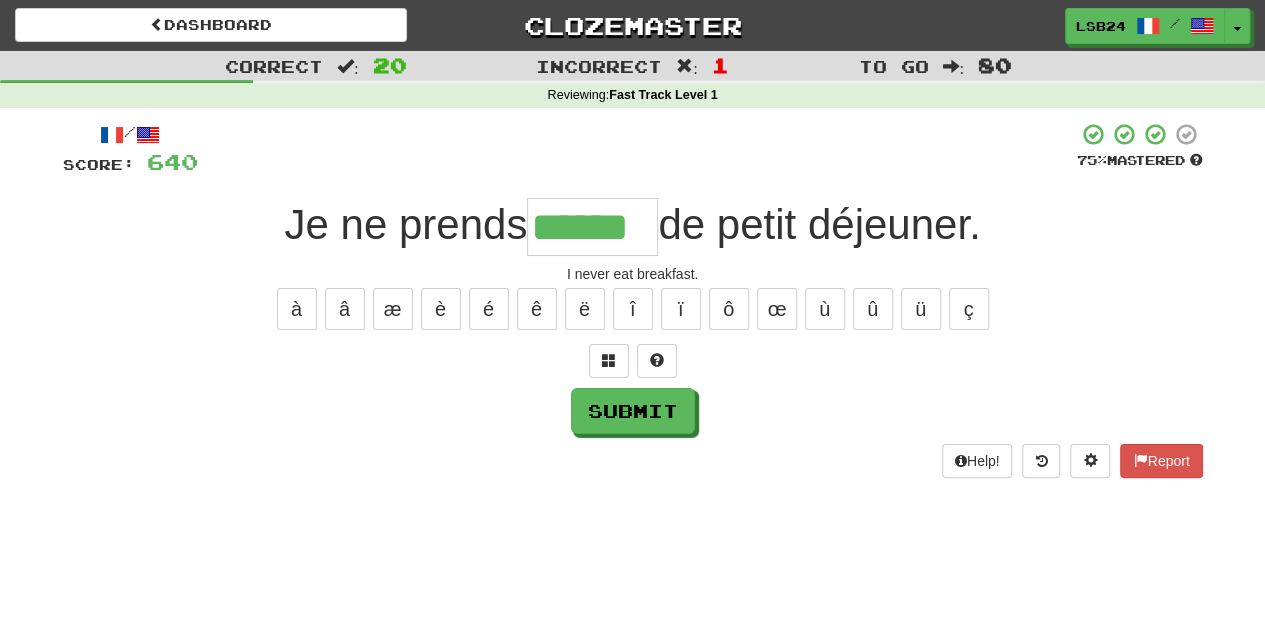 type on "******" 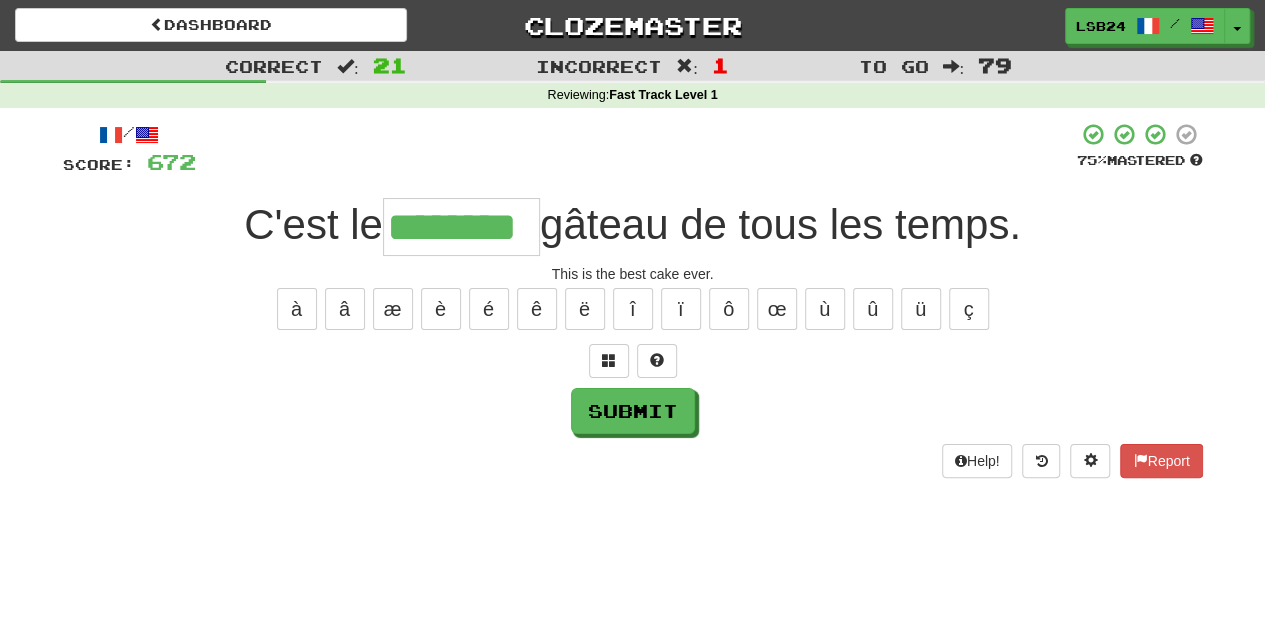 type on "********" 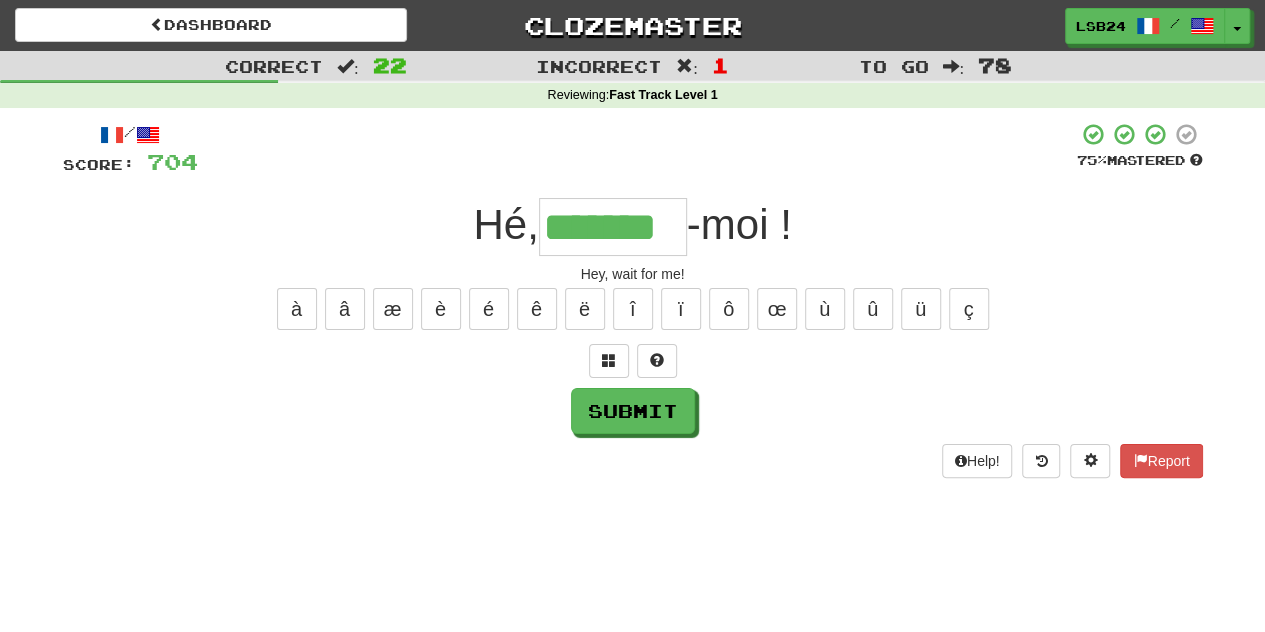type on "*******" 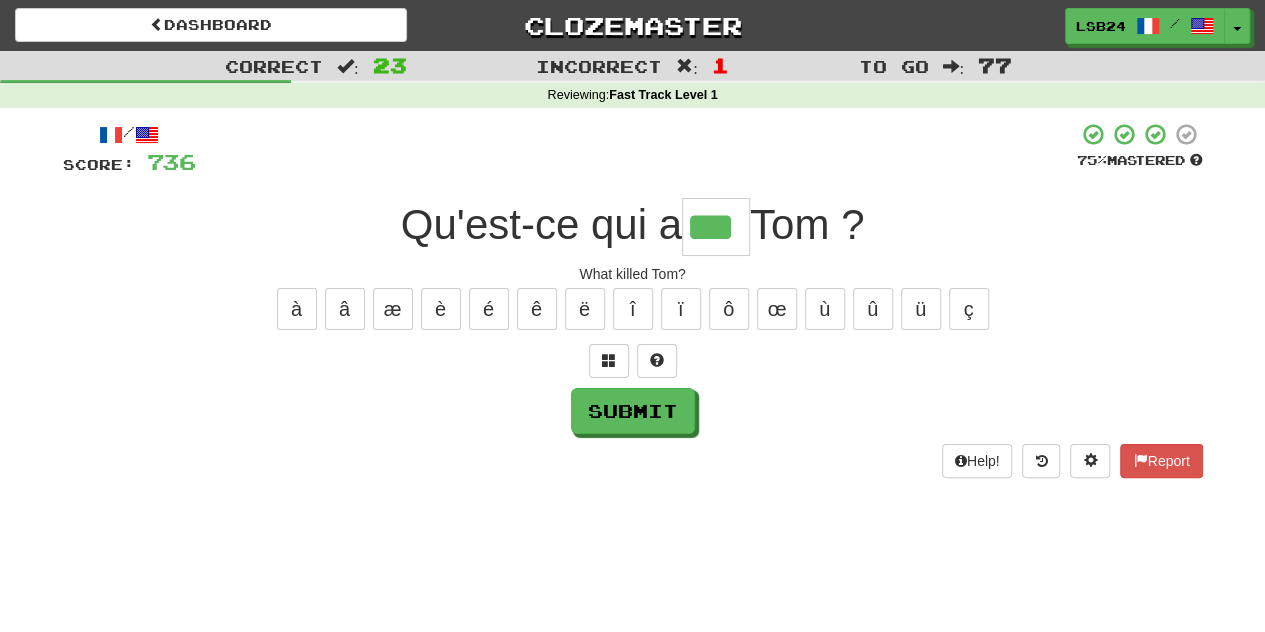 type on "***" 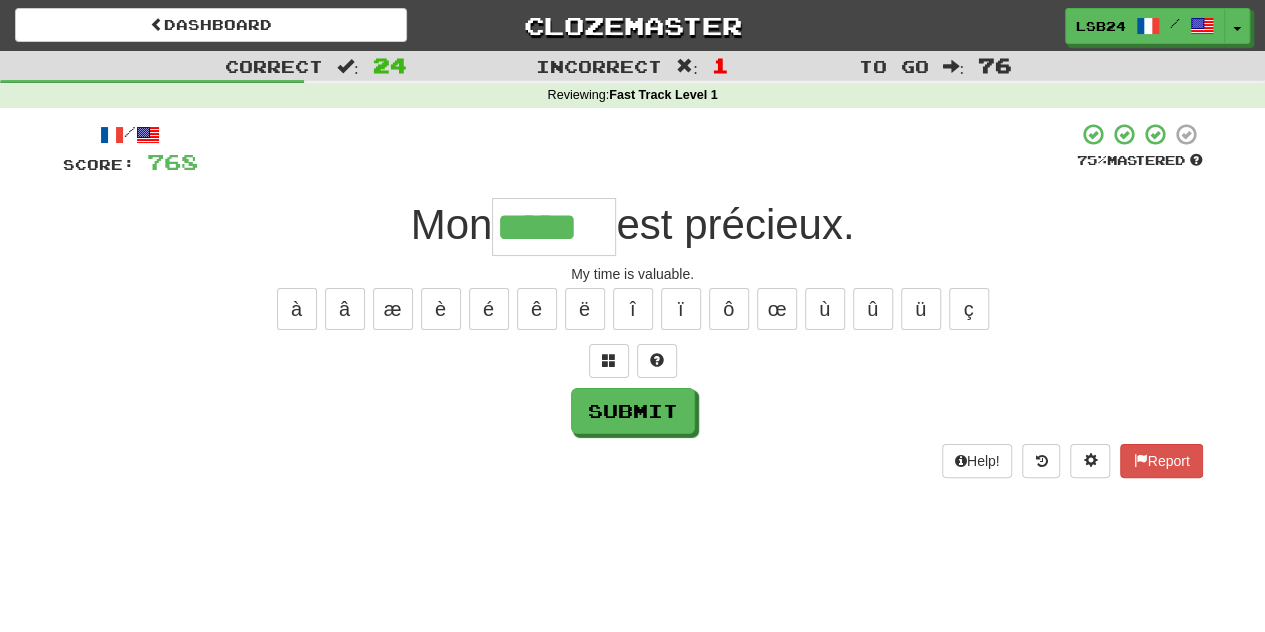 type on "*****" 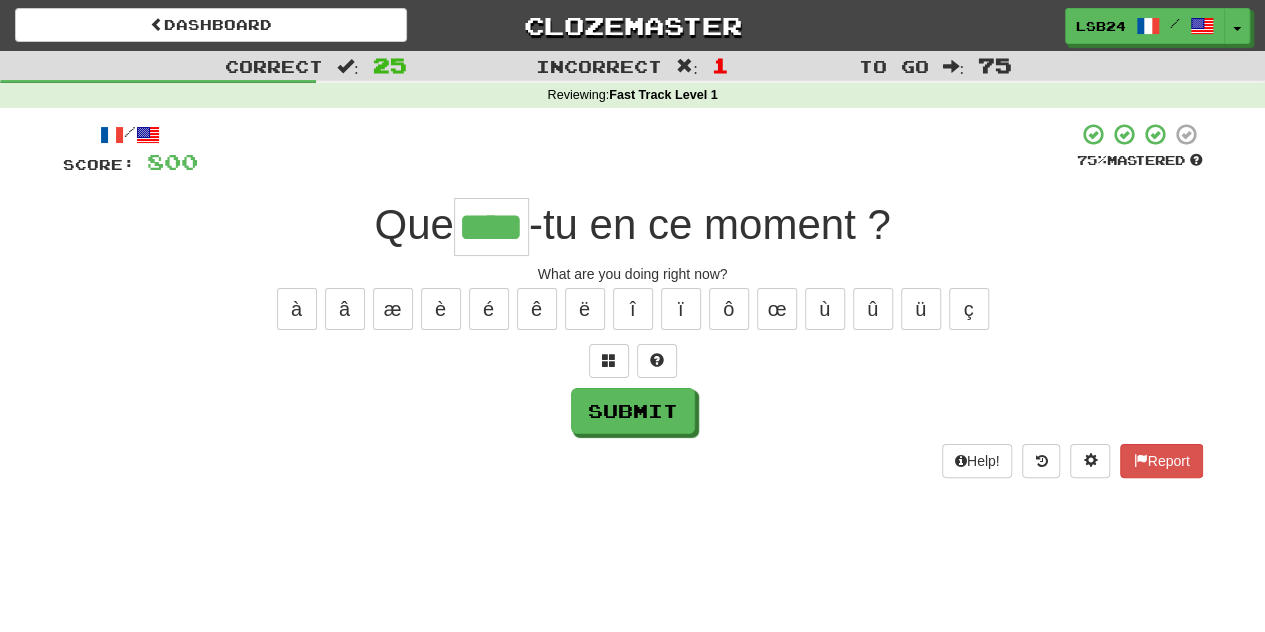type on "****" 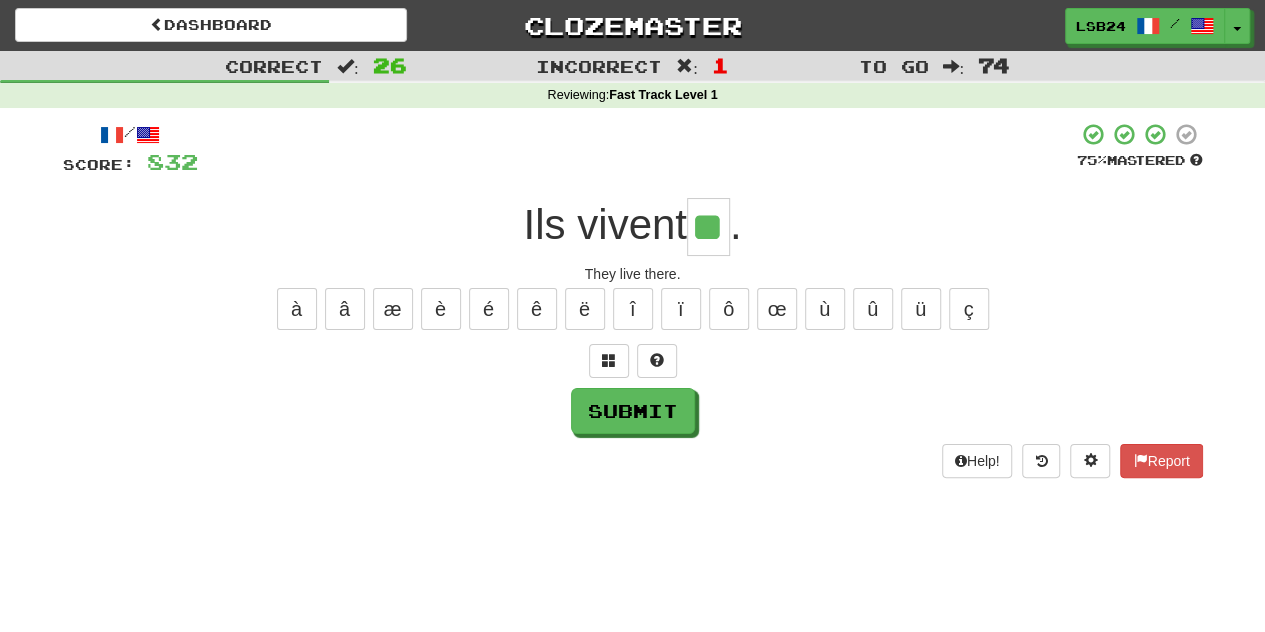 type on "**" 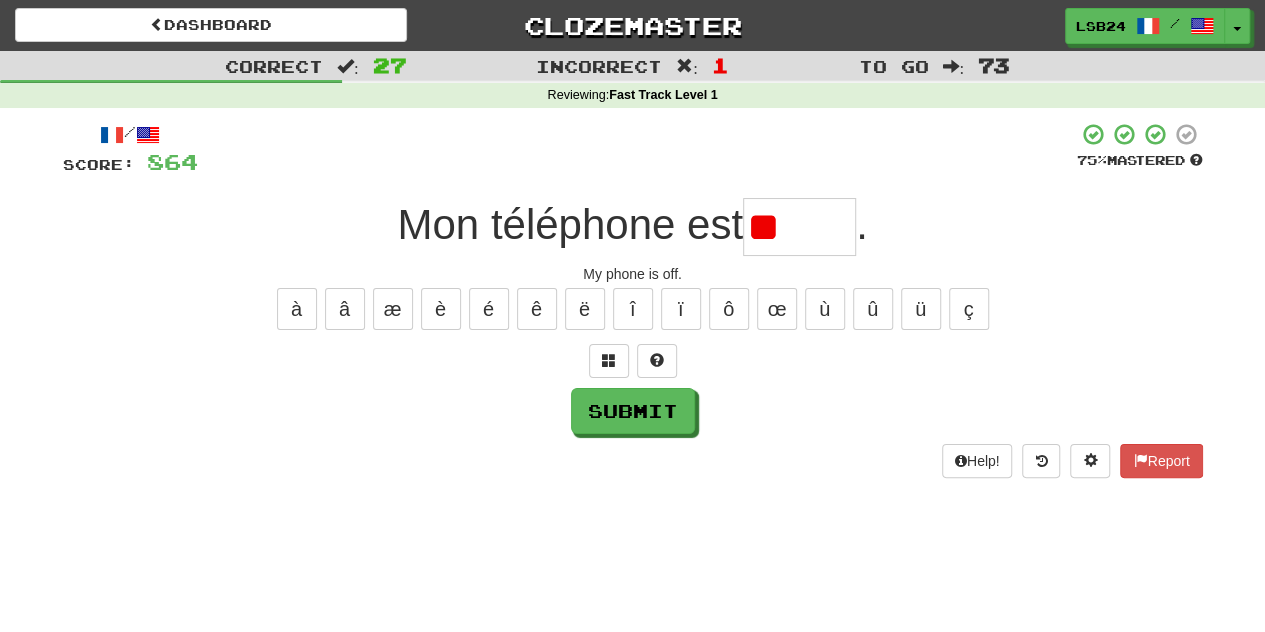 type on "*" 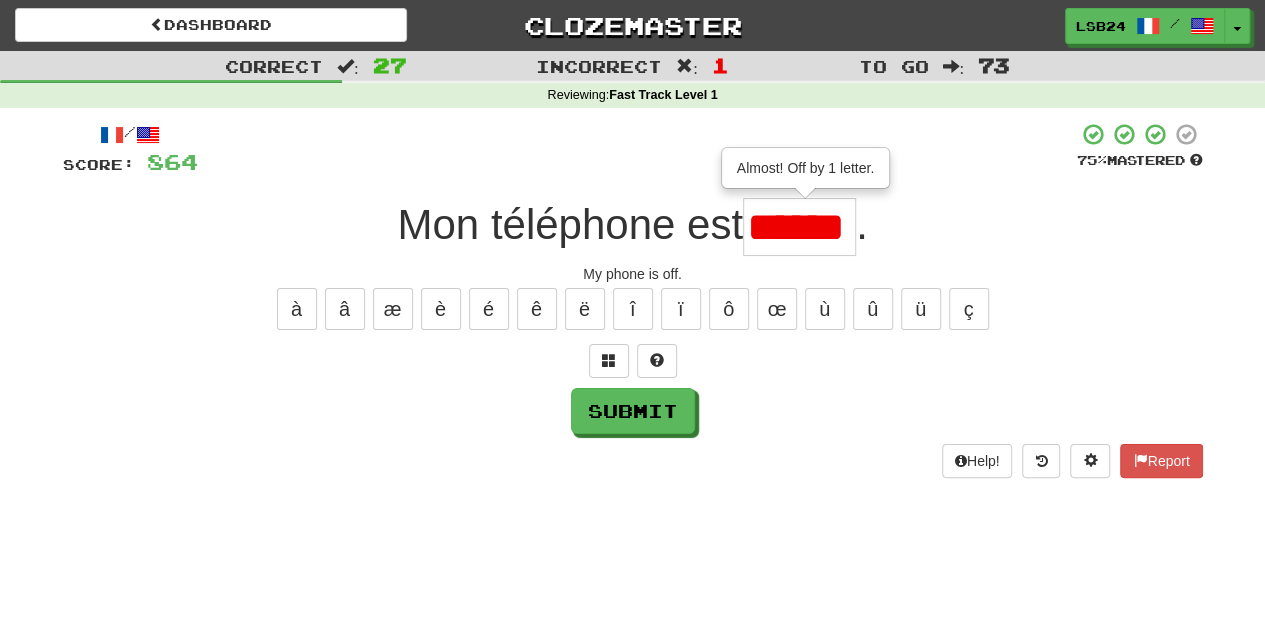 scroll, scrollTop: 0, scrollLeft: 0, axis: both 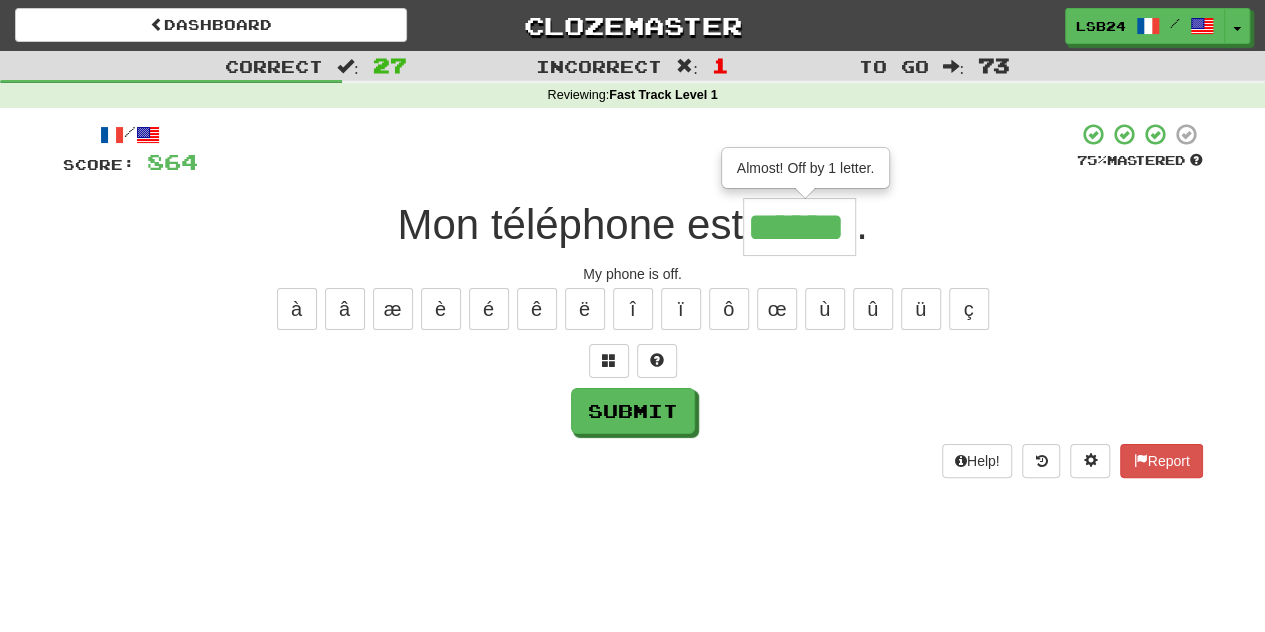 type on "******" 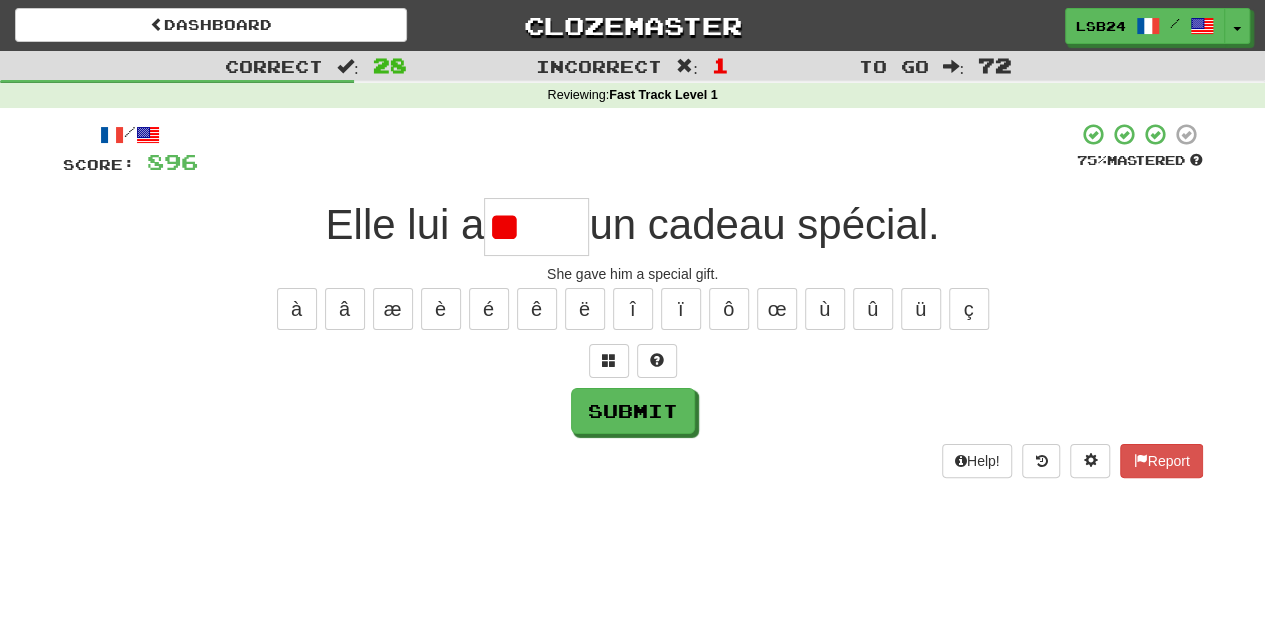 type on "*" 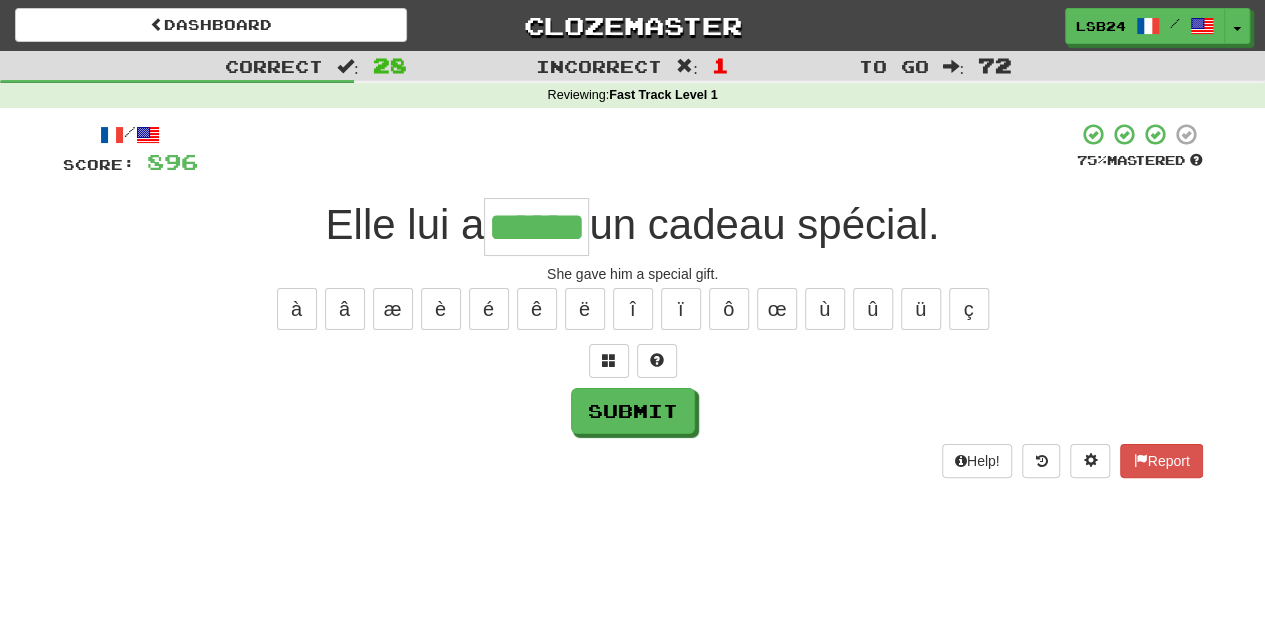 type on "******" 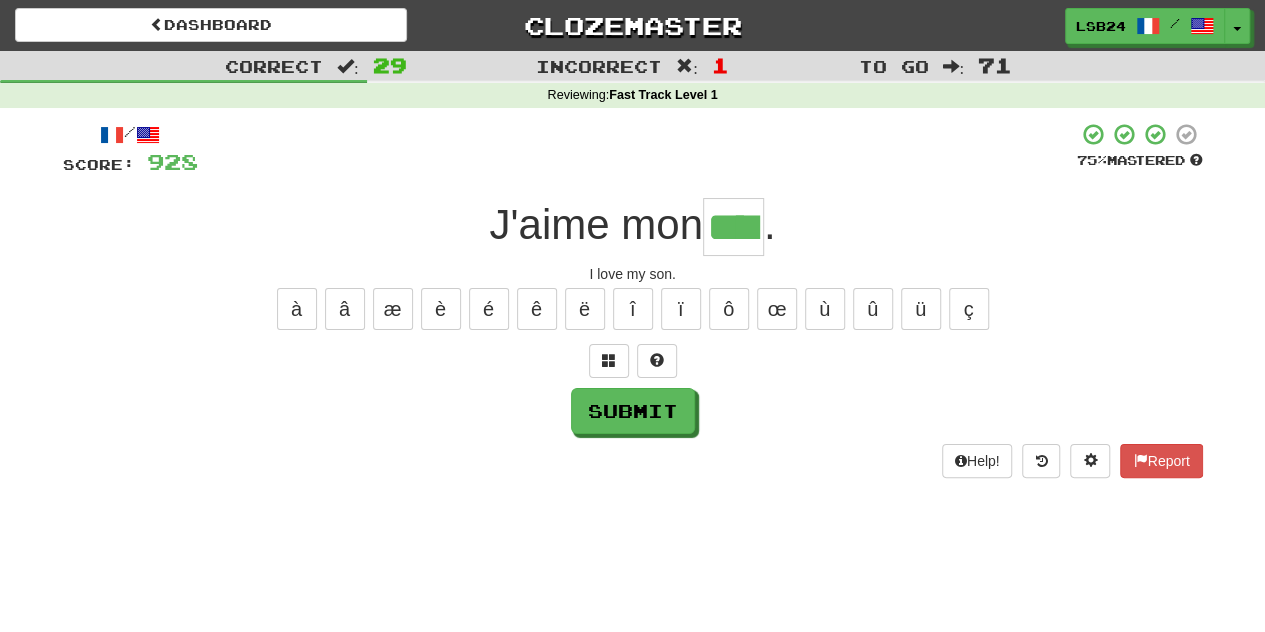 type on "****" 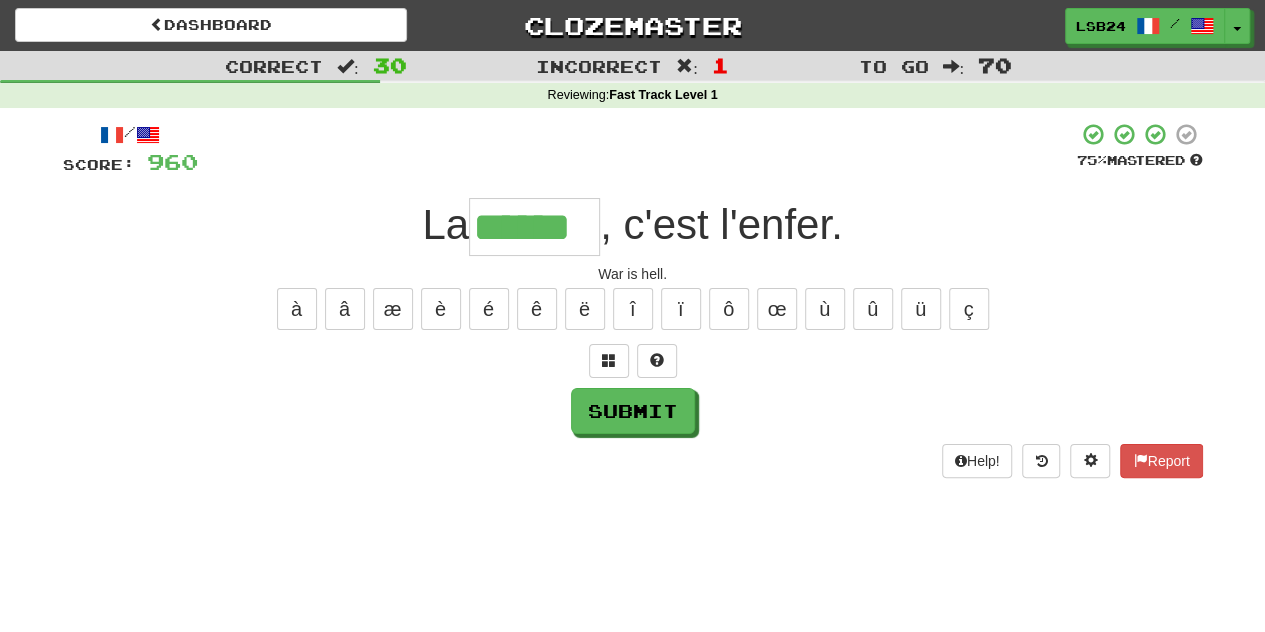 type on "******" 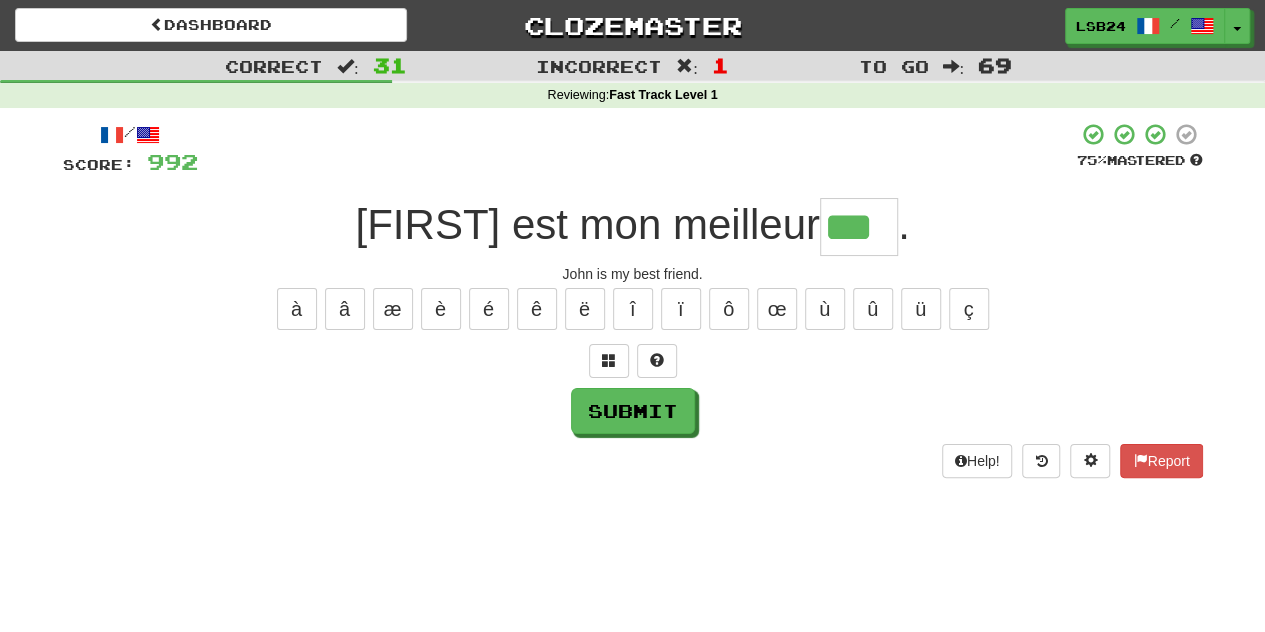 type on "***" 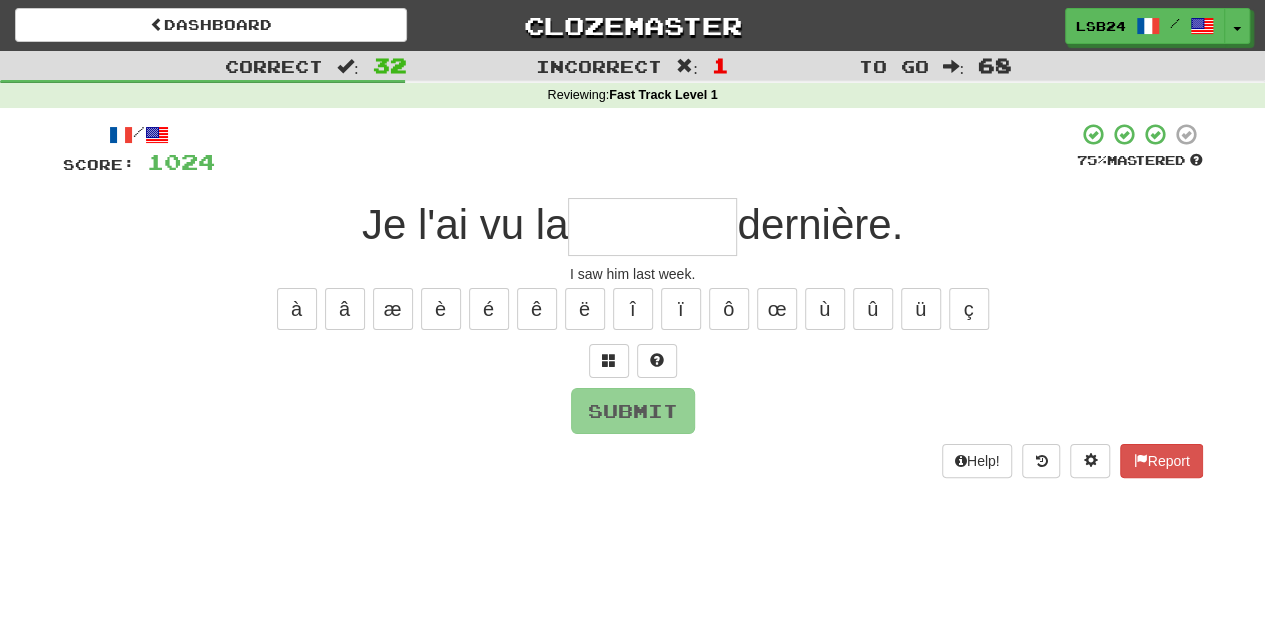 type on "*" 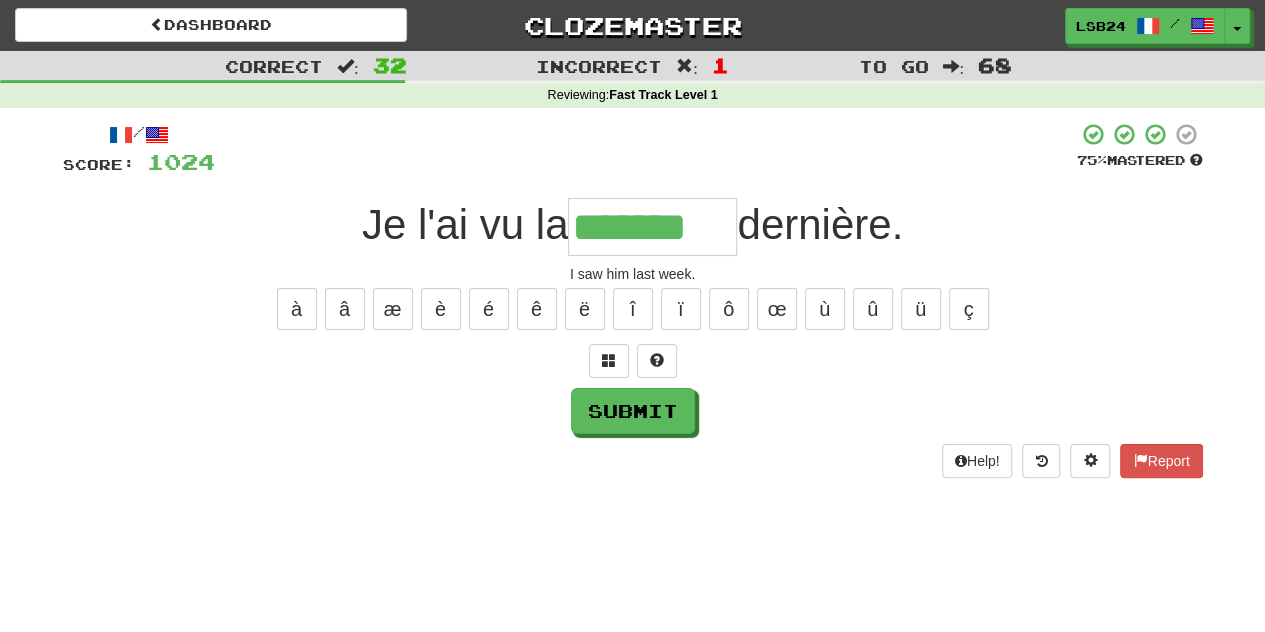 type on "*******" 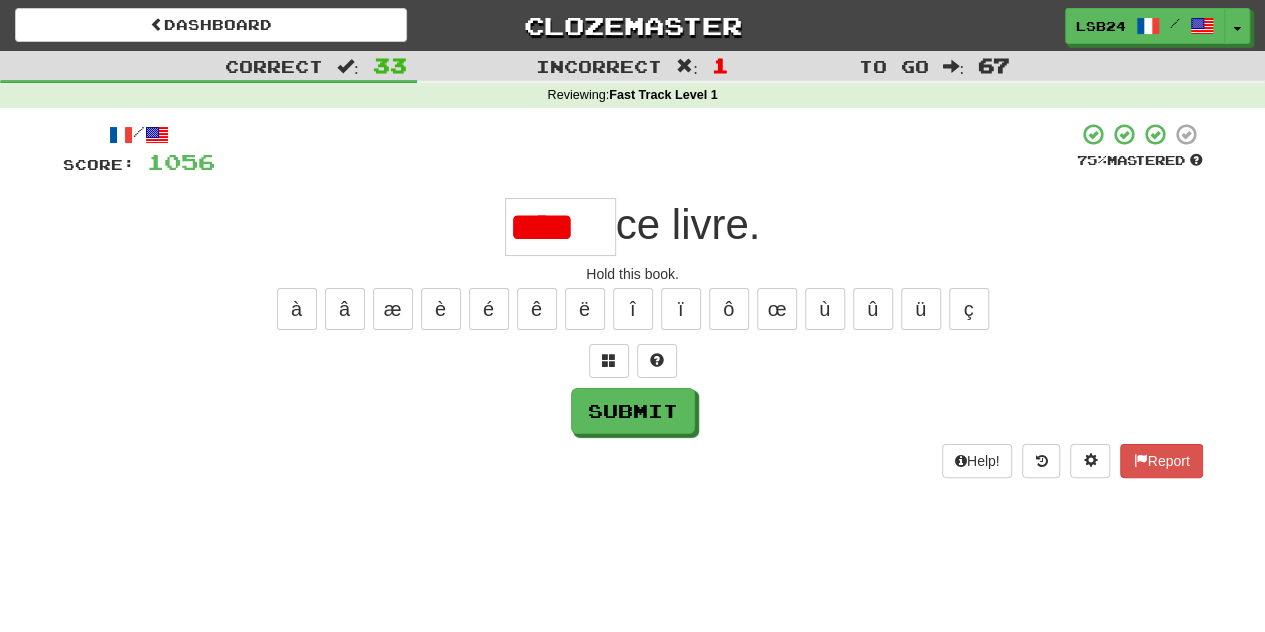 scroll, scrollTop: 0, scrollLeft: 0, axis: both 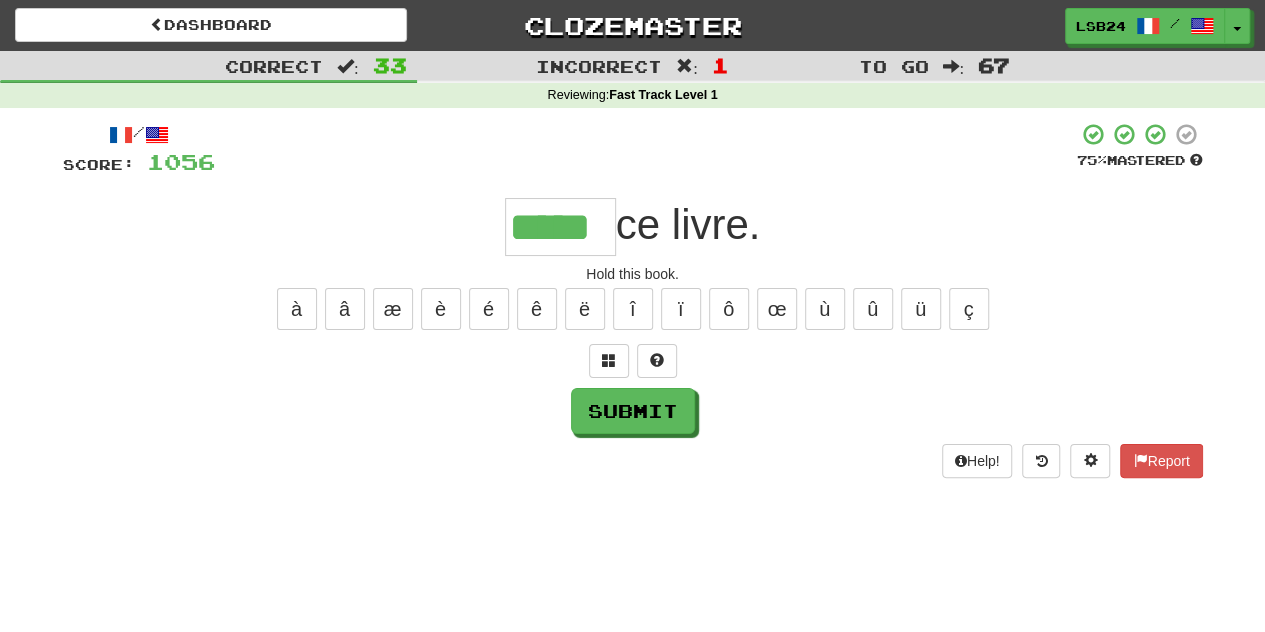 type on "*****" 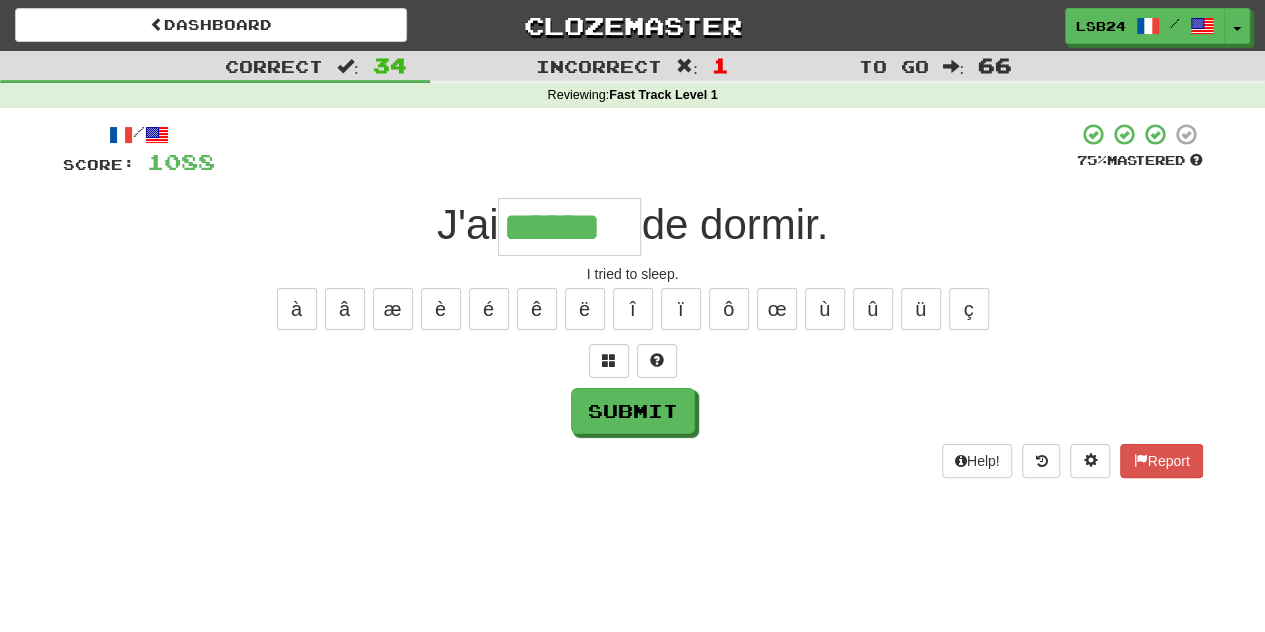 type on "******" 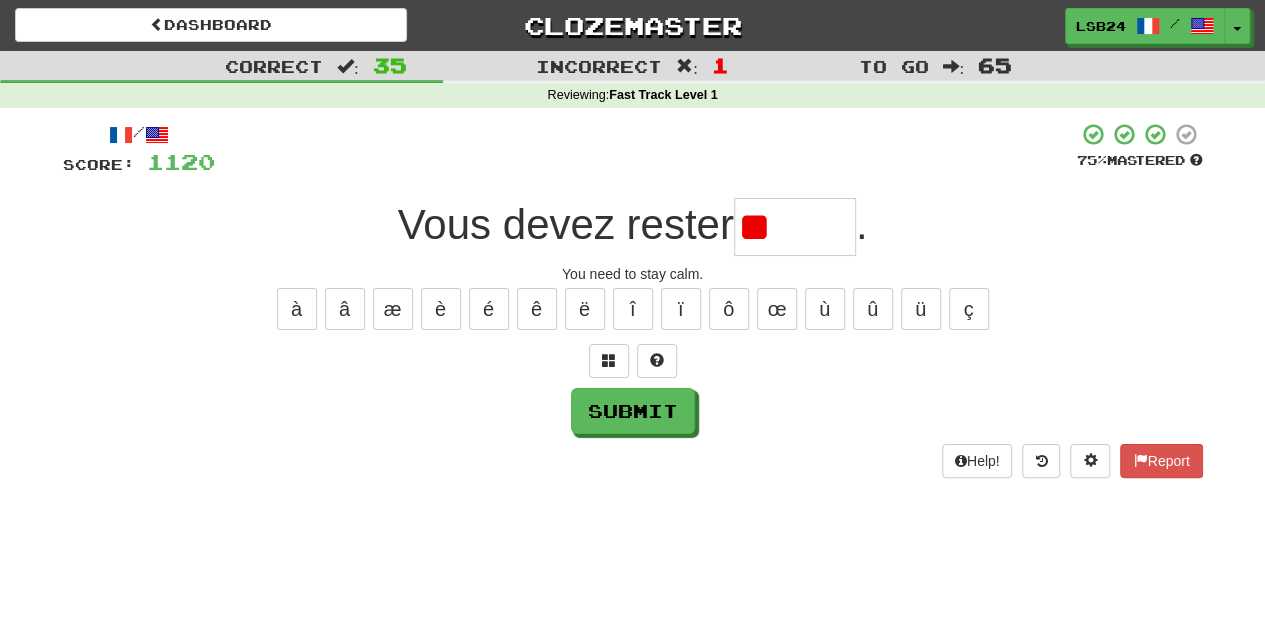 type on "*" 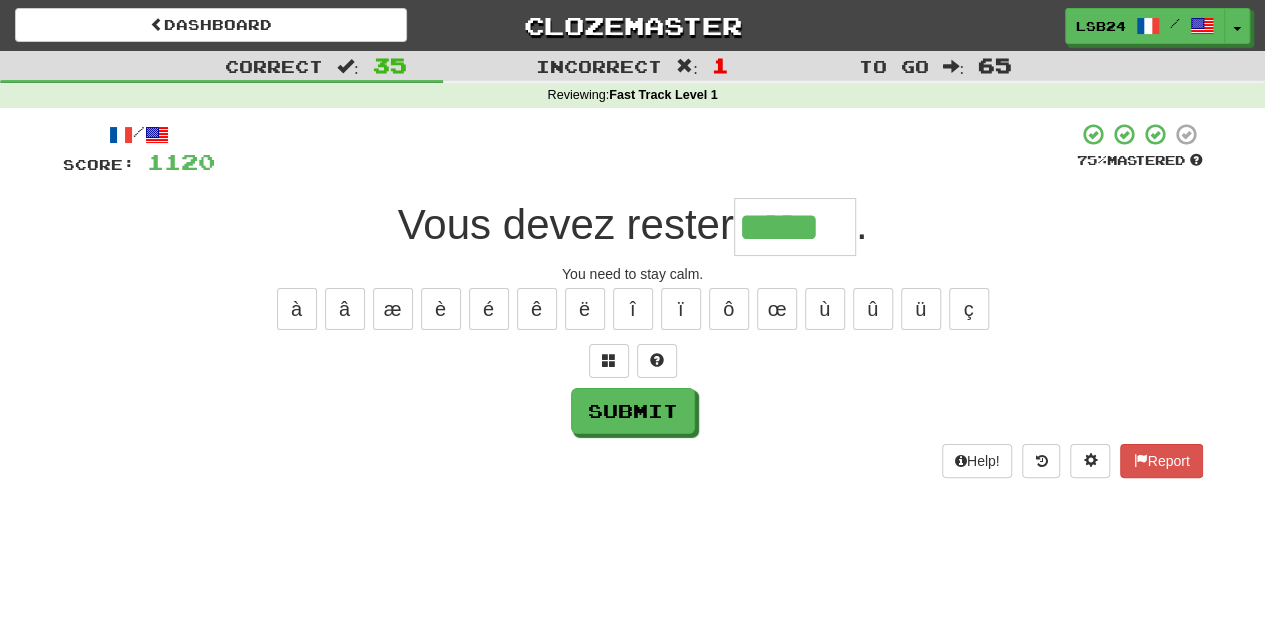 type on "*****" 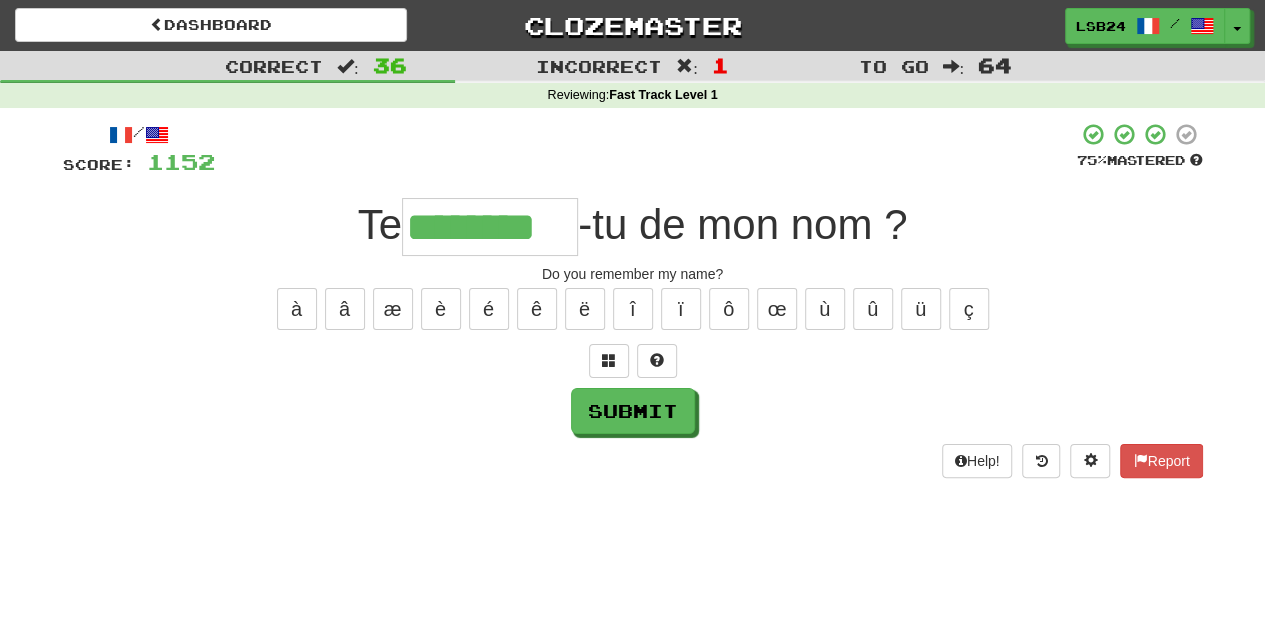 type on "********" 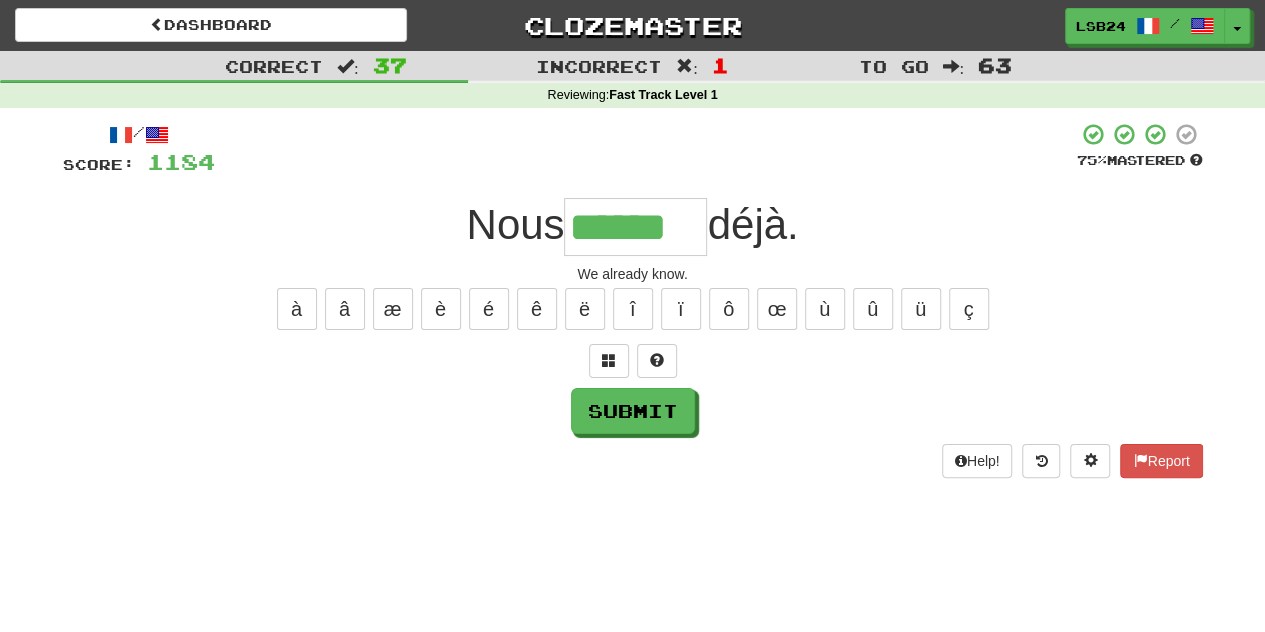 type on "******" 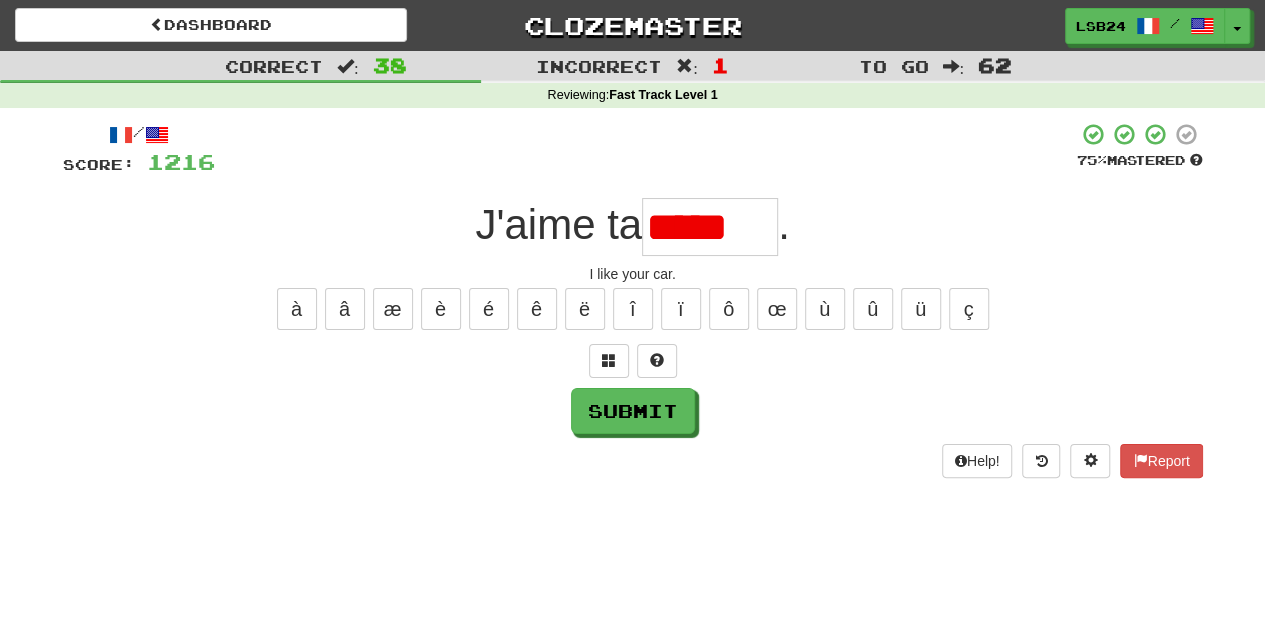 scroll, scrollTop: 0, scrollLeft: 0, axis: both 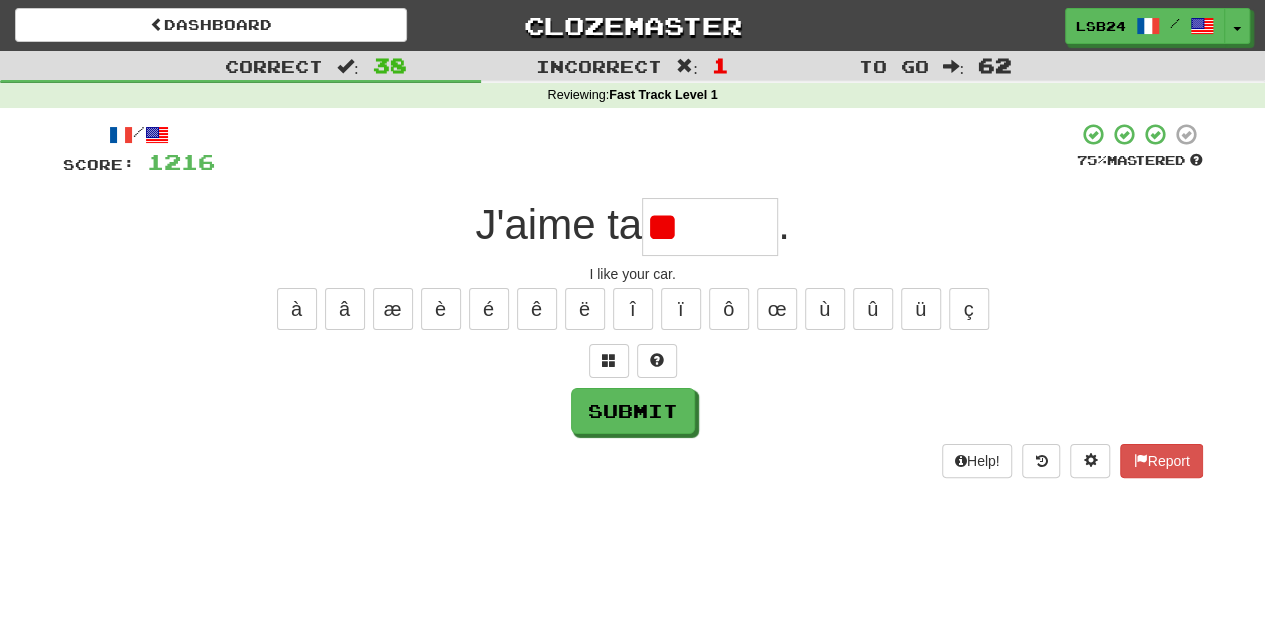 type on "*" 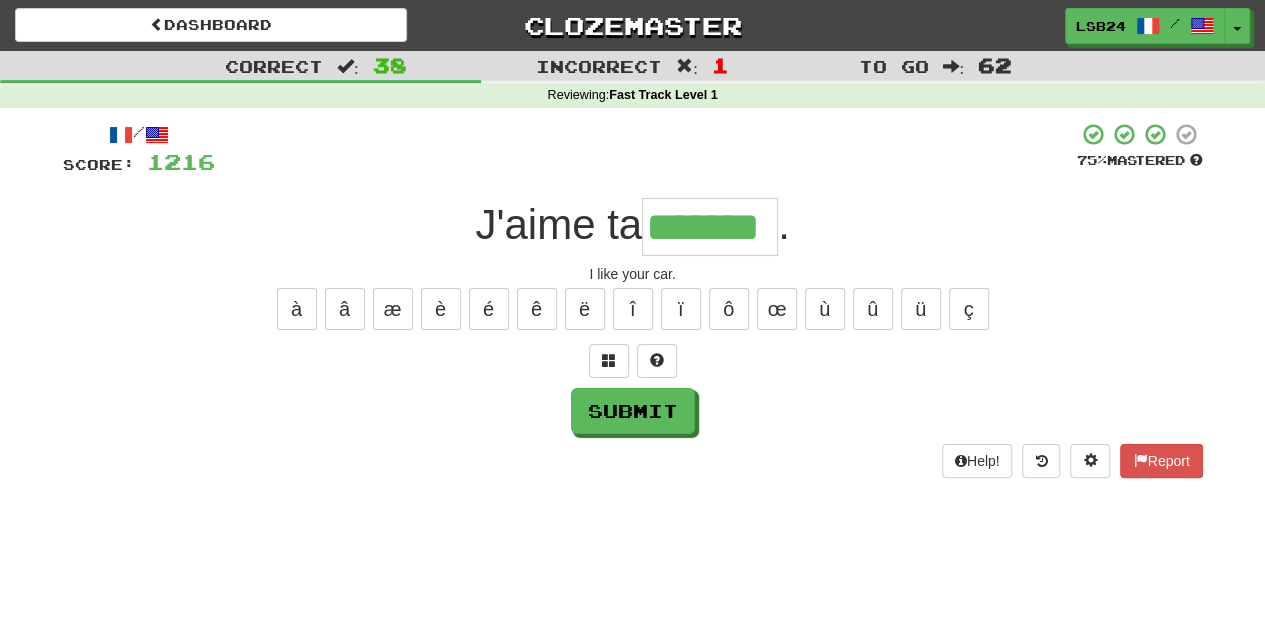 type on "*******" 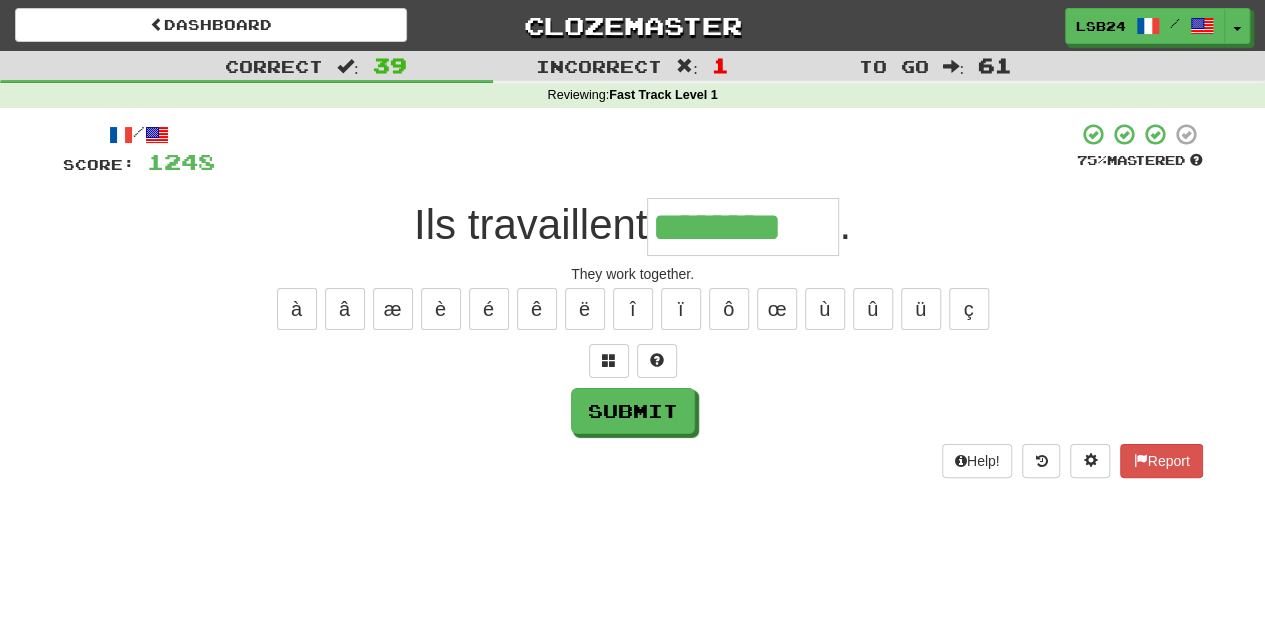 type on "********" 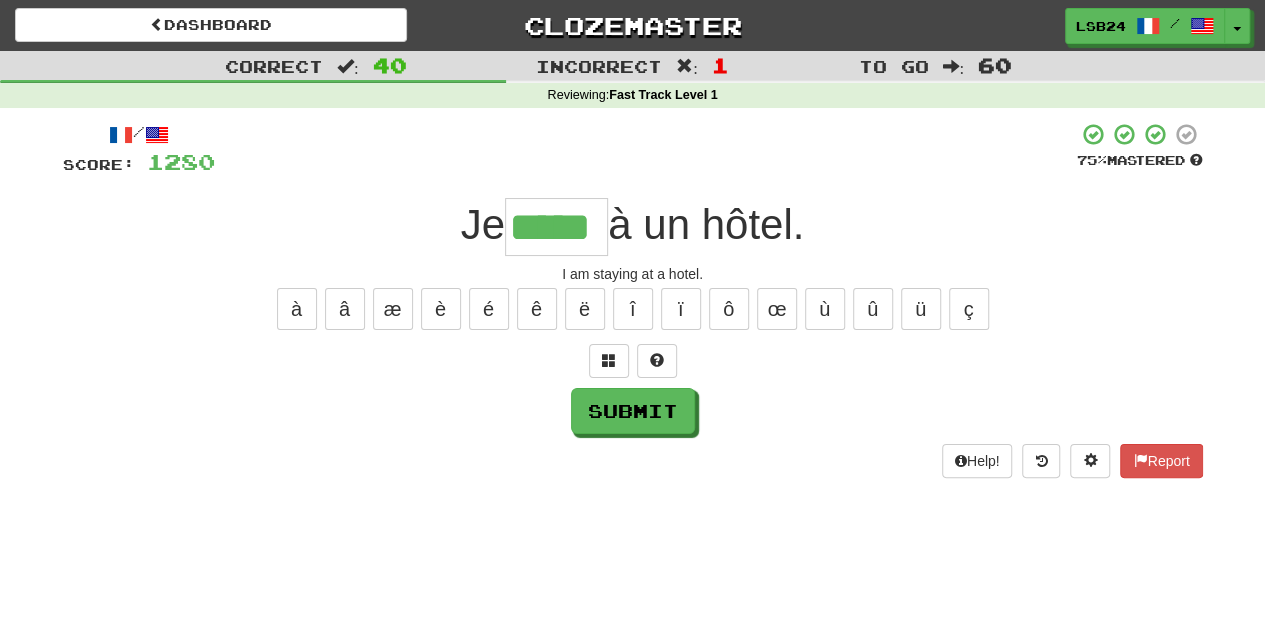 type on "*****" 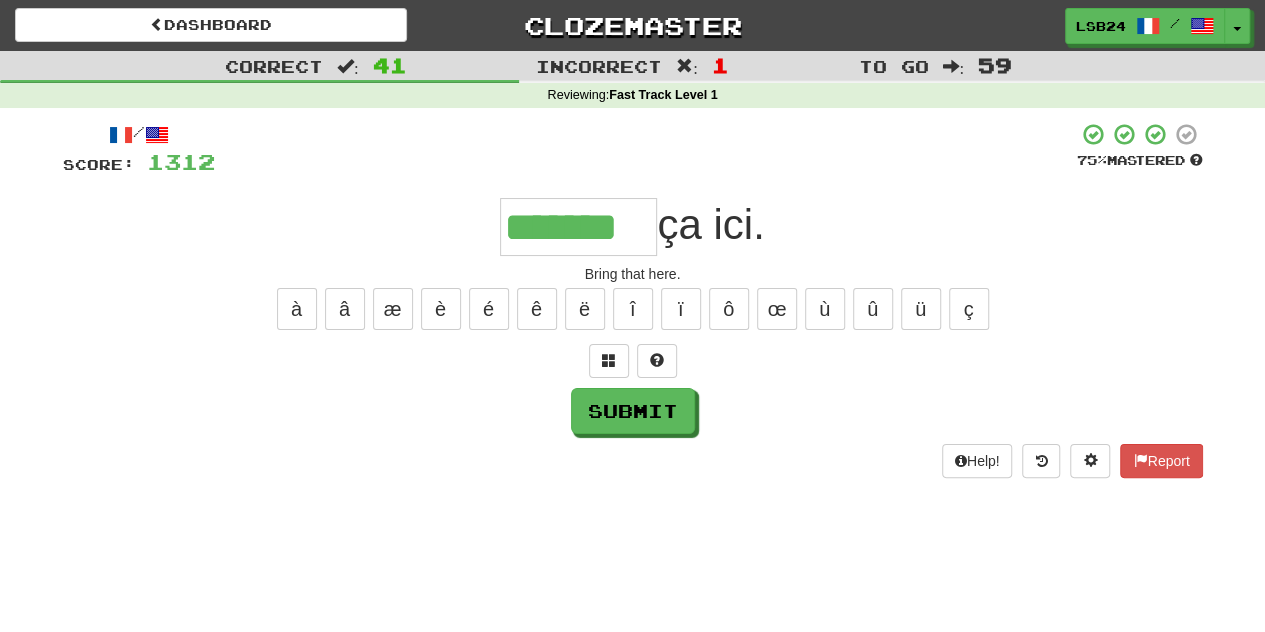 type on "*******" 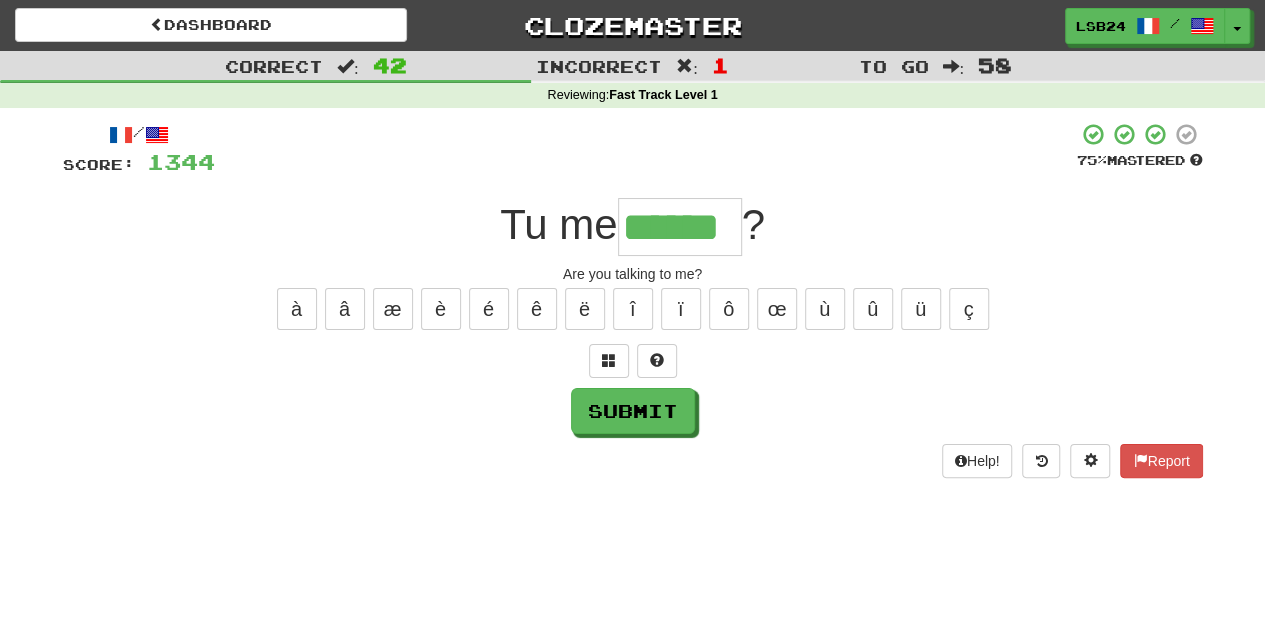 type on "******" 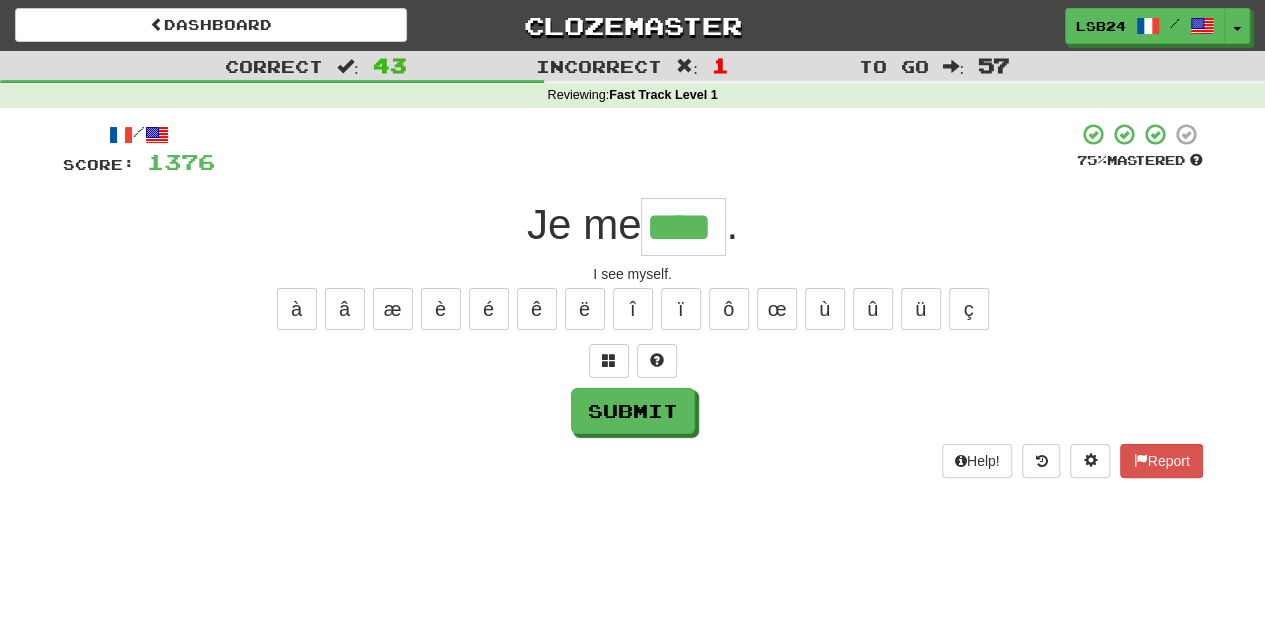 type on "****" 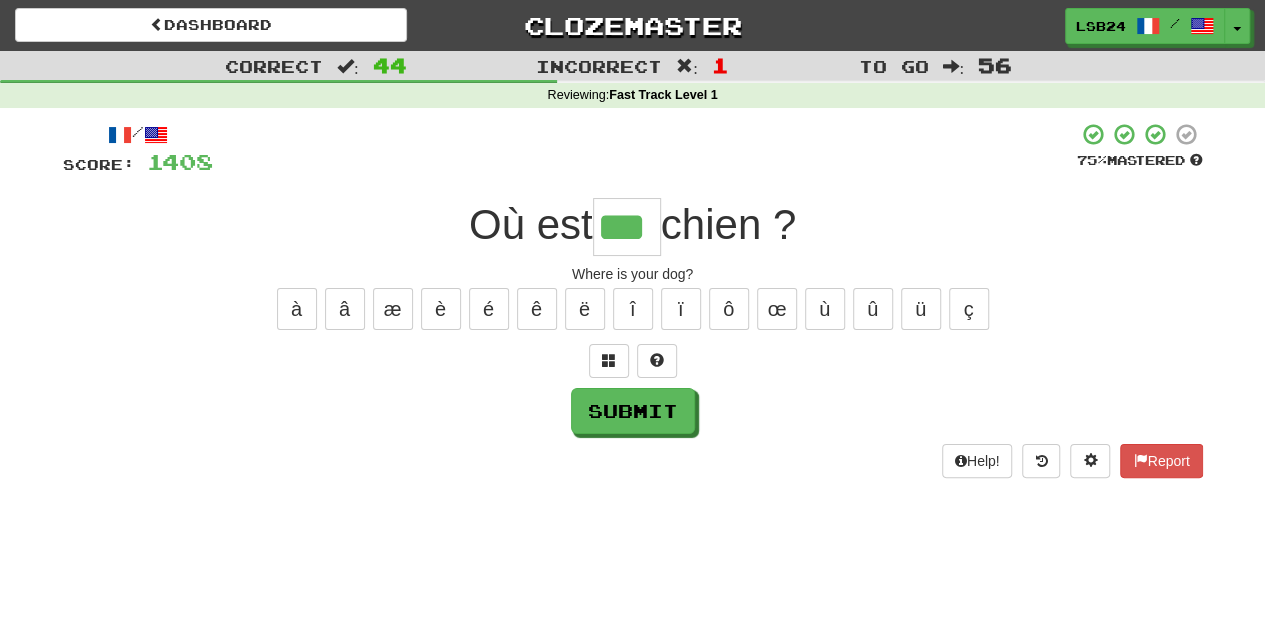 type on "***" 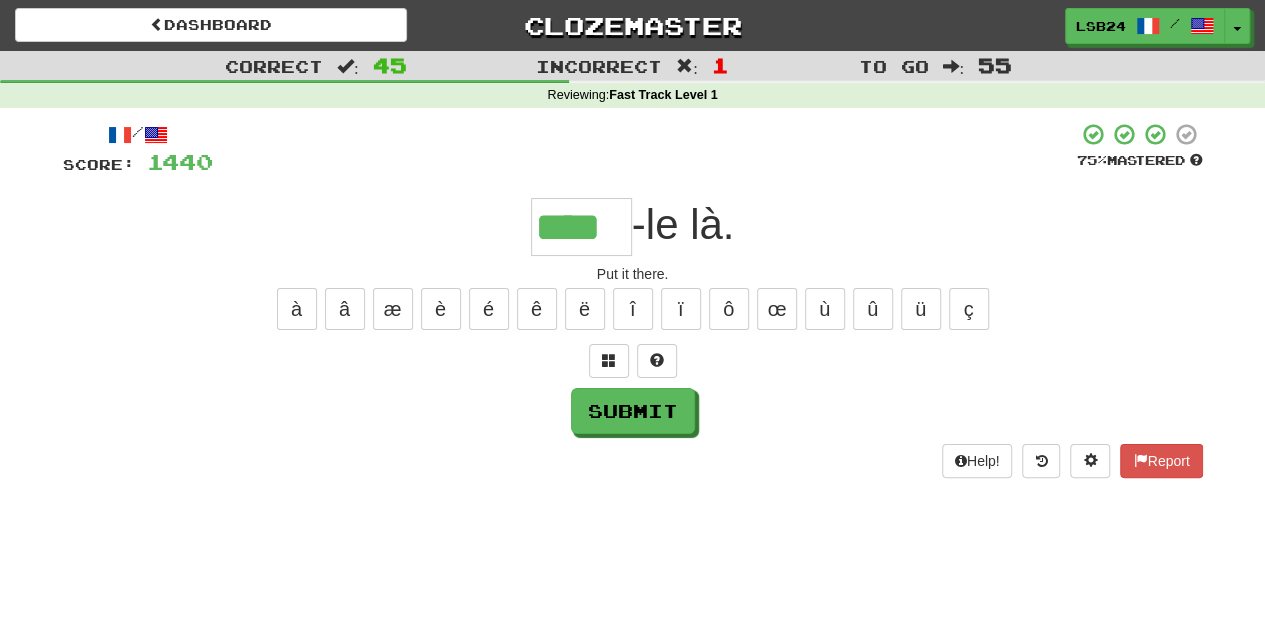 type on "****" 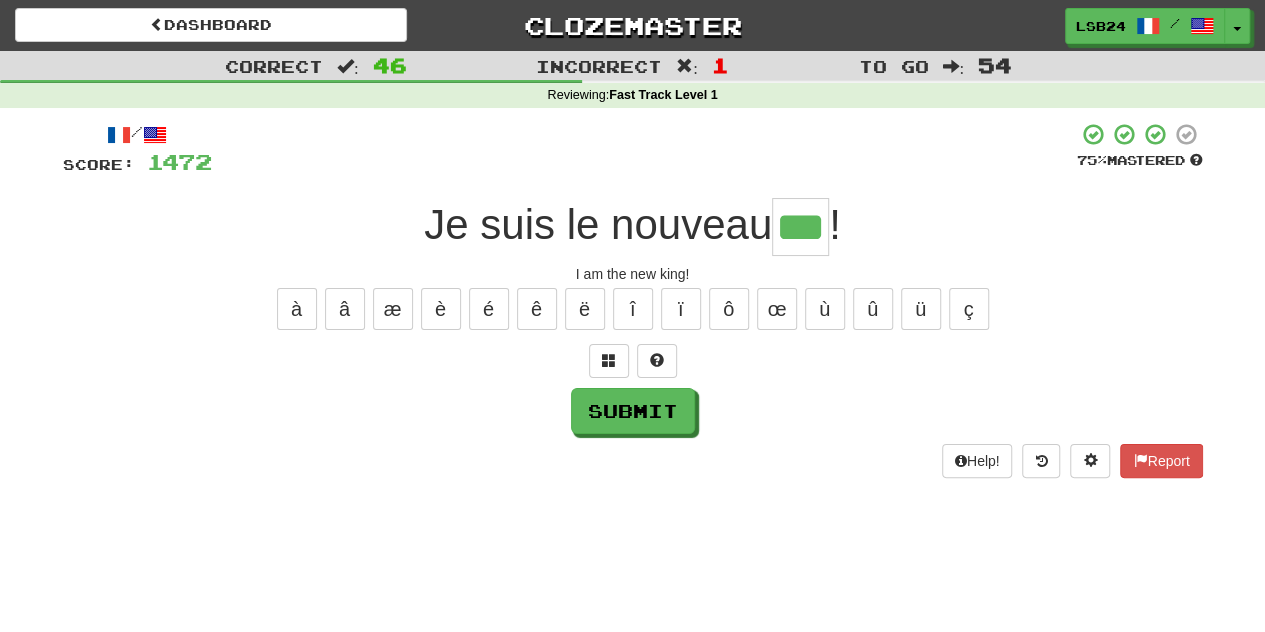 type on "***" 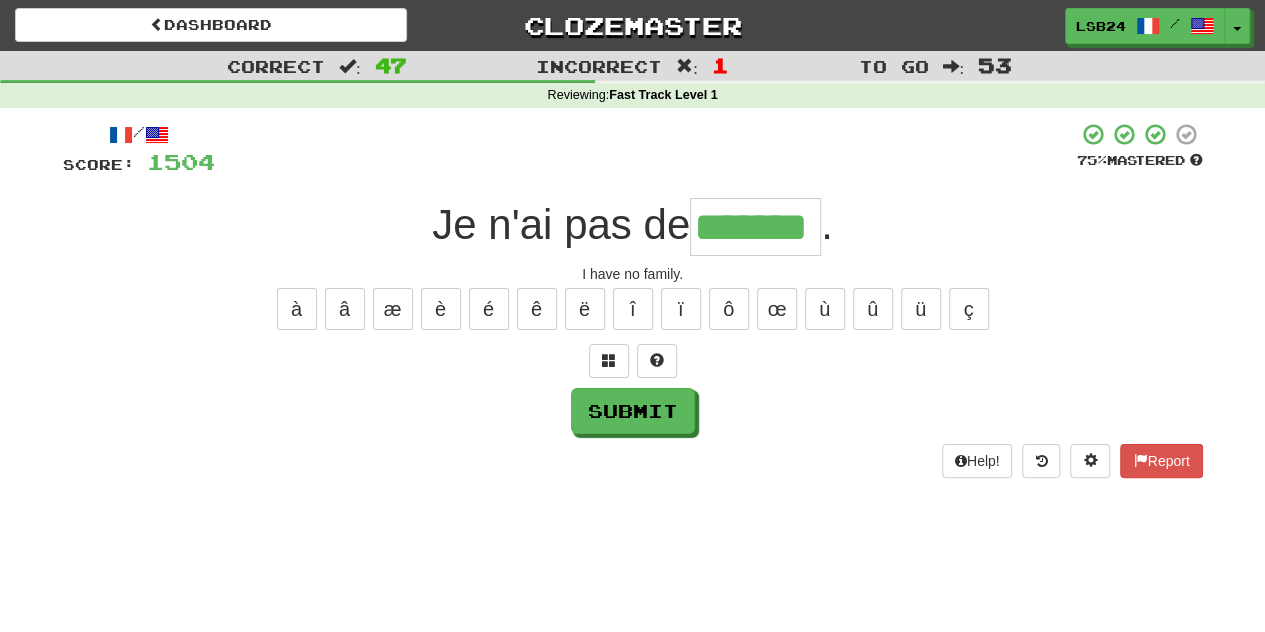 type on "*******" 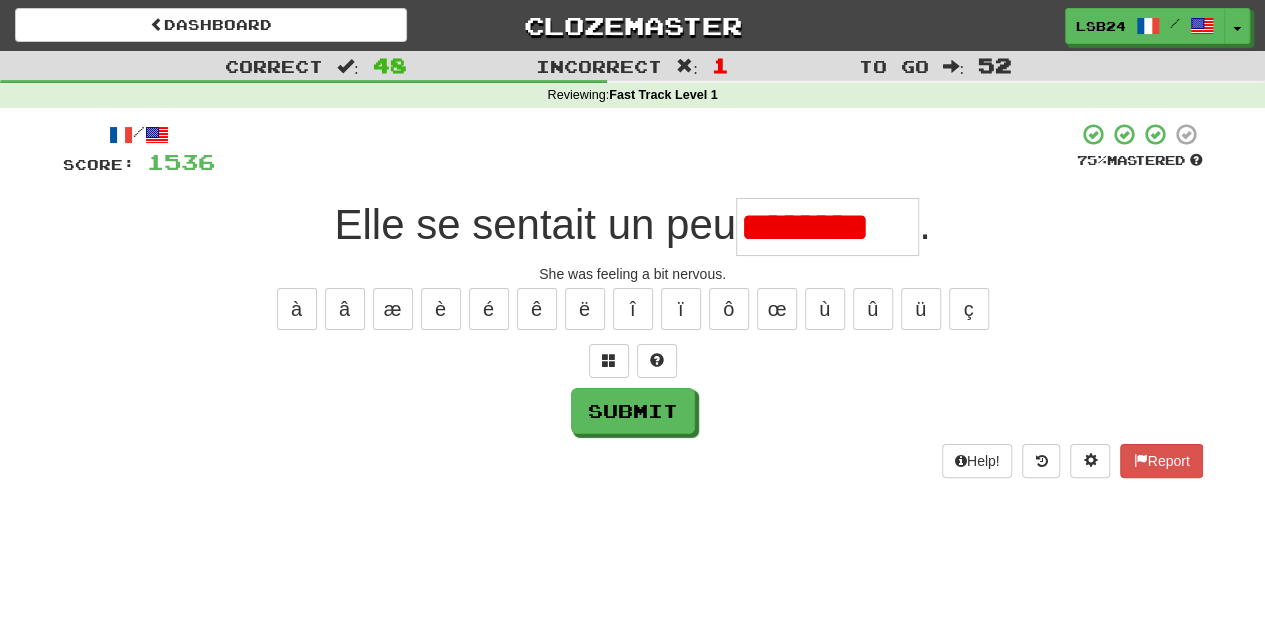 scroll, scrollTop: 0, scrollLeft: 0, axis: both 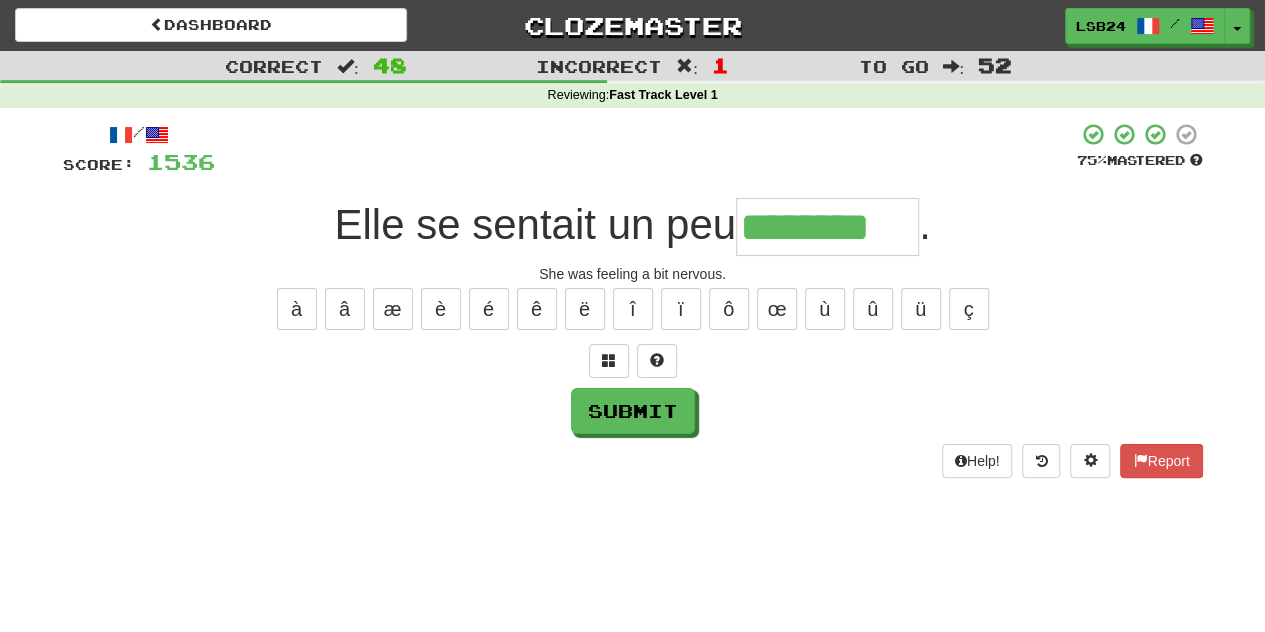 type on "********" 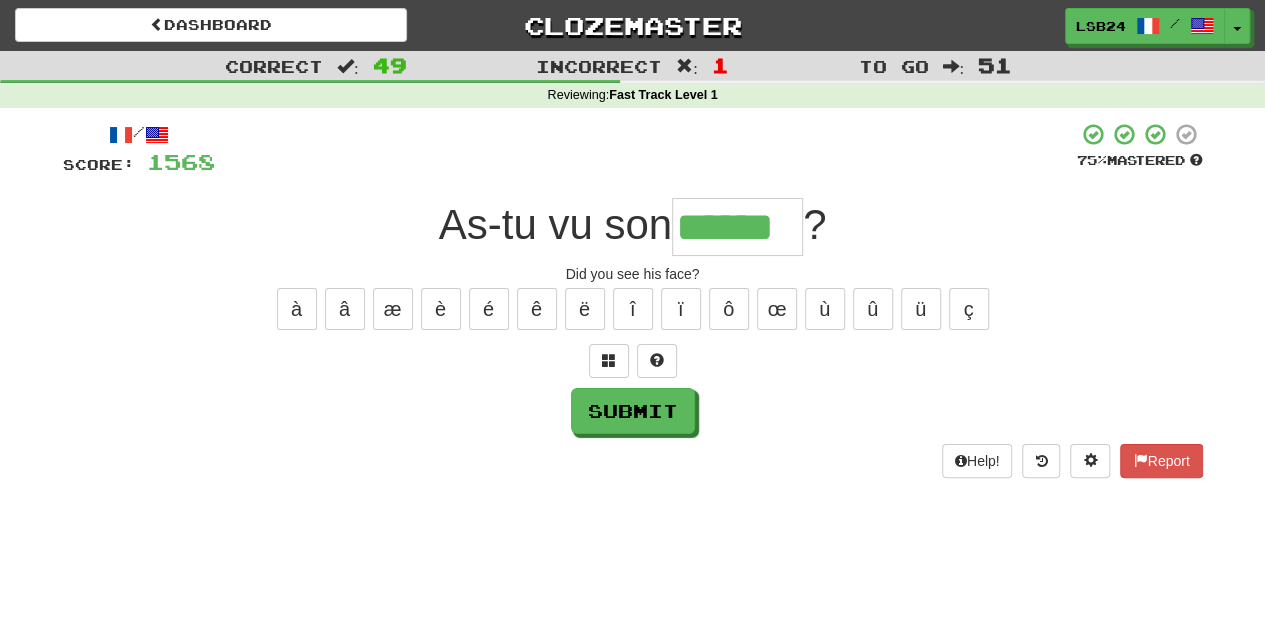 type on "******" 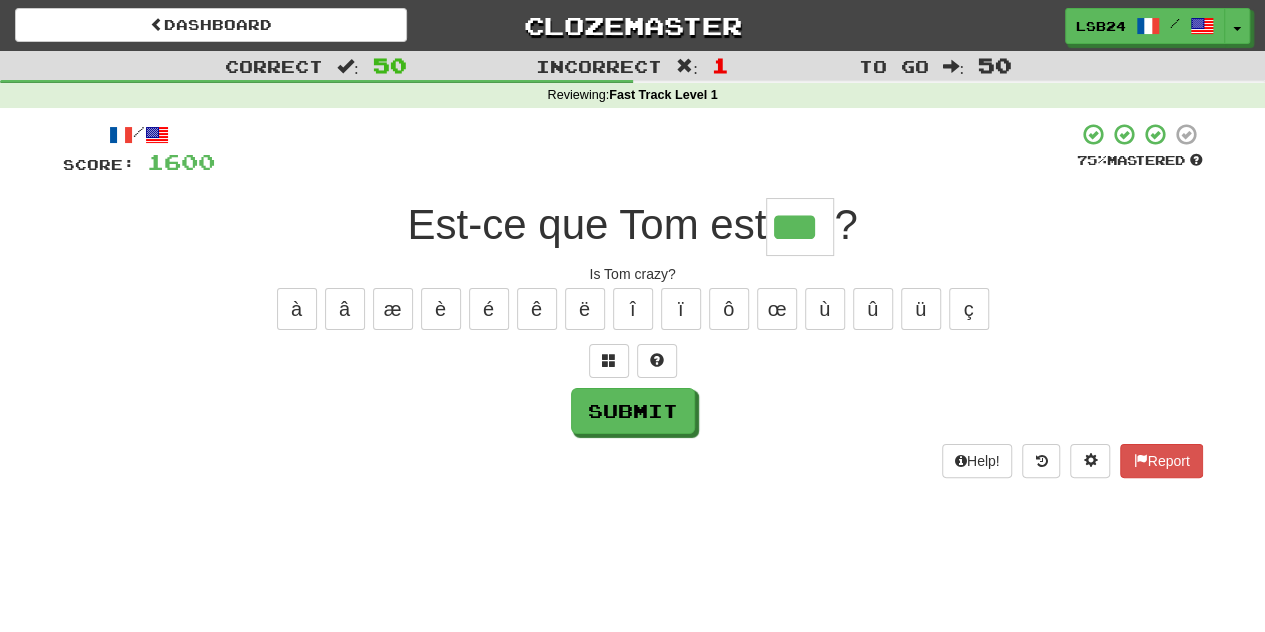 type on "***" 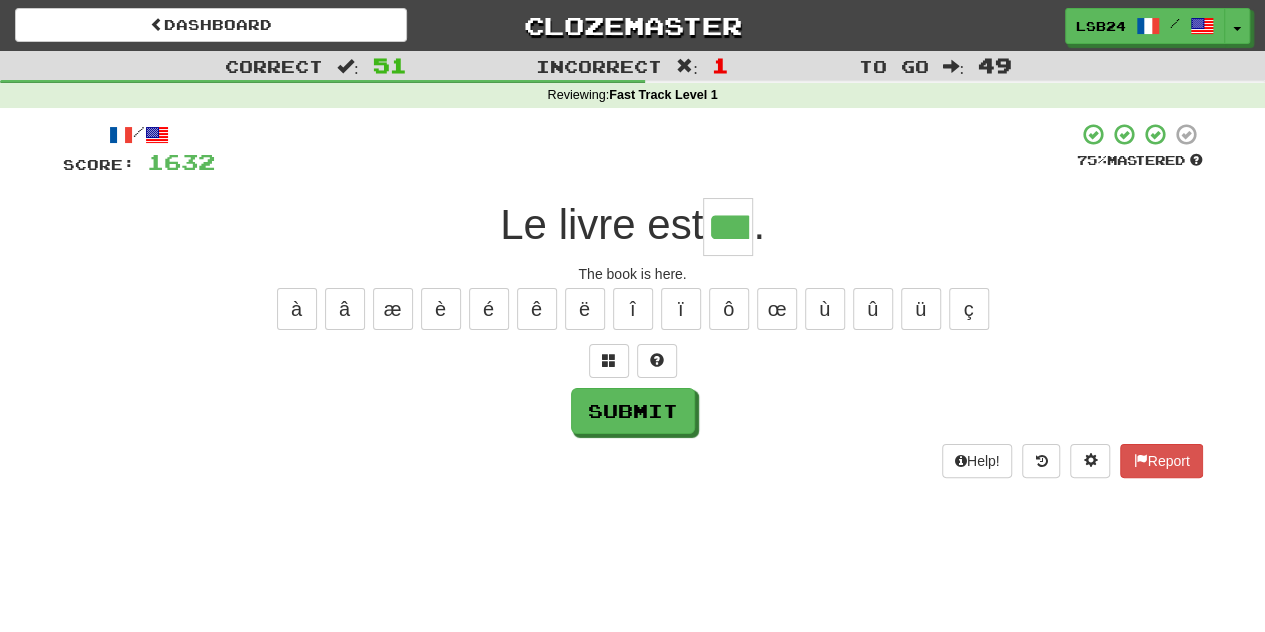 type on "***" 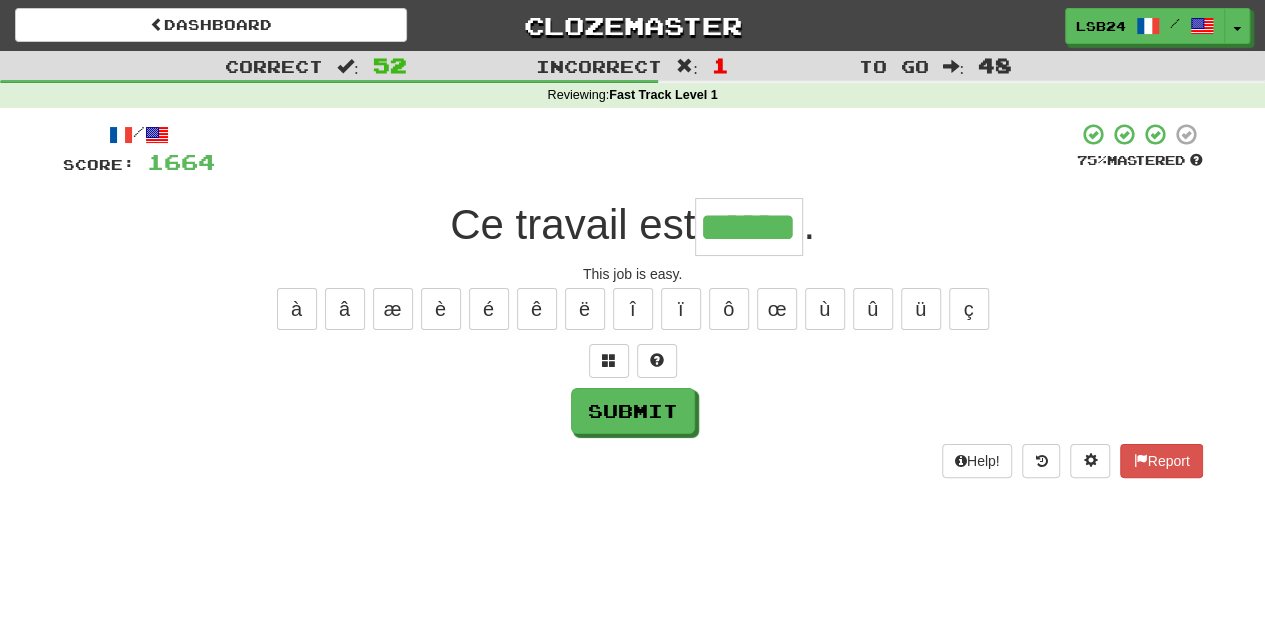 type on "******" 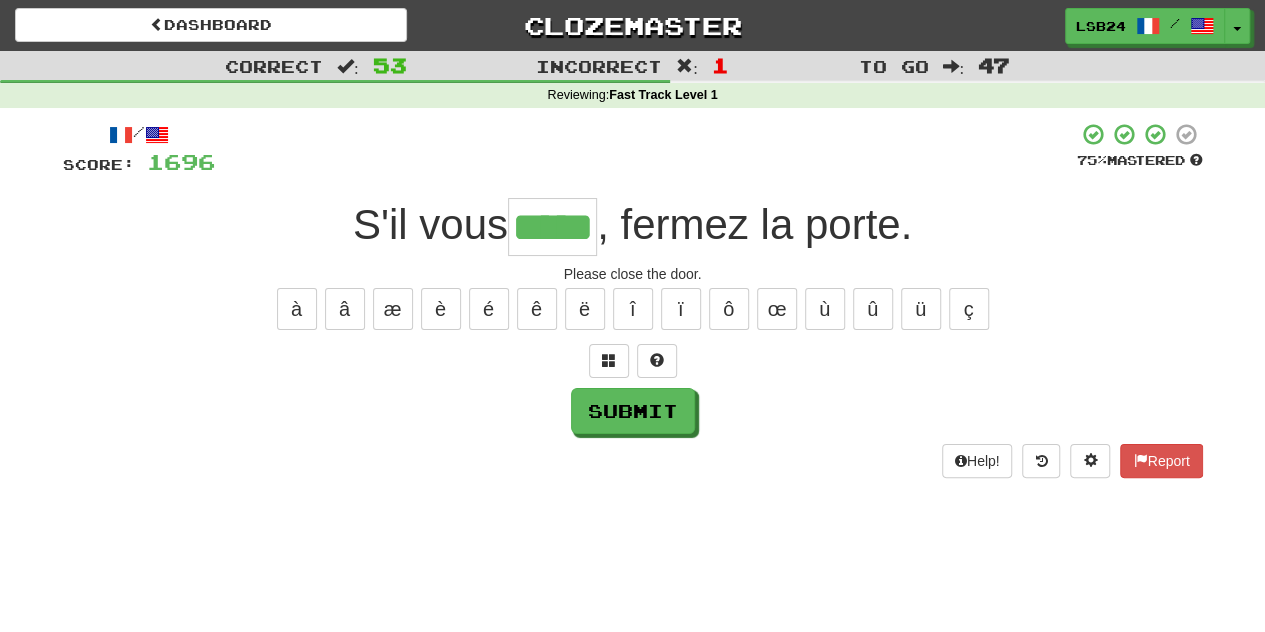 type on "*****" 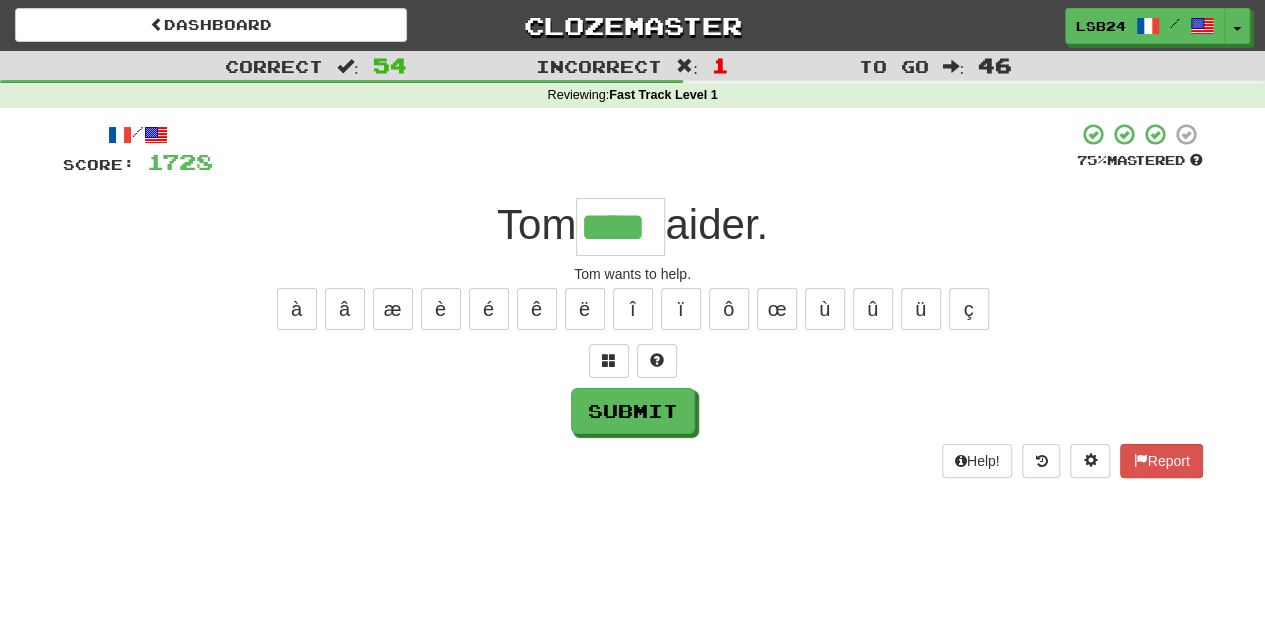 type on "****" 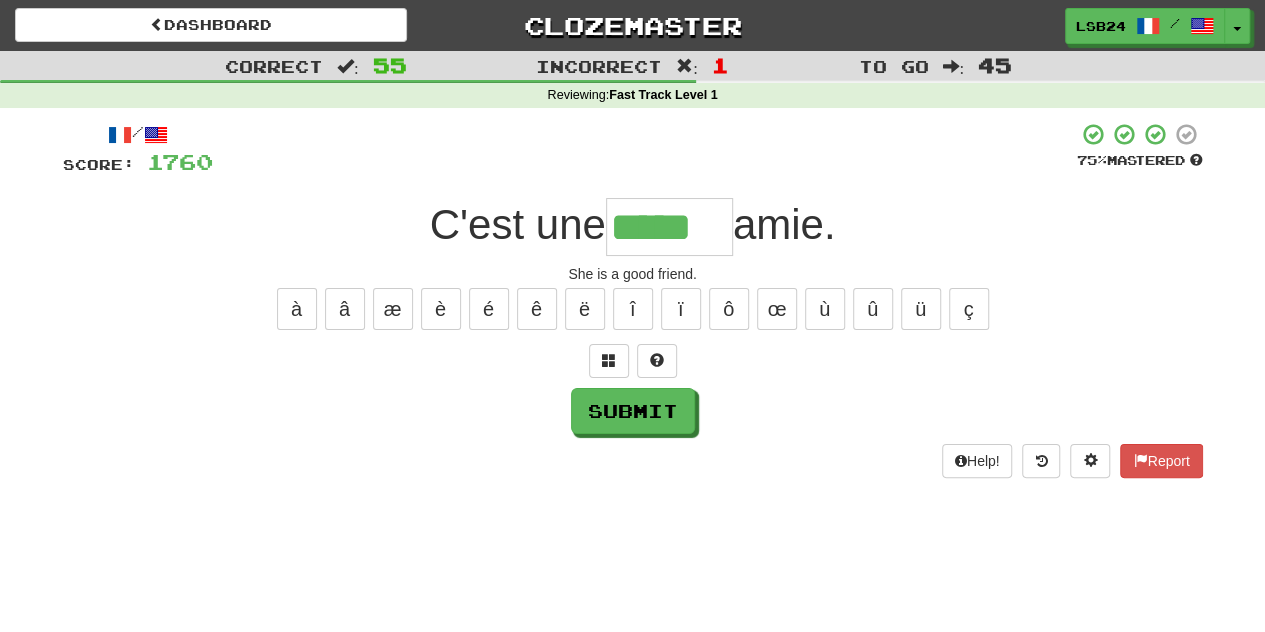 type on "*****" 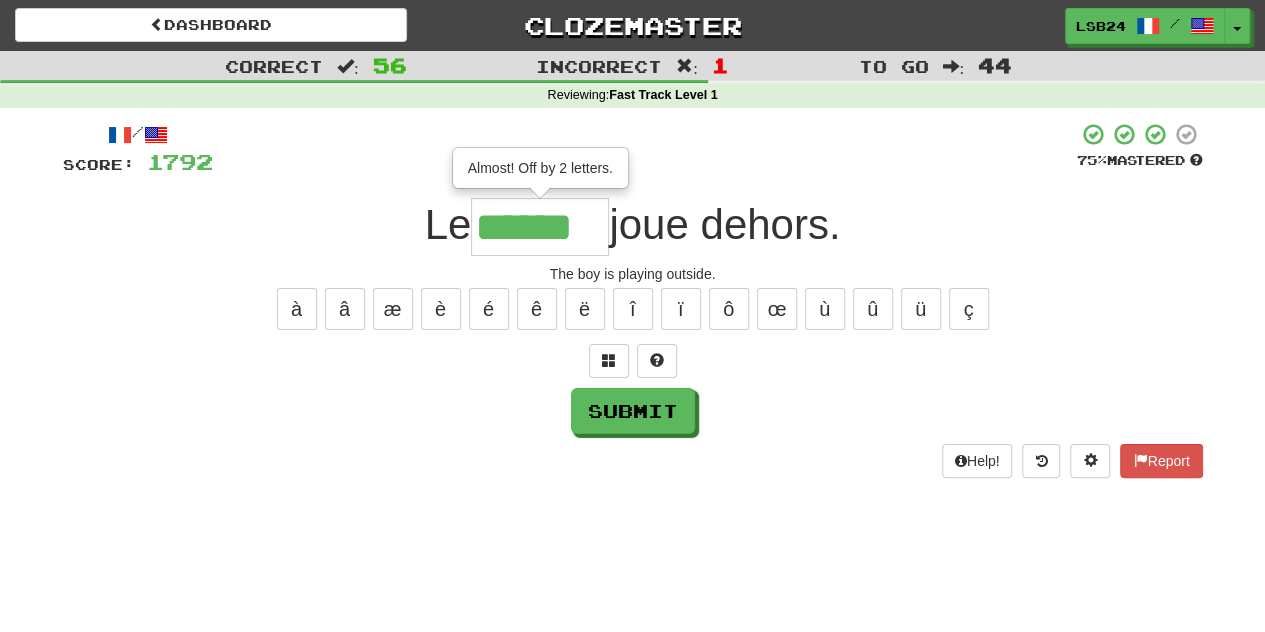 type on "******" 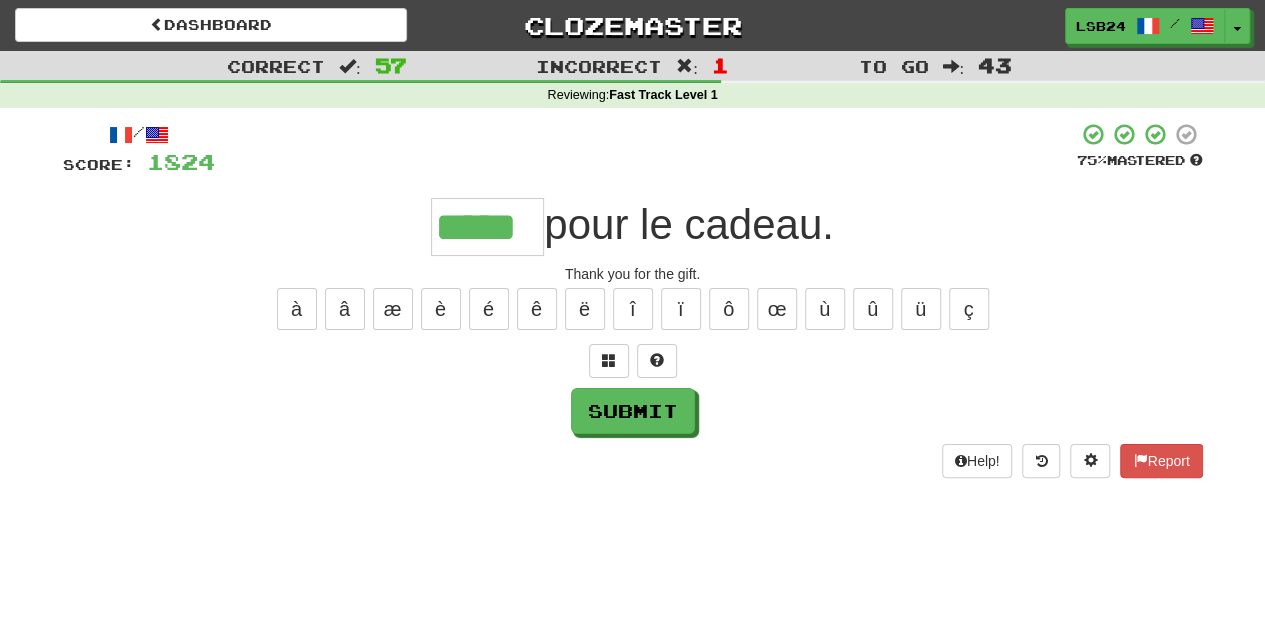 type on "*****" 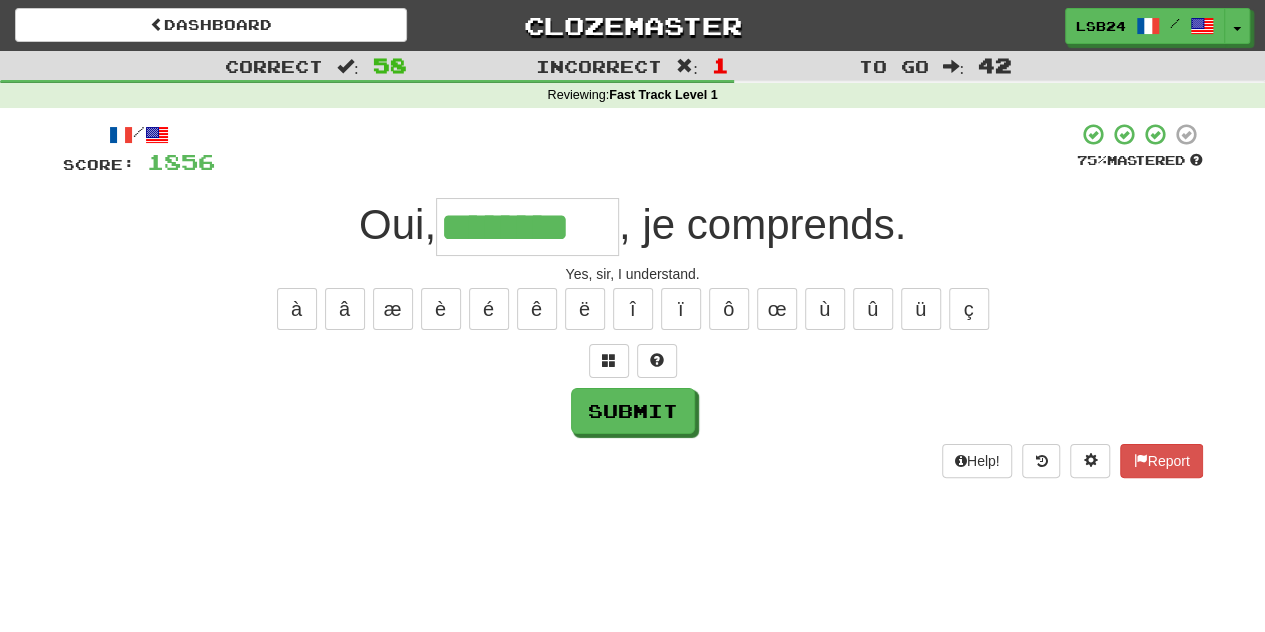 type on "********" 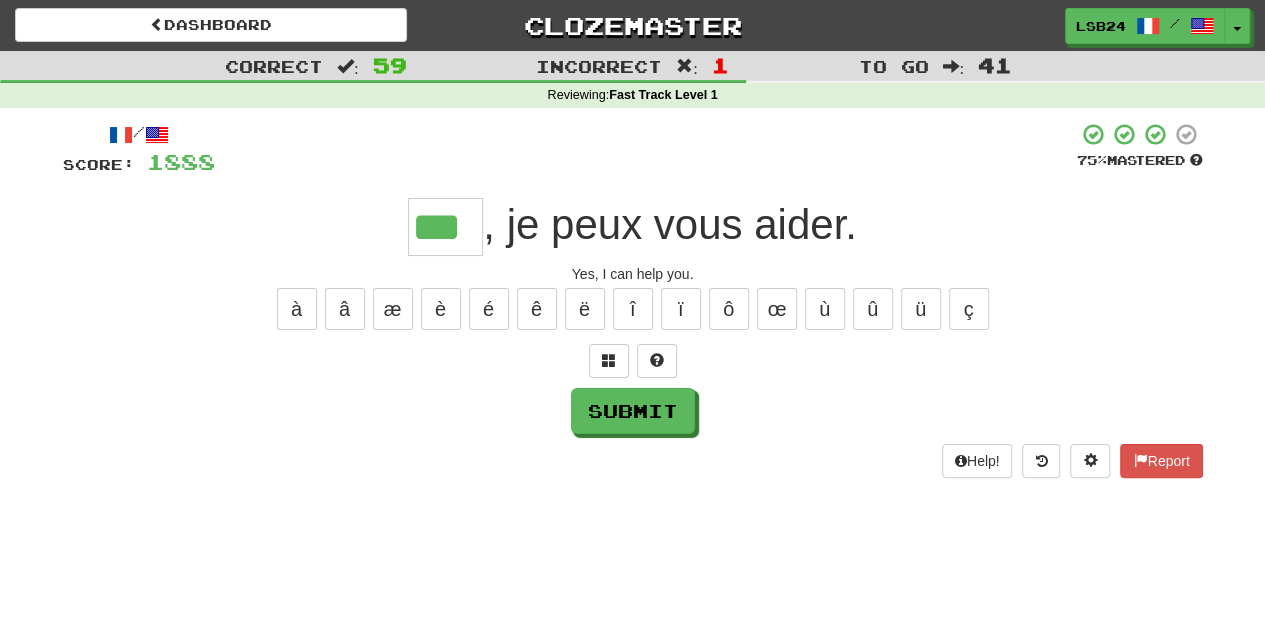 type on "***" 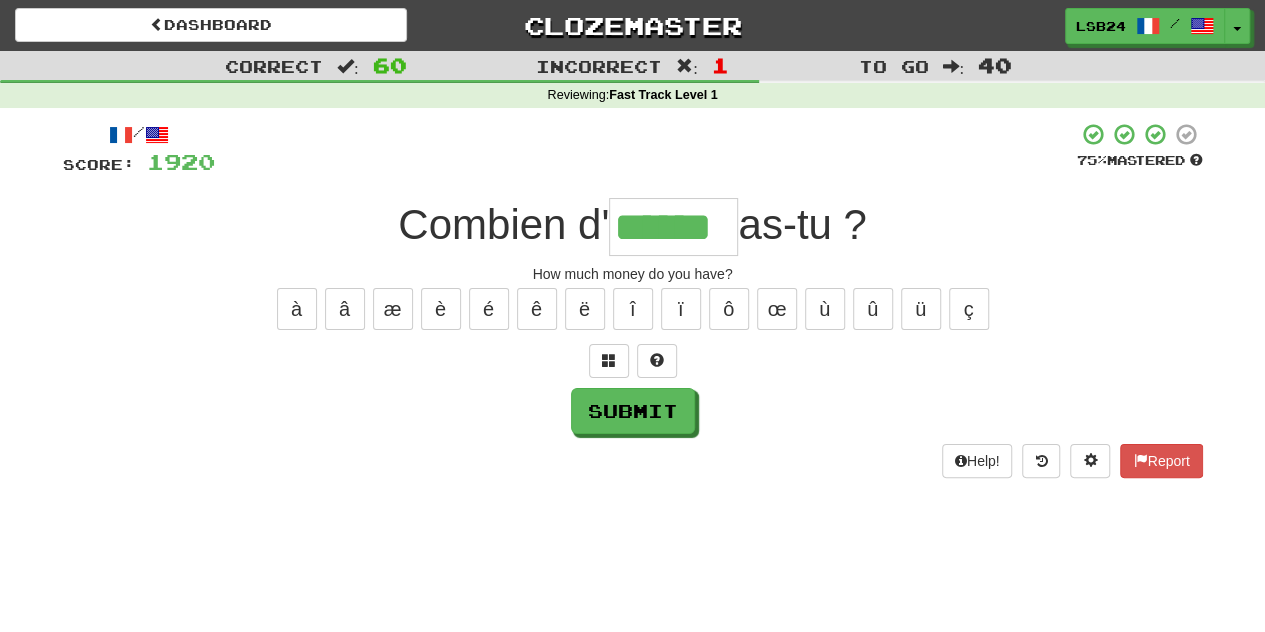 type on "******" 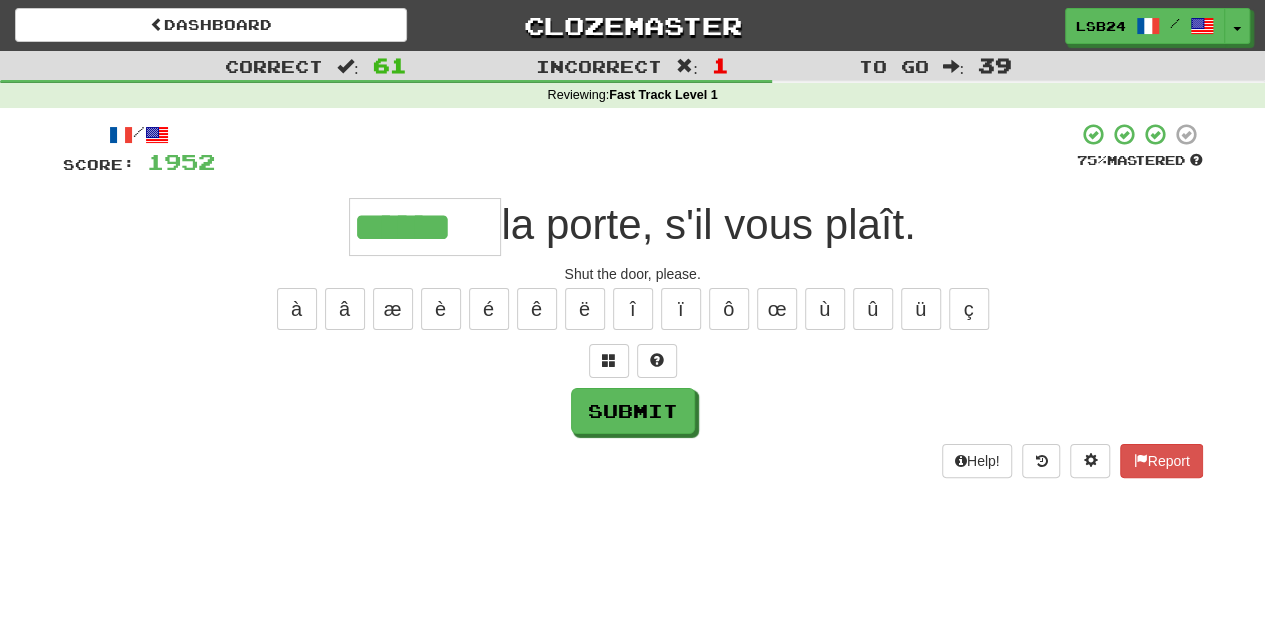 type on "******" 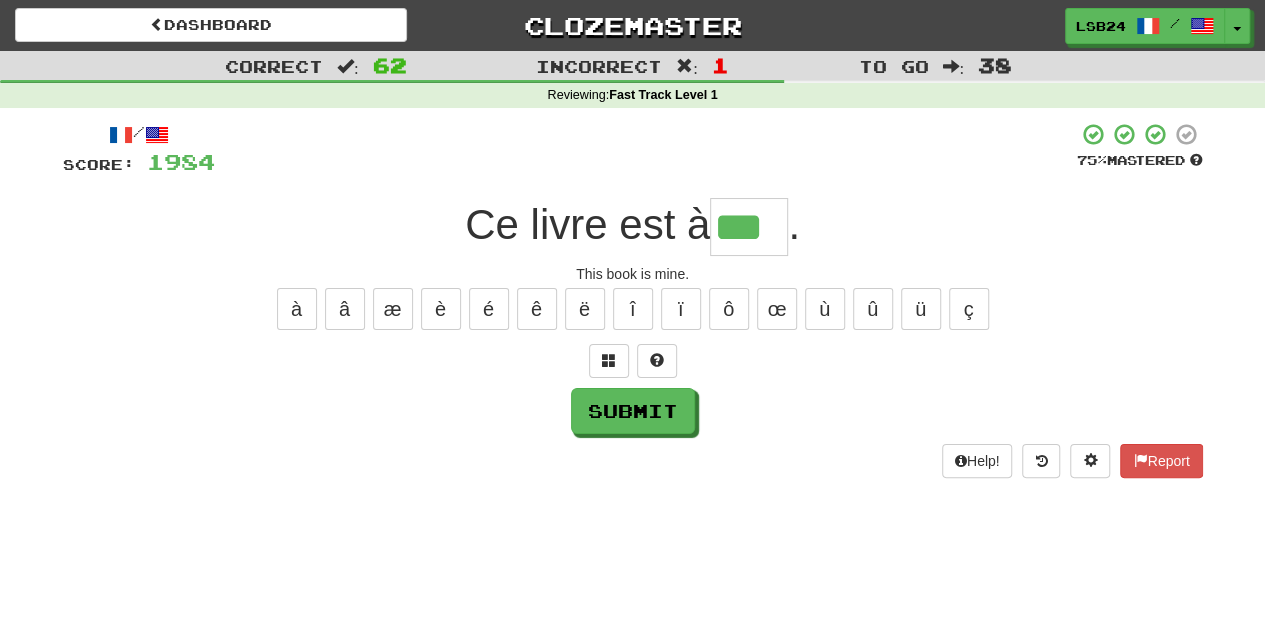 type on "***" 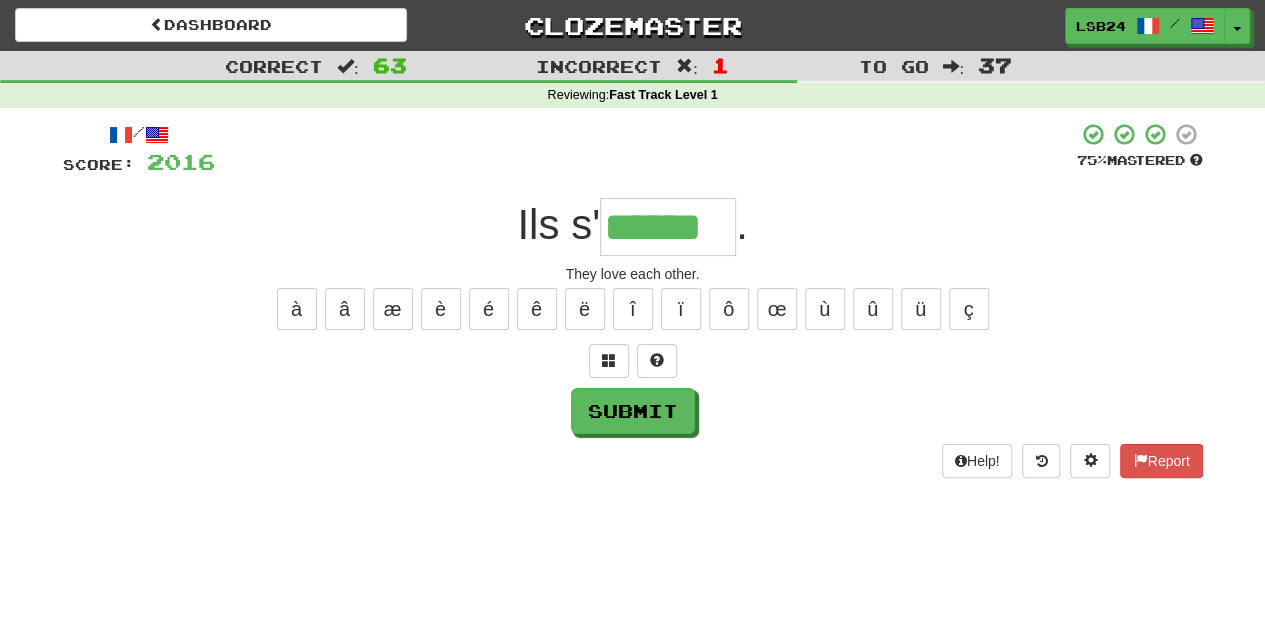 type on "******" 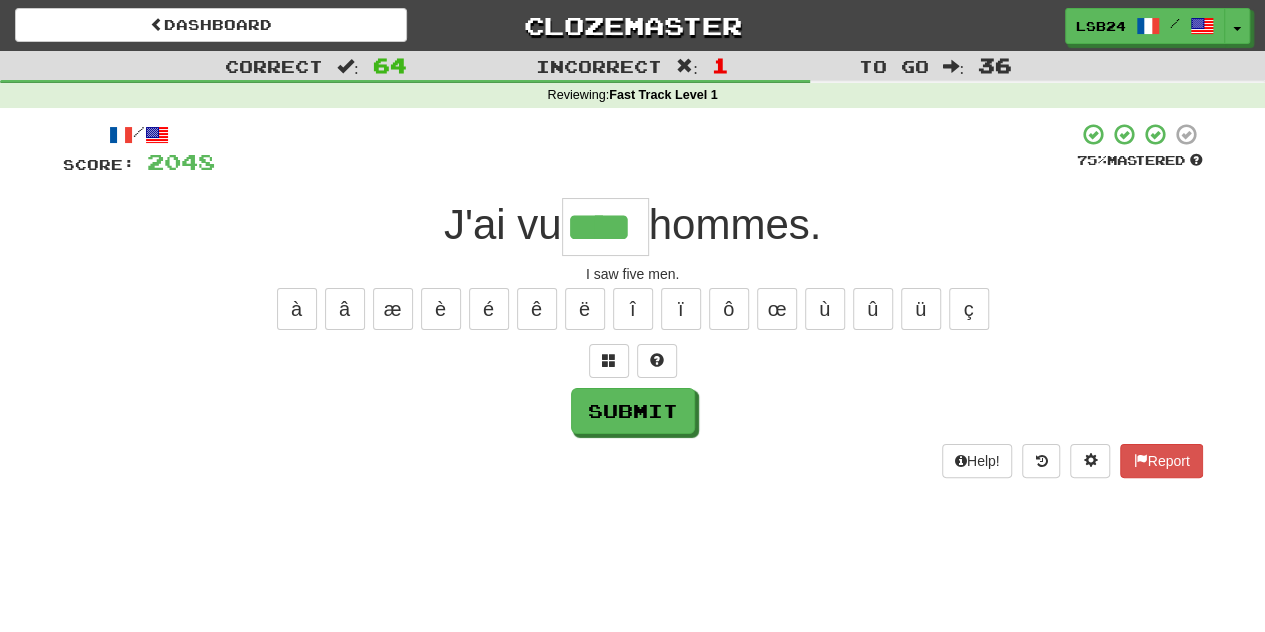 type on "****" 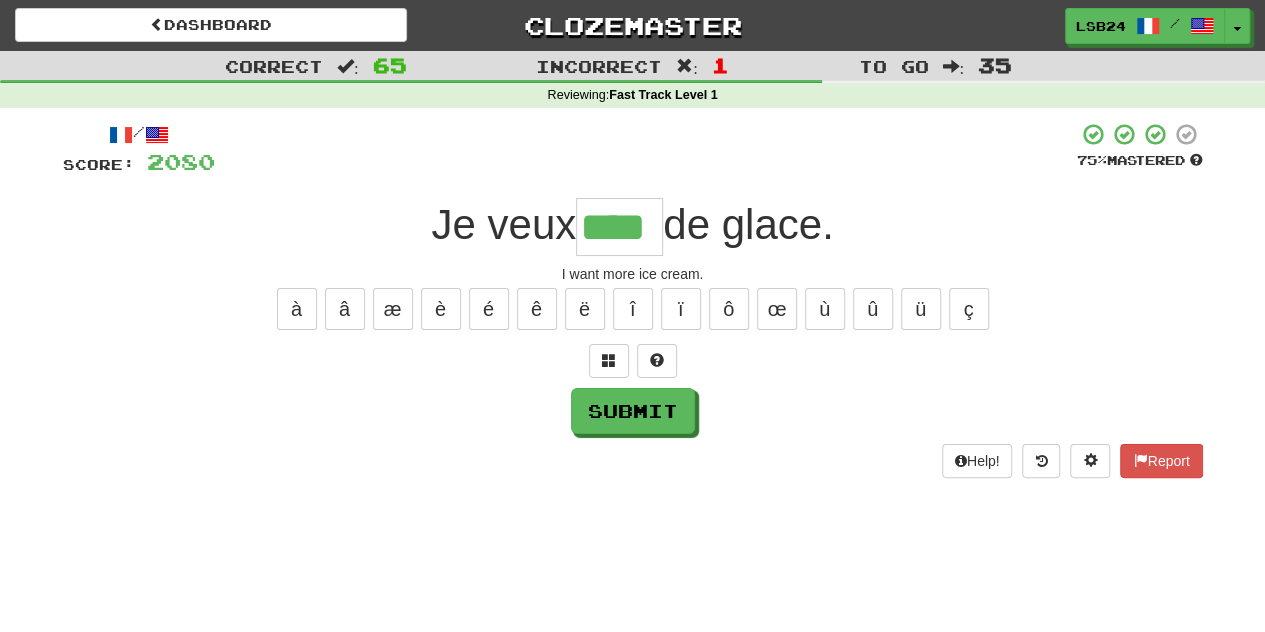 type on "****" 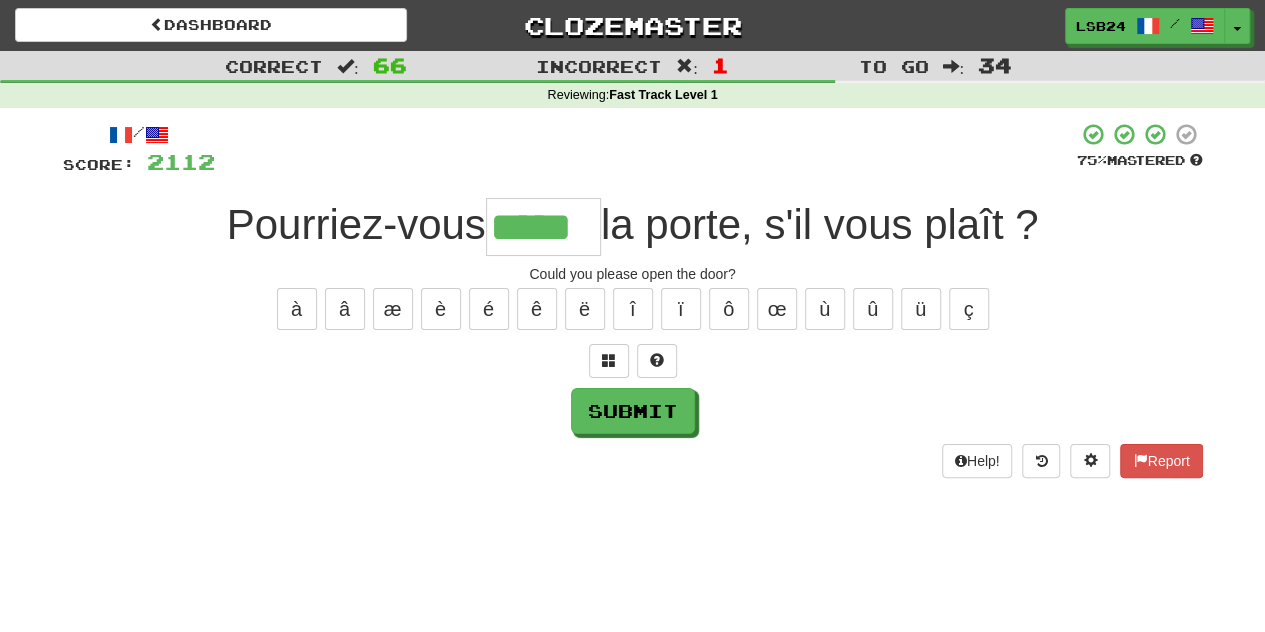 scroll, scrollTop: 0, scrollLeft: 0, axis: both 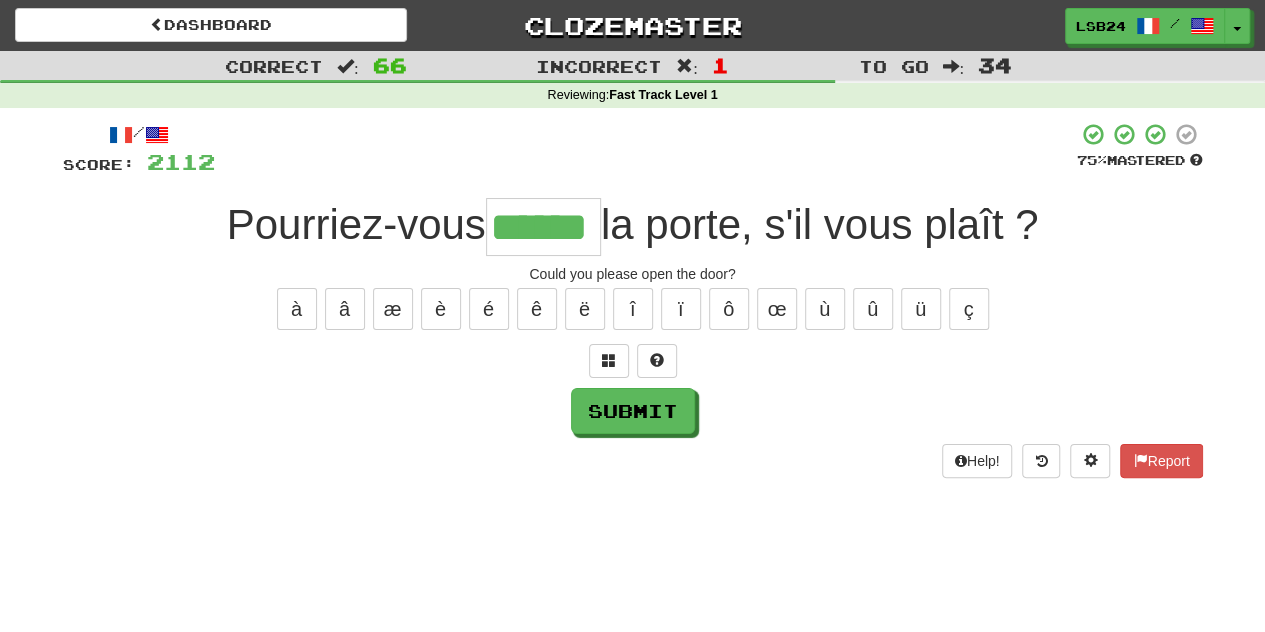 type on "******" 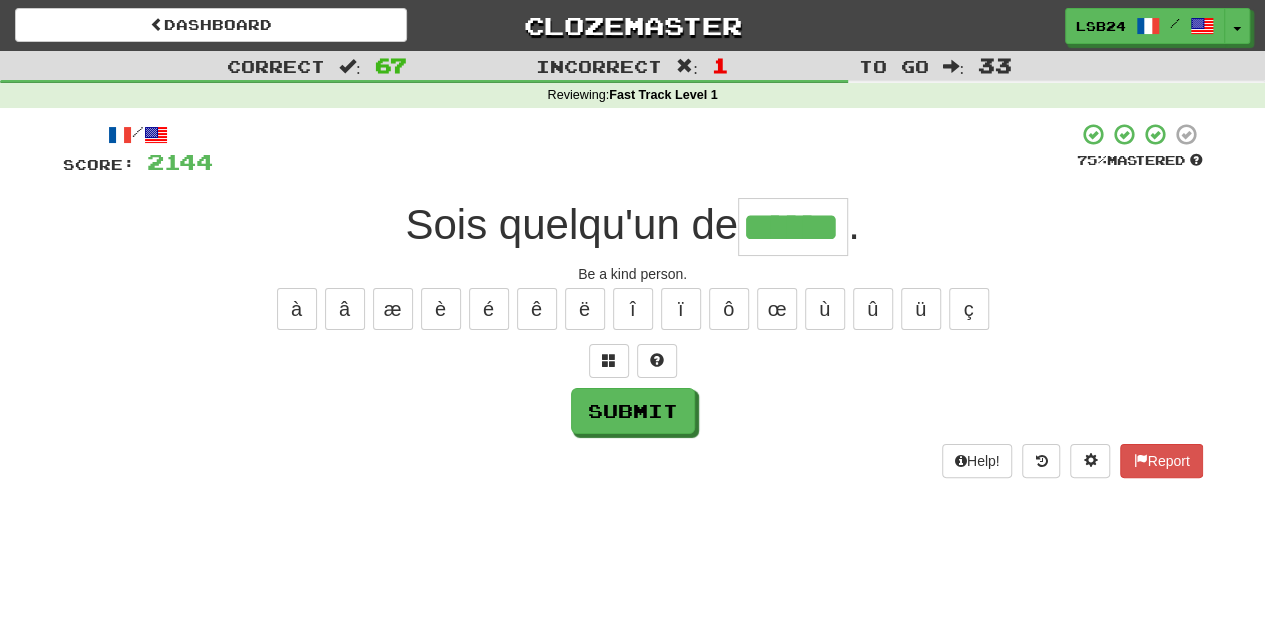 type on "******" 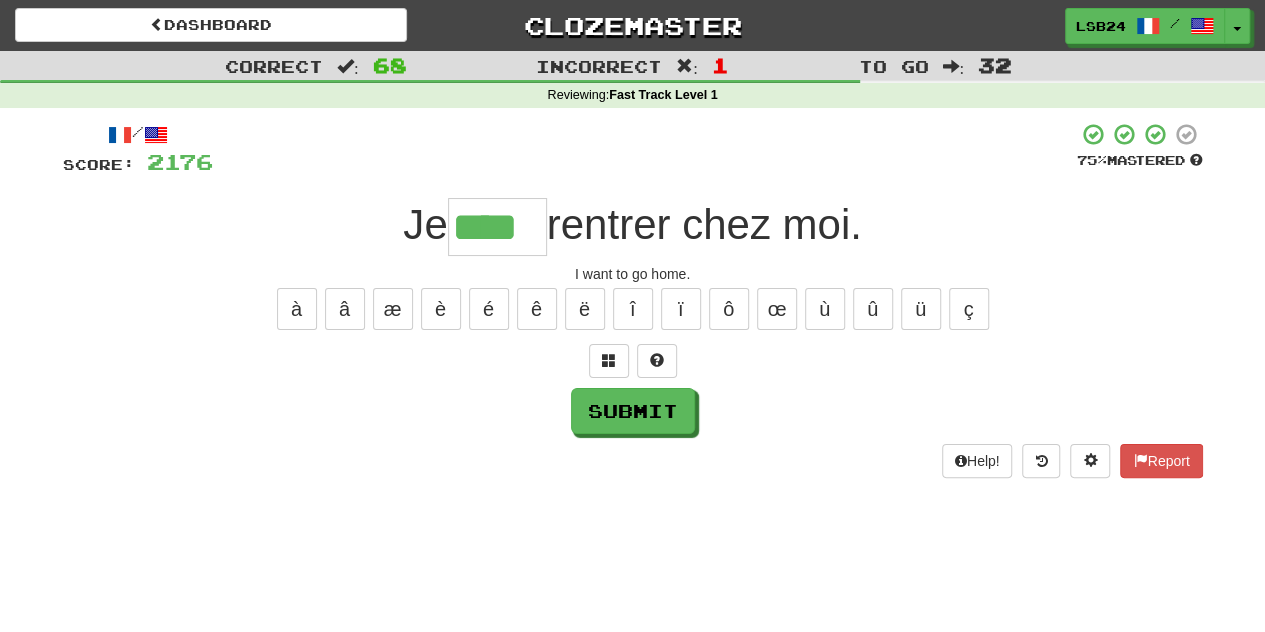 type on "****" 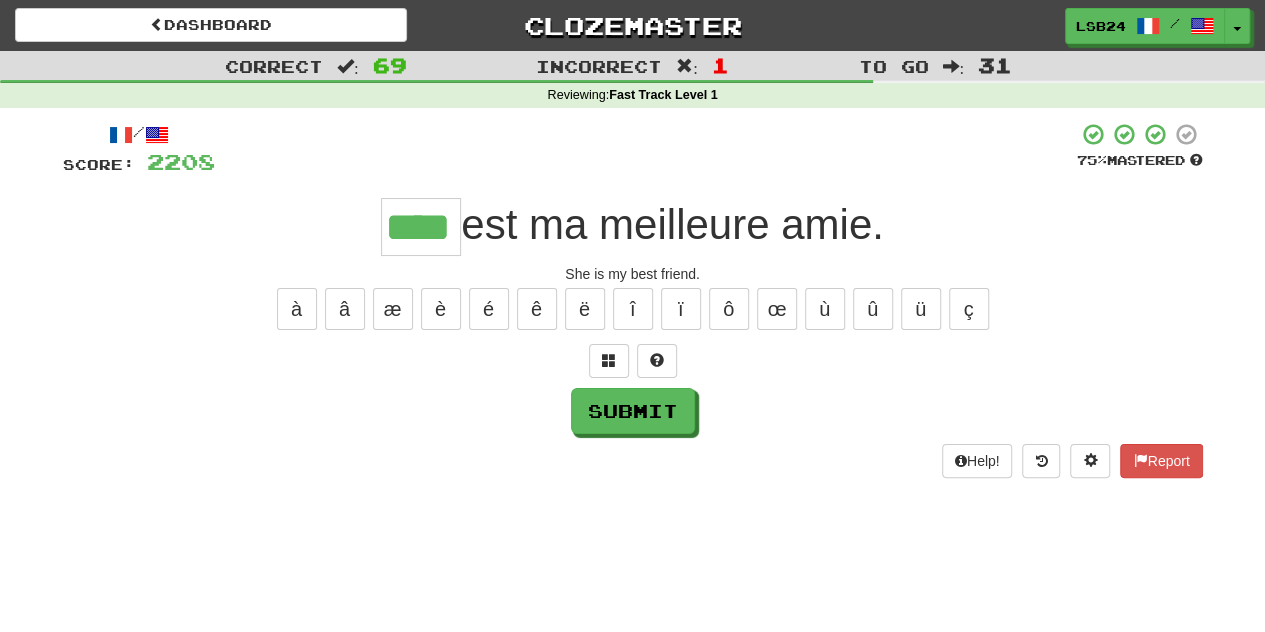 type on "****" 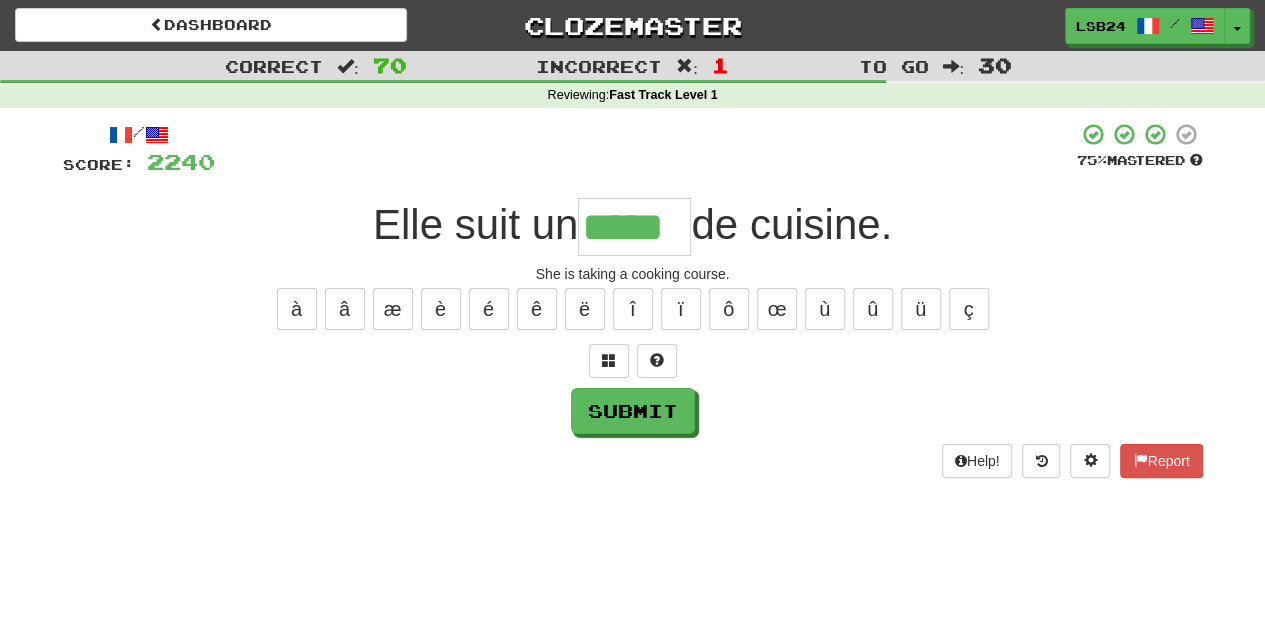 type on "*****" 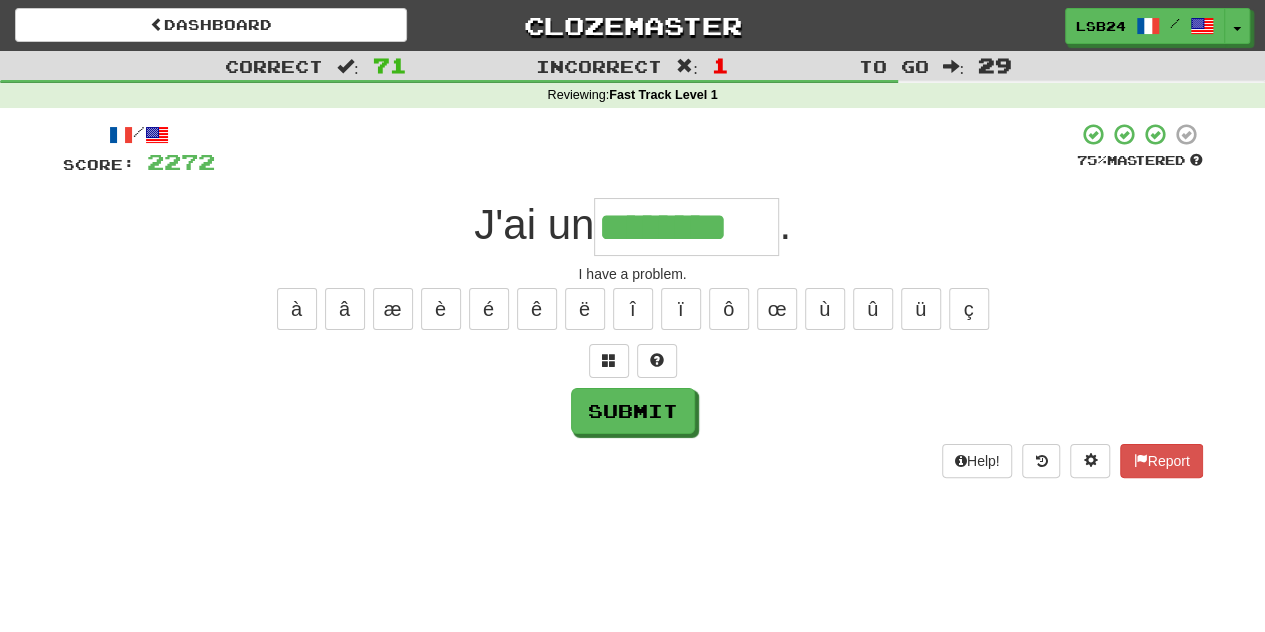 type on "********" 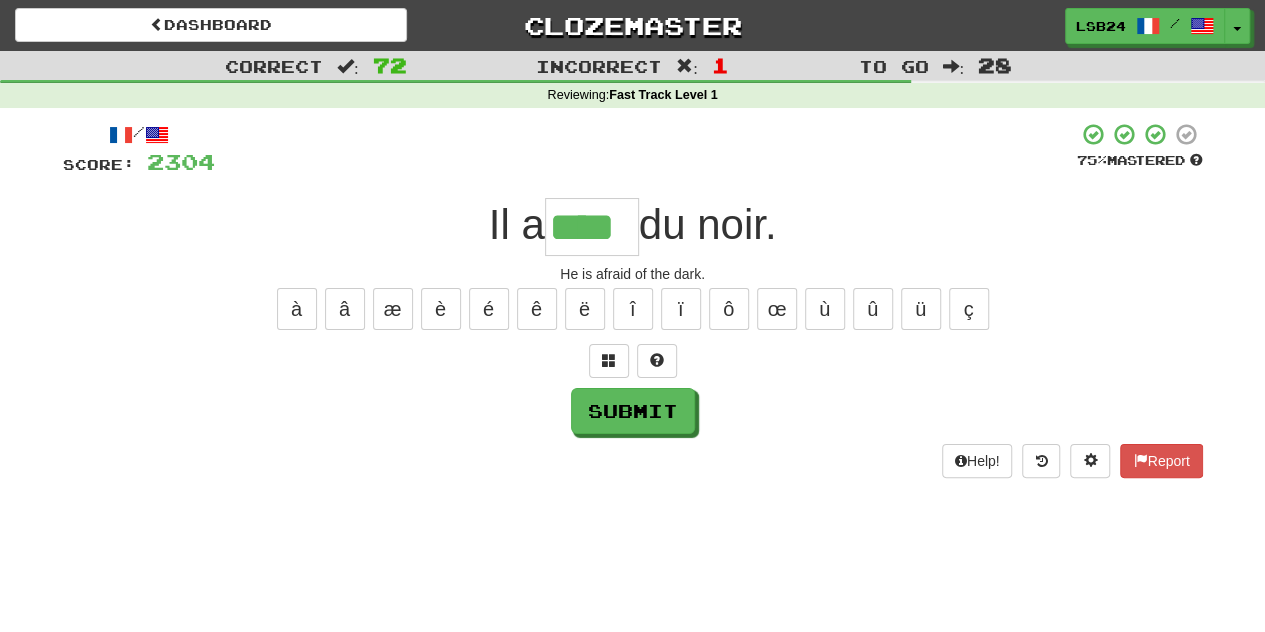 type on "****" 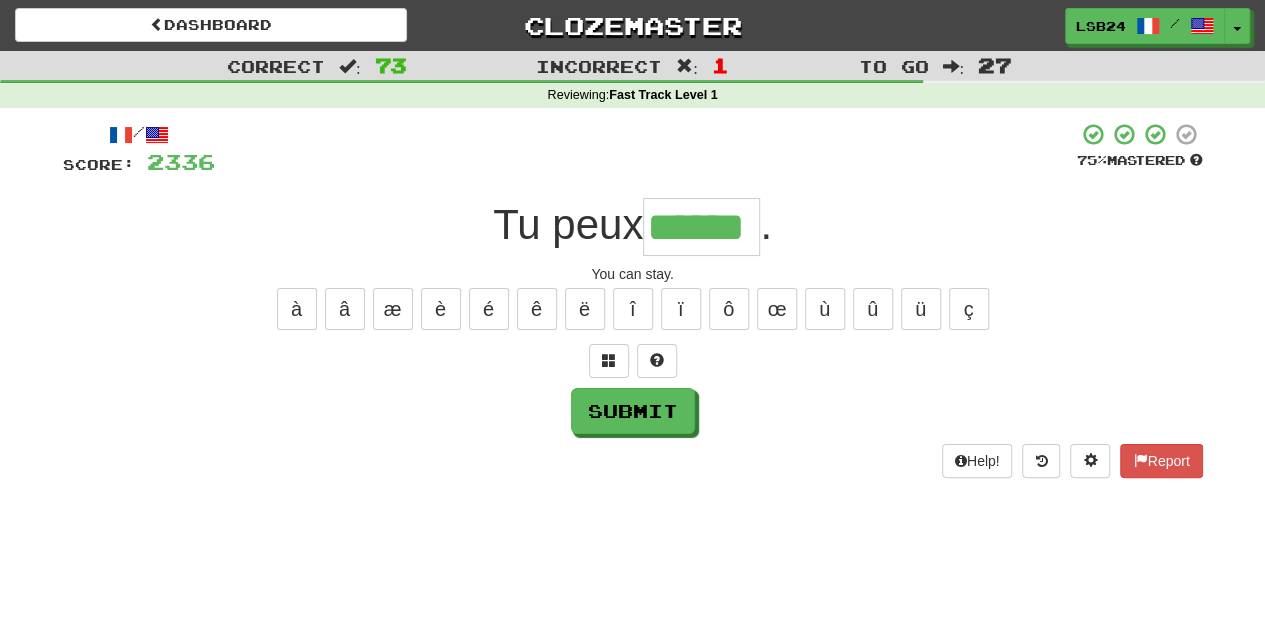 type on "******" 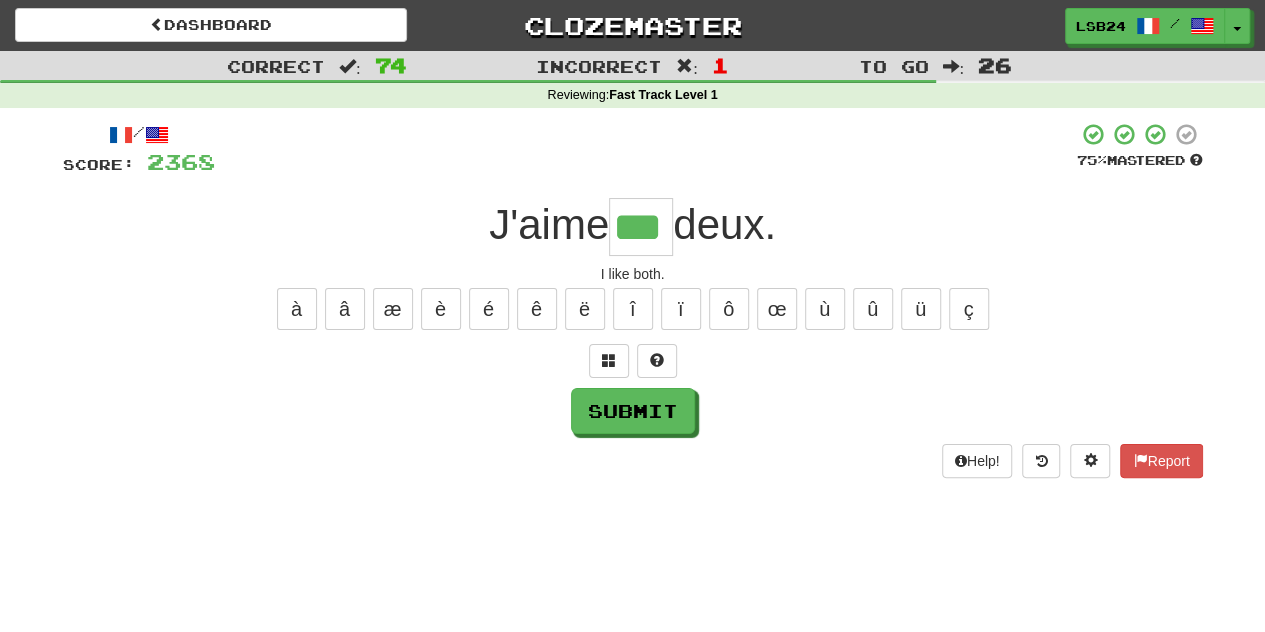 type on "***" 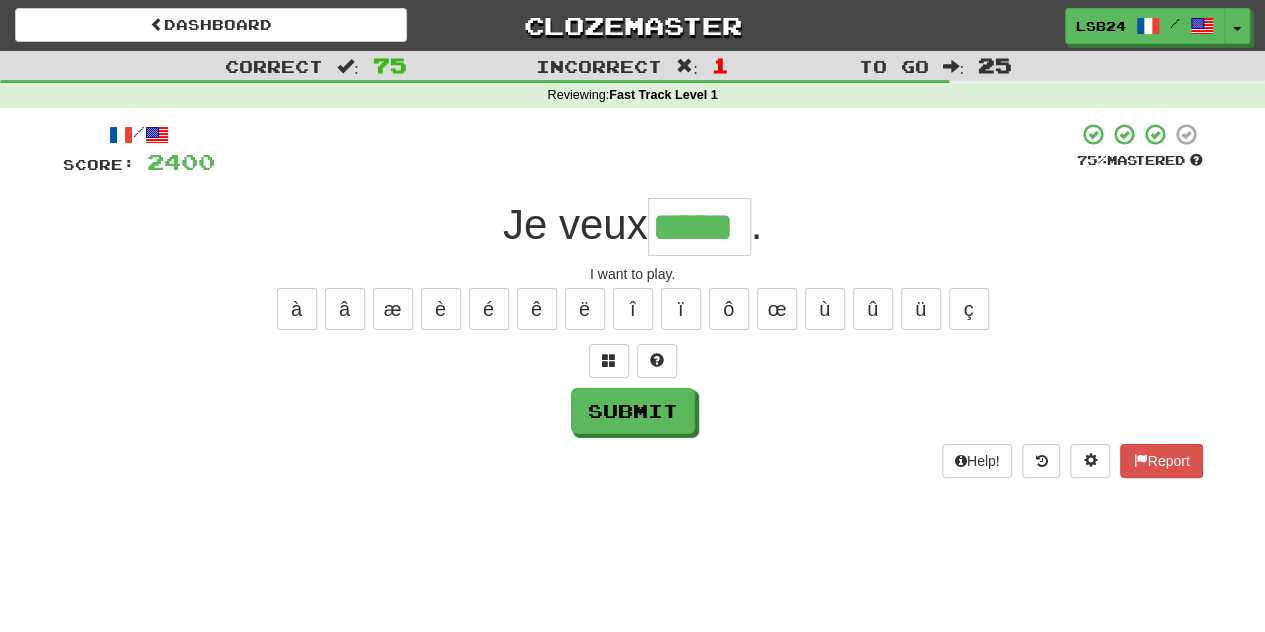 type on "*****" 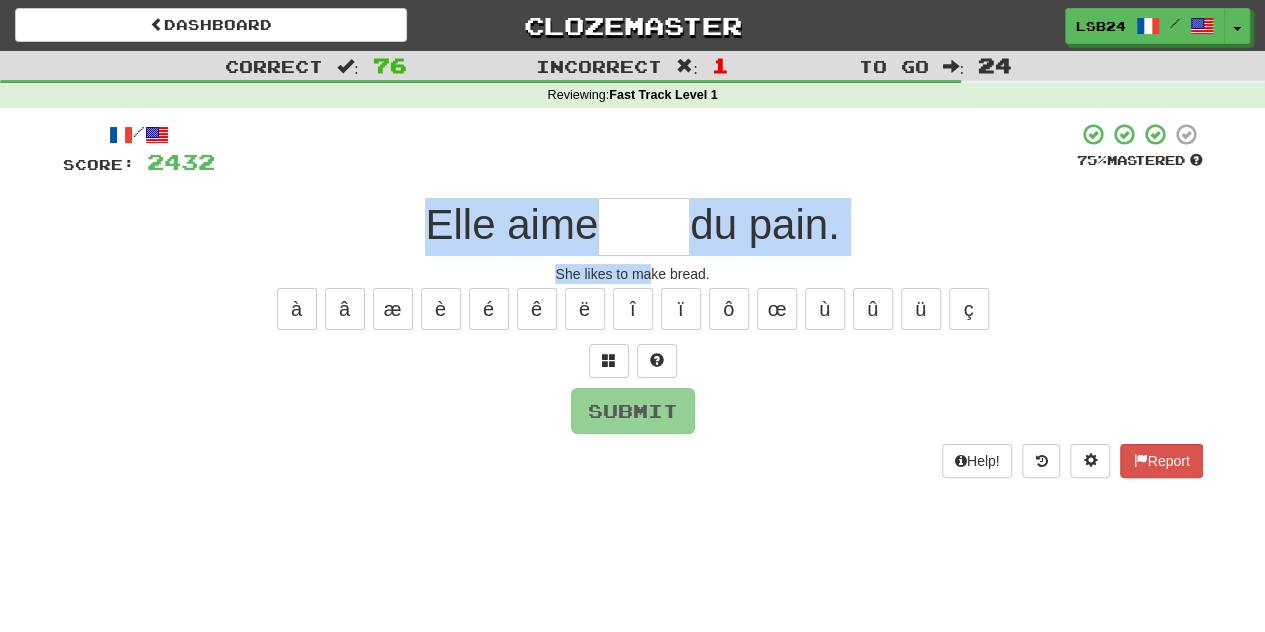 drag, startPoint x: 650, startPoint y: 262, endPoint x: 652, endPoint y: 244, distance: 18.110771 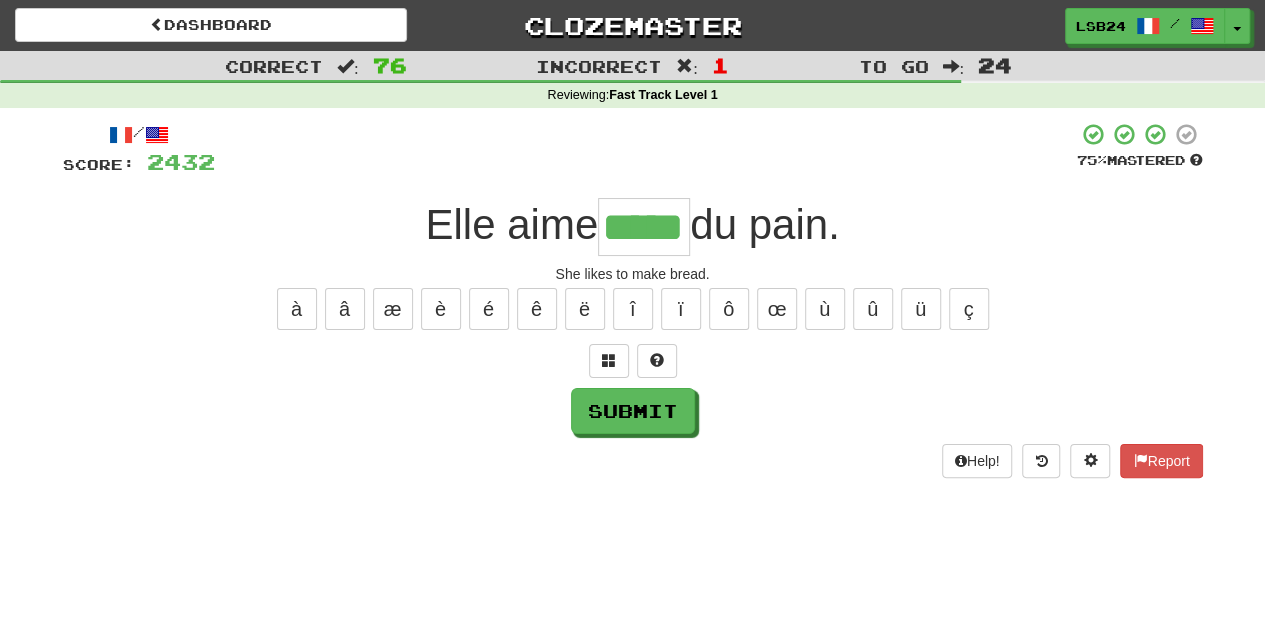 type on "*****" 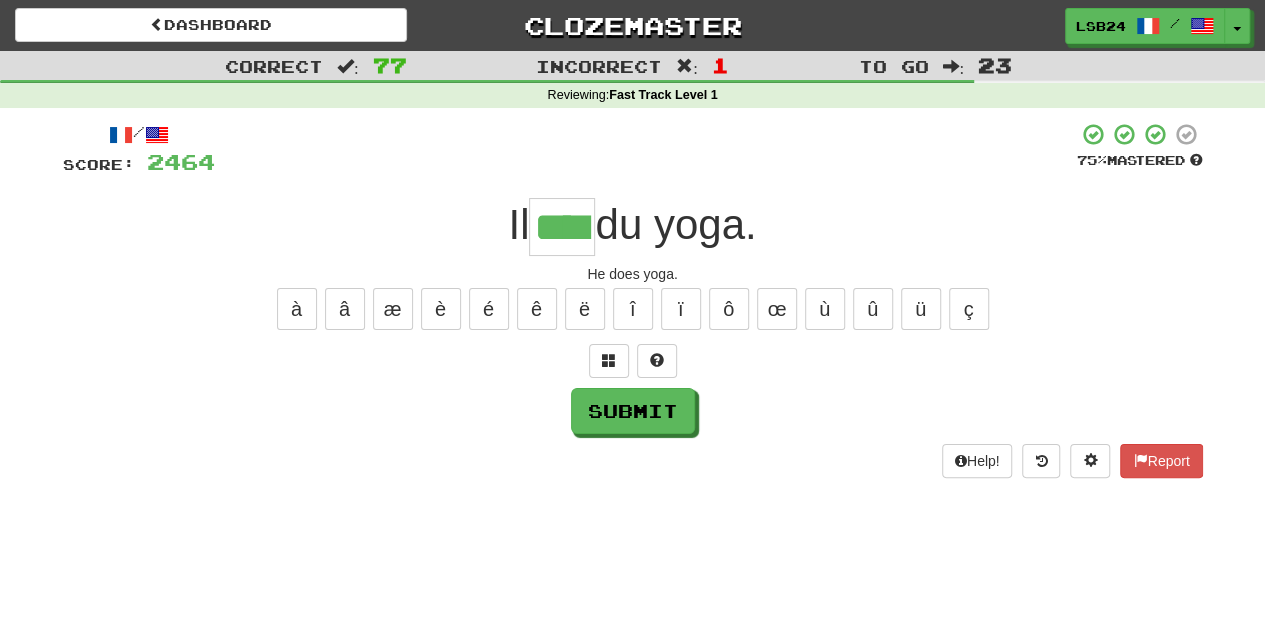 type on "****" 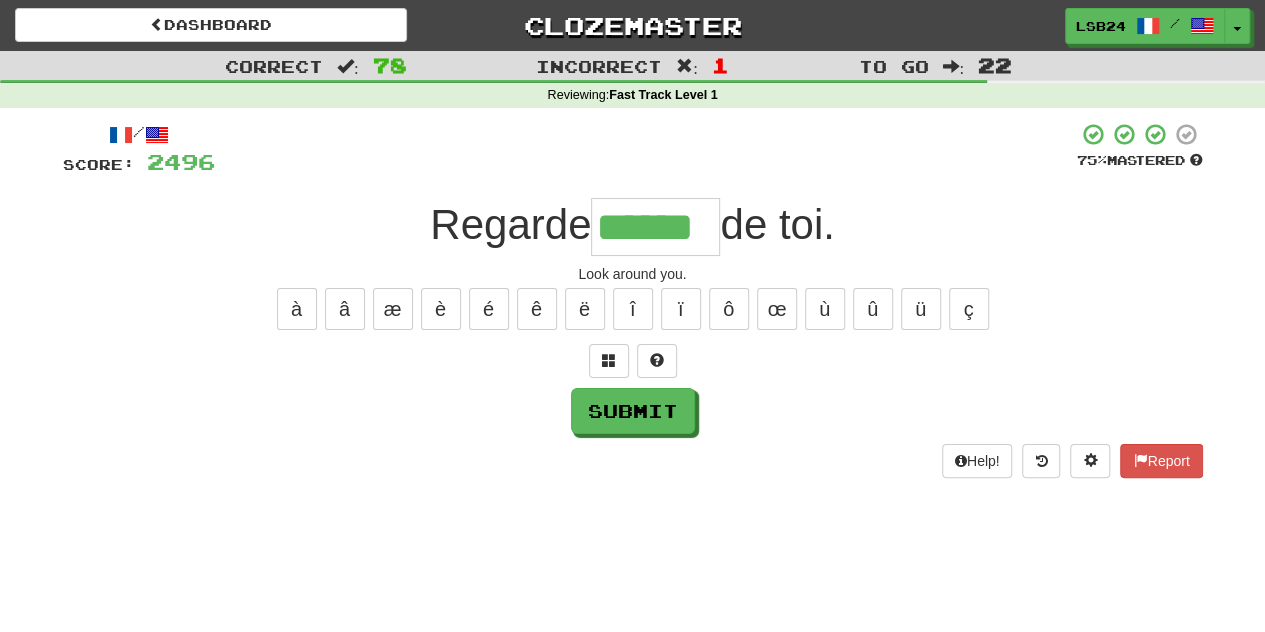 type on "******" 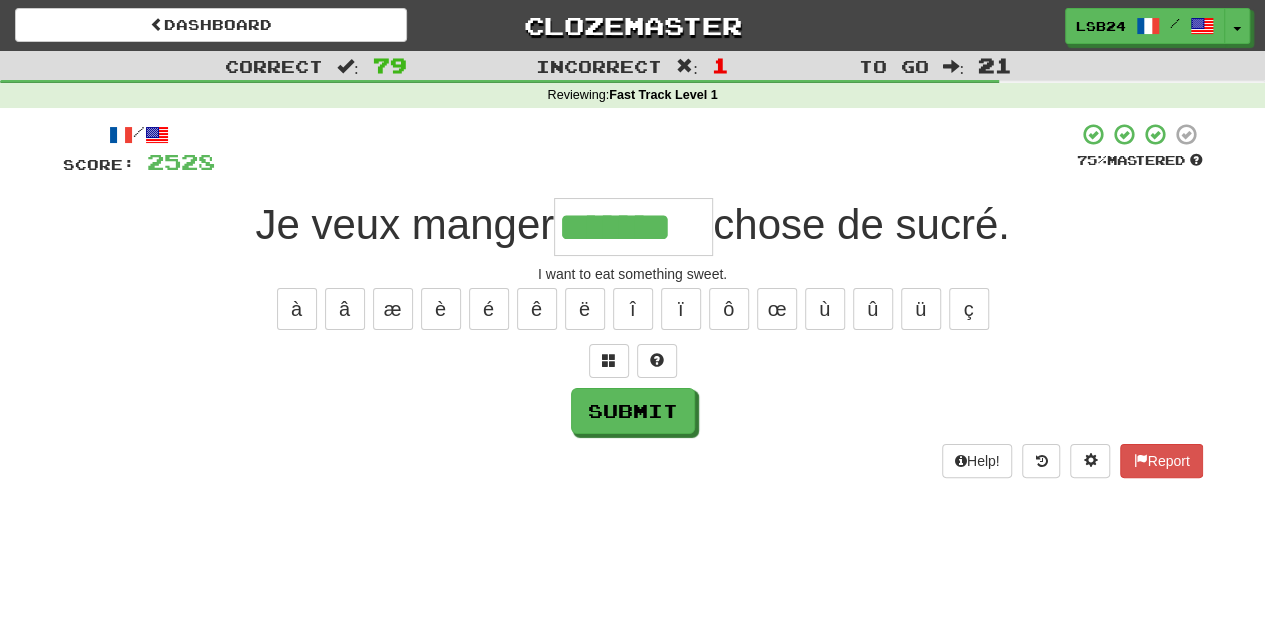 type on "*******" 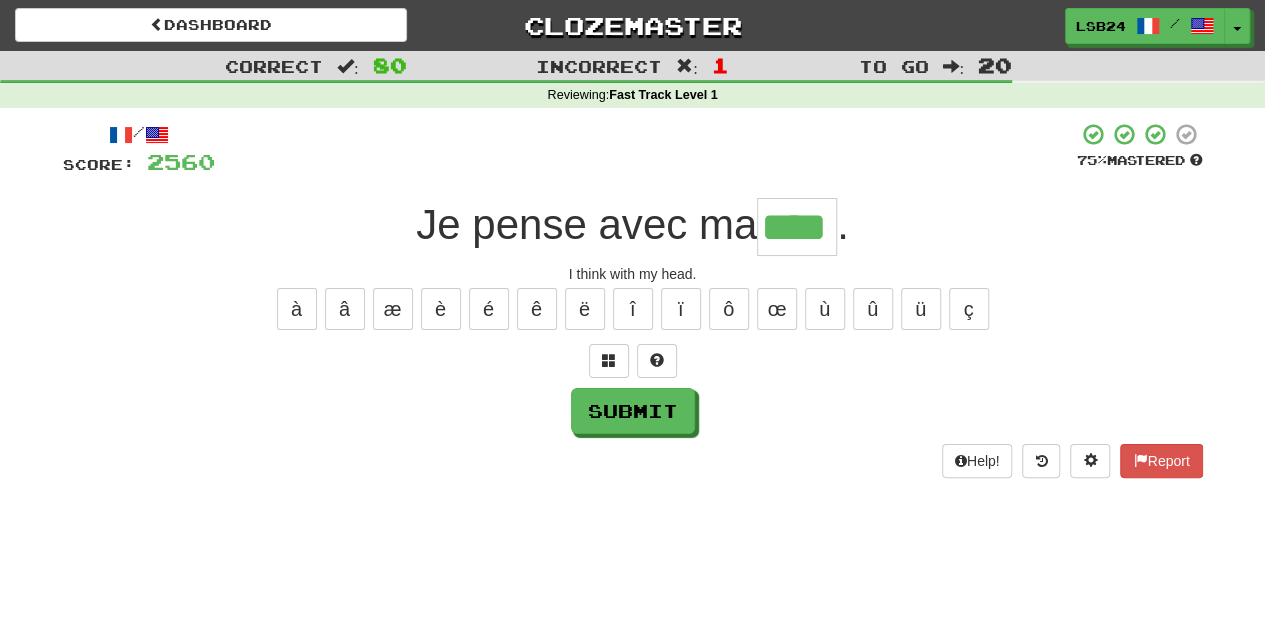 type on "****" 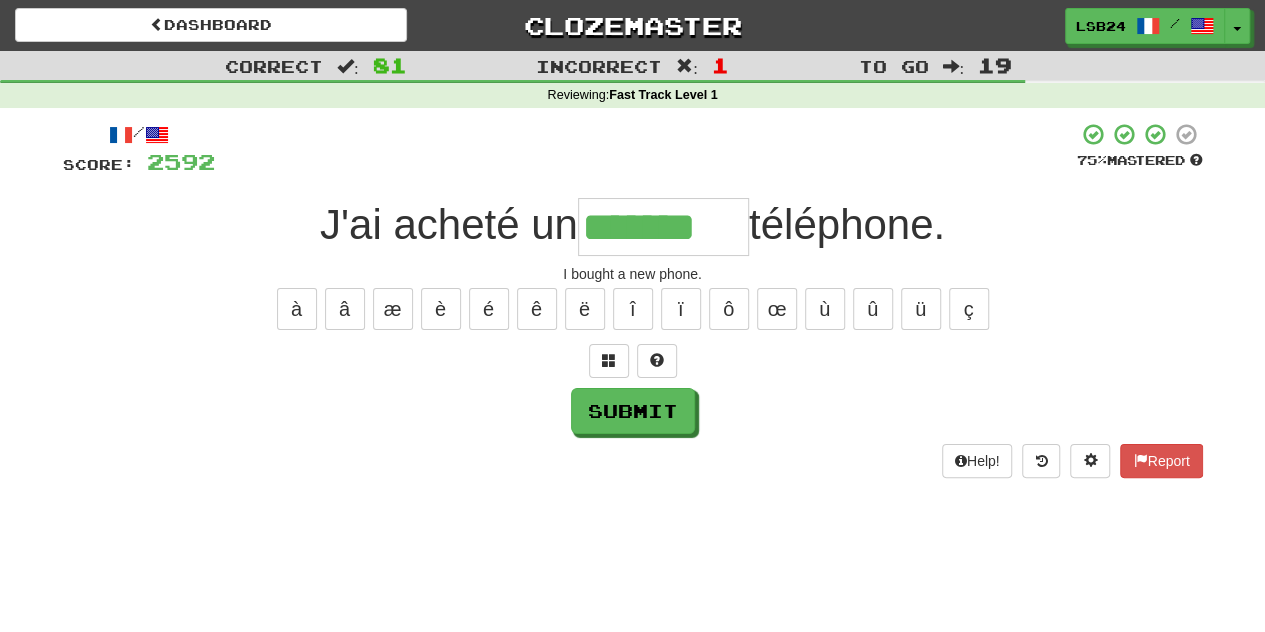 type on "*******" 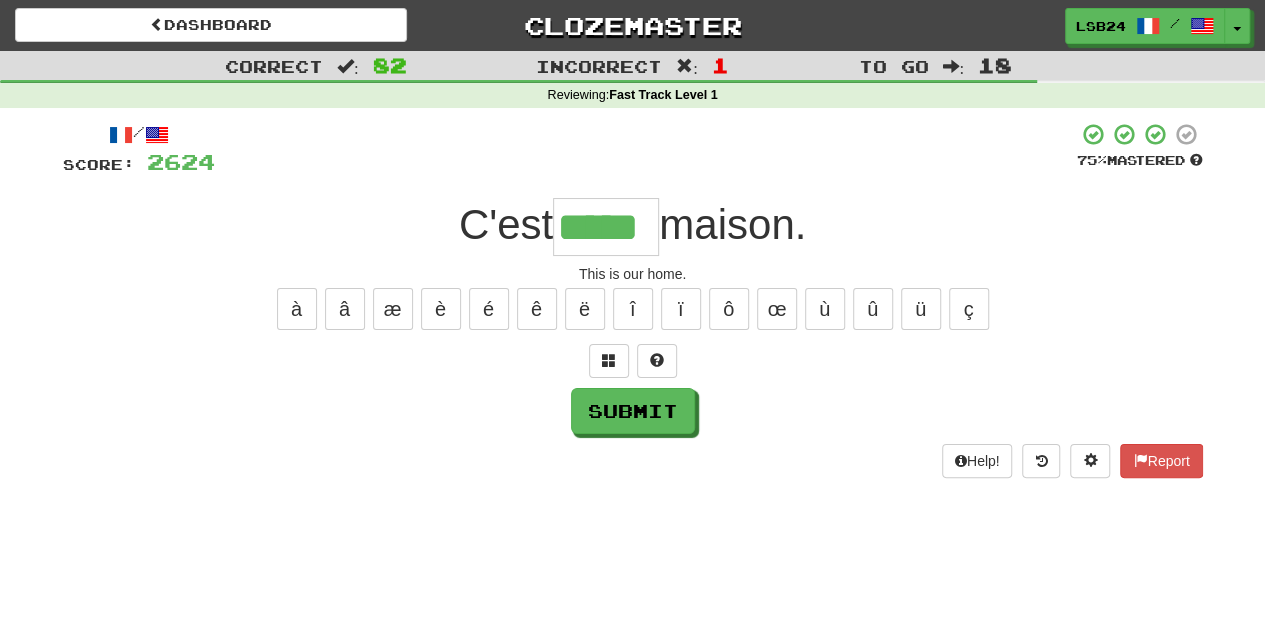 type on "*****" 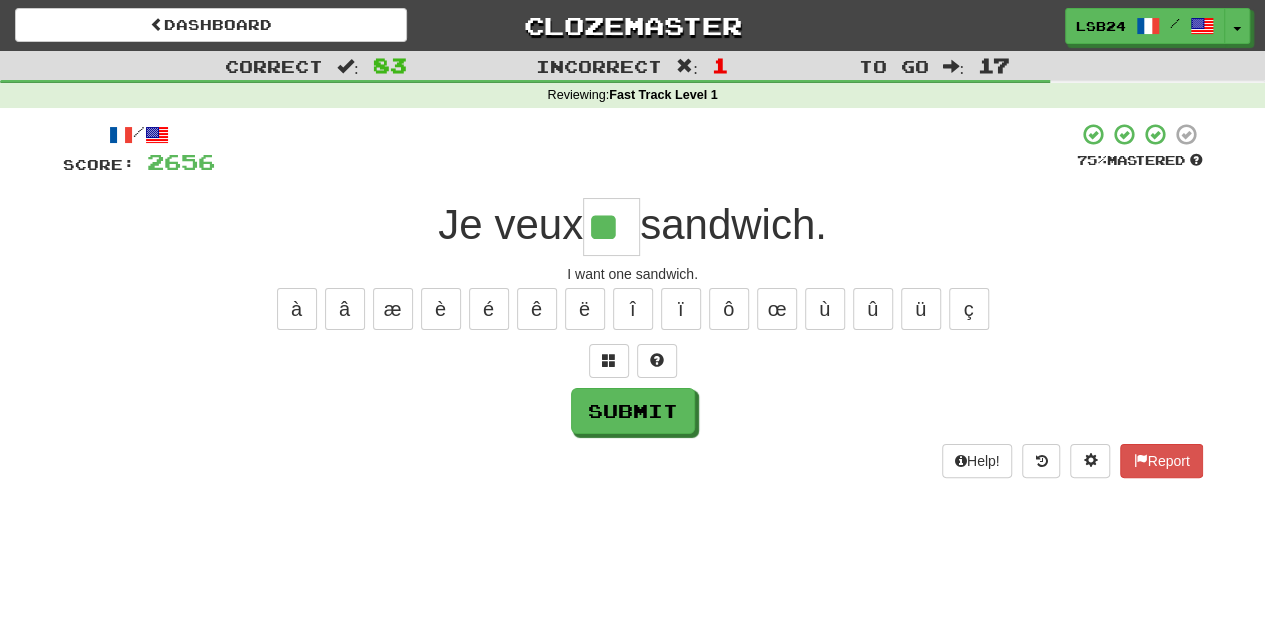 type on "**" 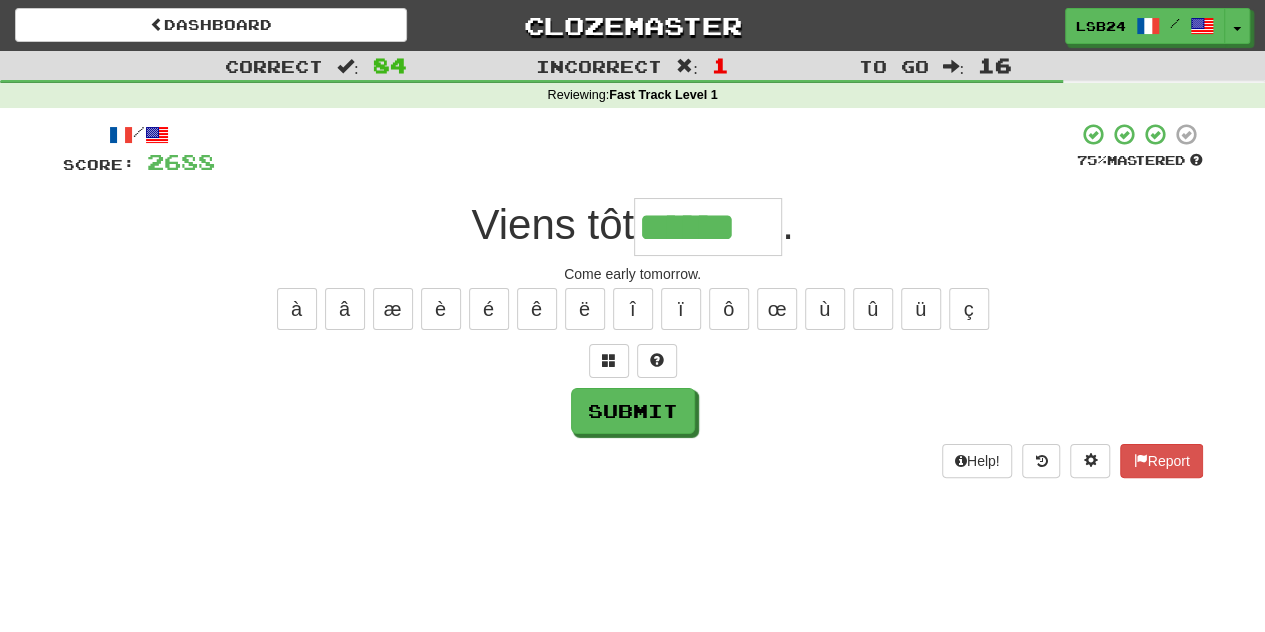type on "******" 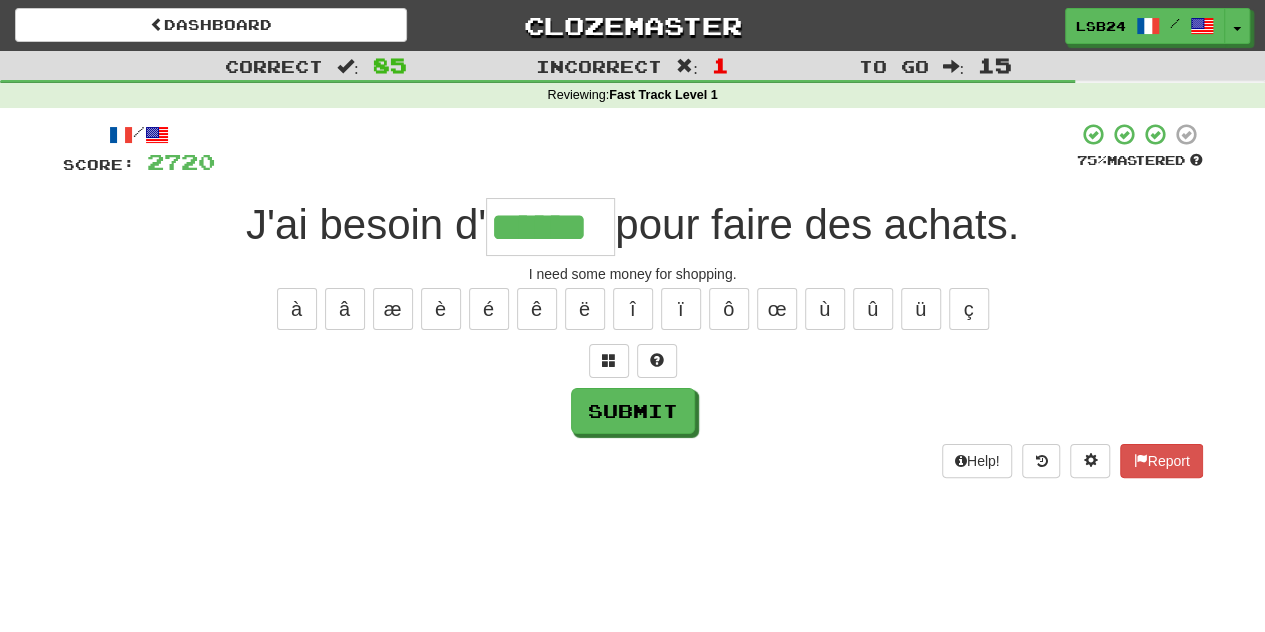 type on "******" 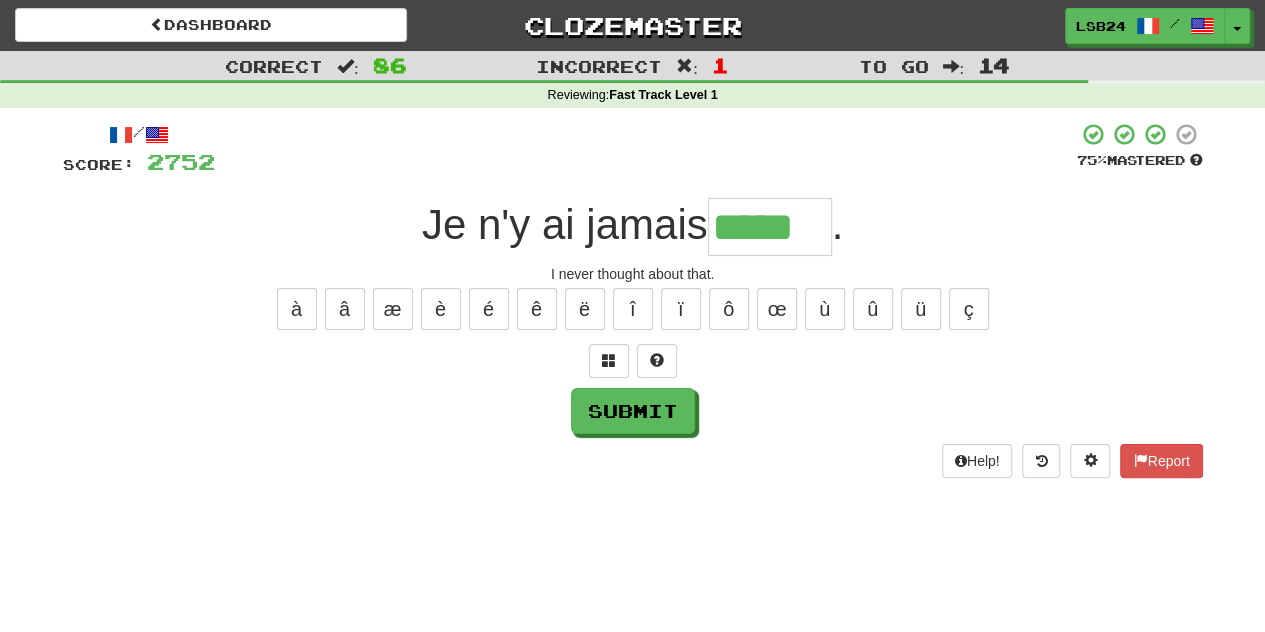 type on "*****" 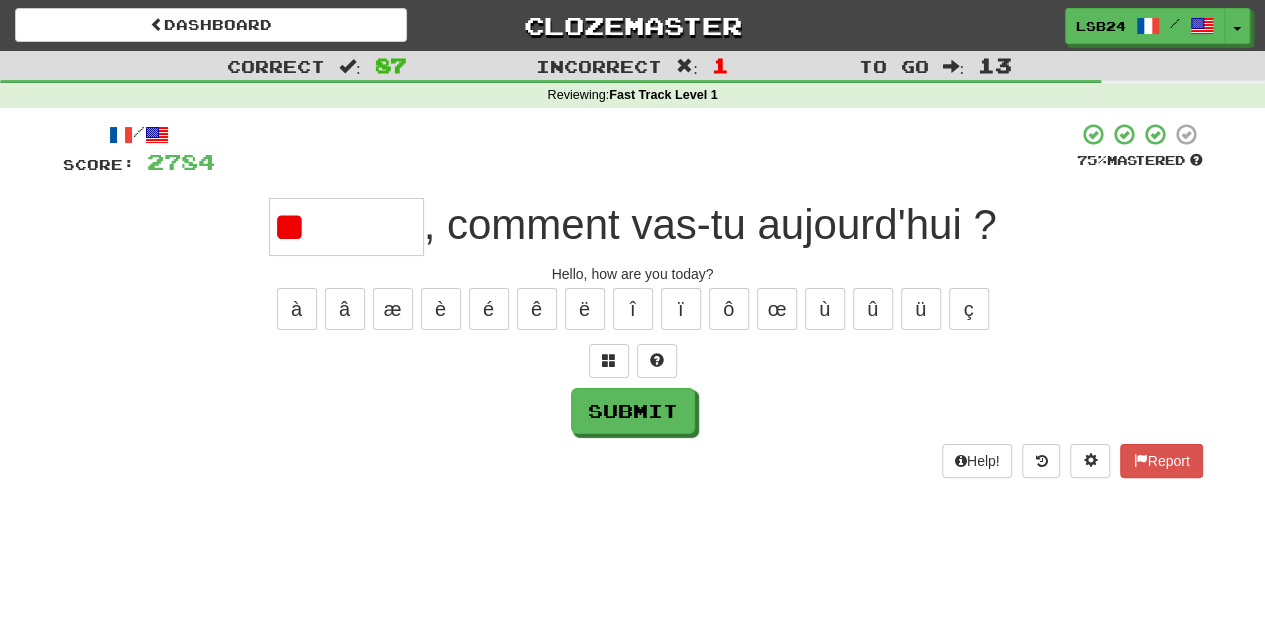 type on "*" 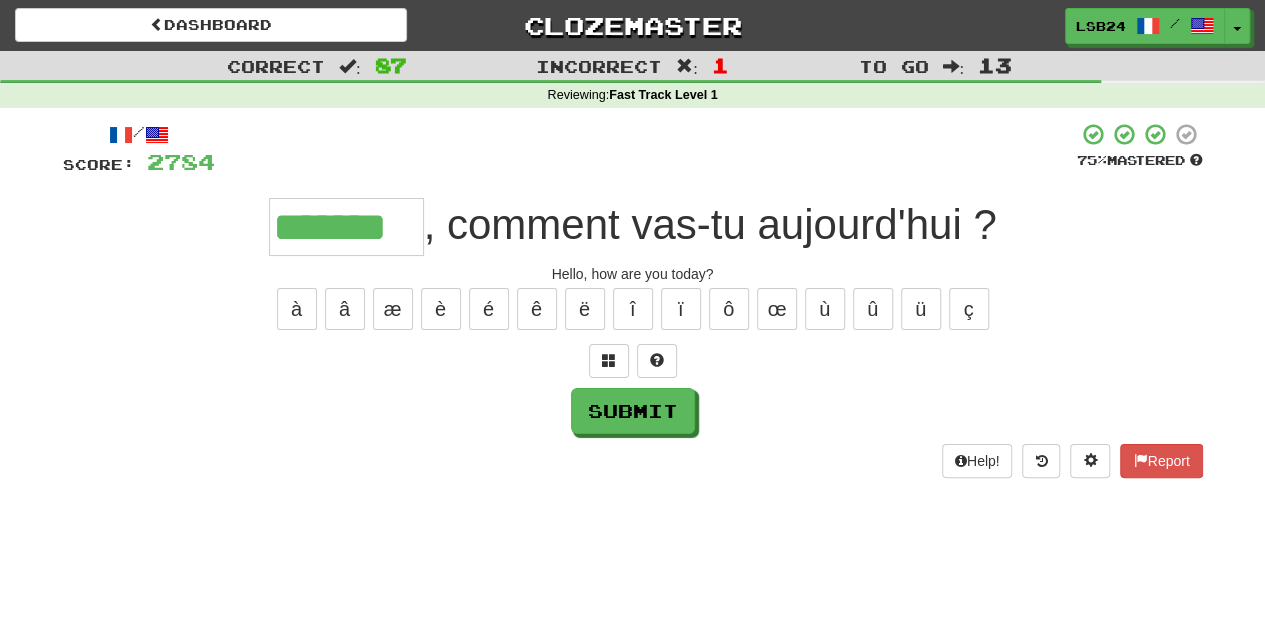 type on "*******" 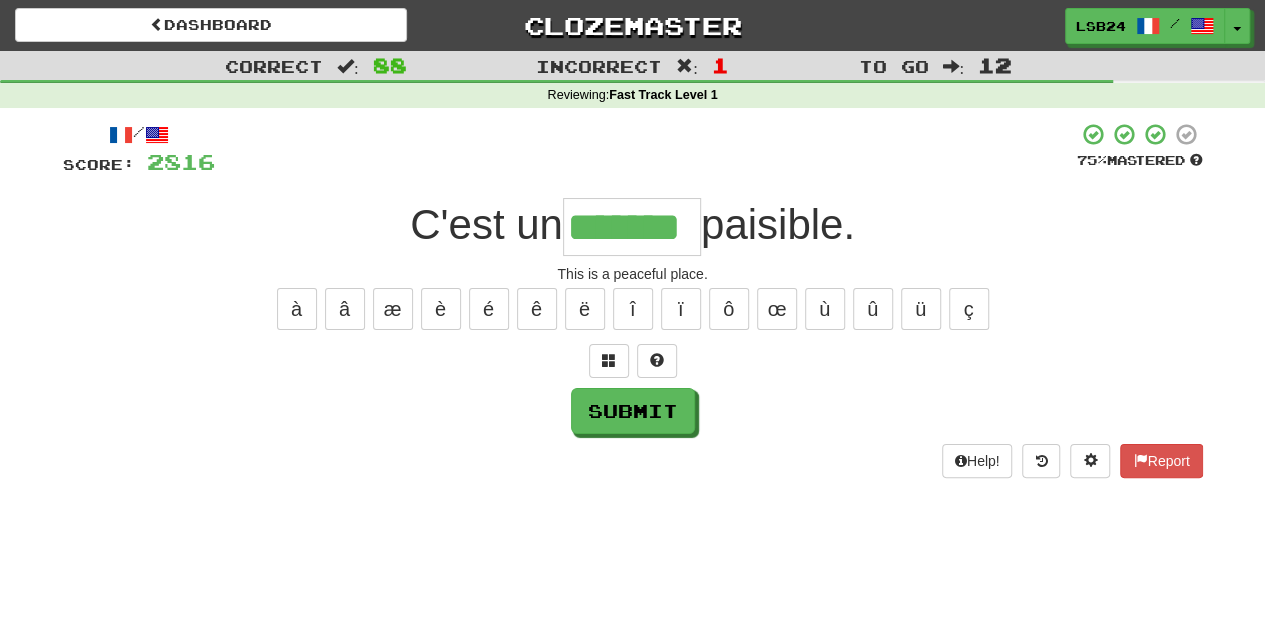type on "*******" 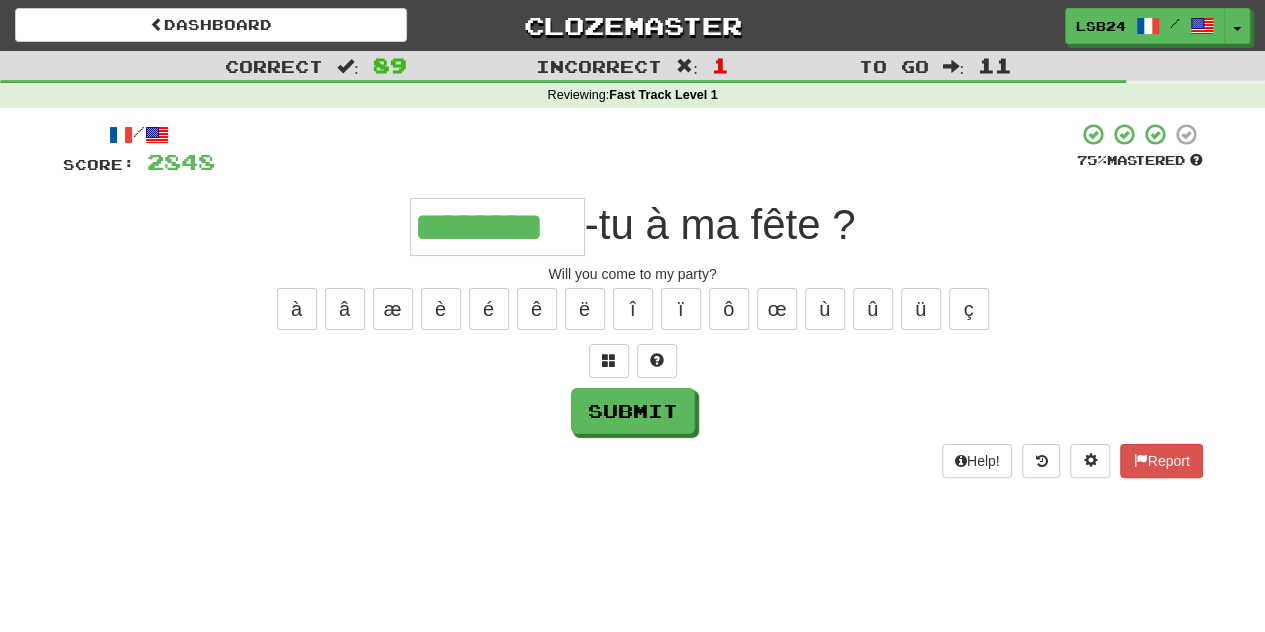 type on "********" 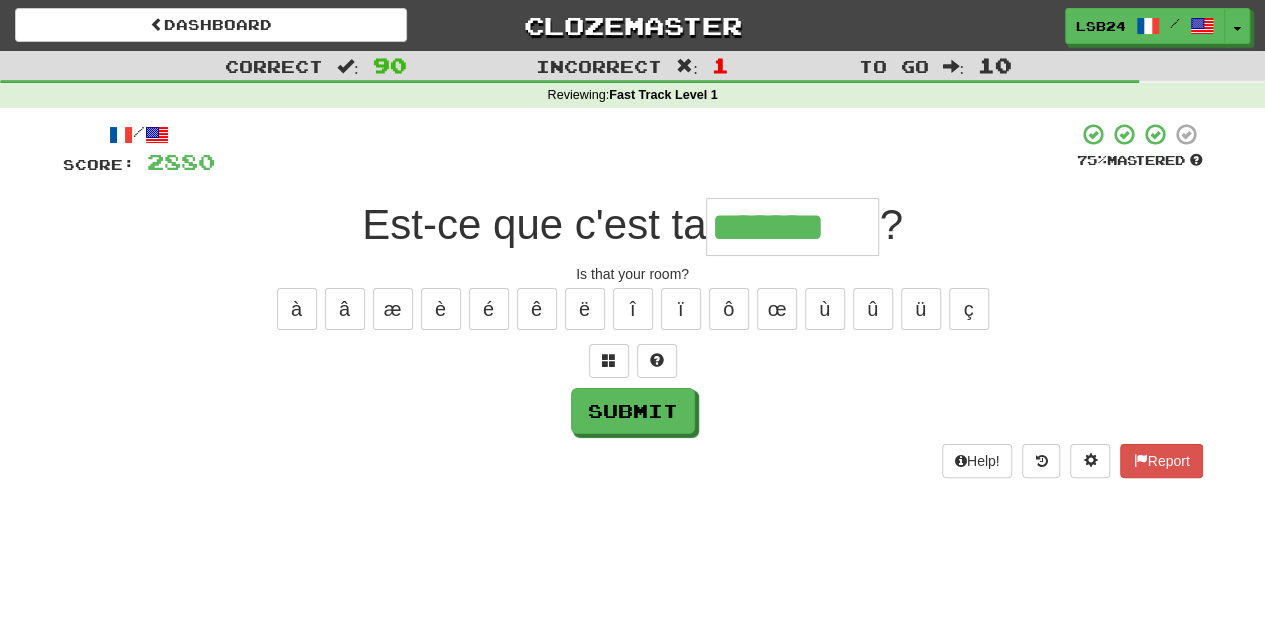 type on "*******" 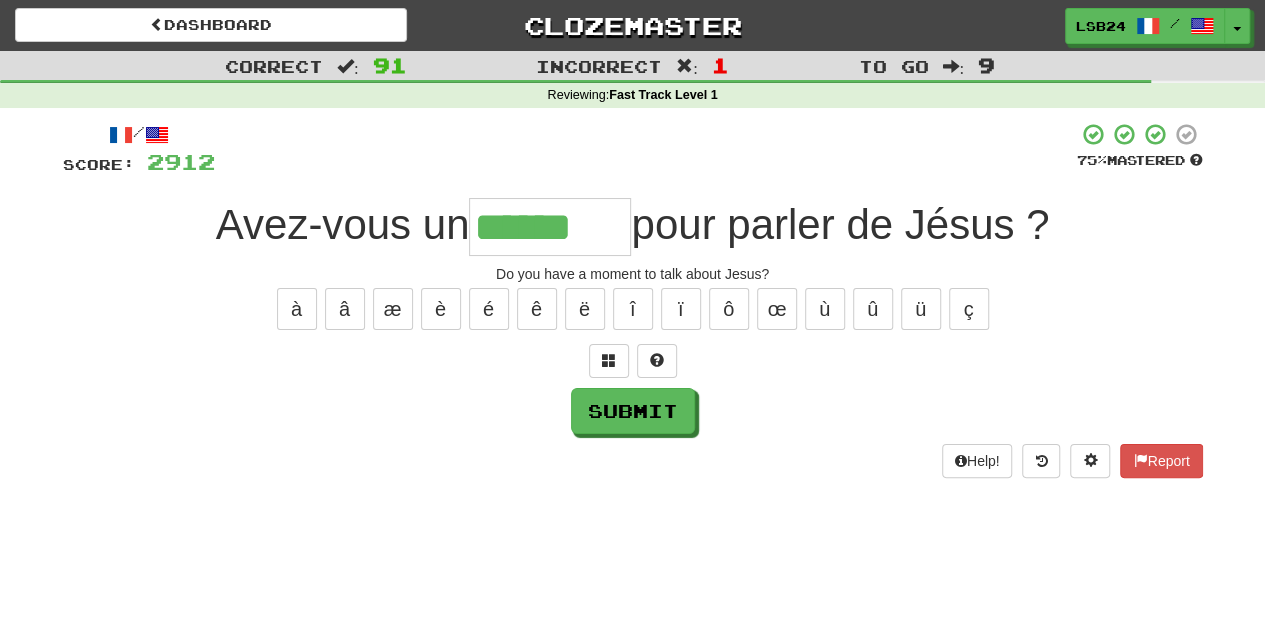 type on "******" 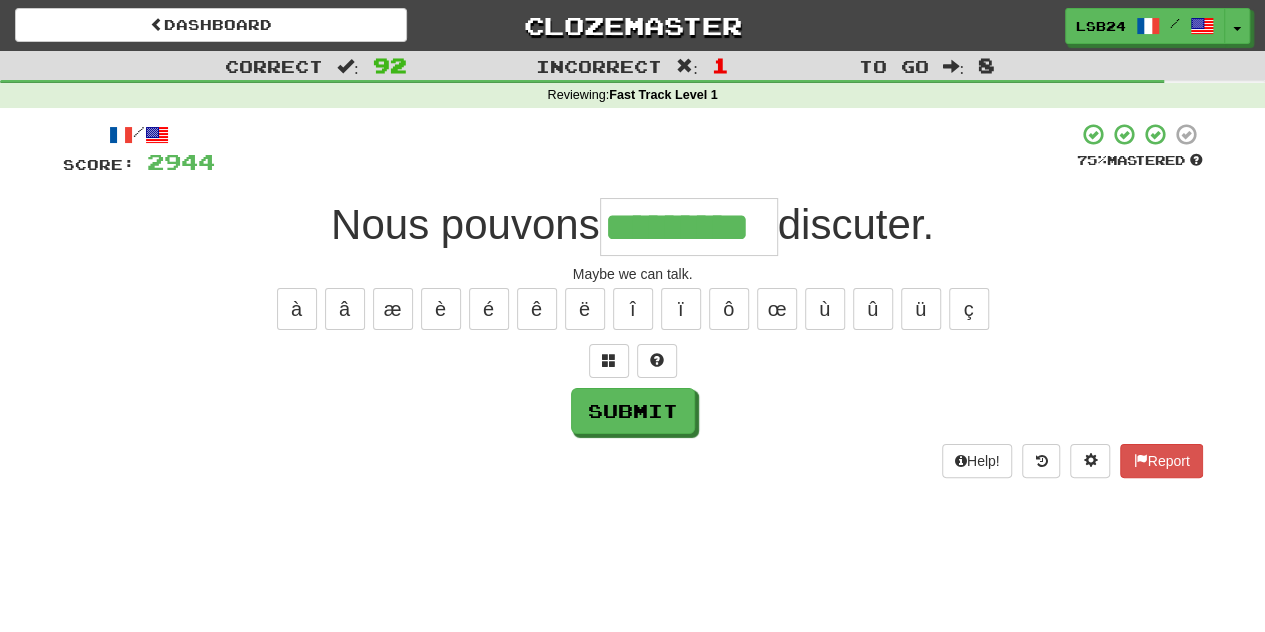 type on "*********" 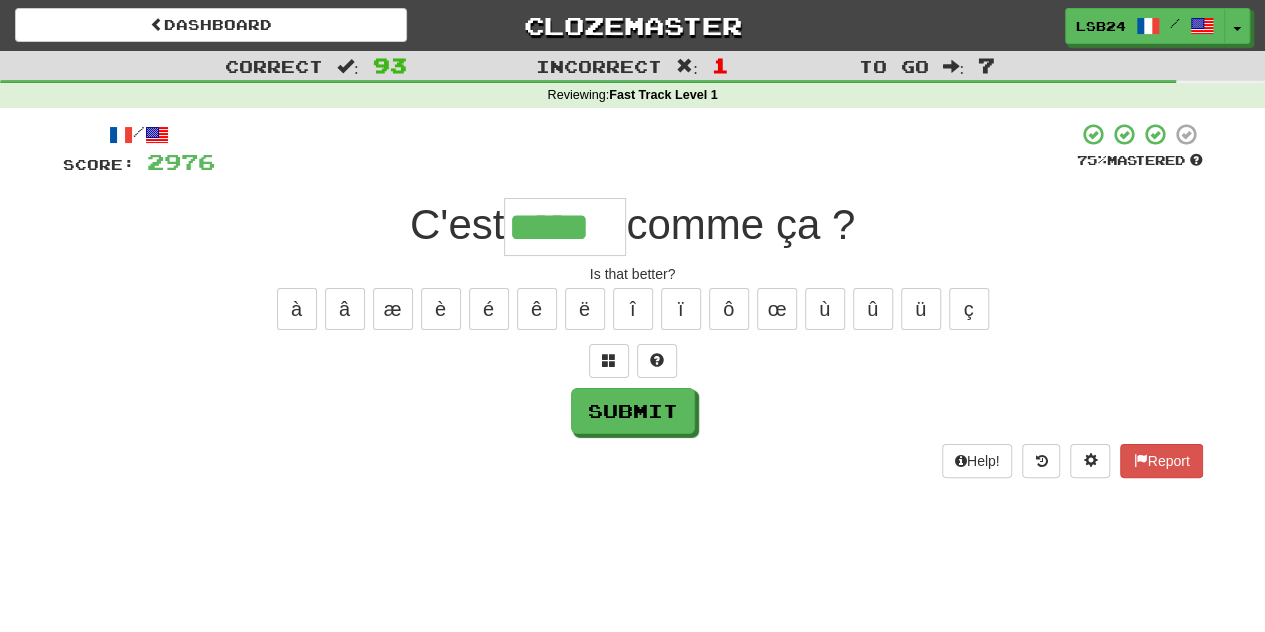 type on "*****" 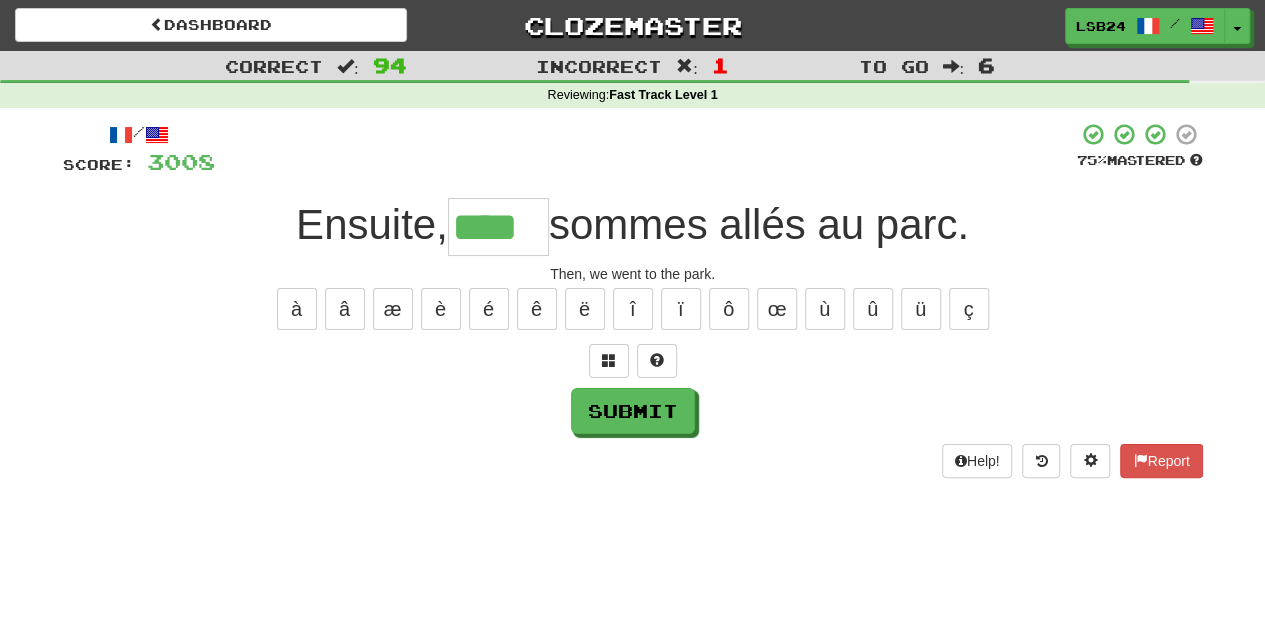 type on "****" 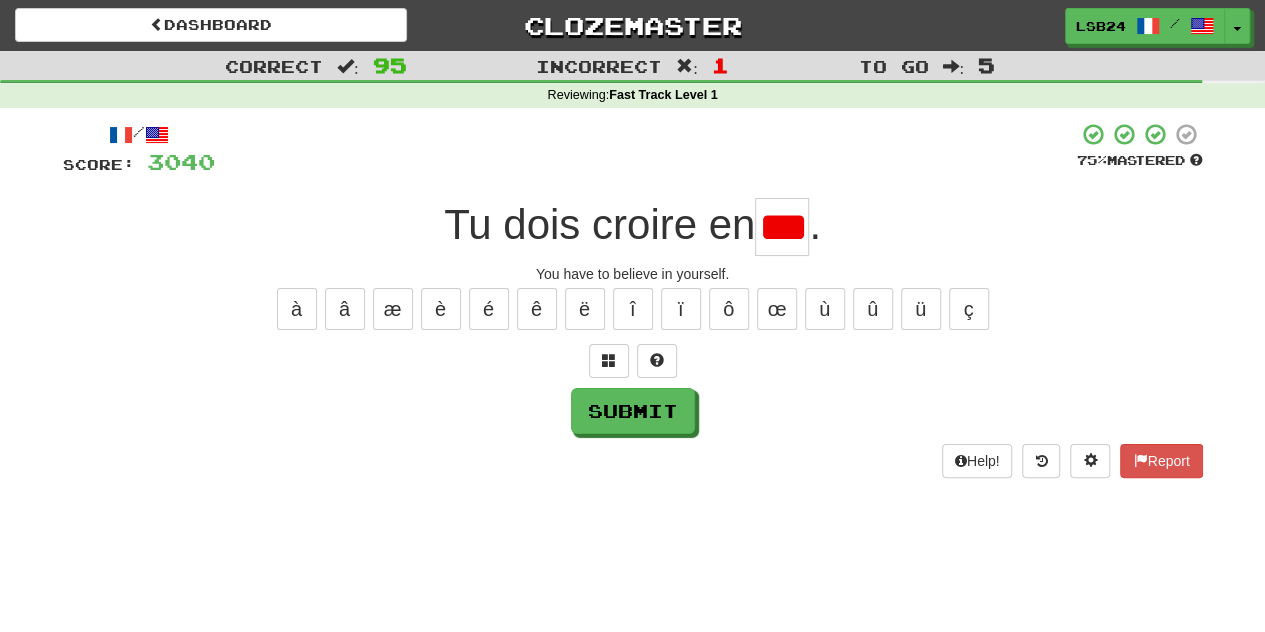 scroll, scrollTop: 0, scrollLeft: 7, axis: horizontal 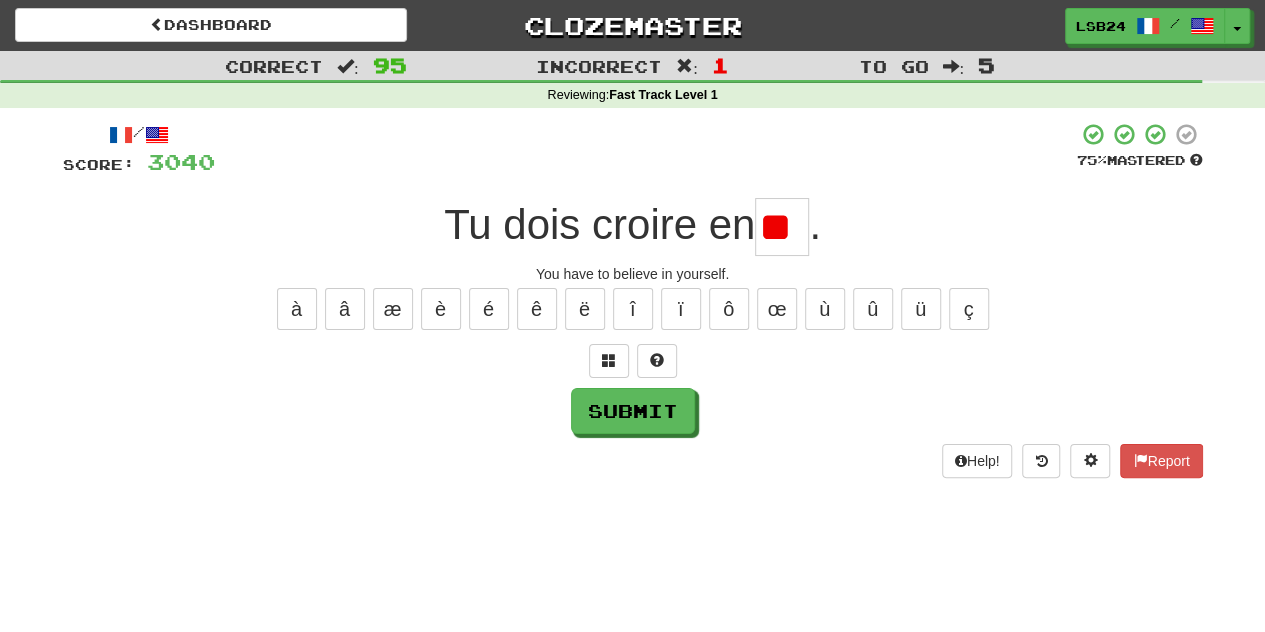 type on "*" 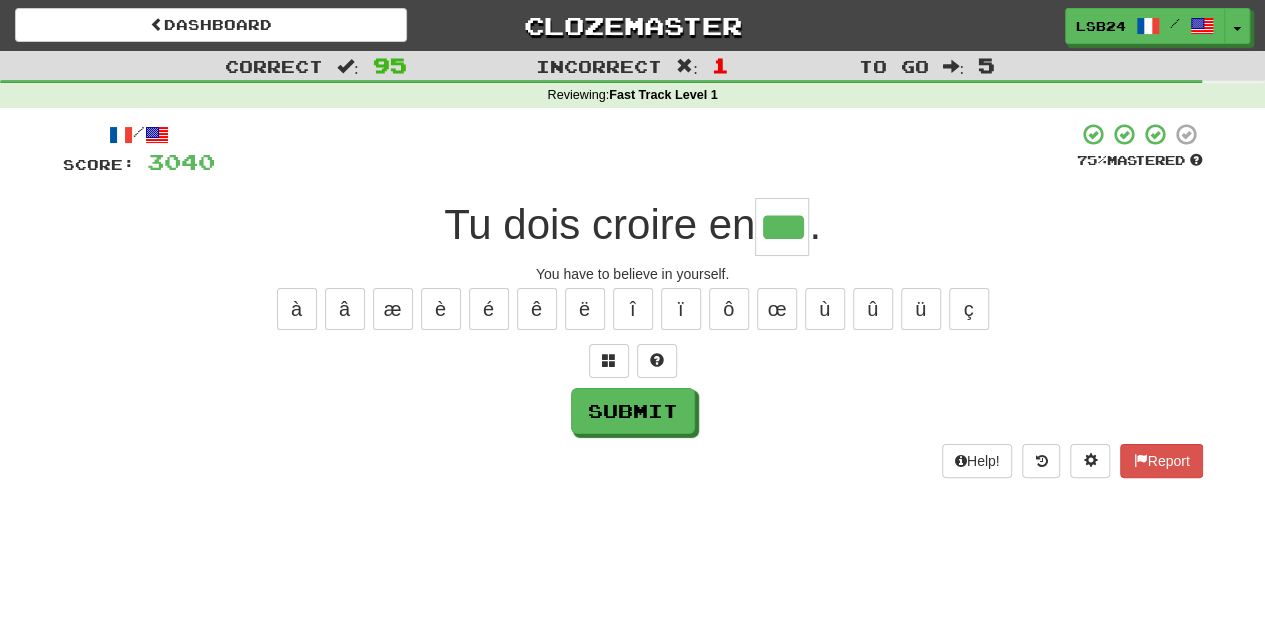 type on "***" 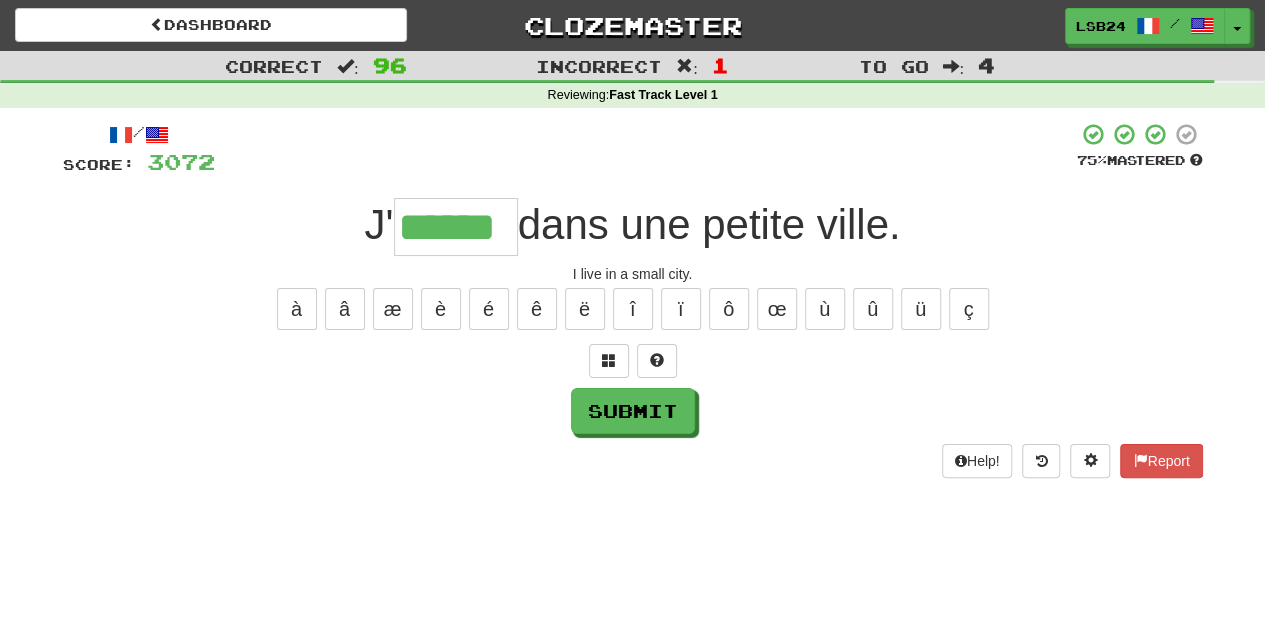 type on "******" 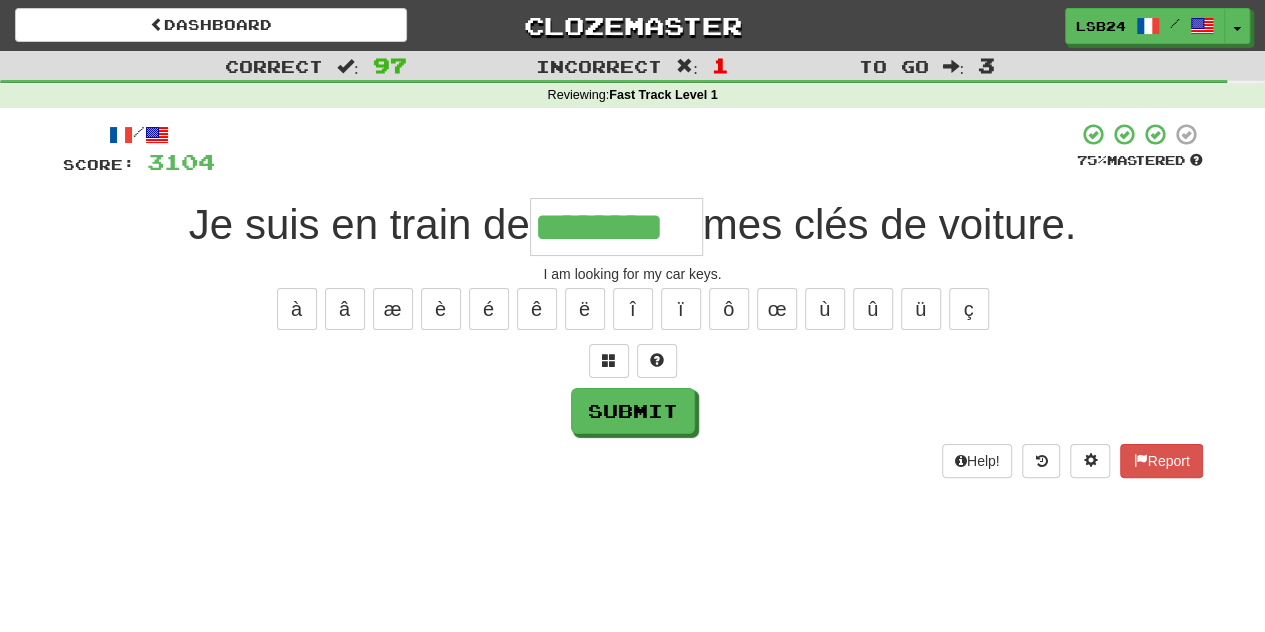 type on "********" 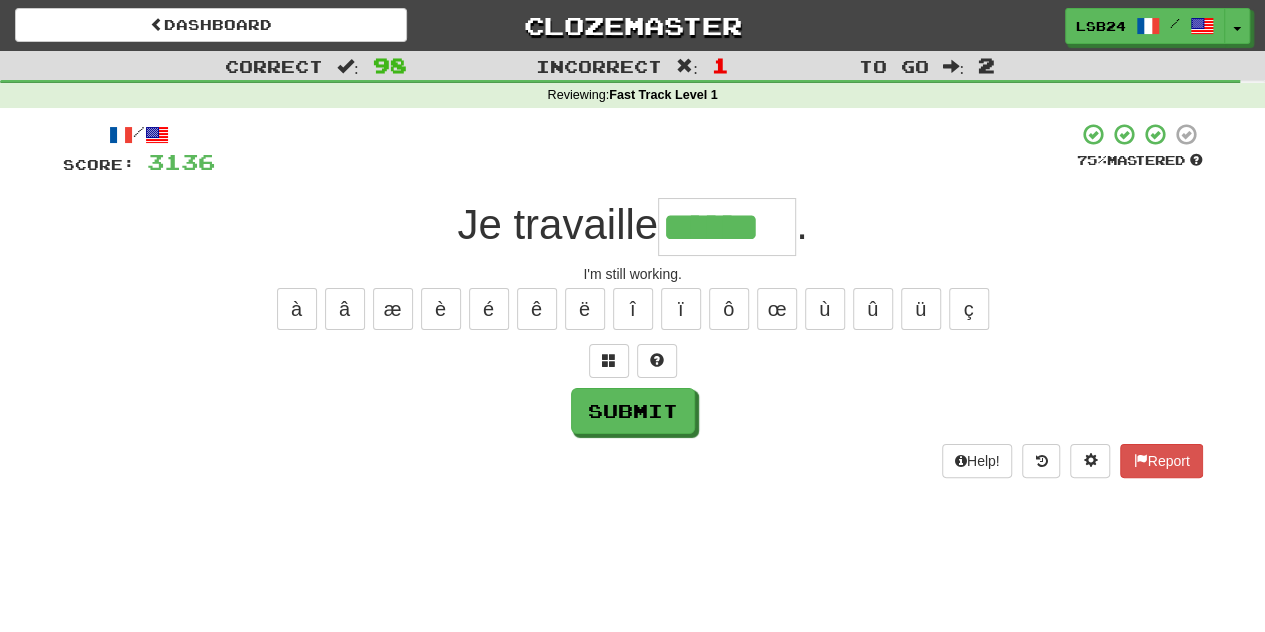 type on "******" 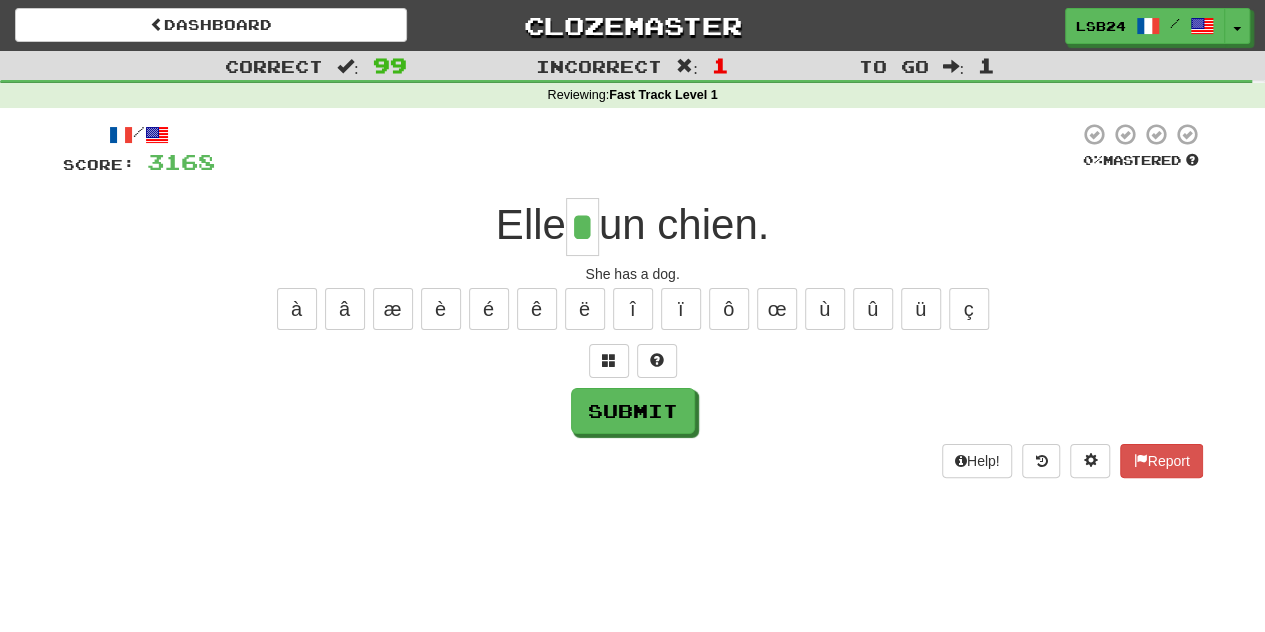 type on "*" 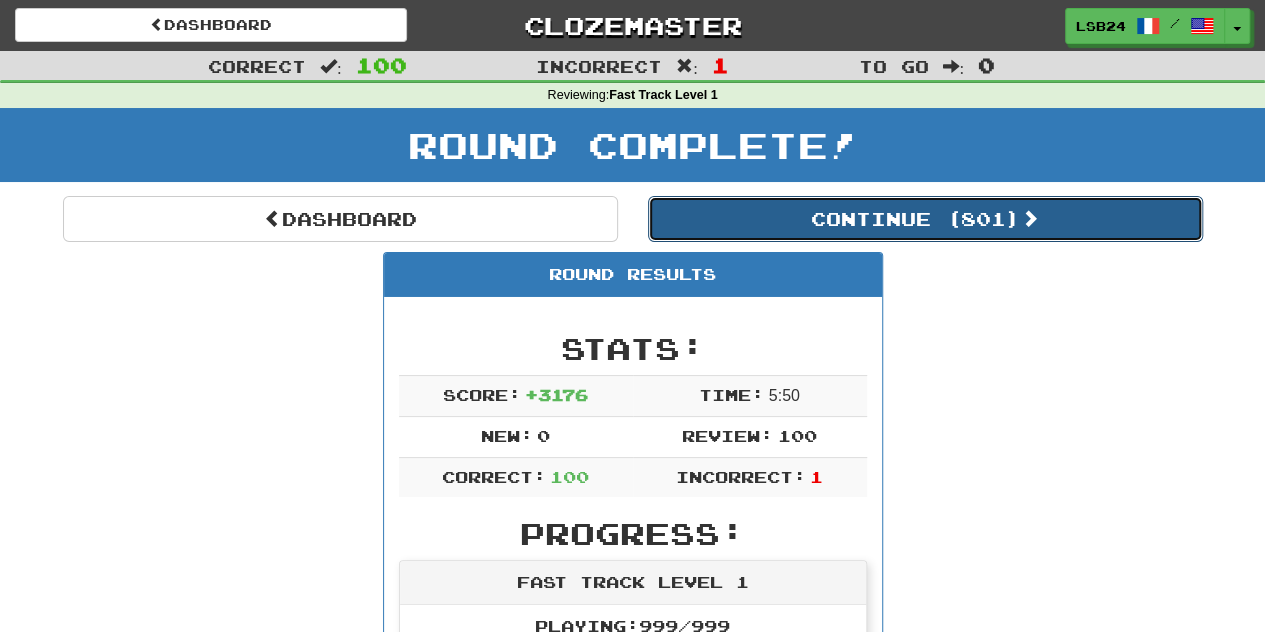 click on "Continue ( 801 )" at bounding box center (925, 219) 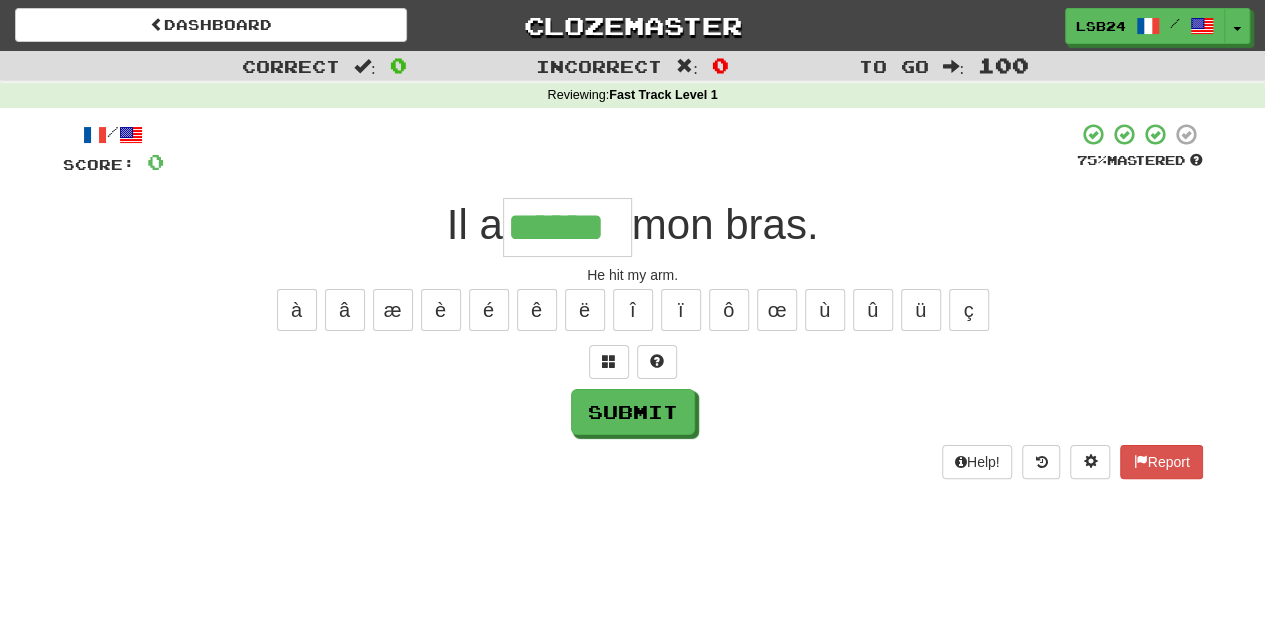 type on "******" 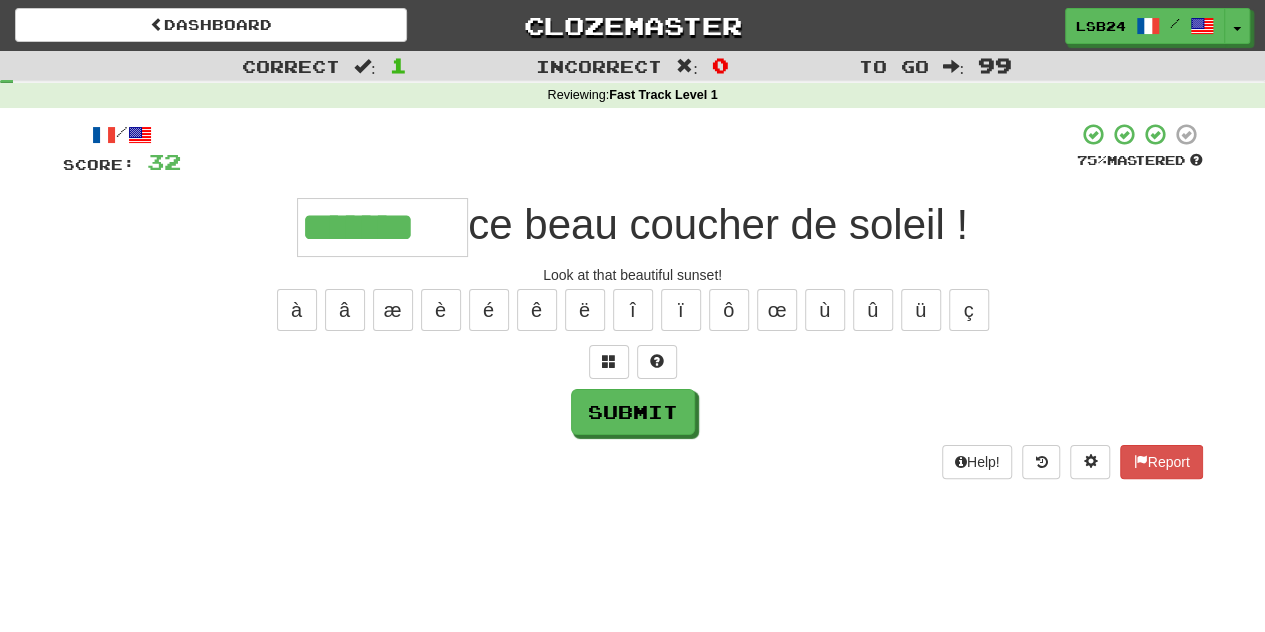 type on "*******" 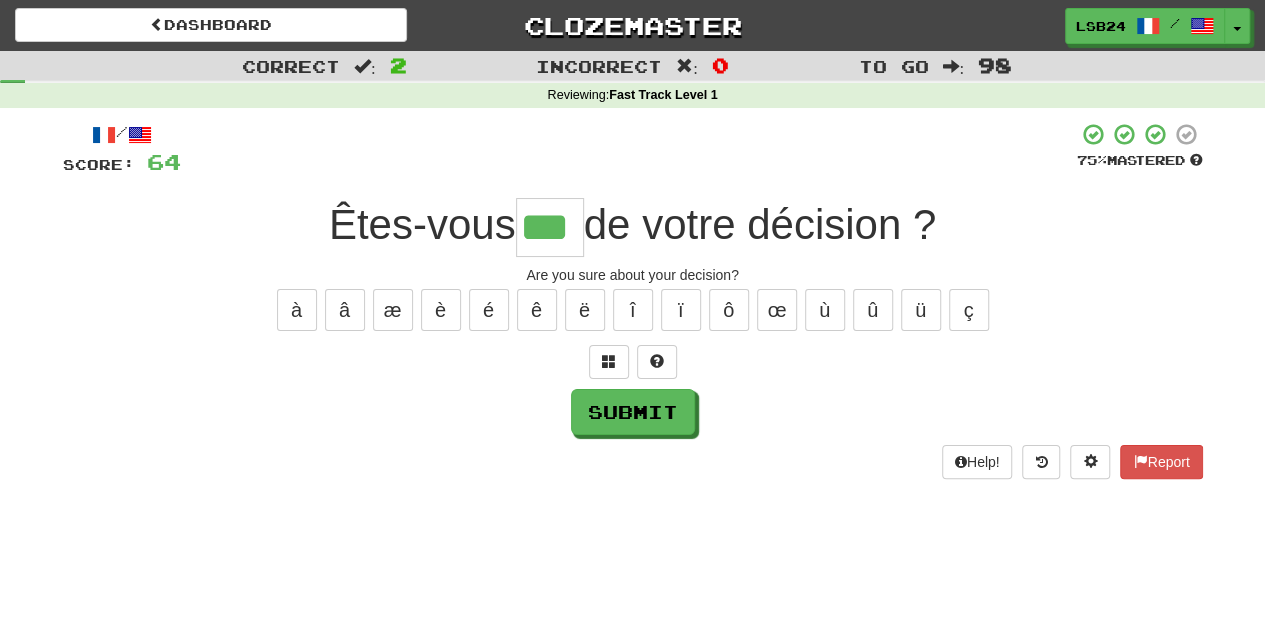 type on "***" 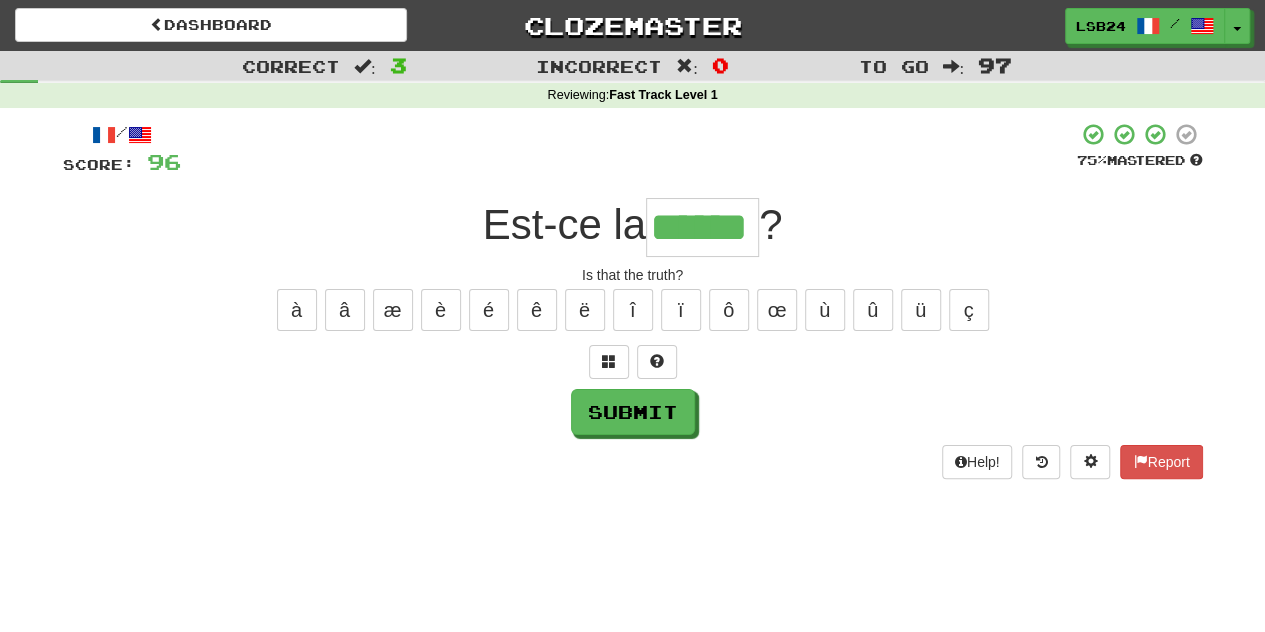 type on "******" 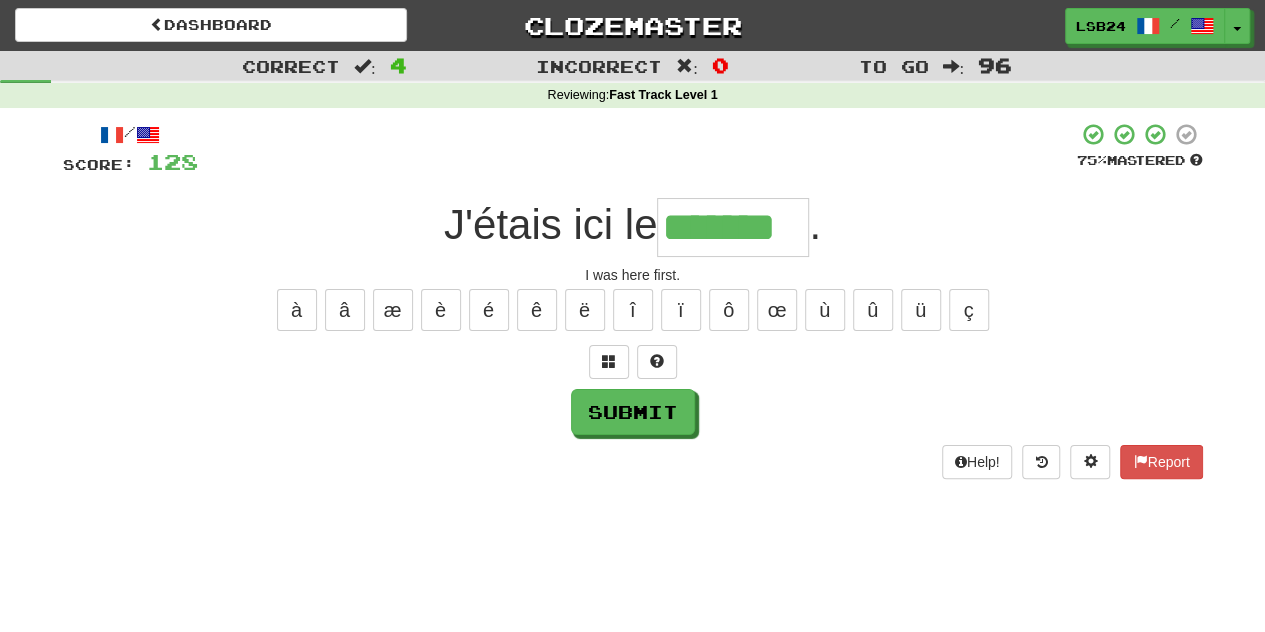 type on "*******" 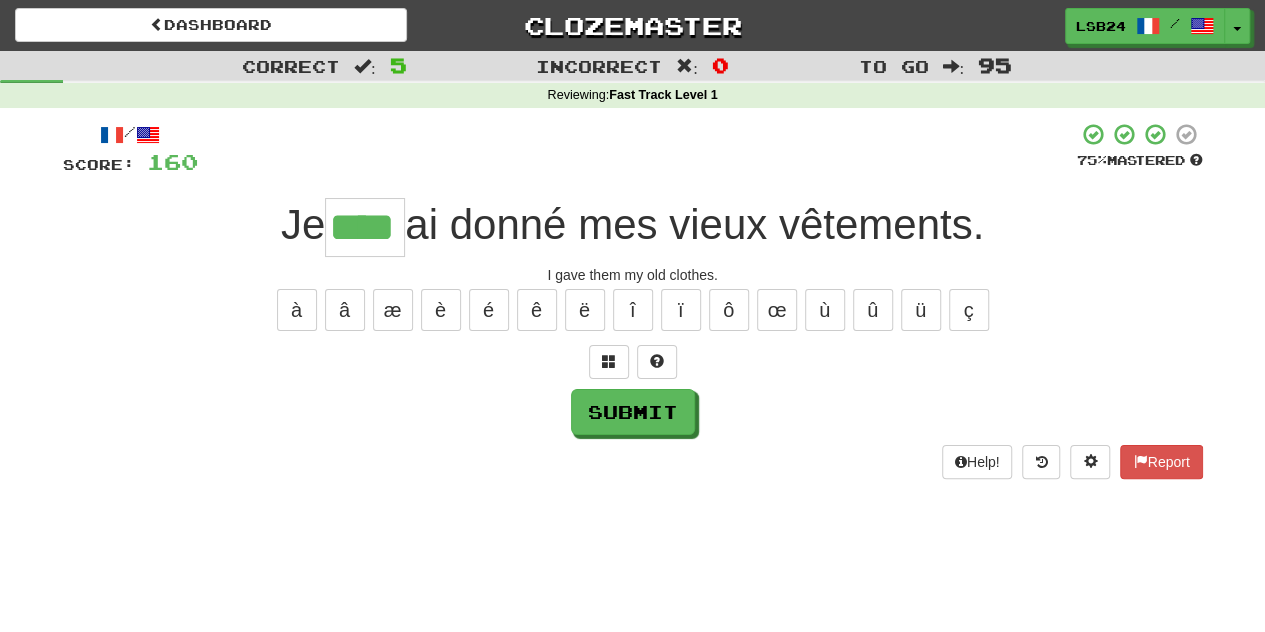 type on "****" 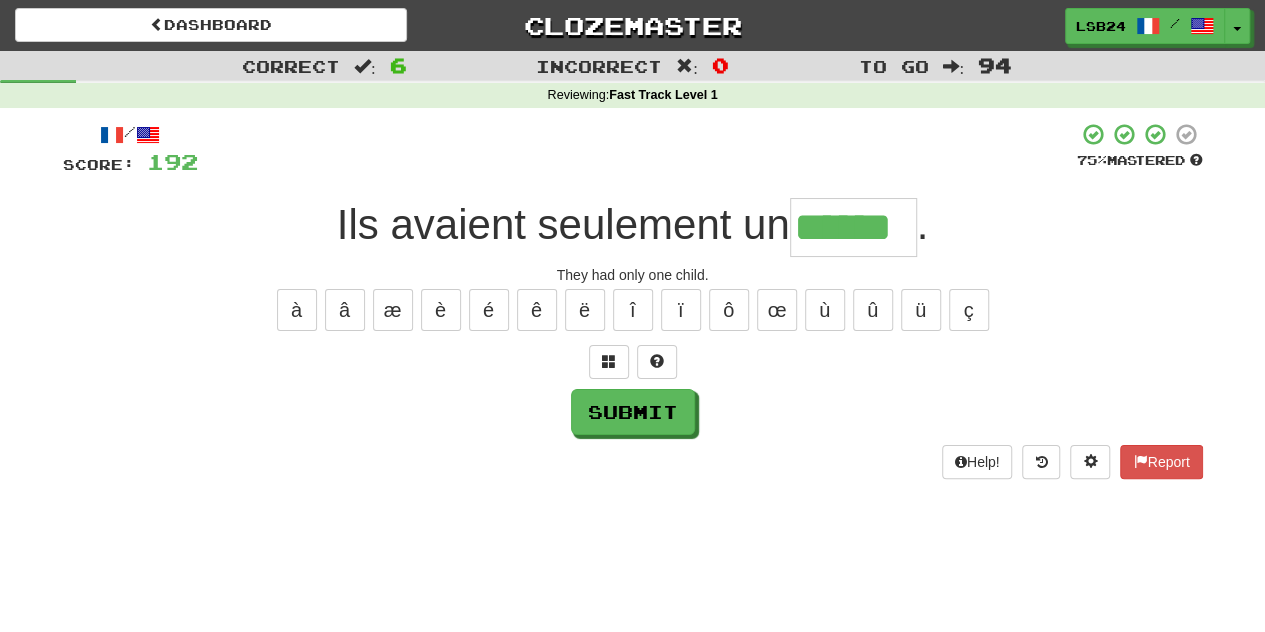 type on "******" 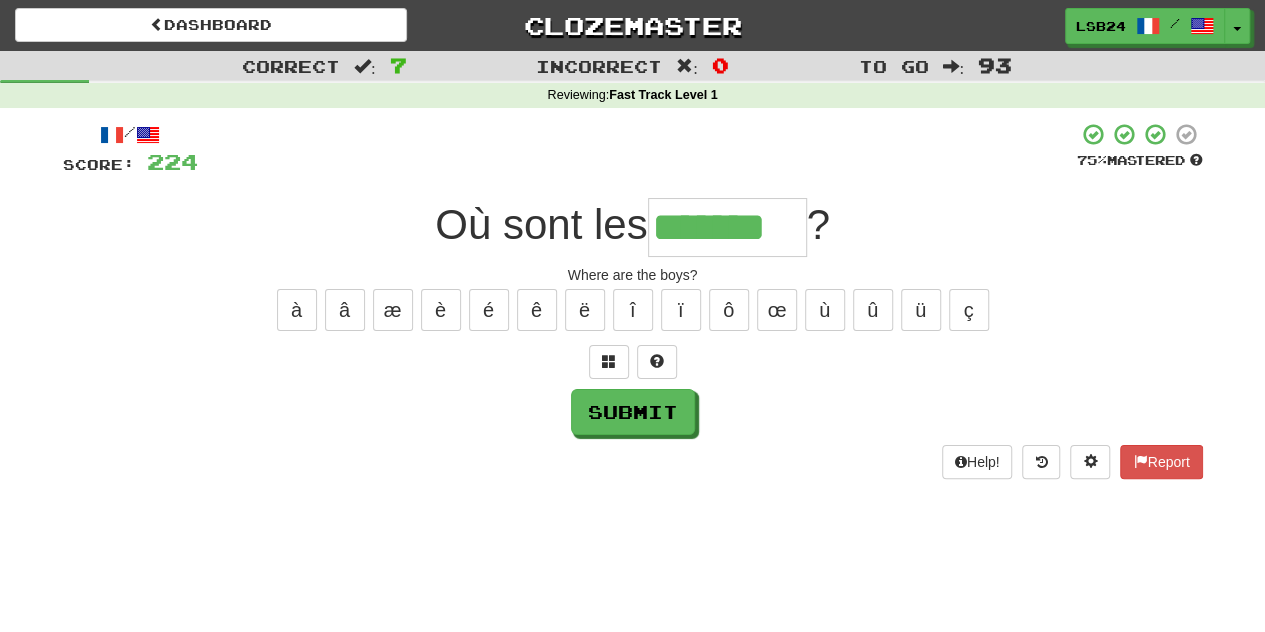 type on "*******" 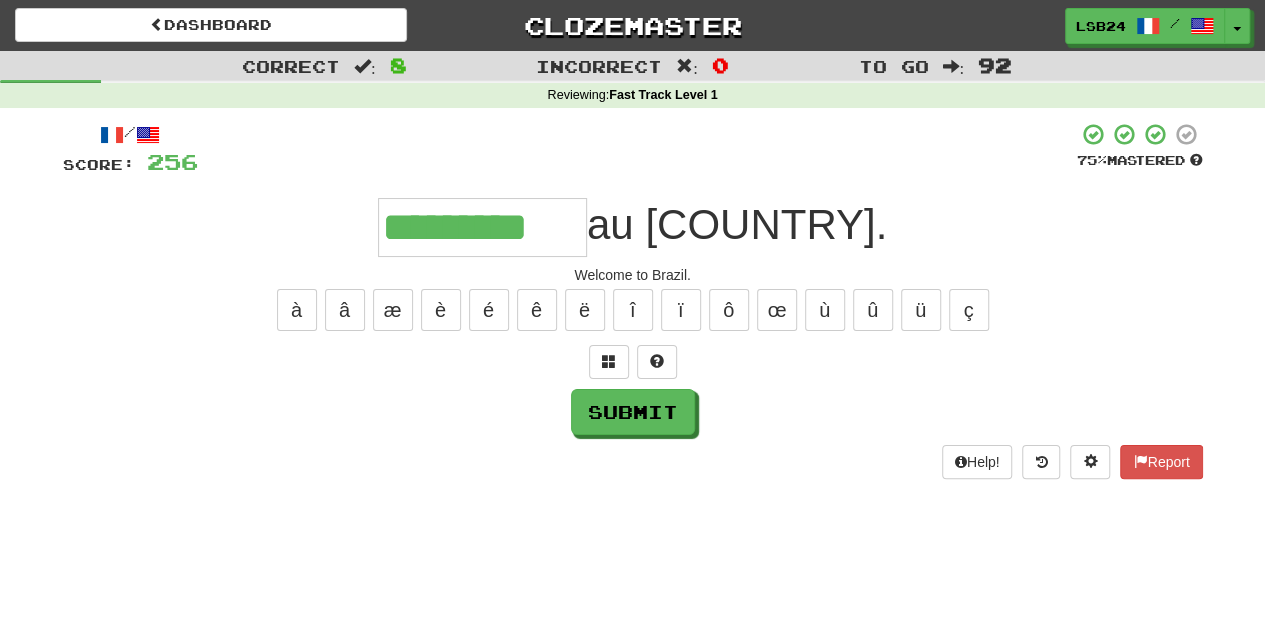 type on "*********" 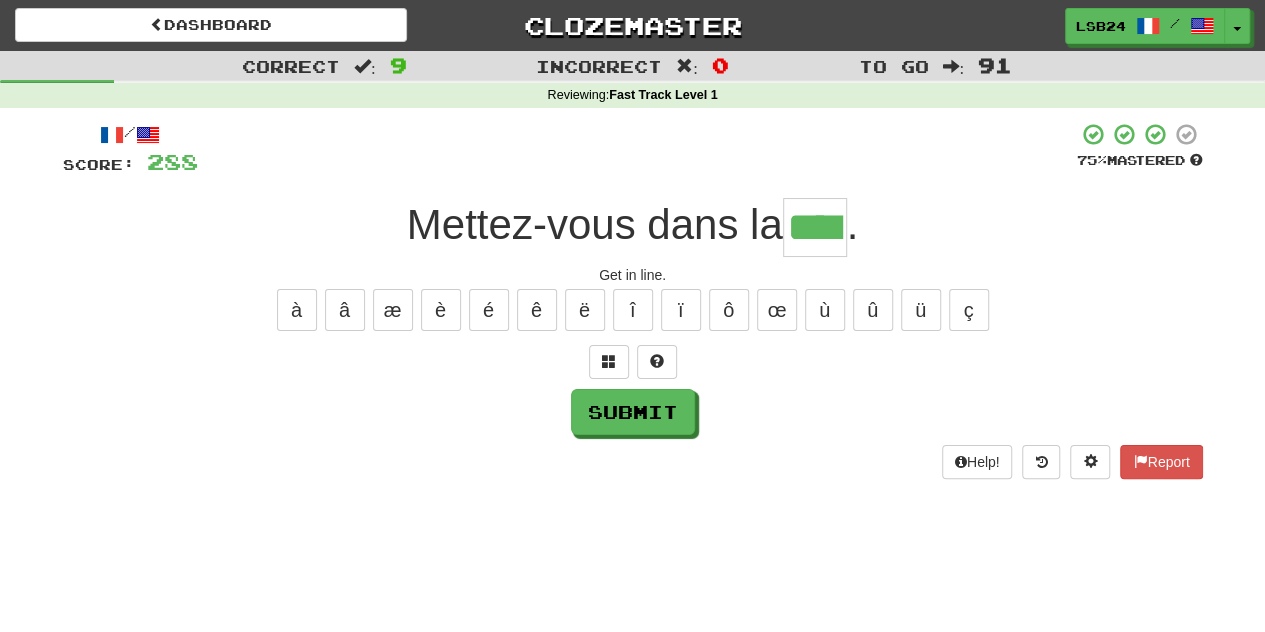 type on "****" 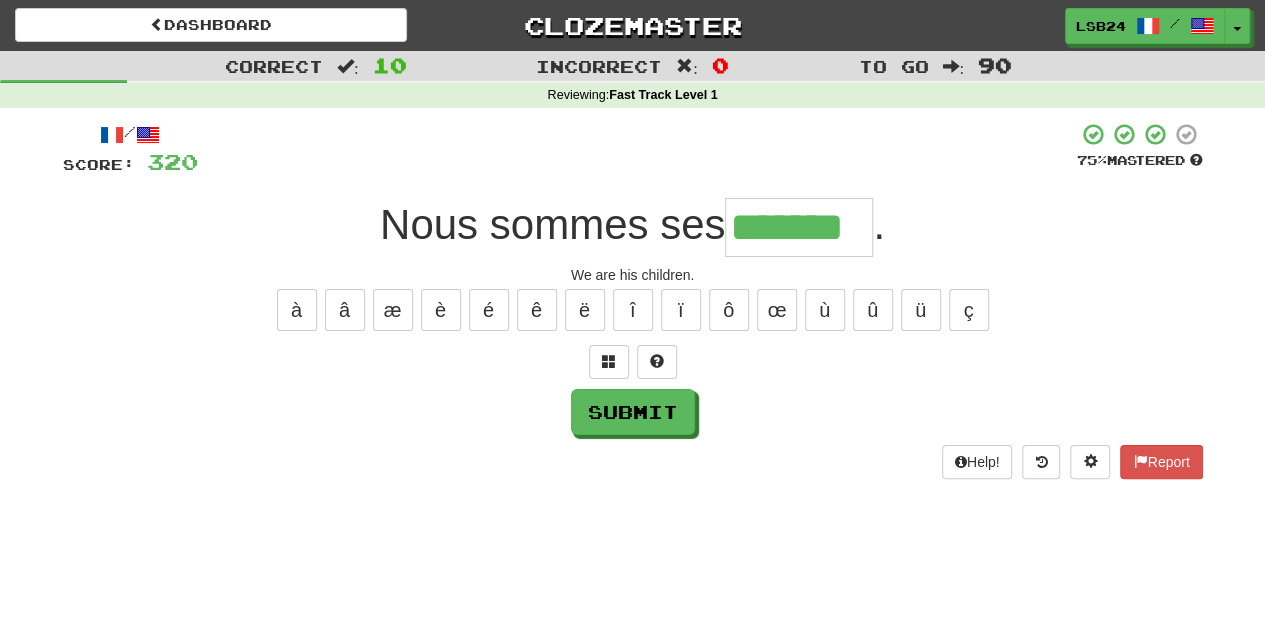 type on "*******" 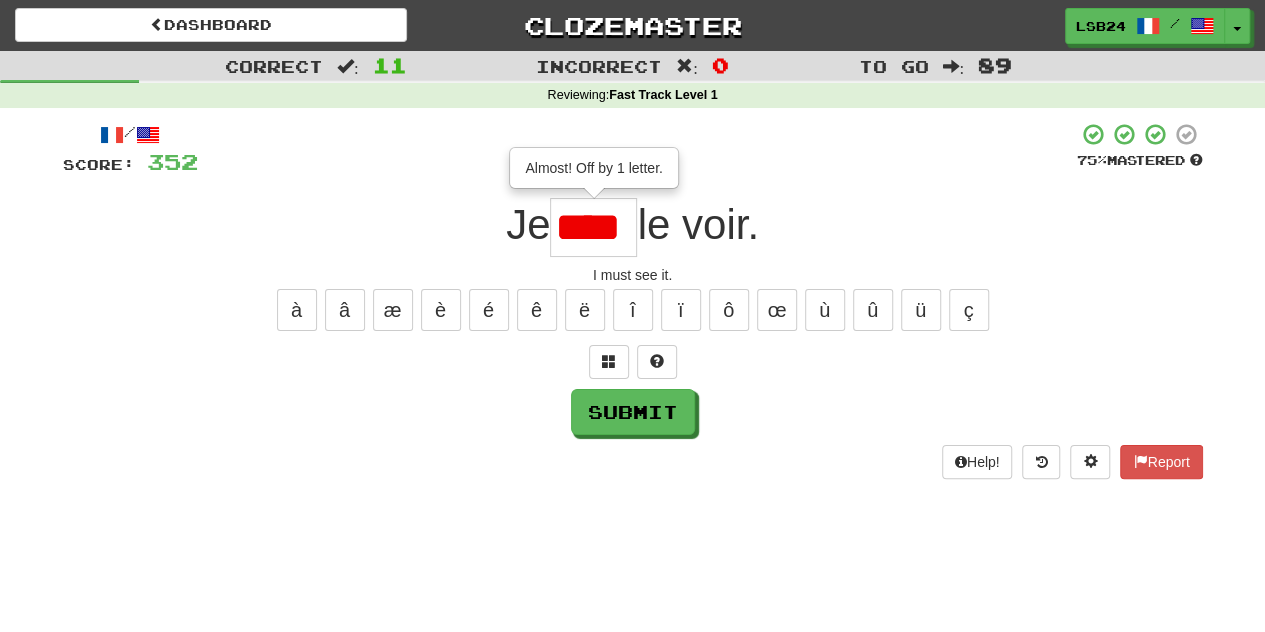 scroll, scrollTop: 0, scrollLeft: 0, axis: both 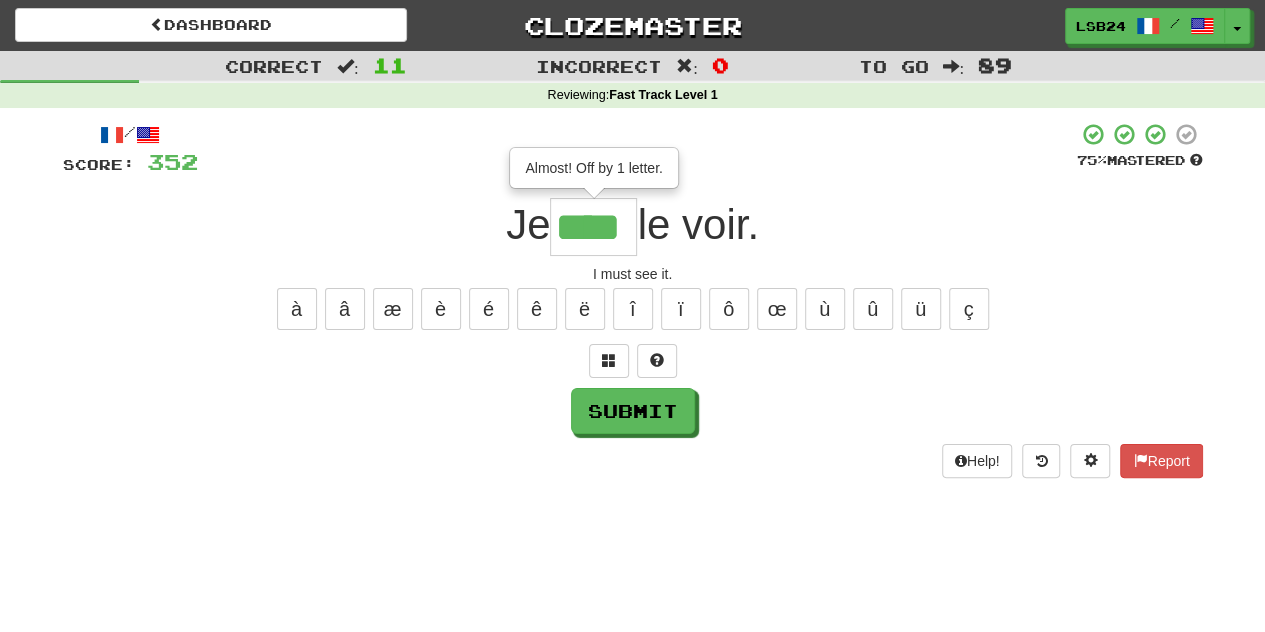 type on "****" 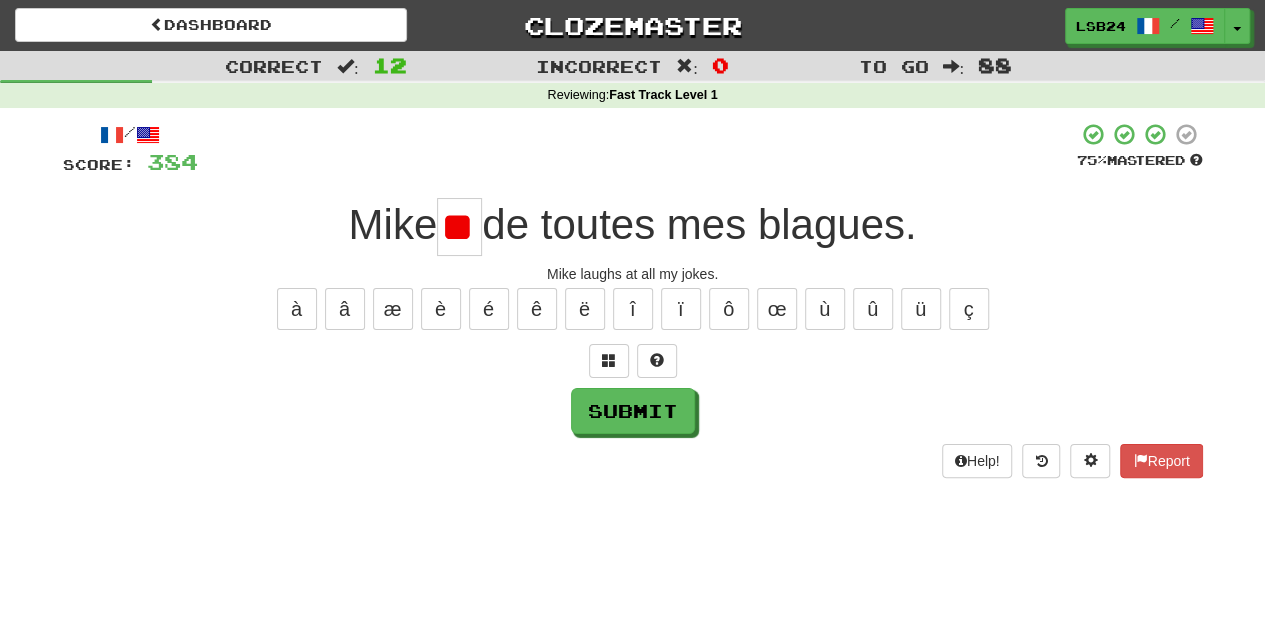 scroll, scrollTop: 0, scrollLeft: 0, axis: both 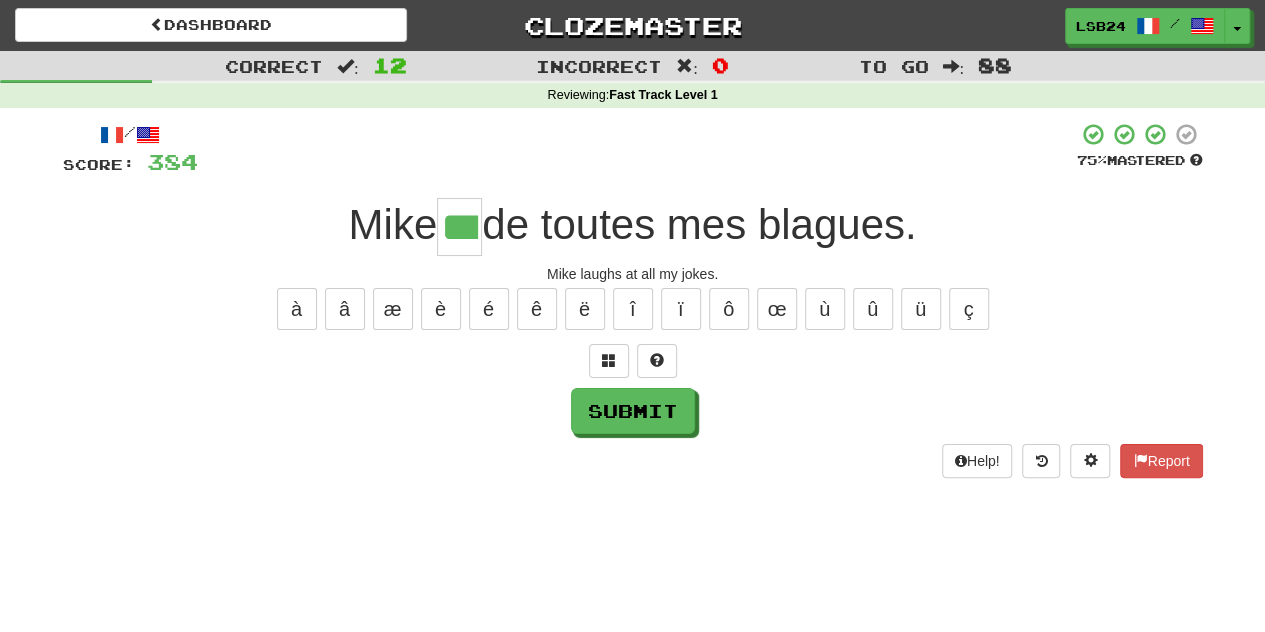 type on "***" 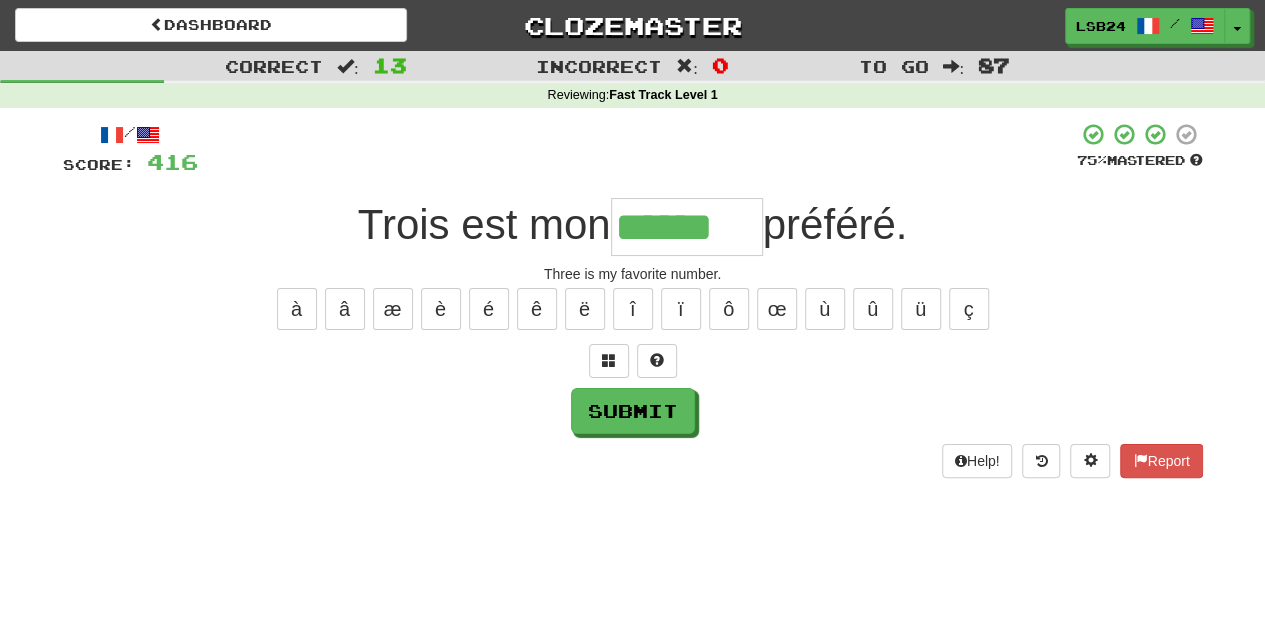 type on "******" 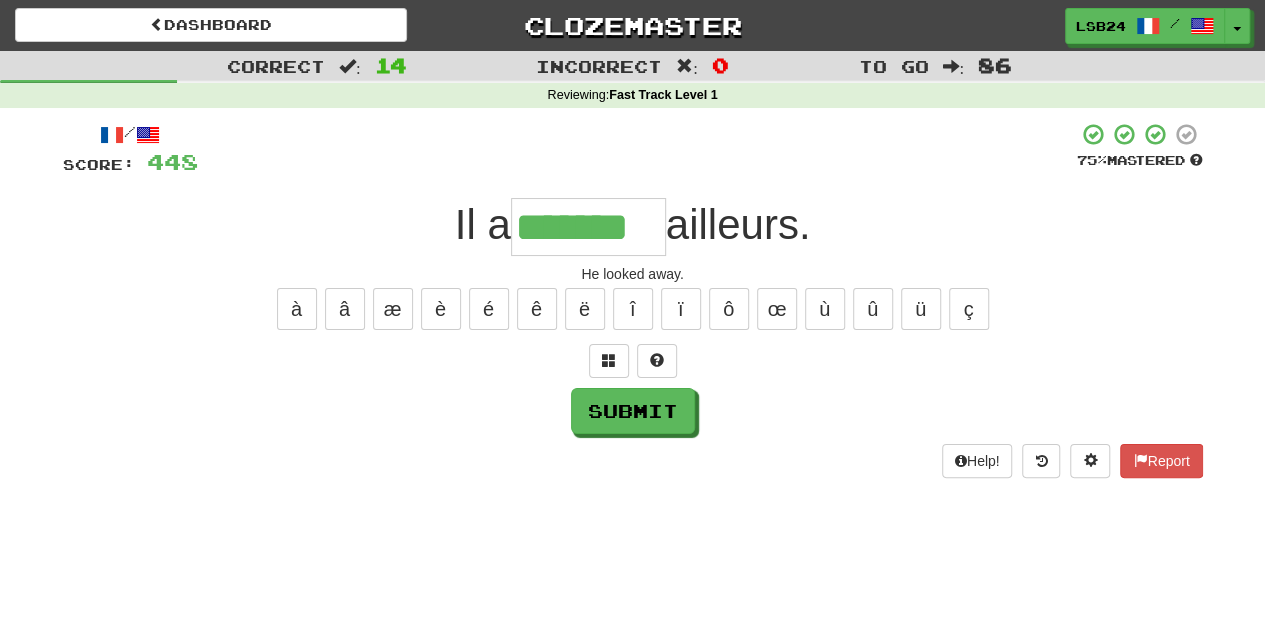 type on "*******" 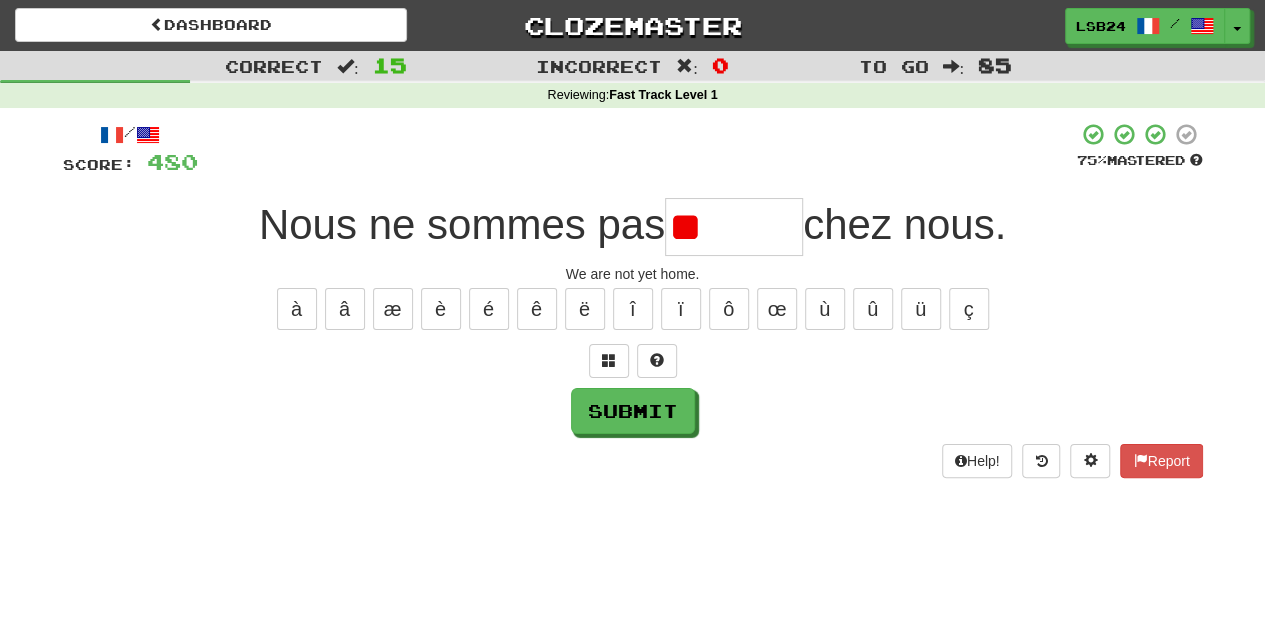 type on "*" 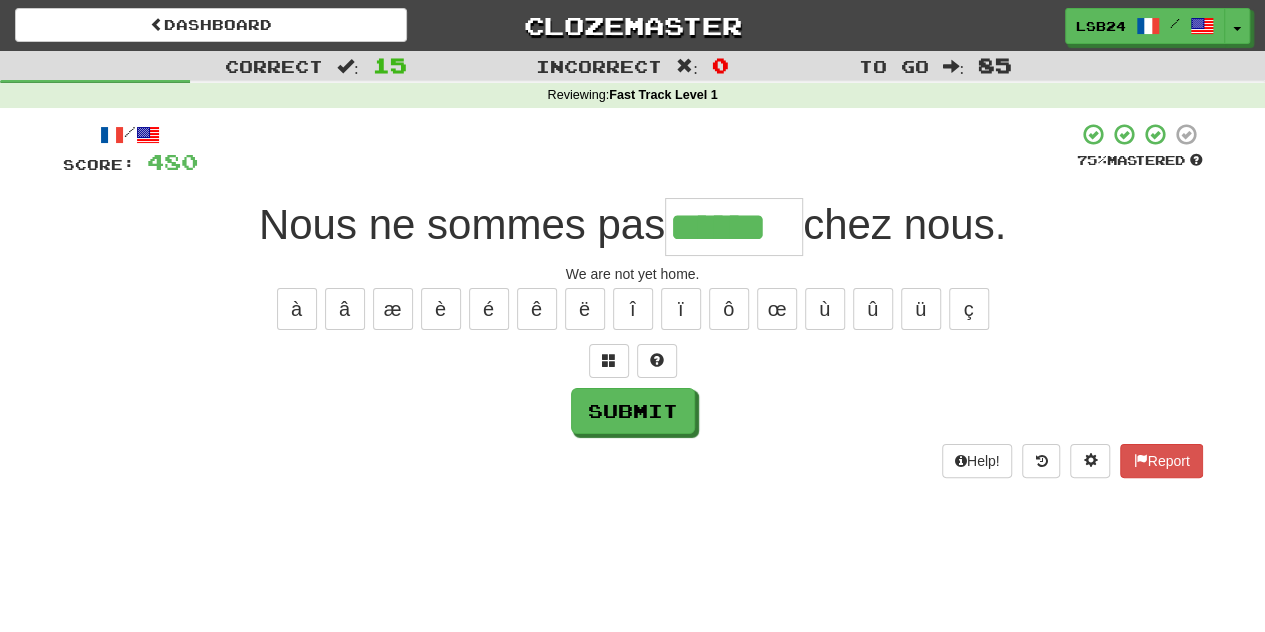 type on "******" 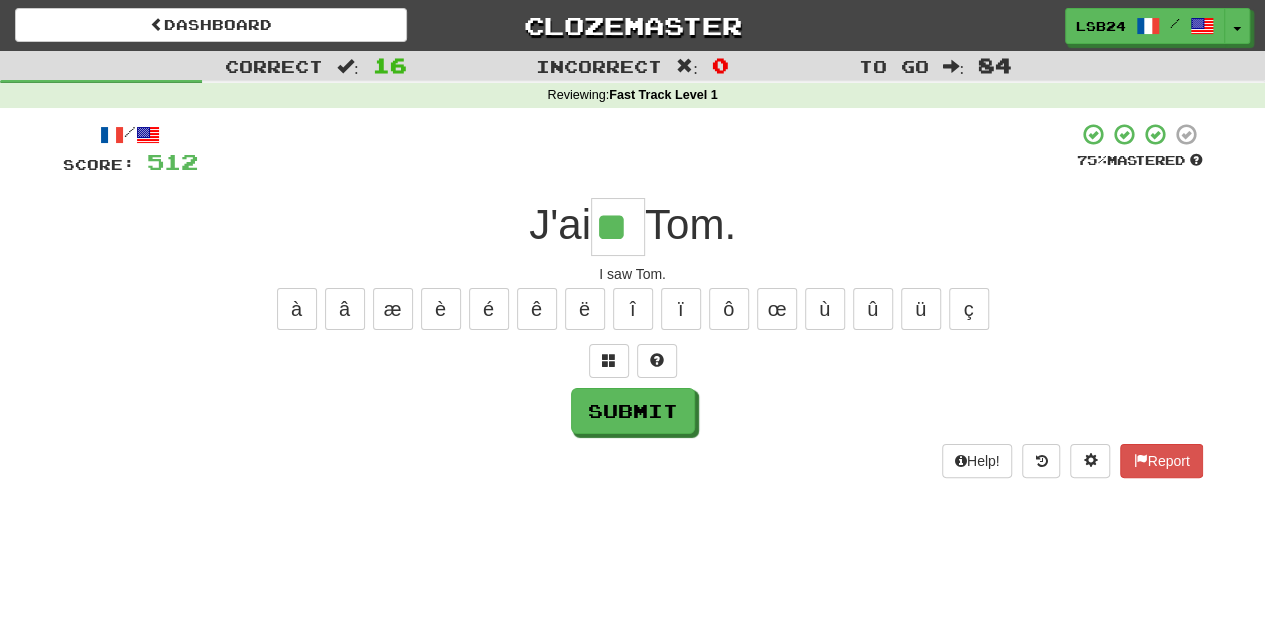 scroll, scrollTop: 0, scrollLeft: 0, axis: both 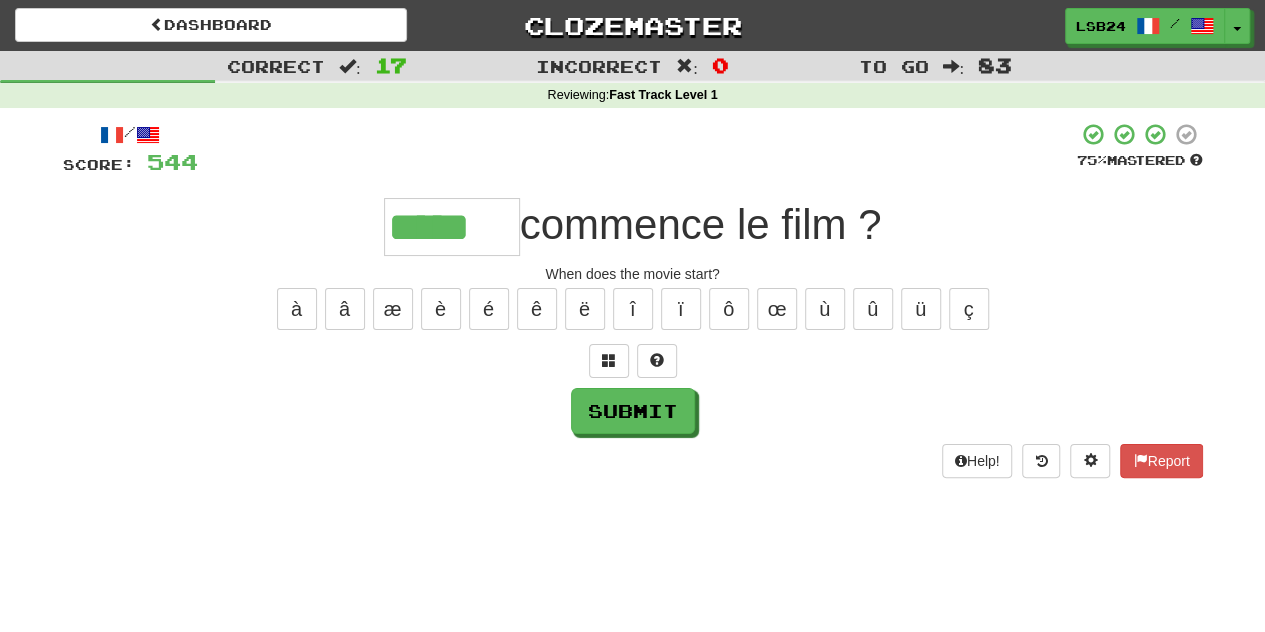 type on "*****" 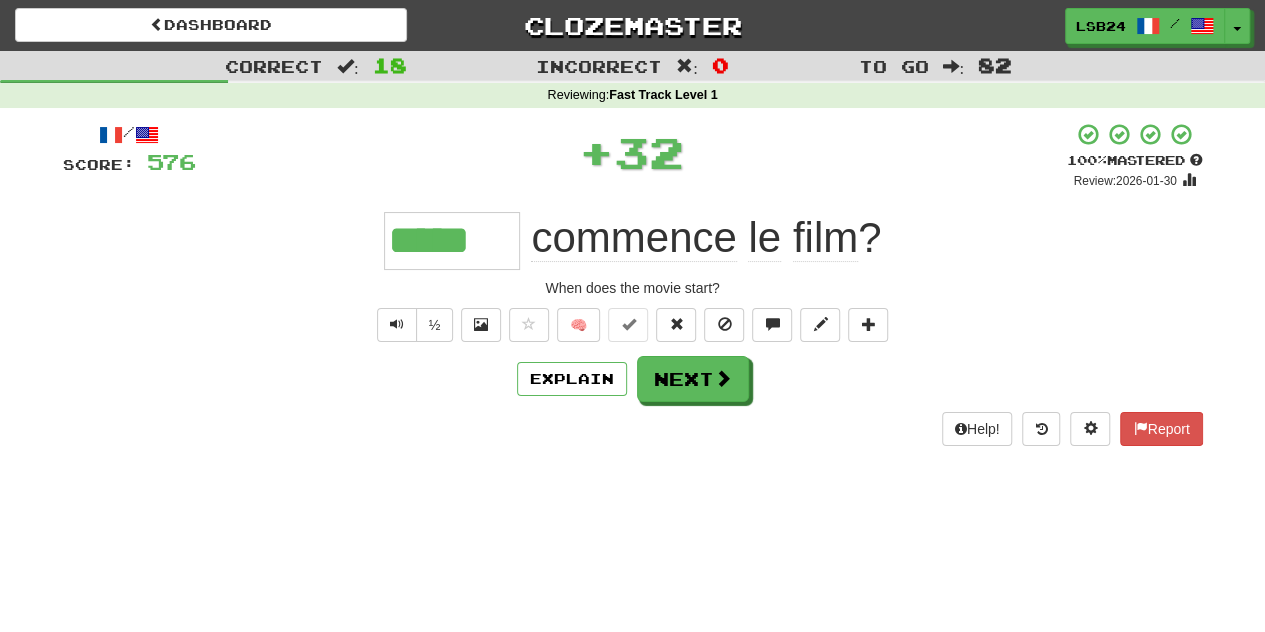 scroll, scrollTop: 0, scrollLeft: 0, axis: both 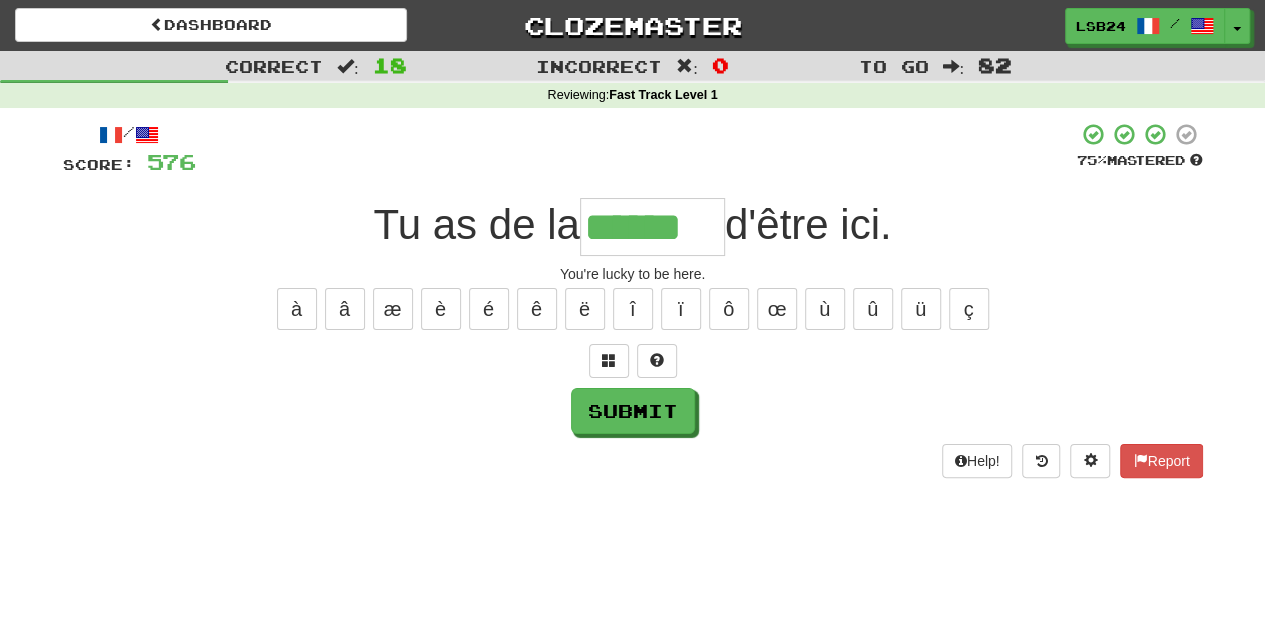 type on "******" 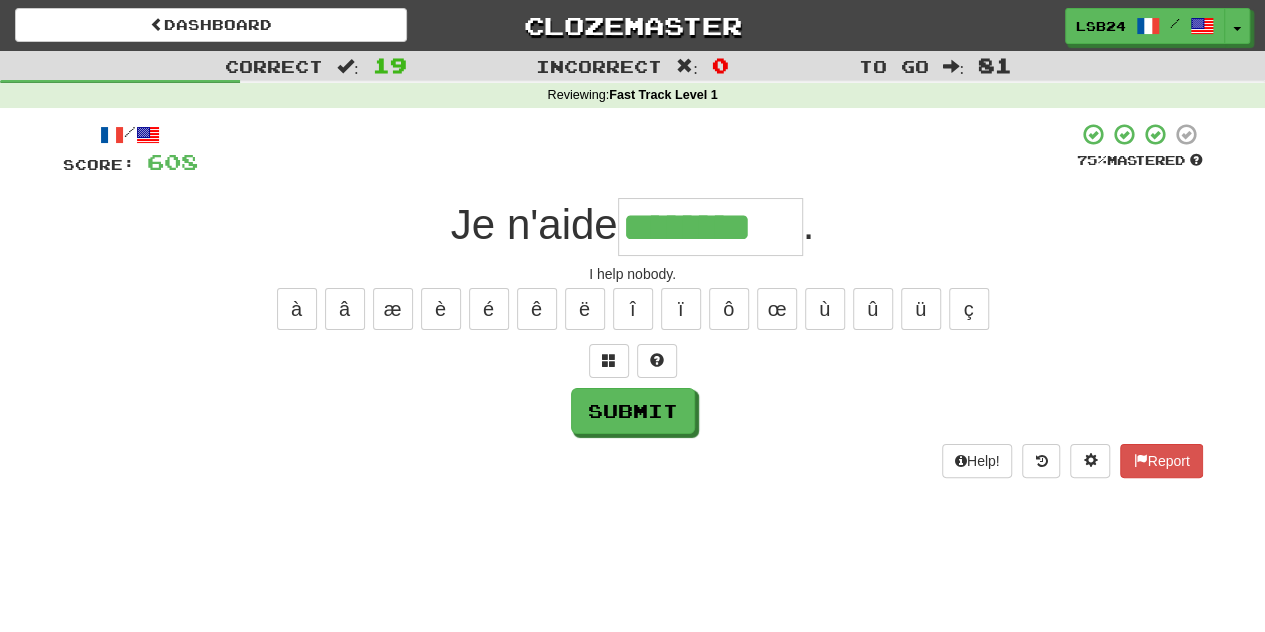 type on "********" 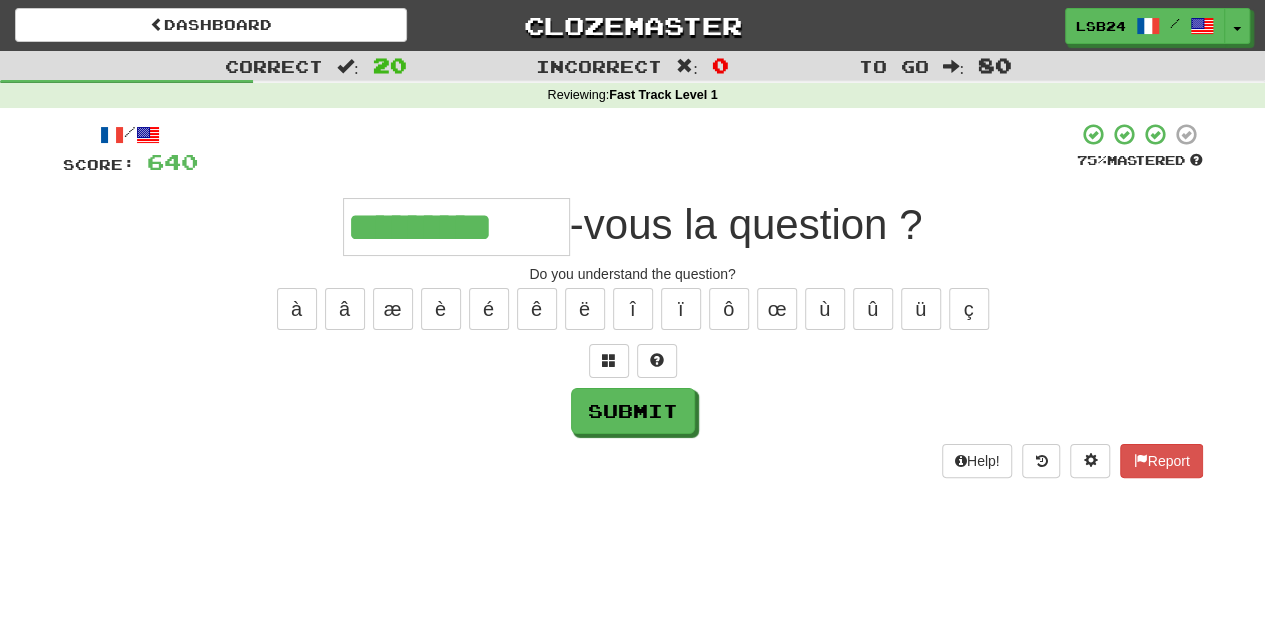 type on "*********" 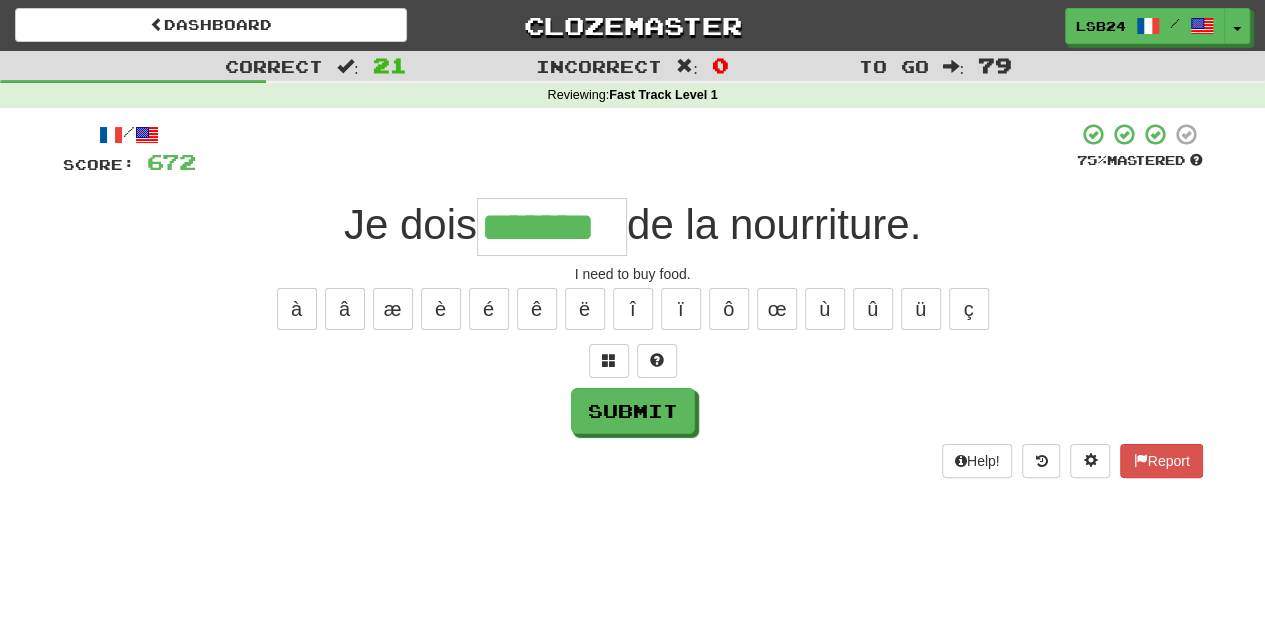 type on "*******" 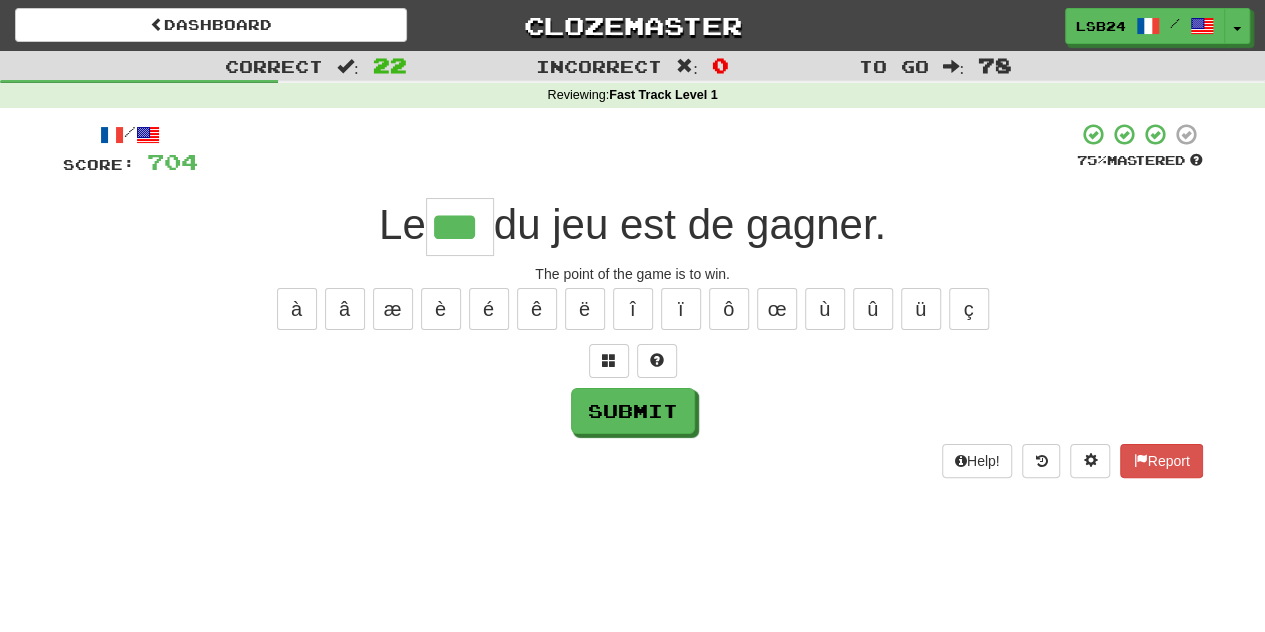 type on "***" 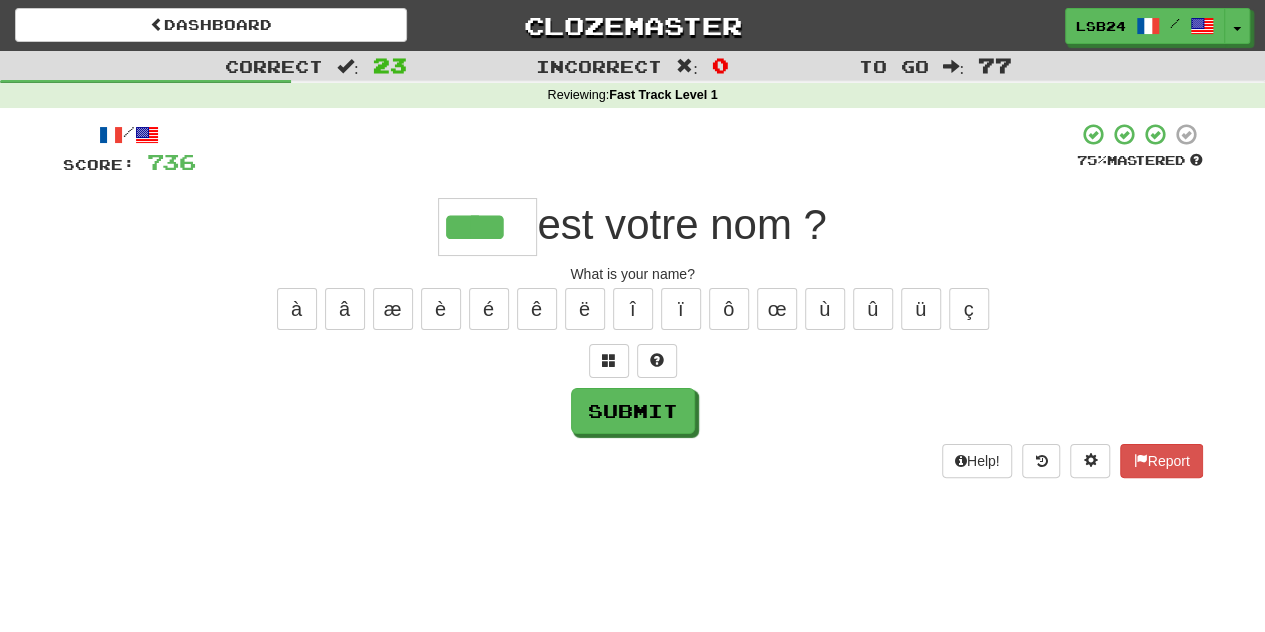 scroll, scrollTop: 0, scrollLeft: 4, axis: horizontal 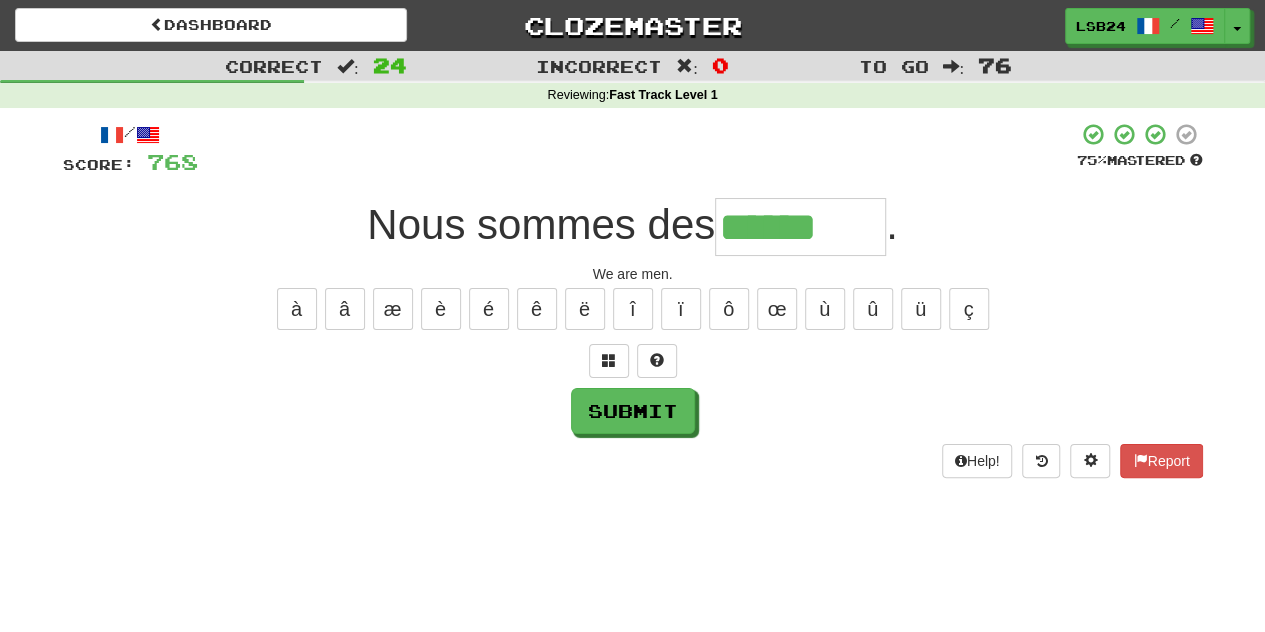 type on "******" 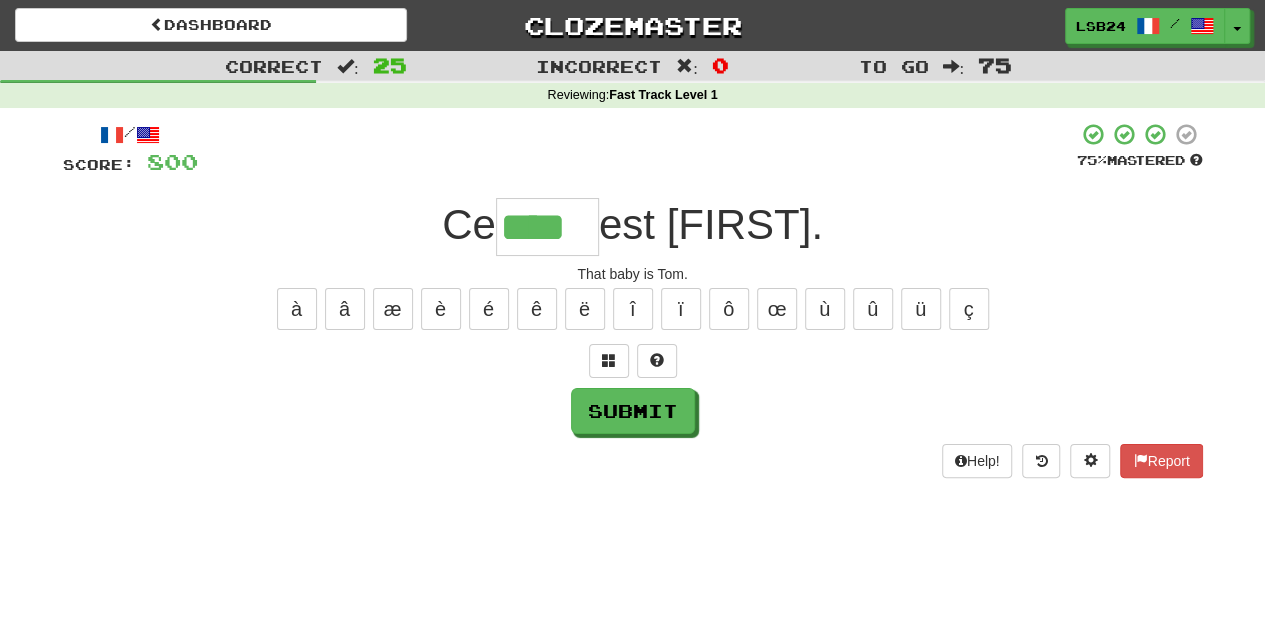 type on "****" 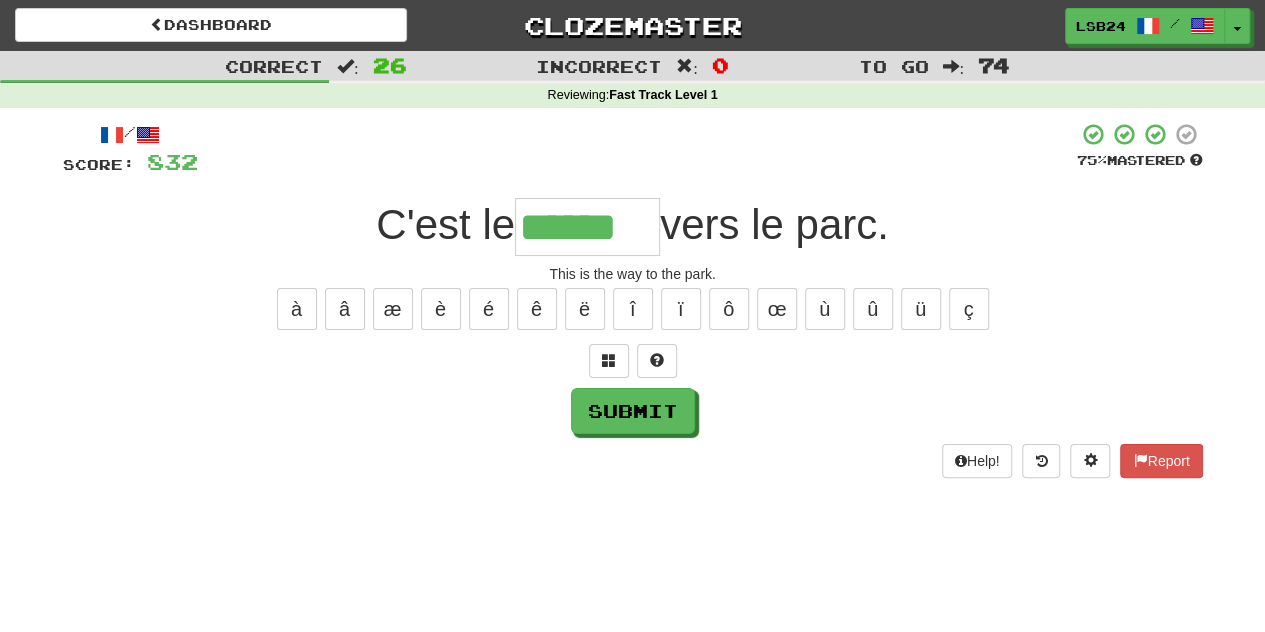 type on "******" 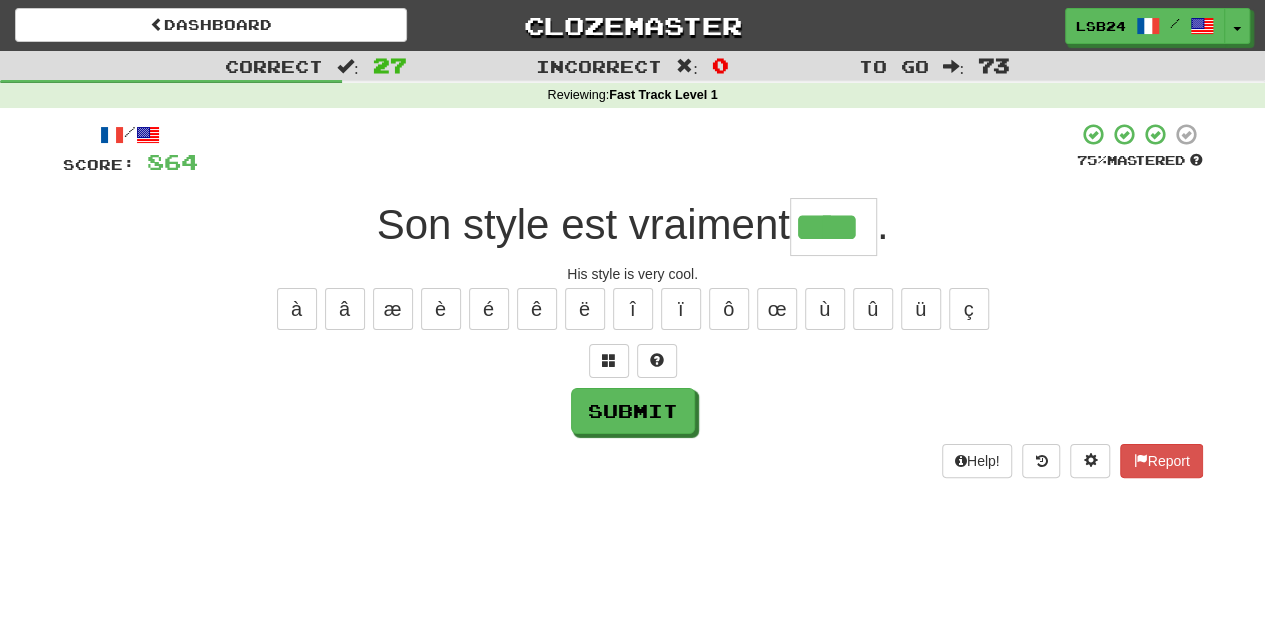 type on "****" 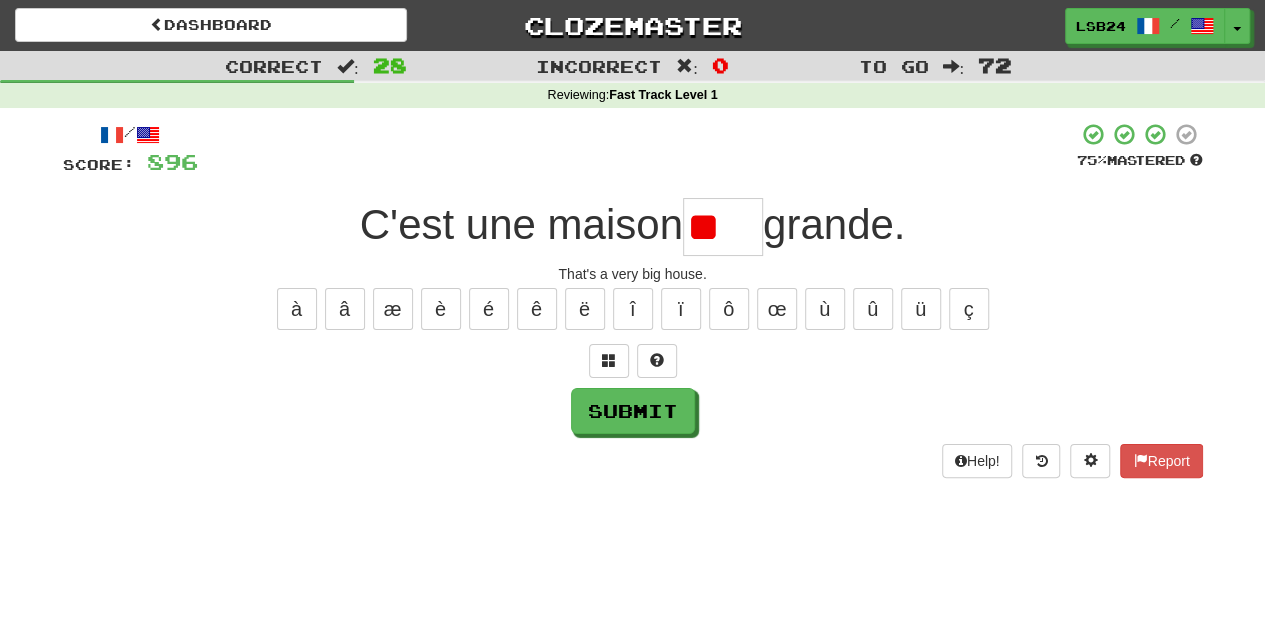 type on "*" 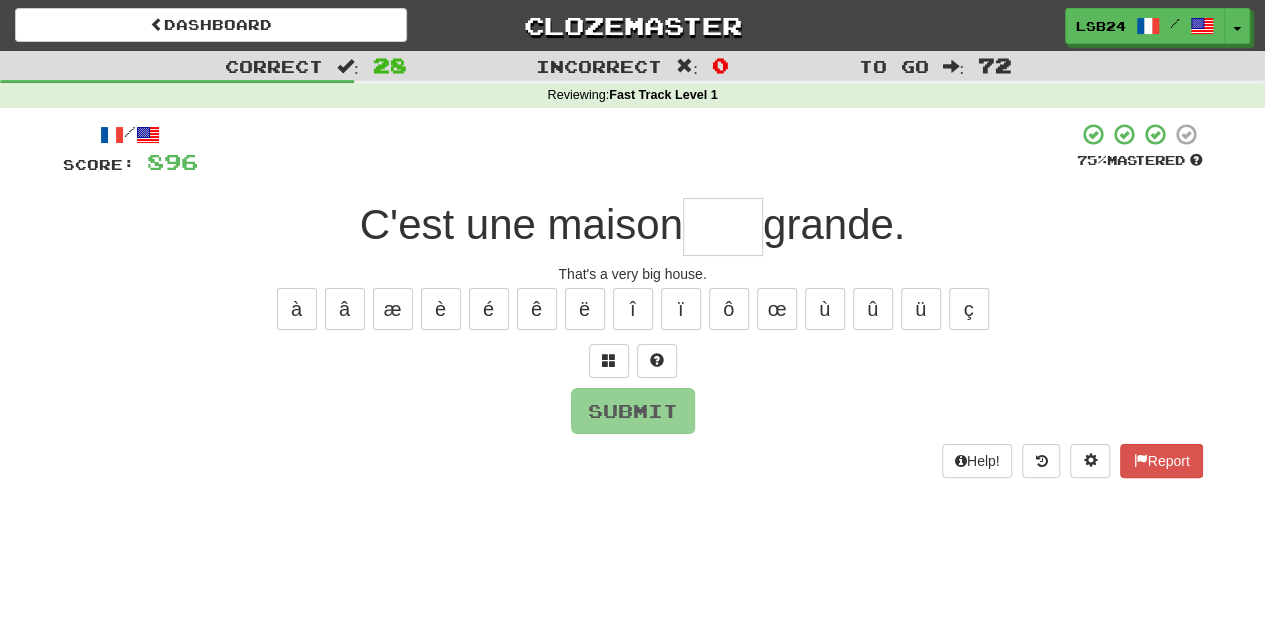 type on "*" 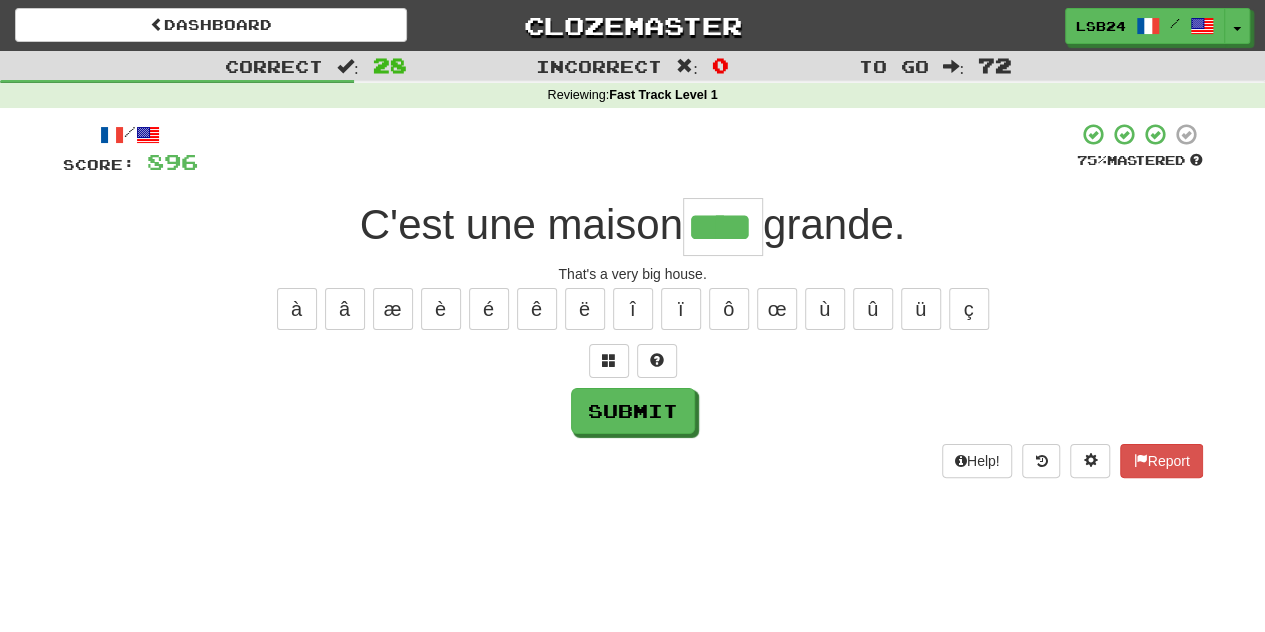 type on "****" 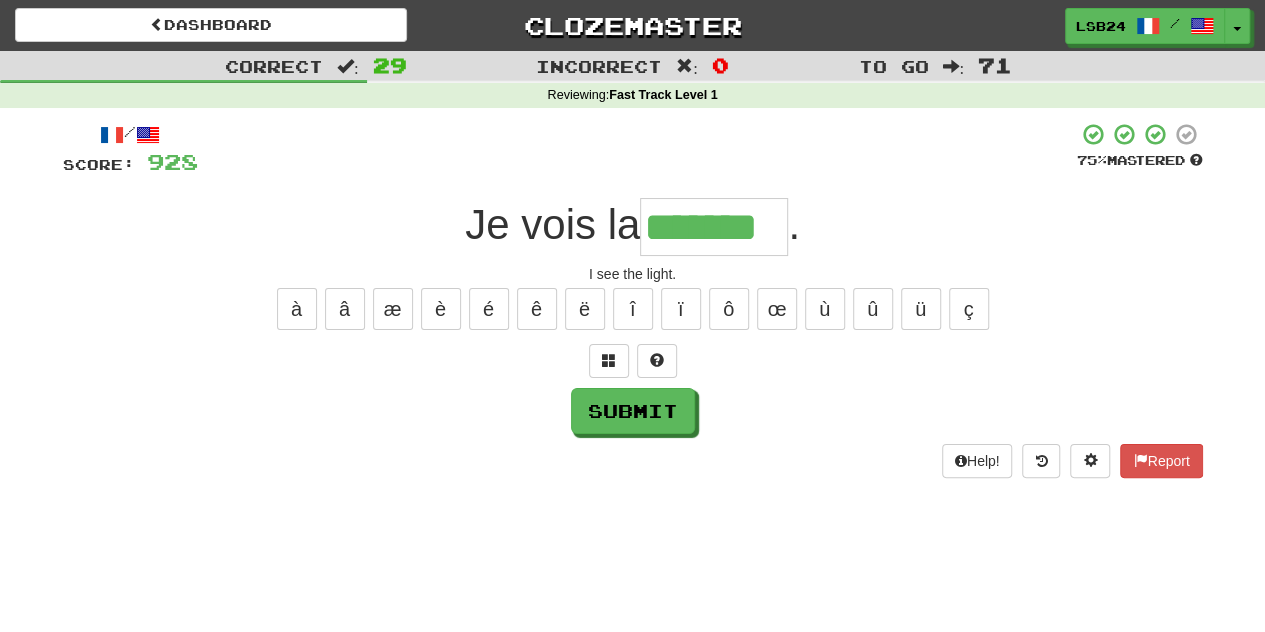type on "*******" 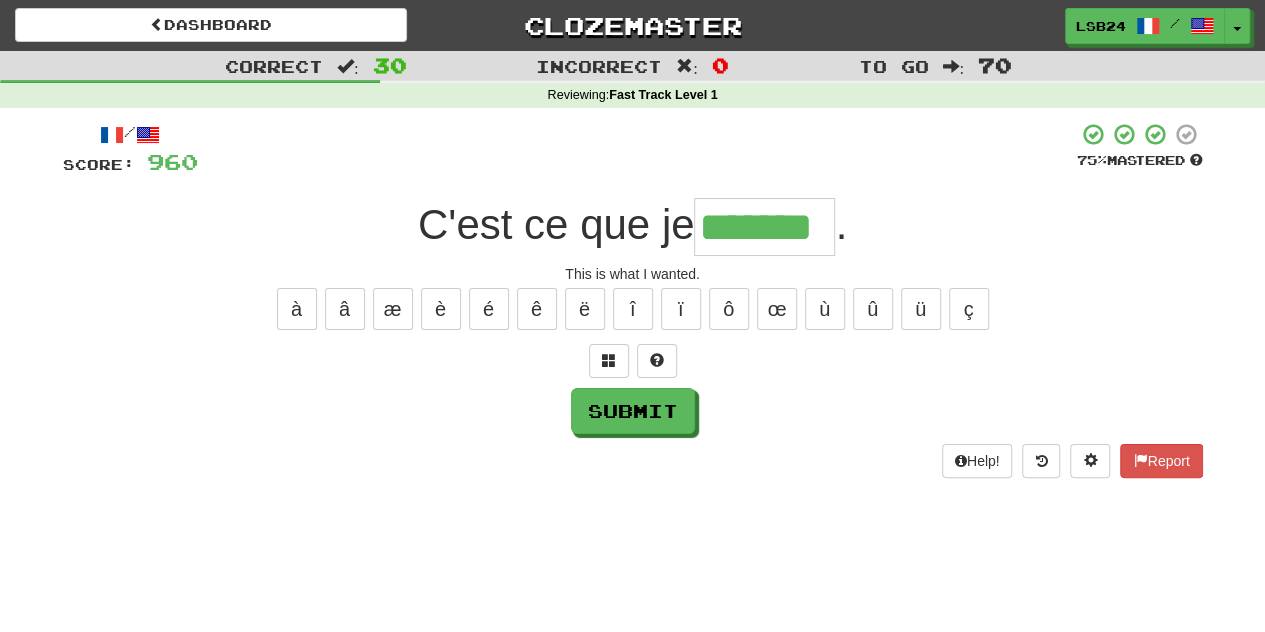 type on "*******" 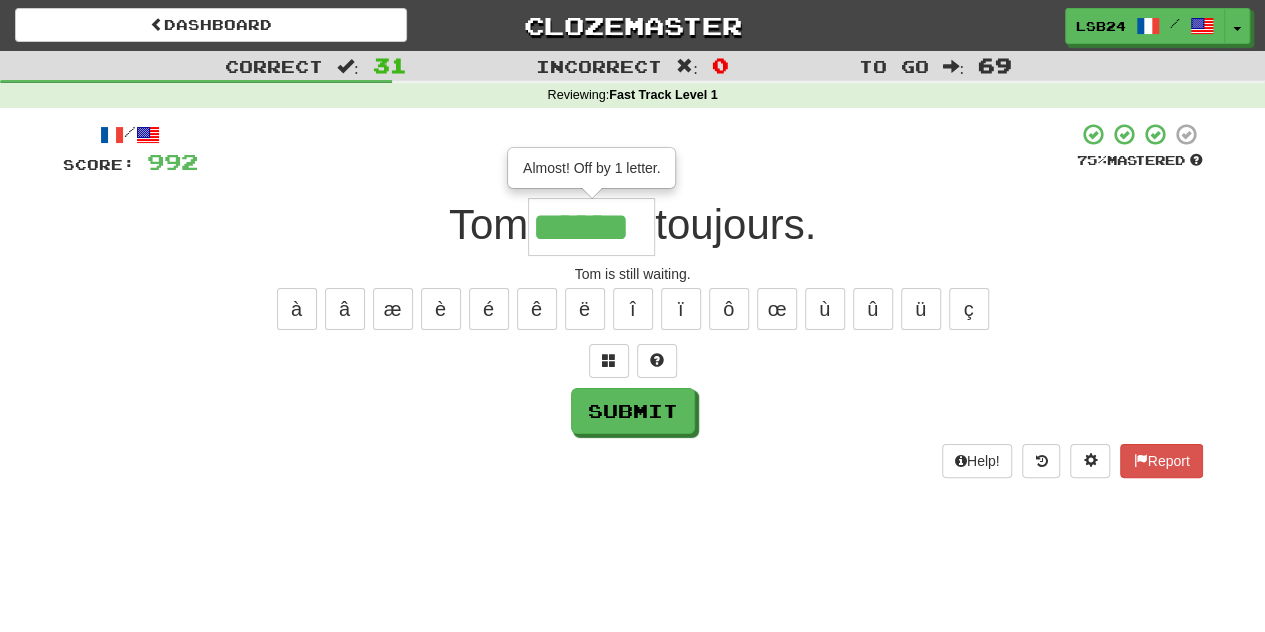 scroll, scrollTop: 0, scrollLeft: 0, axis: both 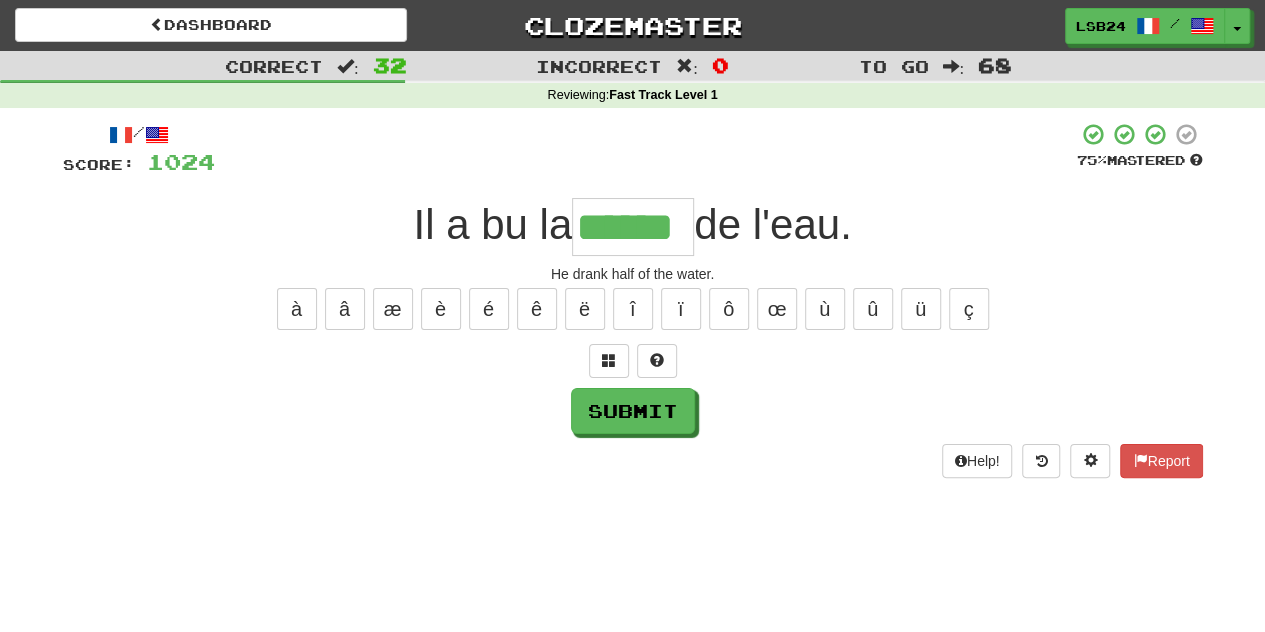 type on "******" 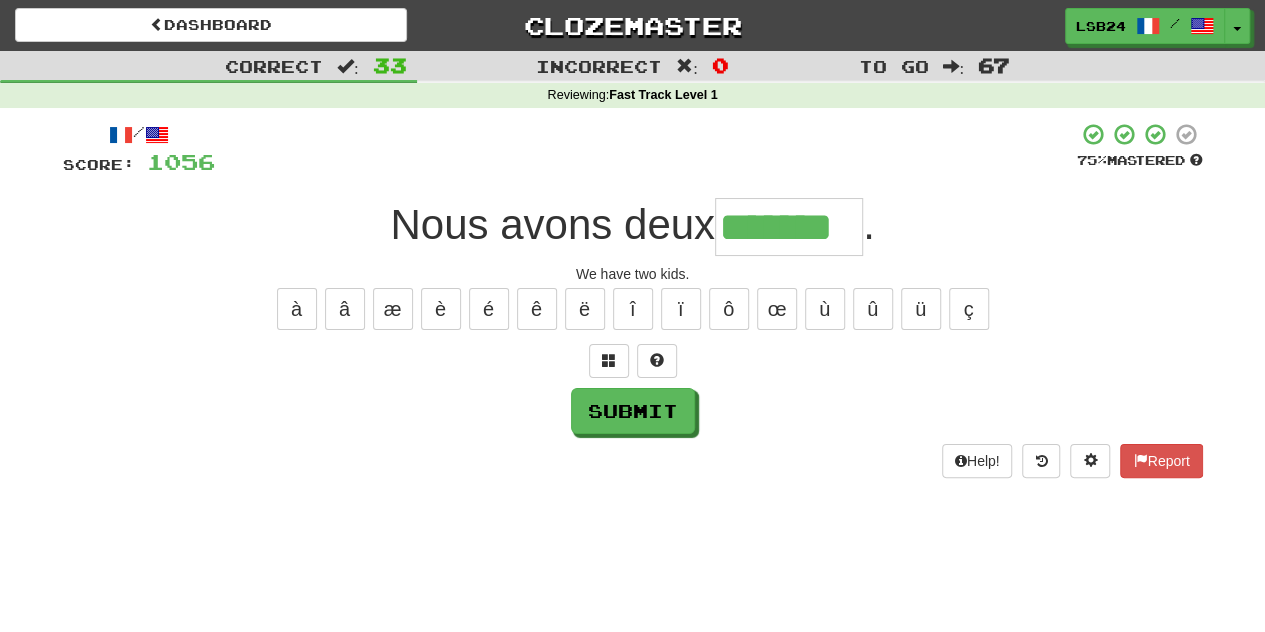 type on "*******" 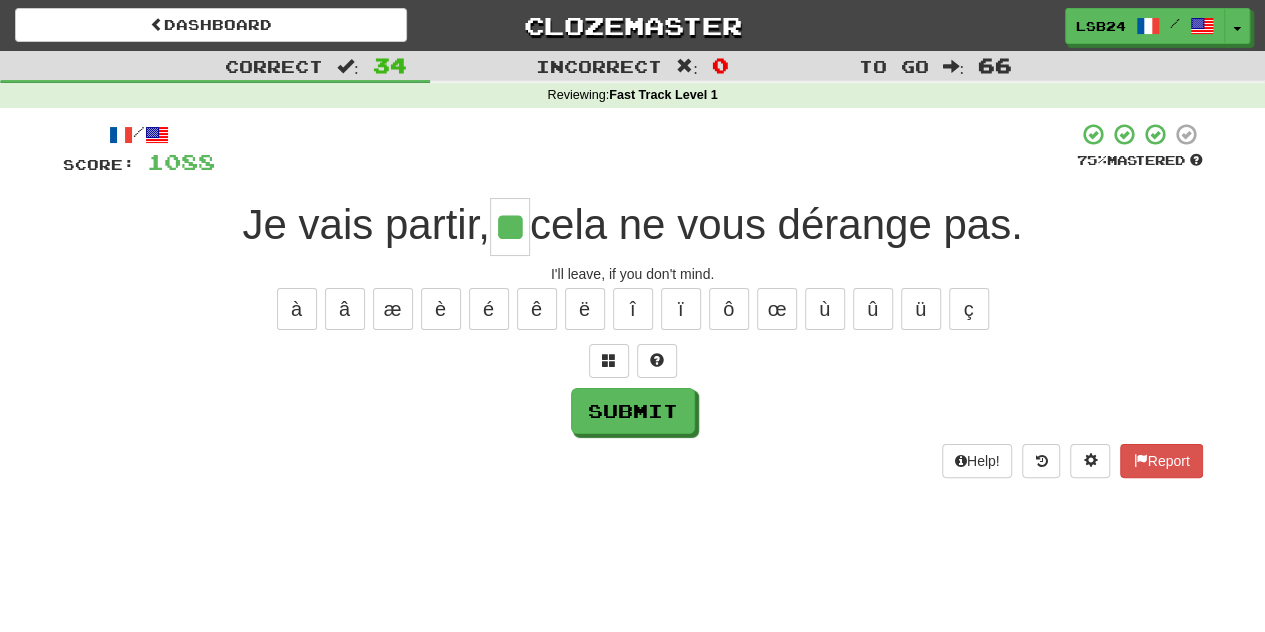 type on "**" 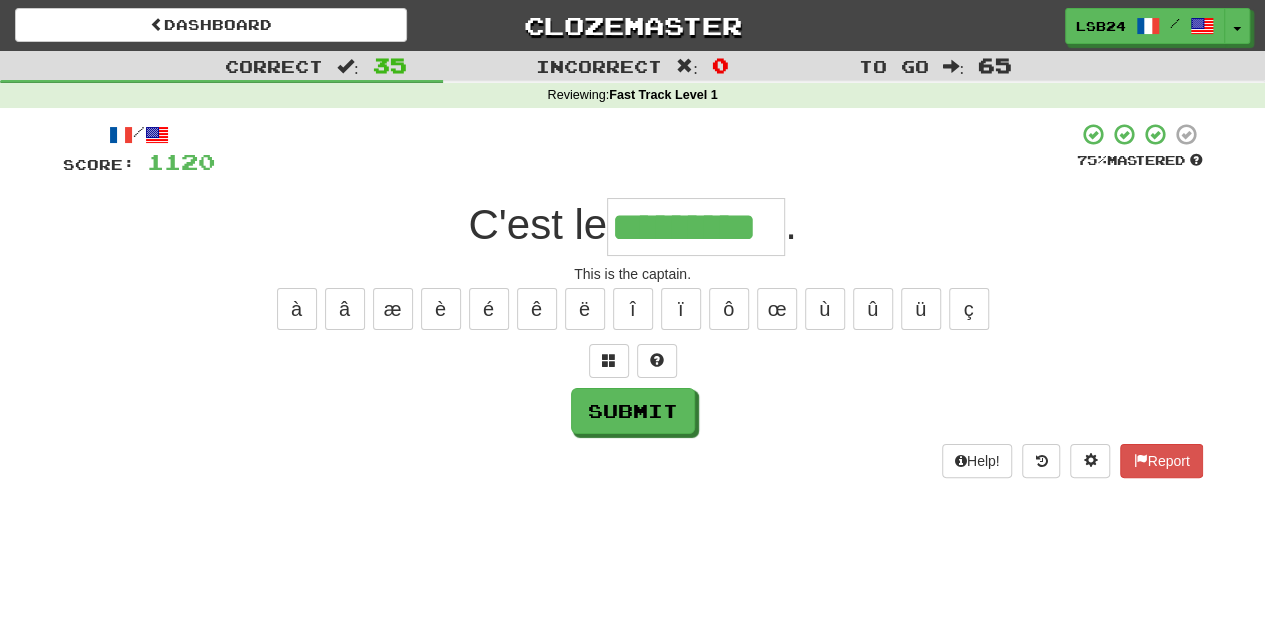 type on "*********" 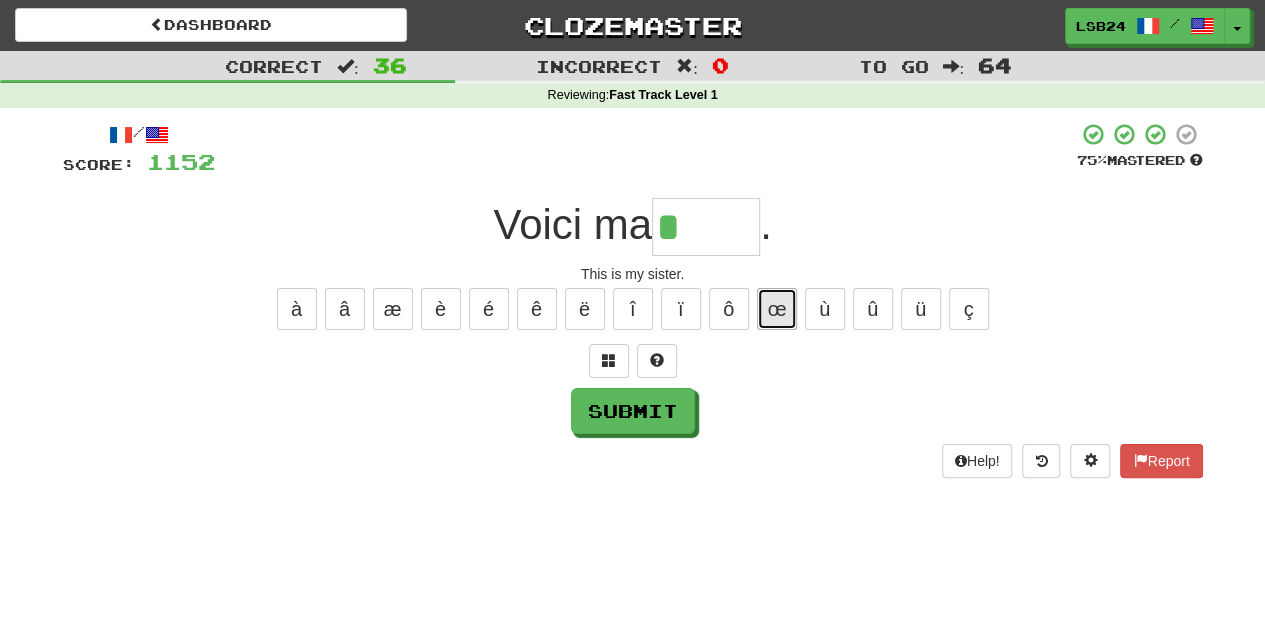 click on "œ" at bounding box center (777, 309) 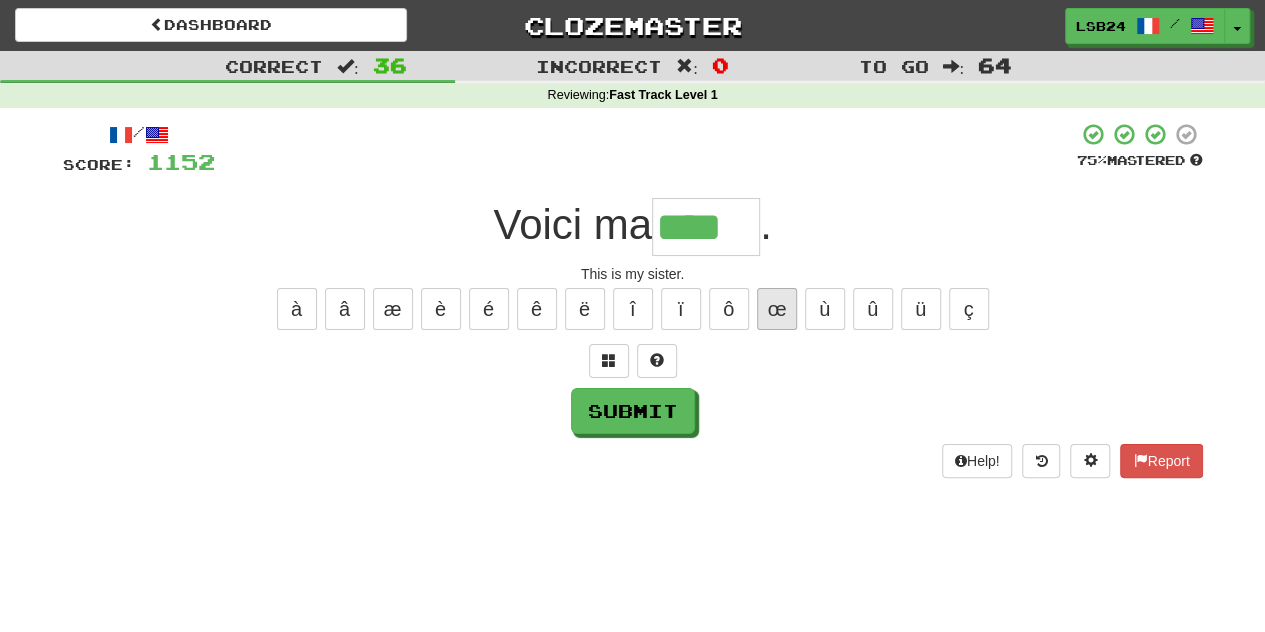 type on "****" 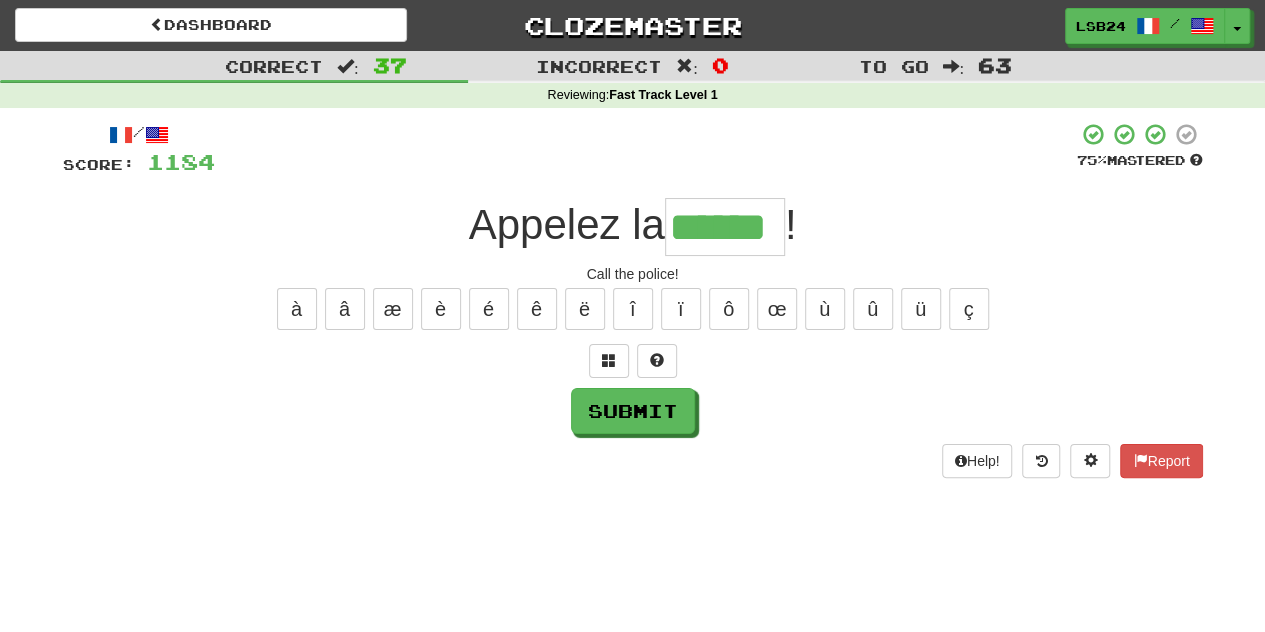 type on "******" 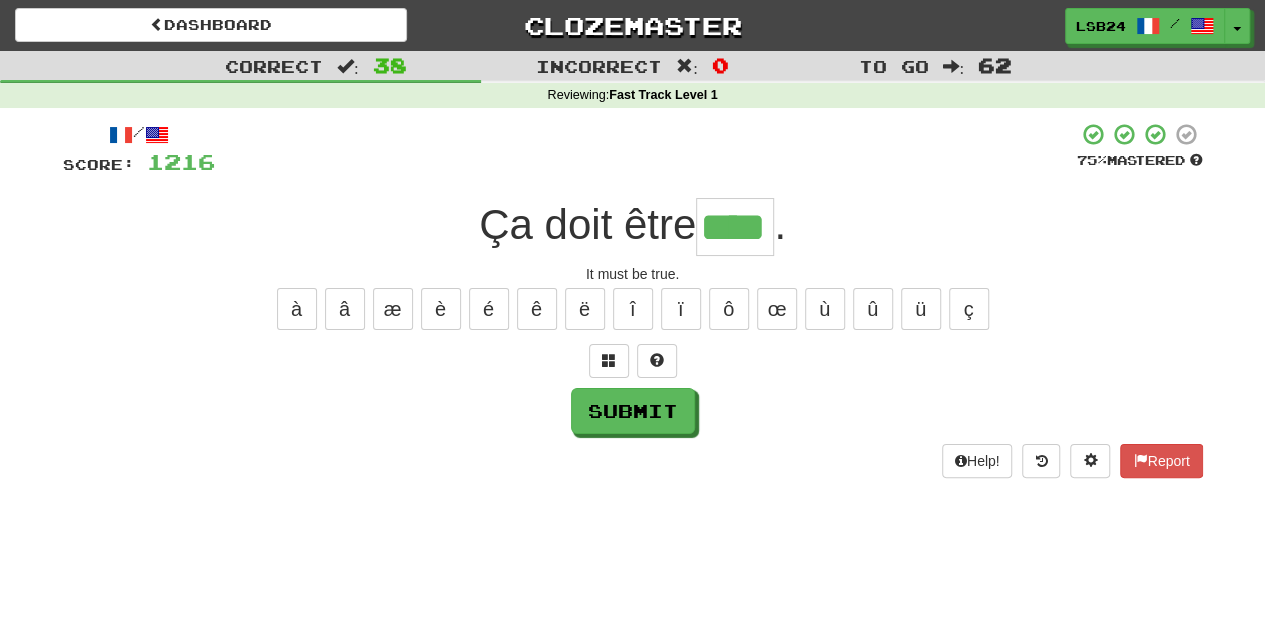 type on "****" 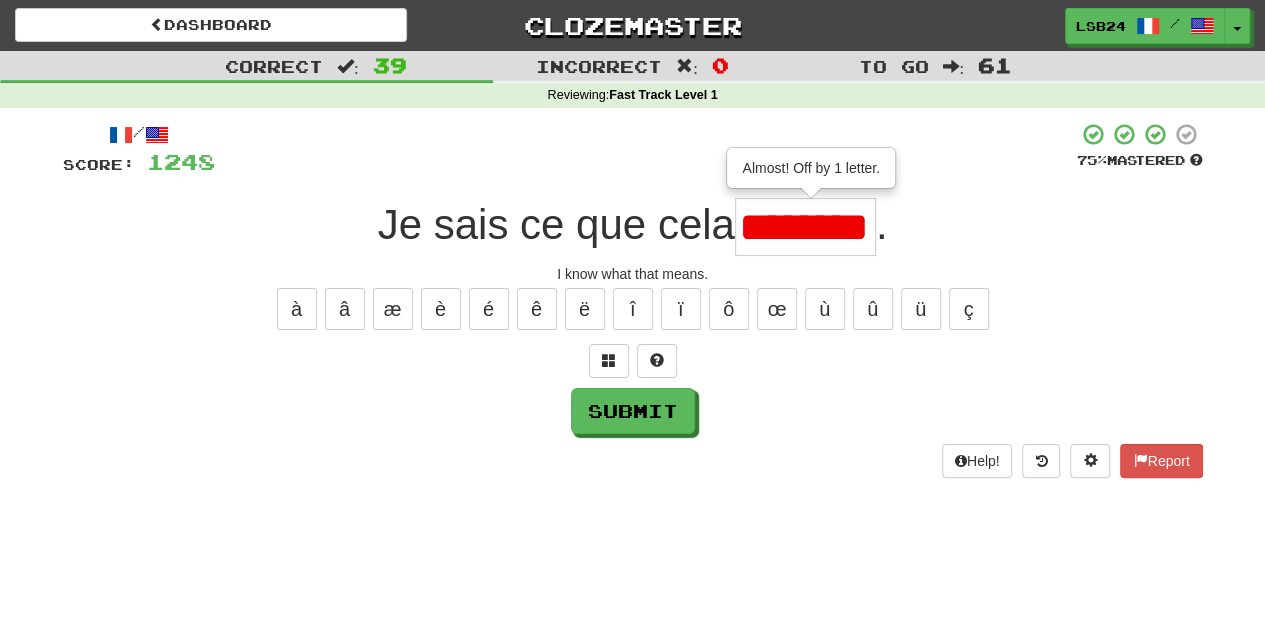 scroll, scrollTop: 0, scrollLeft: 0, axis: both 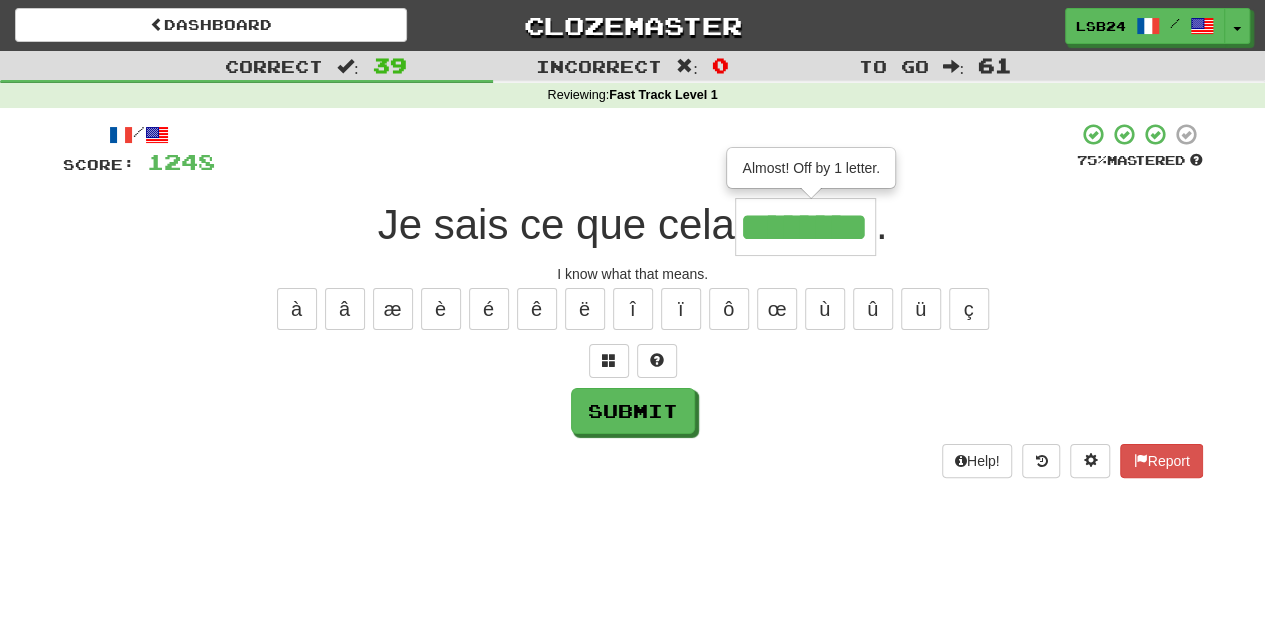 type on "********" 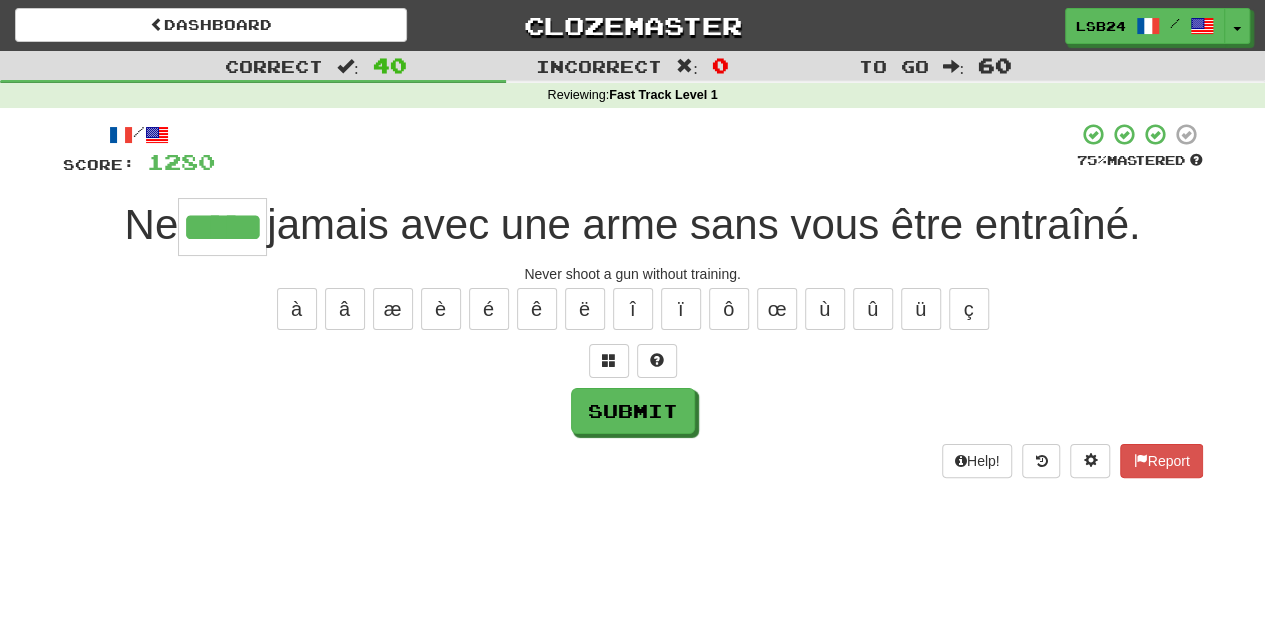 type on "*****" 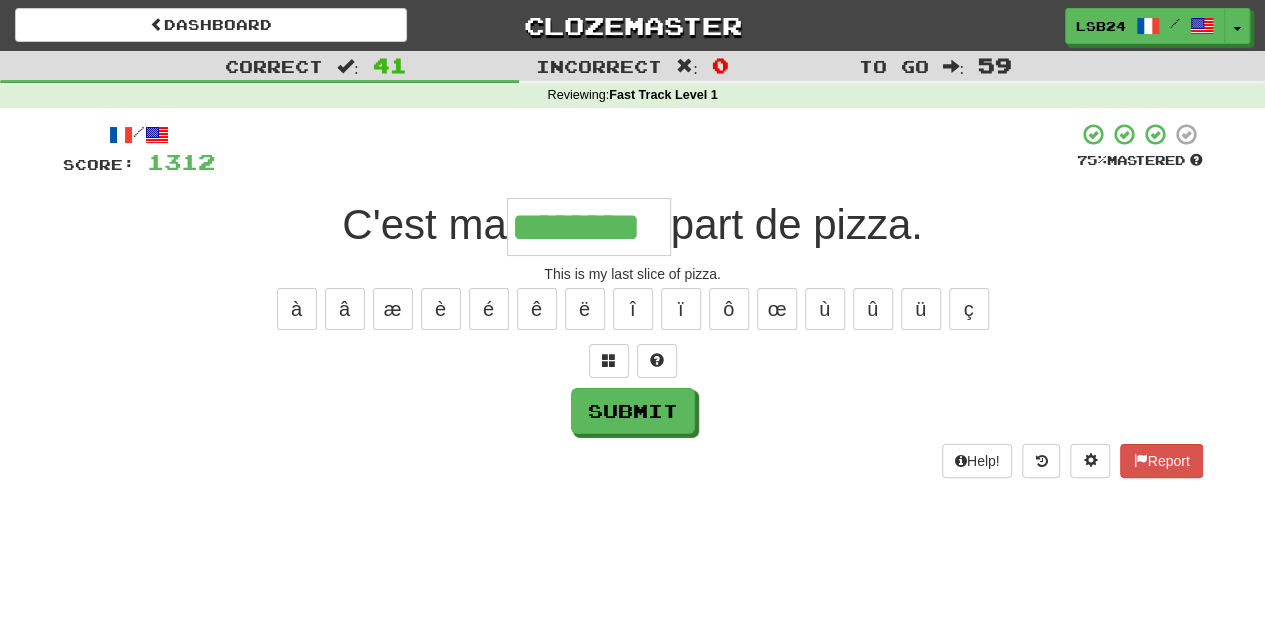 type on "********" 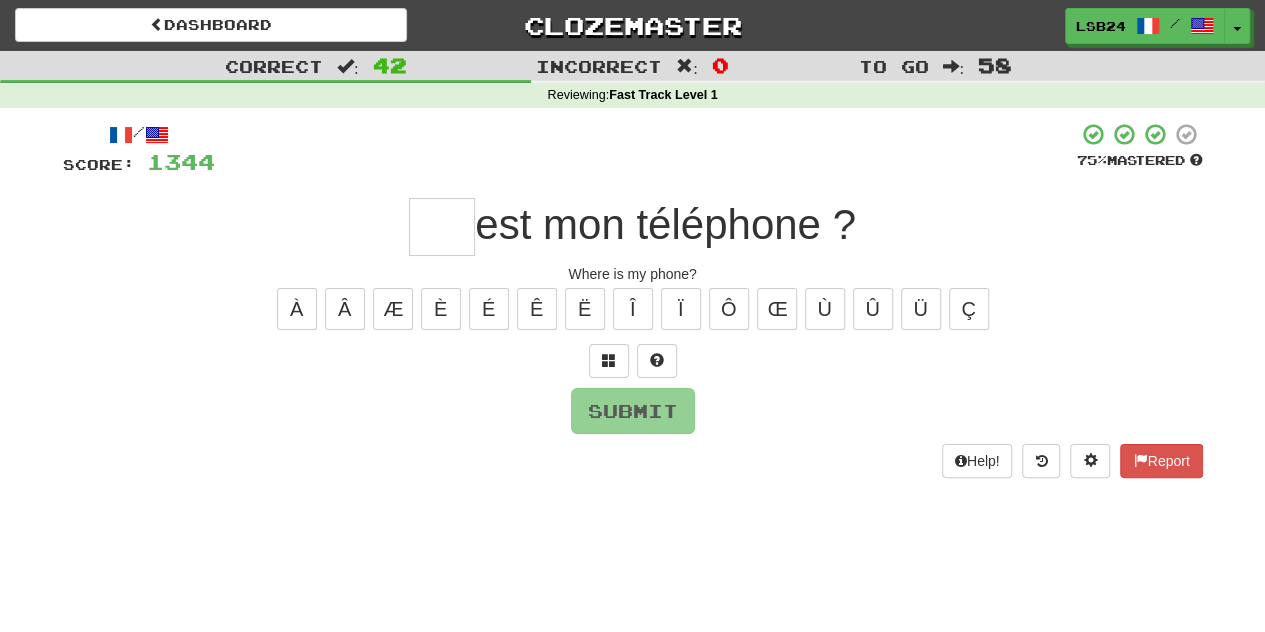 type on "*" 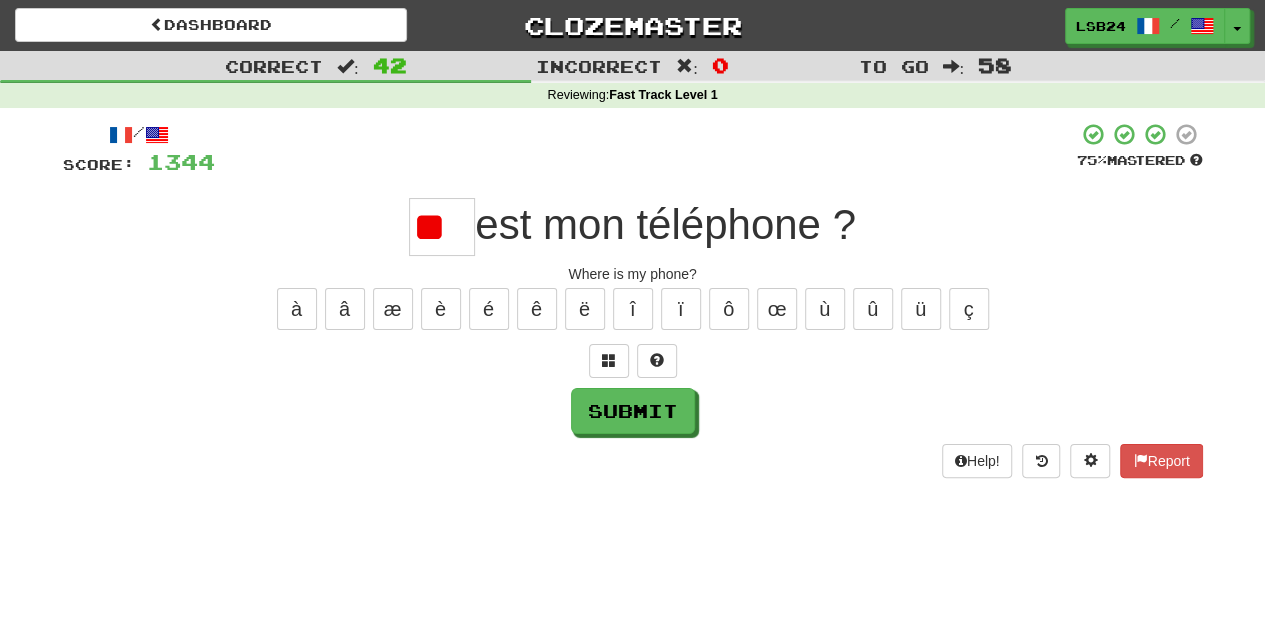 type on "*" 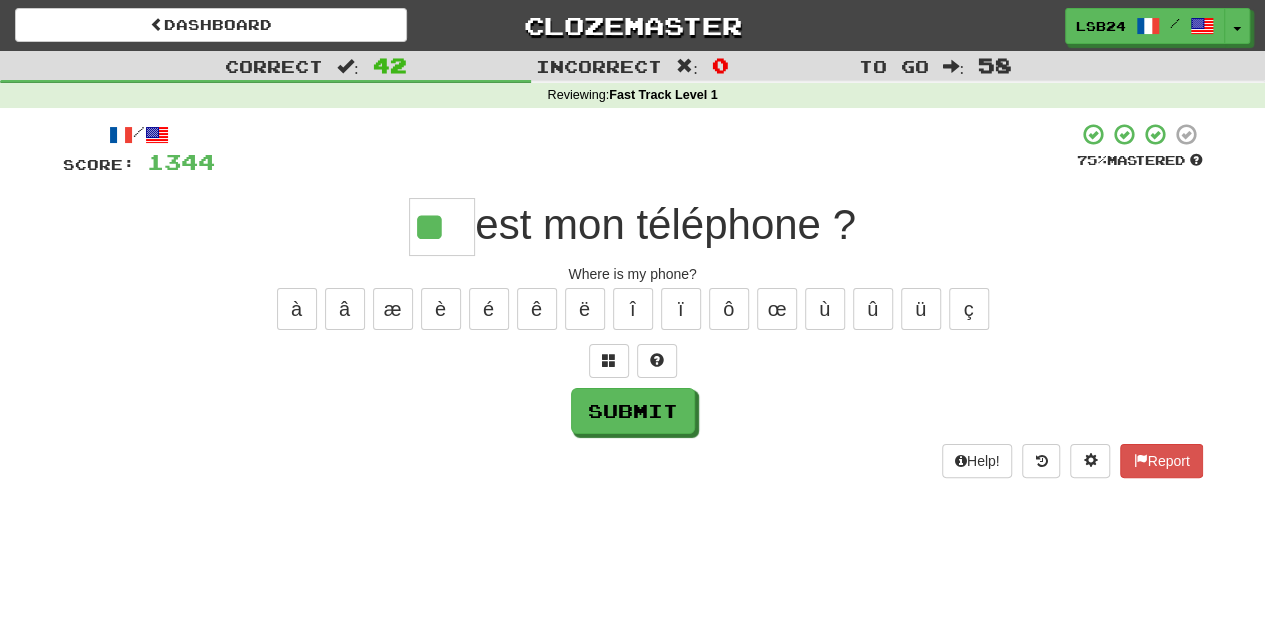 type on "**" 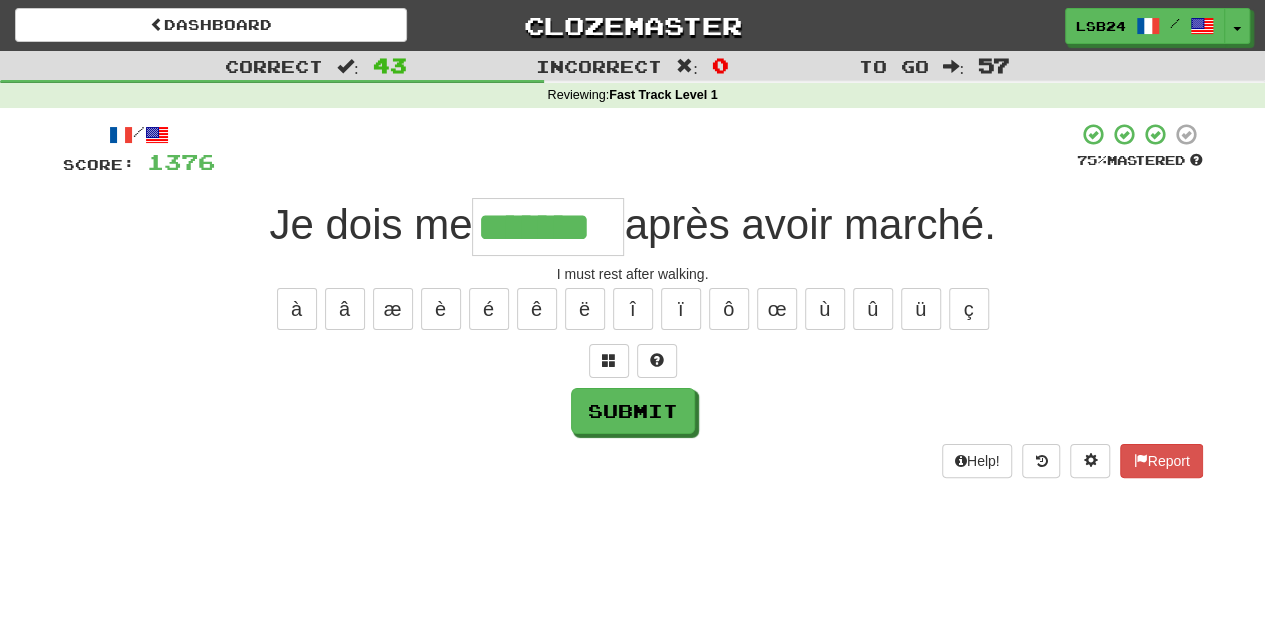 type on "*******" 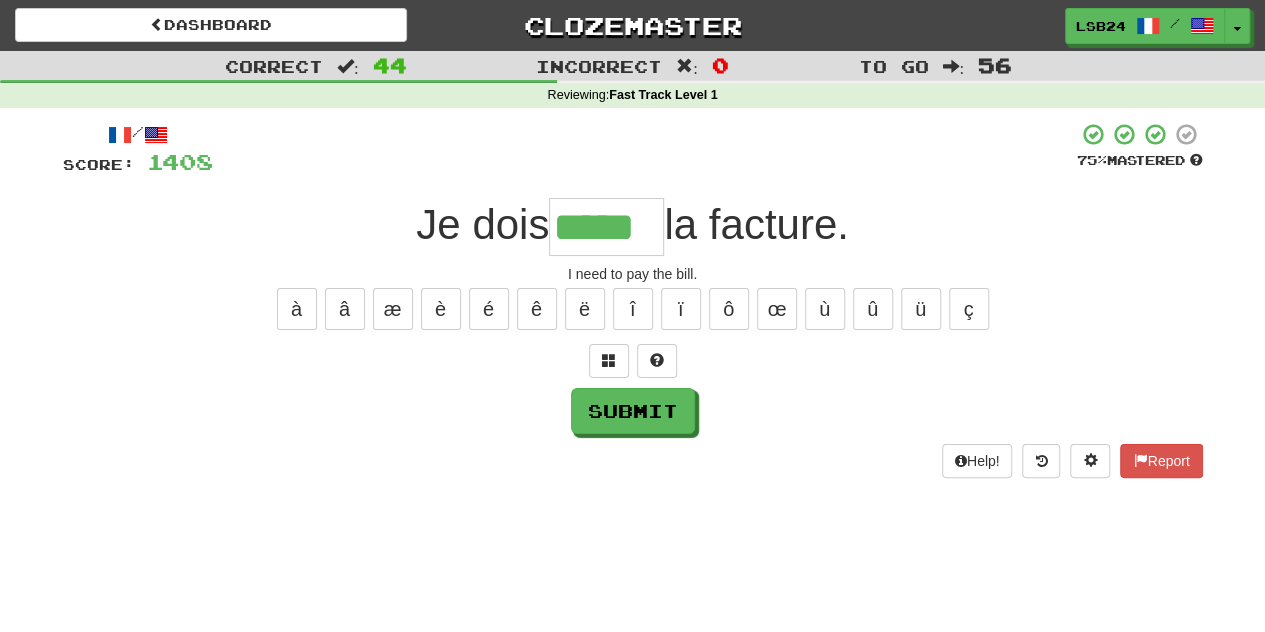 type on "*****" 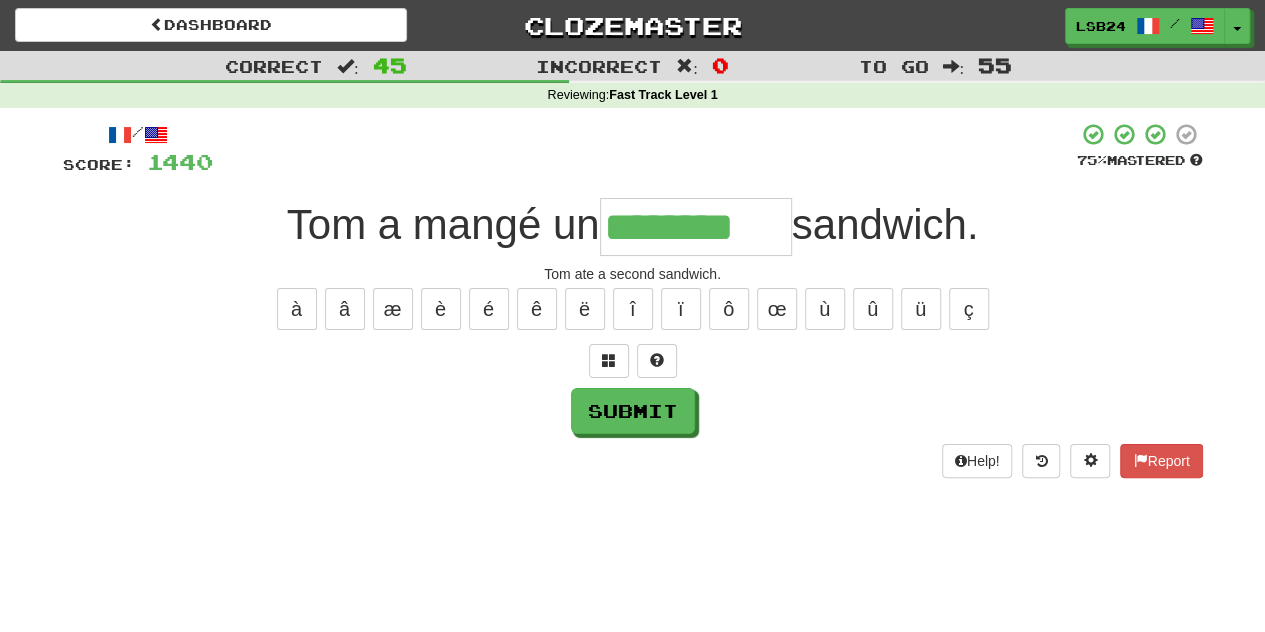 type on "********" 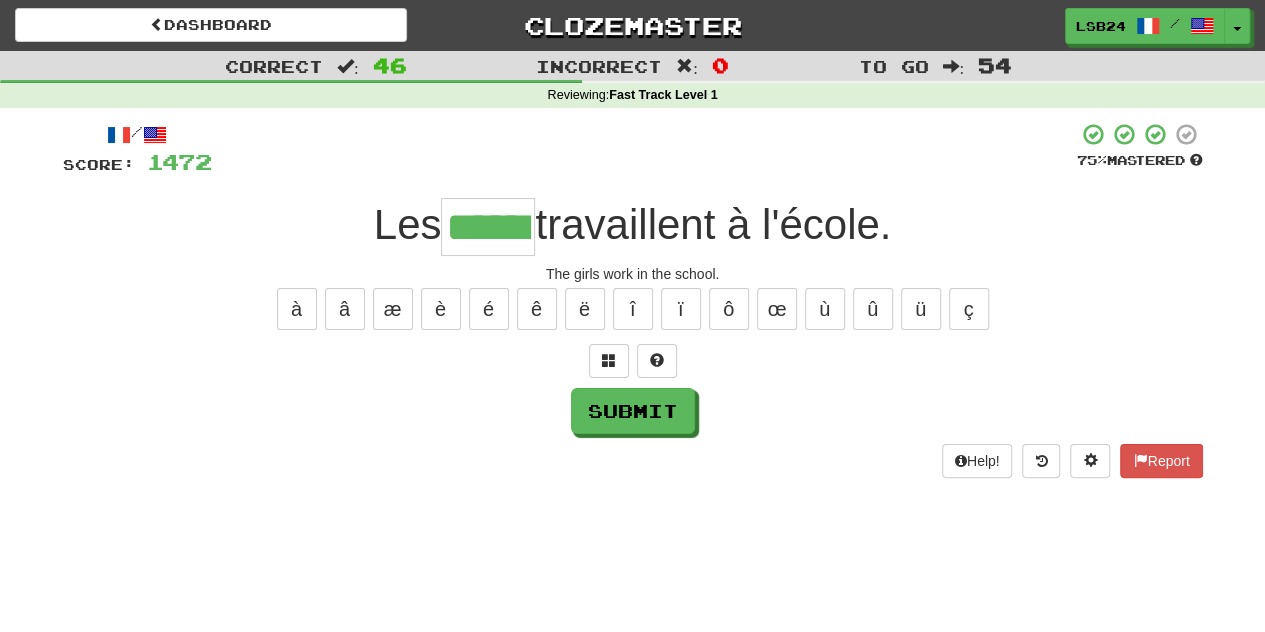 type on "******" 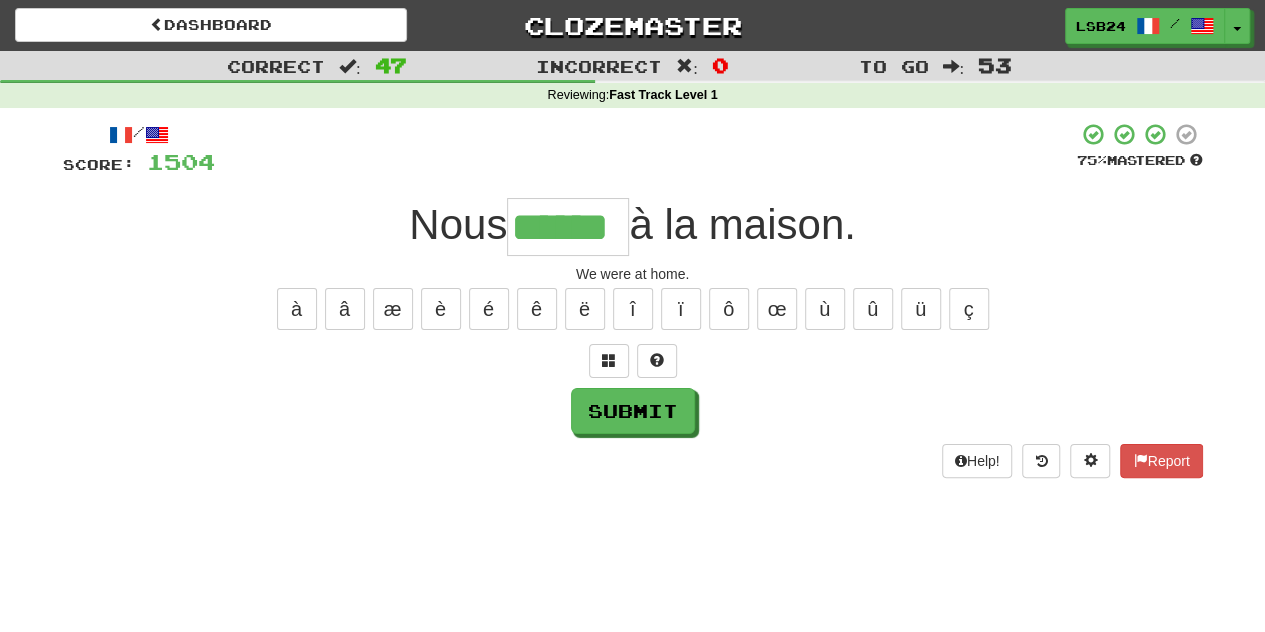type on "******" 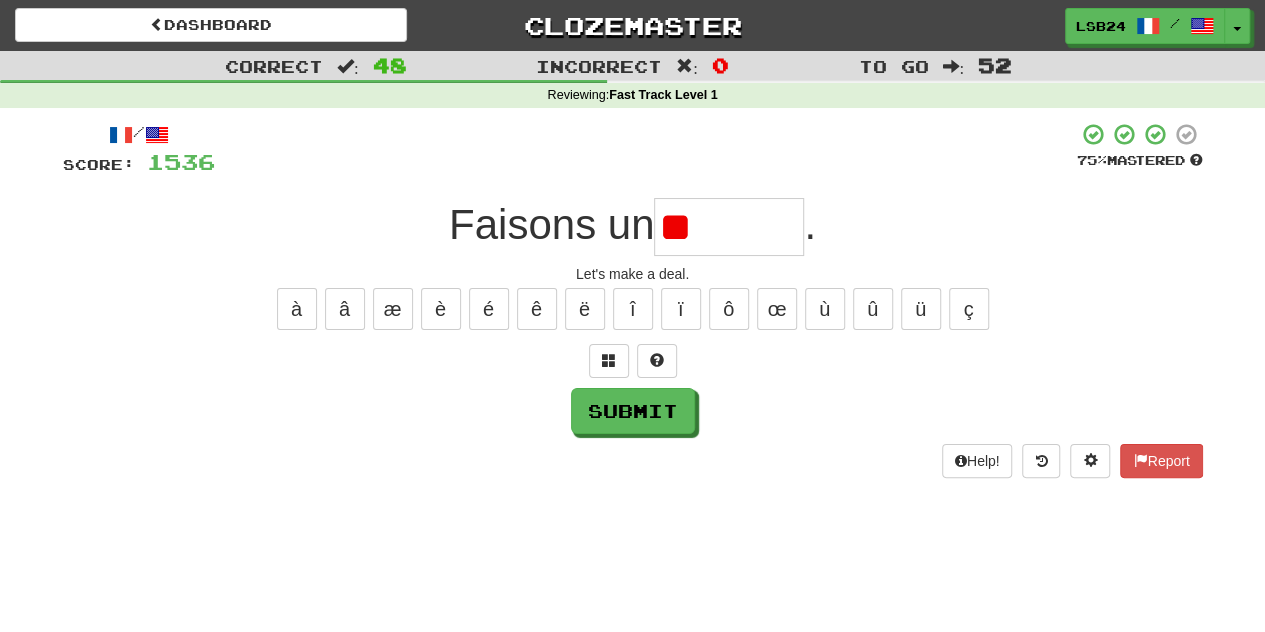 type on "*" 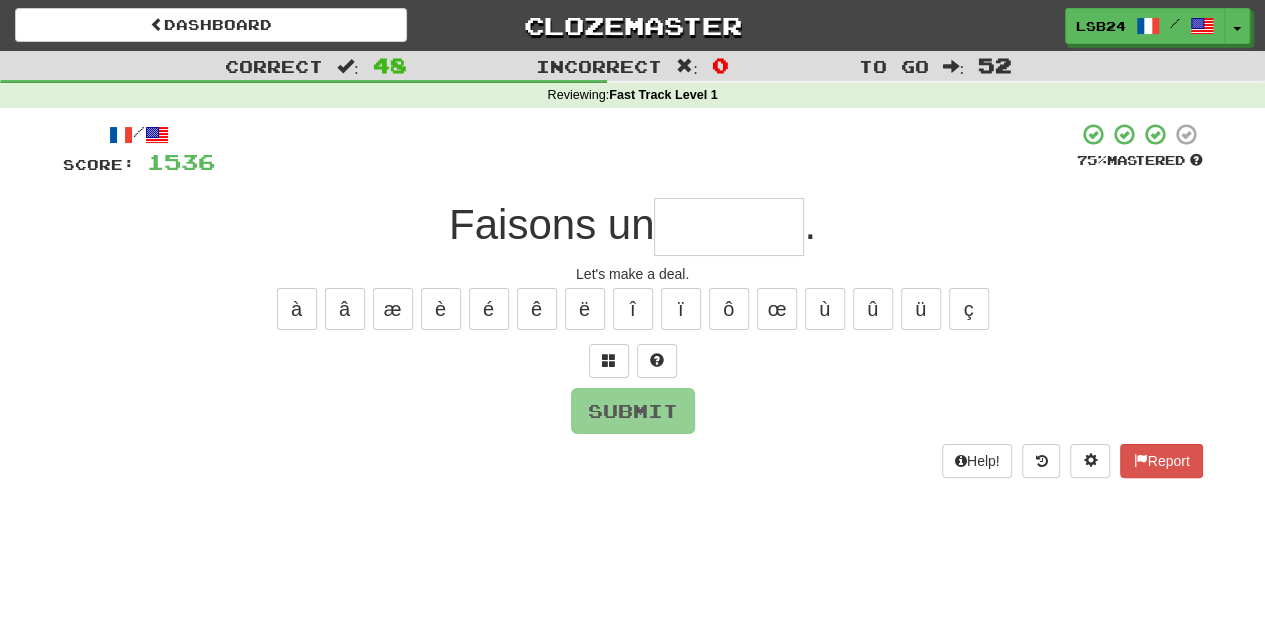 type on "******" 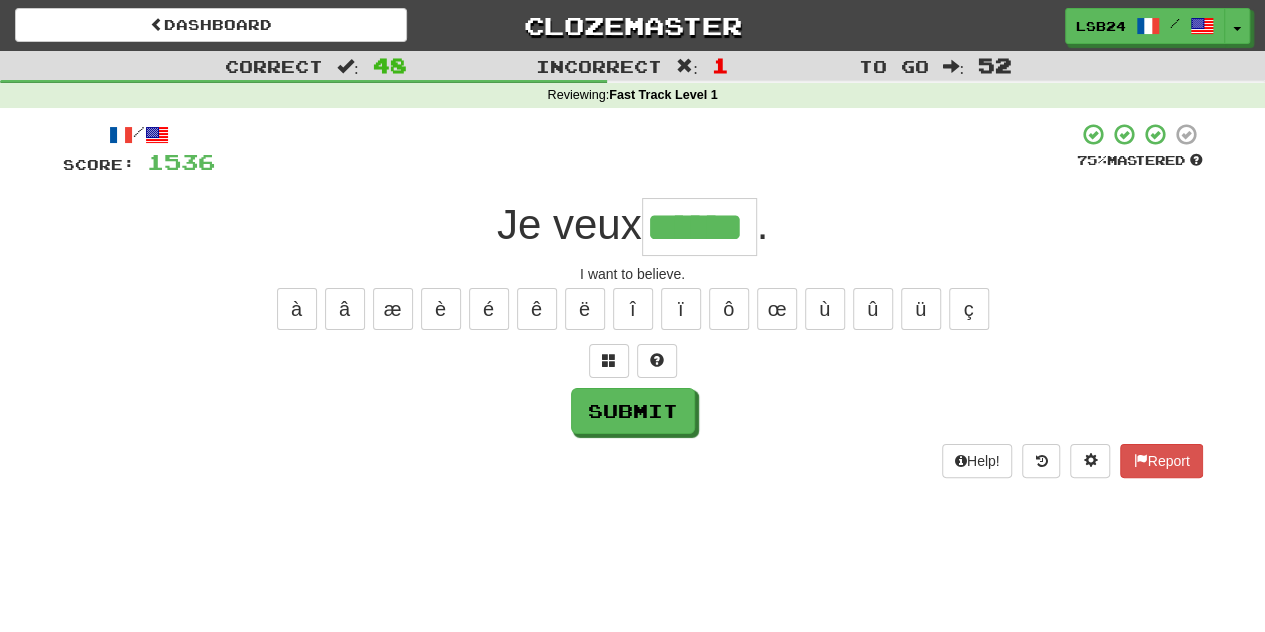 type on "******" 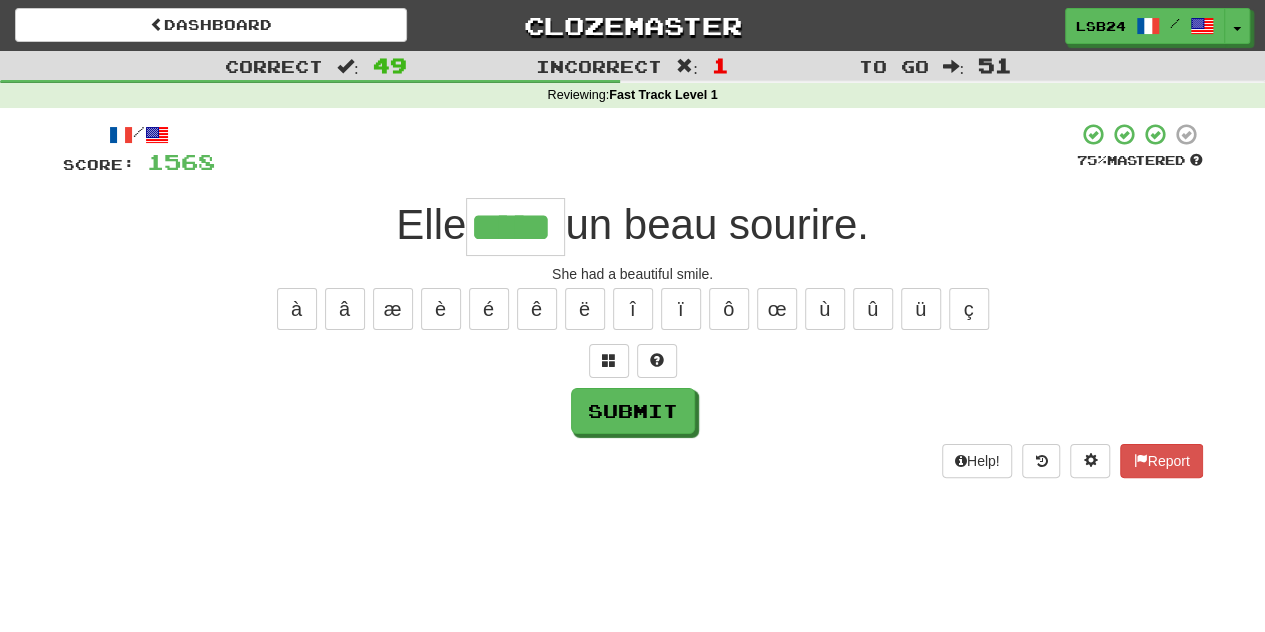 type on "*****" 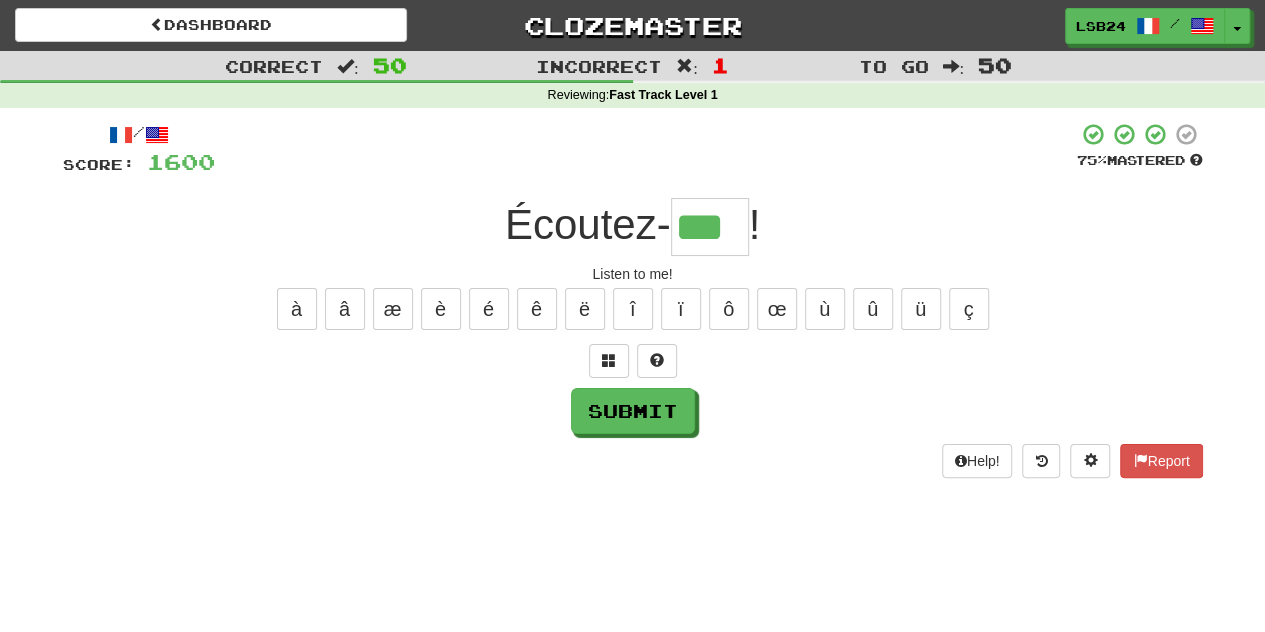 type on "***" 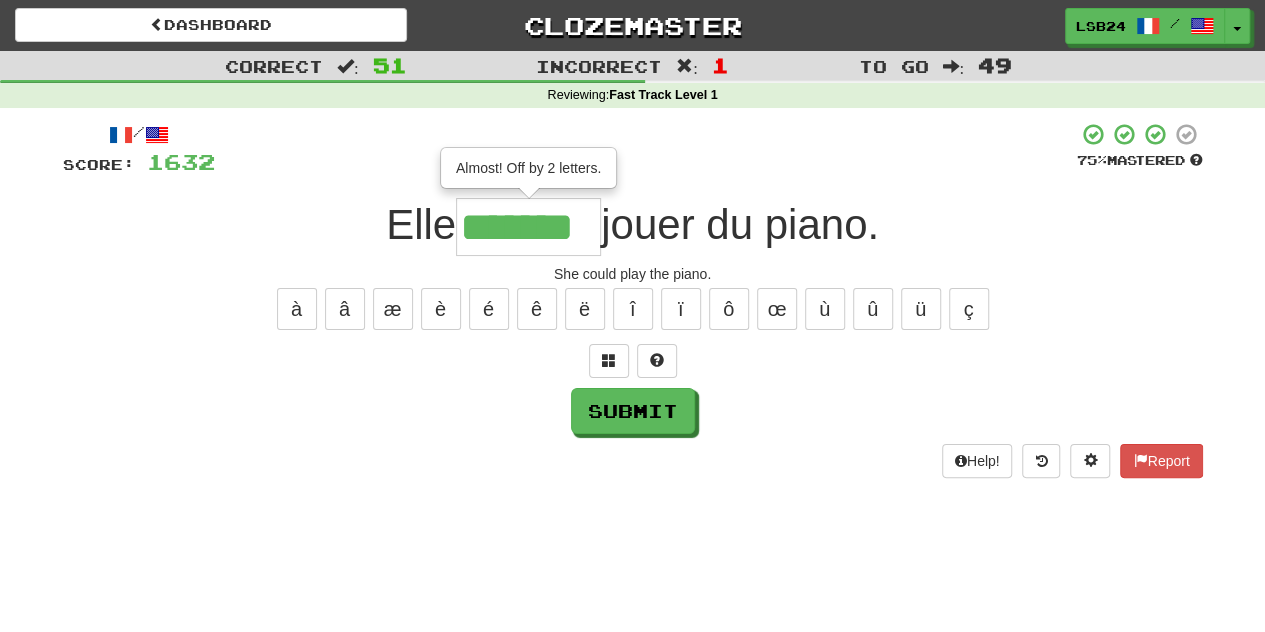 type on "*******" 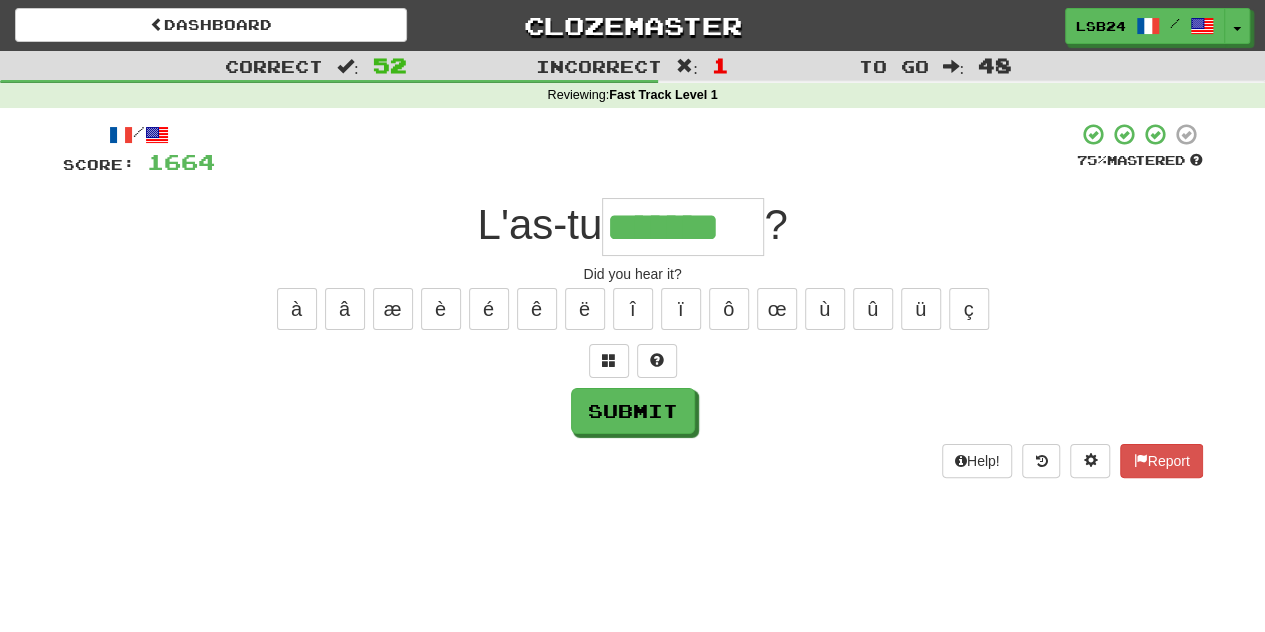 type on "*******" 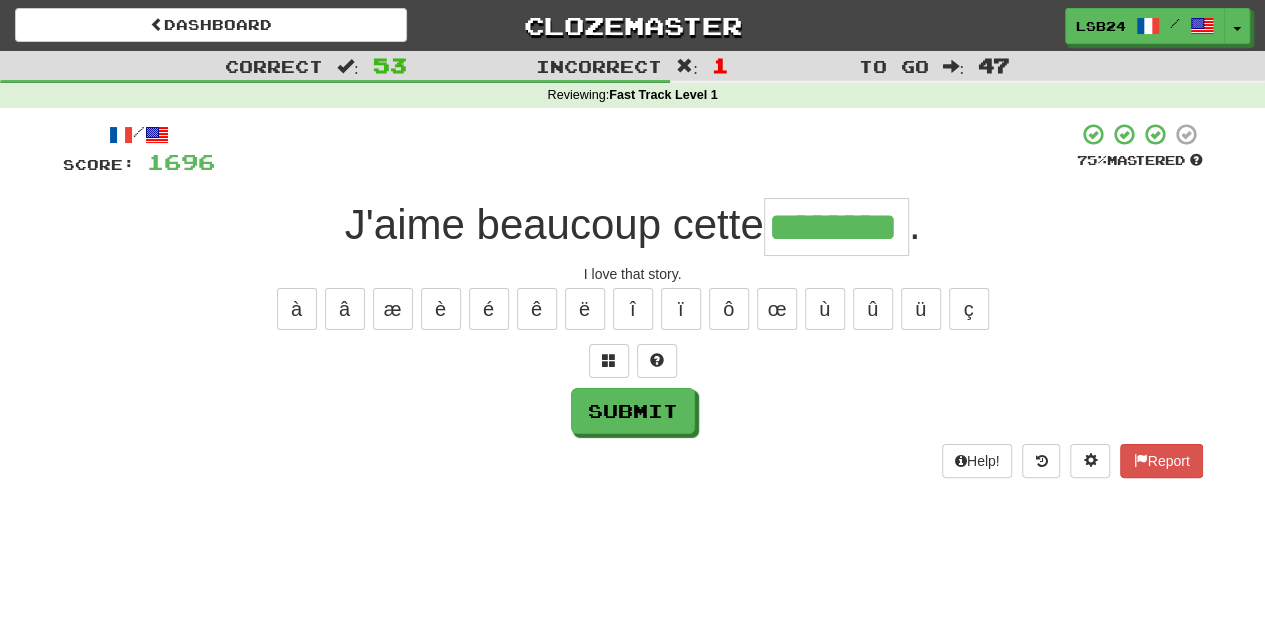 type on "********" 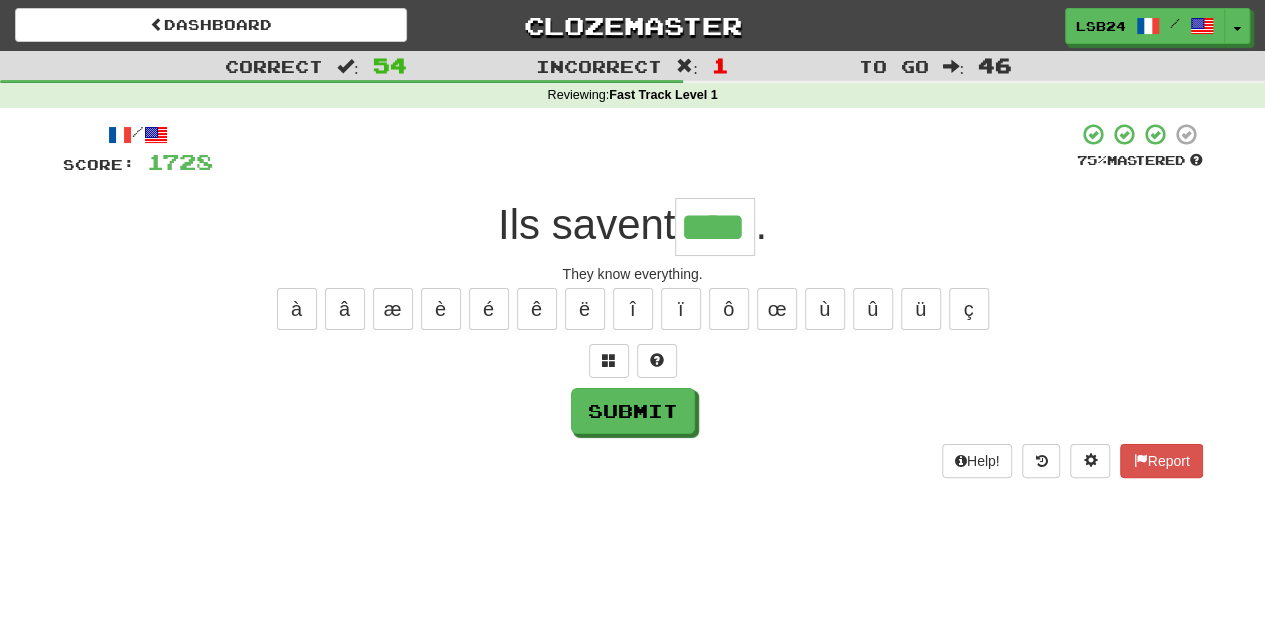 type on "****" 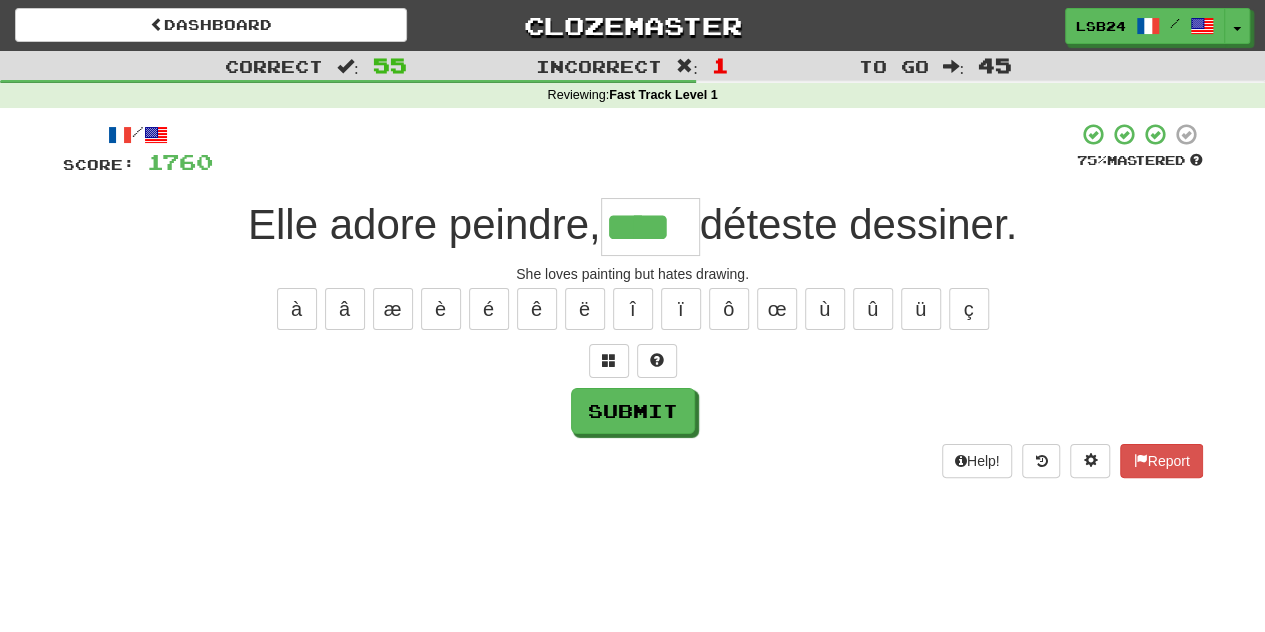 type on "****" 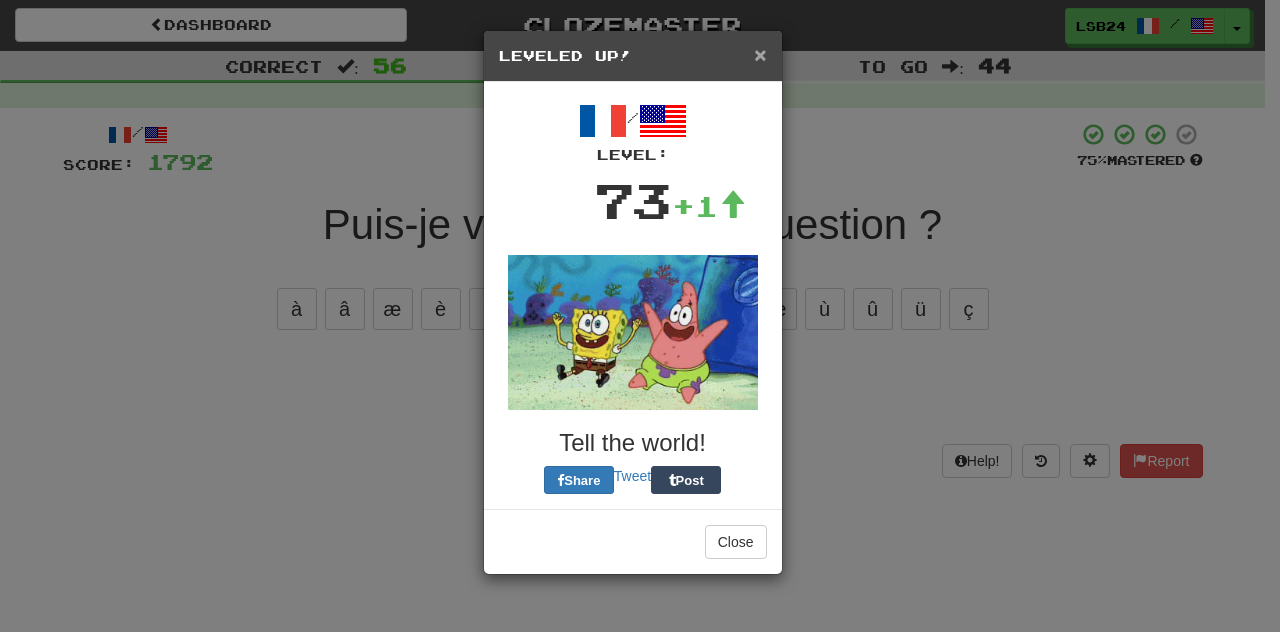 click on "×" at bounding box center [760, 54] 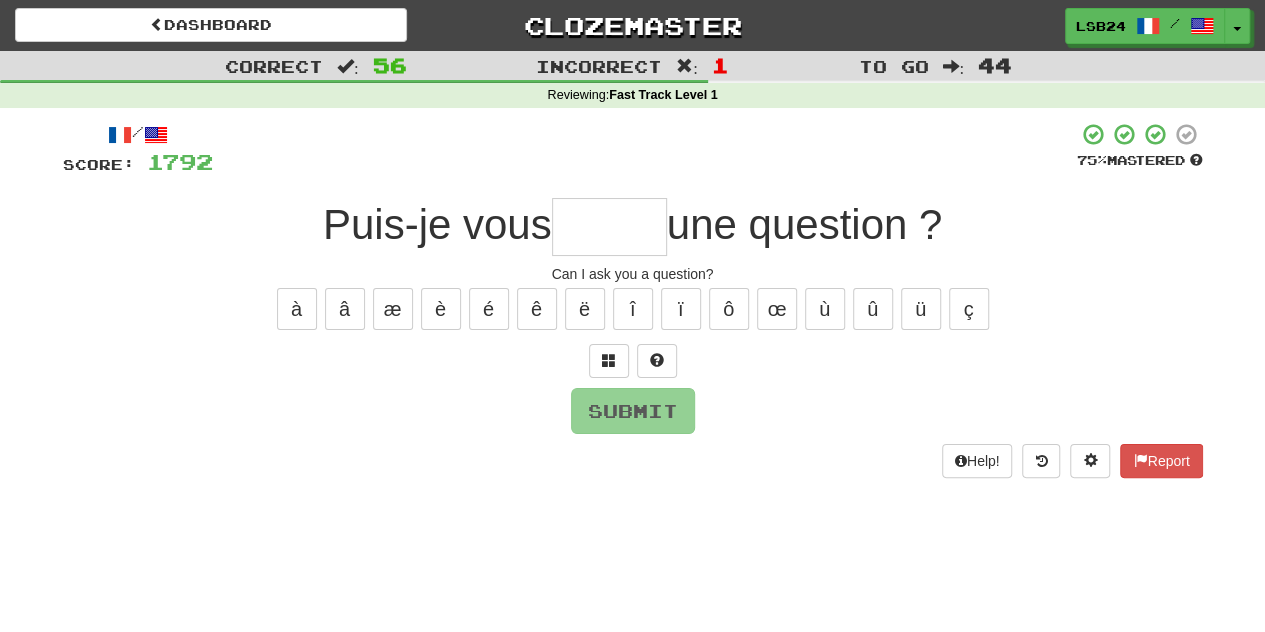 click at bounding box center [609, 227] 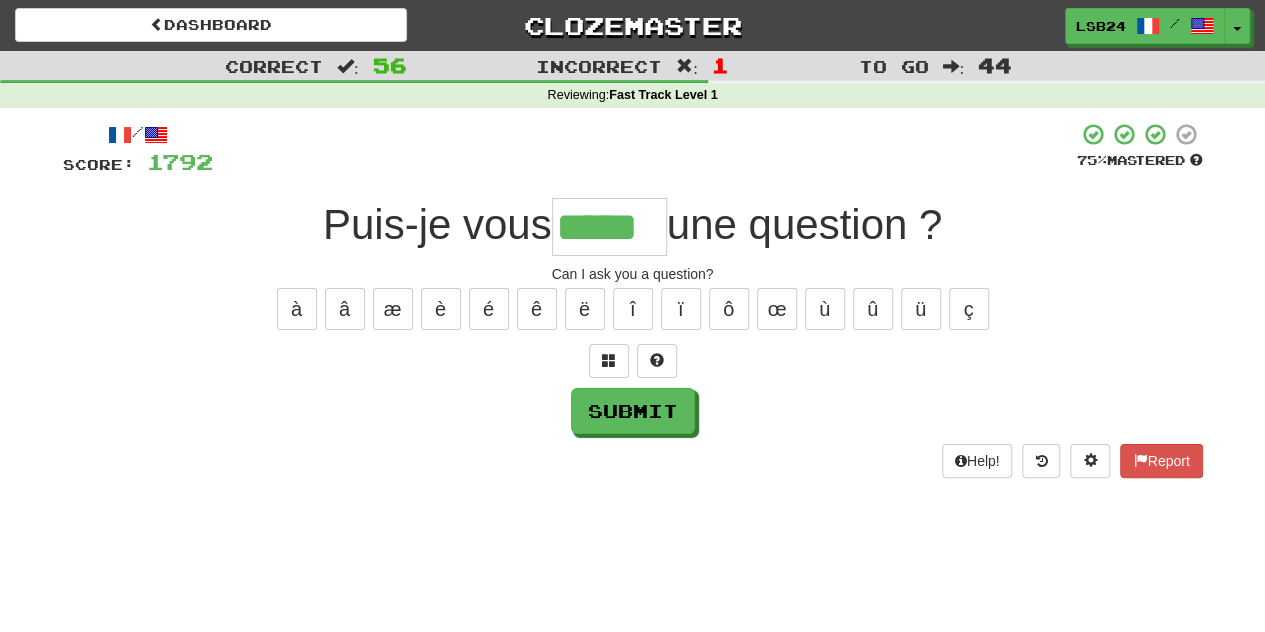 type on "*****" 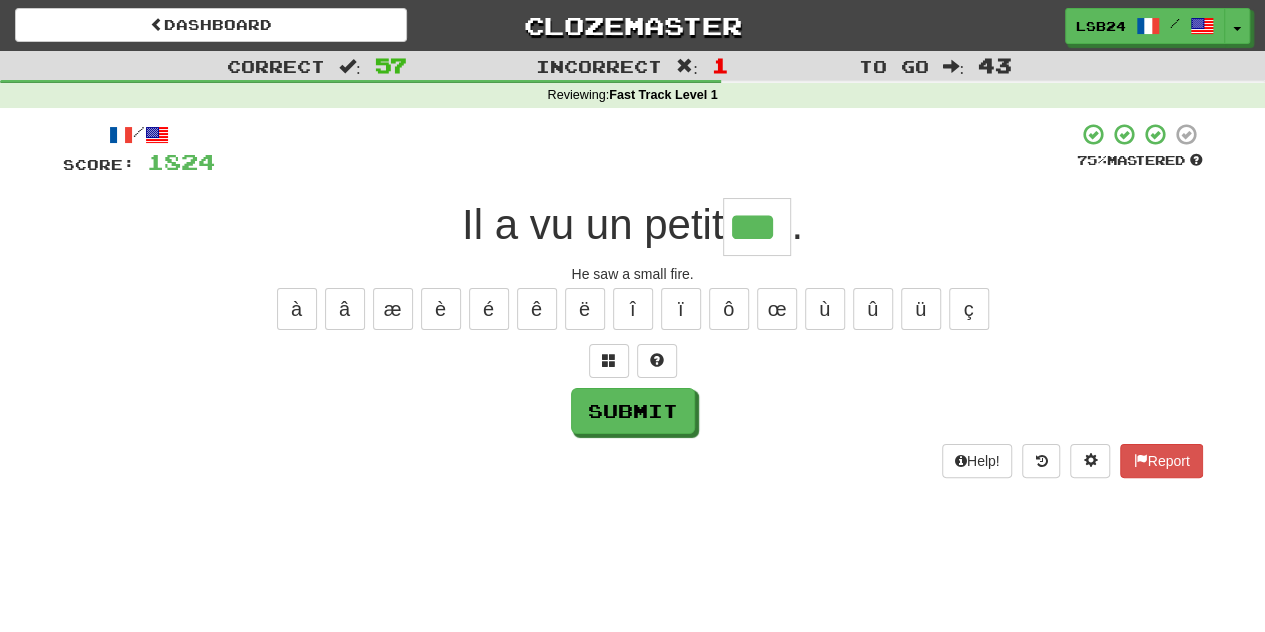 type on "***" 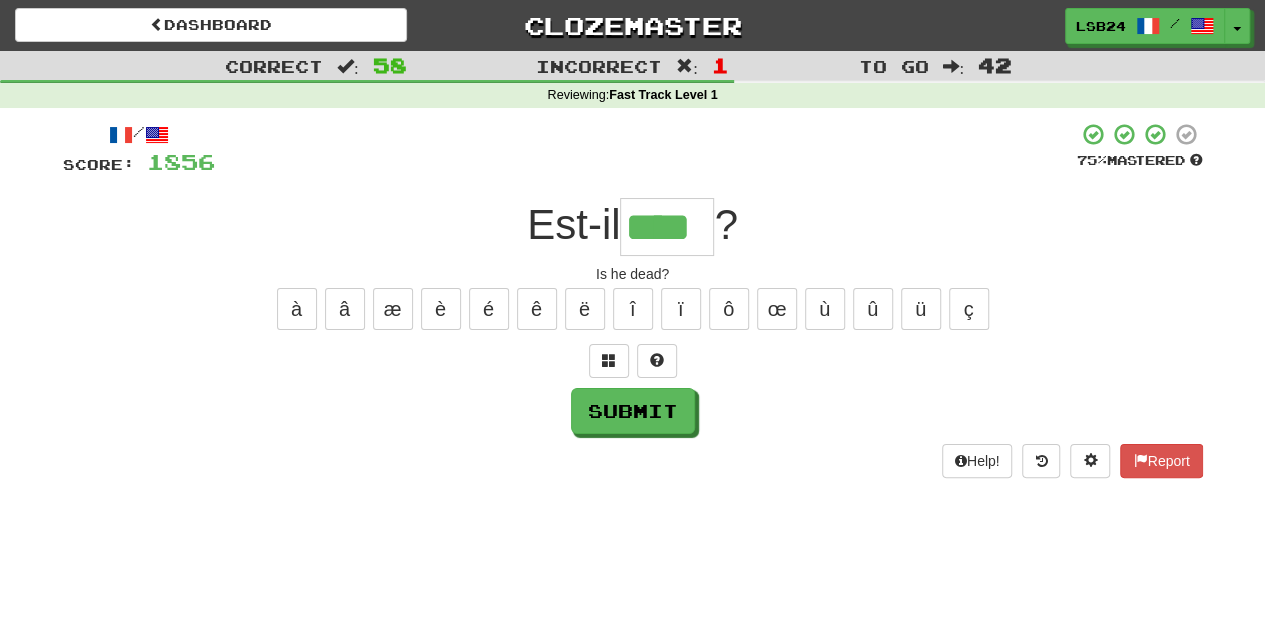 type on "****" 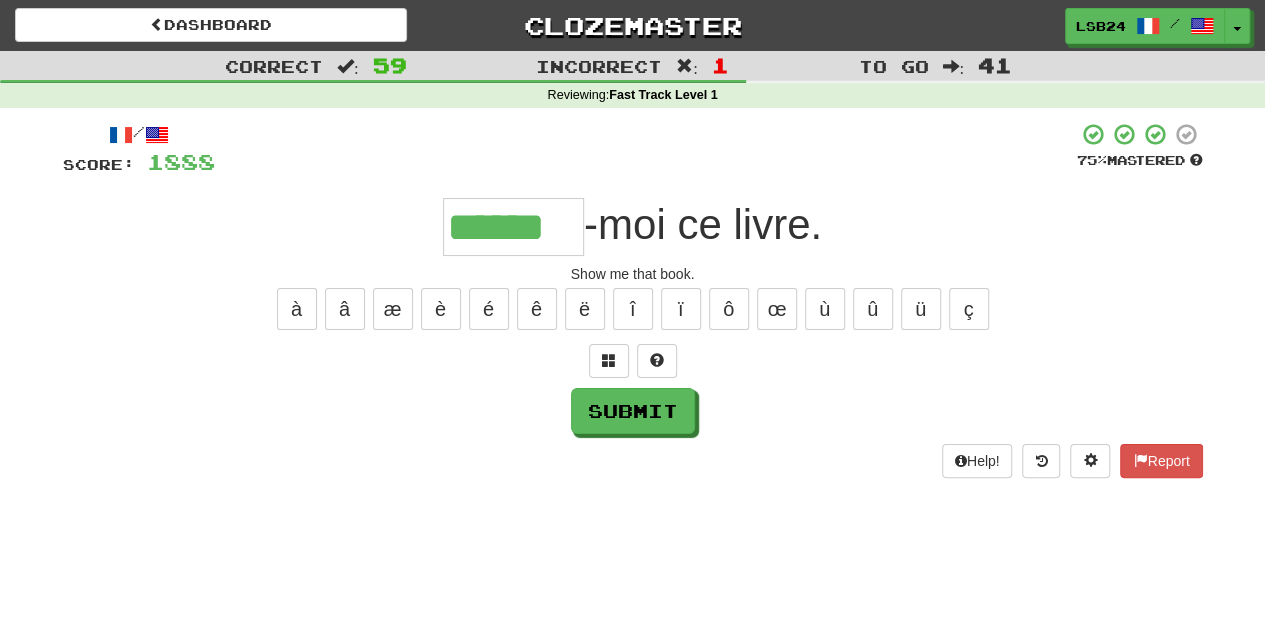 type on "******" 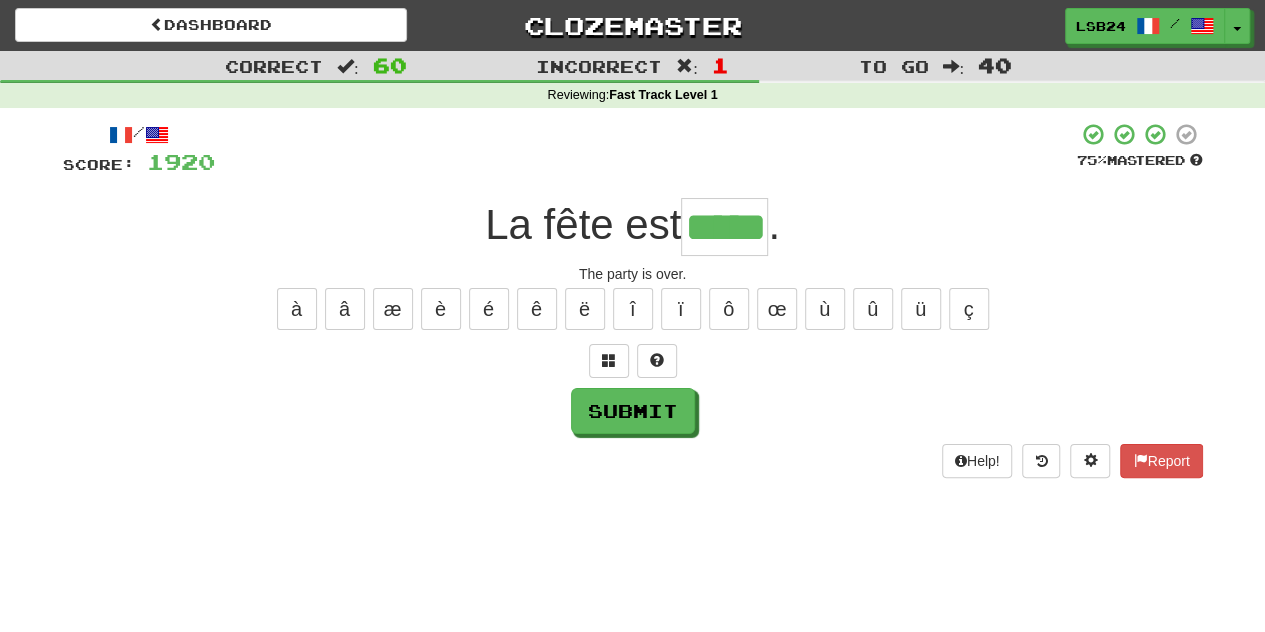 type on "*****" 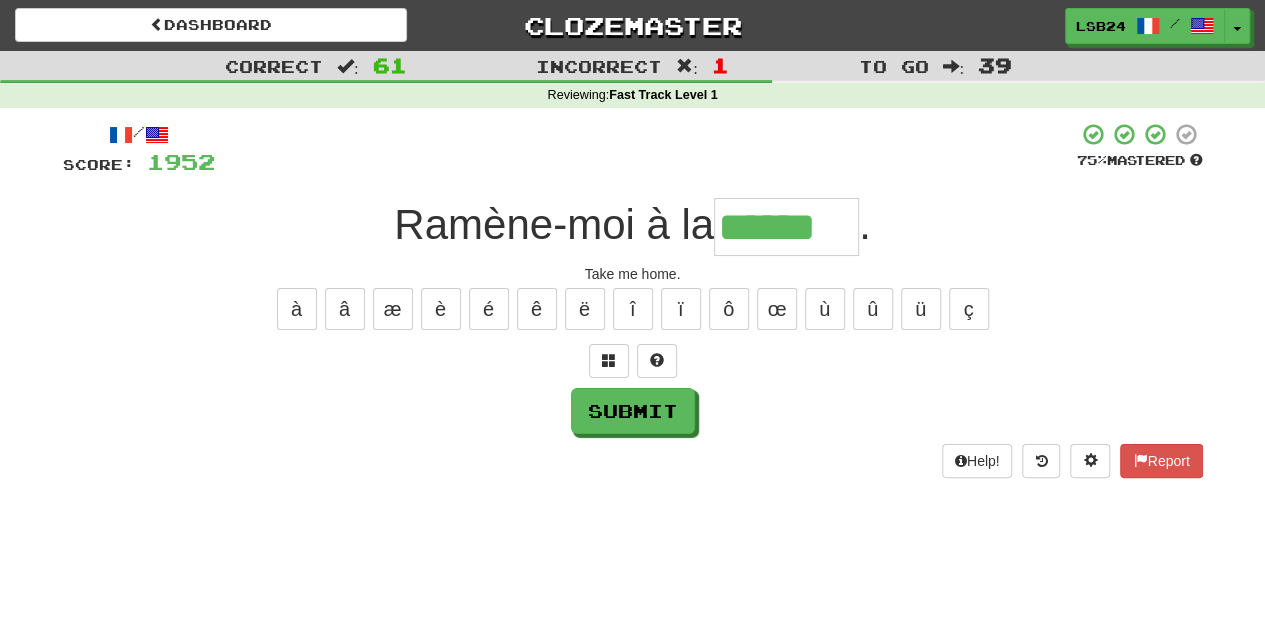 type on "******" 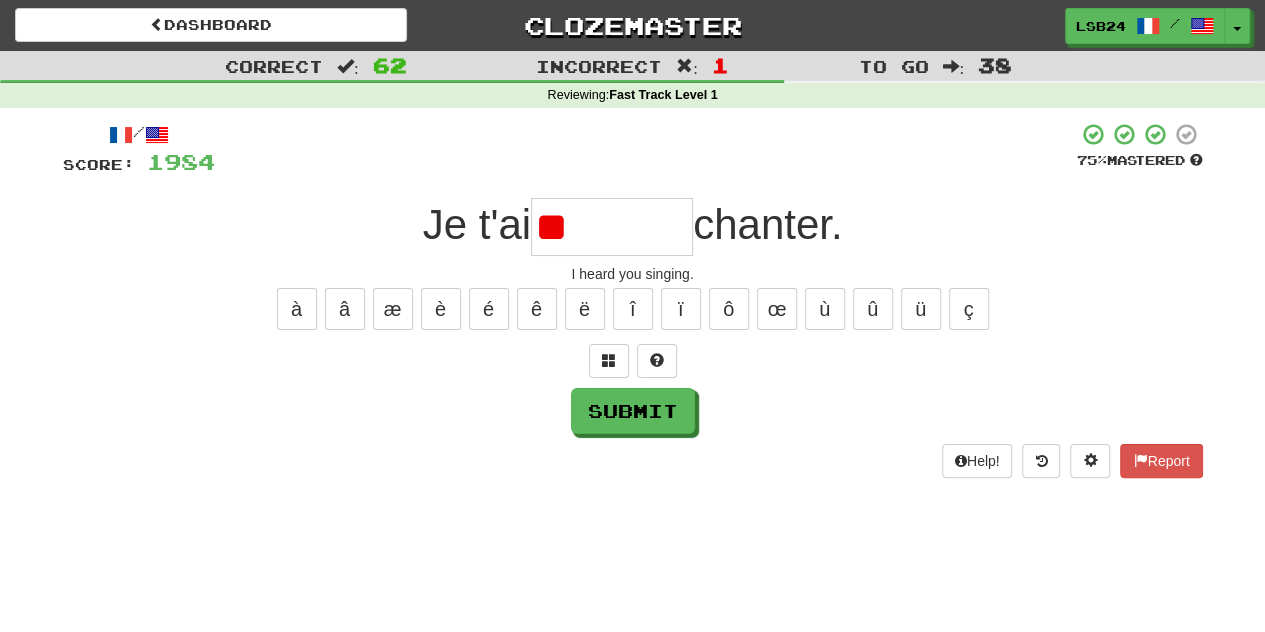 type on "*" 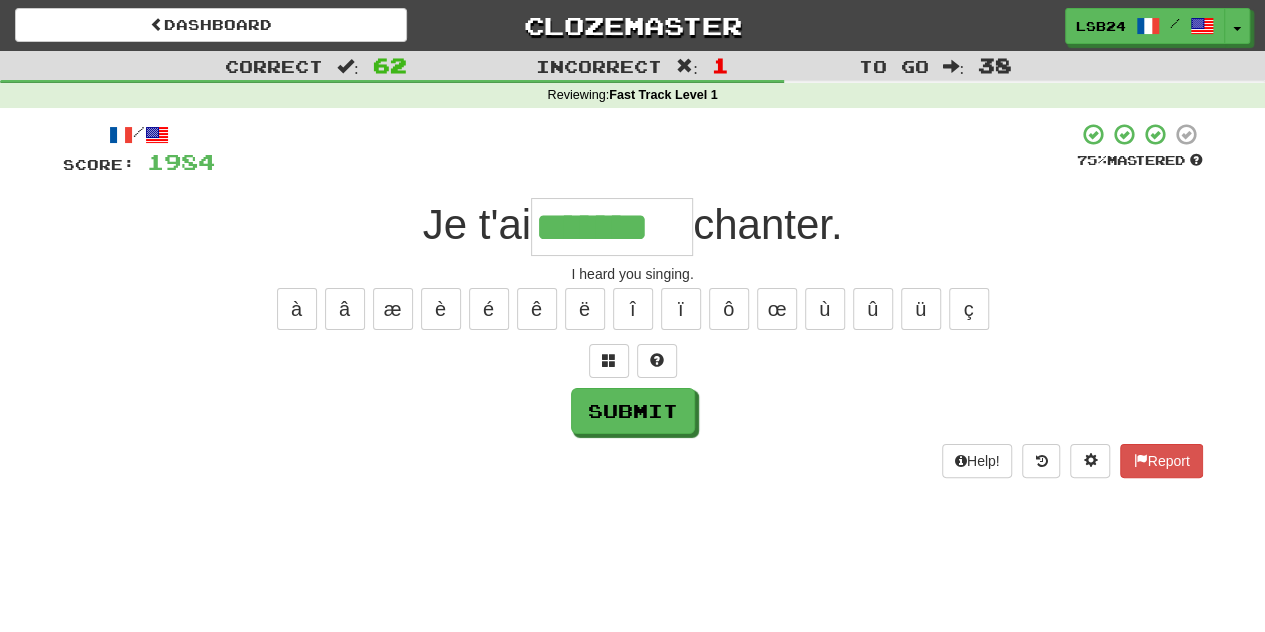 type on "*******" 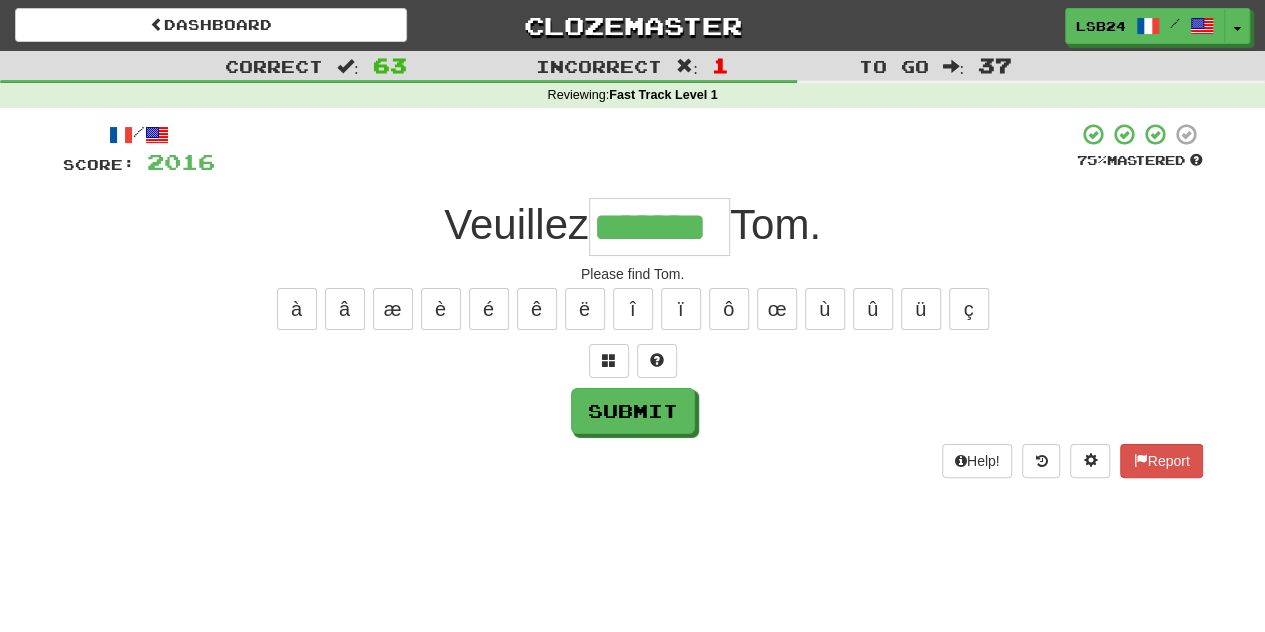 type on "*******" 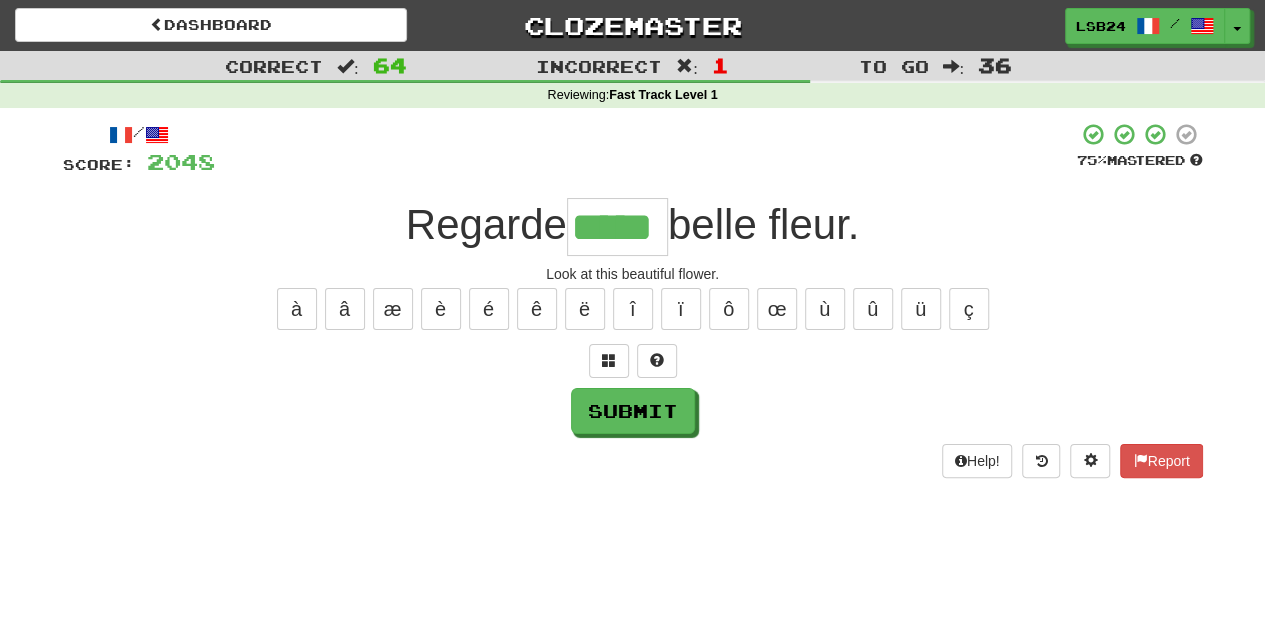 type on "*****" 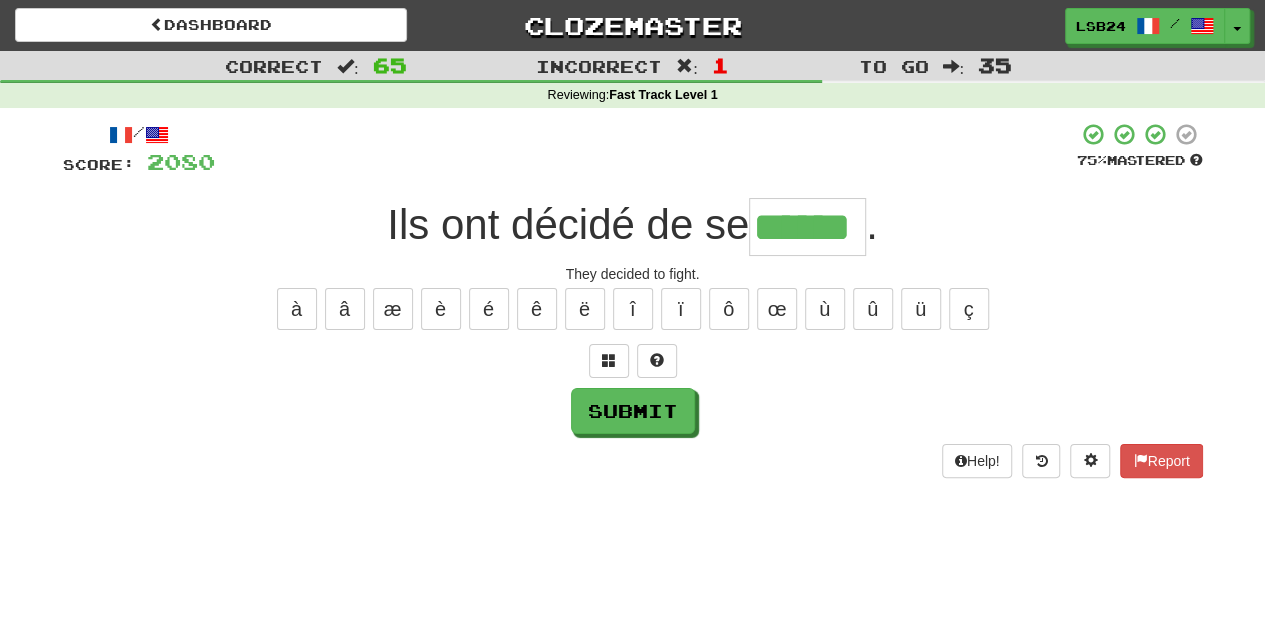 type on "******" 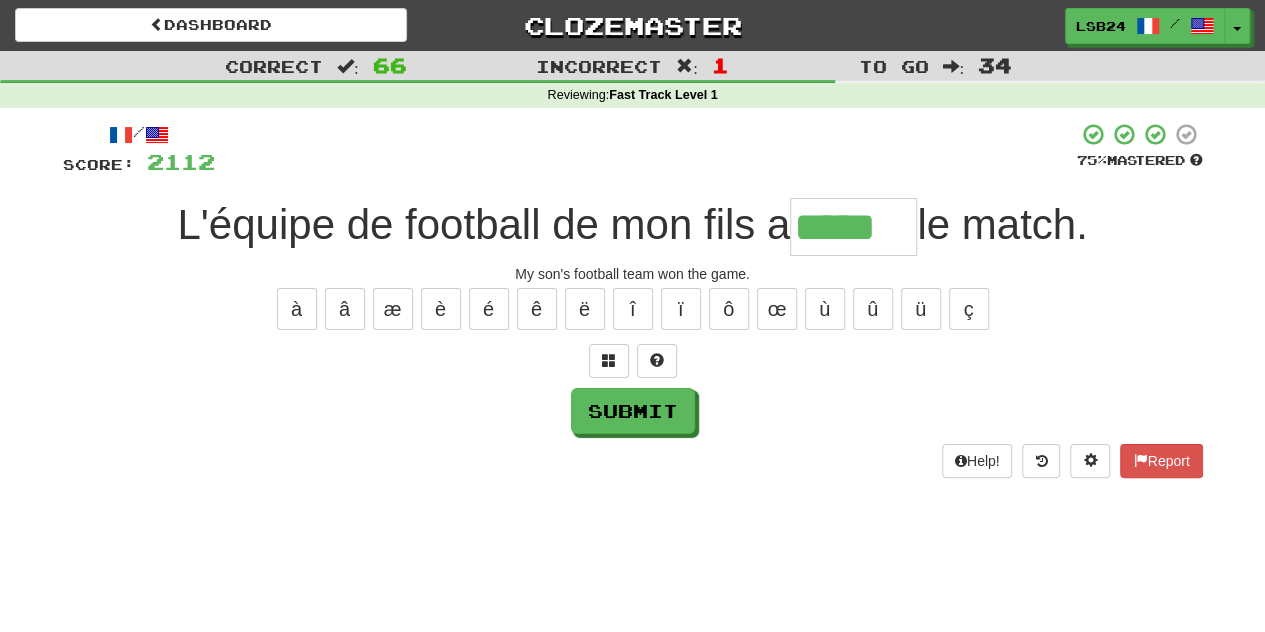 type on "*****" 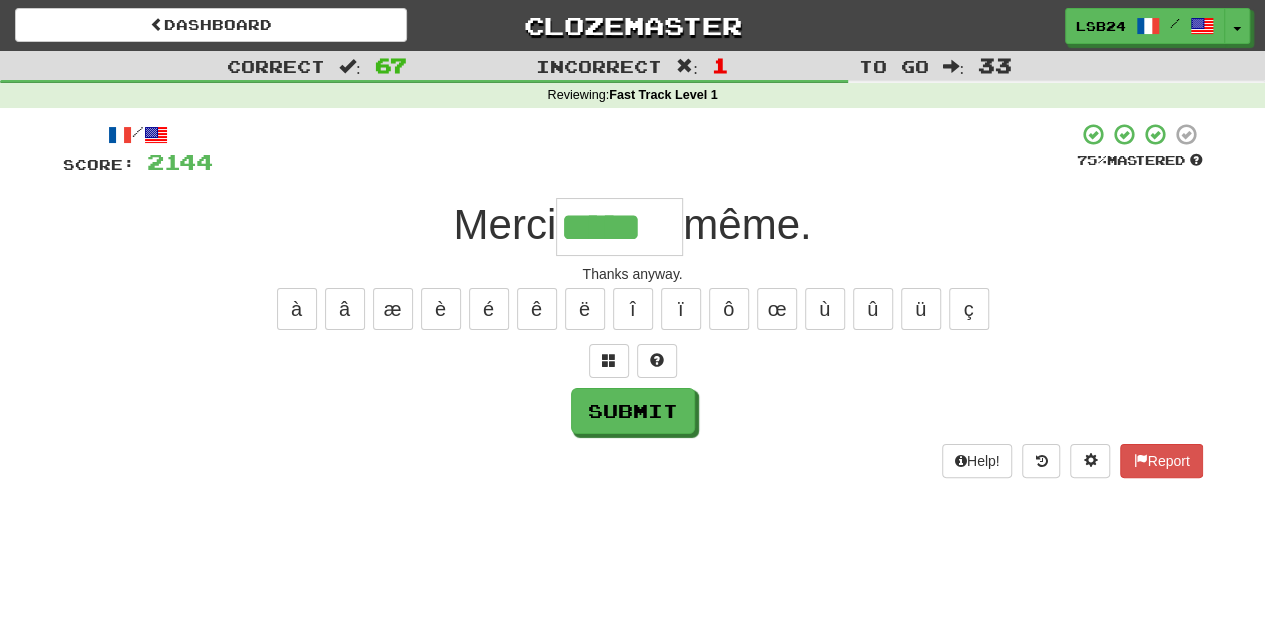 type on "*****" 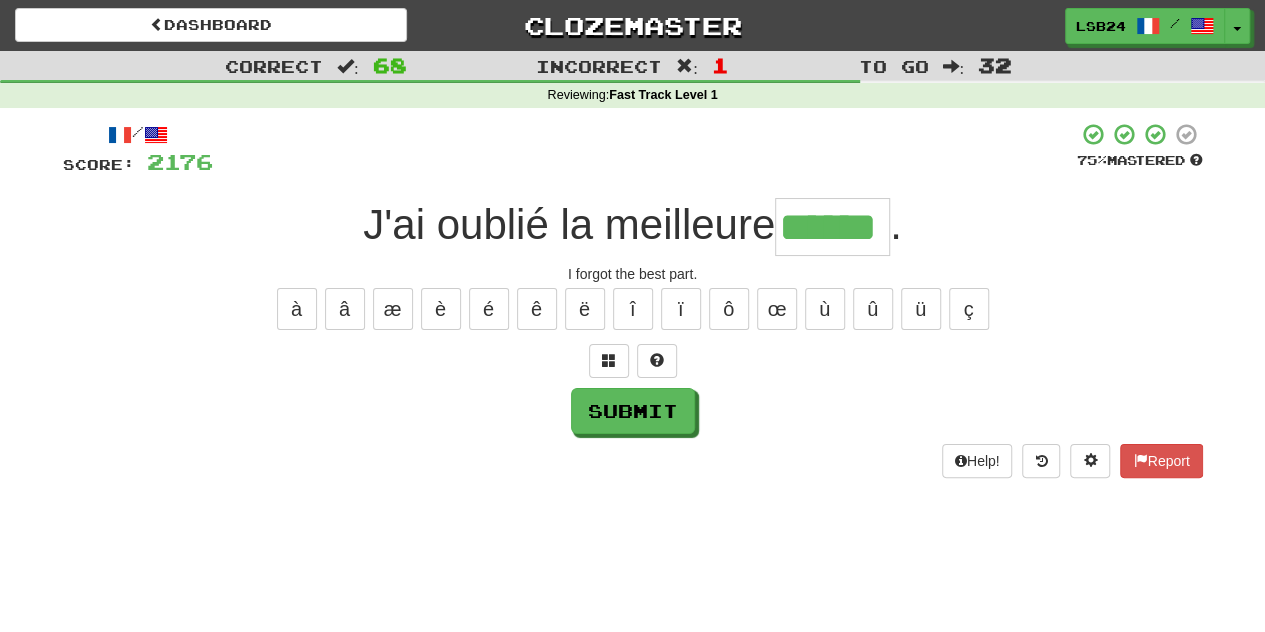 type on "******" 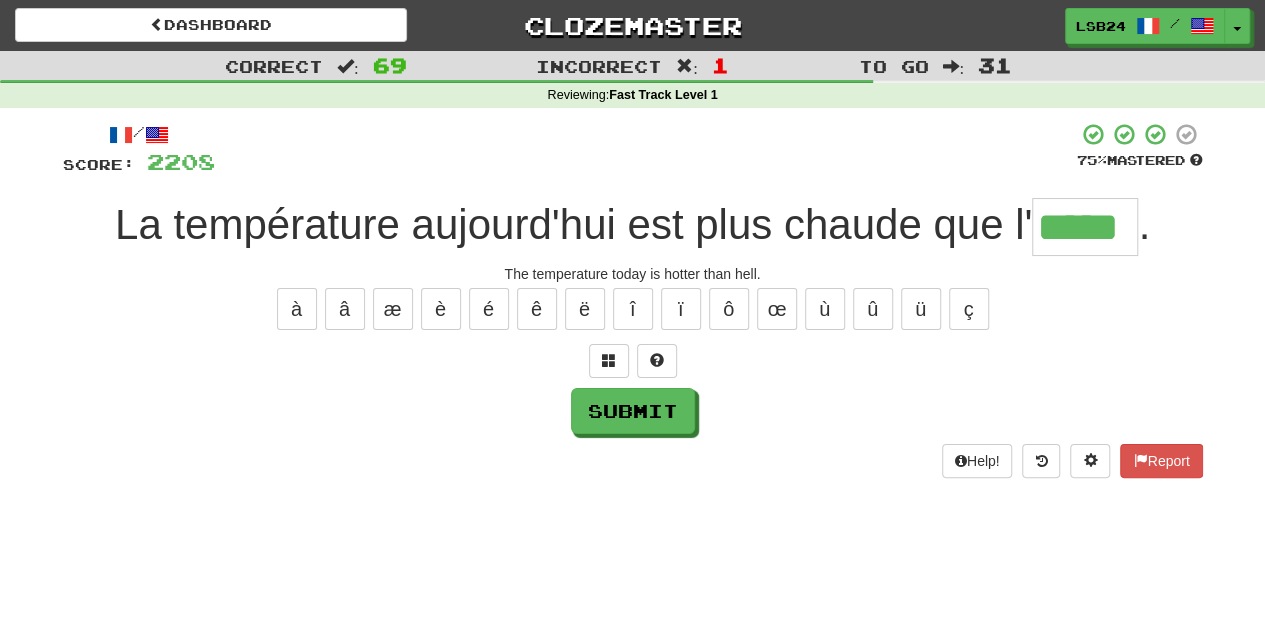 type on "*****" 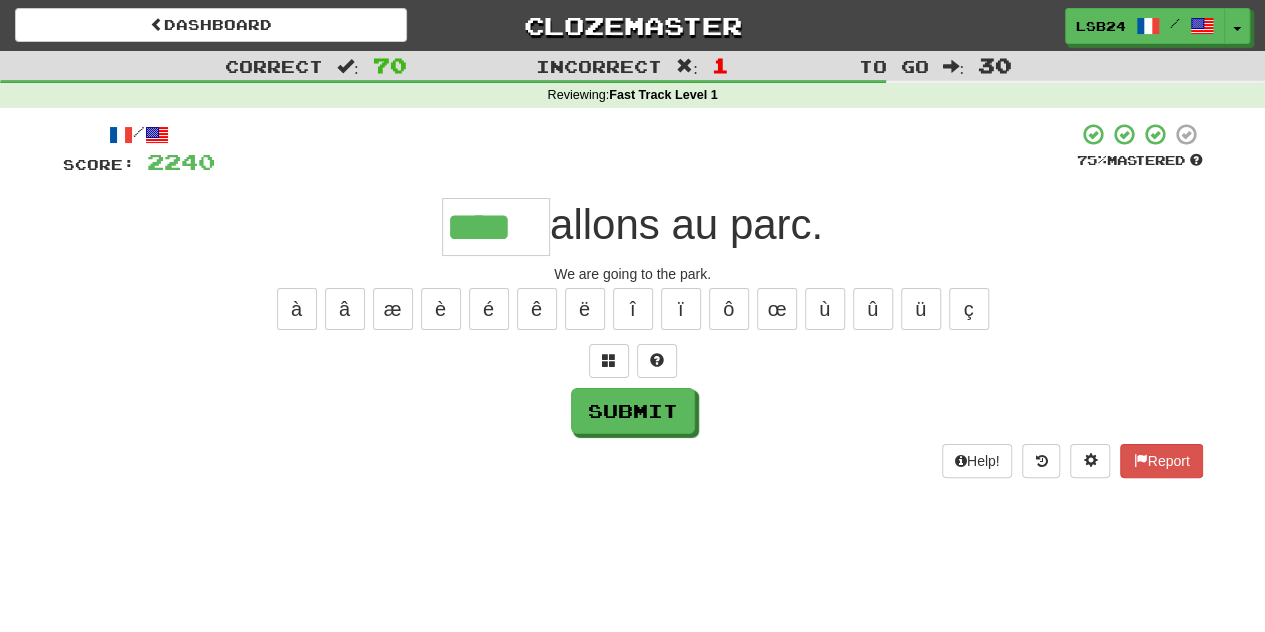 type on "****" 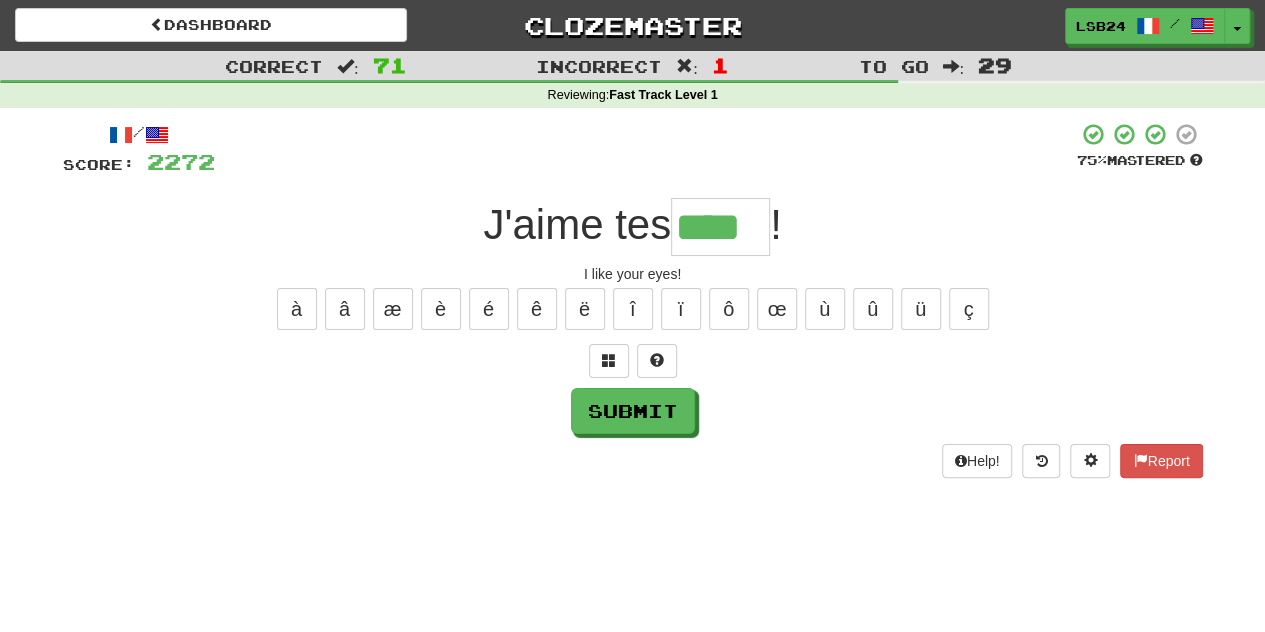 type on "****" 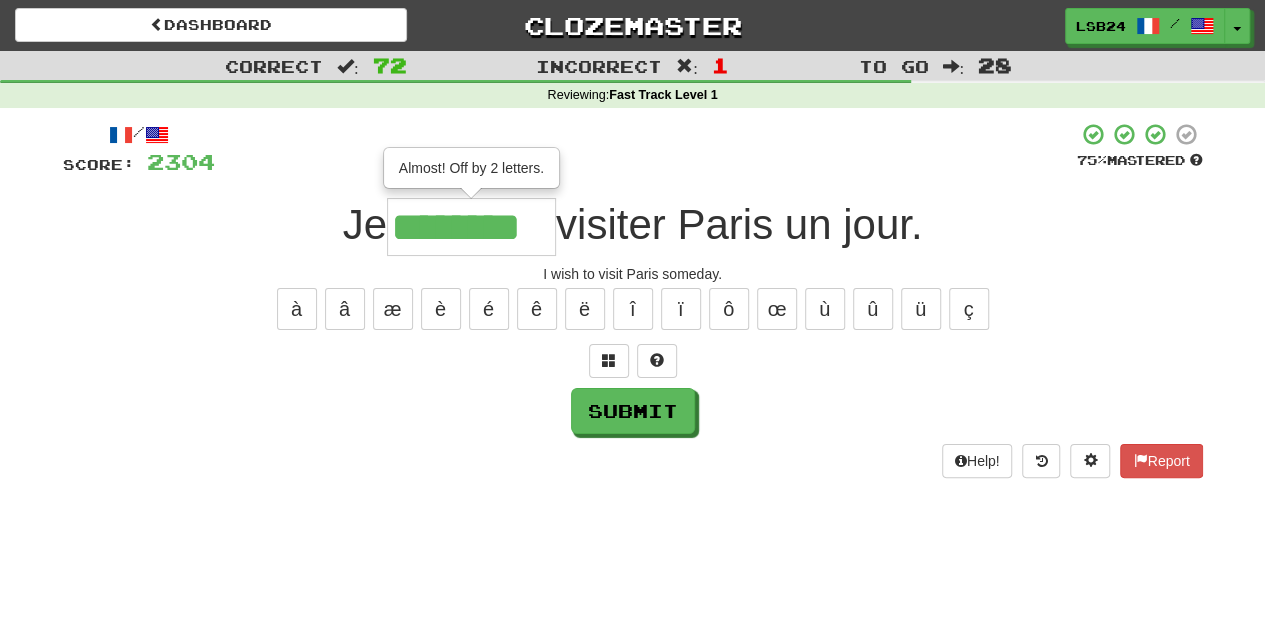 type on "********" 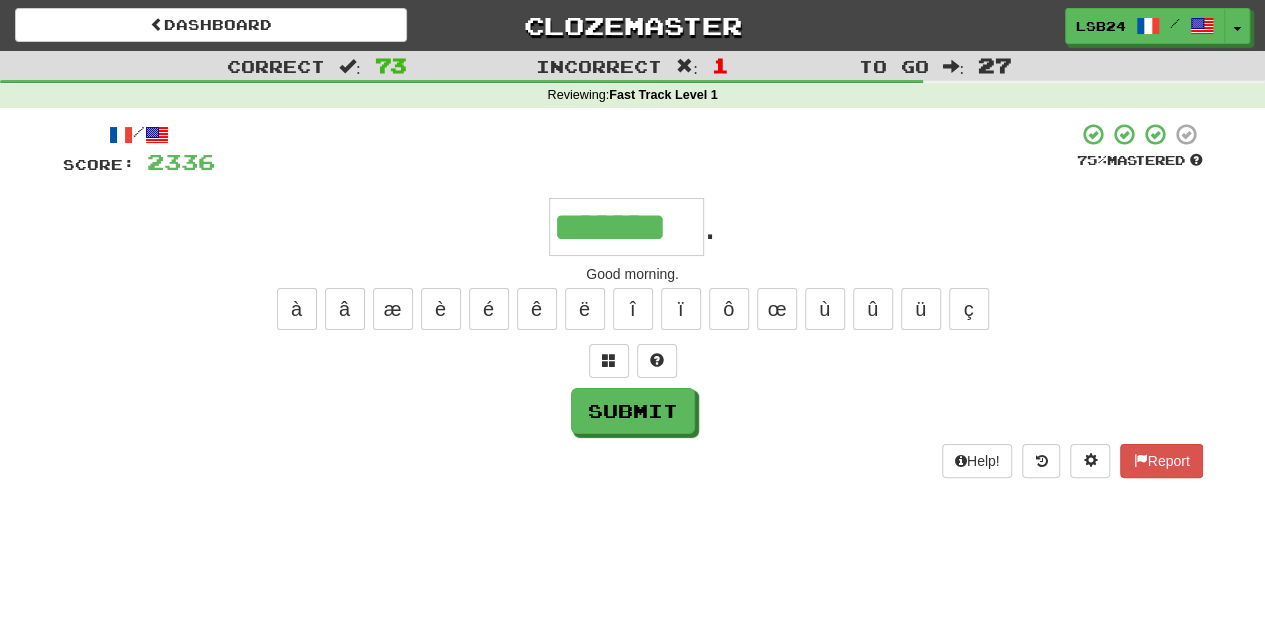 type on "*******" 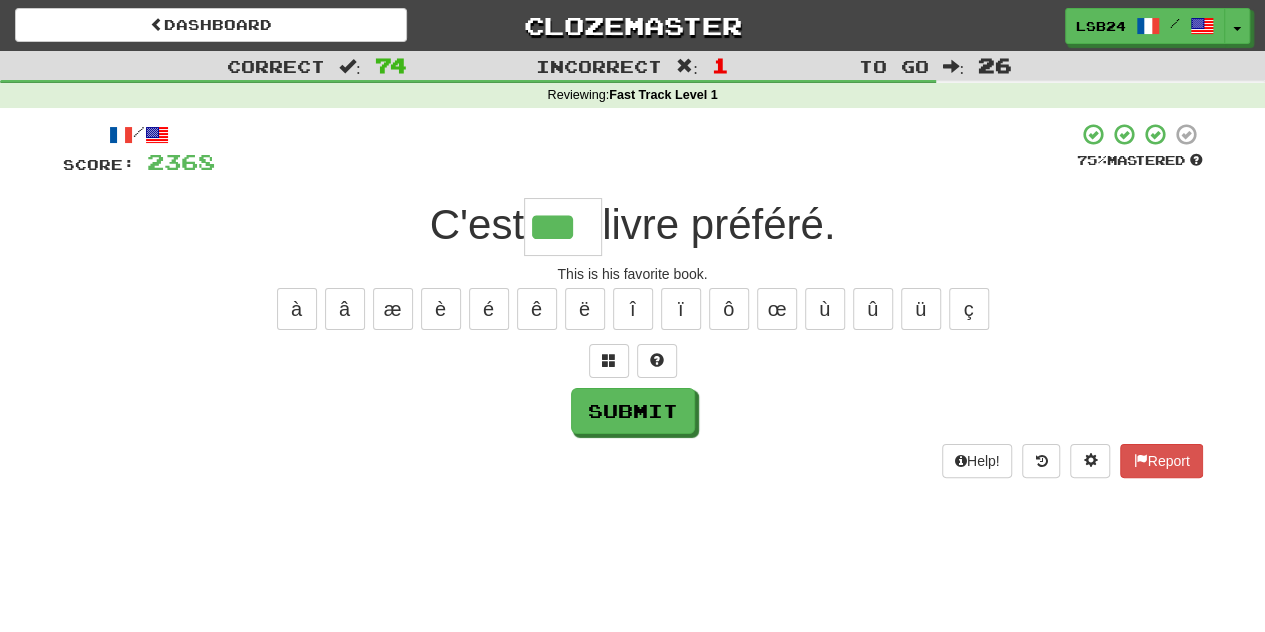 type on "***" 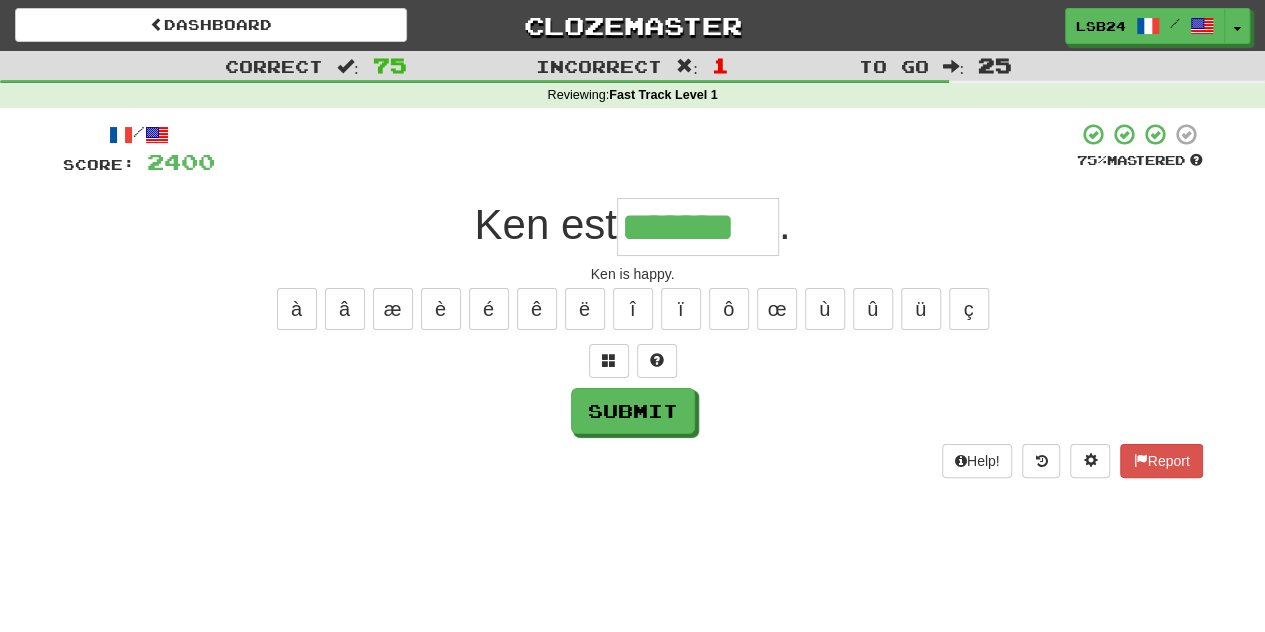 type on "*******" 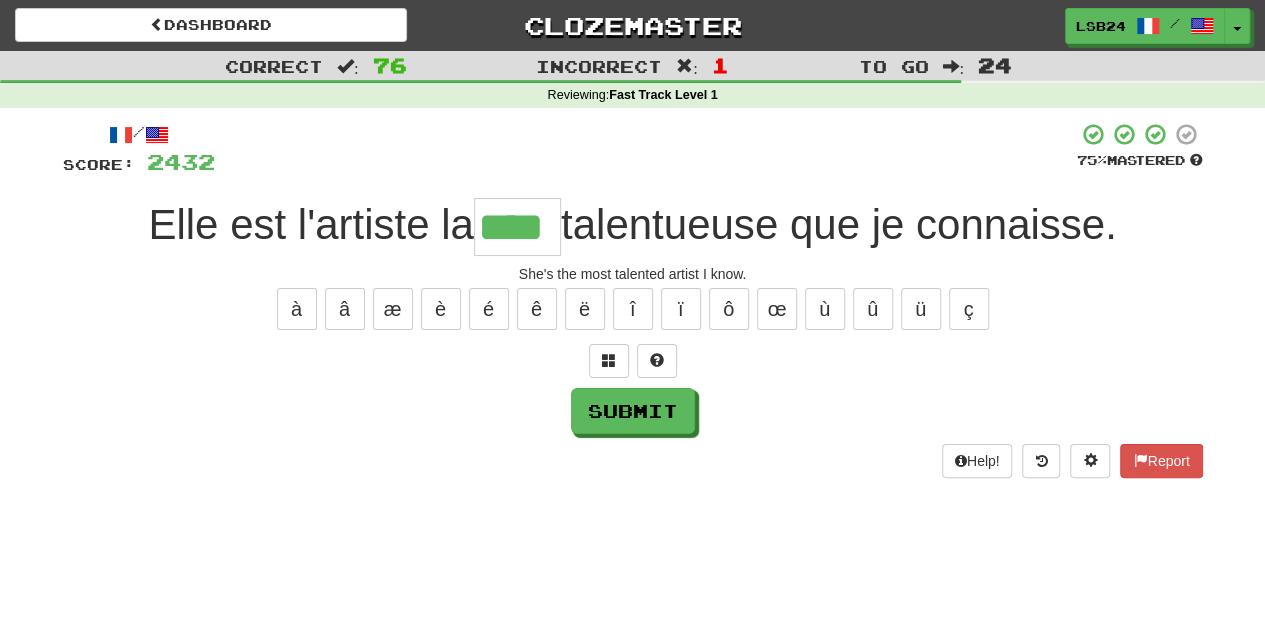 type on "****" 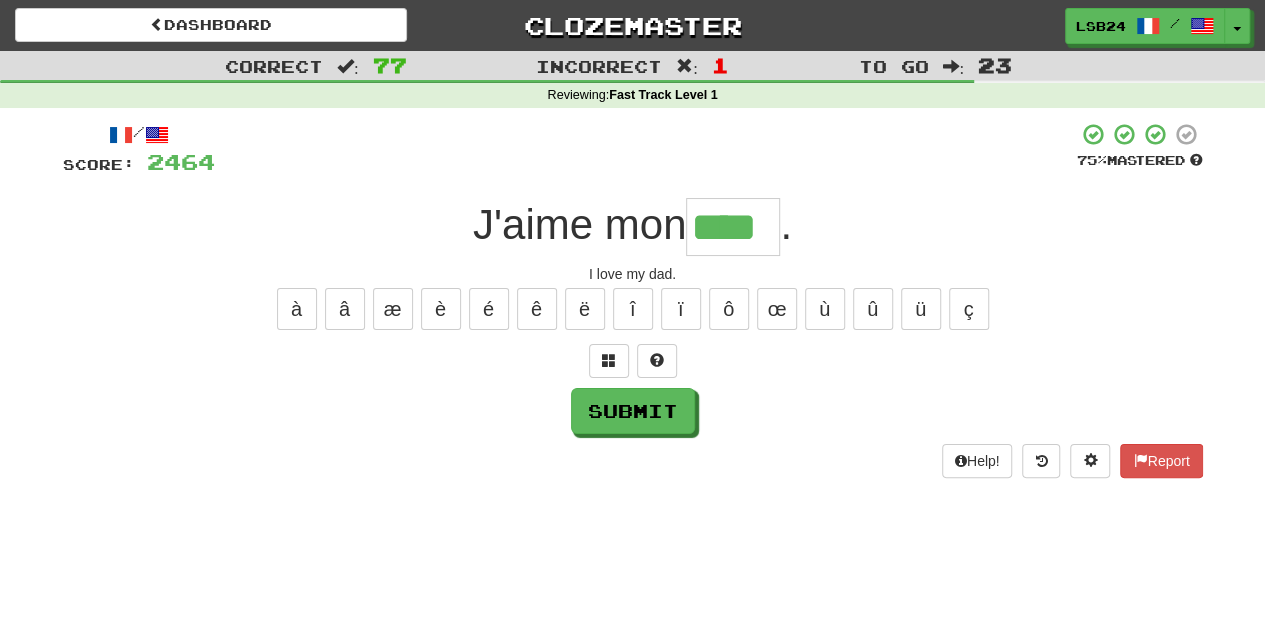 type on "****" 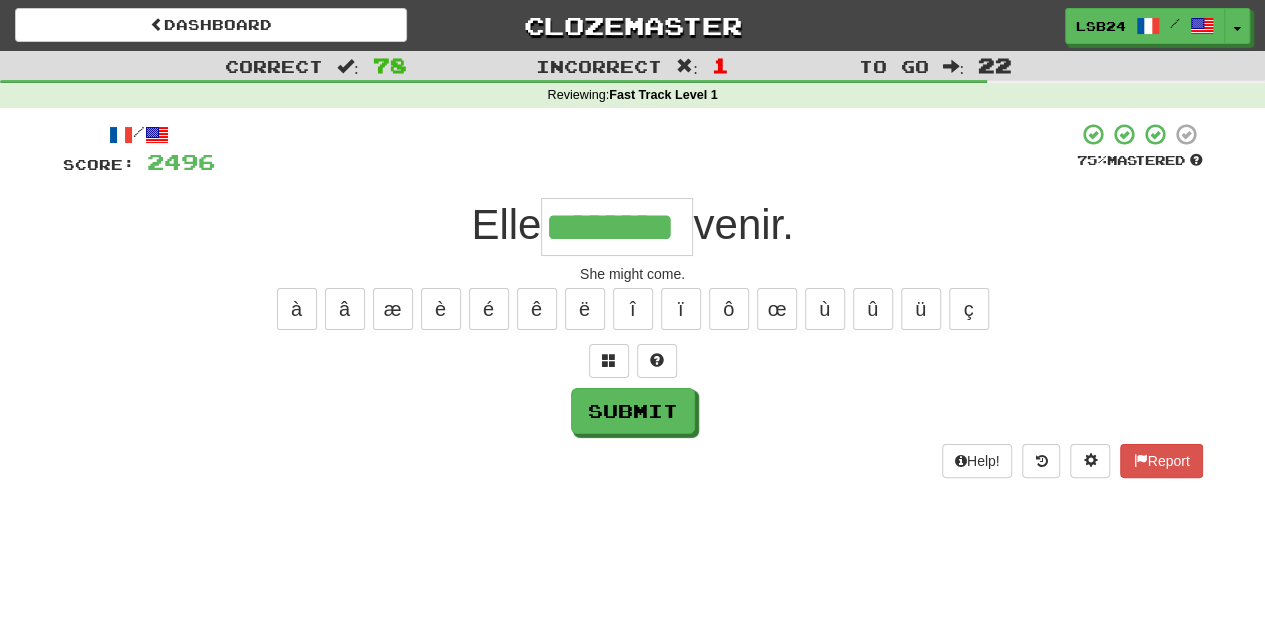 type on "********" 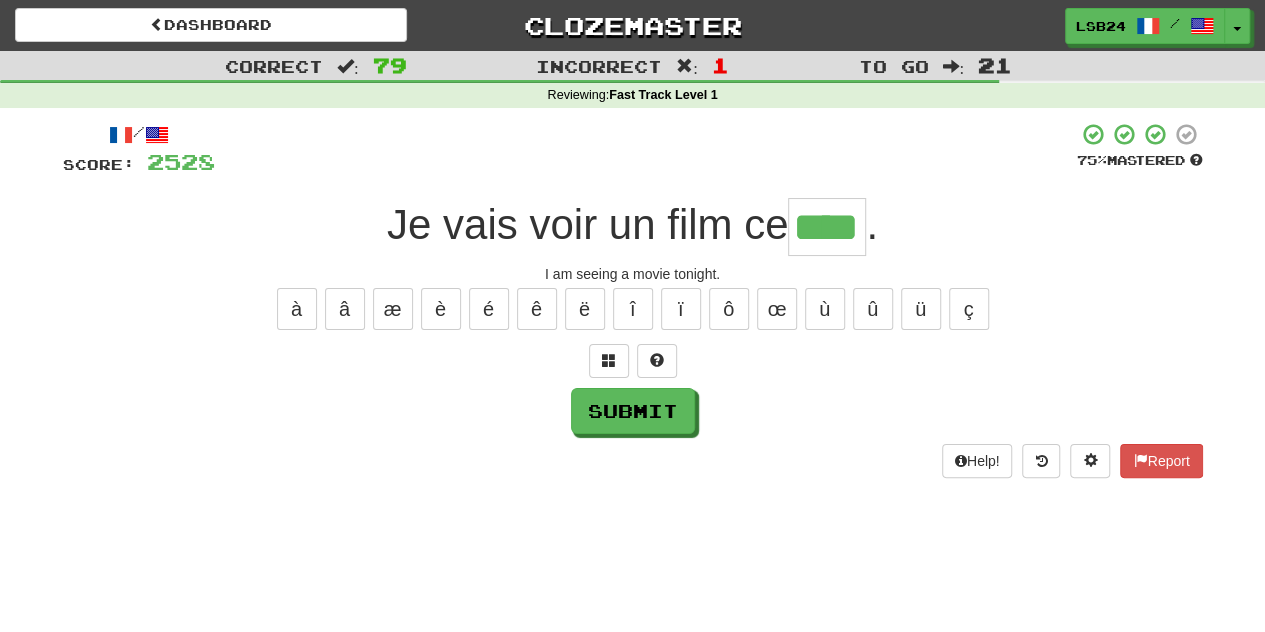 type 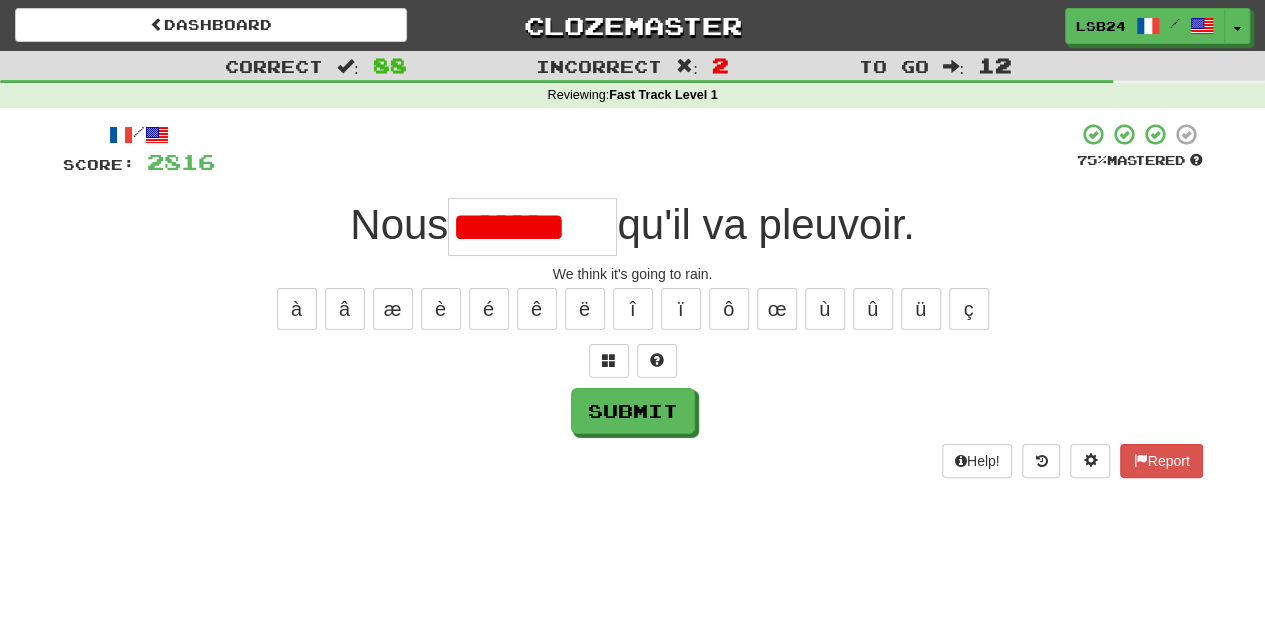 scroll, scrollTop: 0, scrollLeft: 0, axis: both 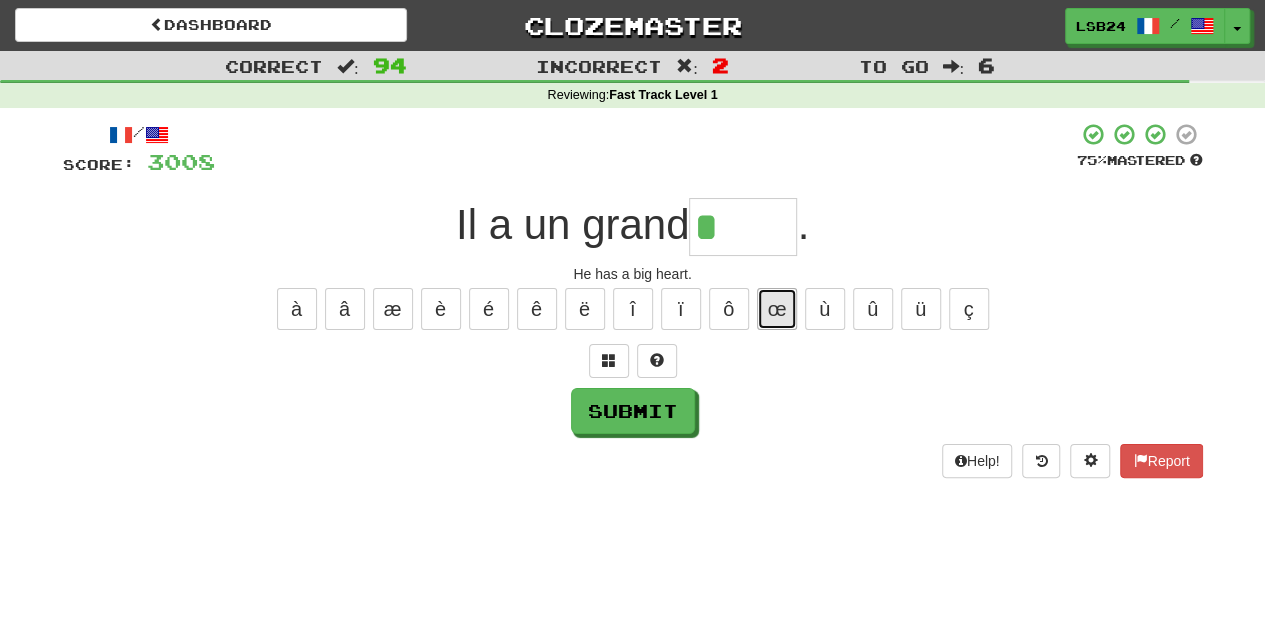 click on "œ" at bounding box center (777, 309) 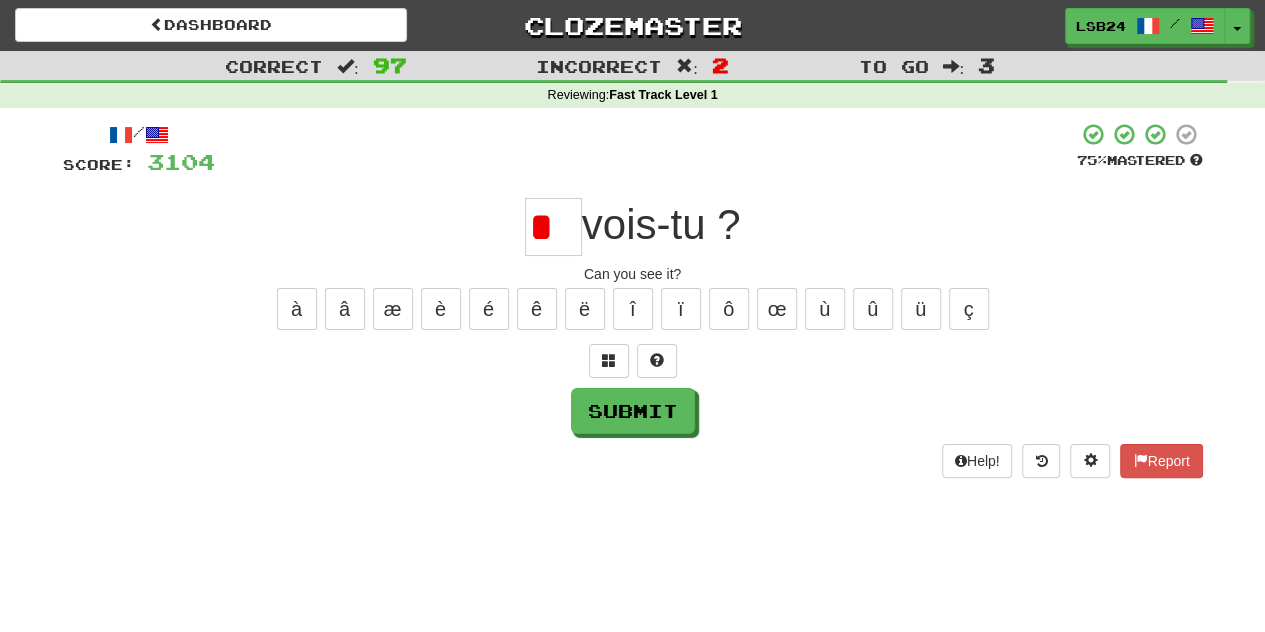 scroll, scrollTop: 0, scrollLeft: 0, axis: both 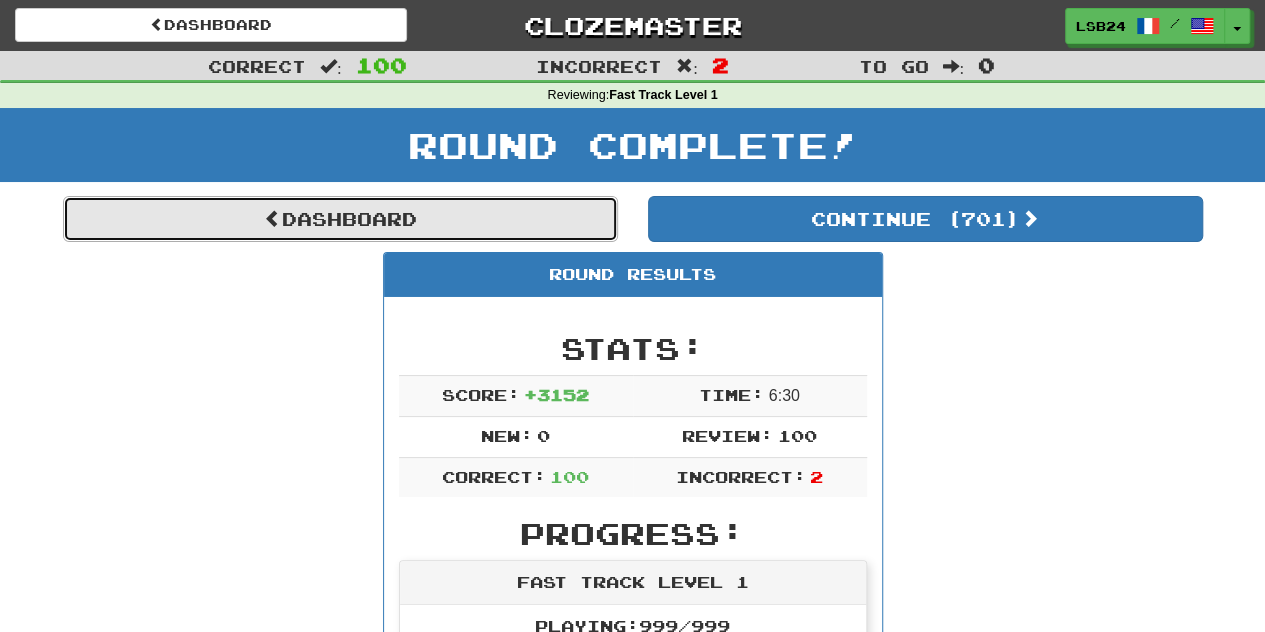 click on "Dashboard" at bounding box center (340, 219) 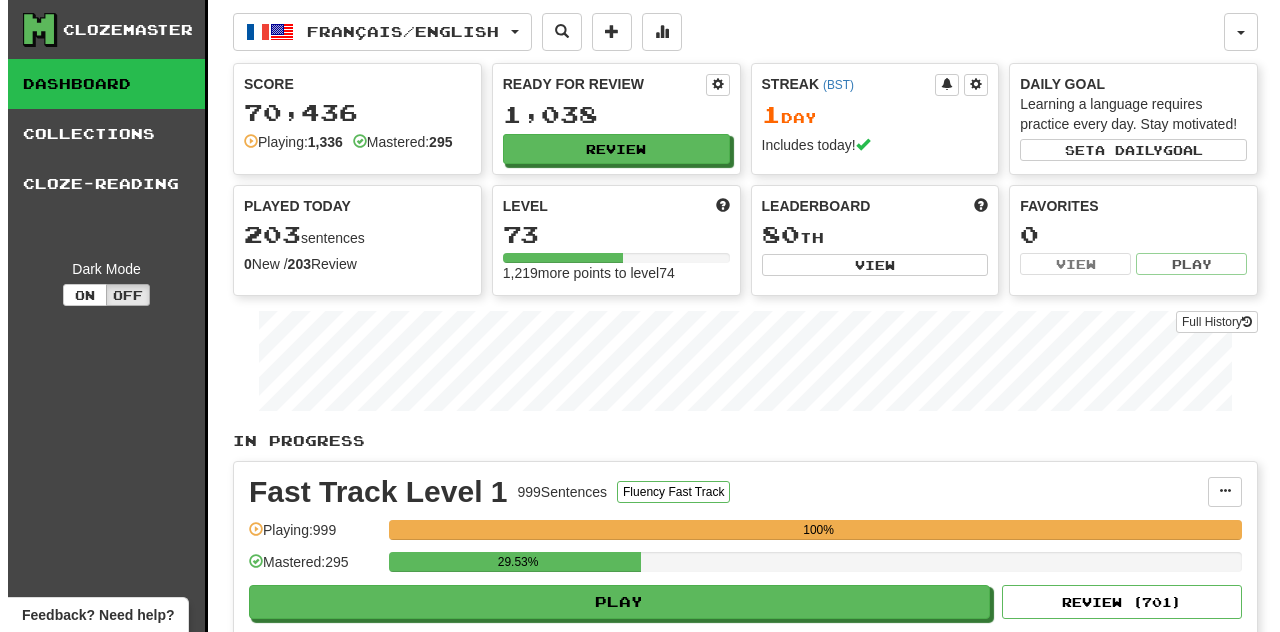 scroll, scrollTop: 0, scrollLeft: 0, axis: both 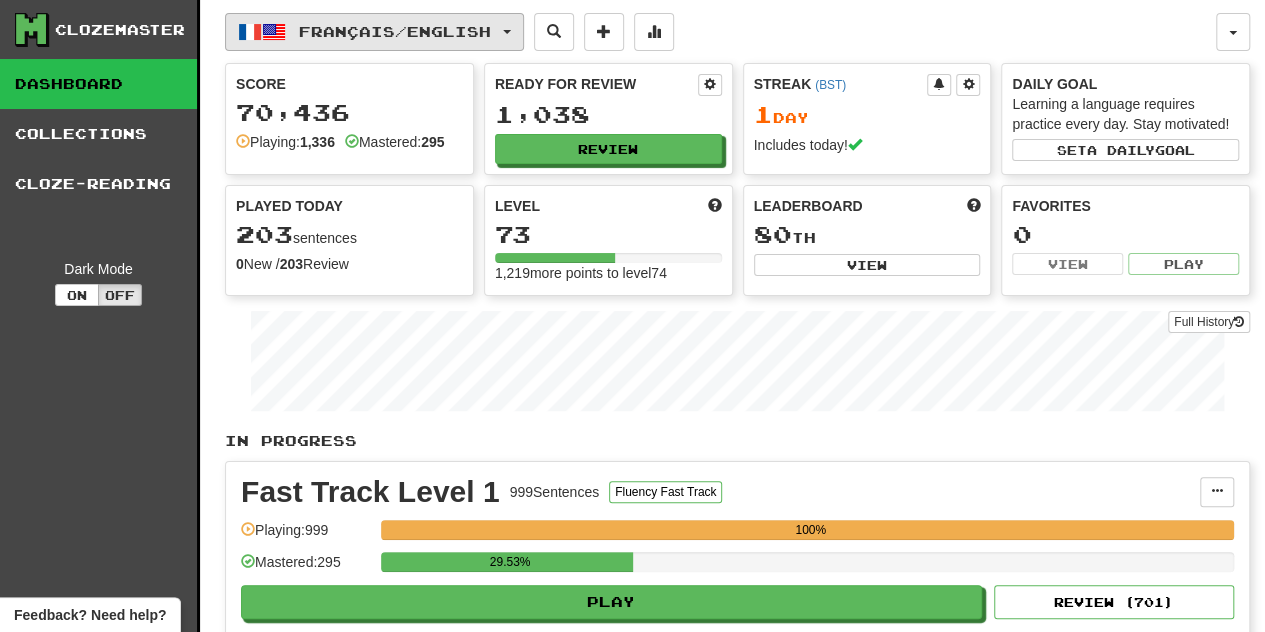click on "Français  /  English" at bounding box center [374, 32] 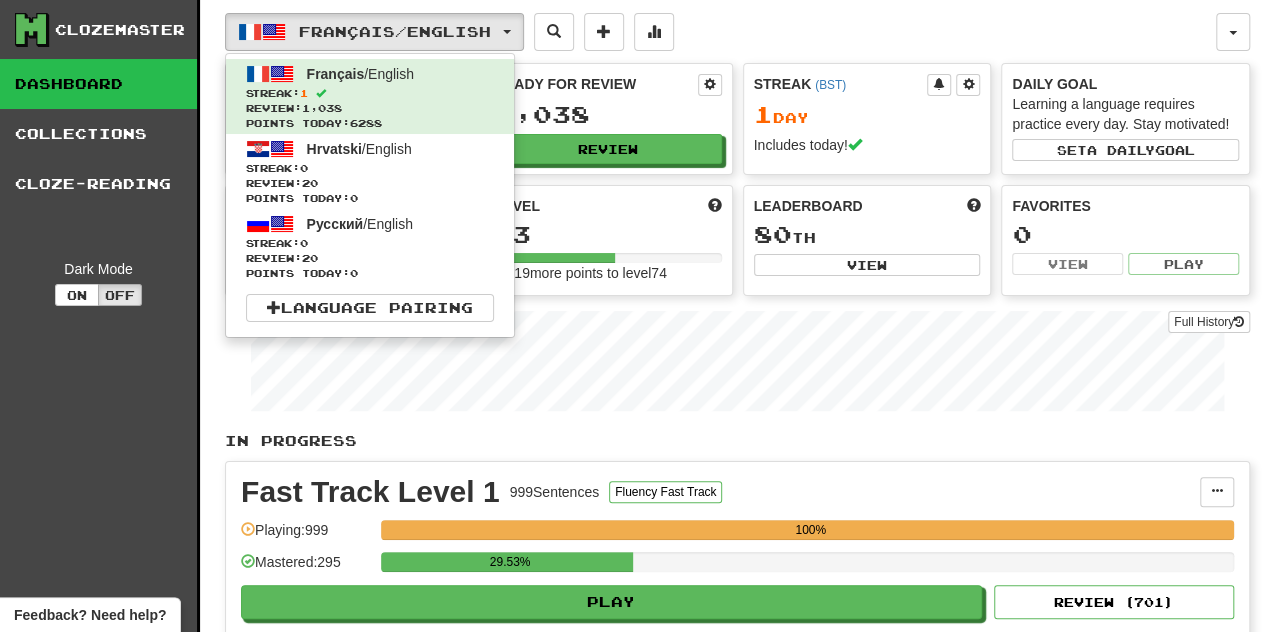 click on "Full History" at bounding box center (737, 363) 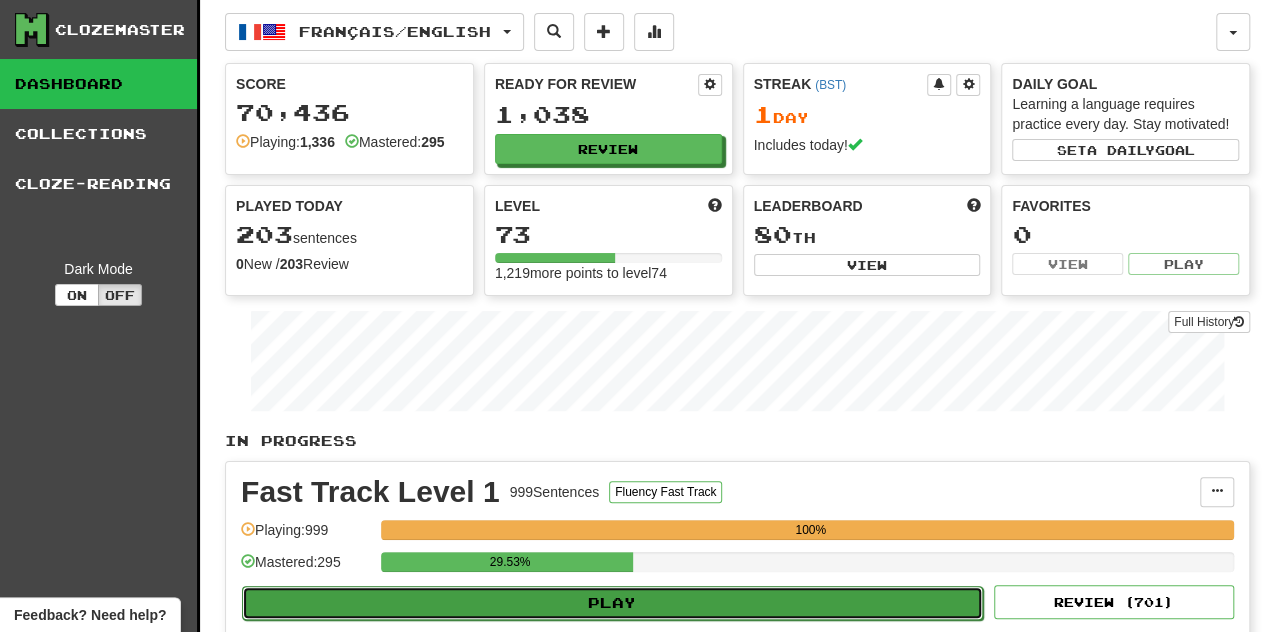 click on "Play" at bounding box center [612, 603] 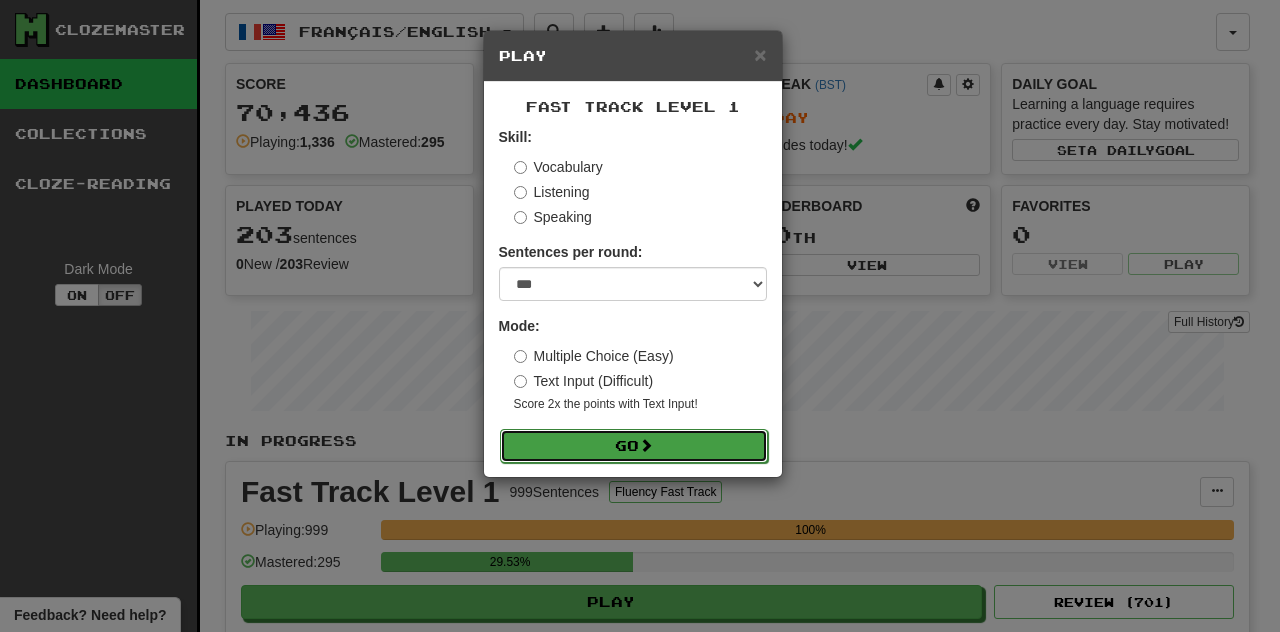 click on "Go" at bounding box center [634, 446] 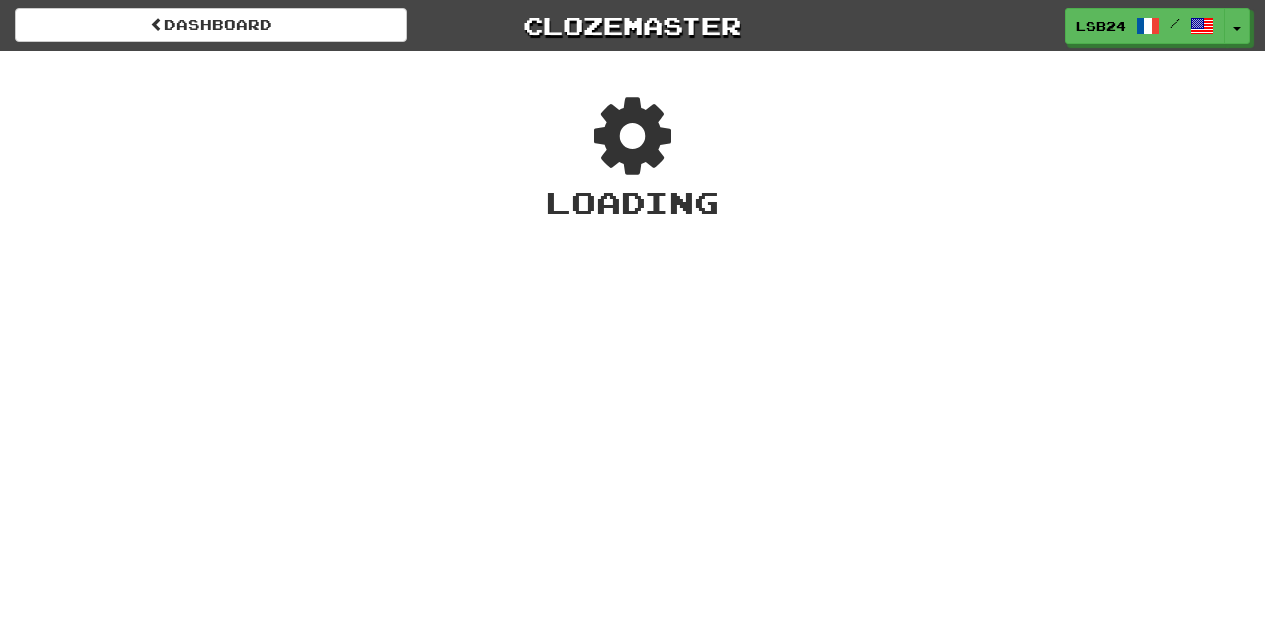 scroll, scrollTop: 0, scrollLeft: 0, axis: both 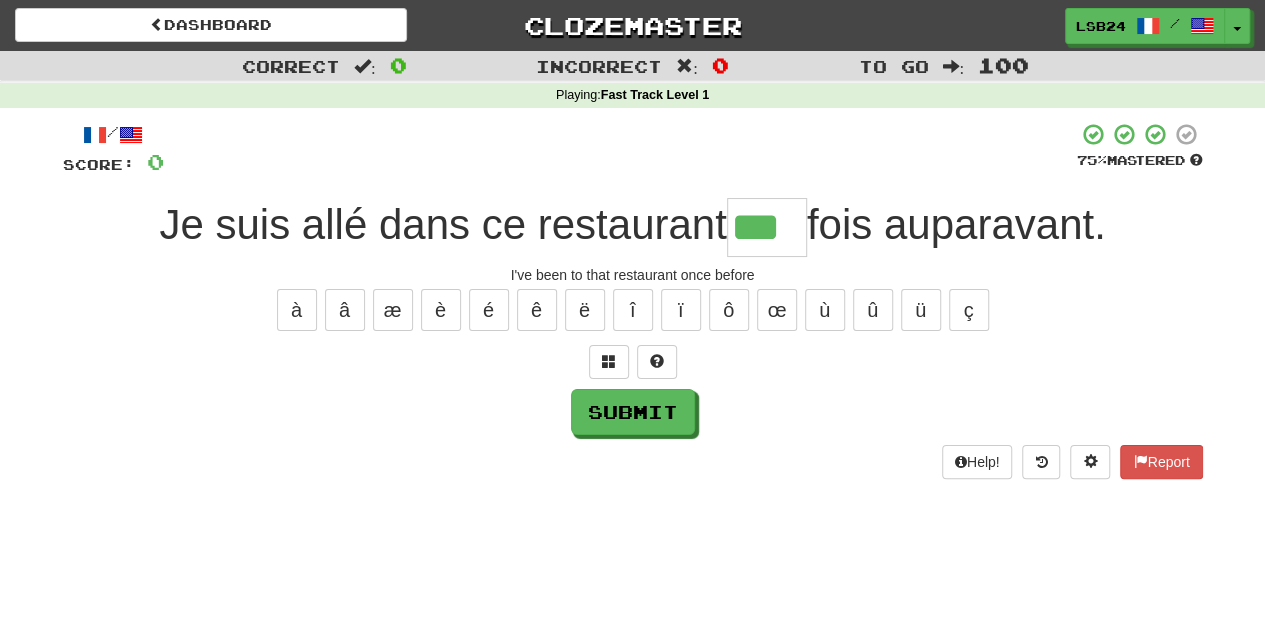 type on "***" 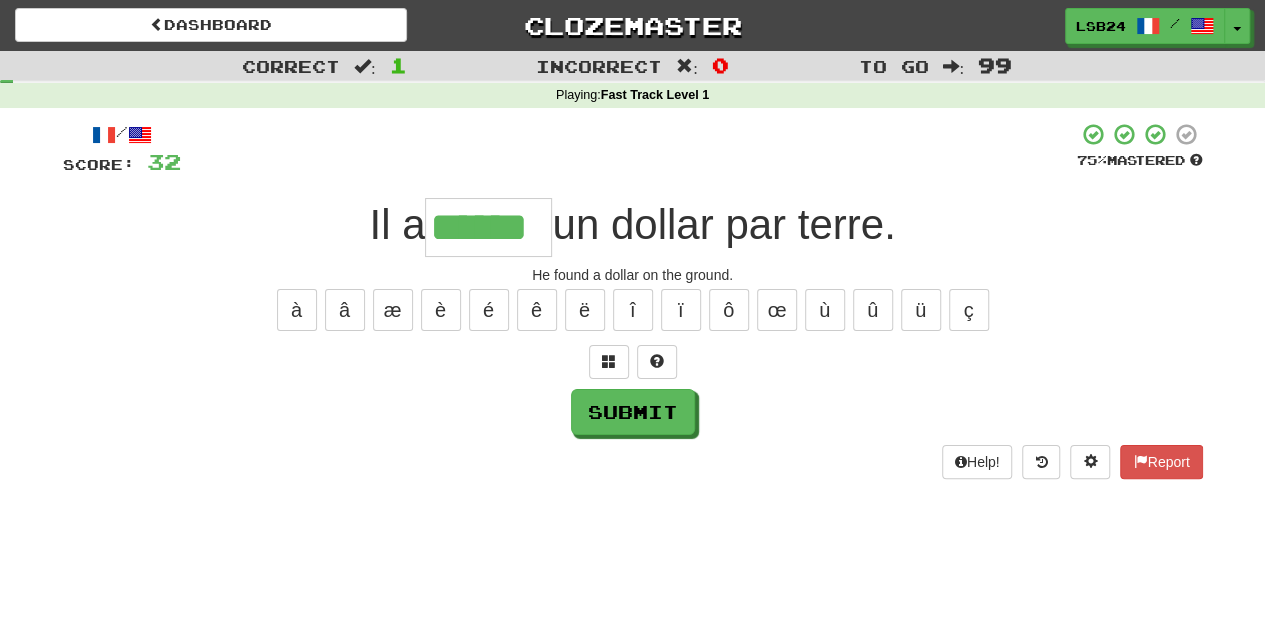 type on "******" 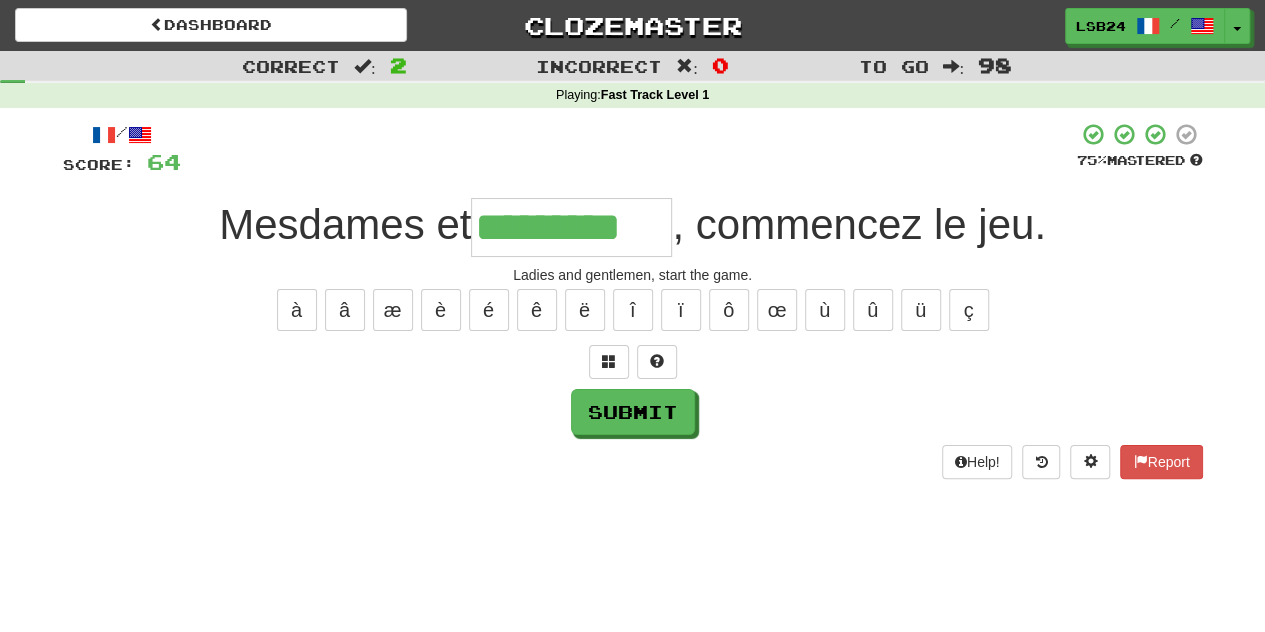 type on "*********" 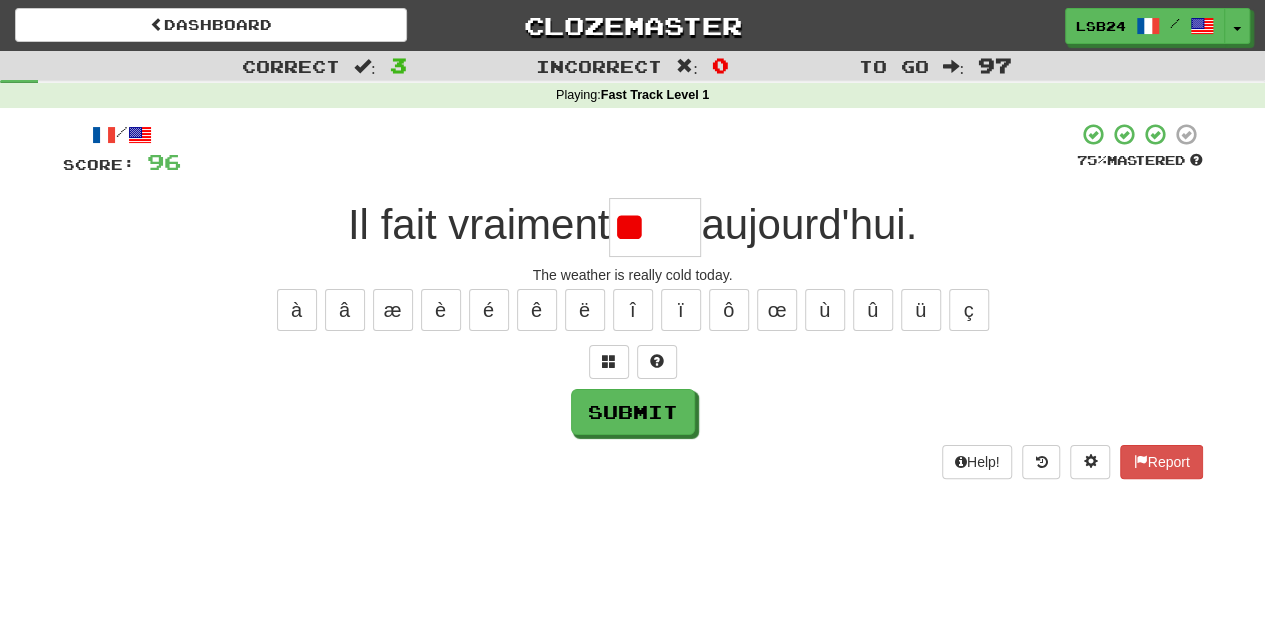 type on "*" 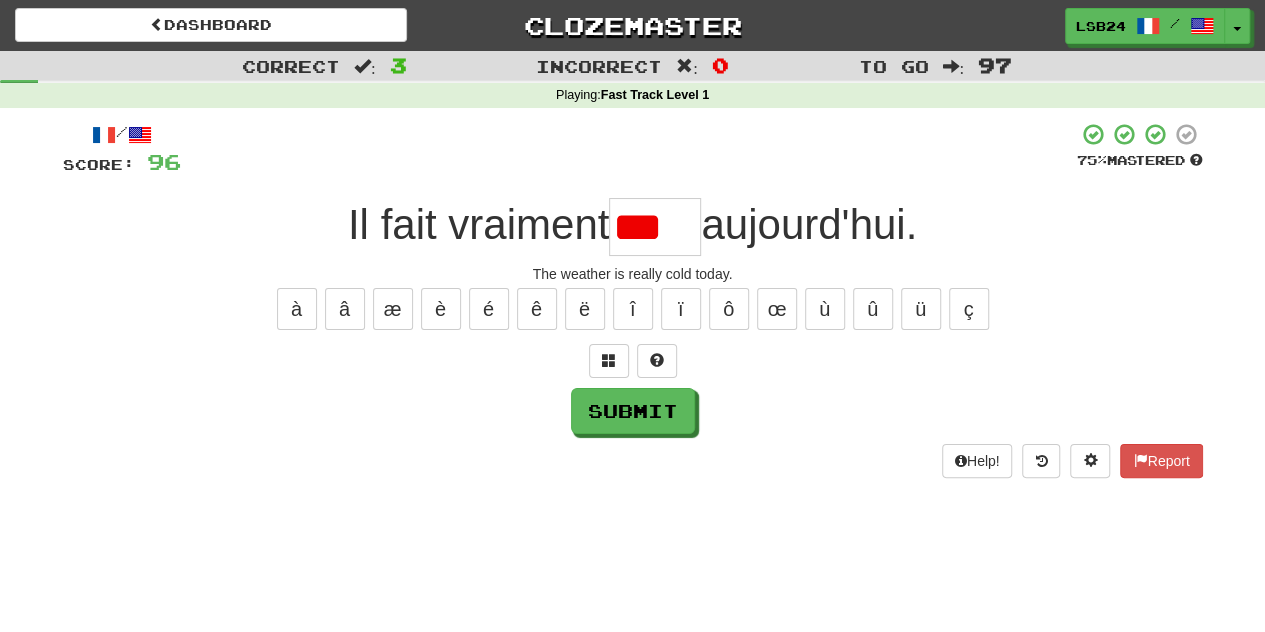 scroll, scrollTop: 0, scrollLeft: 0, axis: both 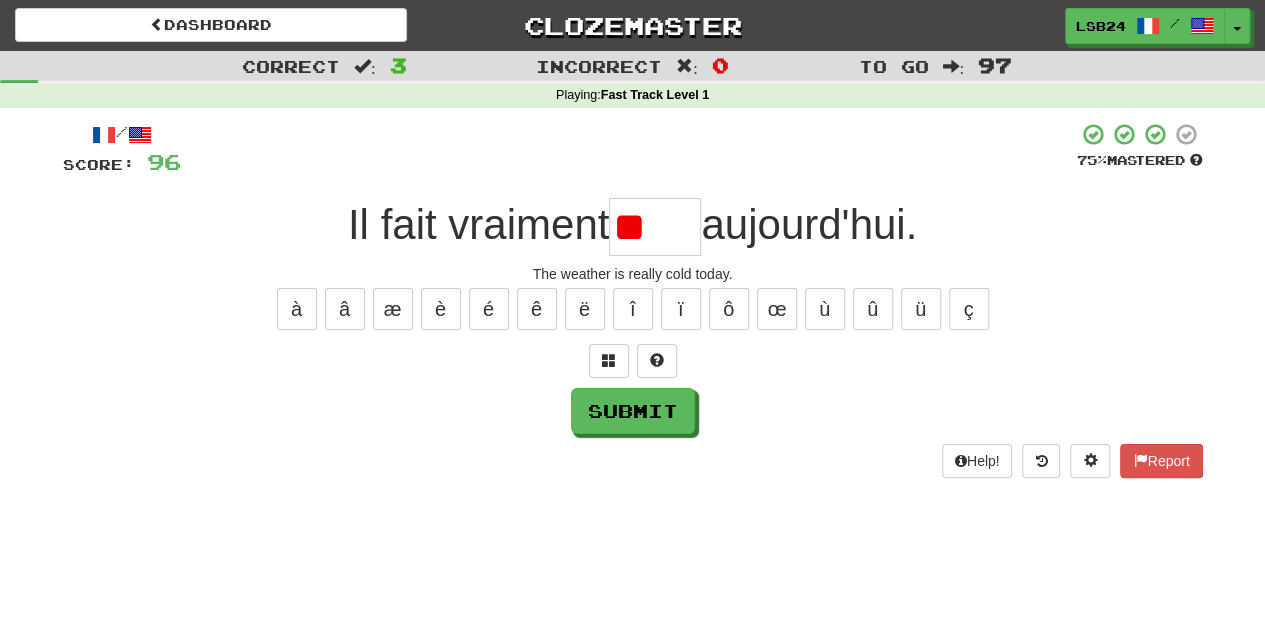 type on "*" 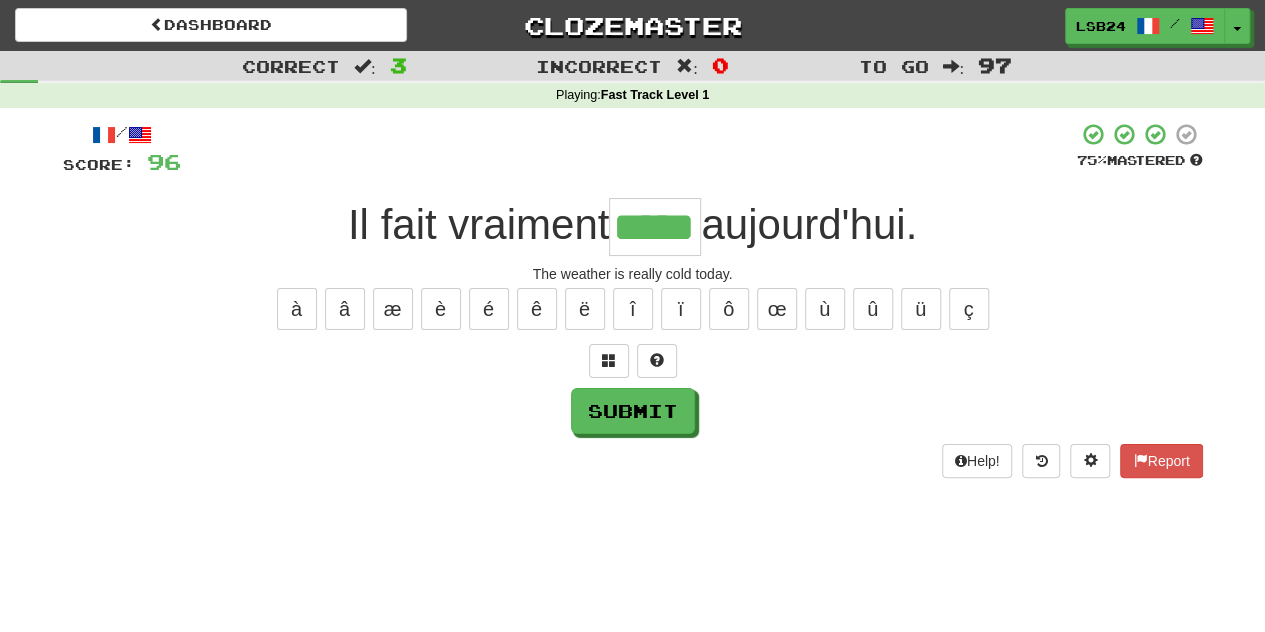 type on "*****" 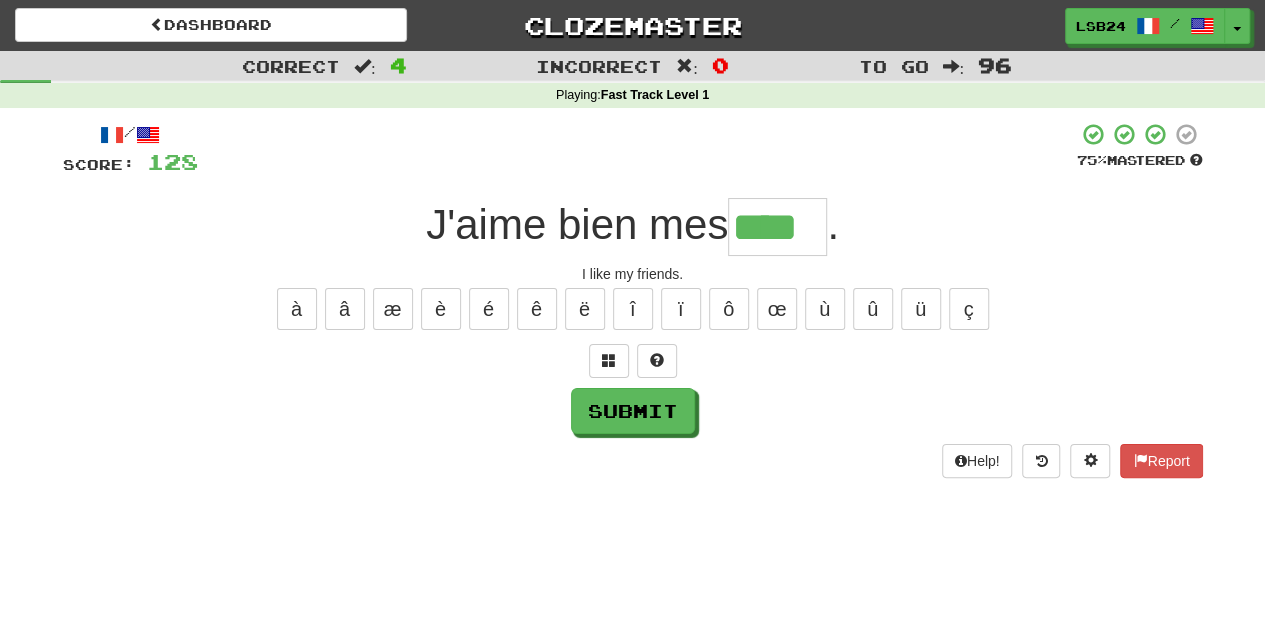 type on "****" 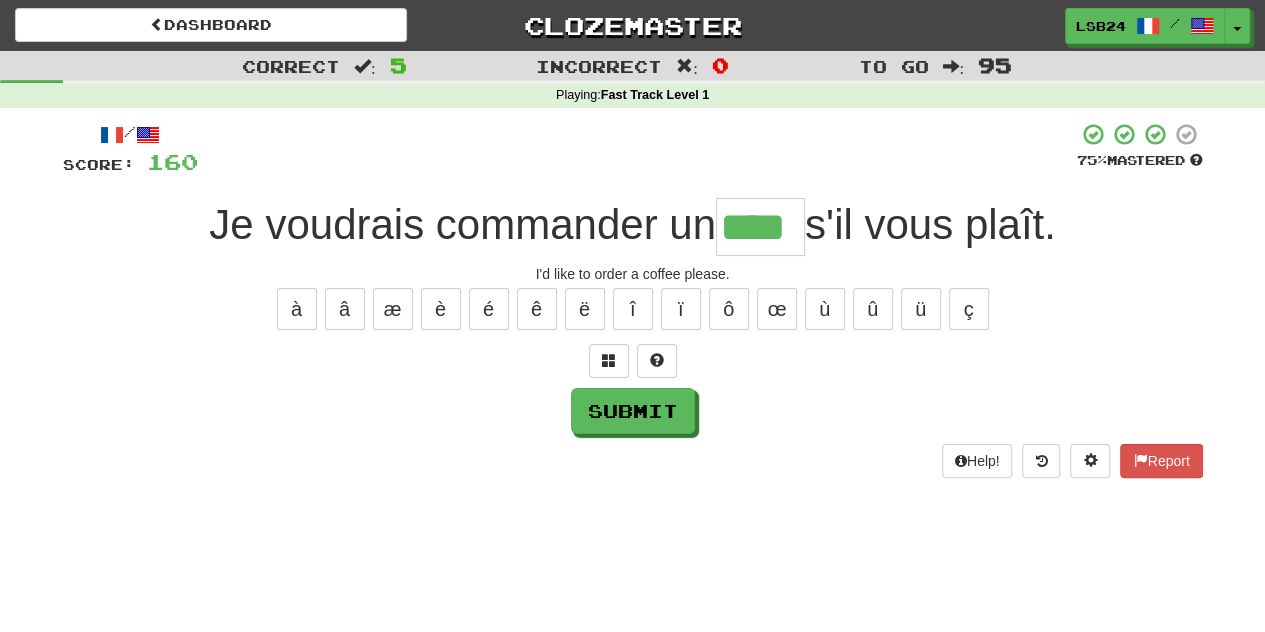 type on "****" 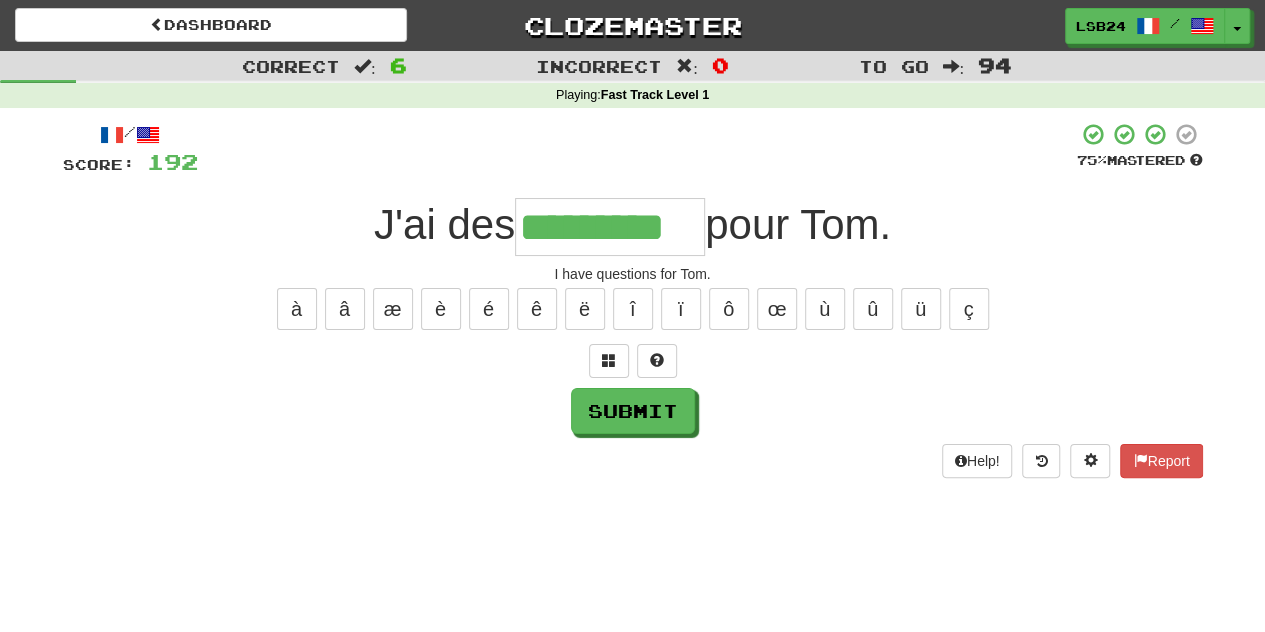 type on "*********" 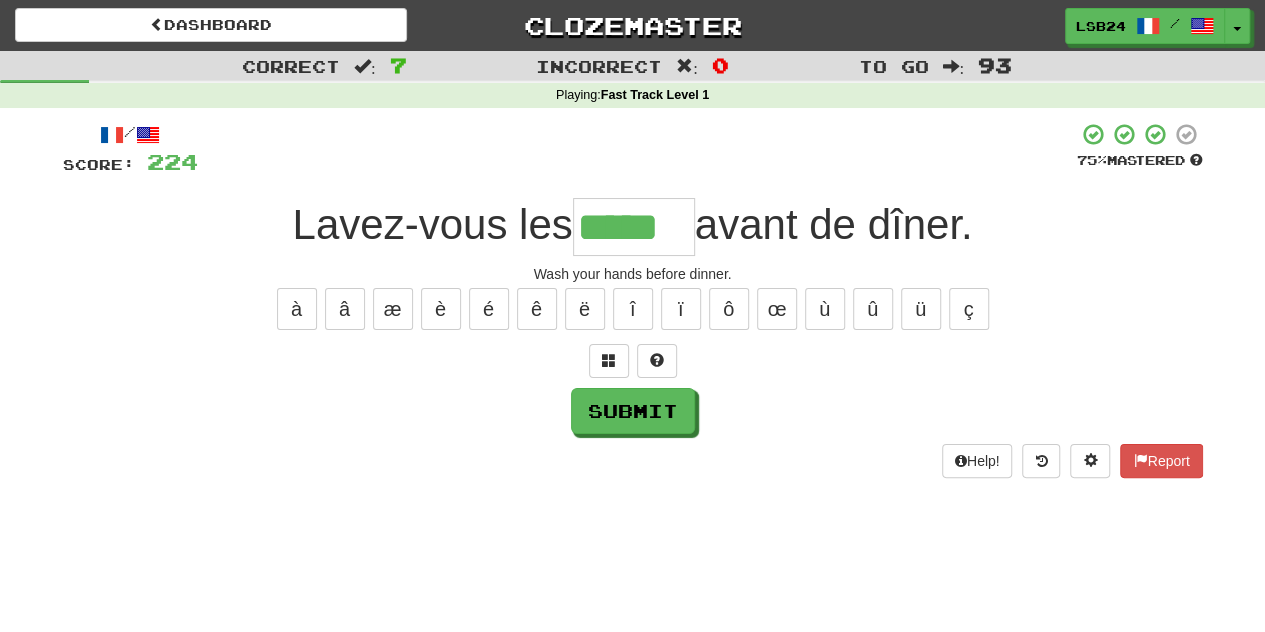 type on "*****" 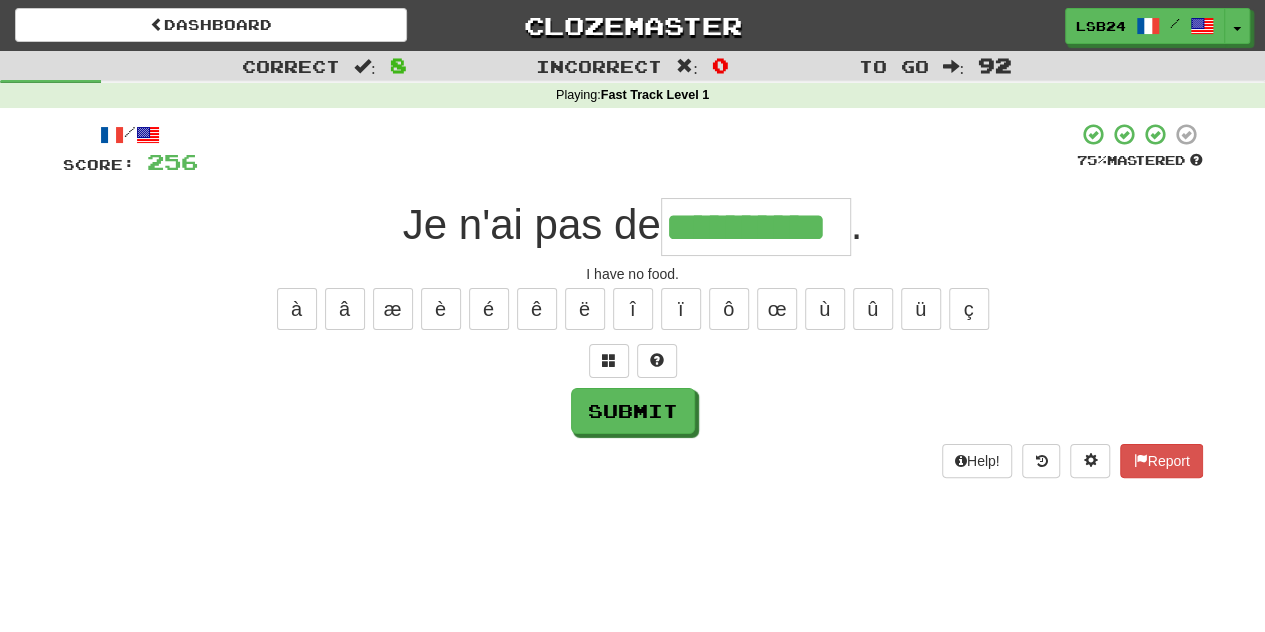type on "**********" 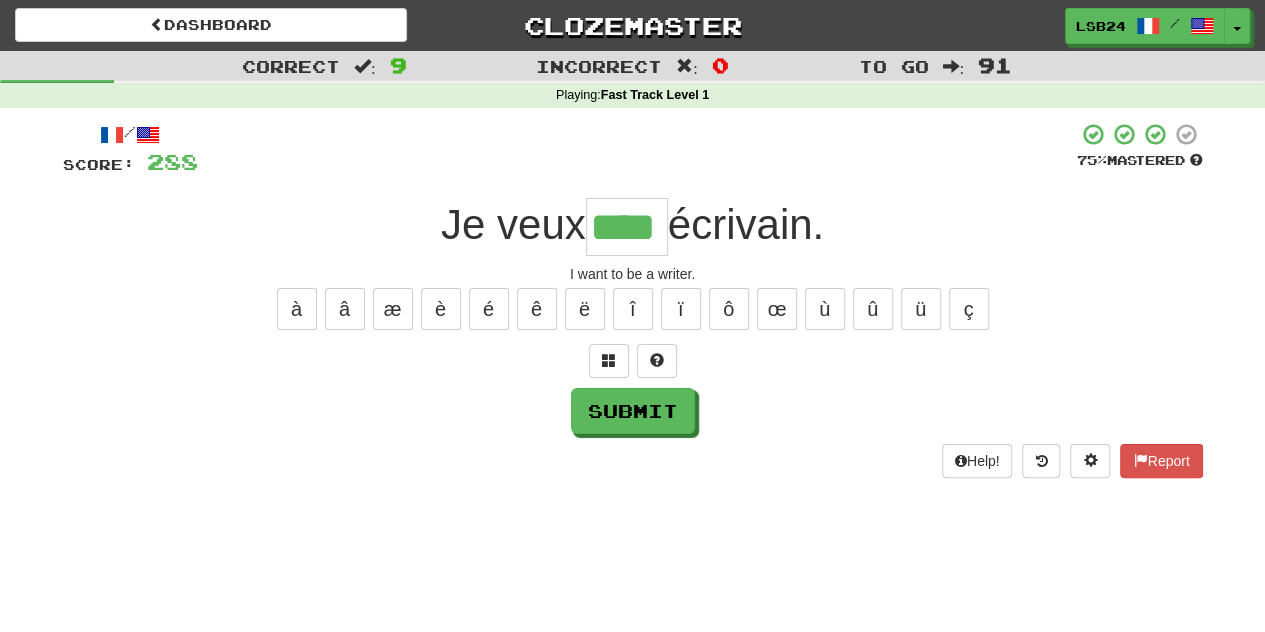 type on "****" 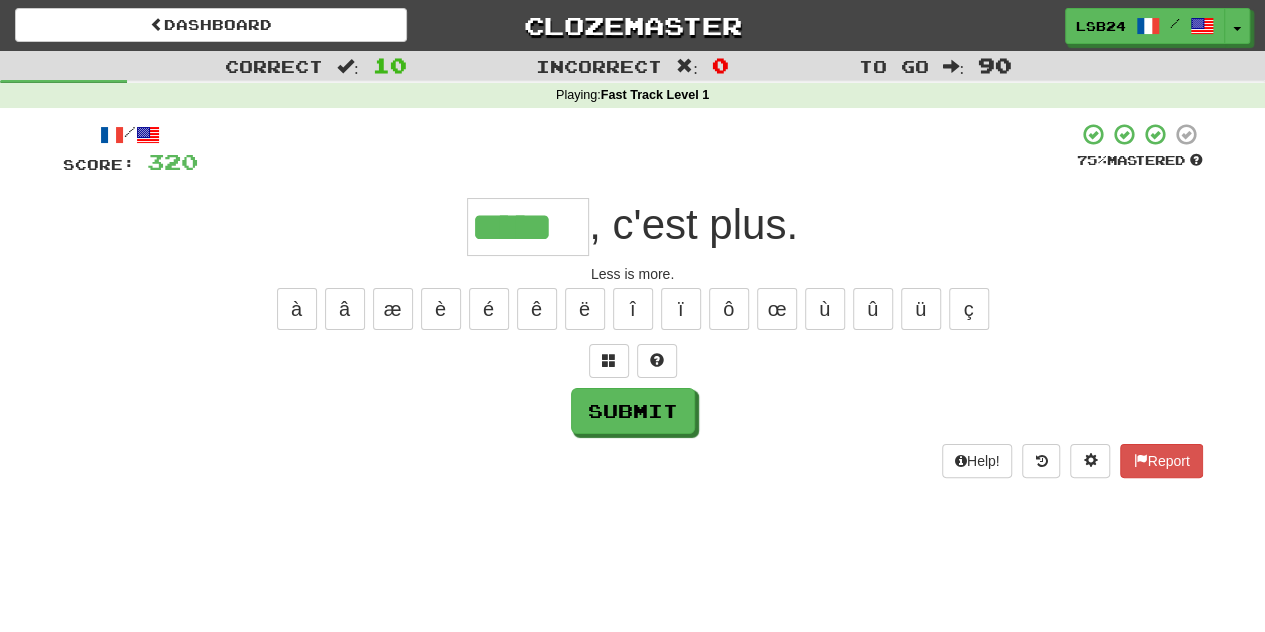 type on "*****" 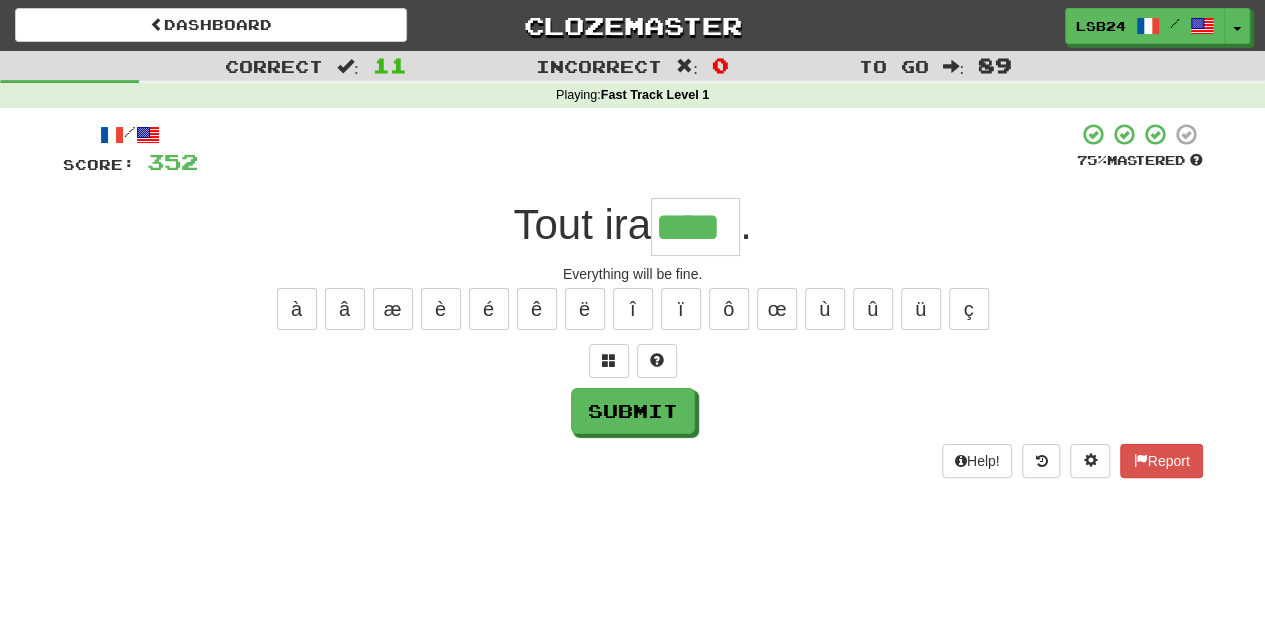 type on "****" 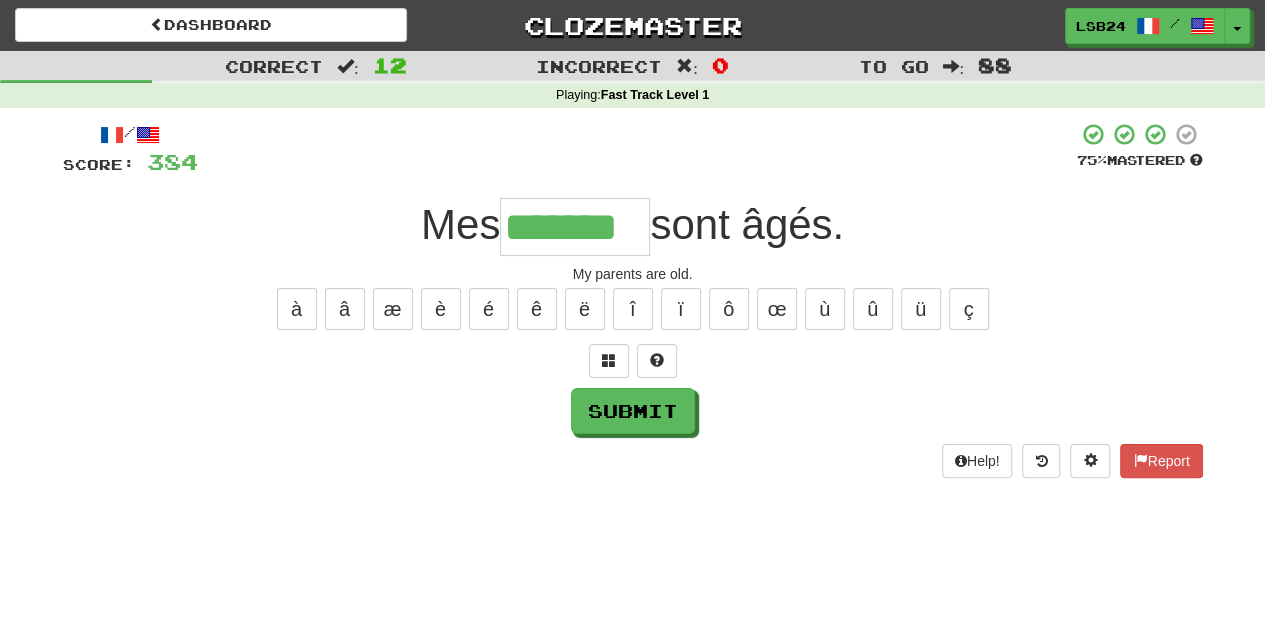 type on "*******" 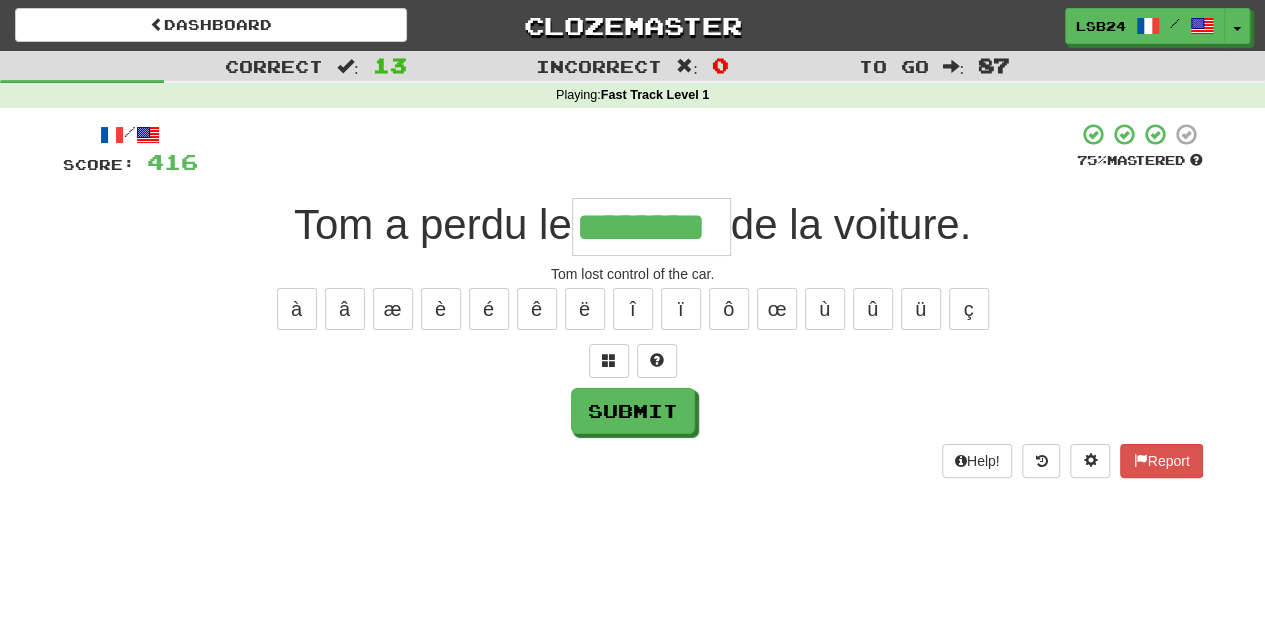 type on "********" 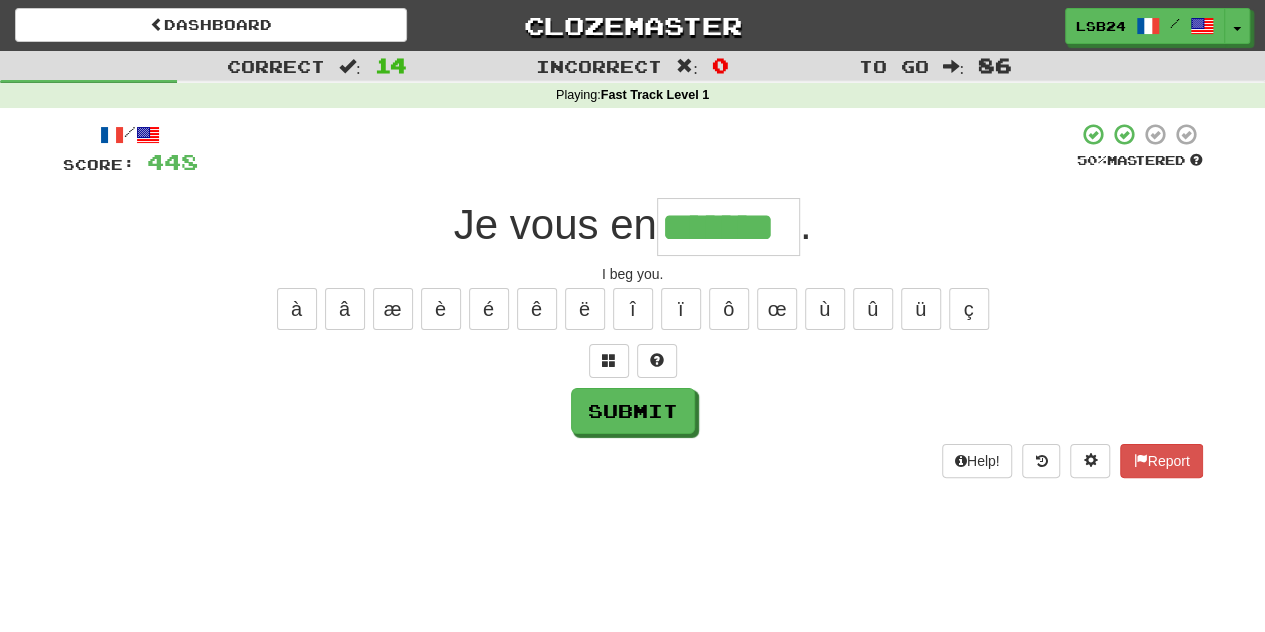 scroll, scrollTop: 0, scrollLeft: 0, axis: both 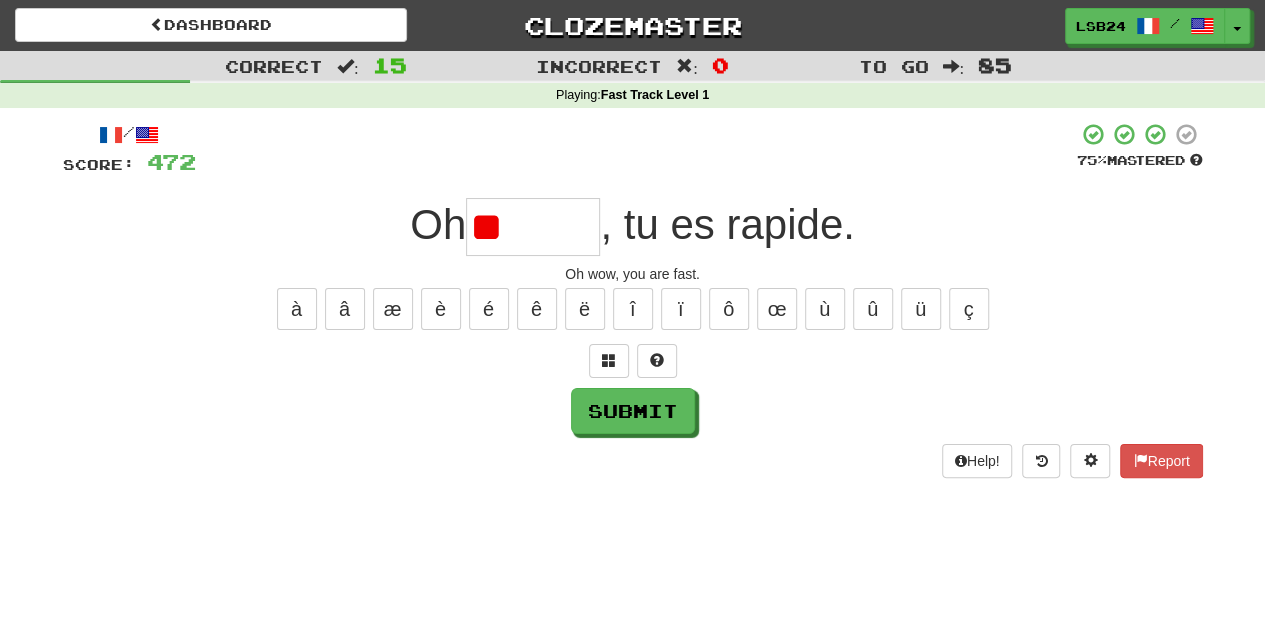 type on "*" 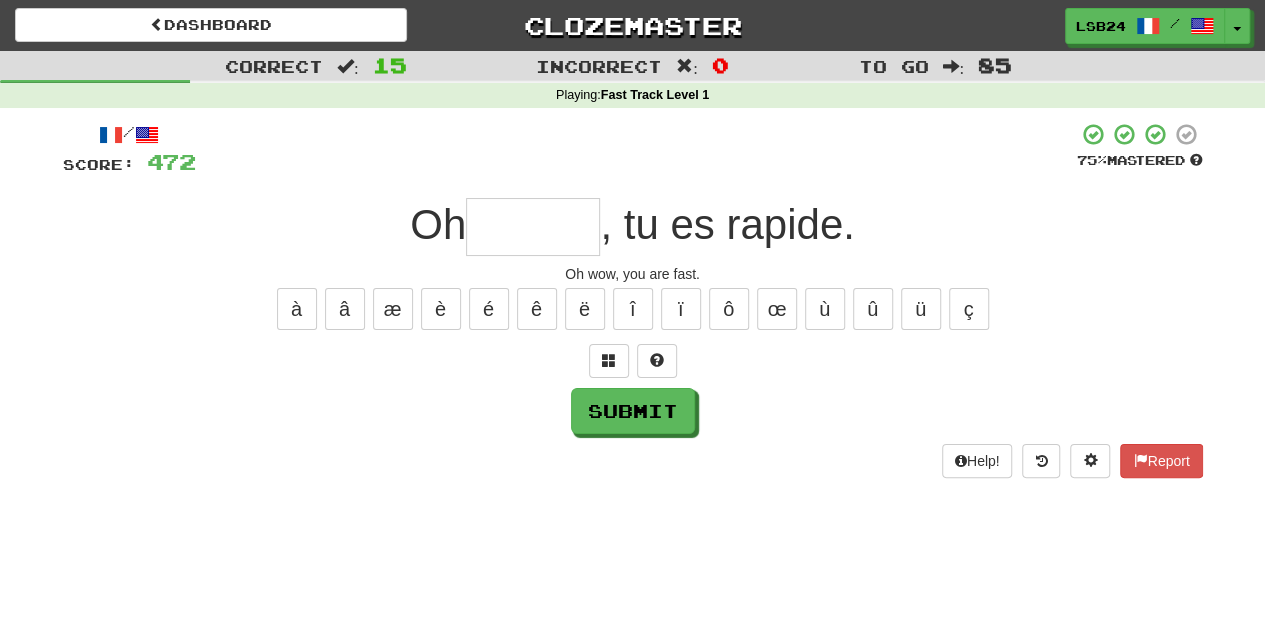type on "*****" 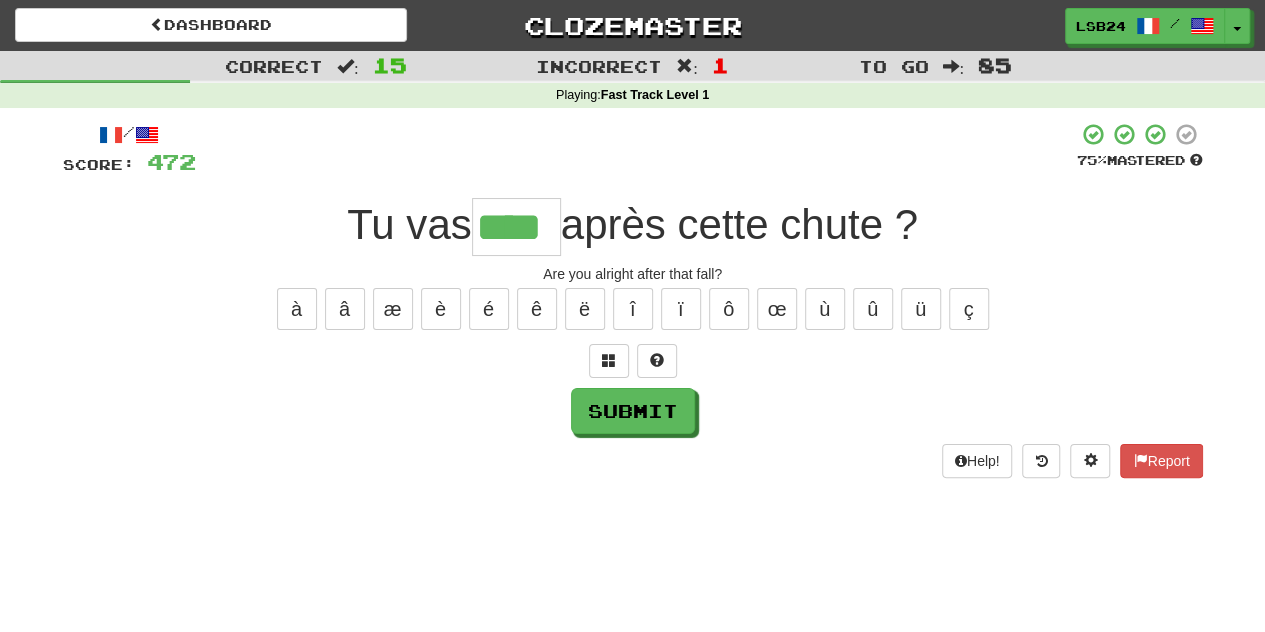 type on "****" 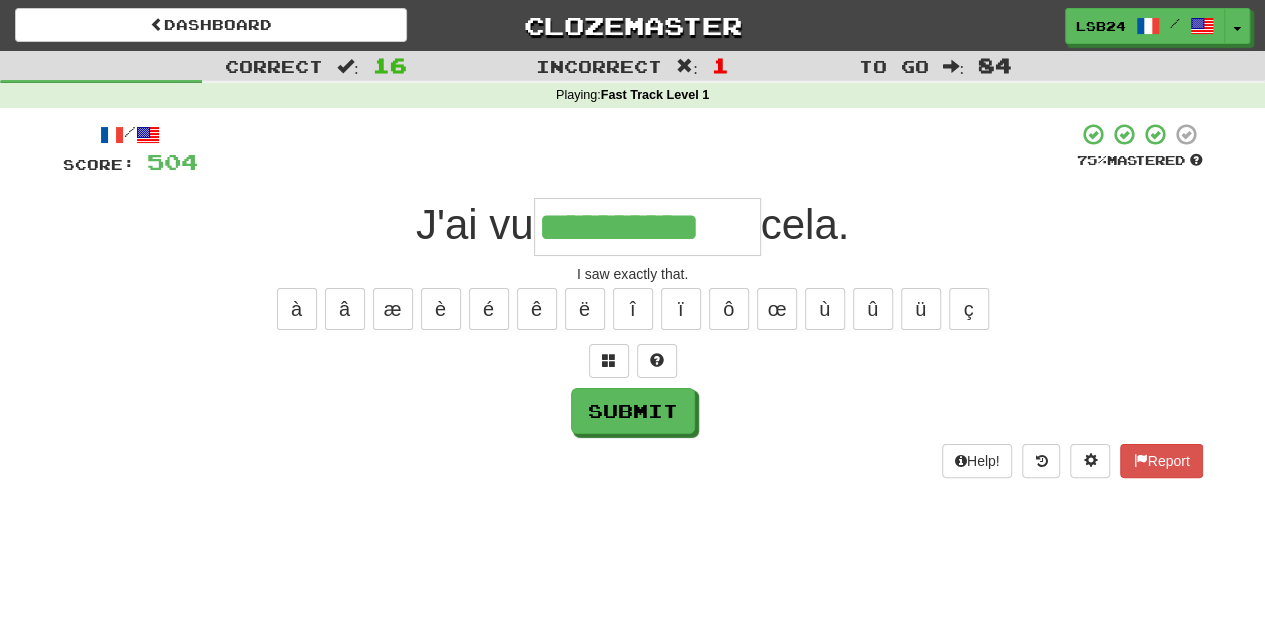 type on "**********" 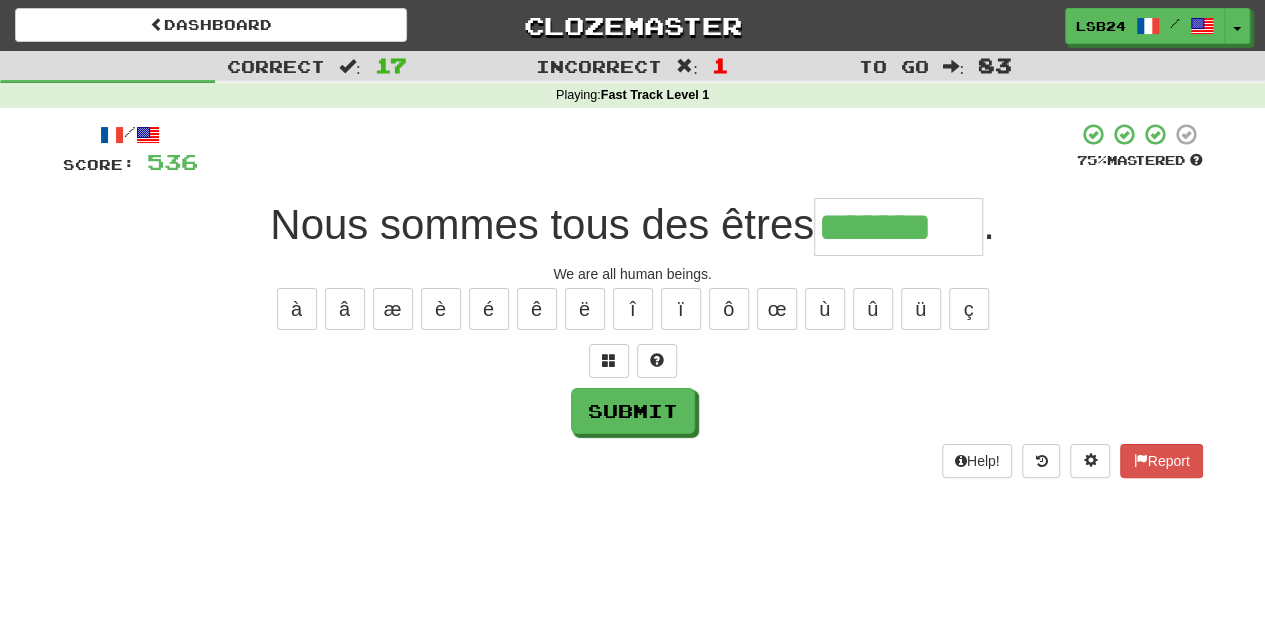 type on "*******" 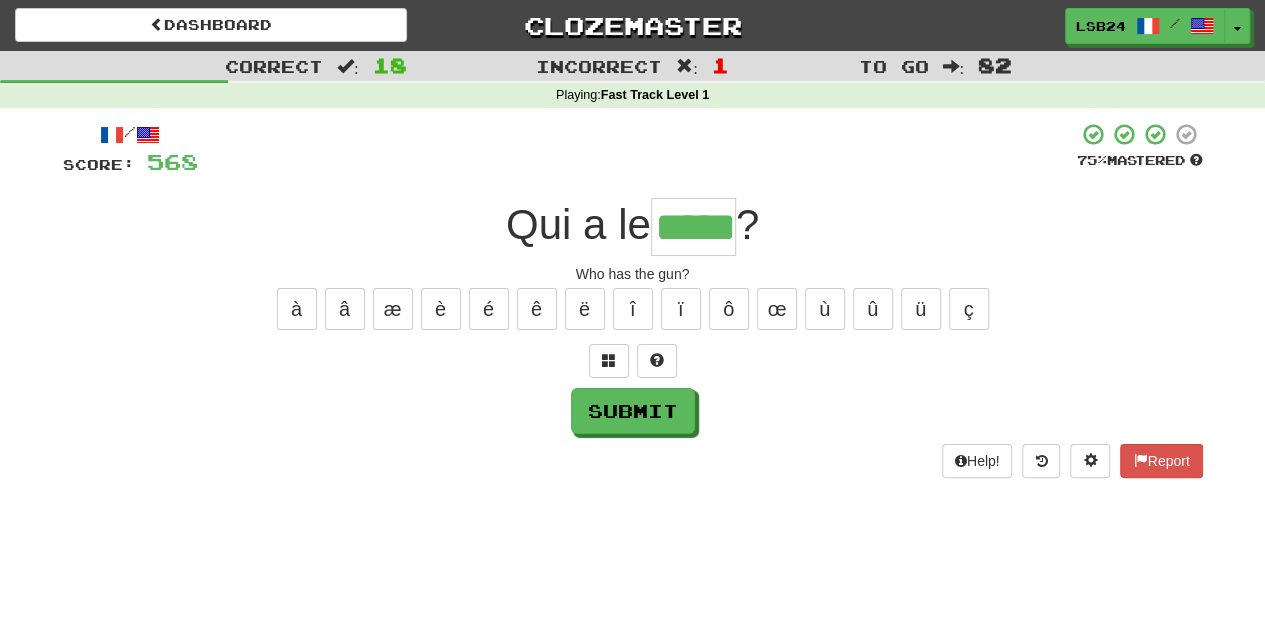 type on "*****" 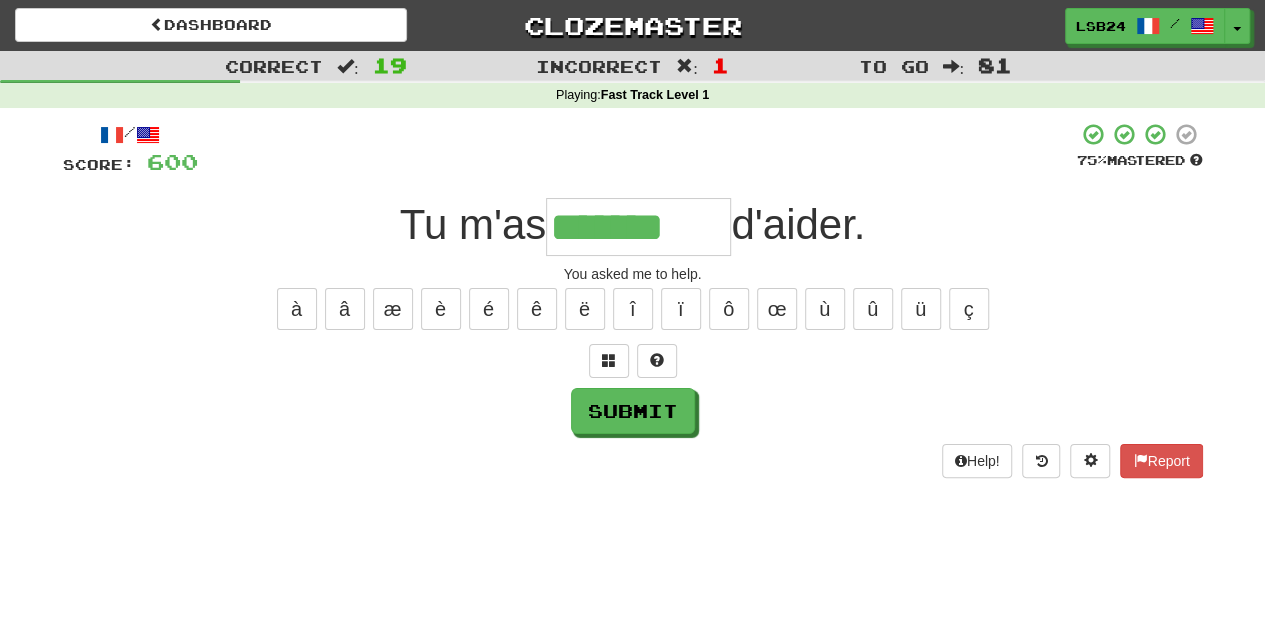 type on "*******" 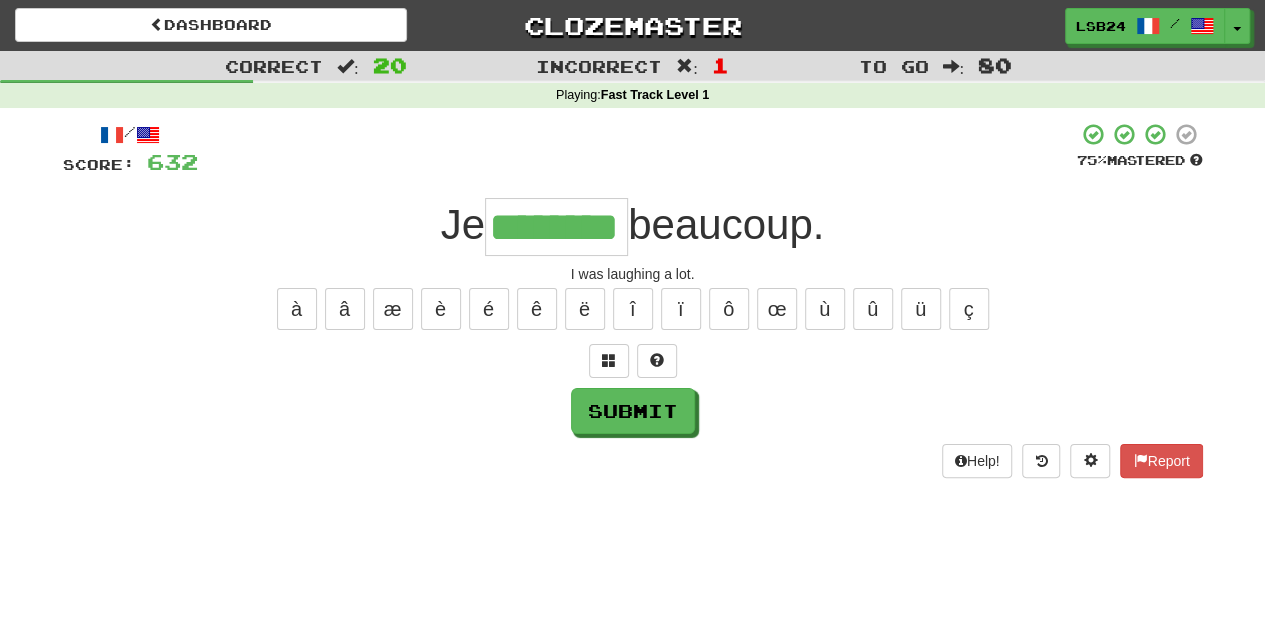 type on "********" 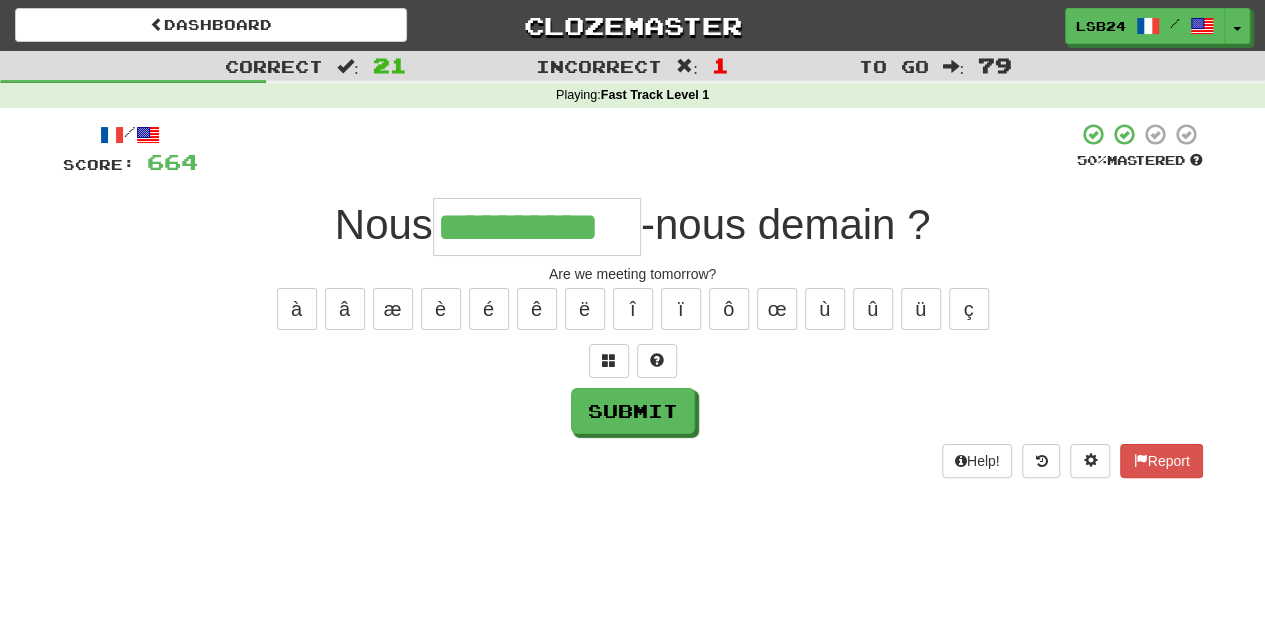 type on "**********" 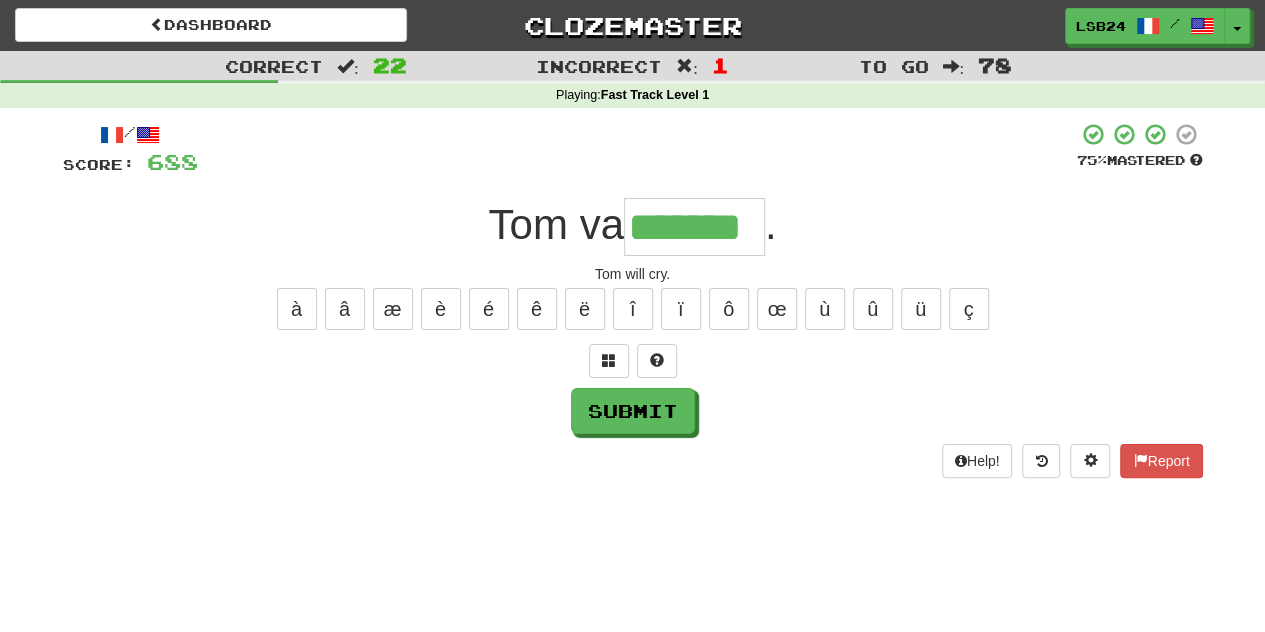 type on "*******" 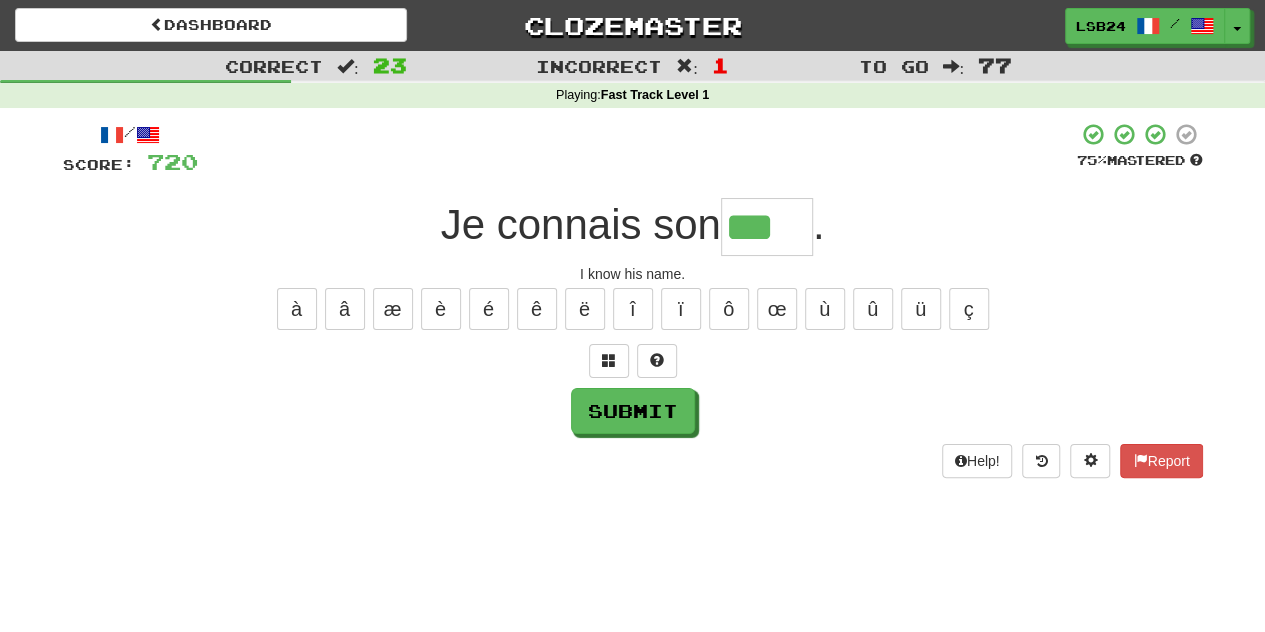 type on "***" 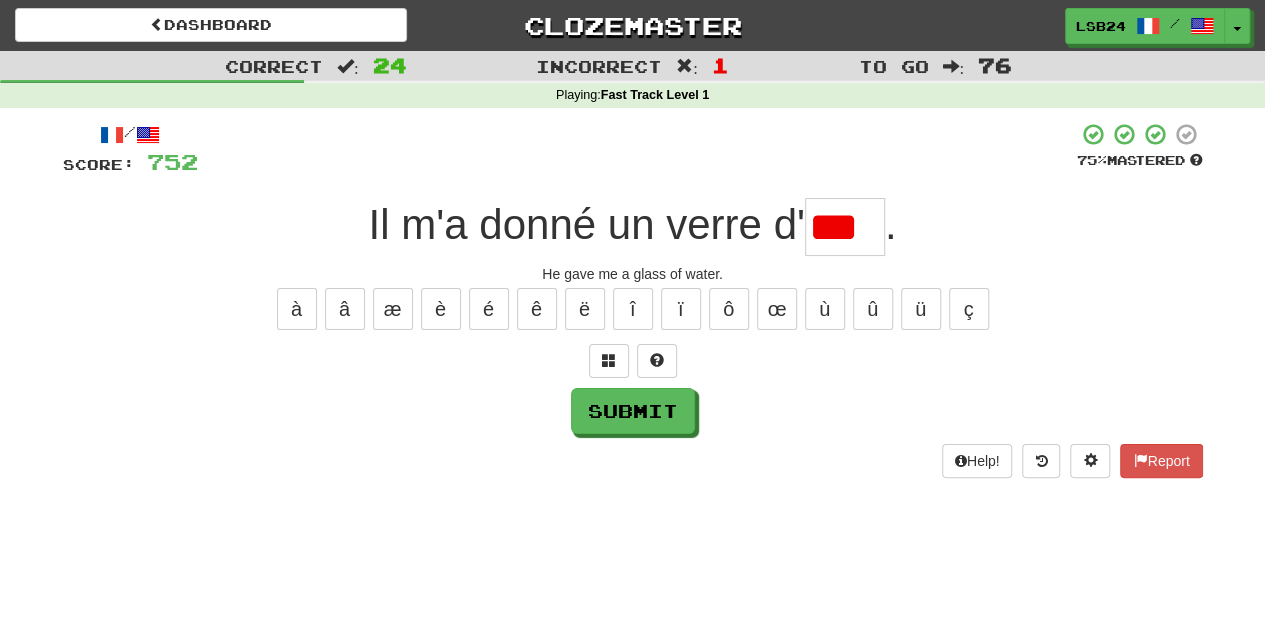 scroll, scrollTop: 0, scrollLeft: 0, axis: both 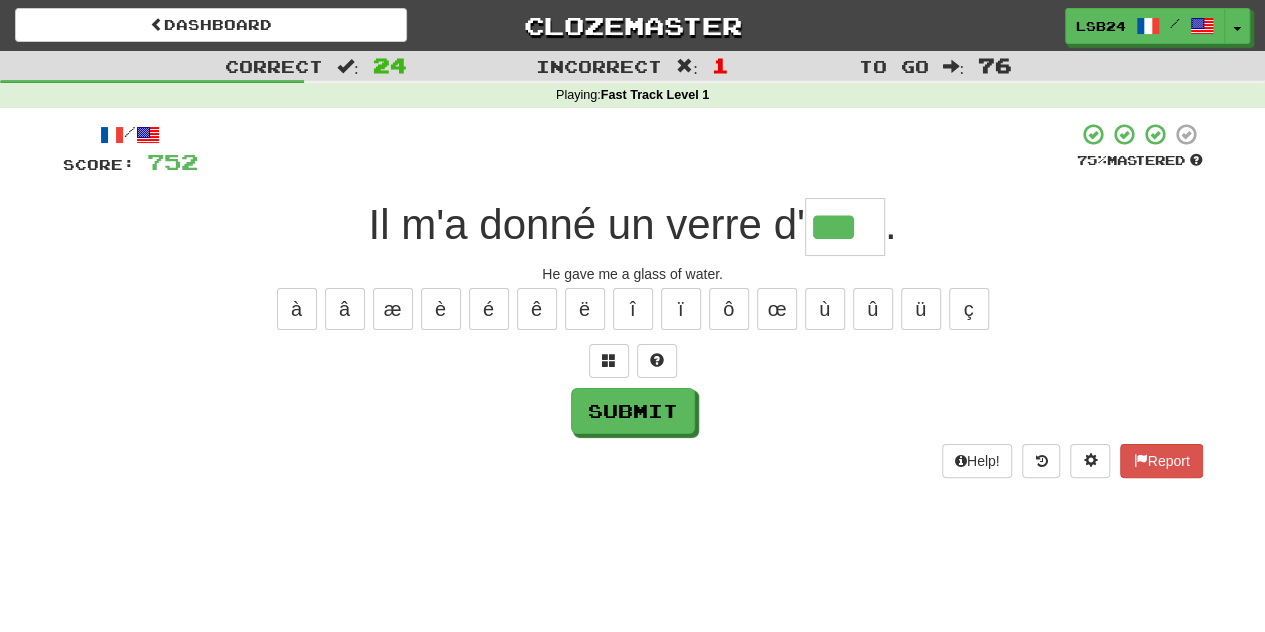 type on "***" 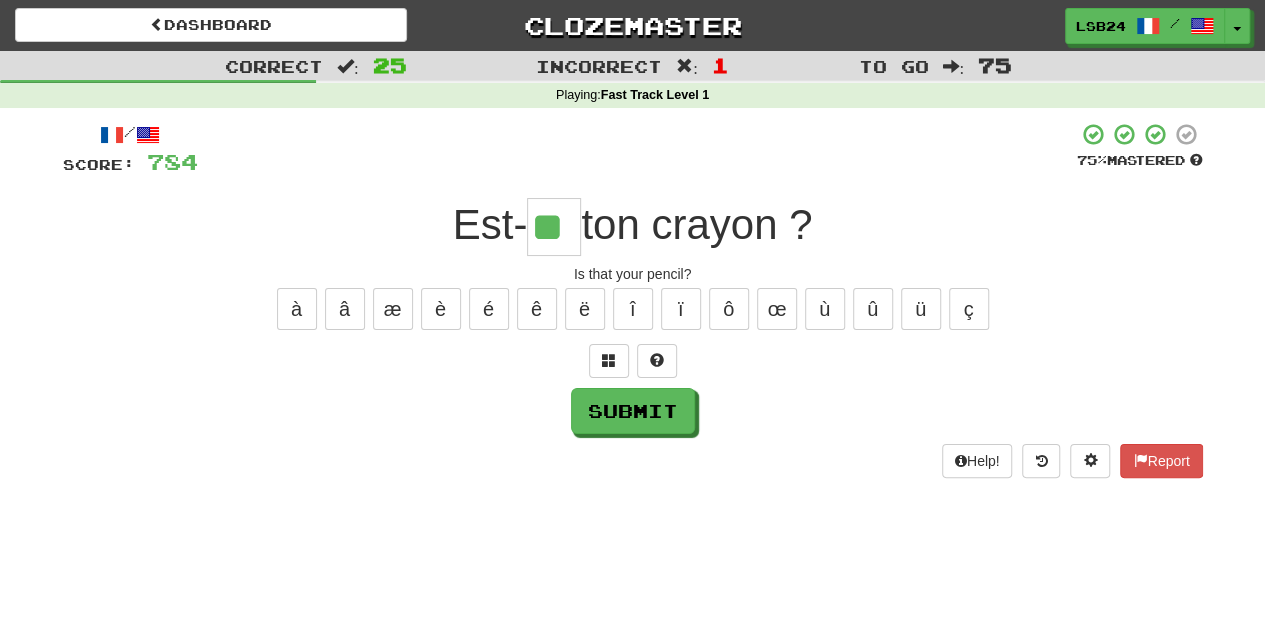 type on "**" 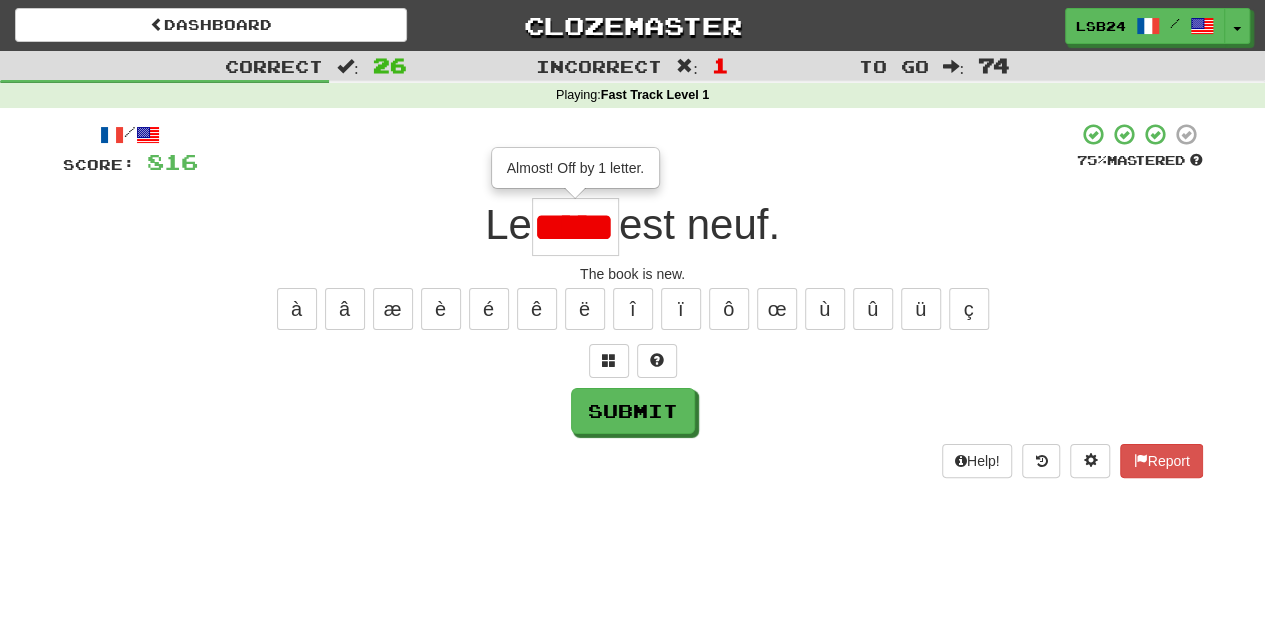 scroll, scrollTop: 0, scrollLeft: 0, axis: both 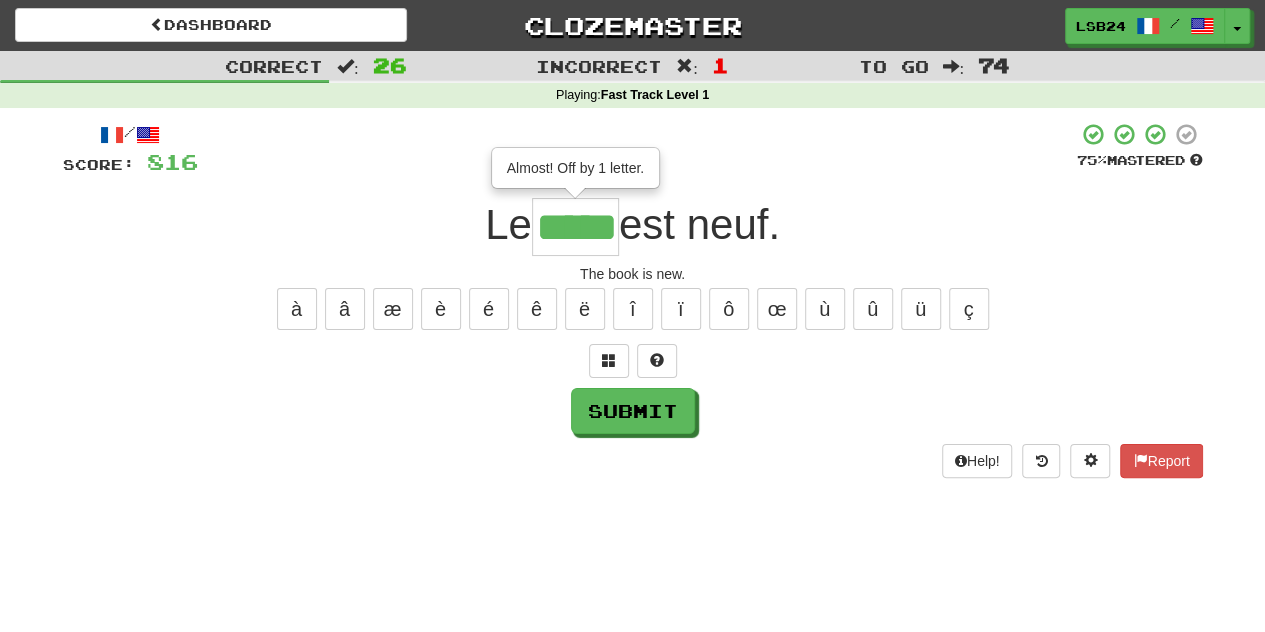 type on "*****" 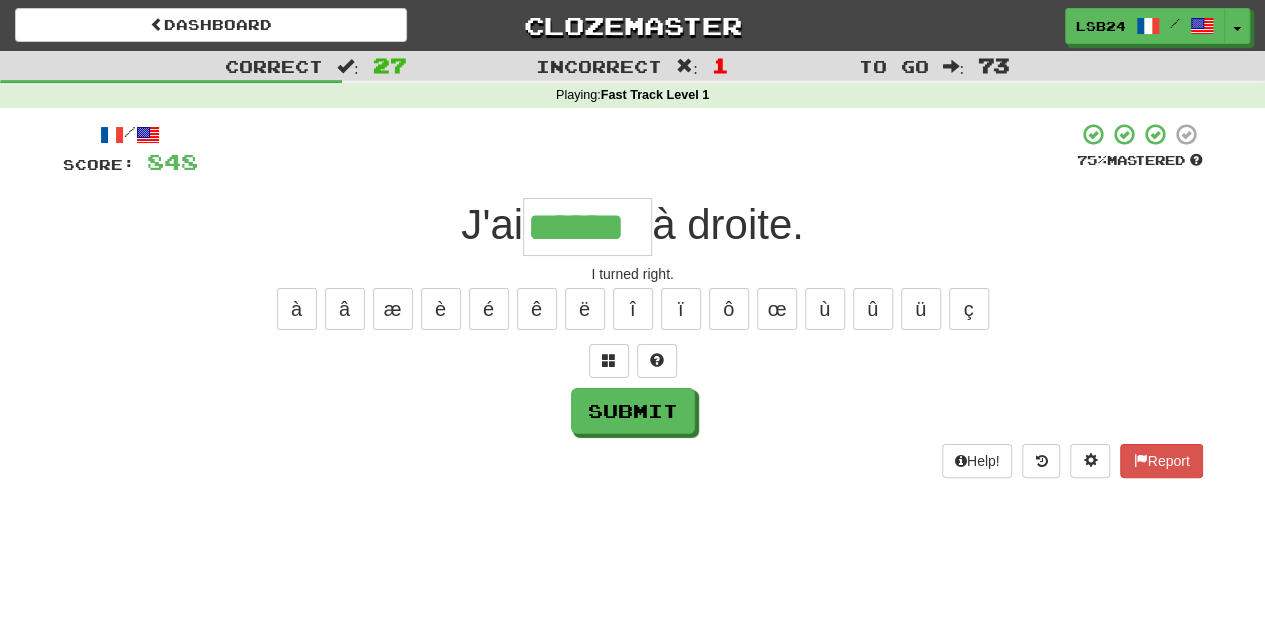 type on "******" 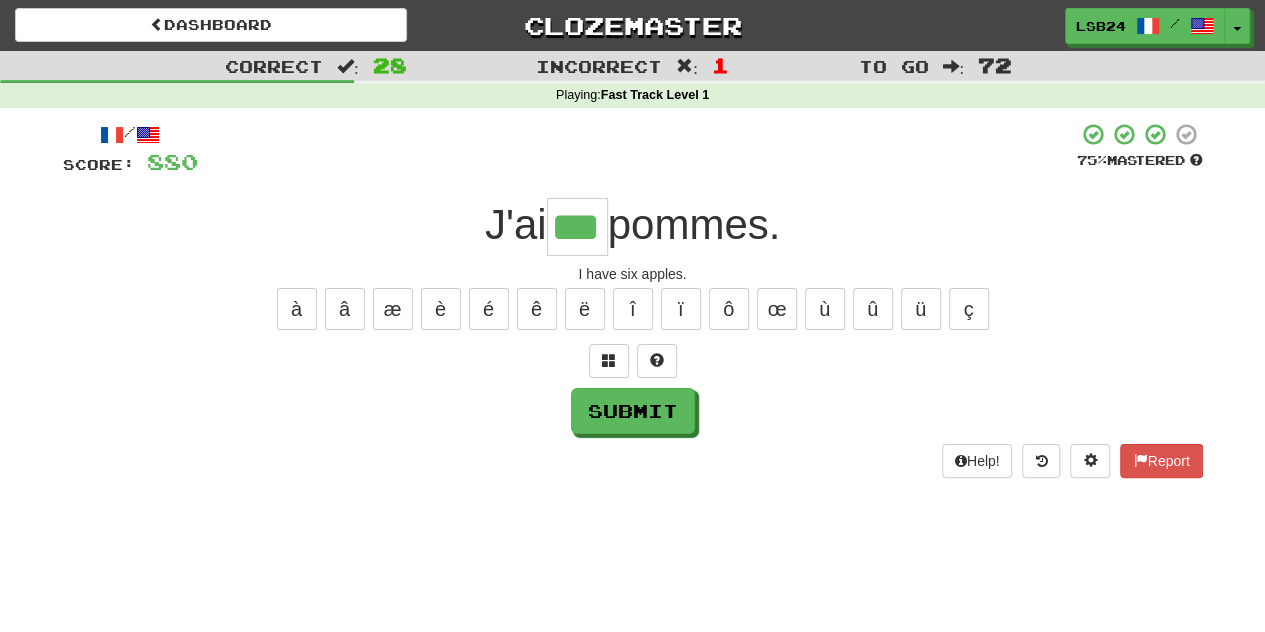 type on "***" 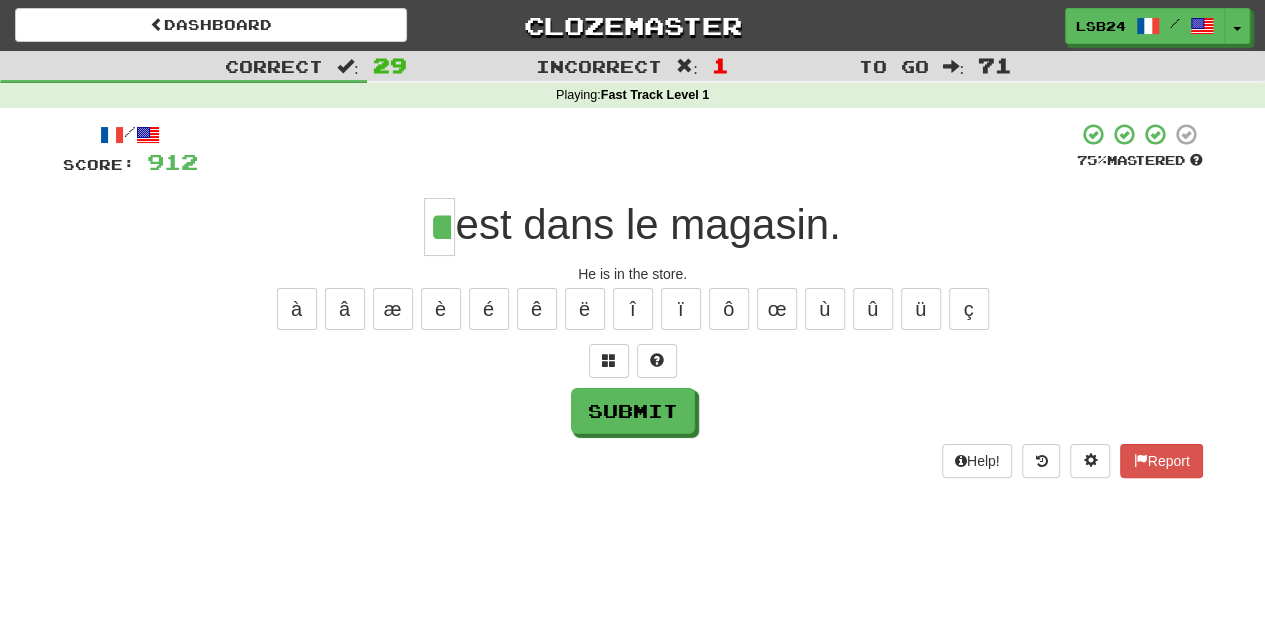 type on "**" 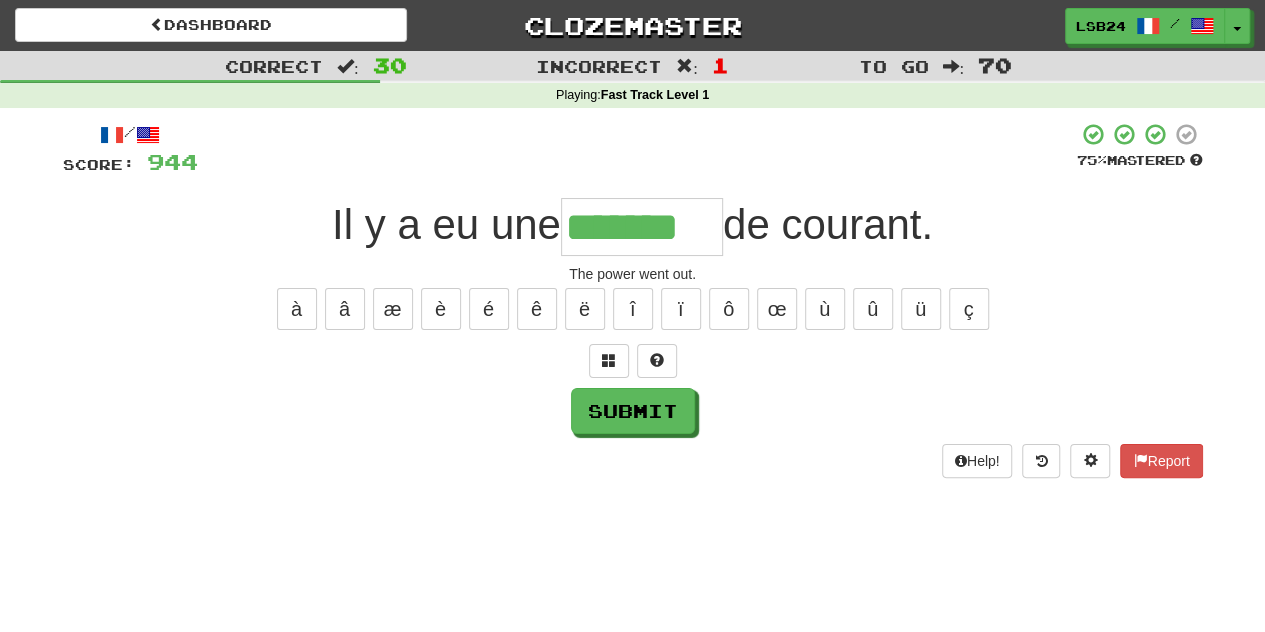 type on "*******" 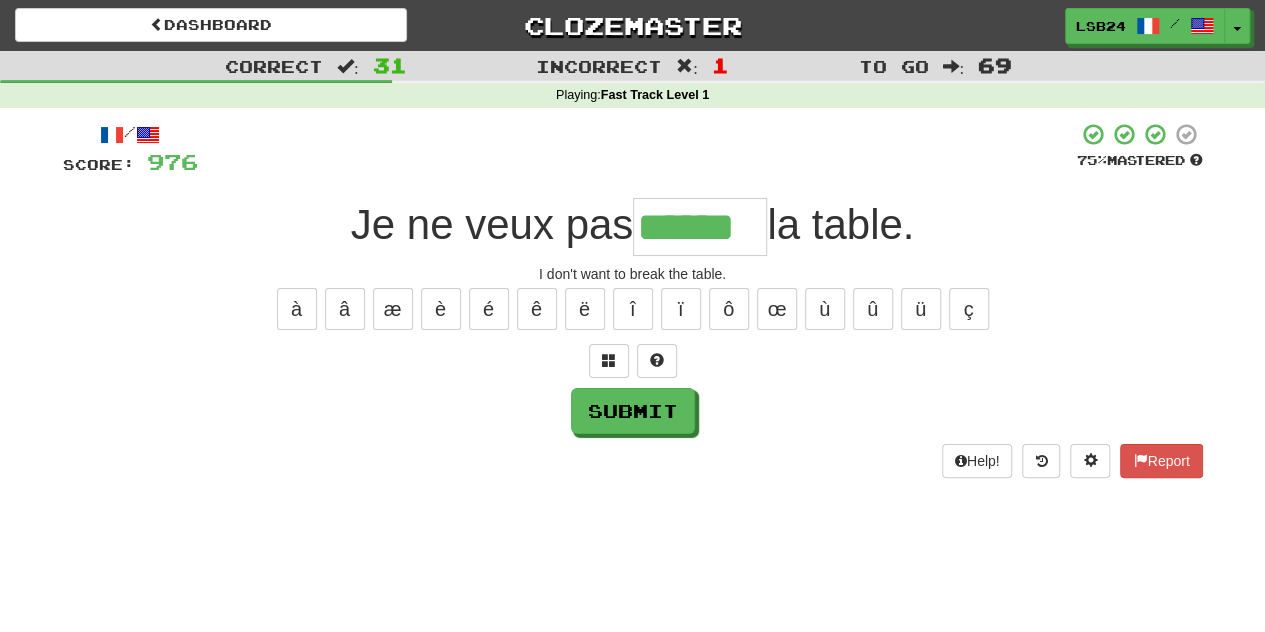 type on "******" 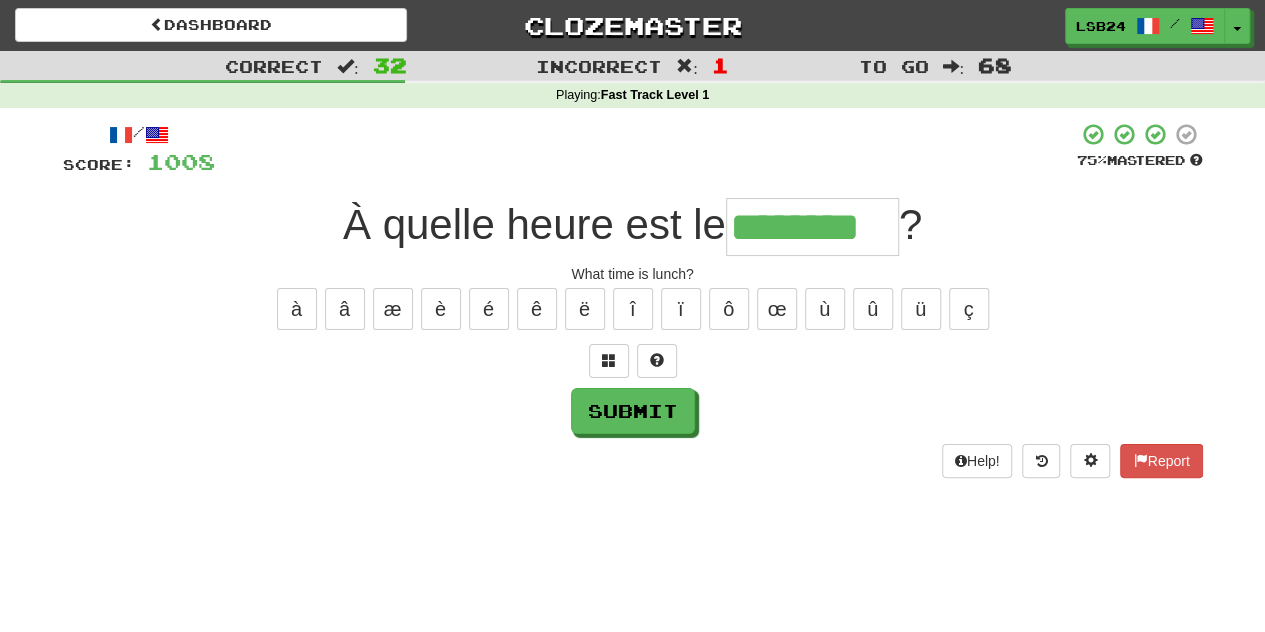 type on "********" 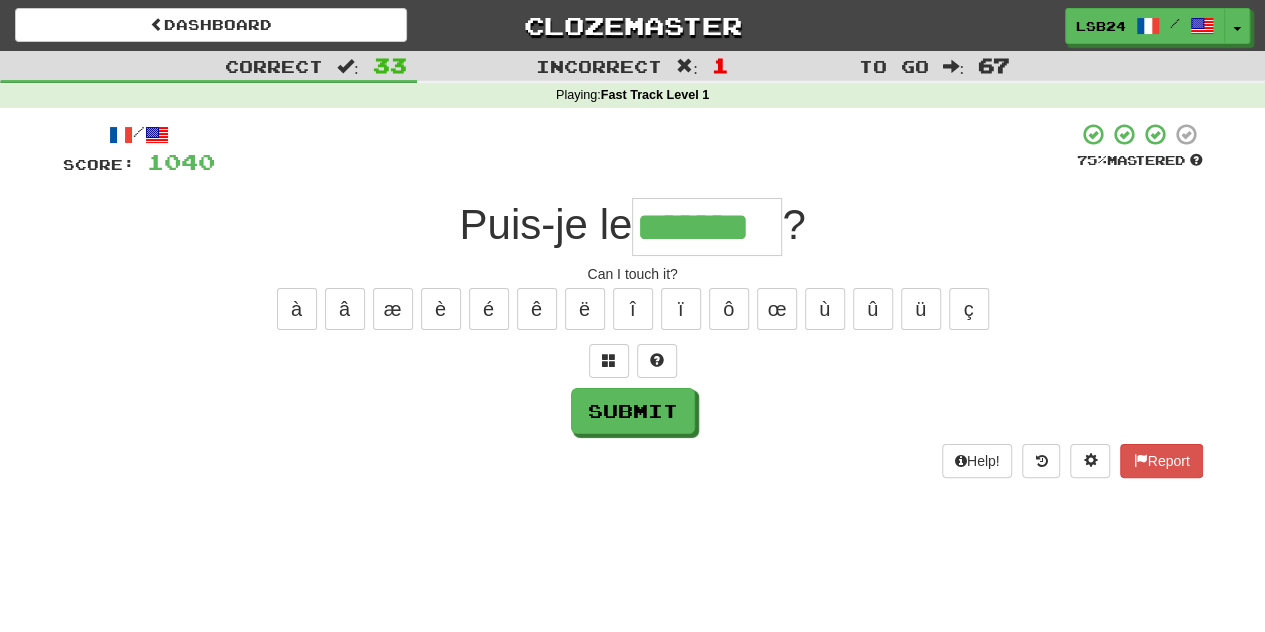 type on "*******" 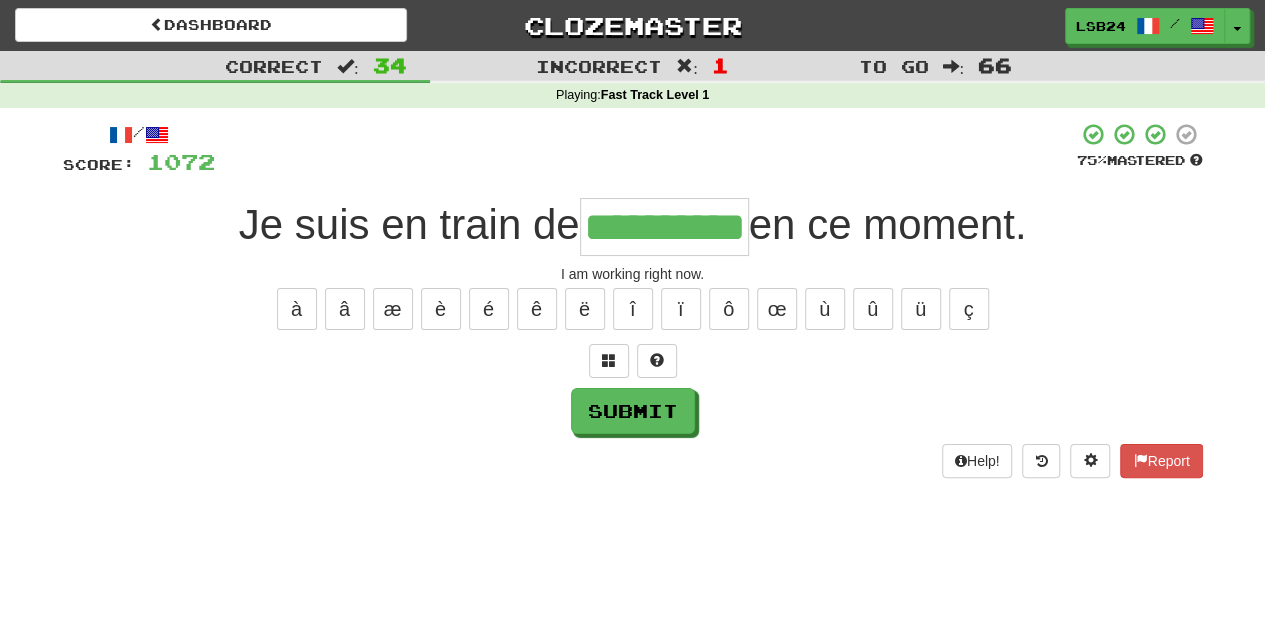 type on "**********" 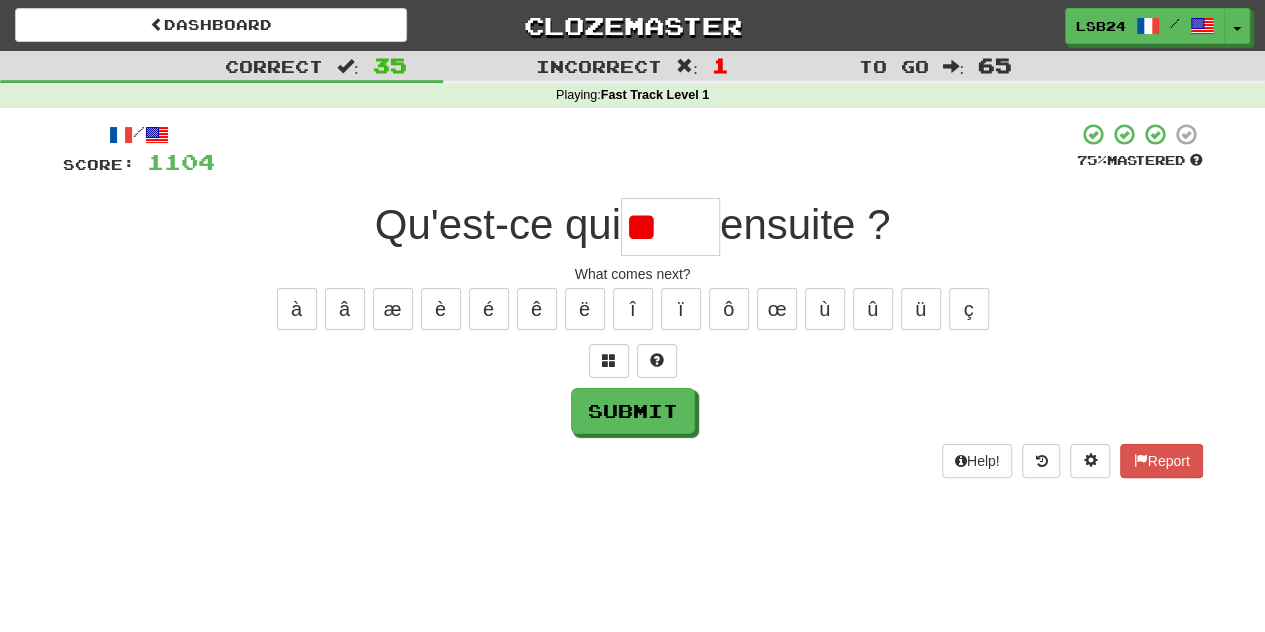 type on "*" 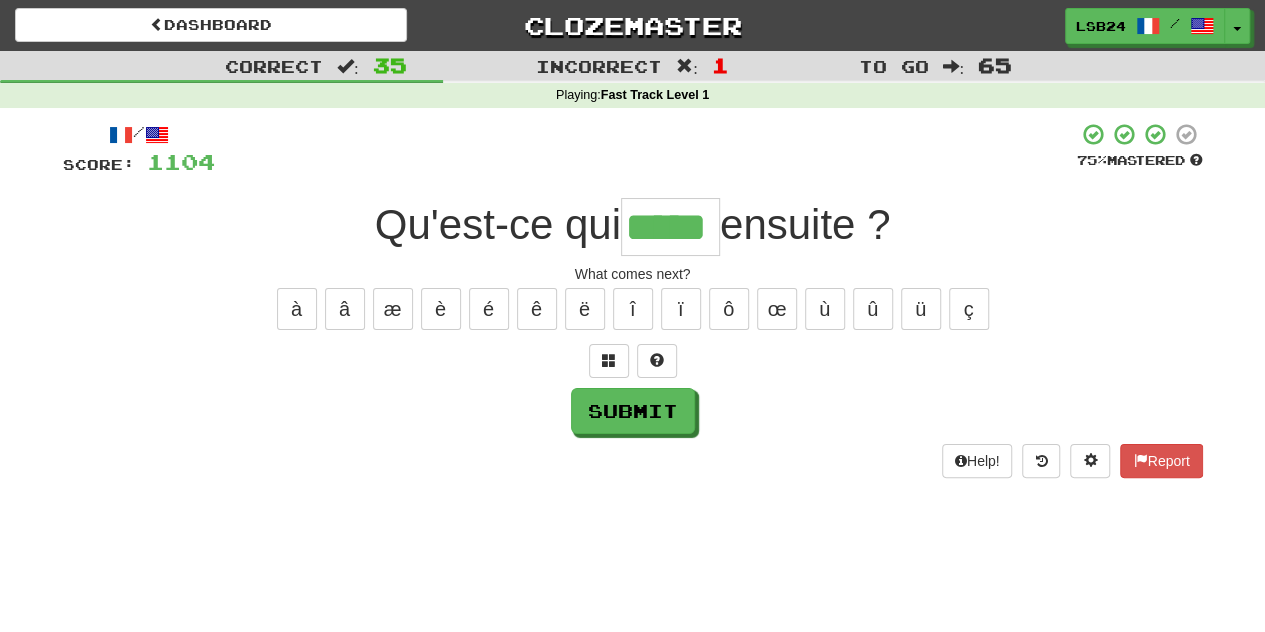 type on "*****" 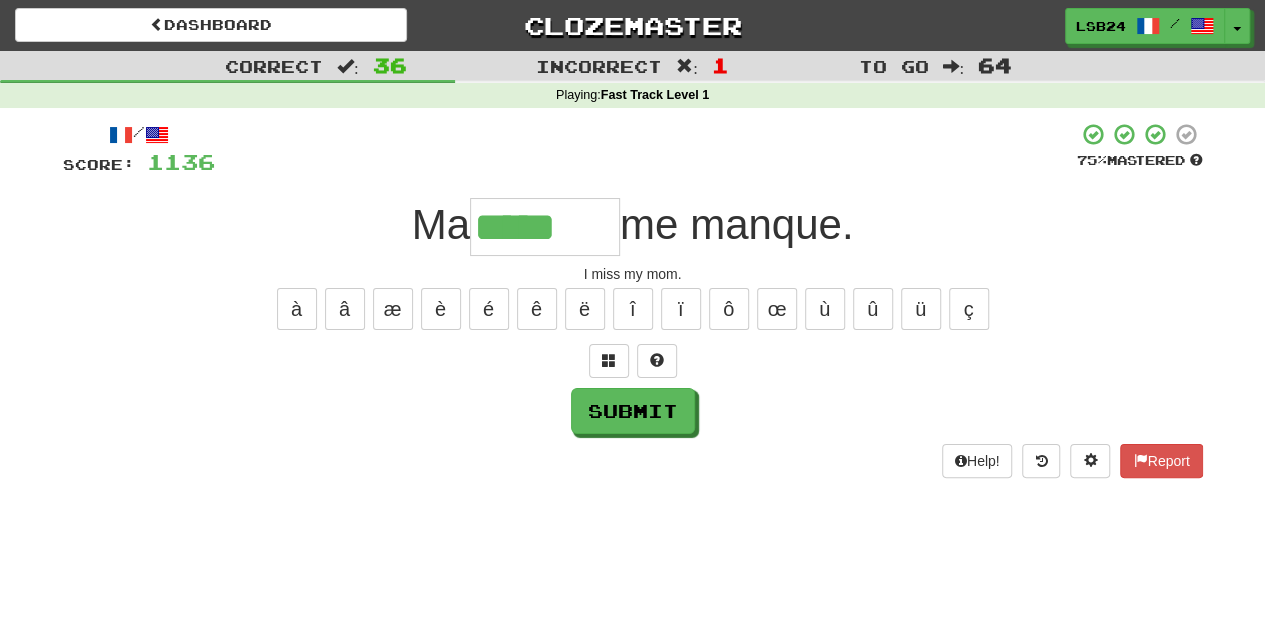 type on "*****" 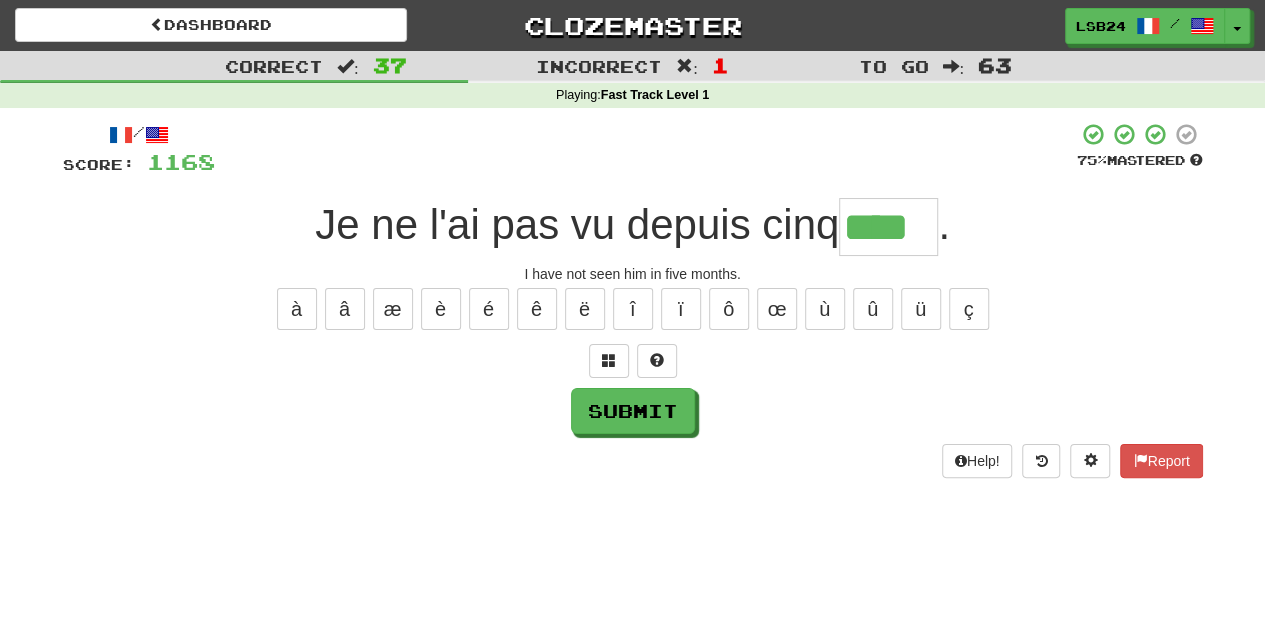 type on "****" 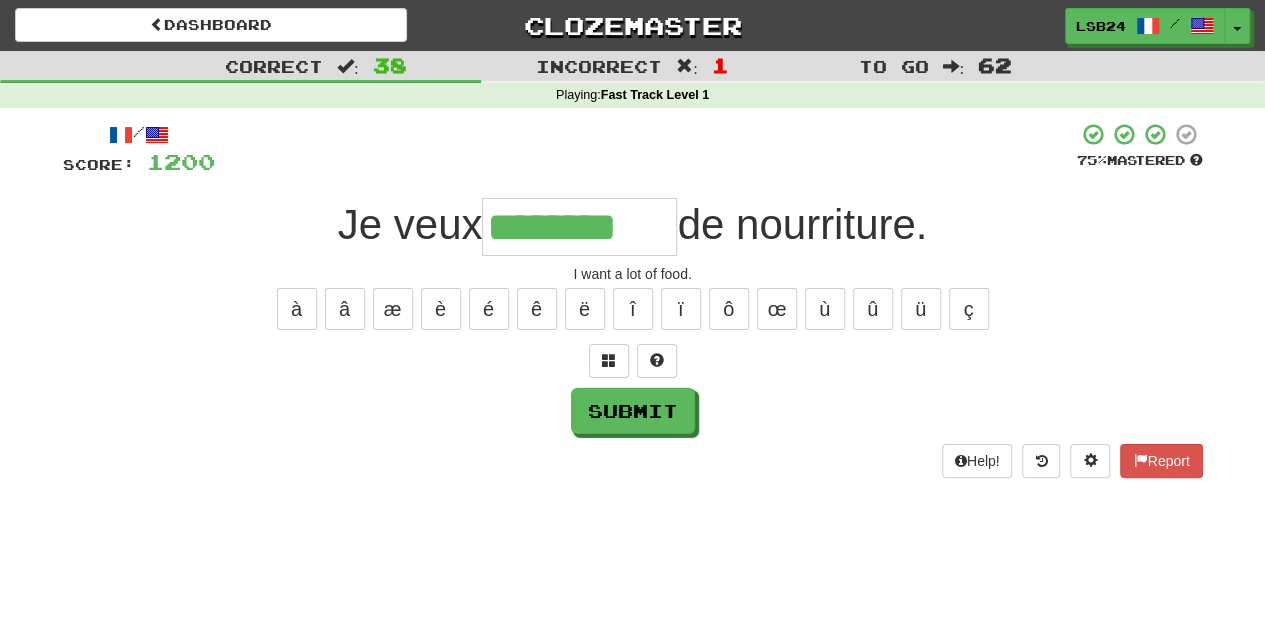 type on "********" 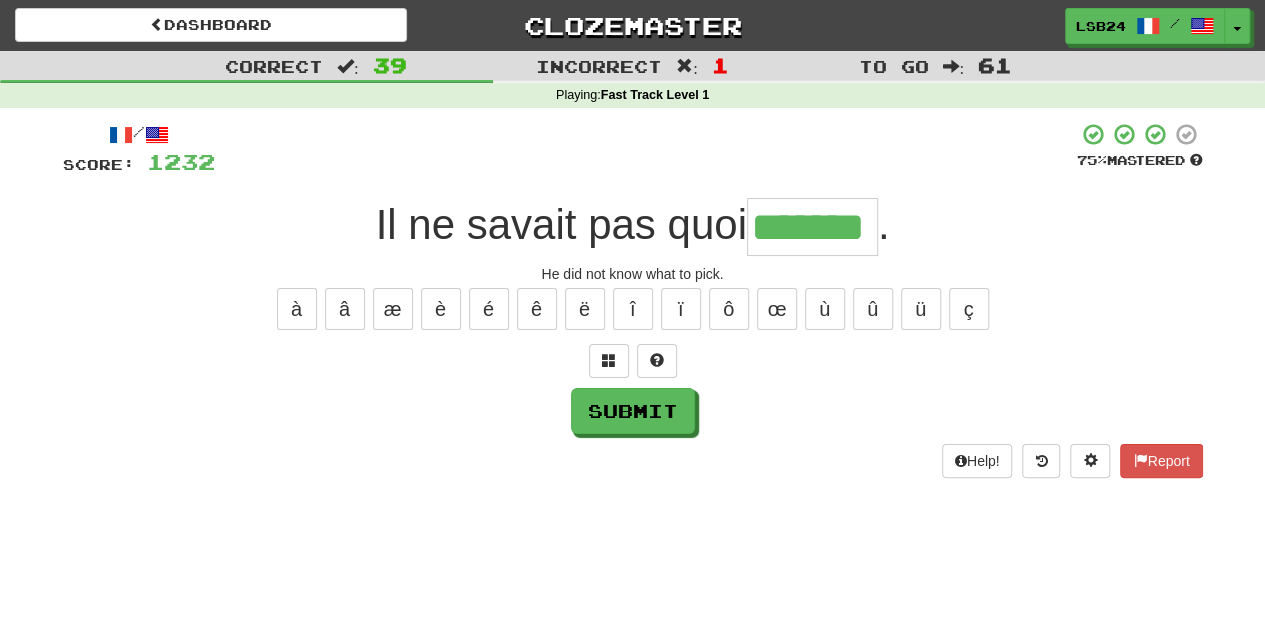 type on "*******" 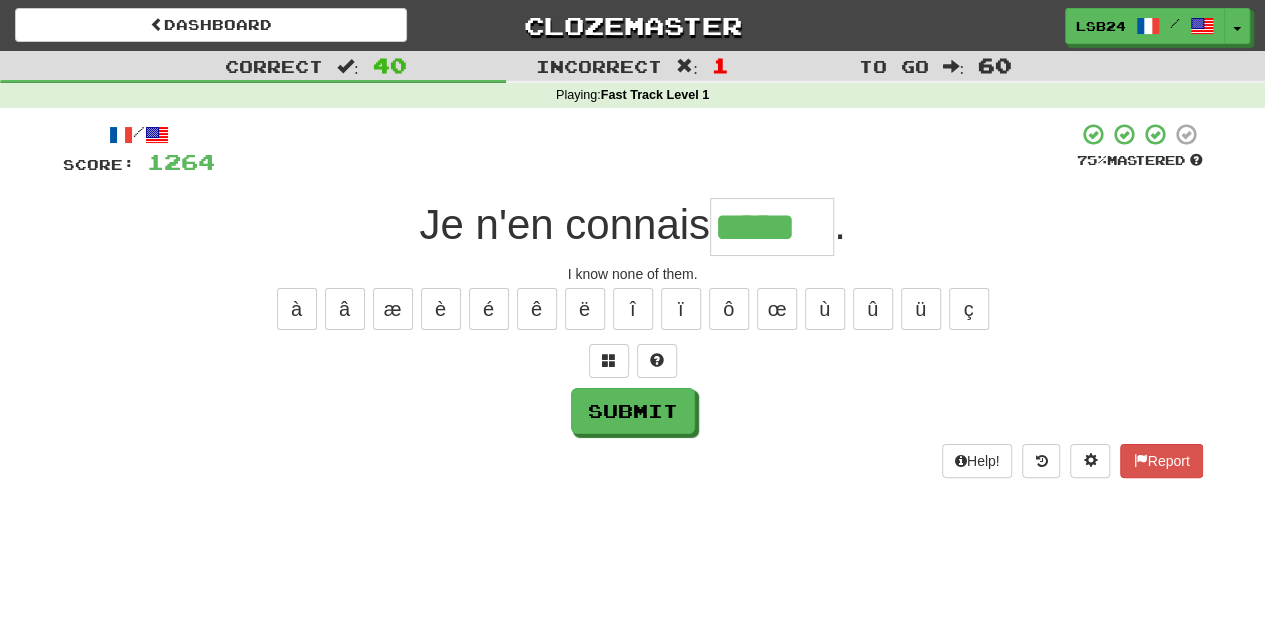 scroll, scrollTop: 0, scrollLeft: 0, axis: both 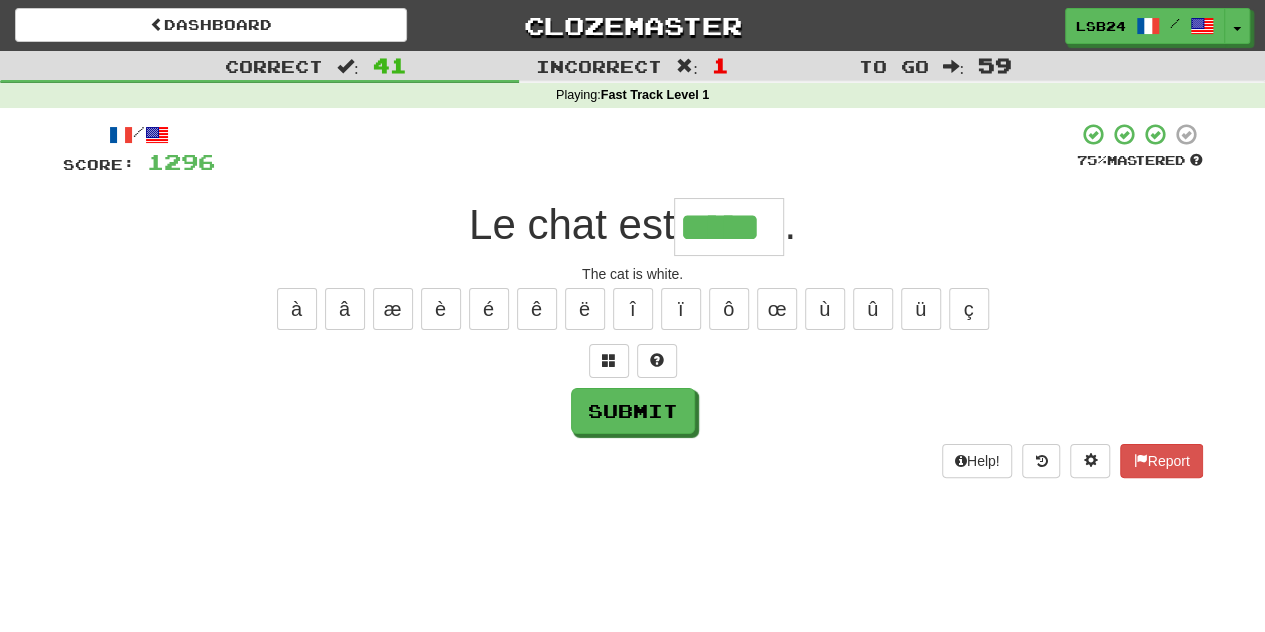 type on "*****" 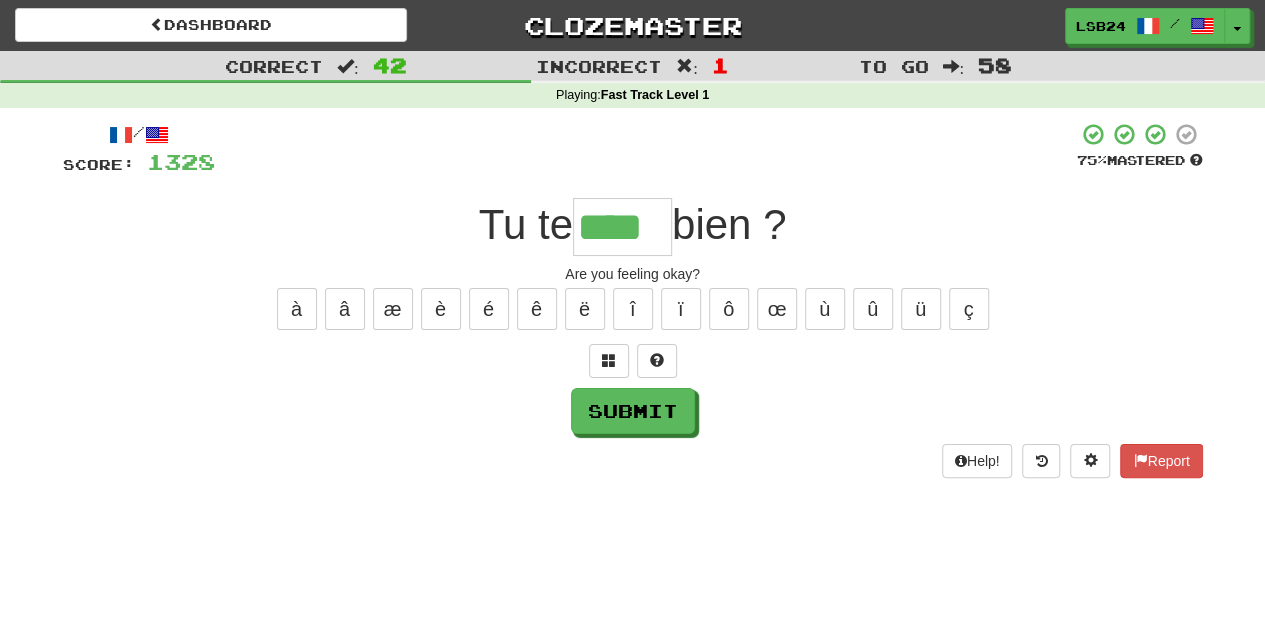 type on "****" 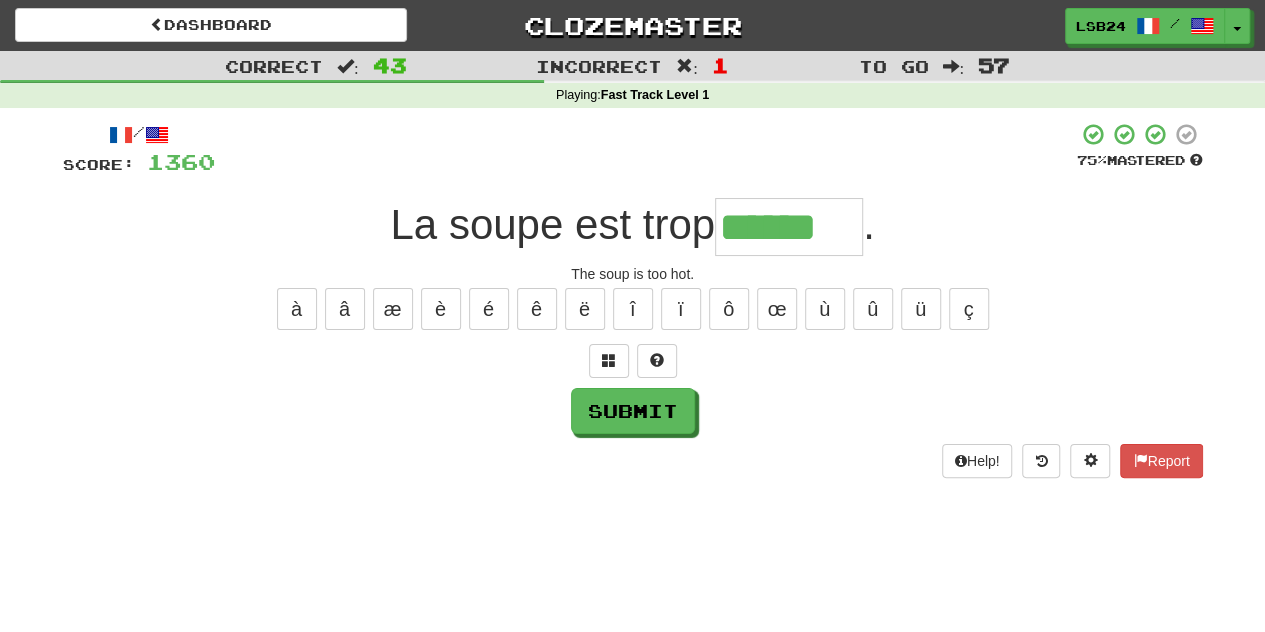 type on "******" 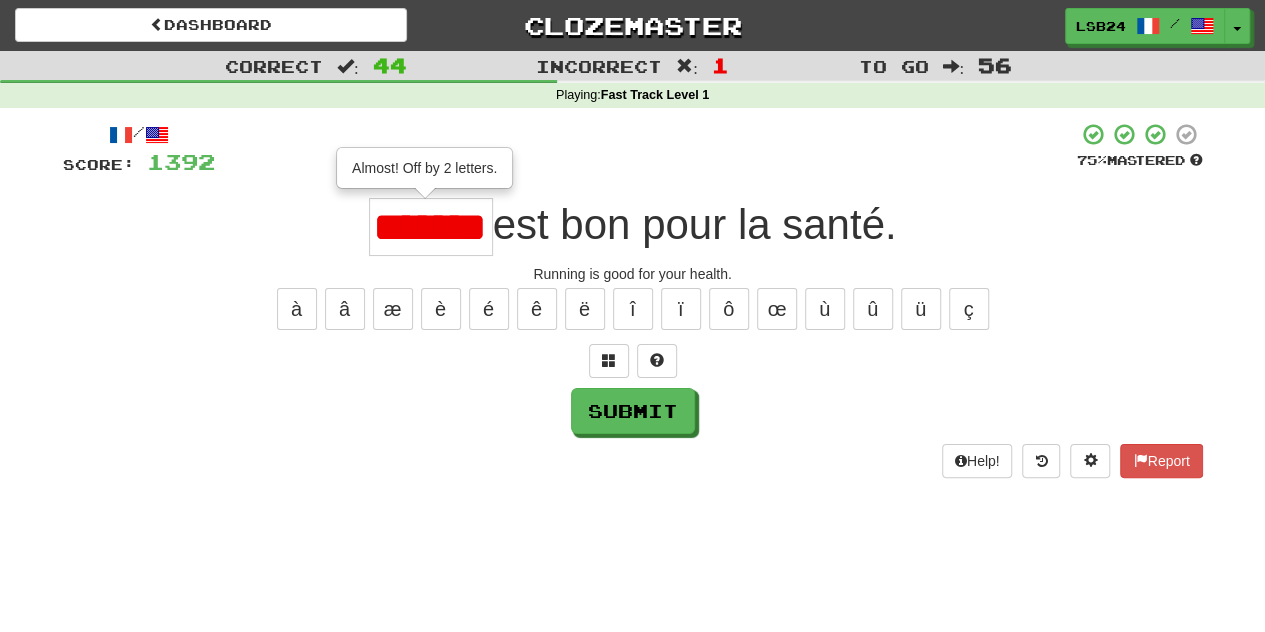 scroll, scrollTop: 0, scrollLeft: 0, axis: both 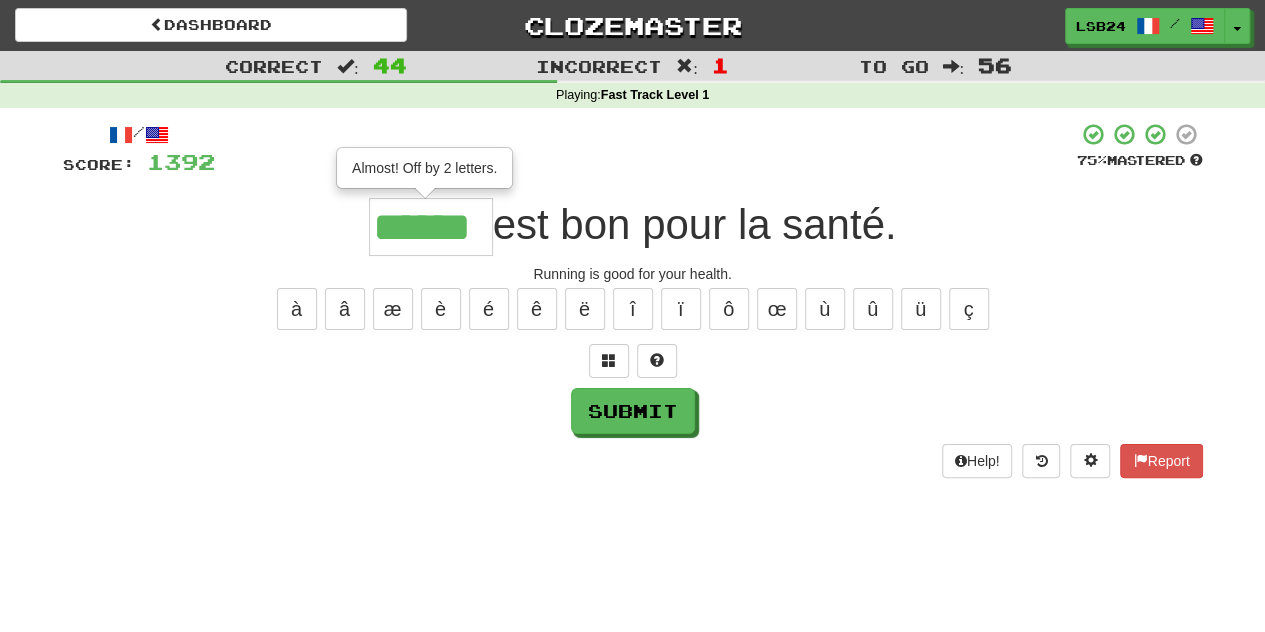 type on "******" 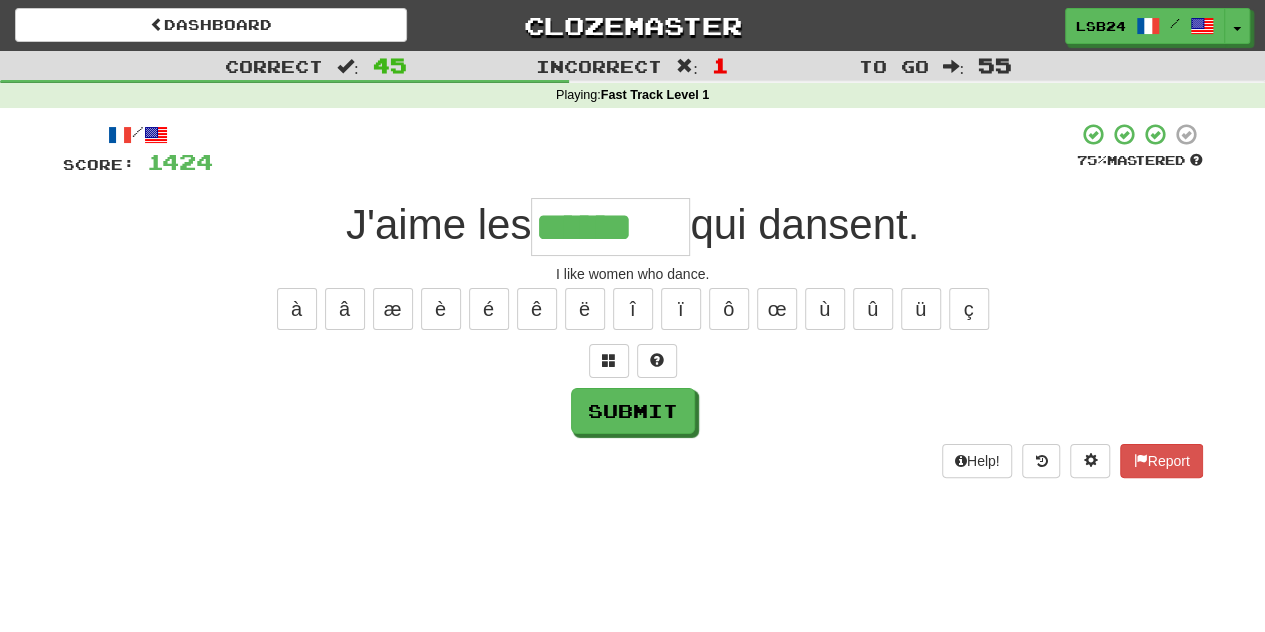 type on "******" 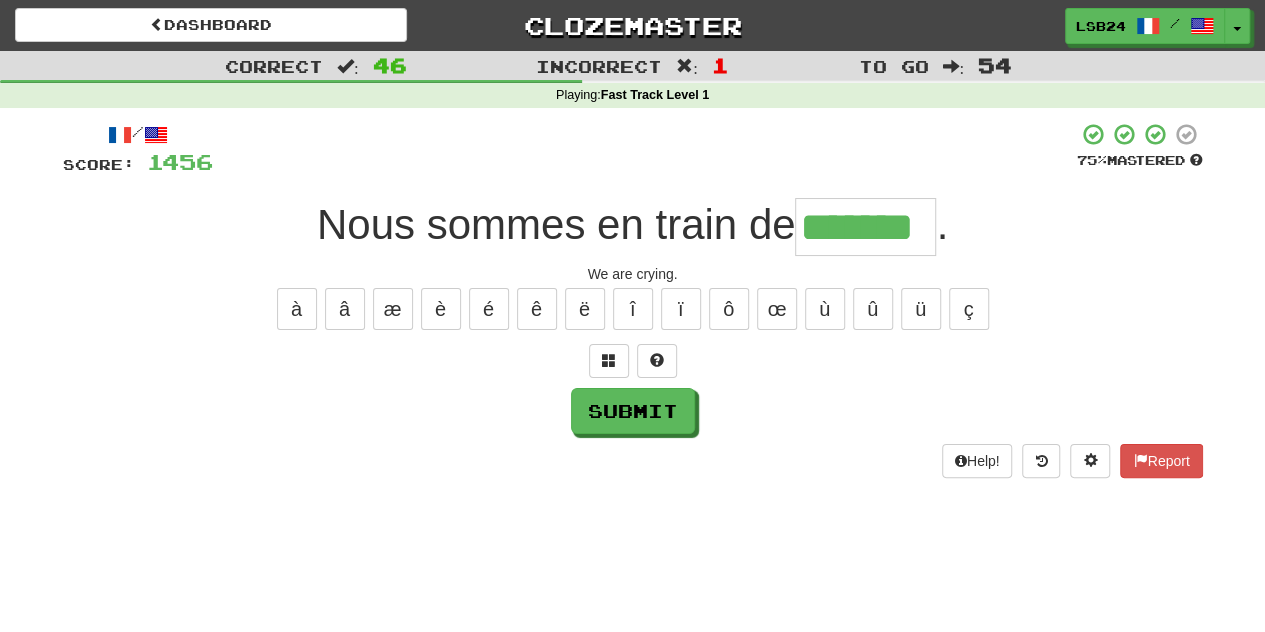 type on "*******" 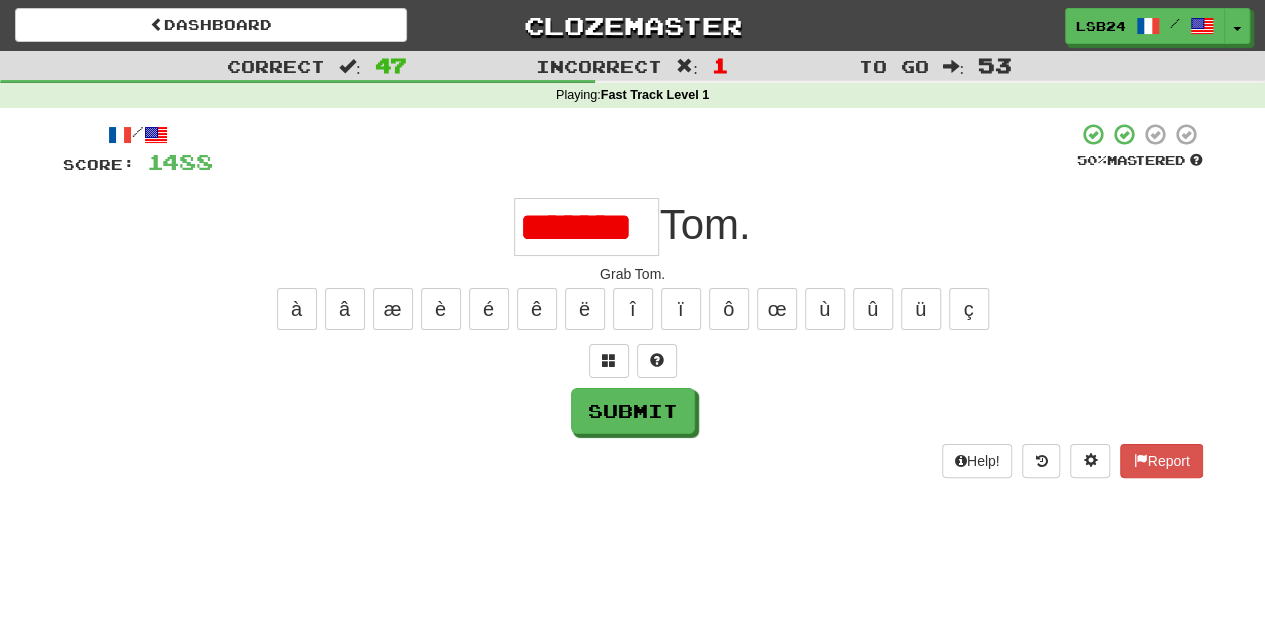 scroll, scrollTop: 0, scrollLeft: 0, axis: both 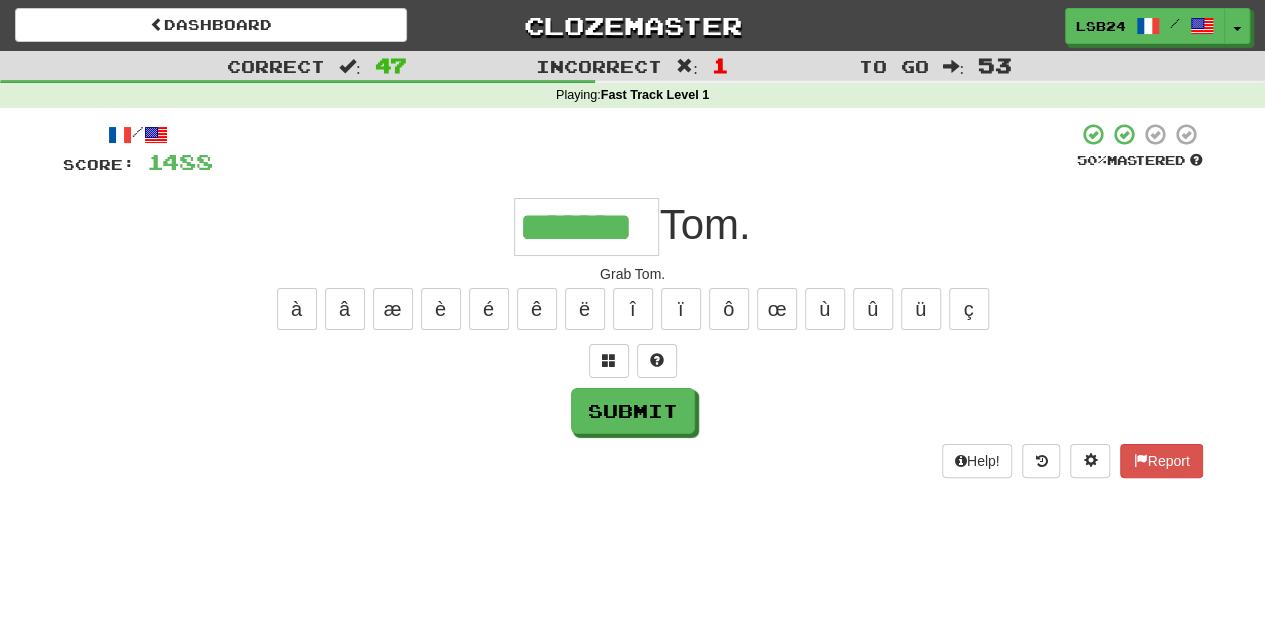 type on "*******" 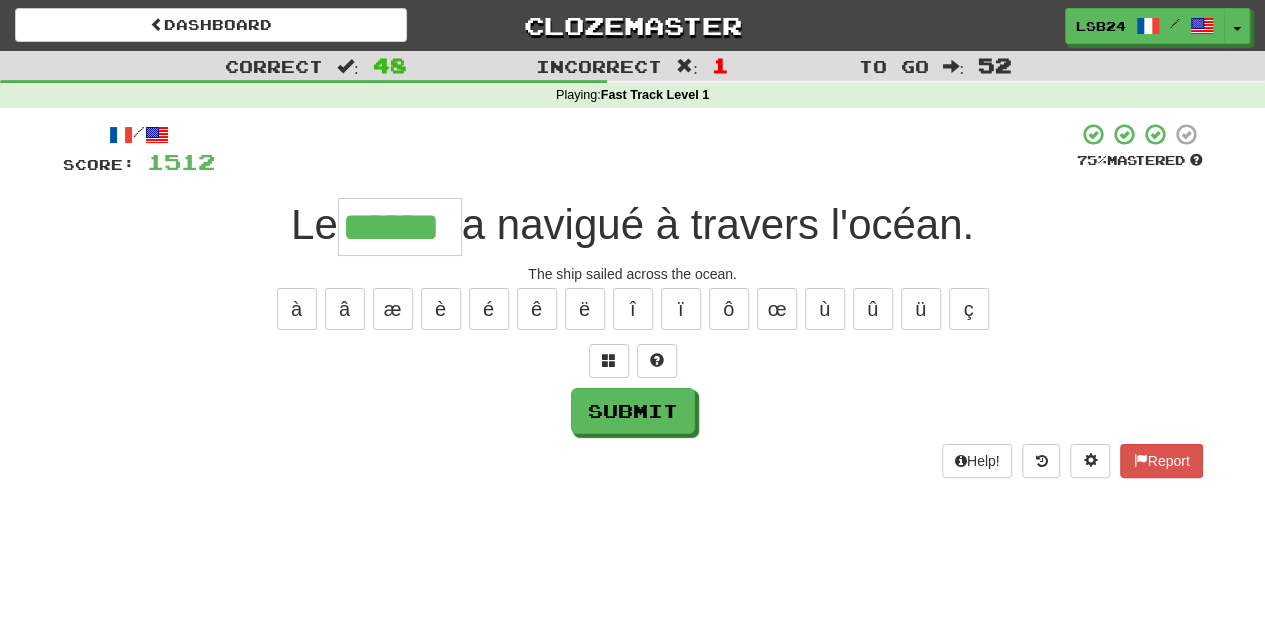 type on "******" 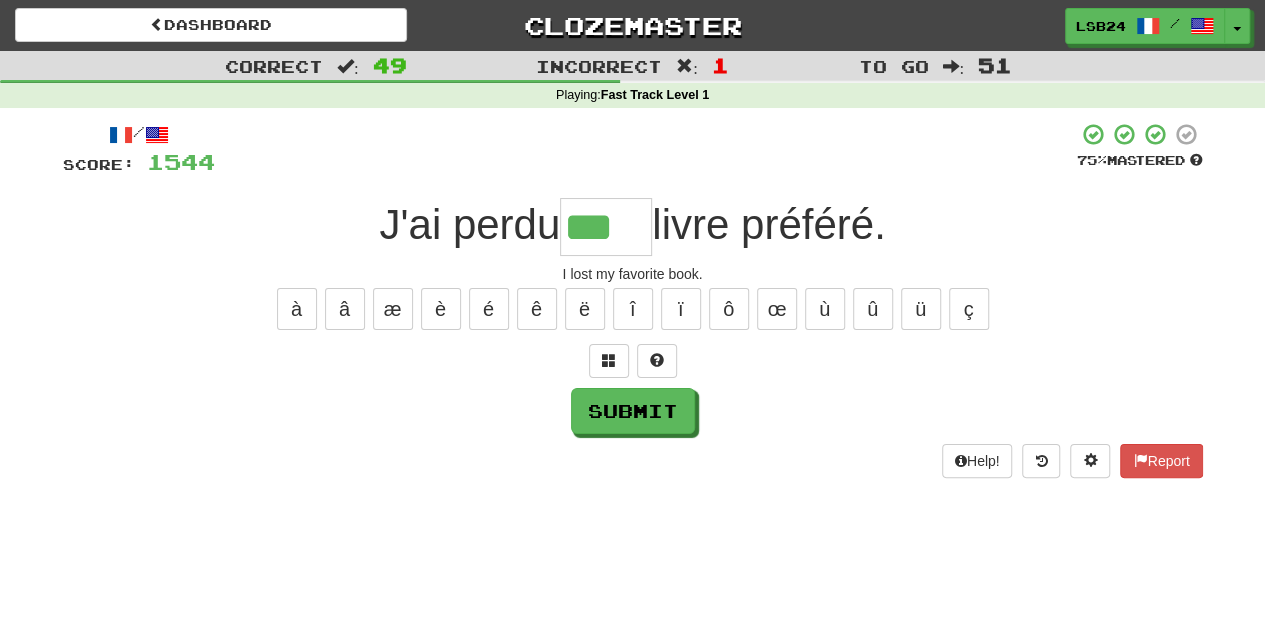 type on "***" 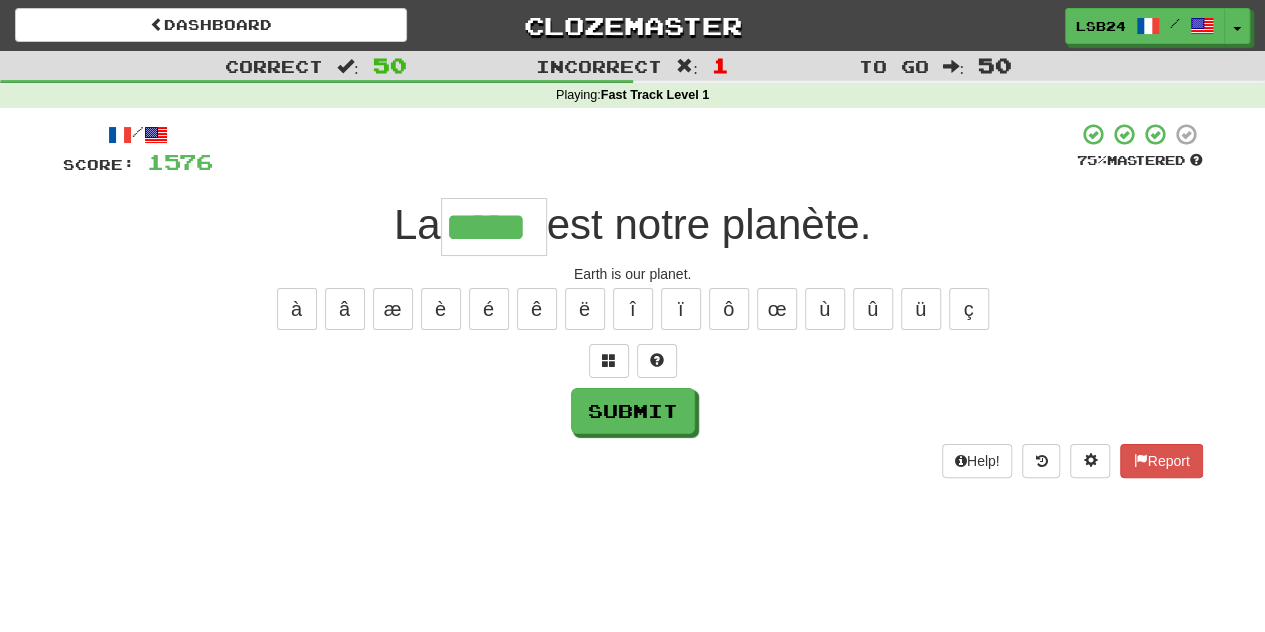 type on "*****" 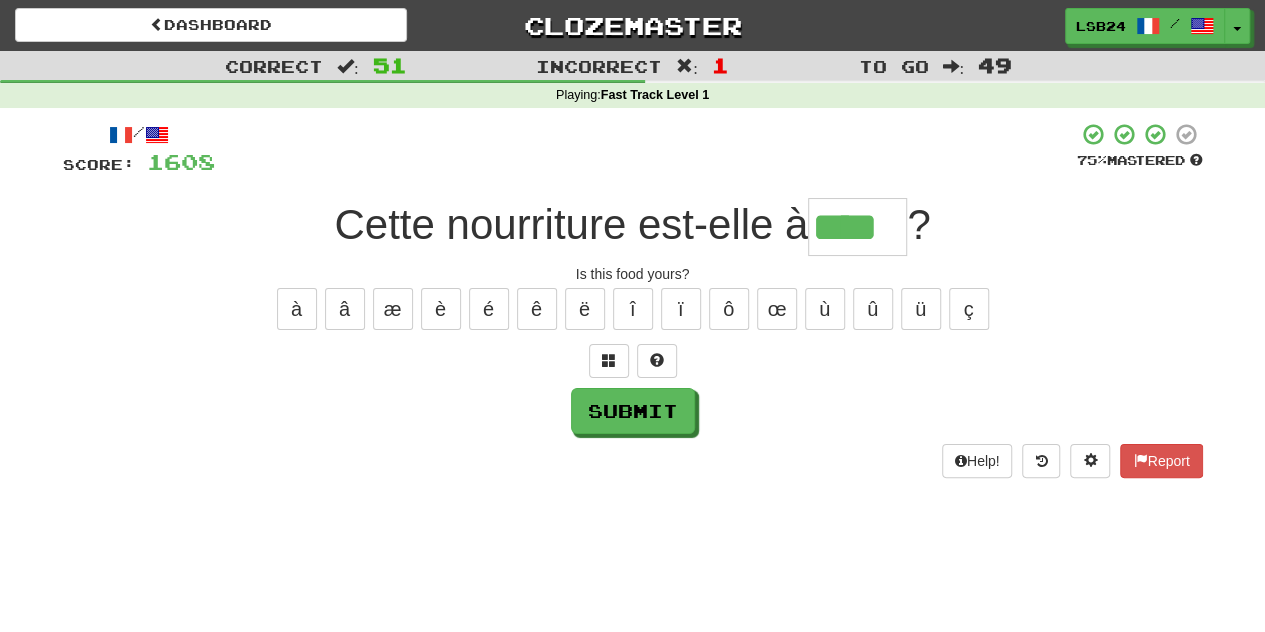 type on "****" 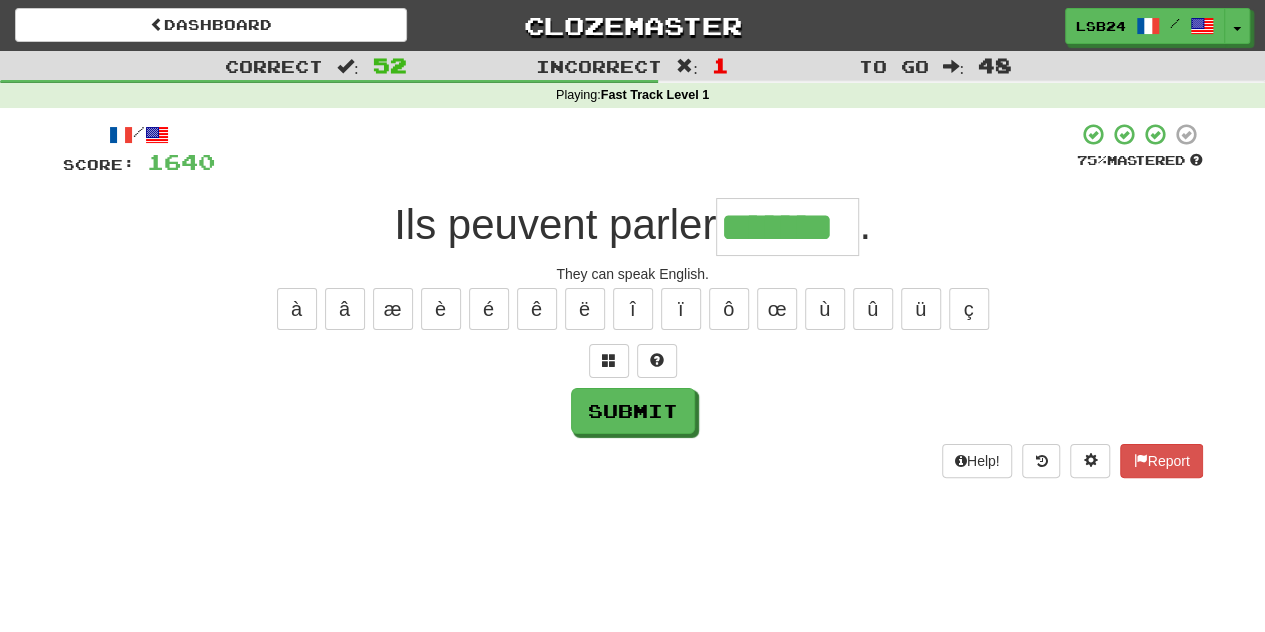 type on "*******" 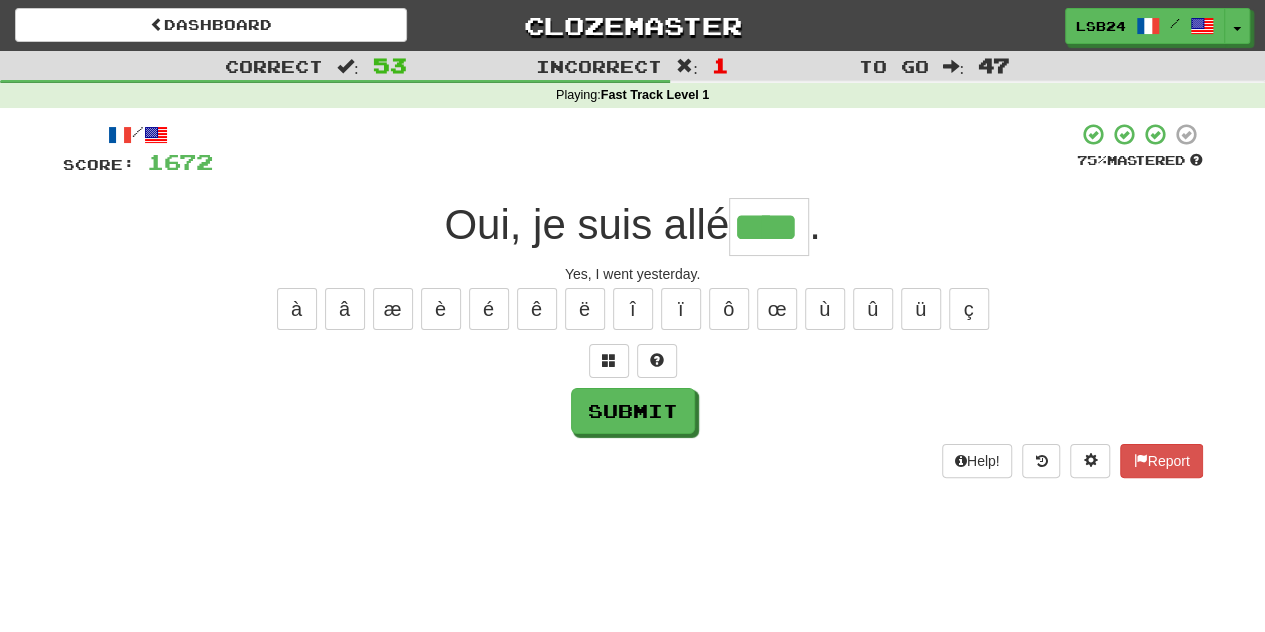 type on "****" 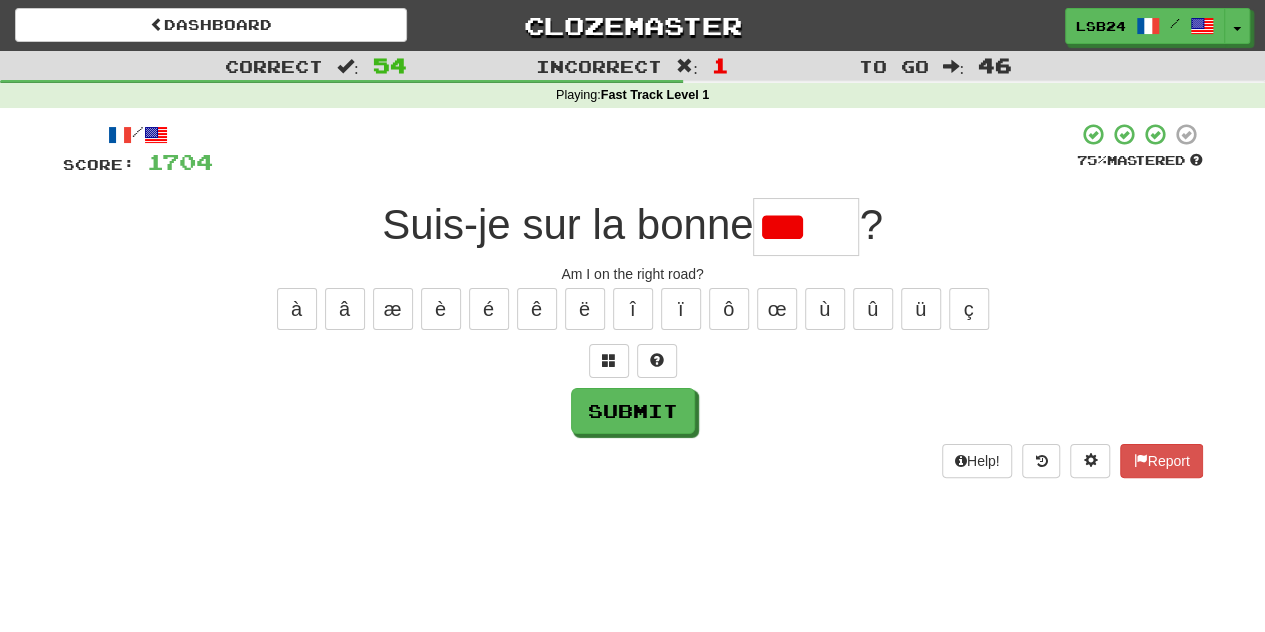 scroll, scrollTop: 0, scrollLeft: 0, axis: both 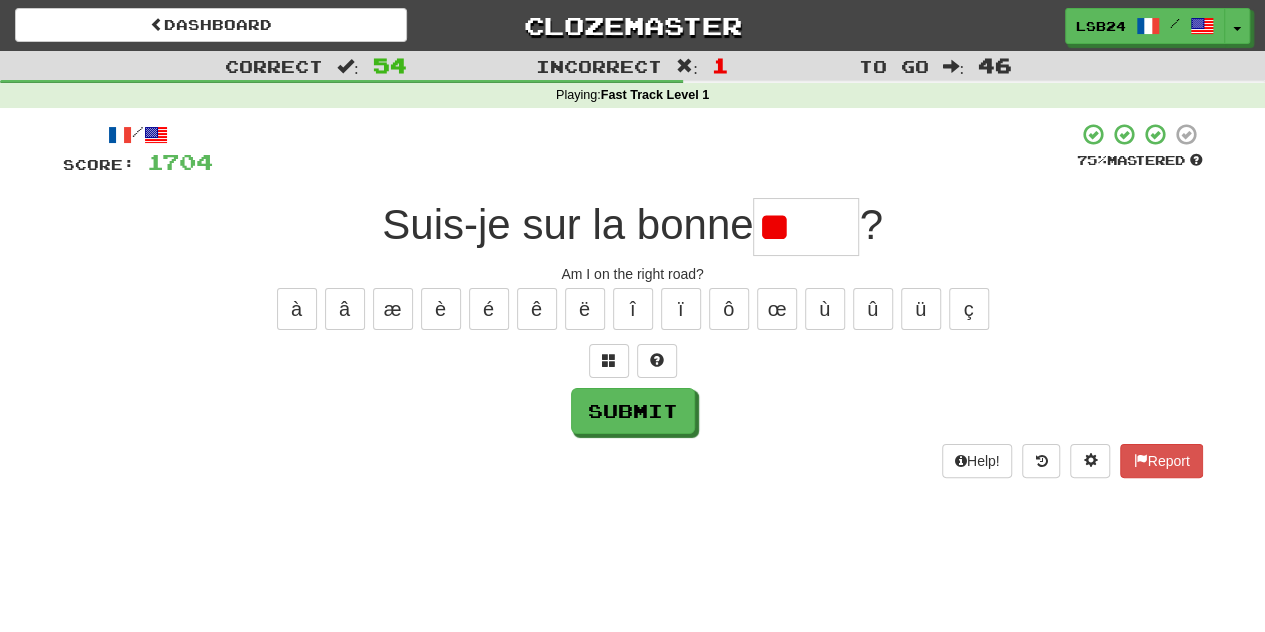 type on "*" 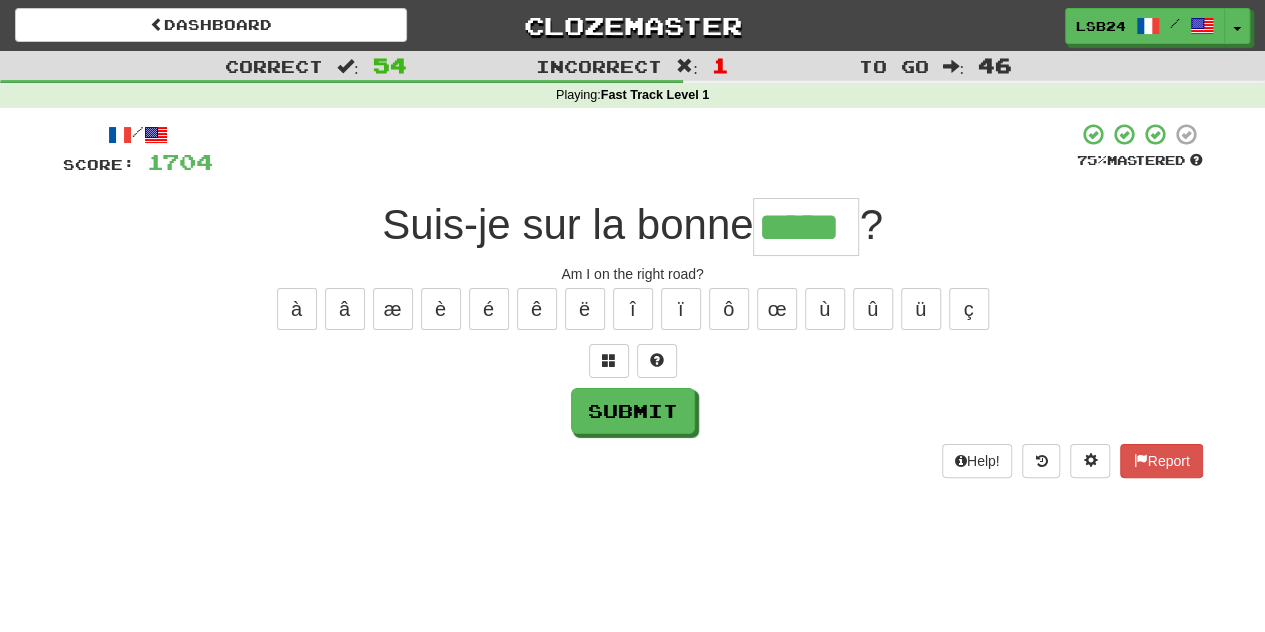 type on "*****" 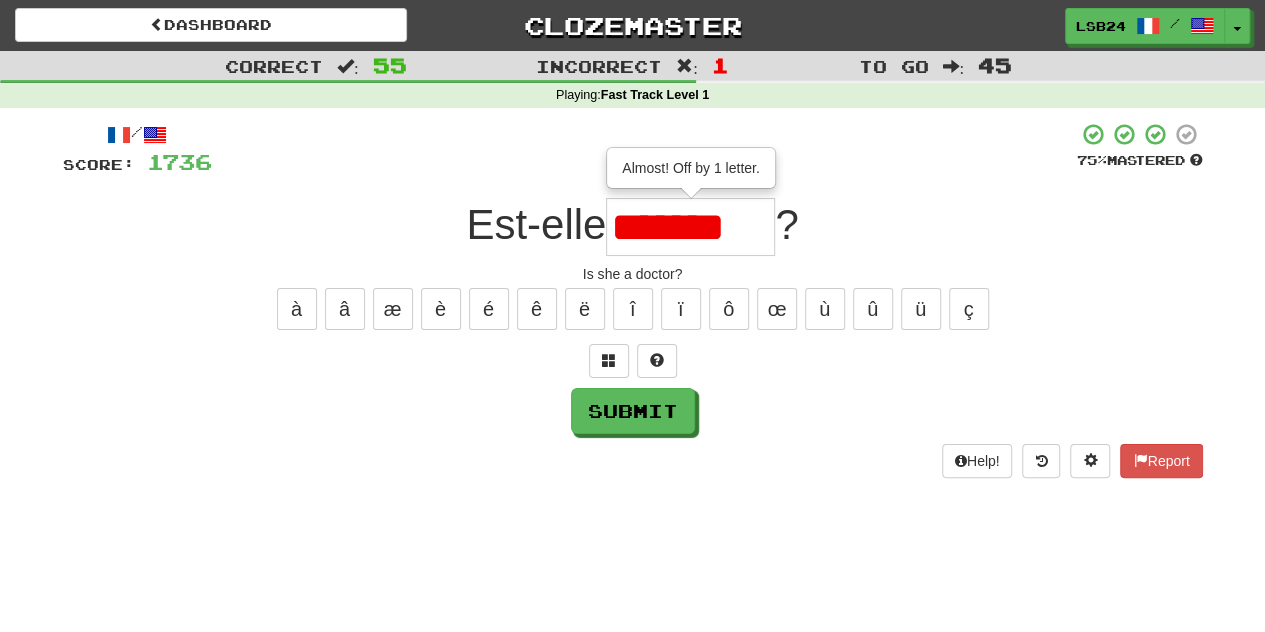 scroll, scrollTop: 0, scrollLeft: 0, axis: both 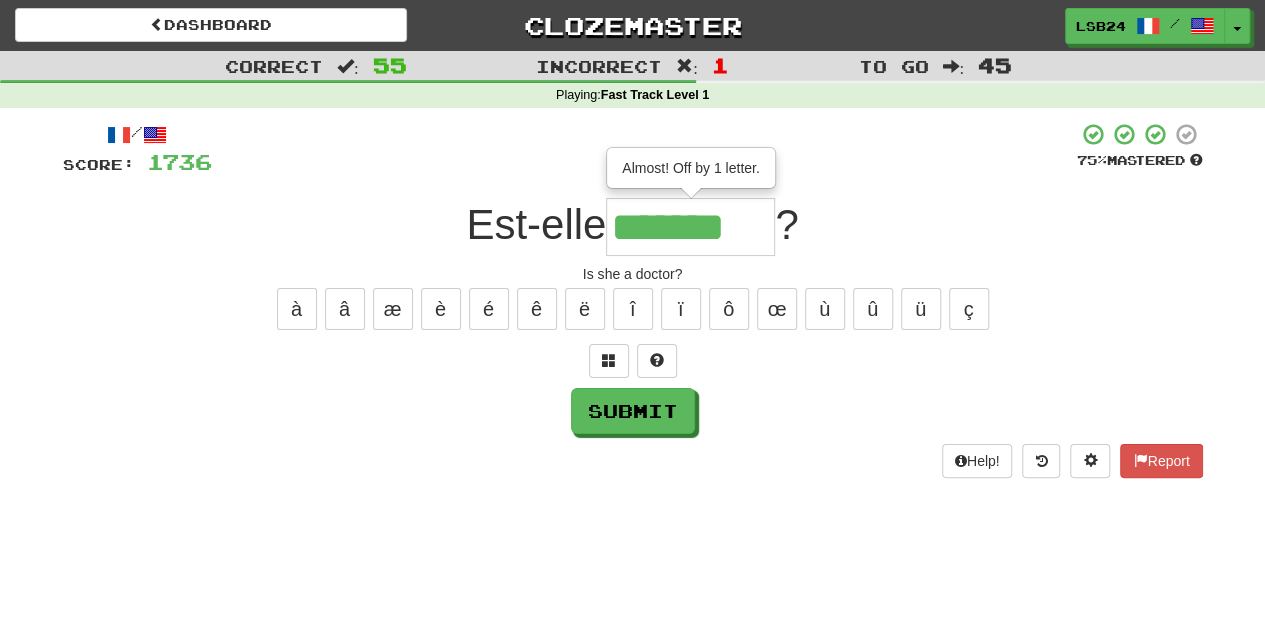 type on "*******" 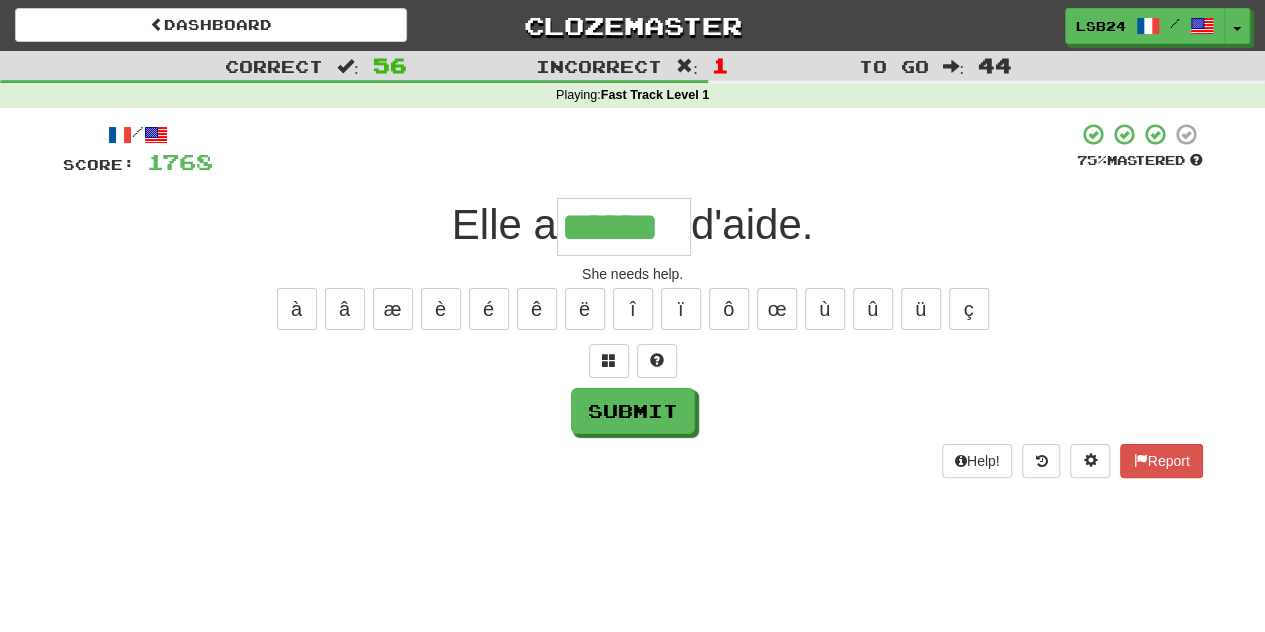 type on "******" 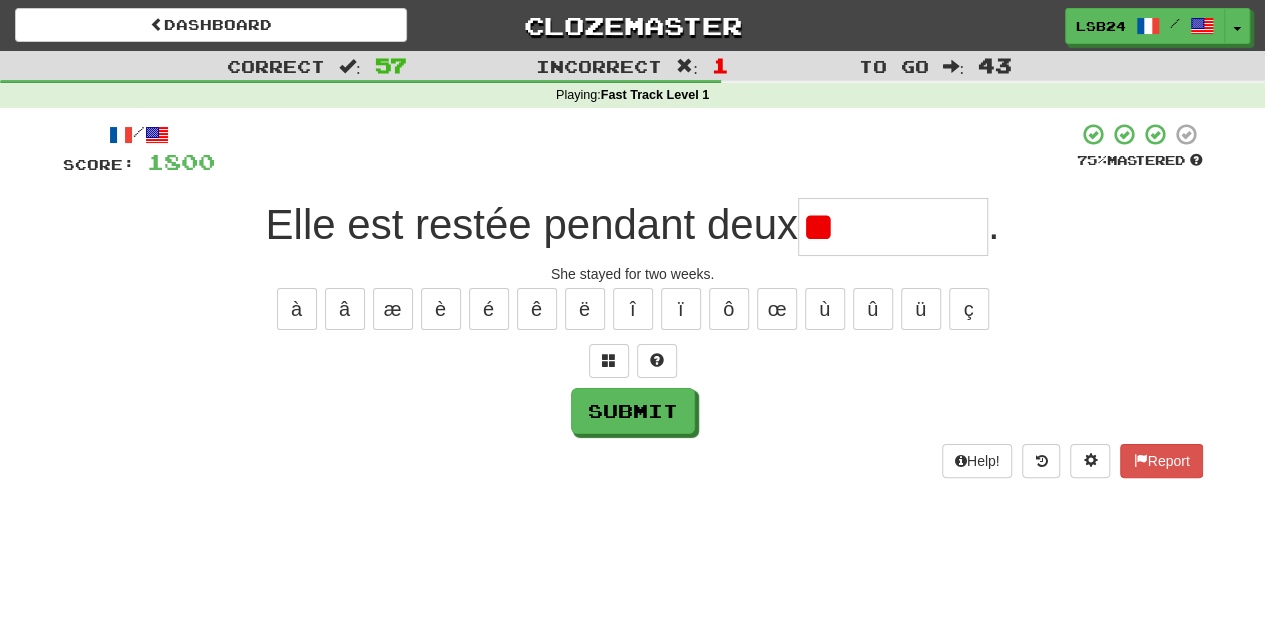 type on "*" 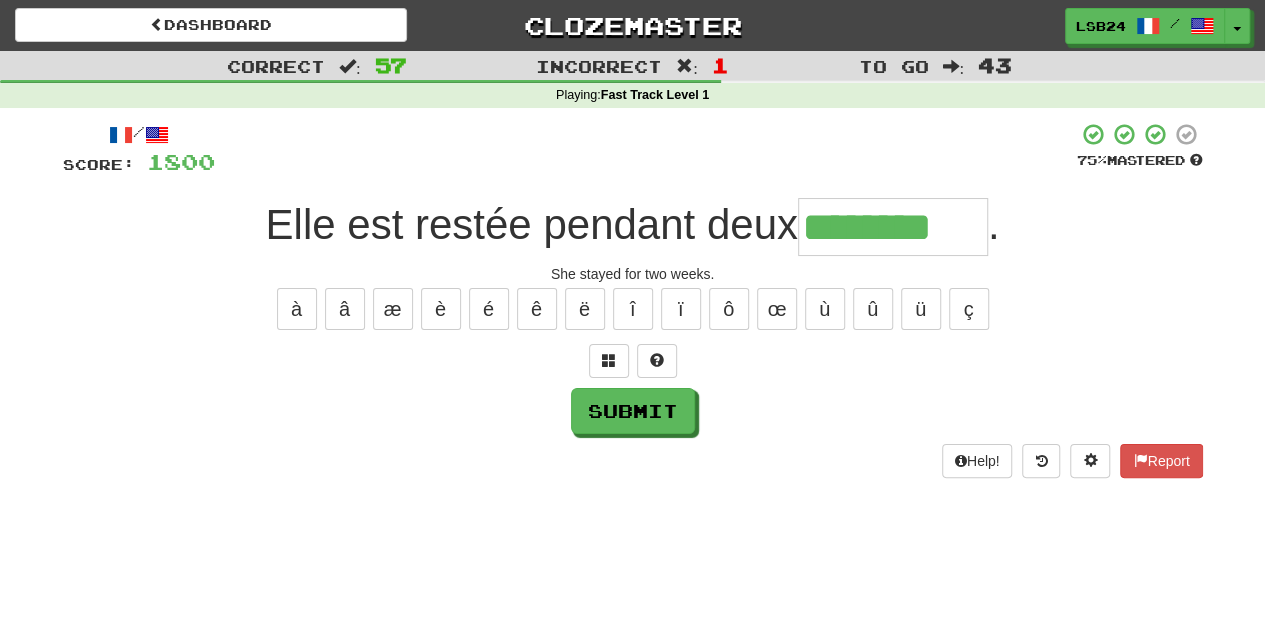 type on "********" 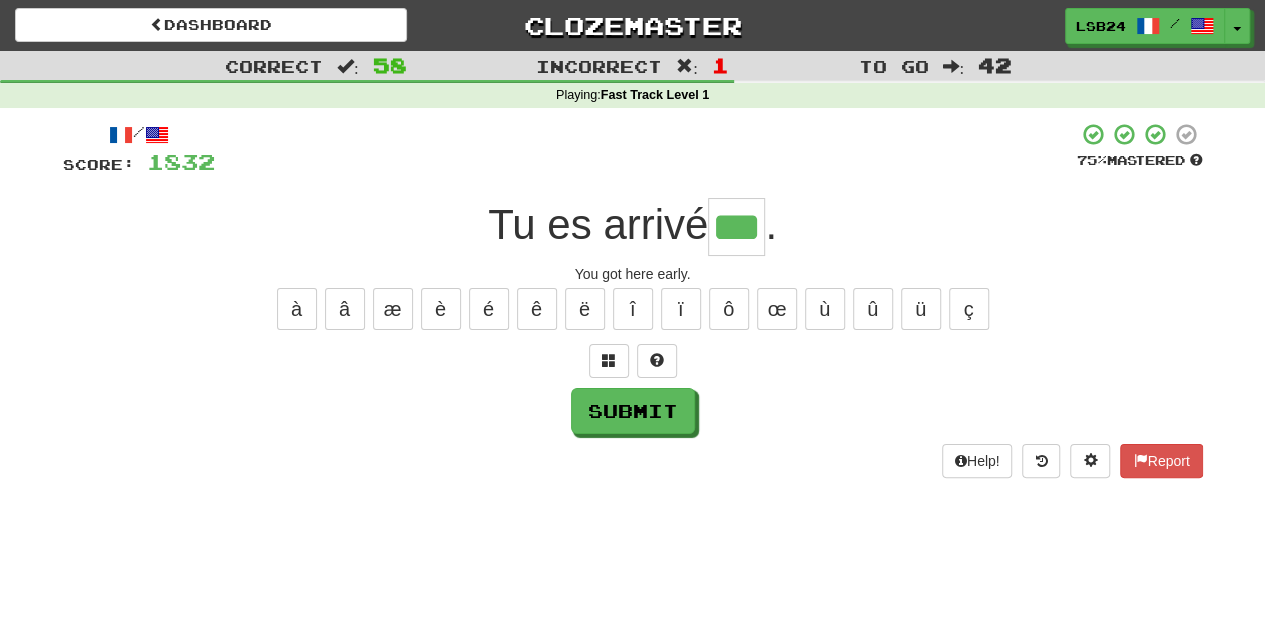 type on "***" 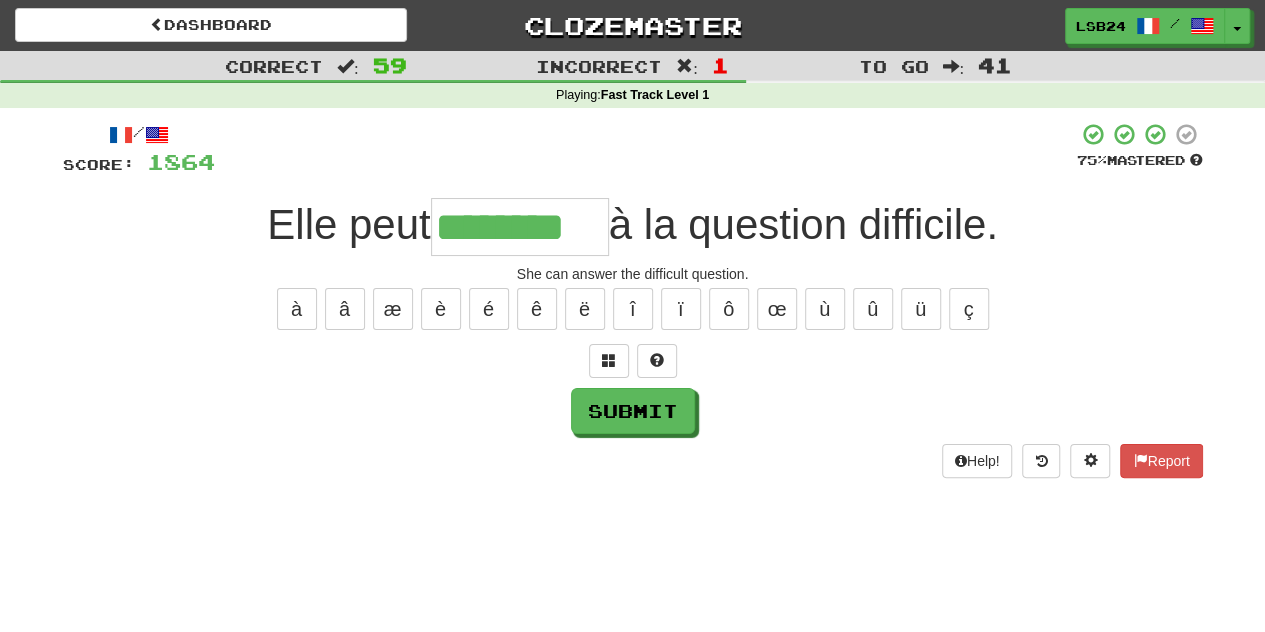 type on "********" 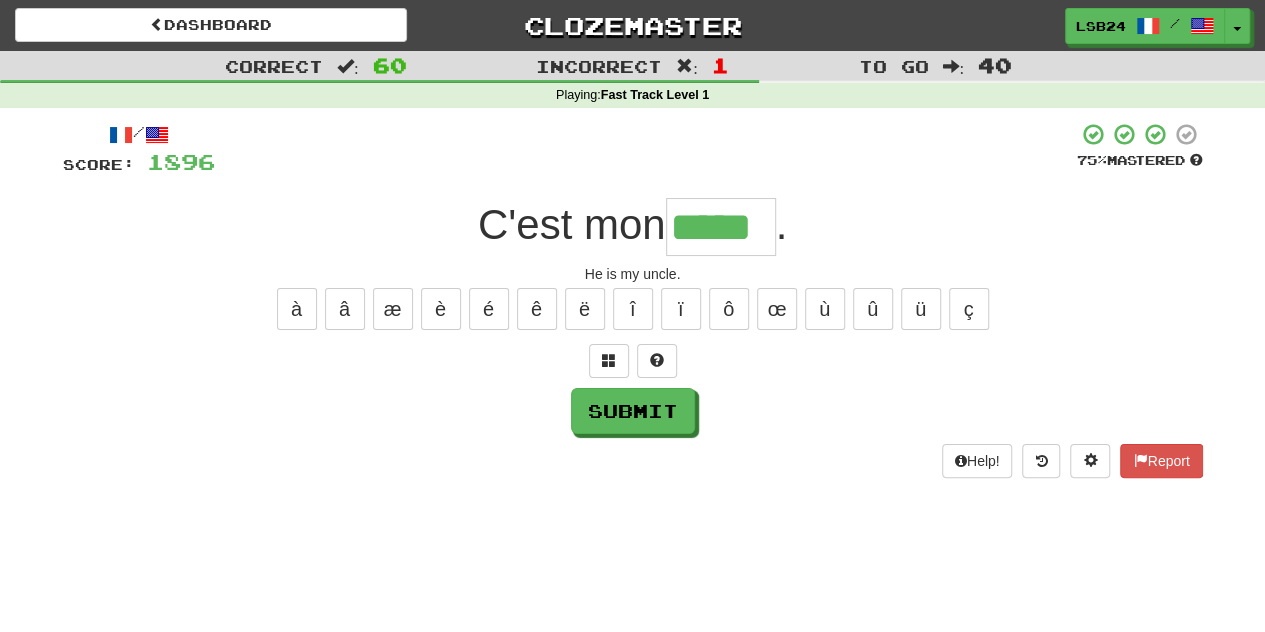 type on "*****" 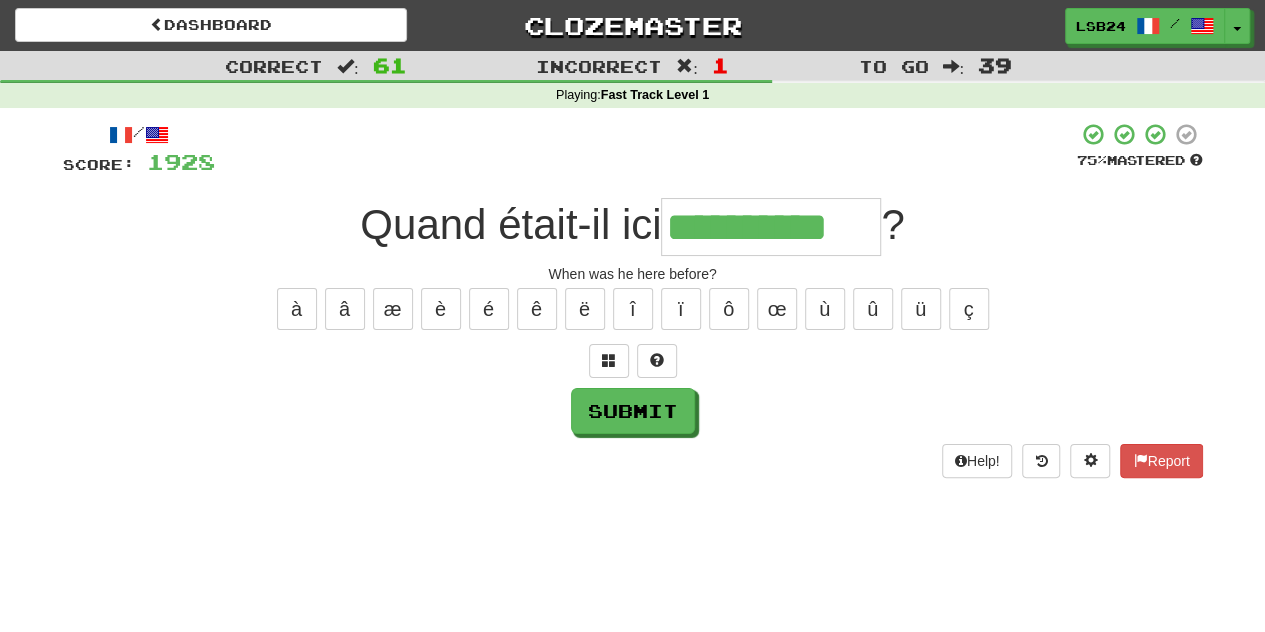 type on "**********" 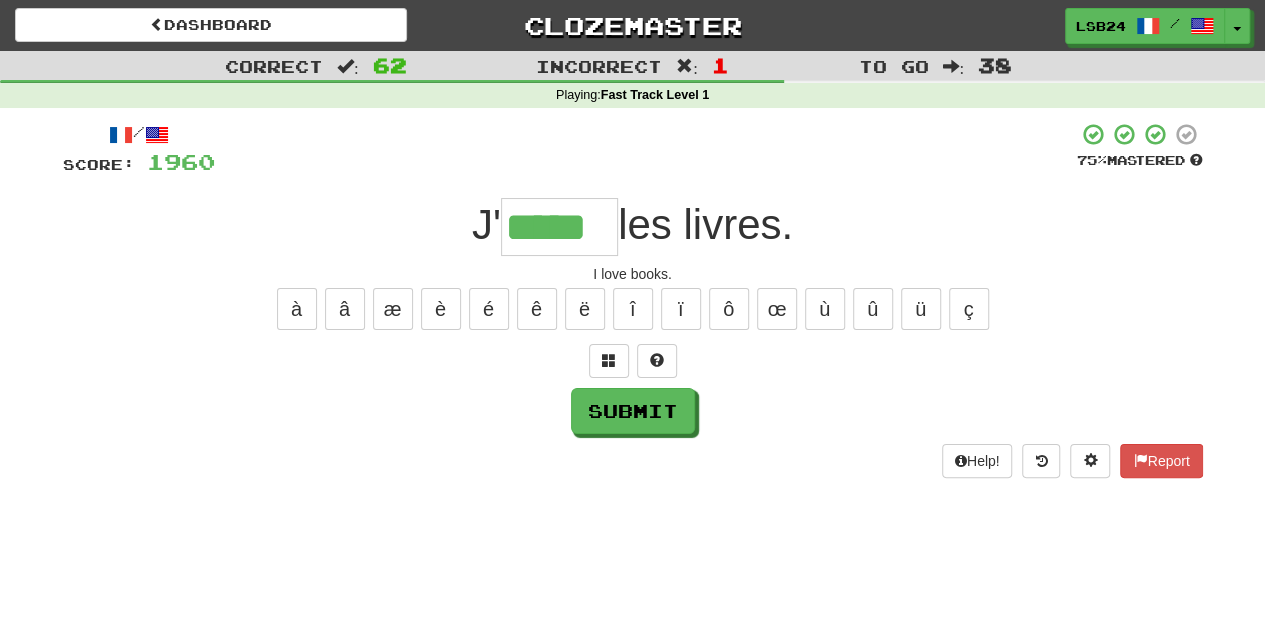 type on "*****" 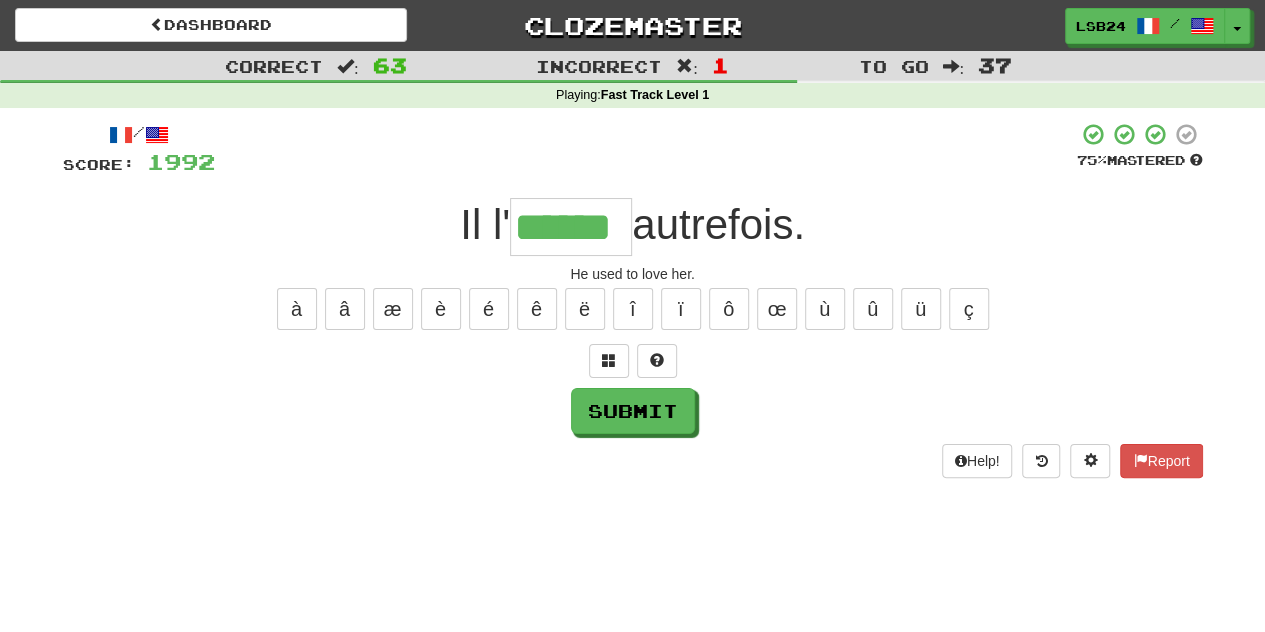 type on "******" 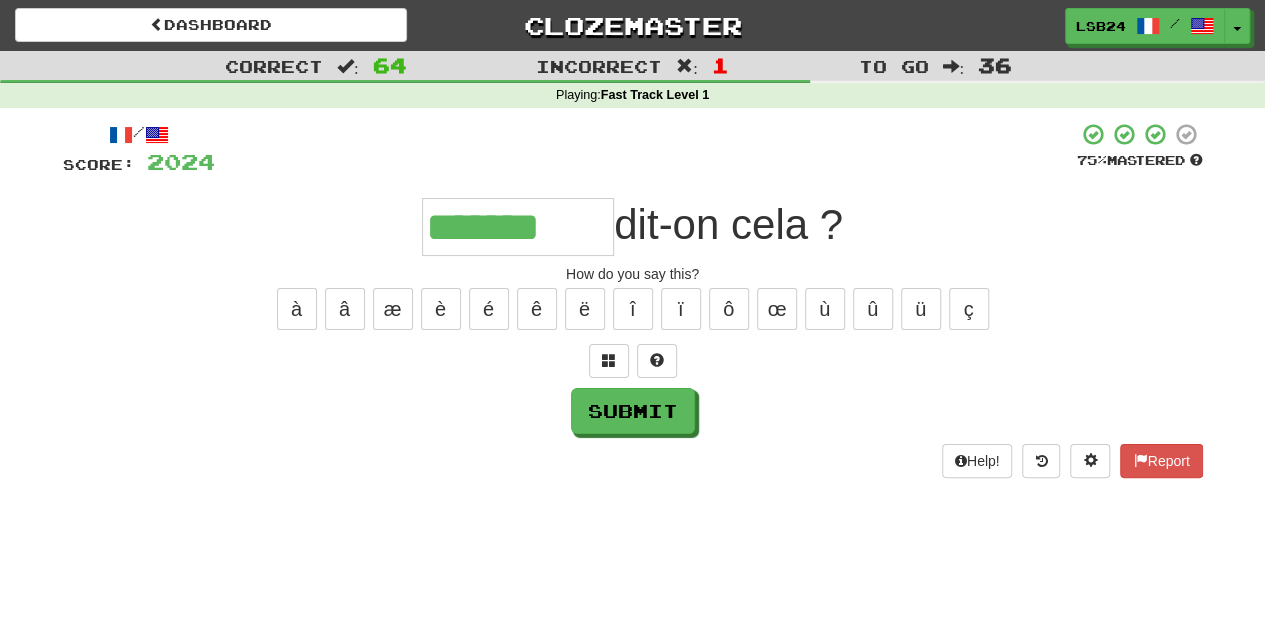 type on "*******" 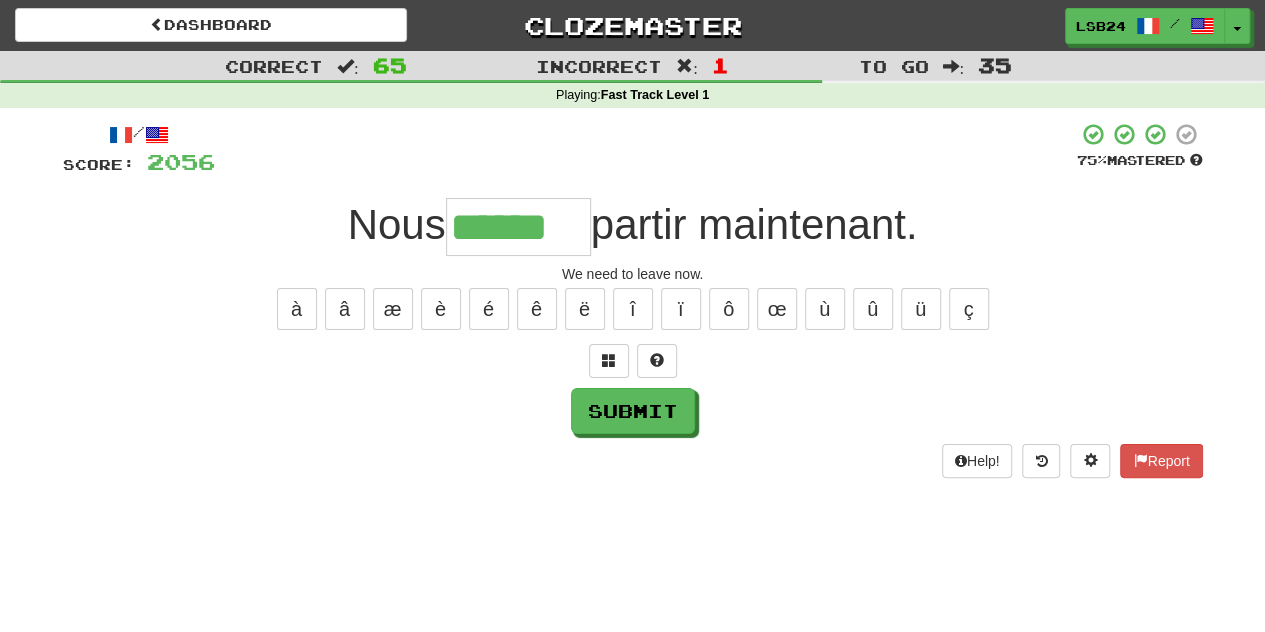 type on "******" 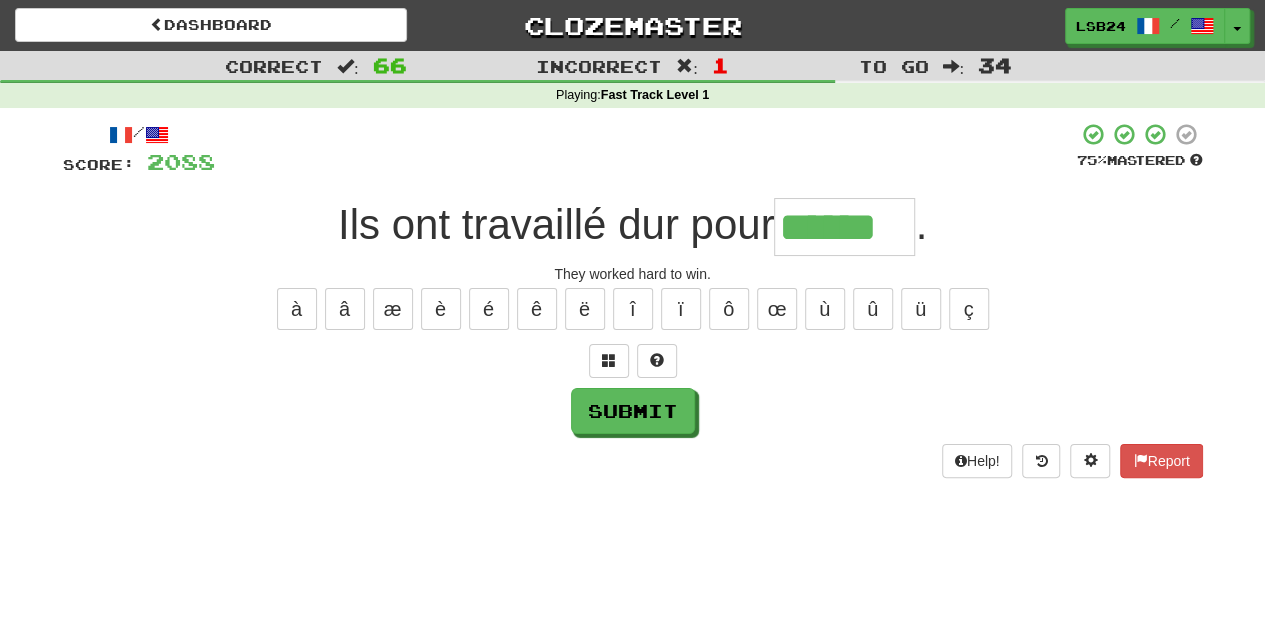 type on "******" 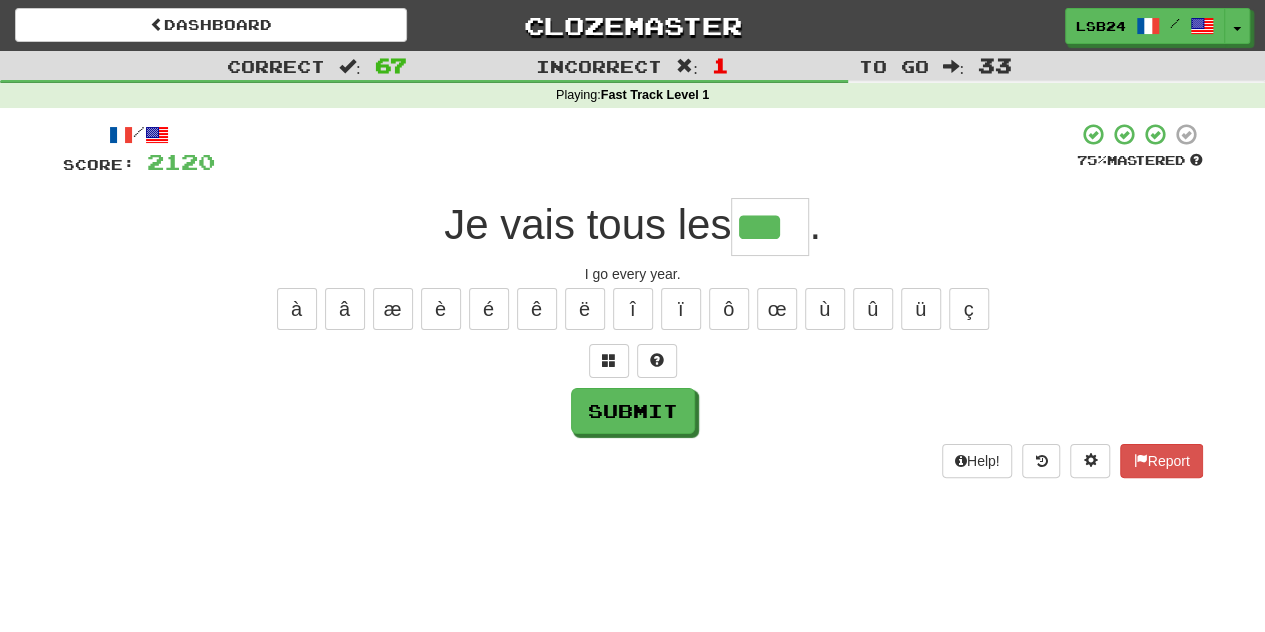 type on "***" 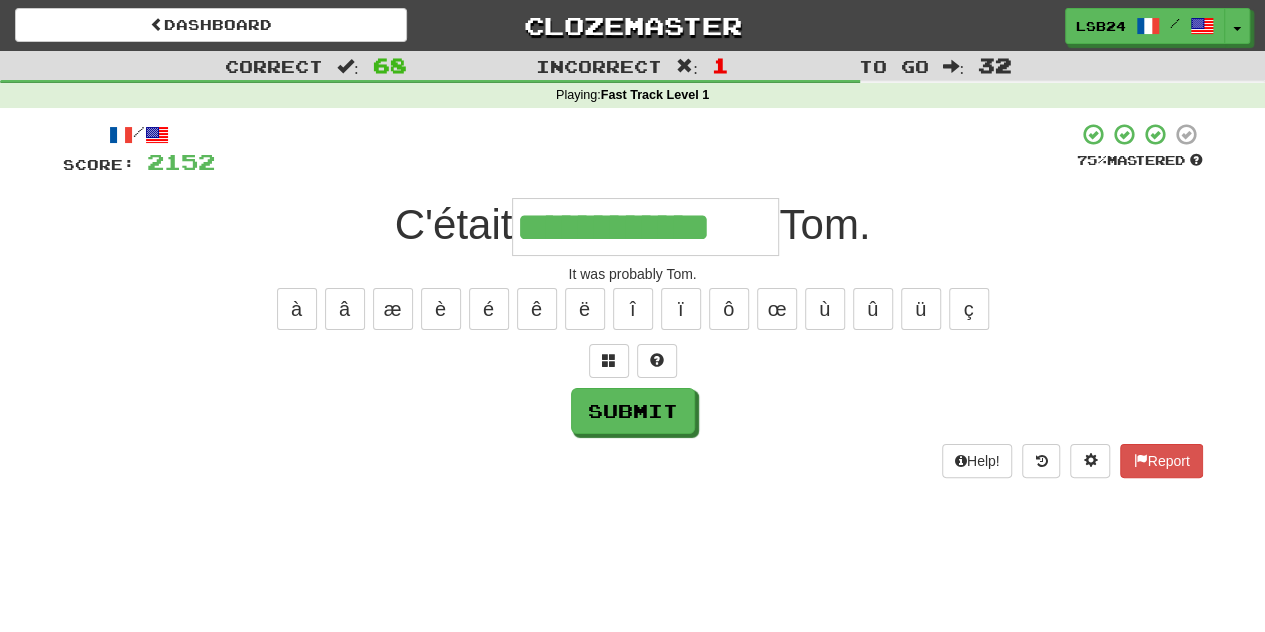 type on "**********" 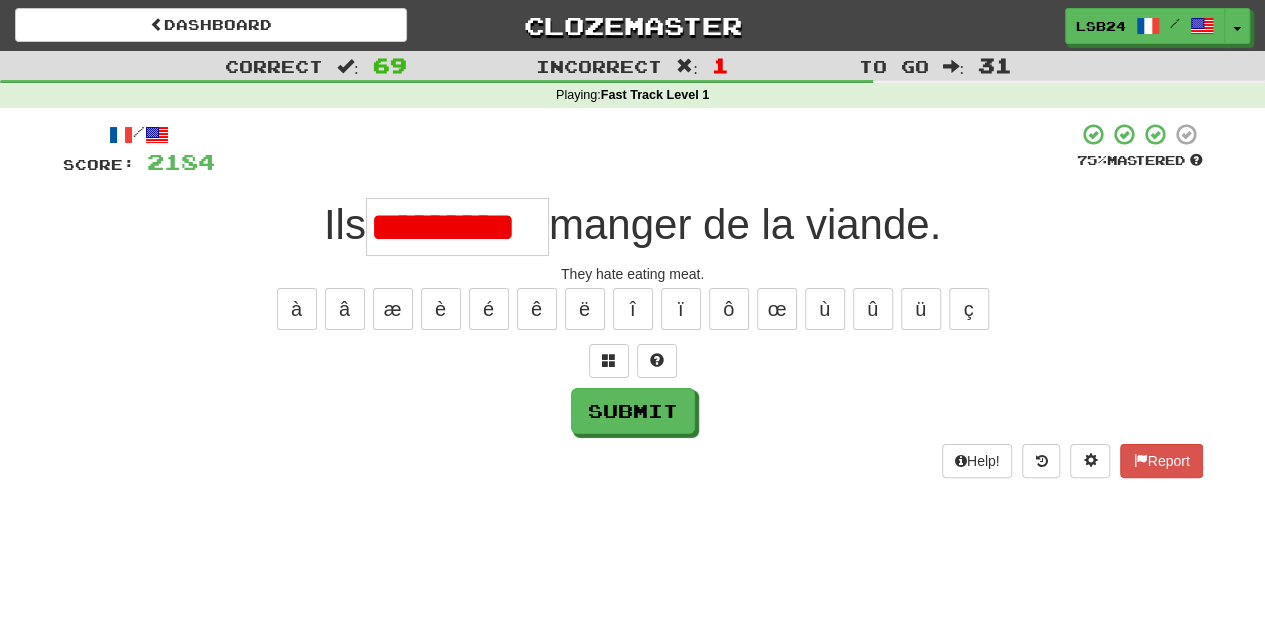 scroll, scrollTop: 0, scrollLeft: 0, axis: both 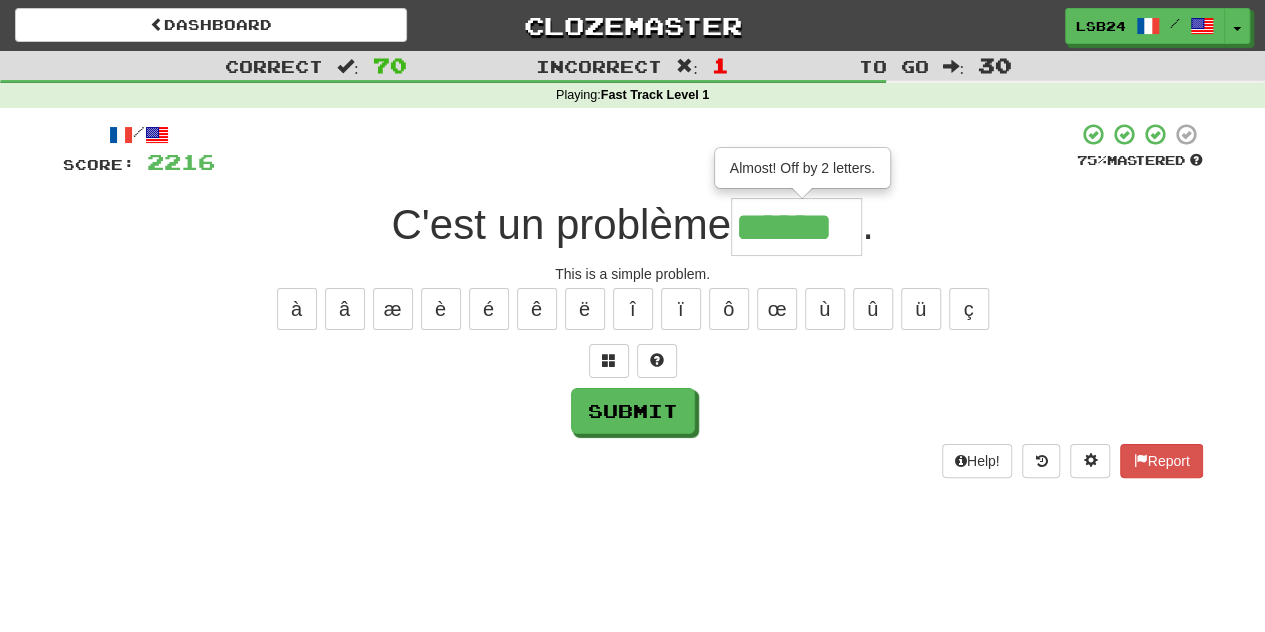 type on "******" 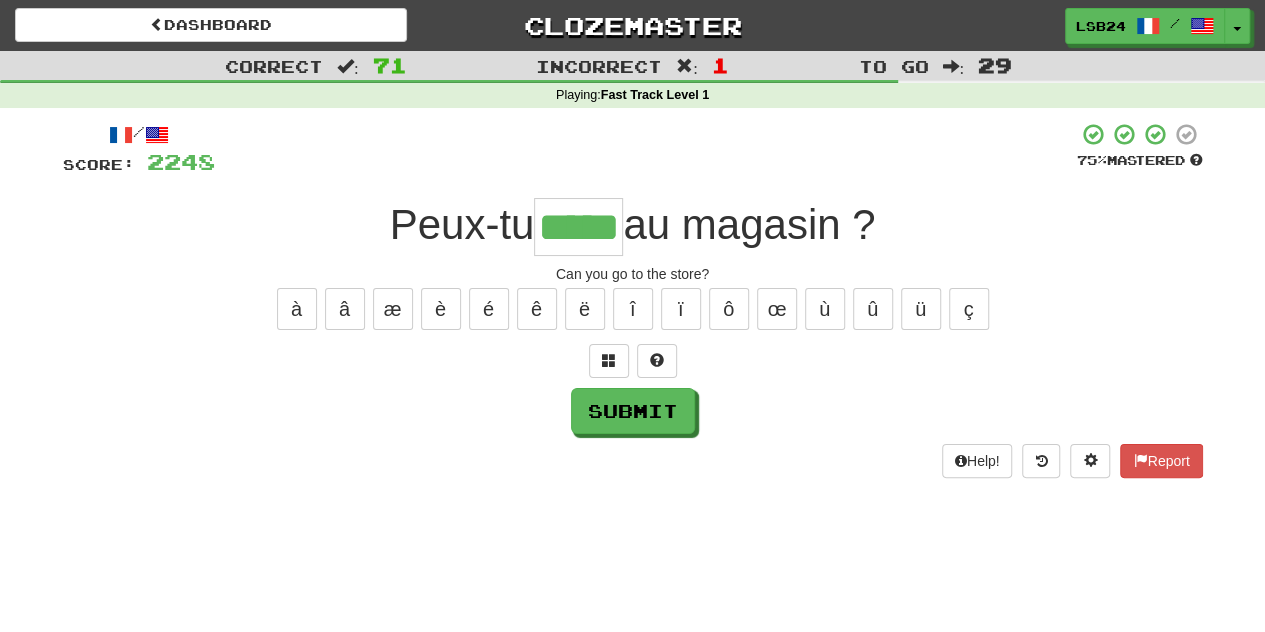 type on "*****" 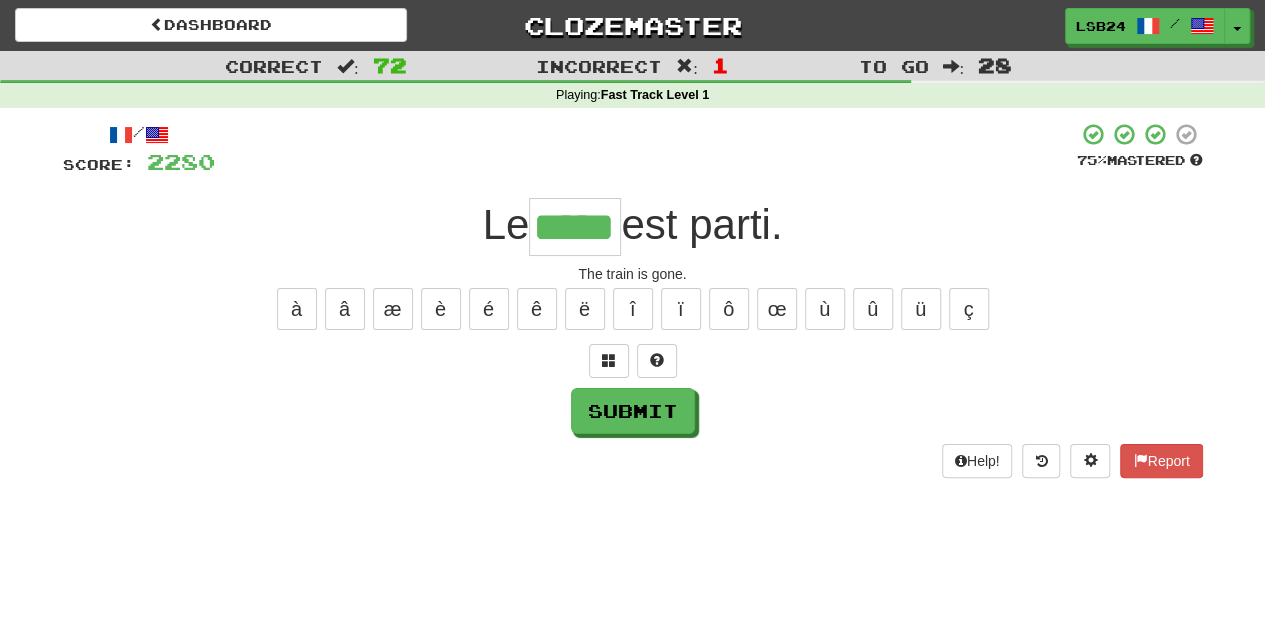 type on "*****" 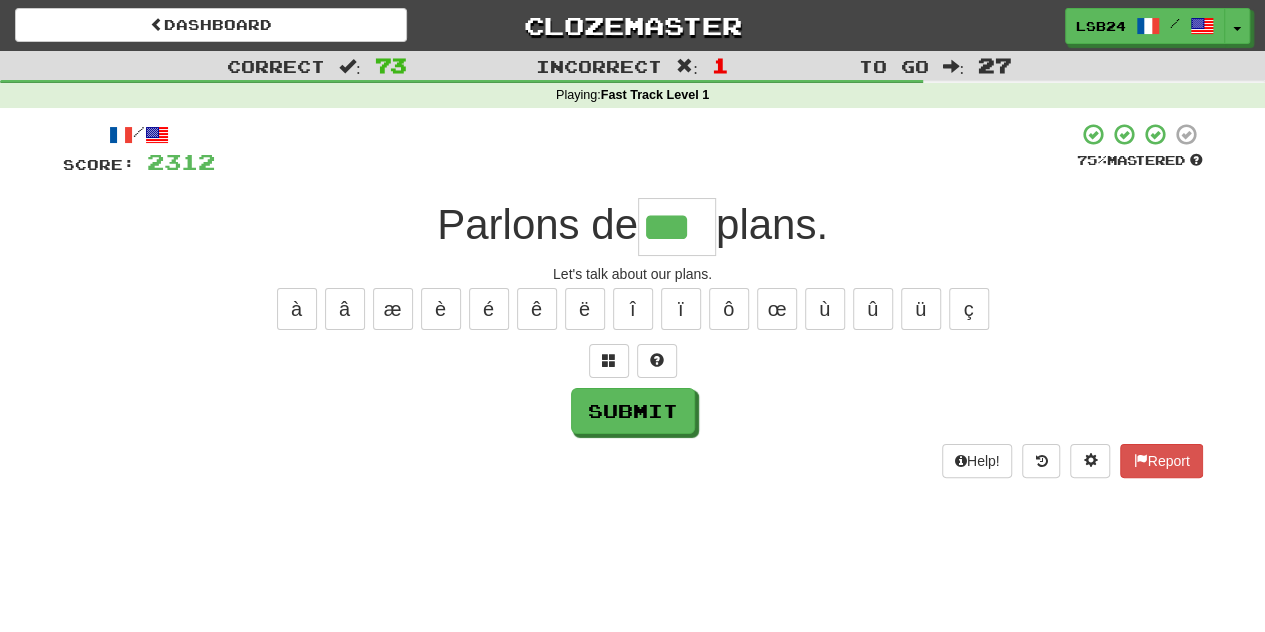 type on "***" 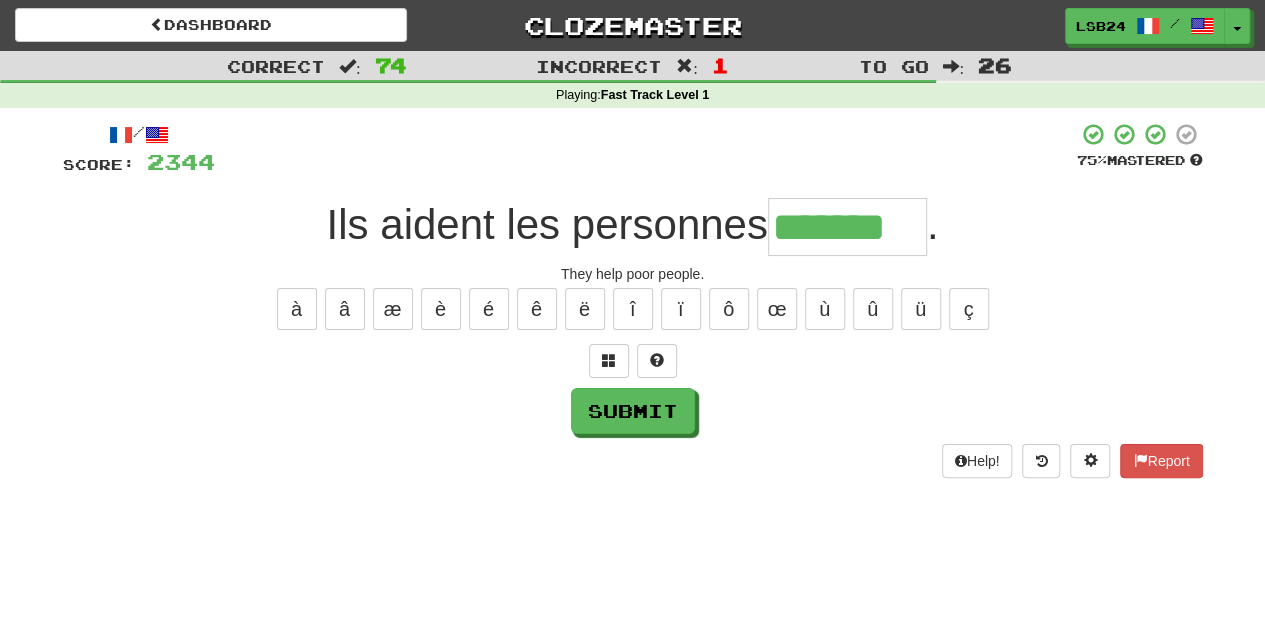 type on "*******" 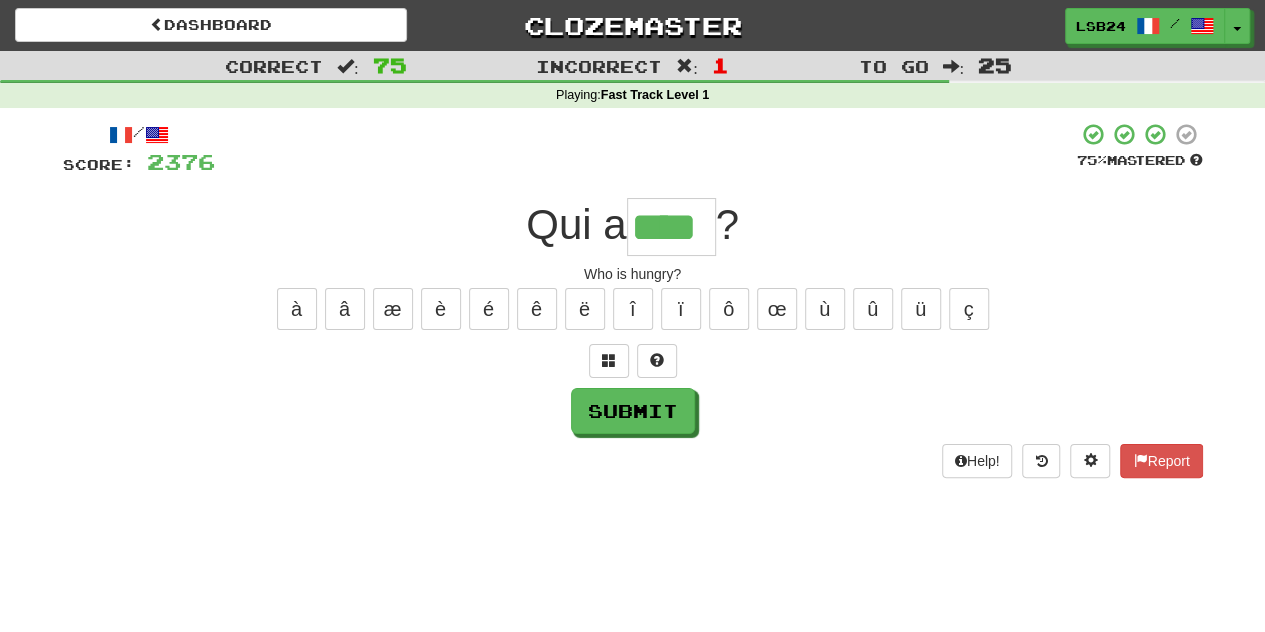 type on "****" 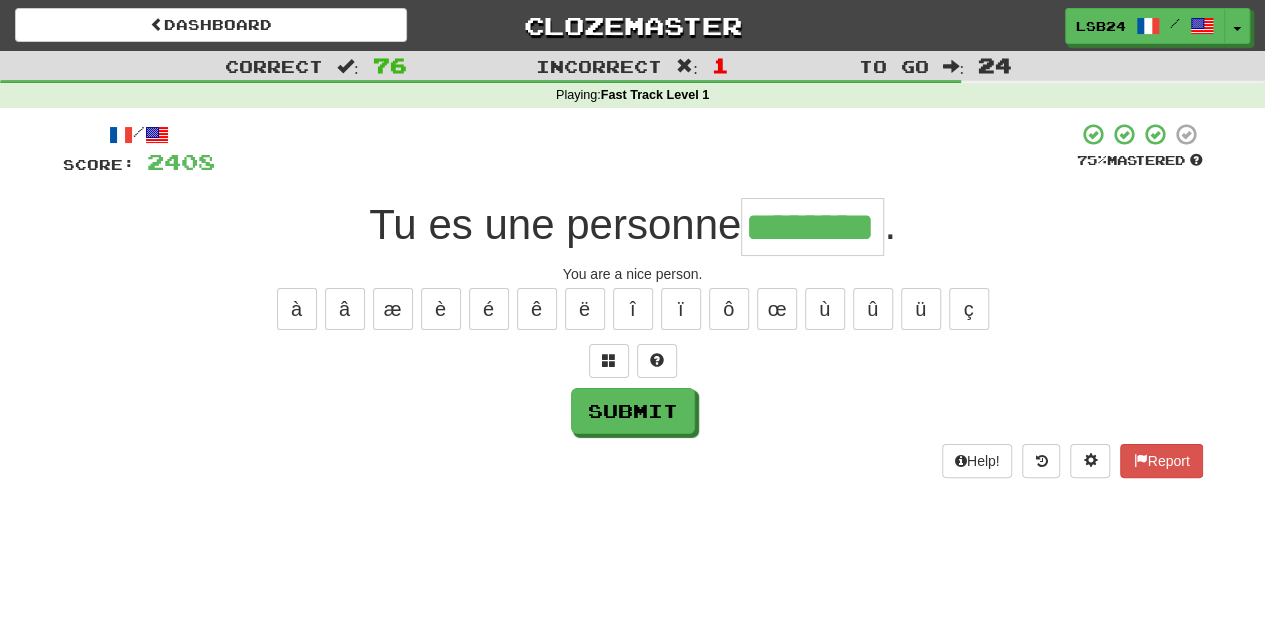 type on "********" 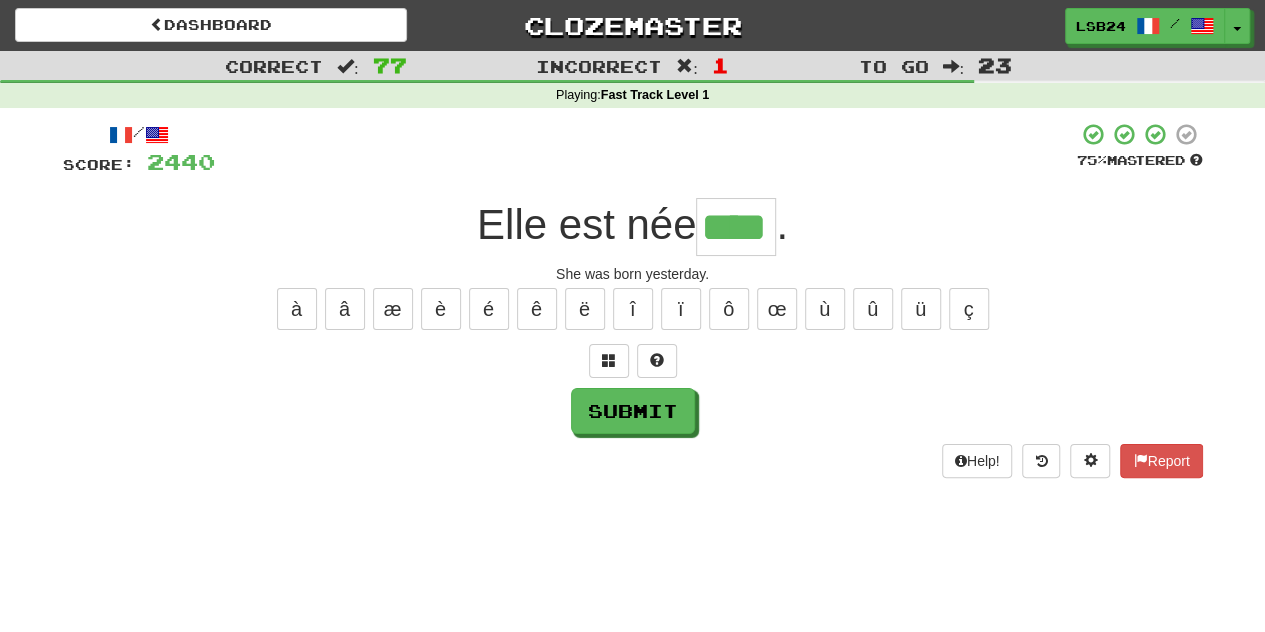 type on "****" 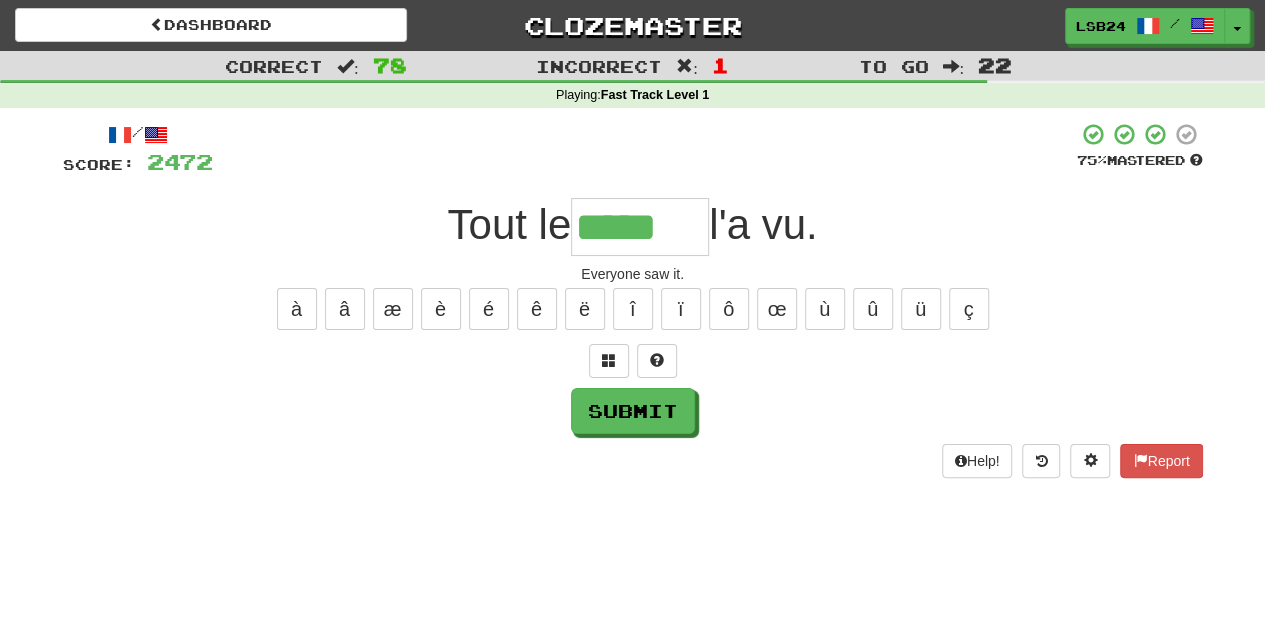 type on "*****" 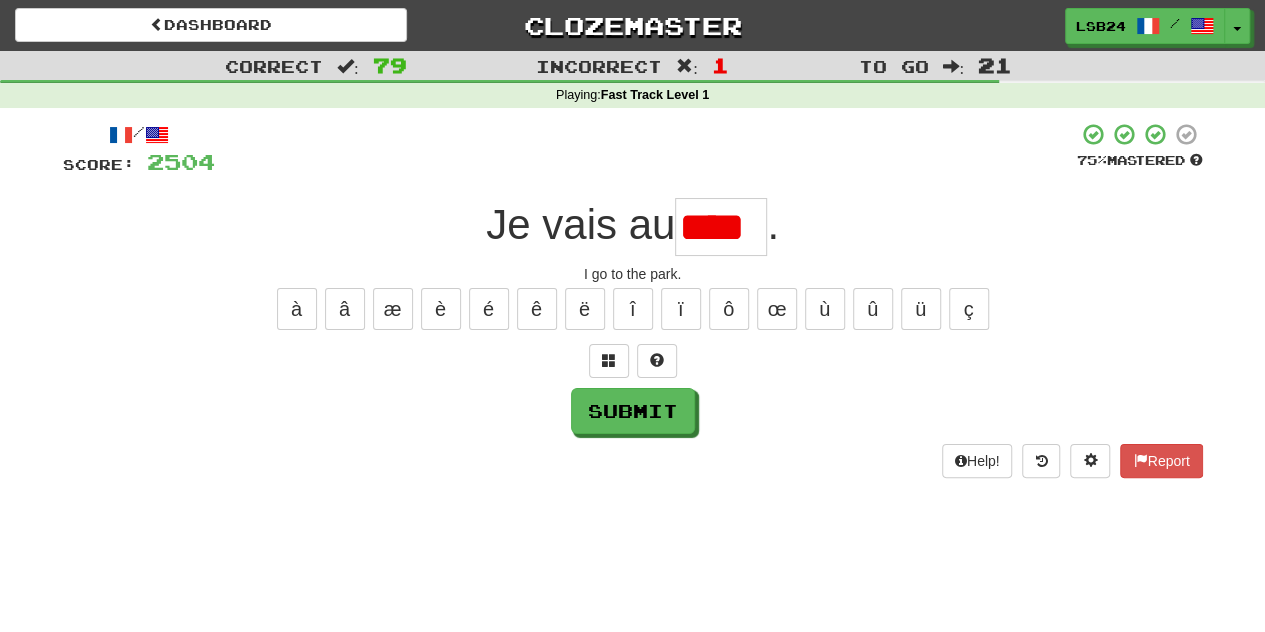 type on "****" 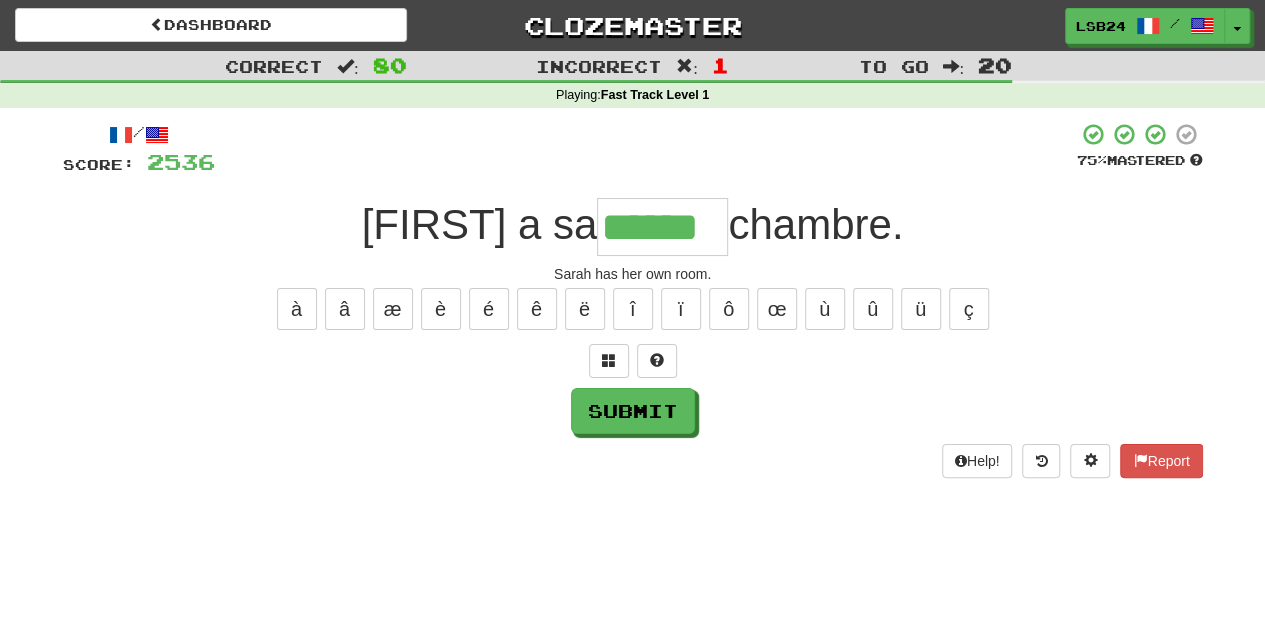 type on "******" 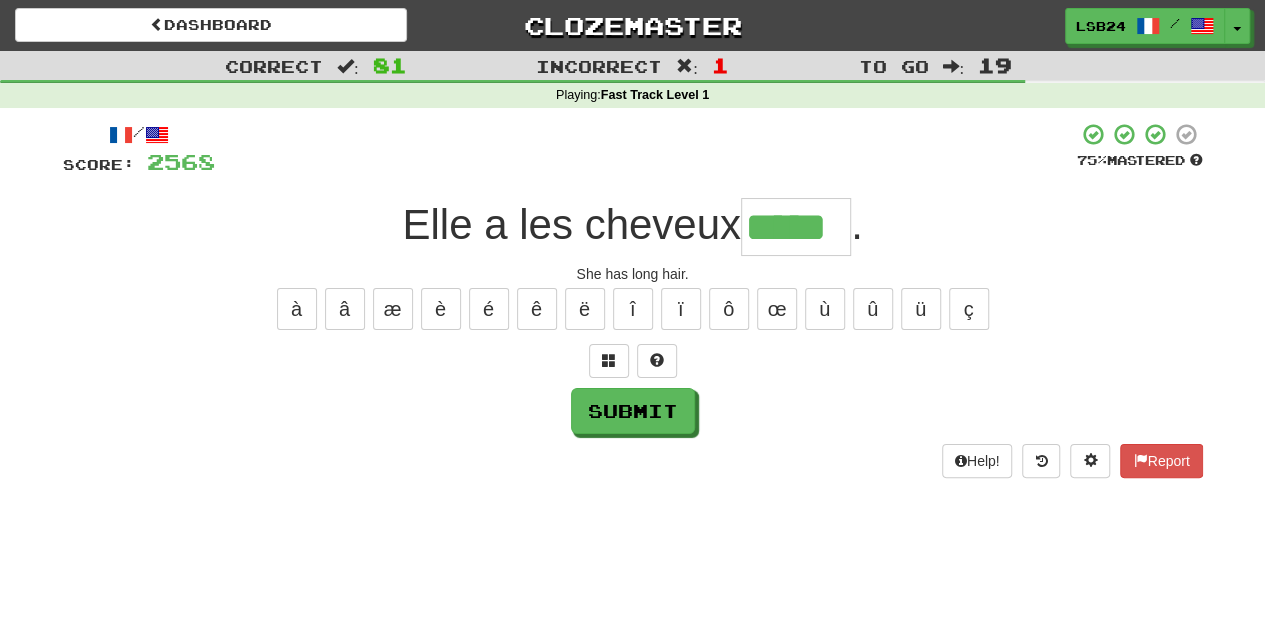 type on "*****" 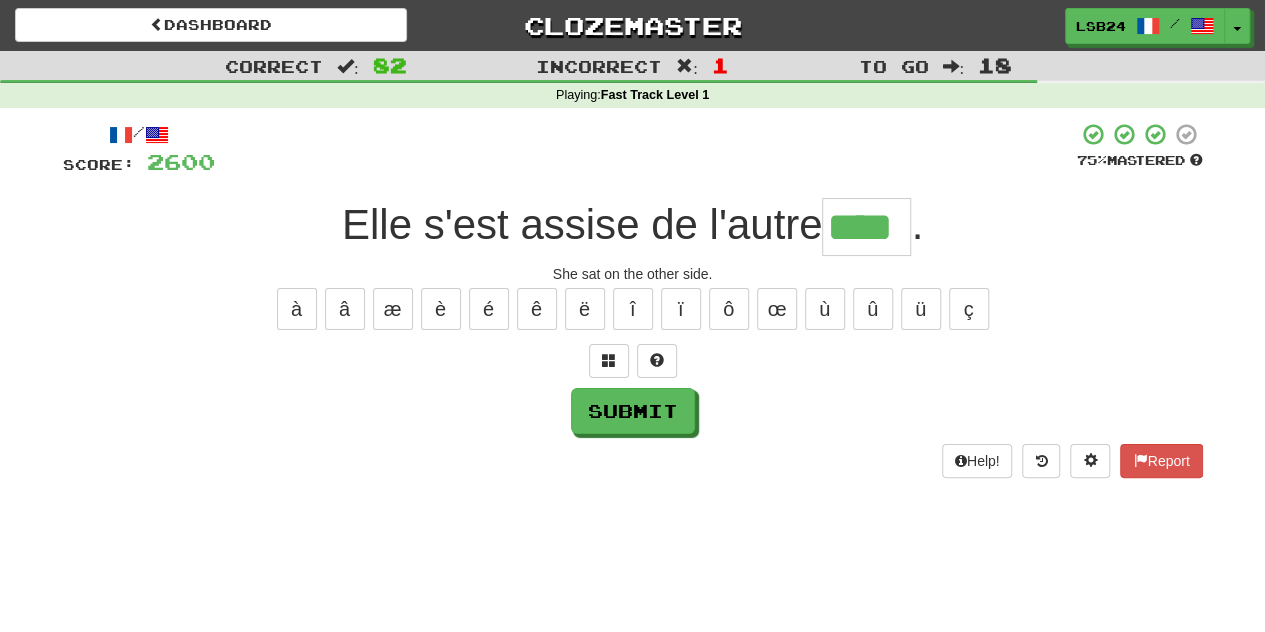 type on "****" 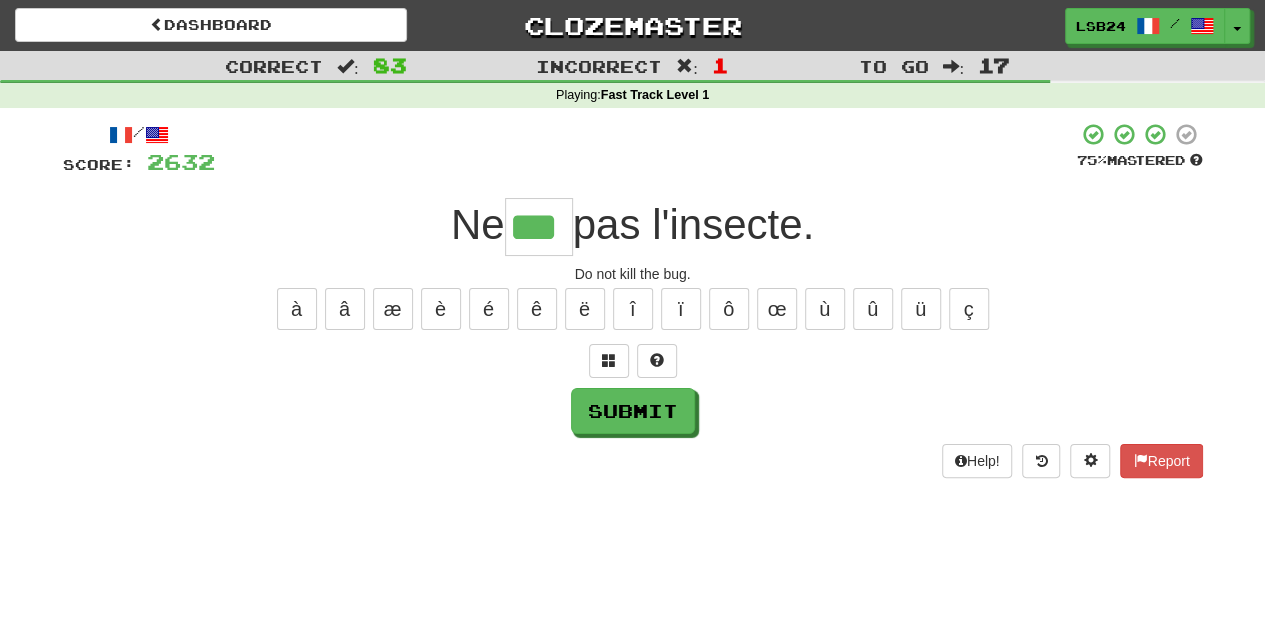 type on "***" 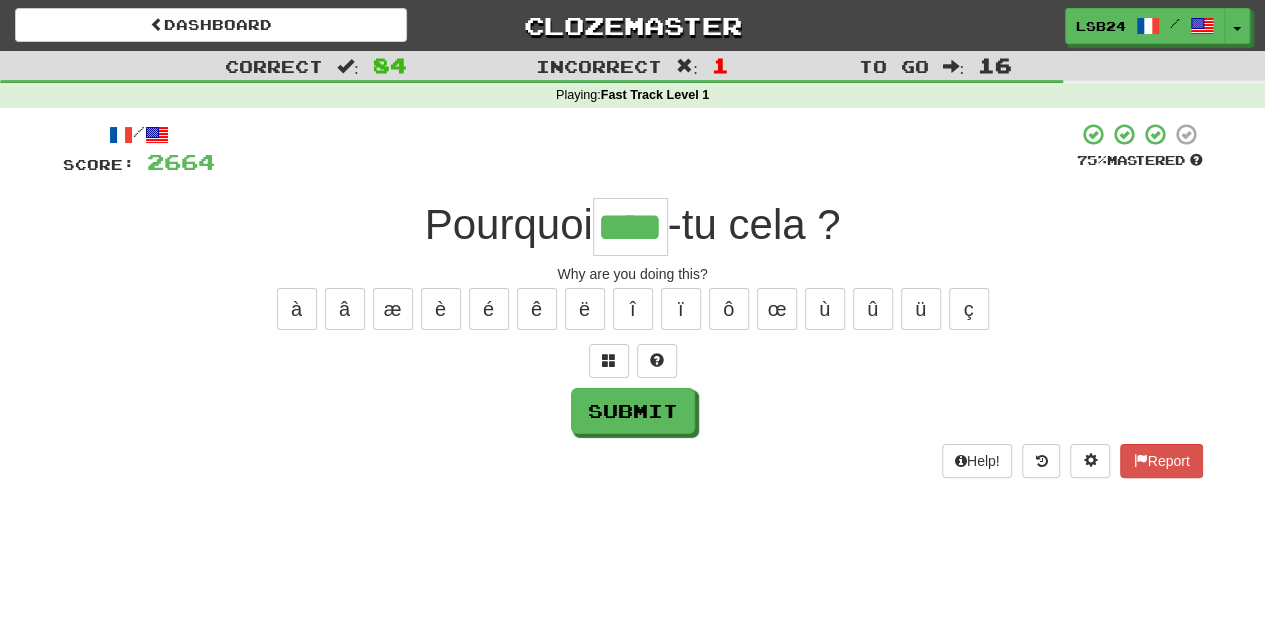 type on "****" 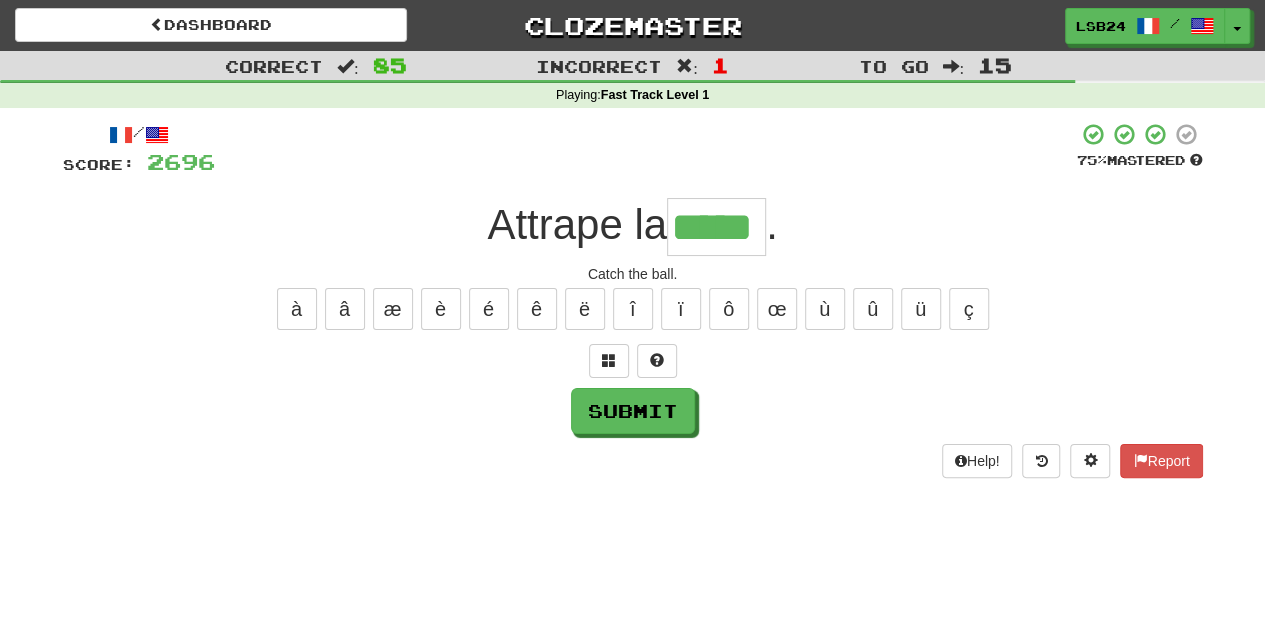type on "*****" 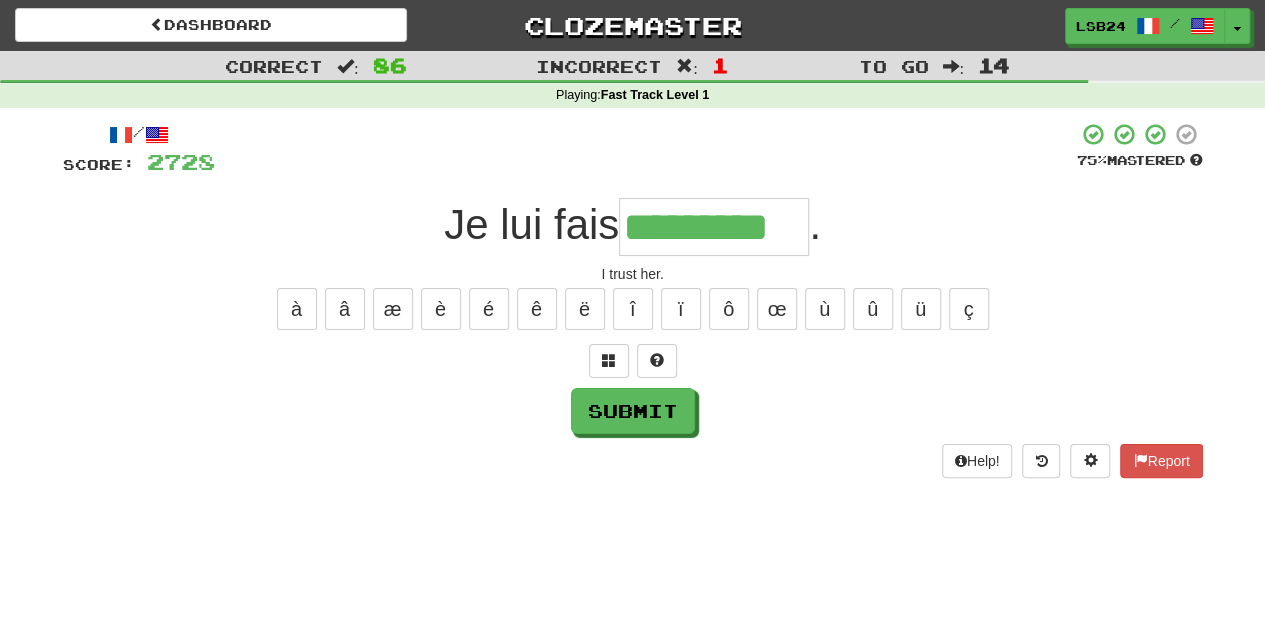 type on "*********" 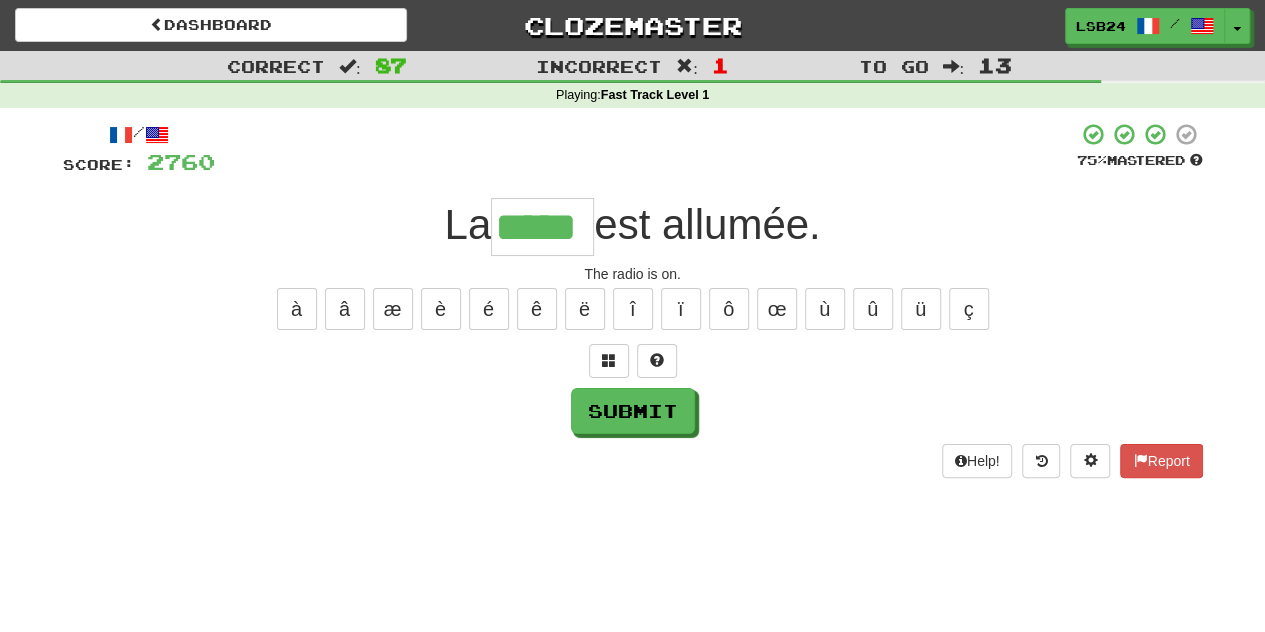 type on "*****" 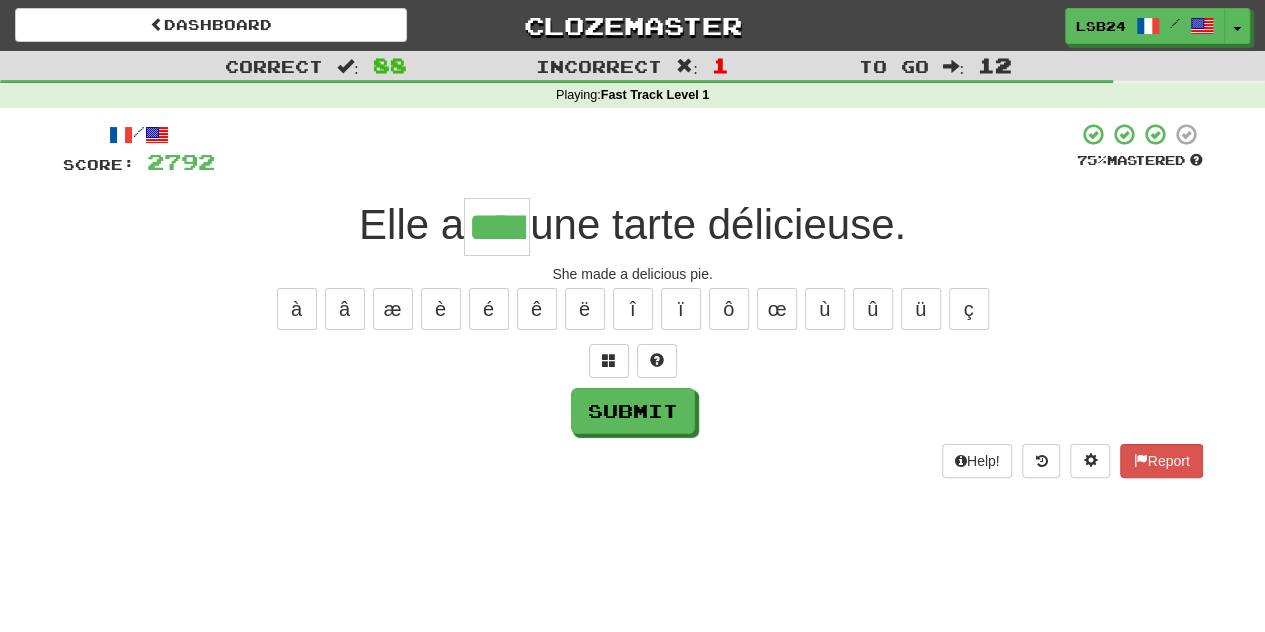 type on "****" 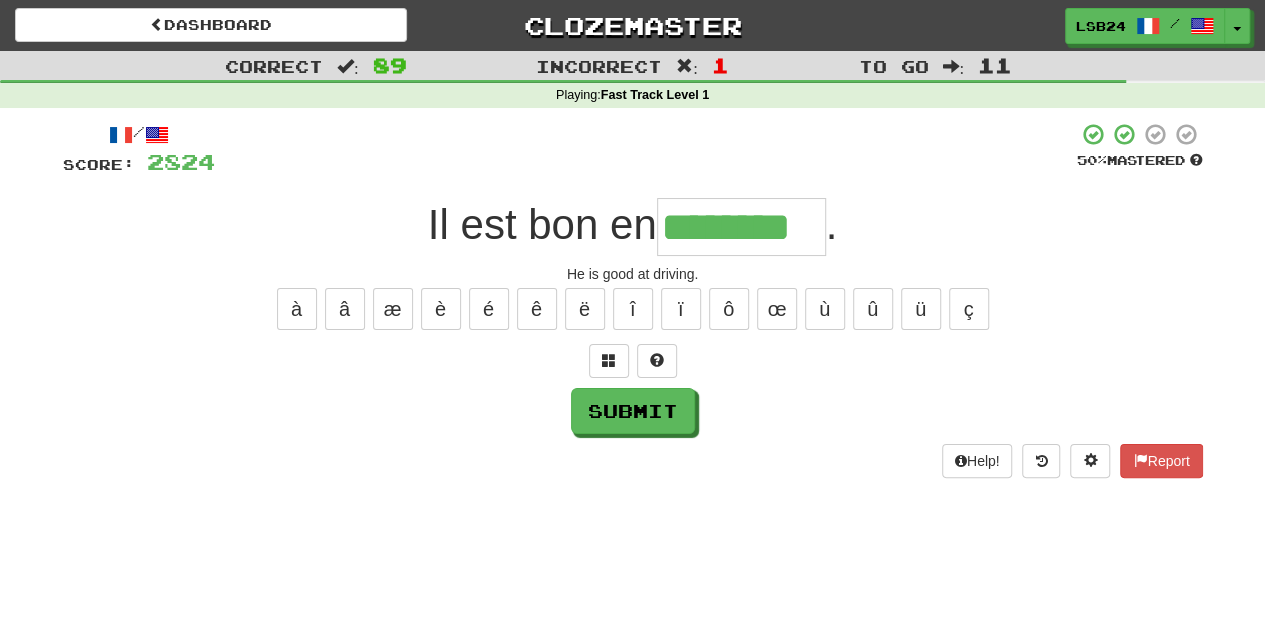 type on "********" 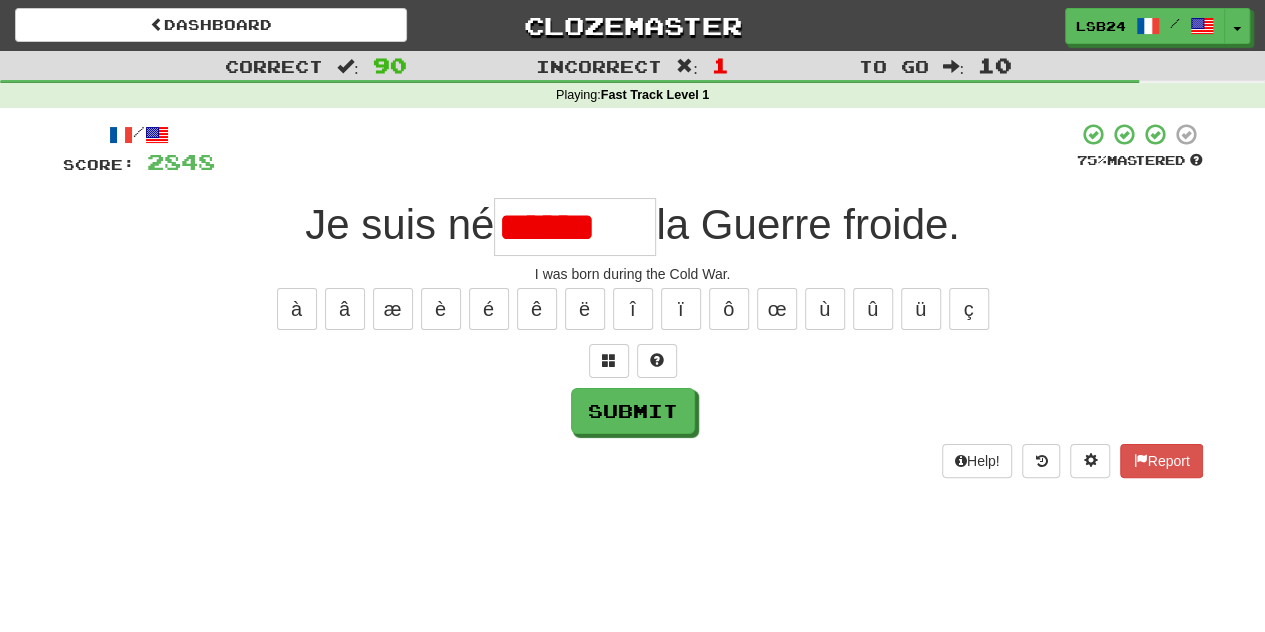 scroll, scrollTop: 0, scrollLeft: 0, axis: both 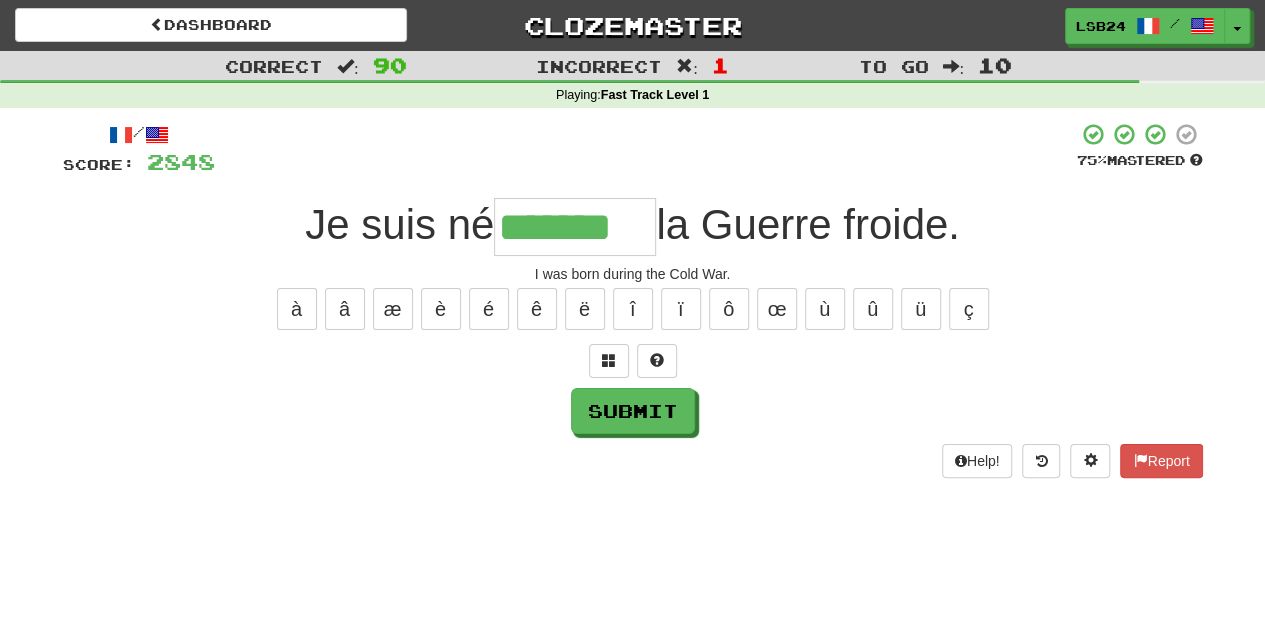 type on "*******" 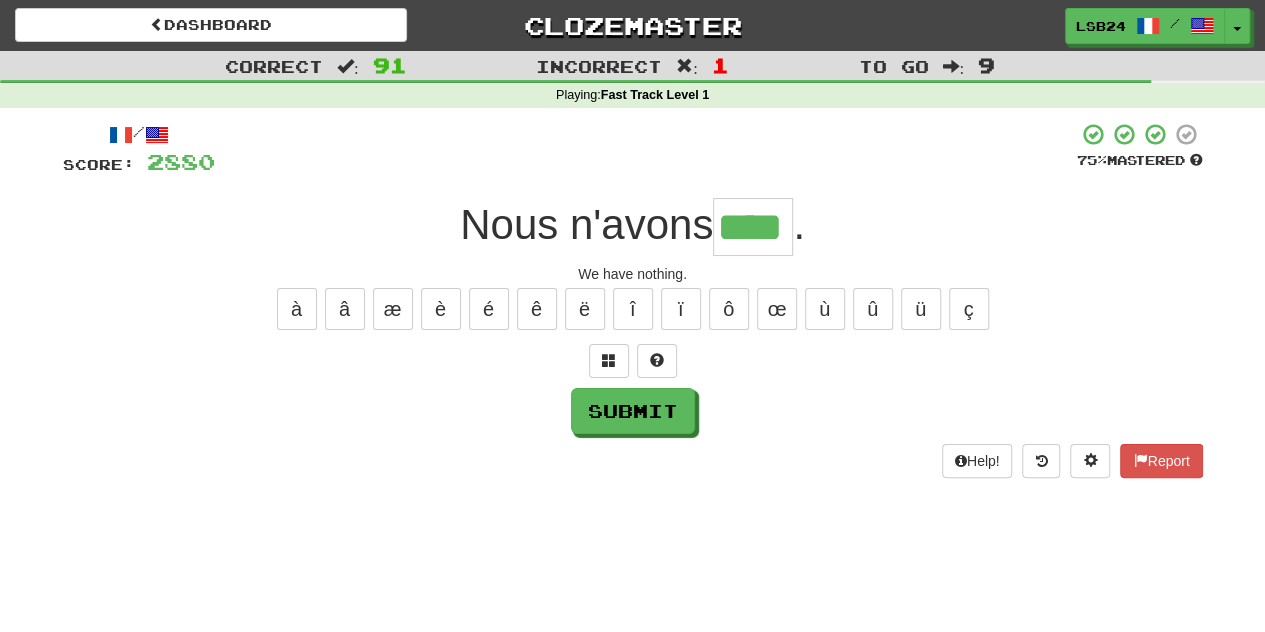 type on "****" 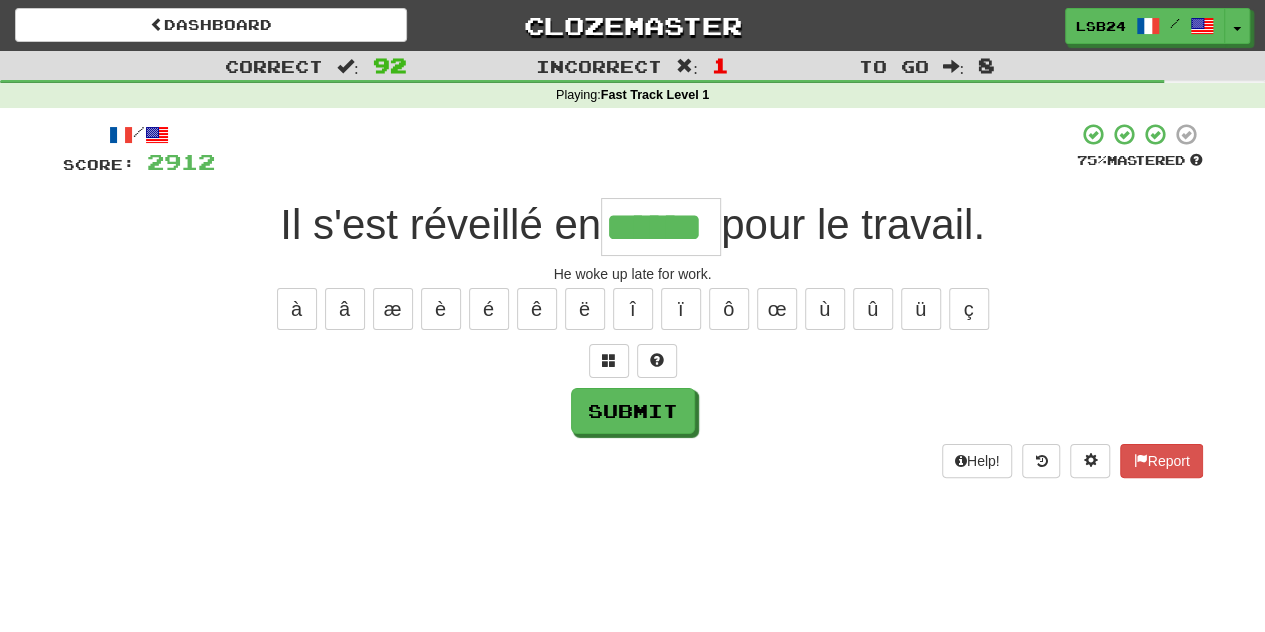 type on "******" 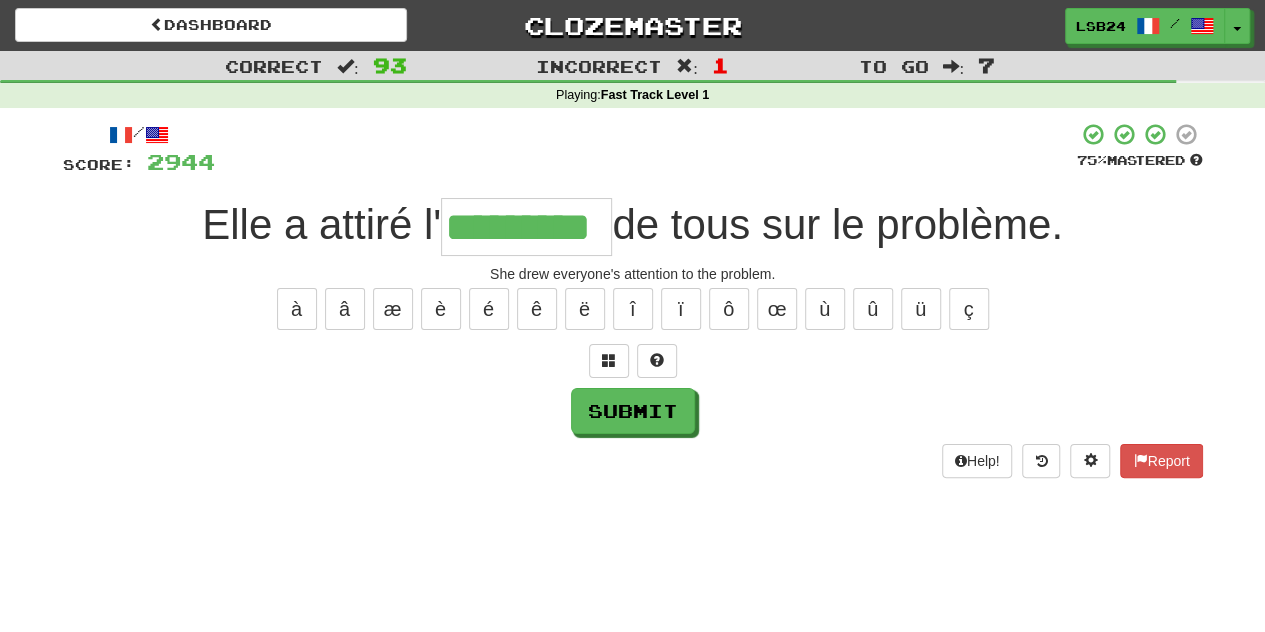 type on "*********" 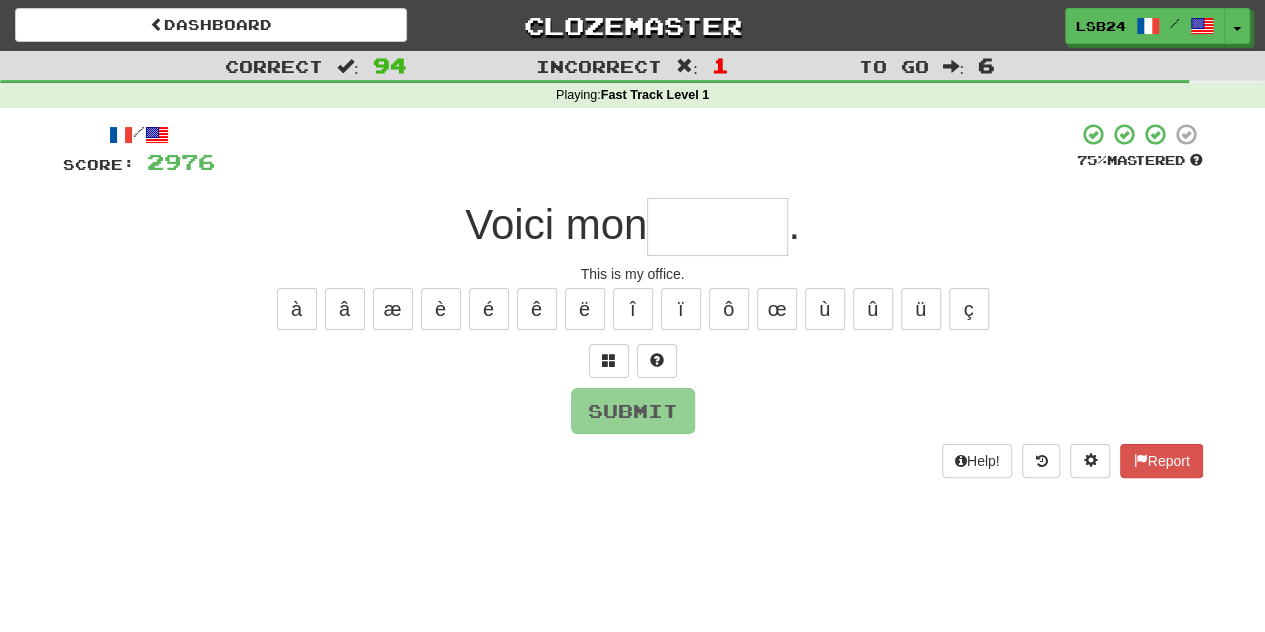 type on "******" 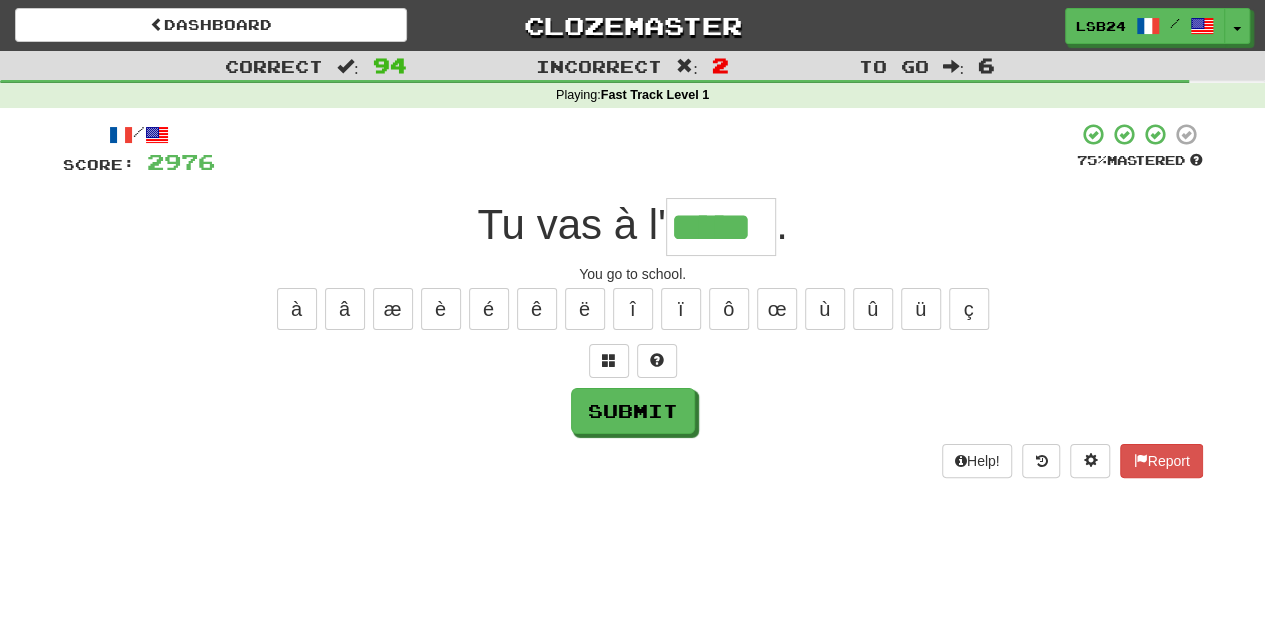 type on "*****" 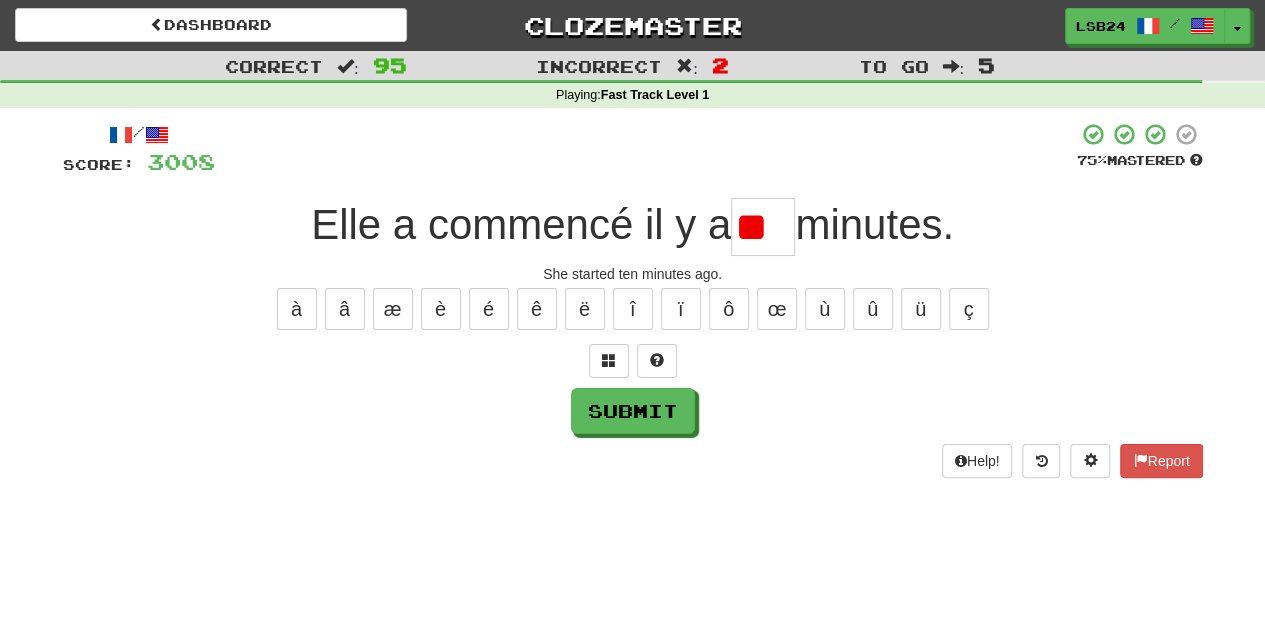 type on "*" 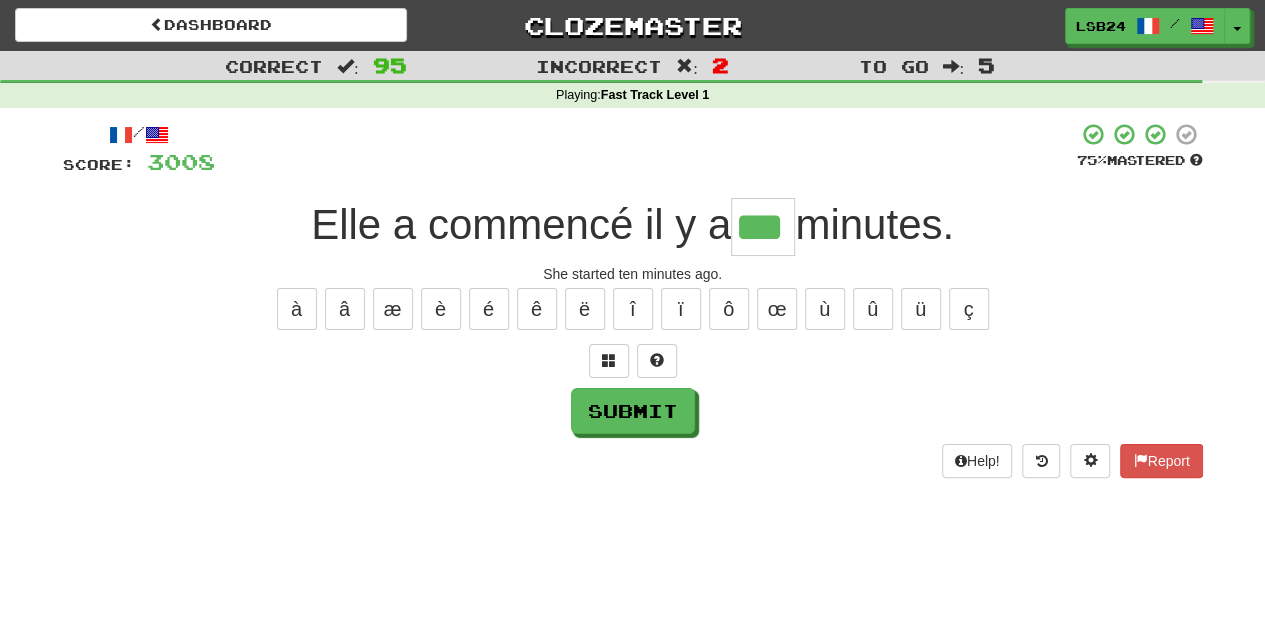 type on "***" 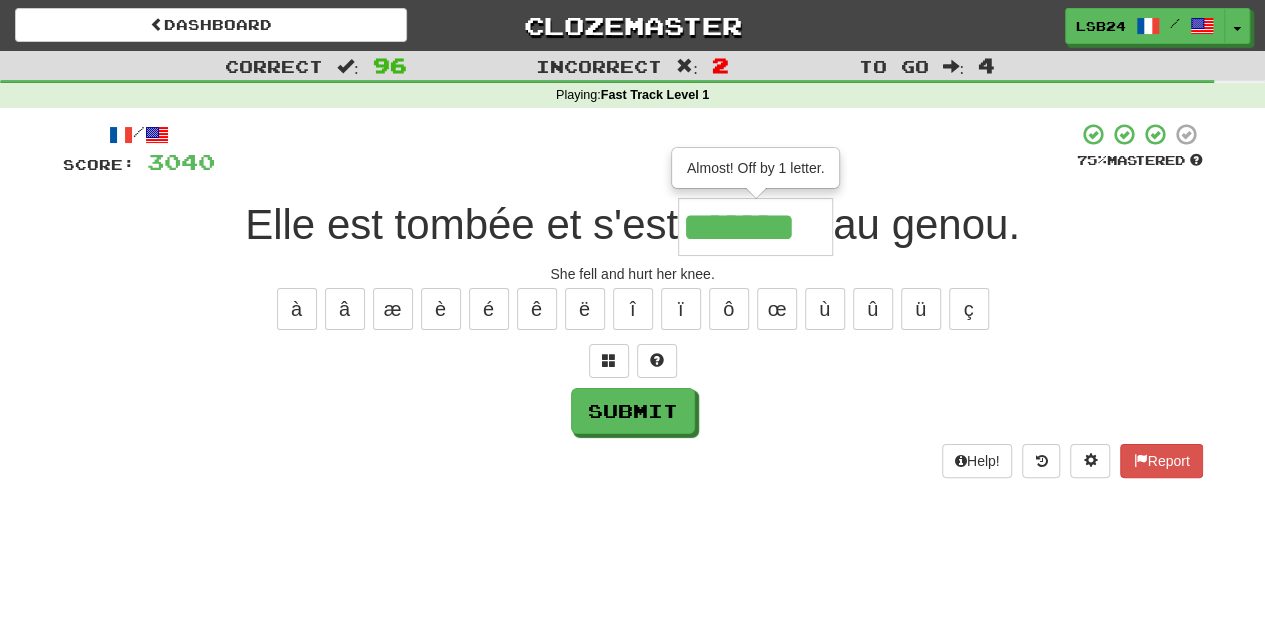 type on "*******" 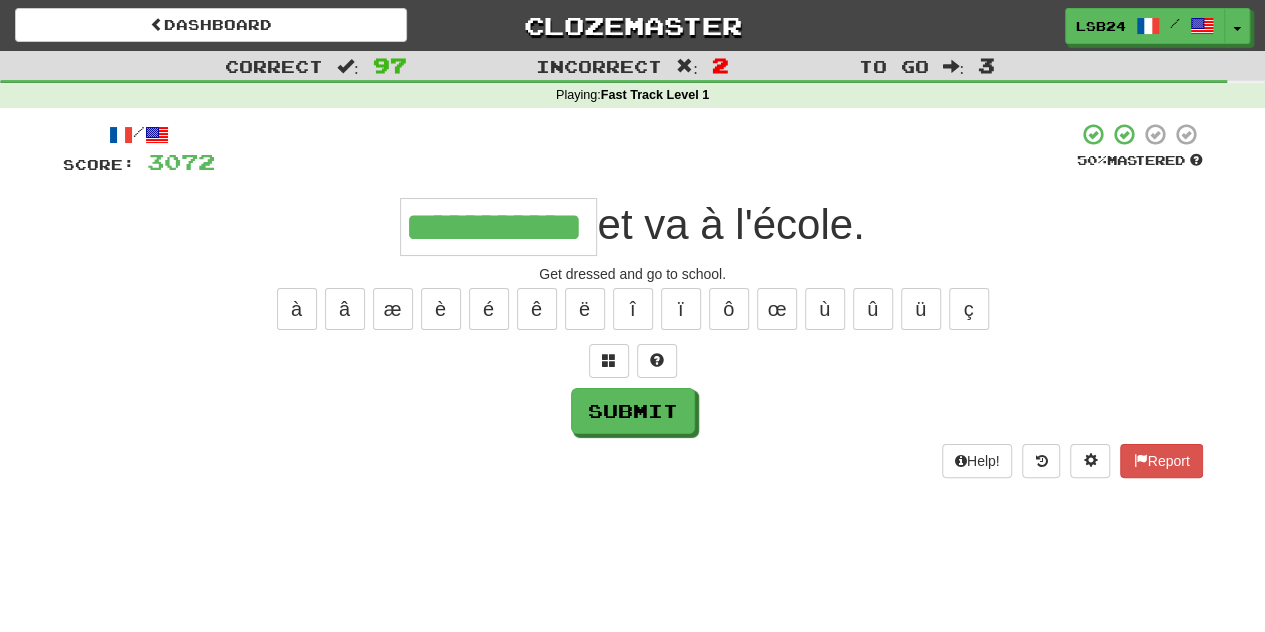 type on "**********" 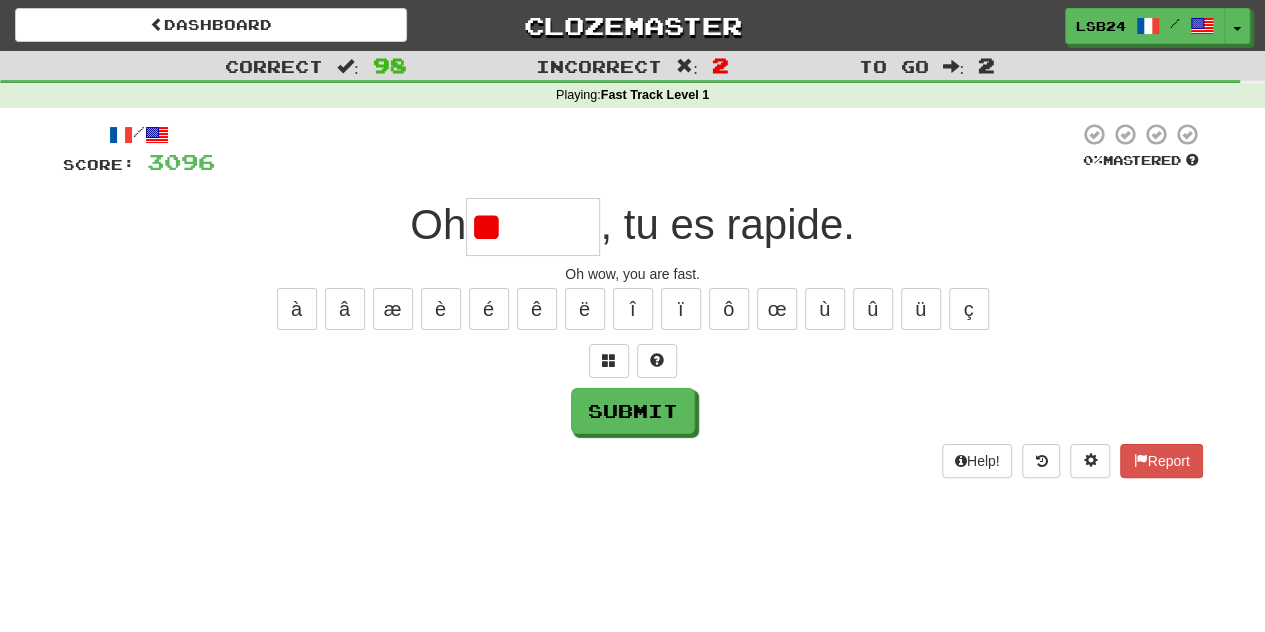 type on "*" 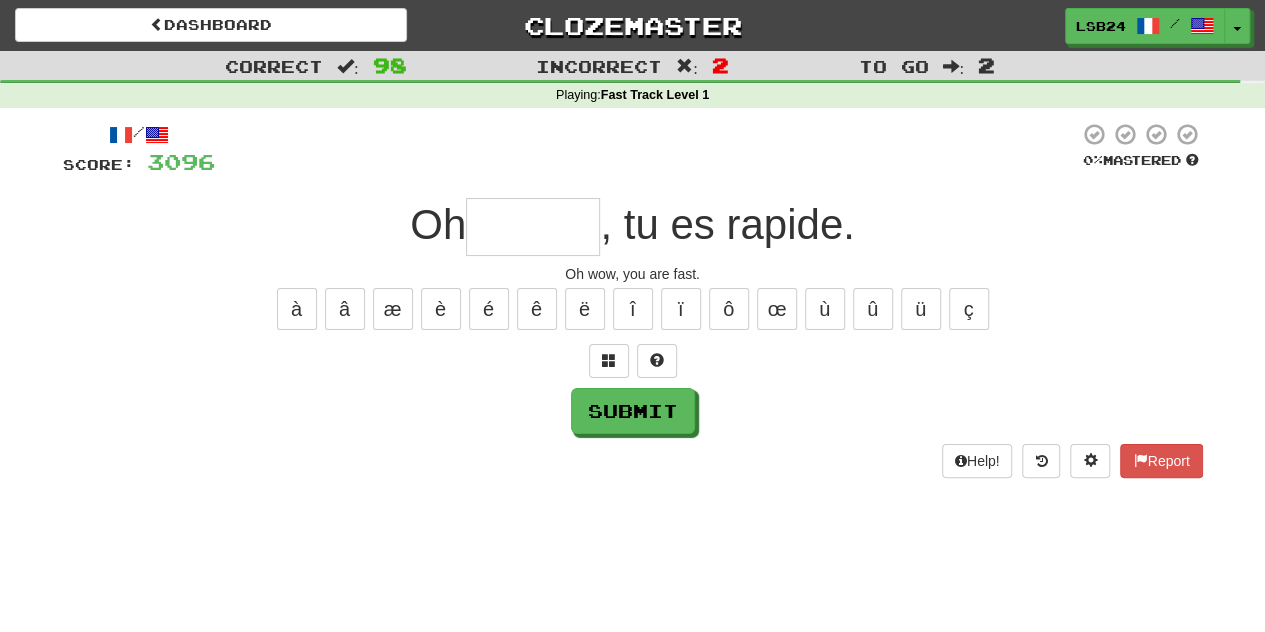 type on "*" 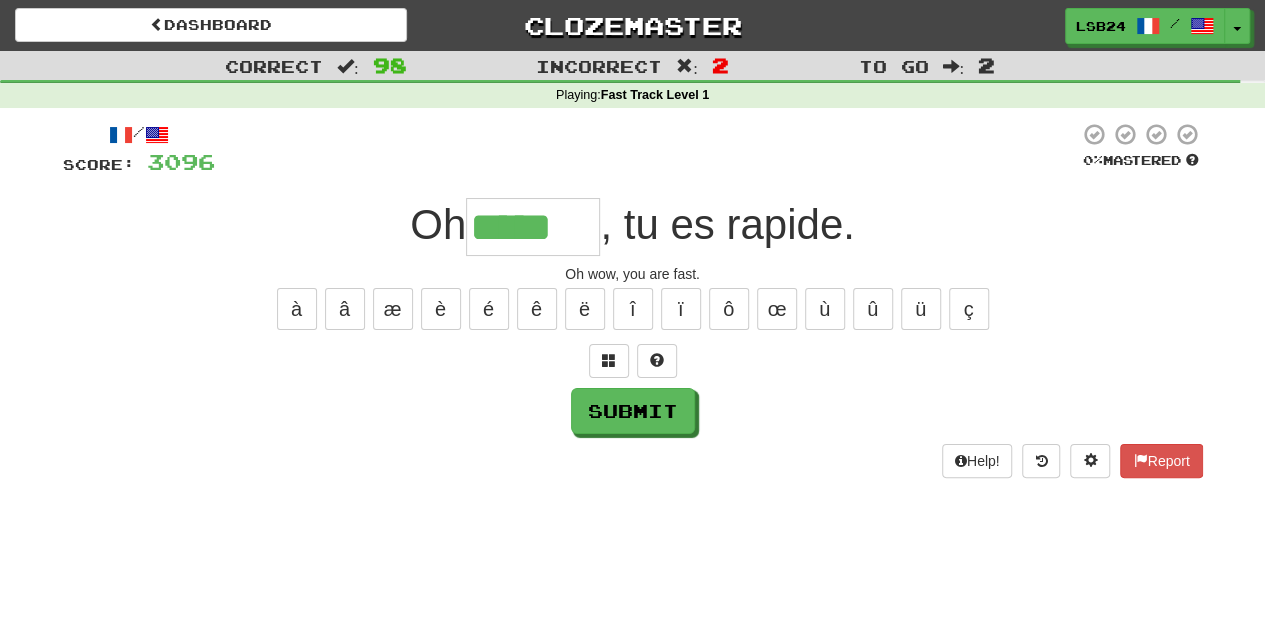 type on "*****" 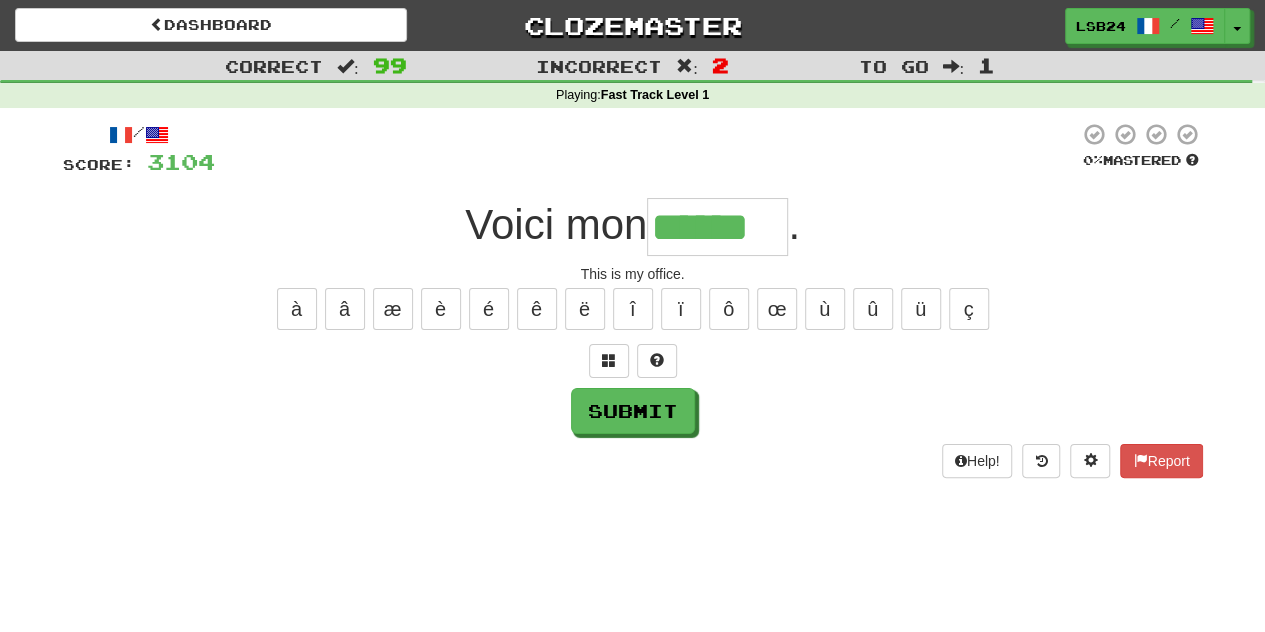 type on "******" 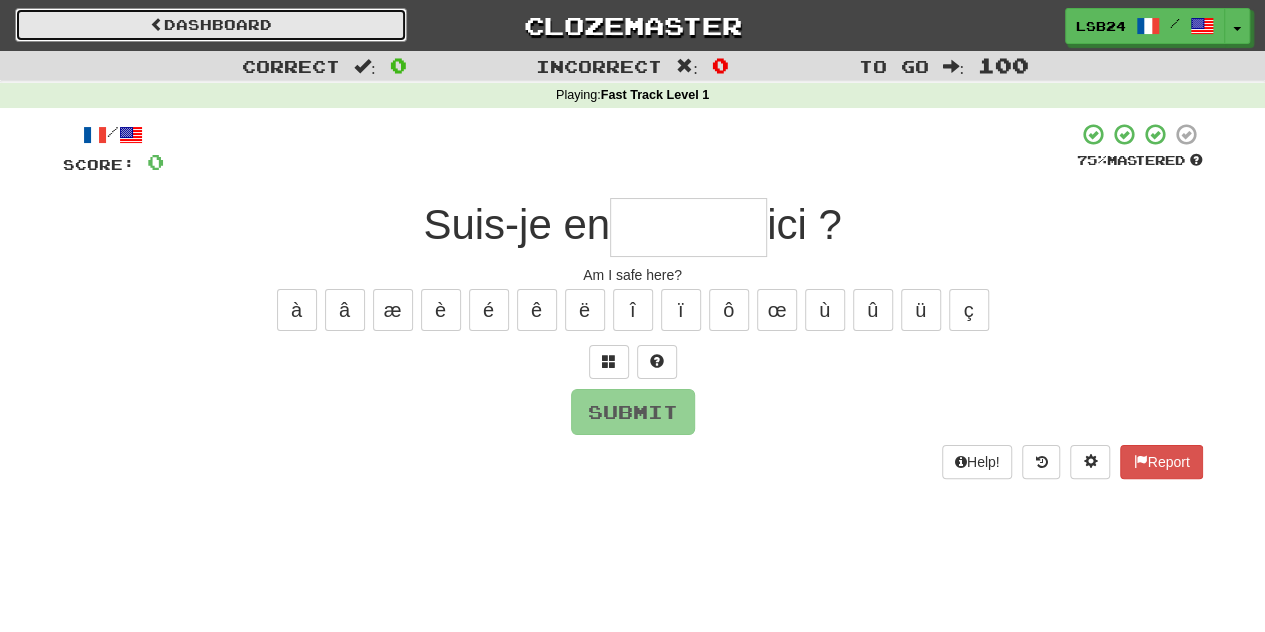 click on "Dashboard" at bounding box center (211, 25) 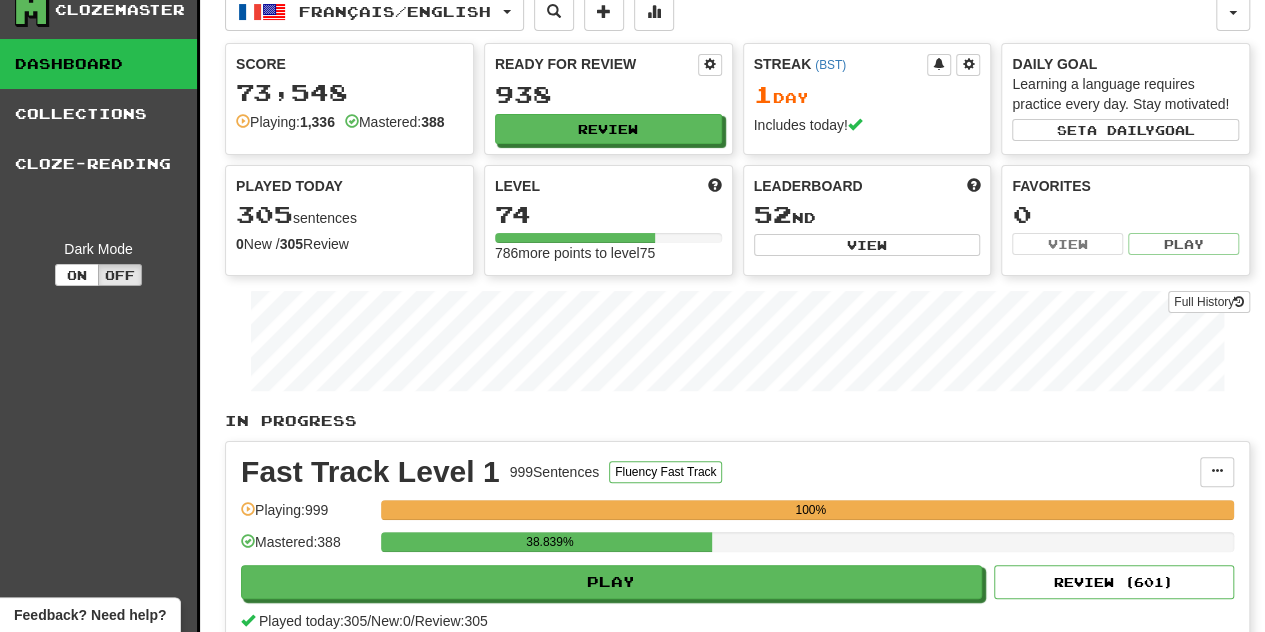 scroll, scrollTop: 0, scrollLeft: 0, axis: both 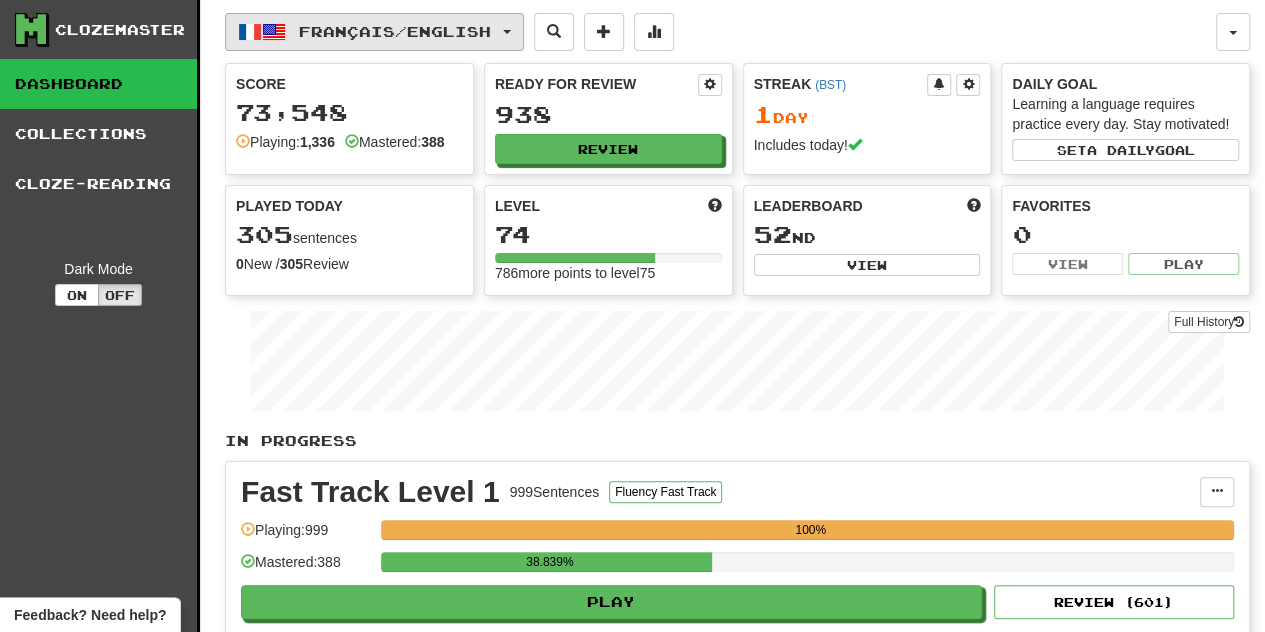click on "Français  /  English" at bounding box center [374, 32] 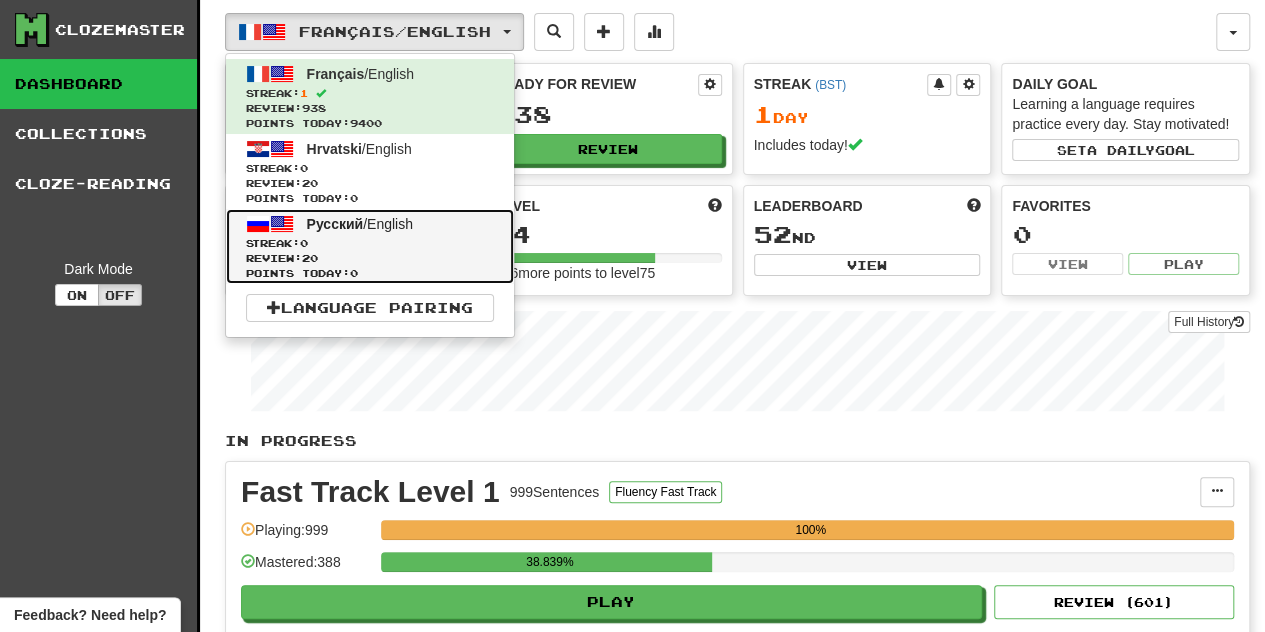 click on "Streak:  0" at bounding box center (370, 243) 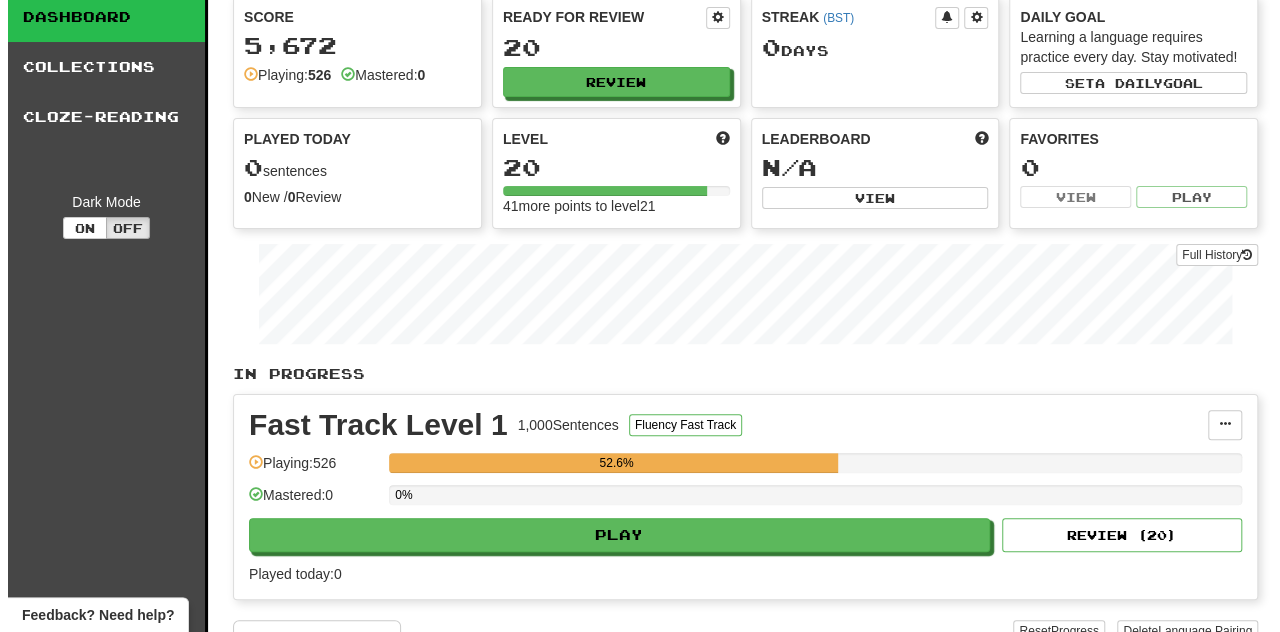 scroll, scrollTop: 66, scrollLeft: 0, axis: vertical 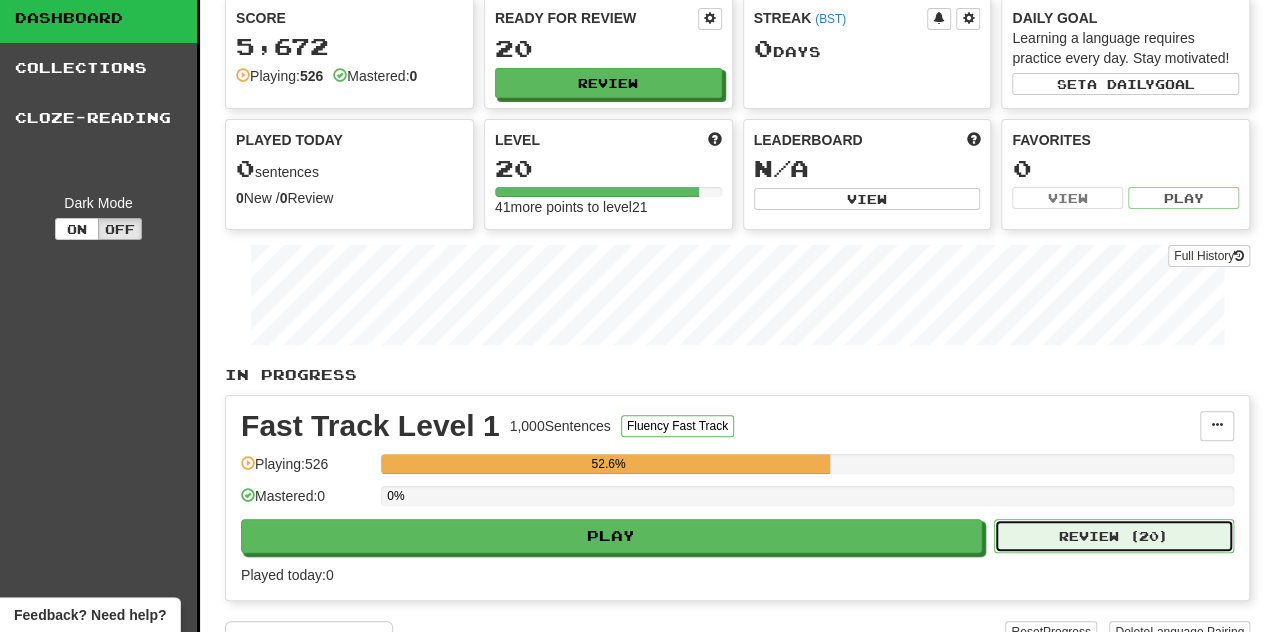 click on "Review ( 20 )" at bounding box center (1114, 536) 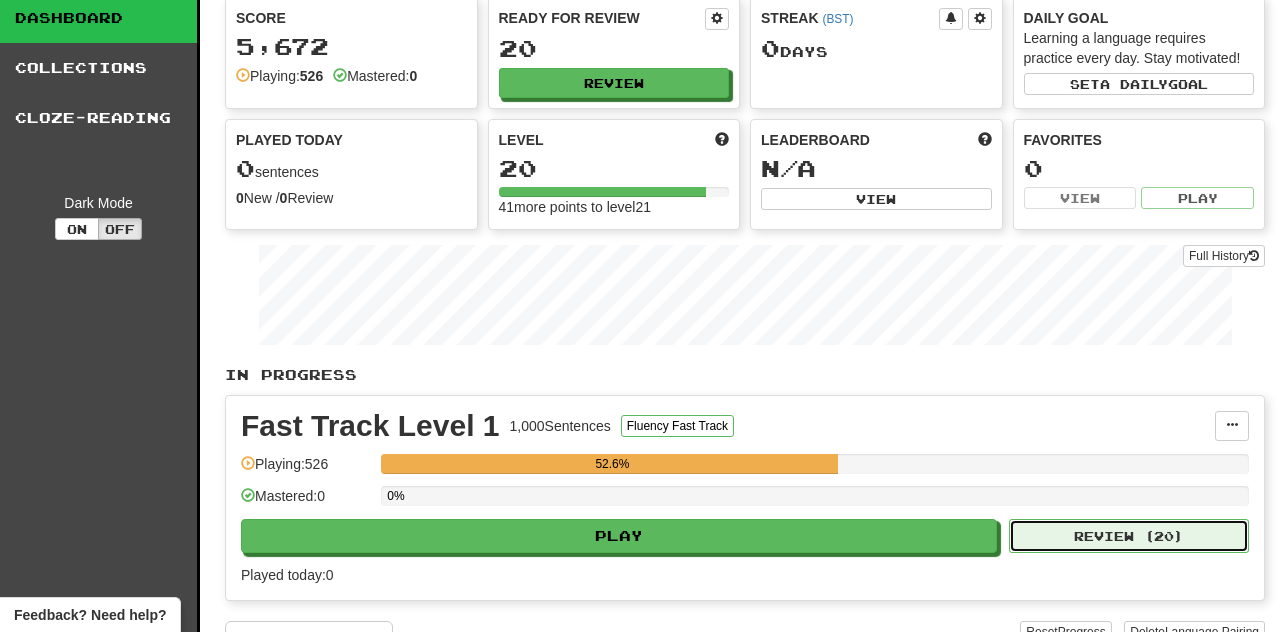 select on "***" 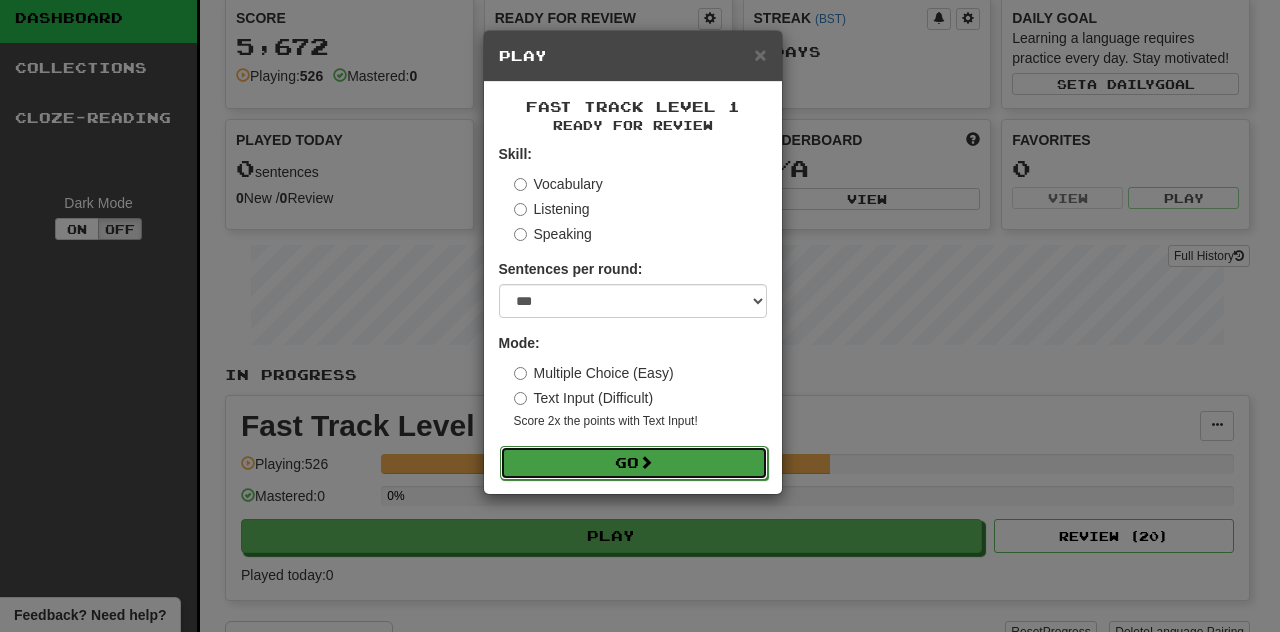 click on "Go" at bounding box center (634, 463) 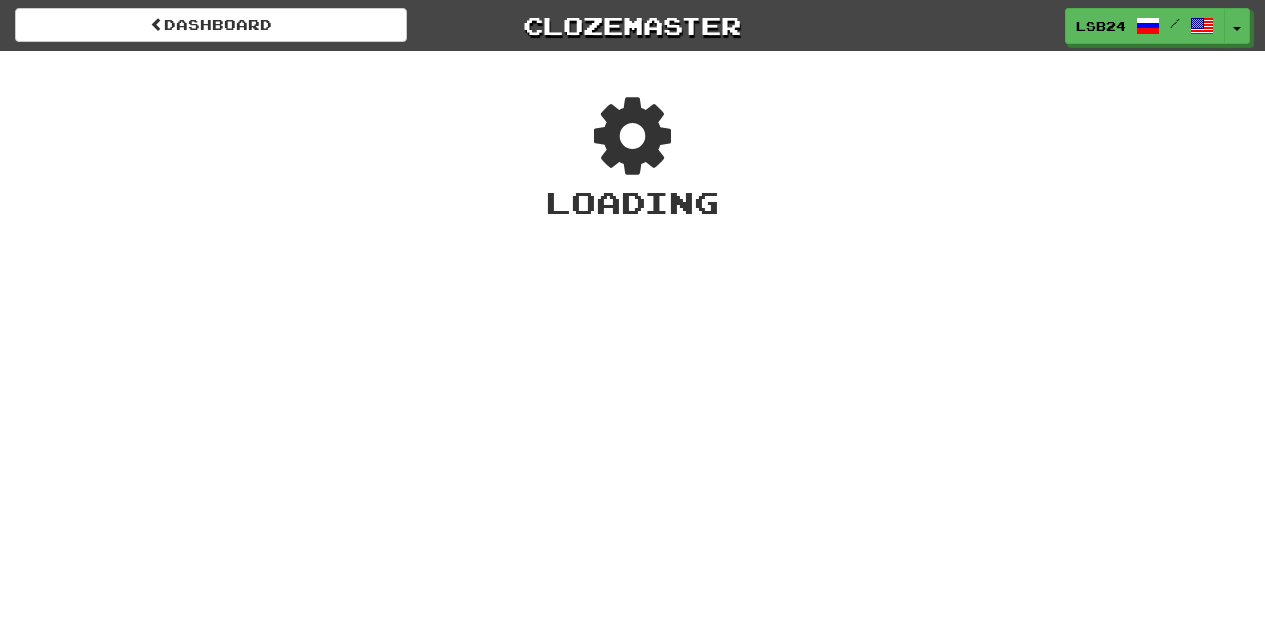 scroll, scrollTop: 0, scrollLeft: 0, axis: both 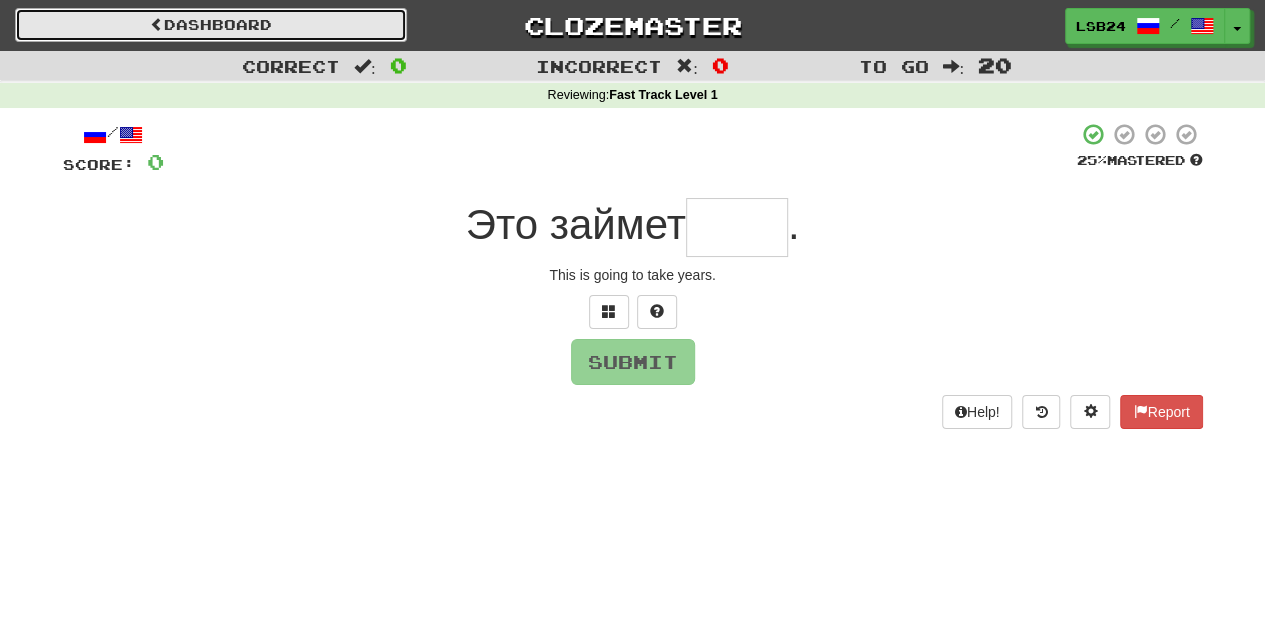 click on "Dashboard" at bounding box center [211, 25] 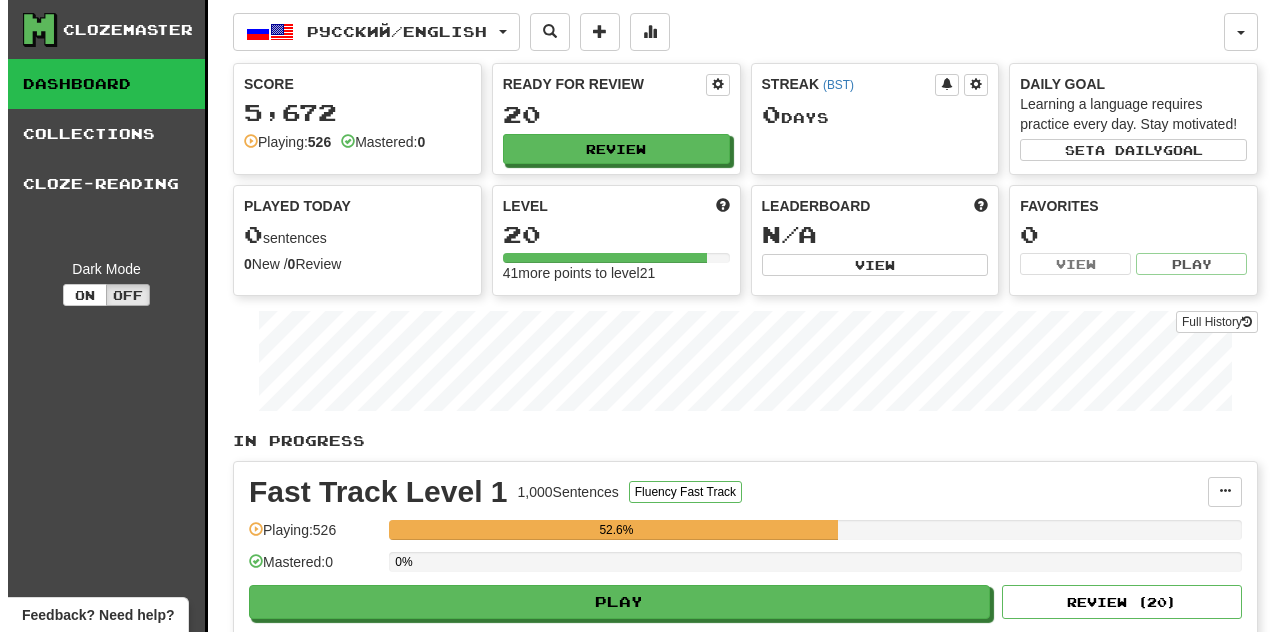 scroll, scrollTop: 0, scrollLeft: 0, axis: both 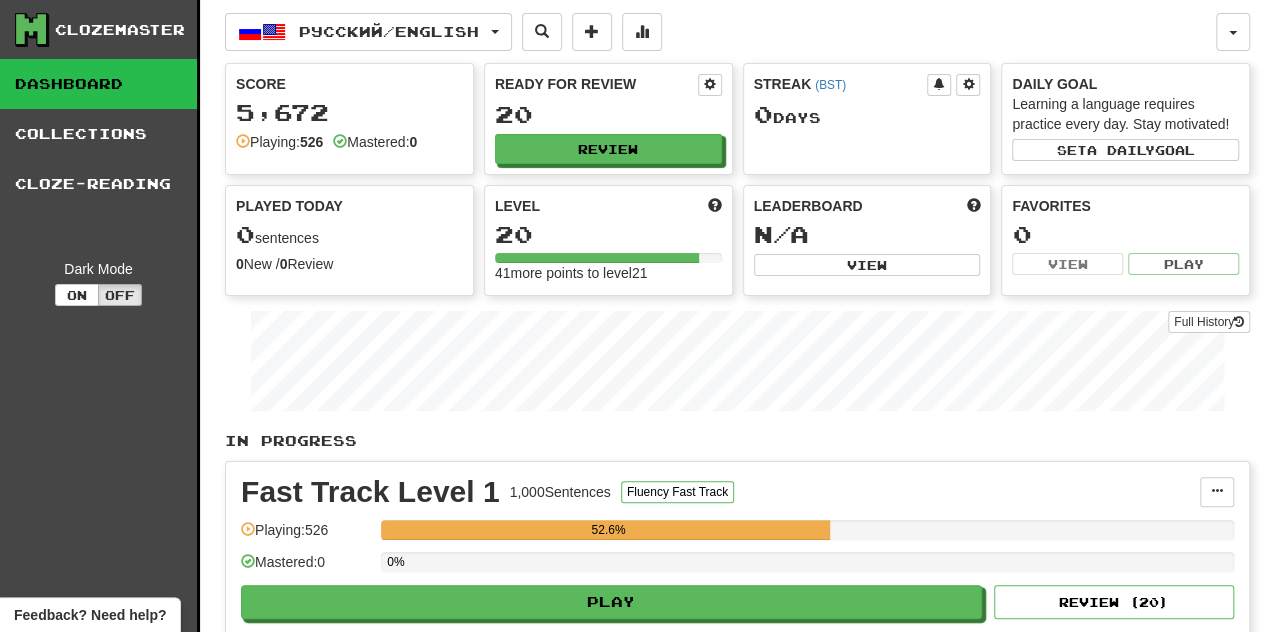 click on "Ready for Review 20   Review" at bounding box center [608, 119] 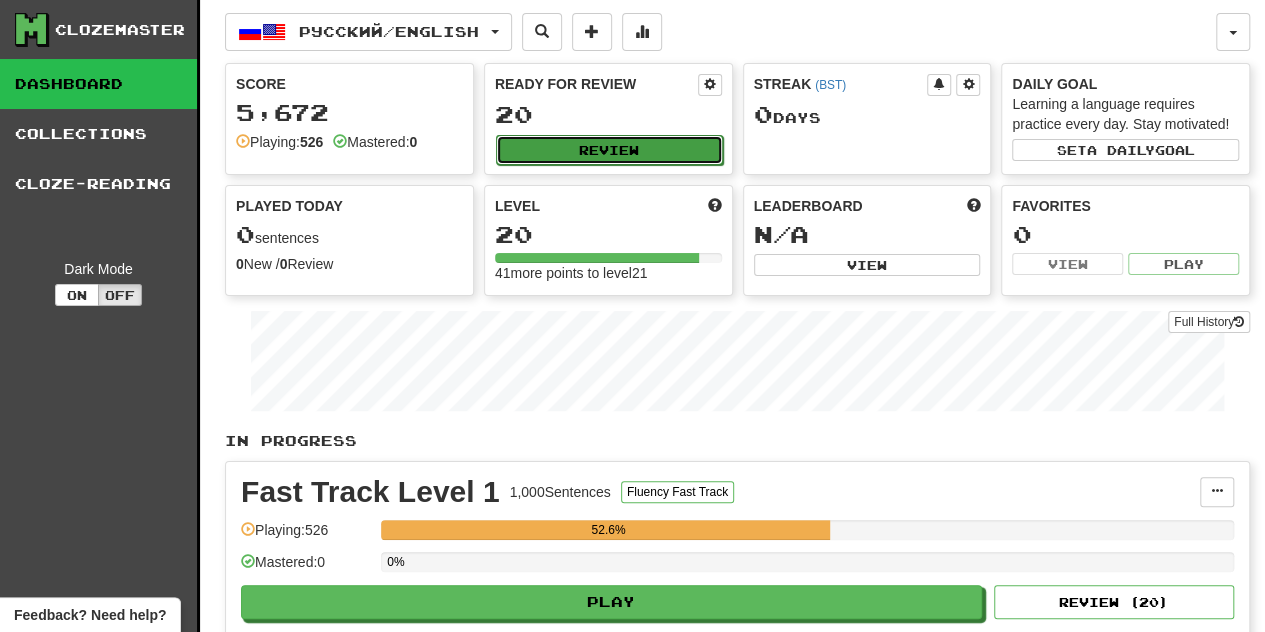 click on "Review" at bounding box center (609, 150) 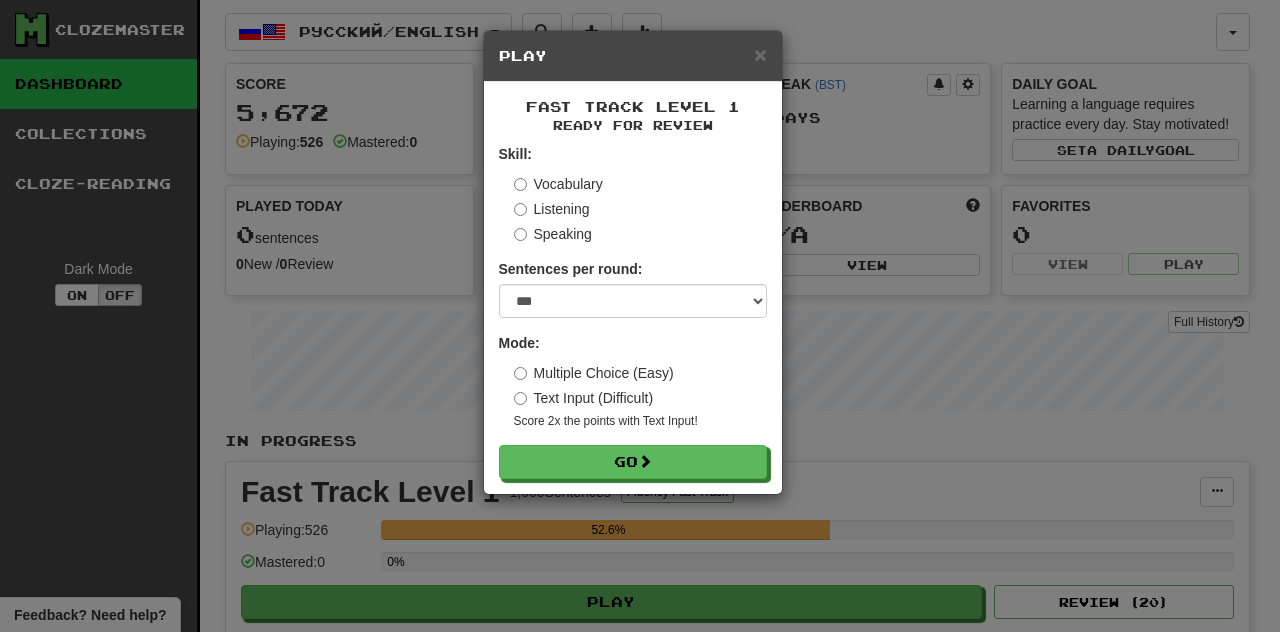 click on "Speaking" at bounding box center [553, 234] 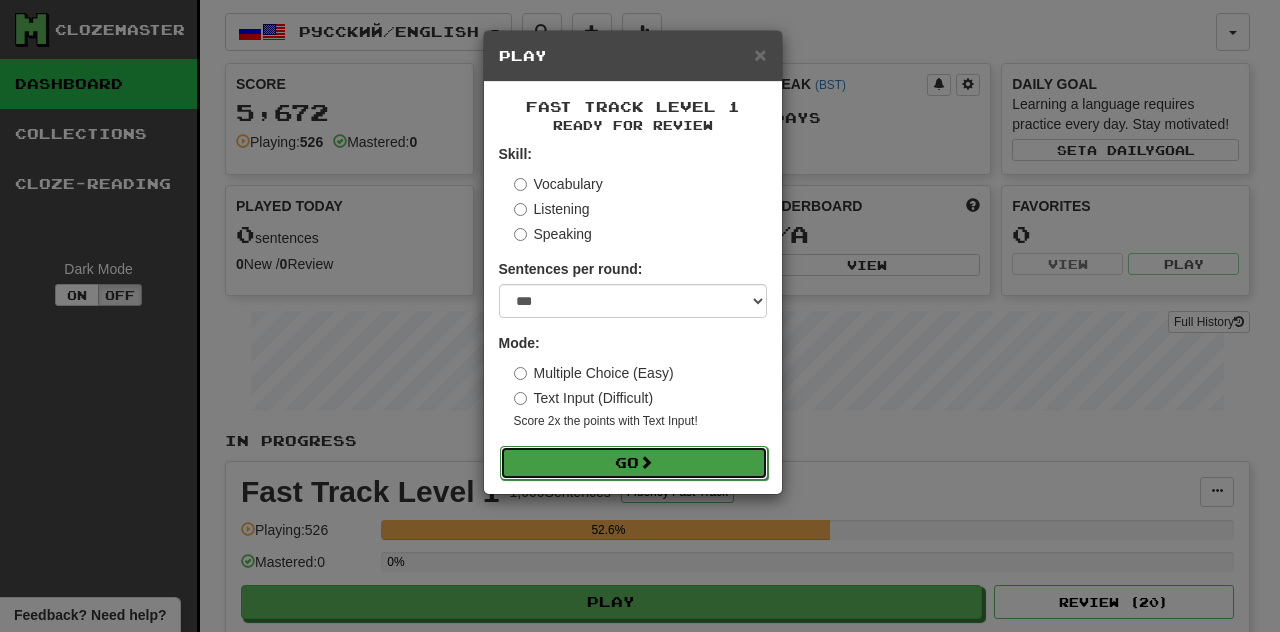 click on "Go" at bounding box center [634, 463] 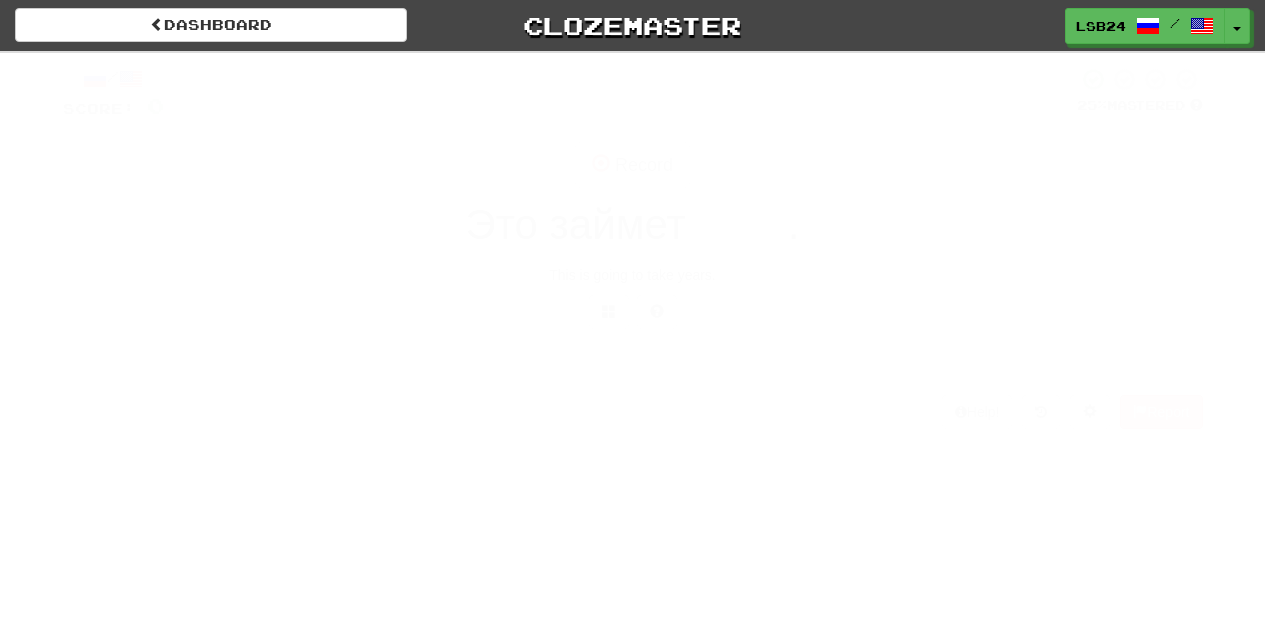 scroll, scrollTop: 0, scrollLeft: 0, axis: both 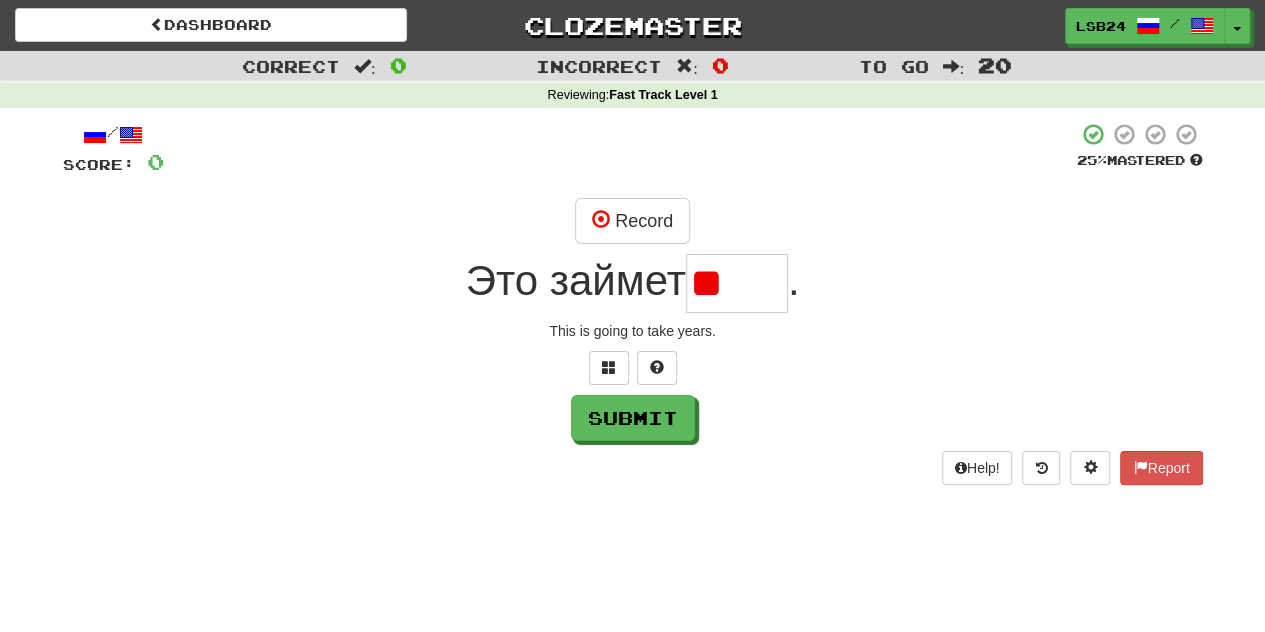 type on "*" 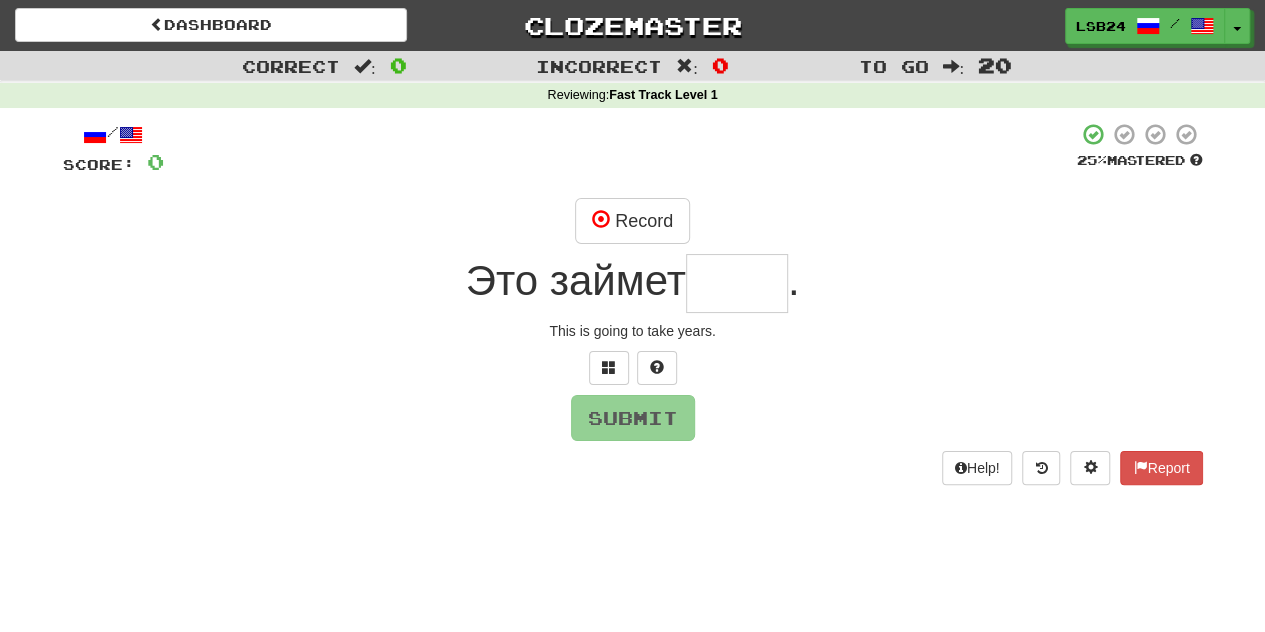 type on "*" 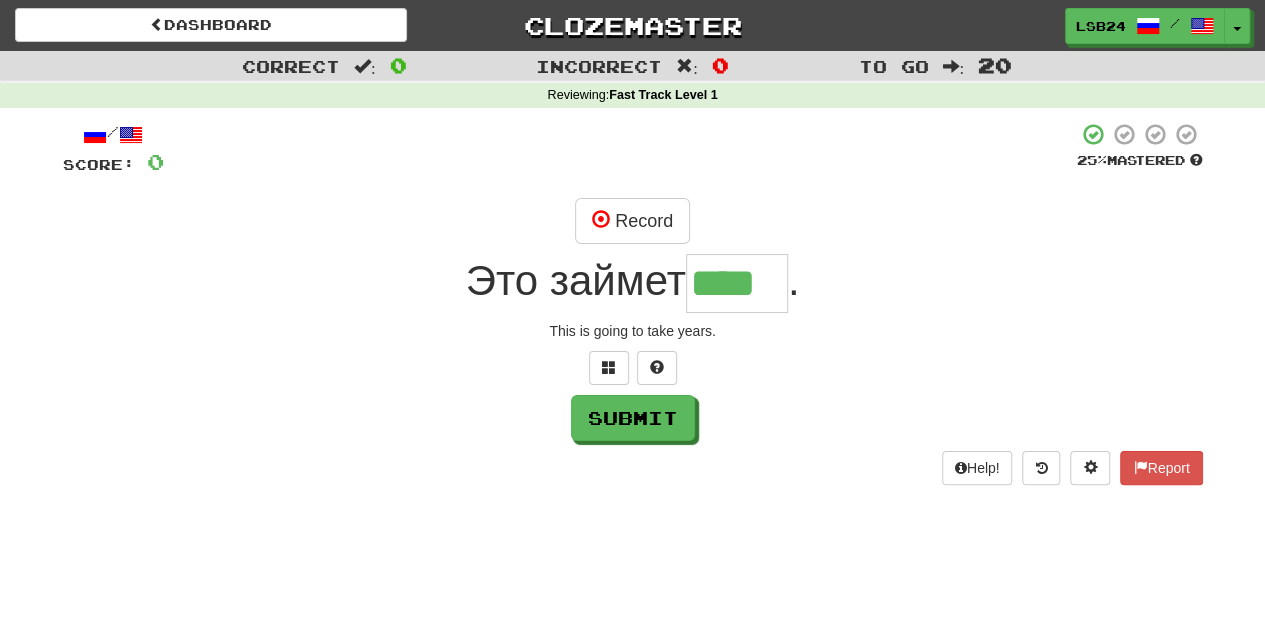 type on "****" 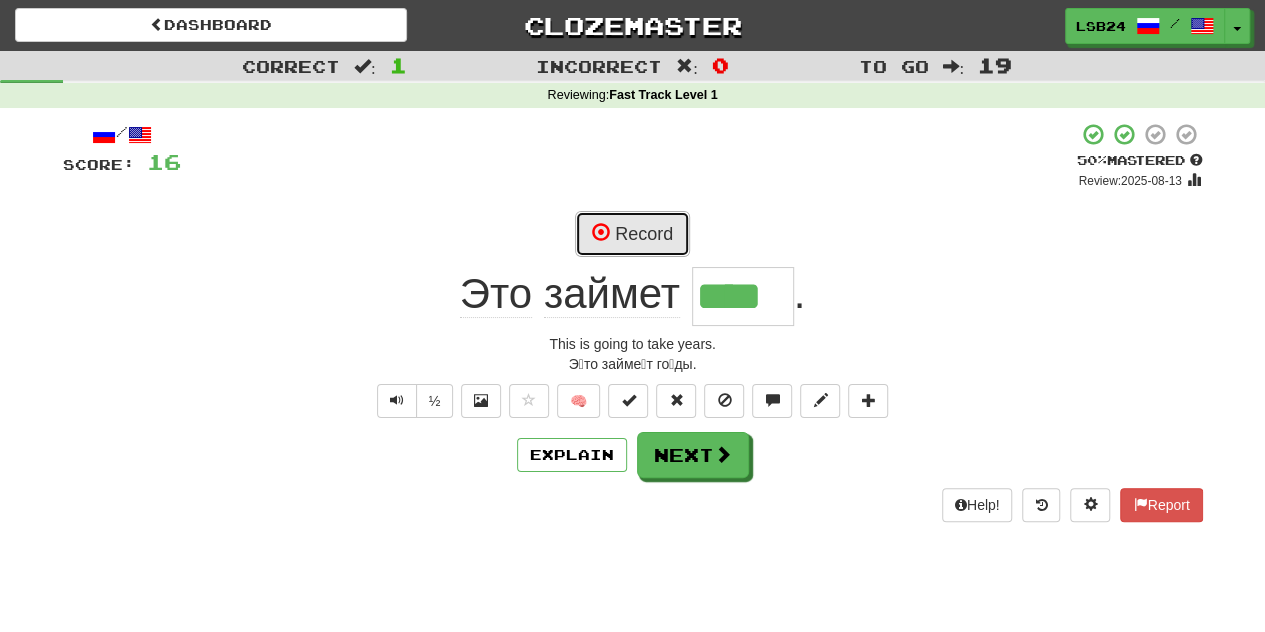 click on "Record" at bounding box center (632, 234) 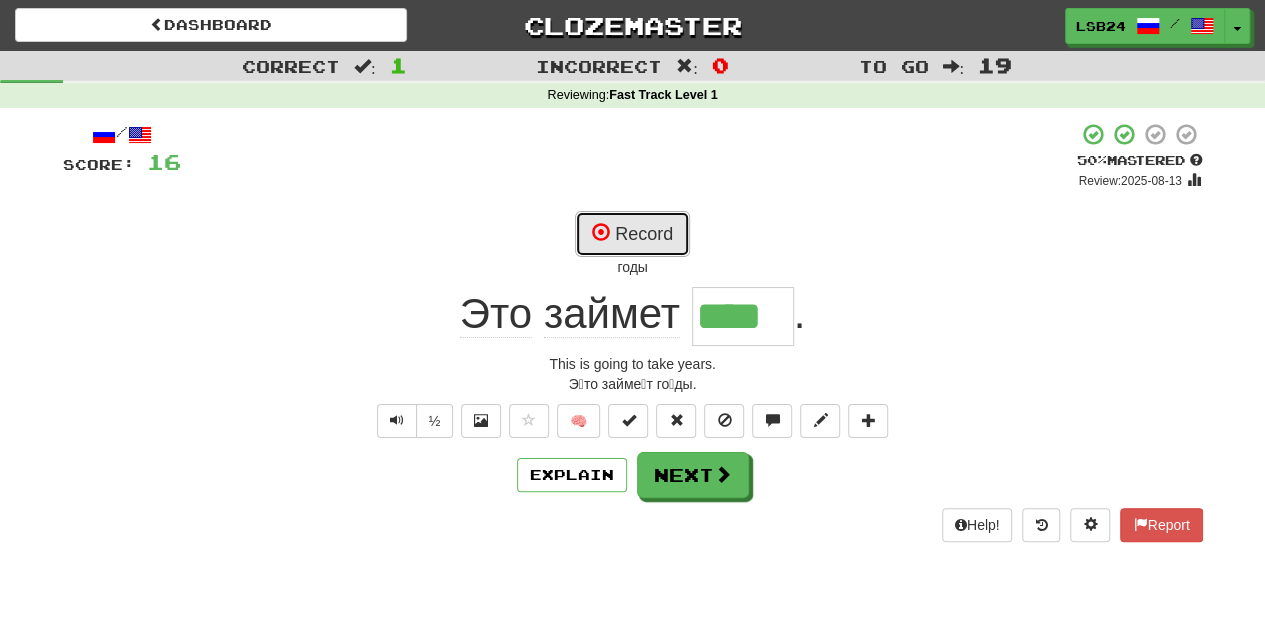 click at bounding box center (601, 232) 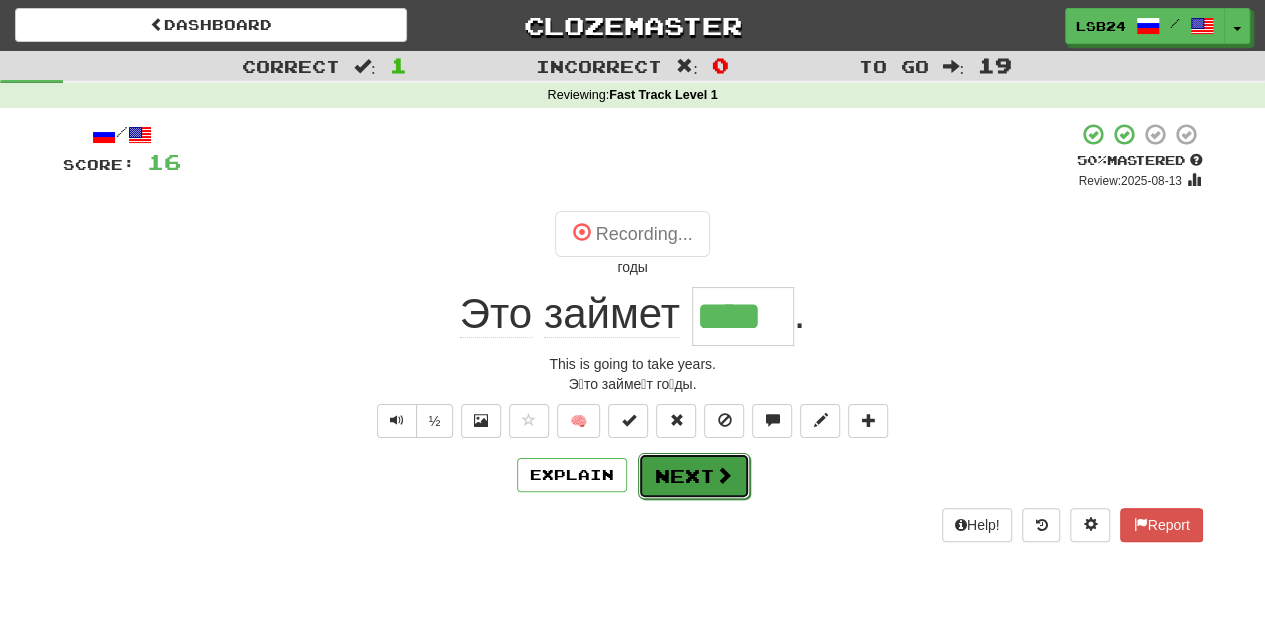 click on "Next" at bounding box center [694, 476] 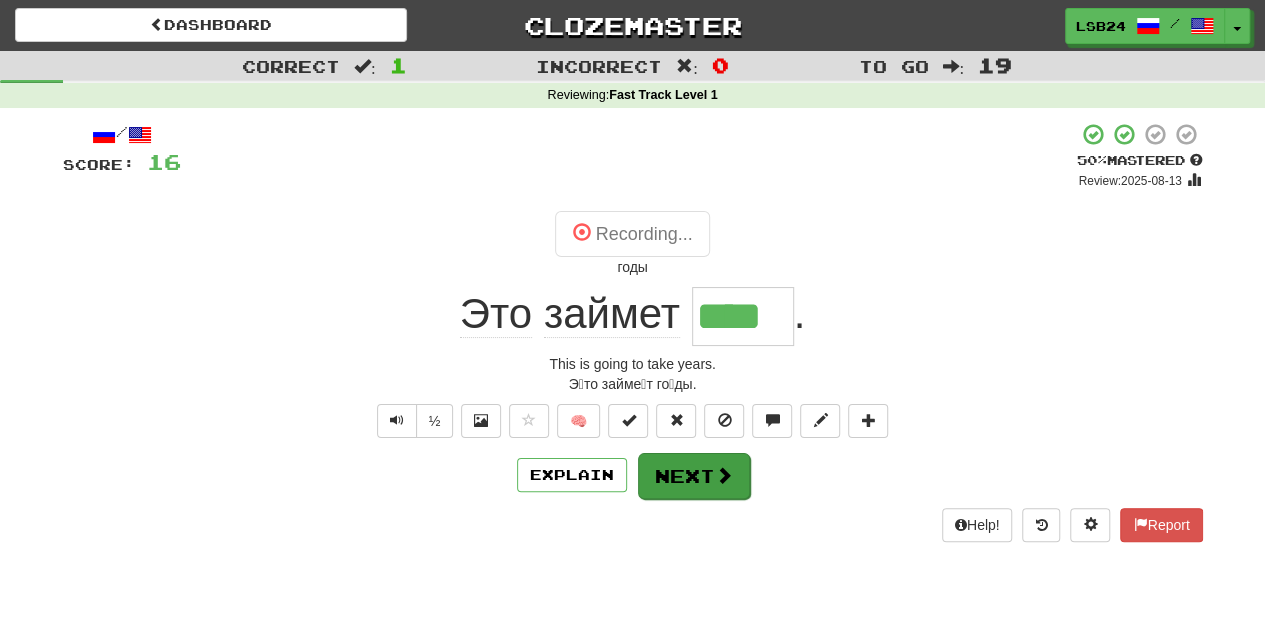 type 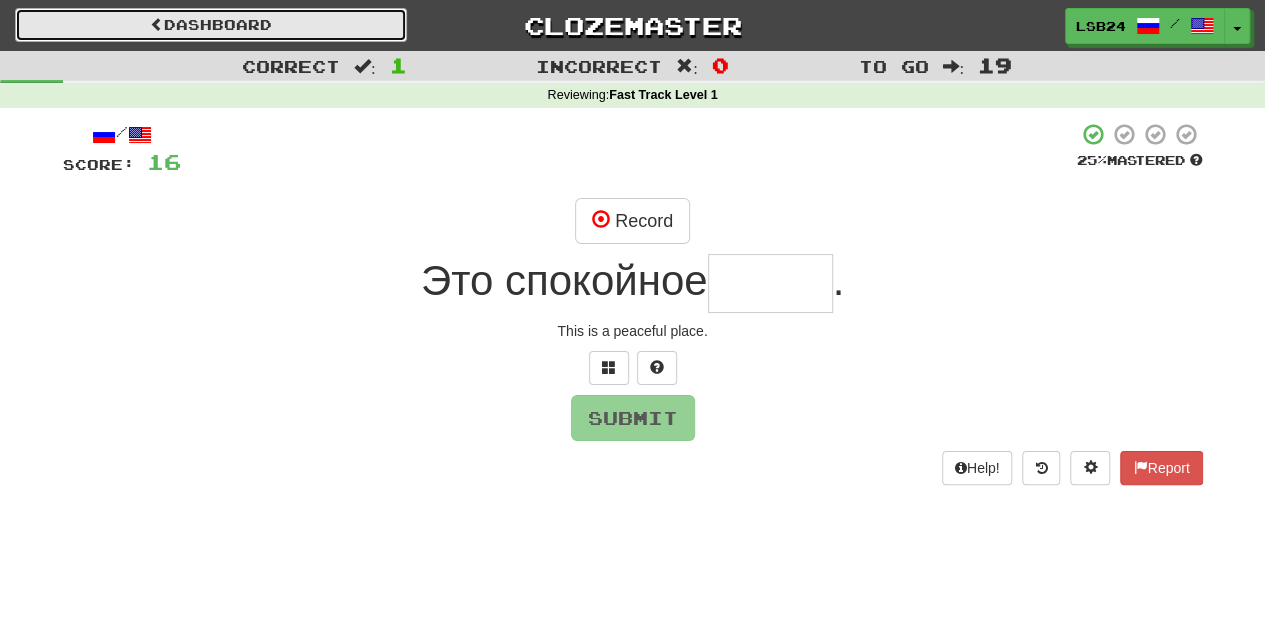 click on "Dashboard" at bounding box center (211, 25) 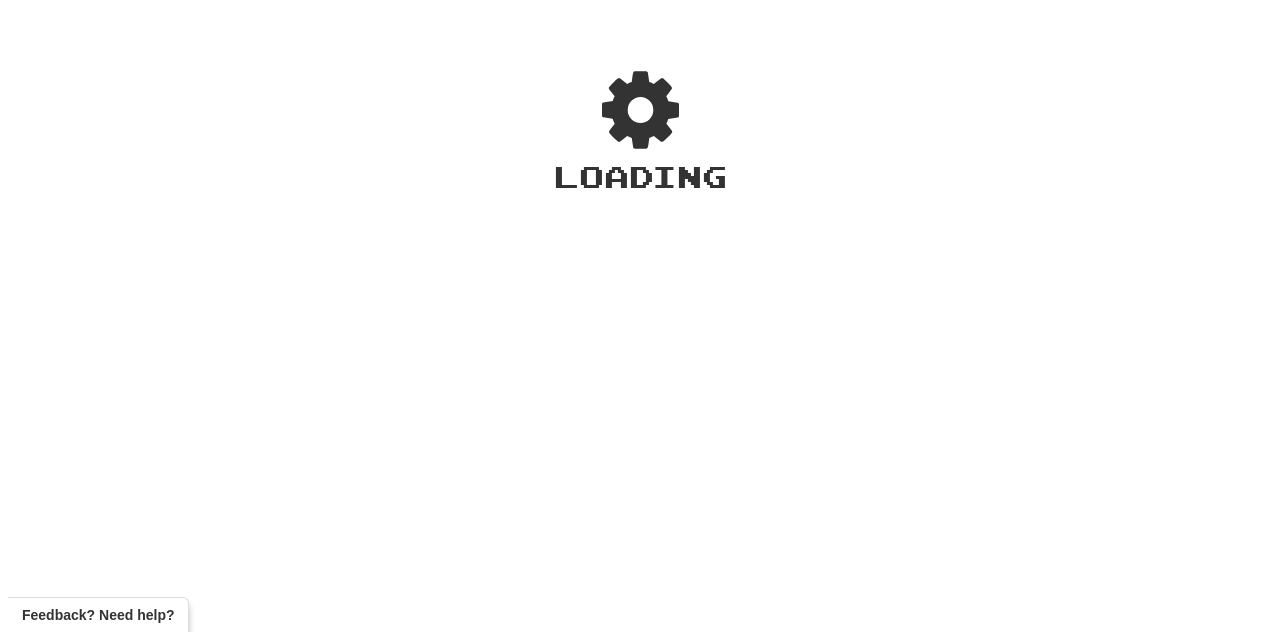 scroll, scrollTop: 0, scrollLeft: 0, axis: both 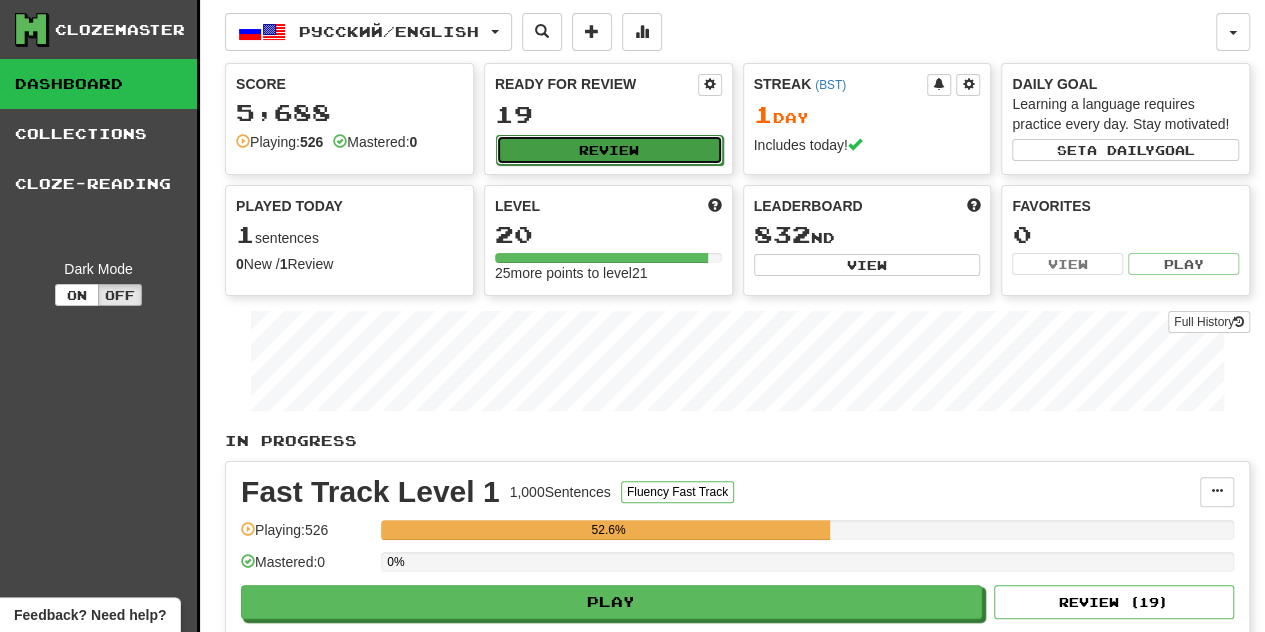 click on "Review" at bounding box center (609, 150) 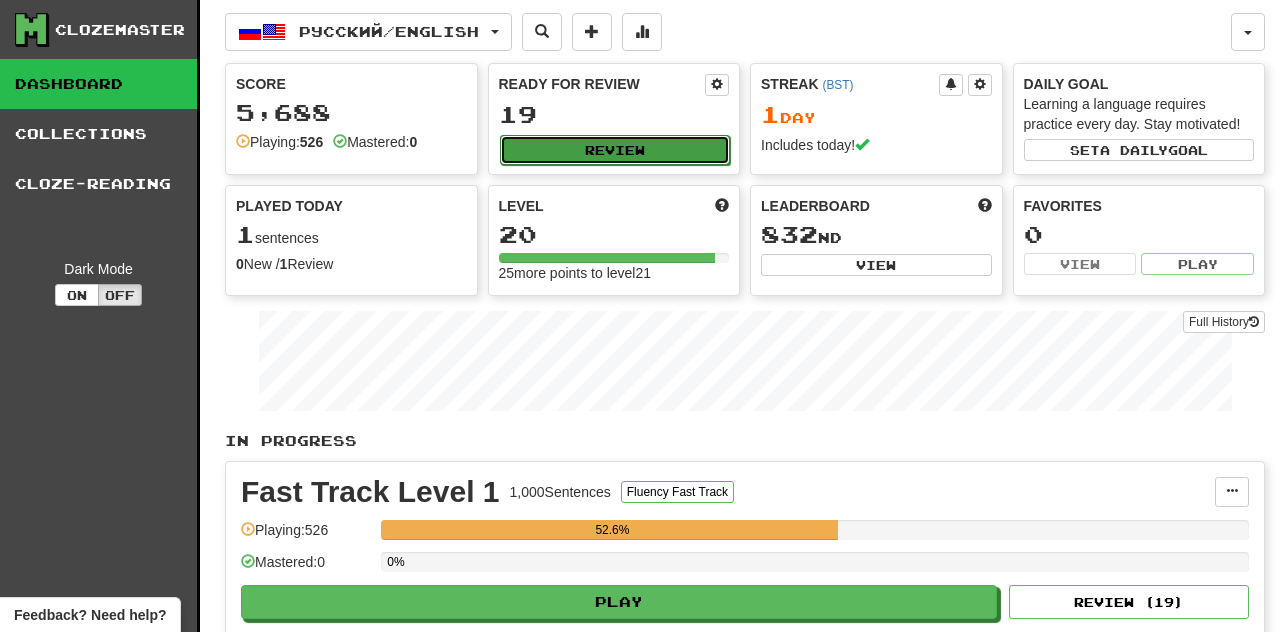select on "***" 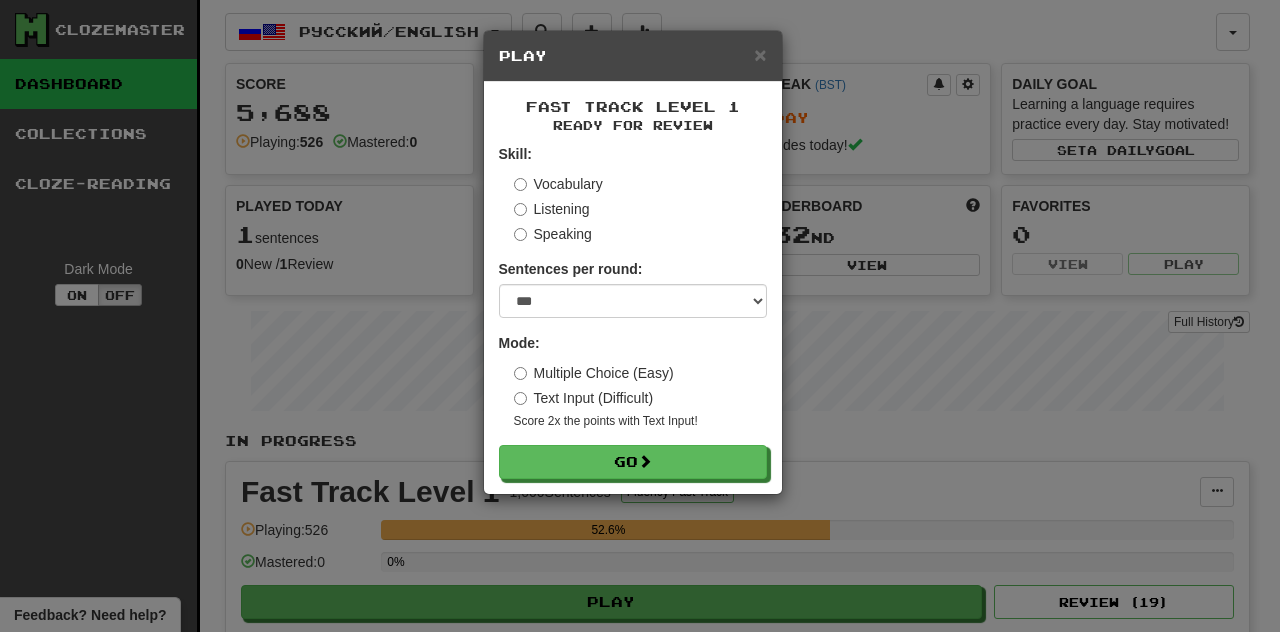 click on "Vocabulary" at bounding box center (558, 184) 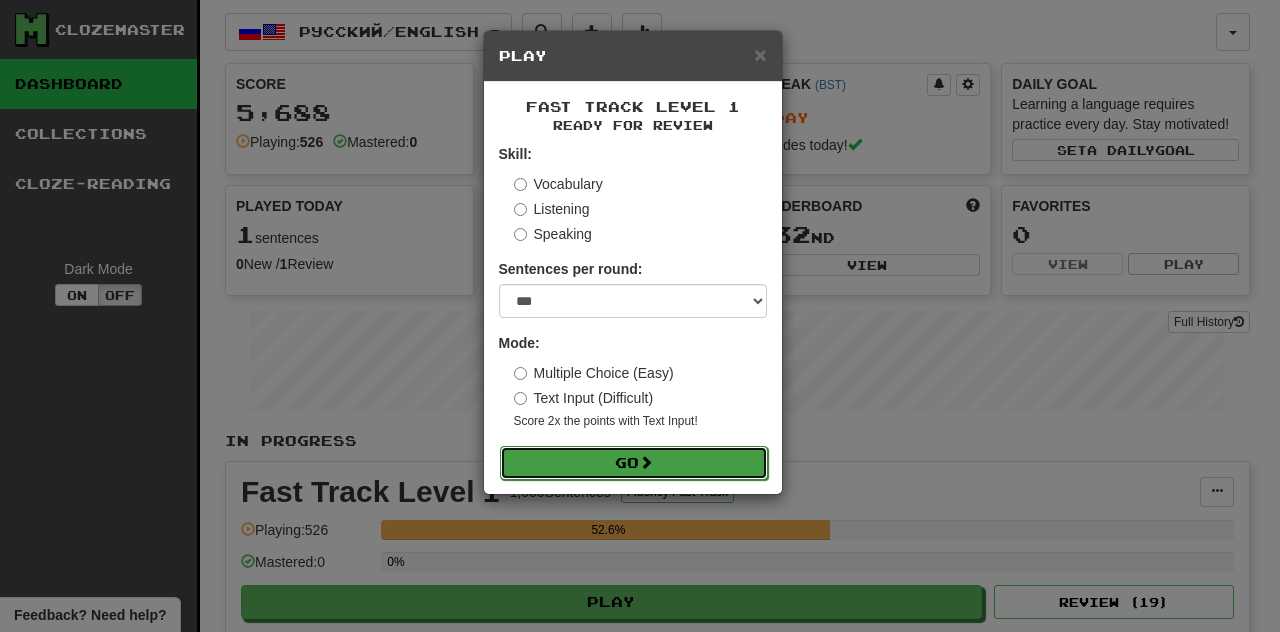 click on "Go" at bounding box center (634, 463) 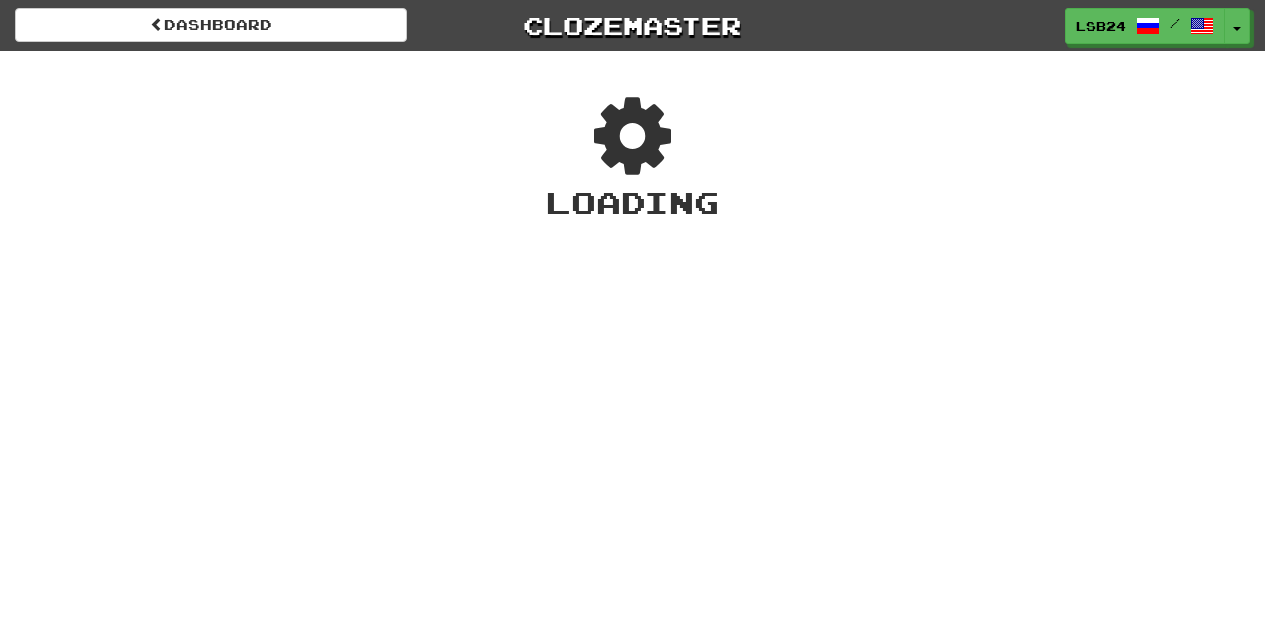 scroll, scrollTop: 0, scrollLeft: 0, axis: both 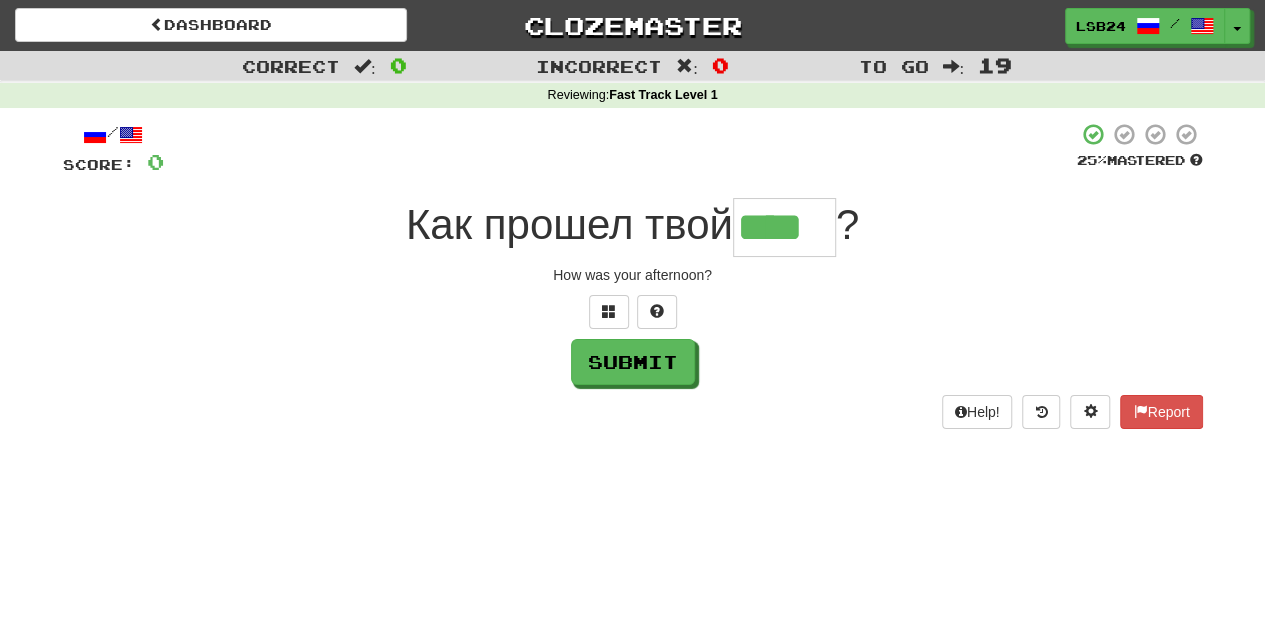 type on "****" 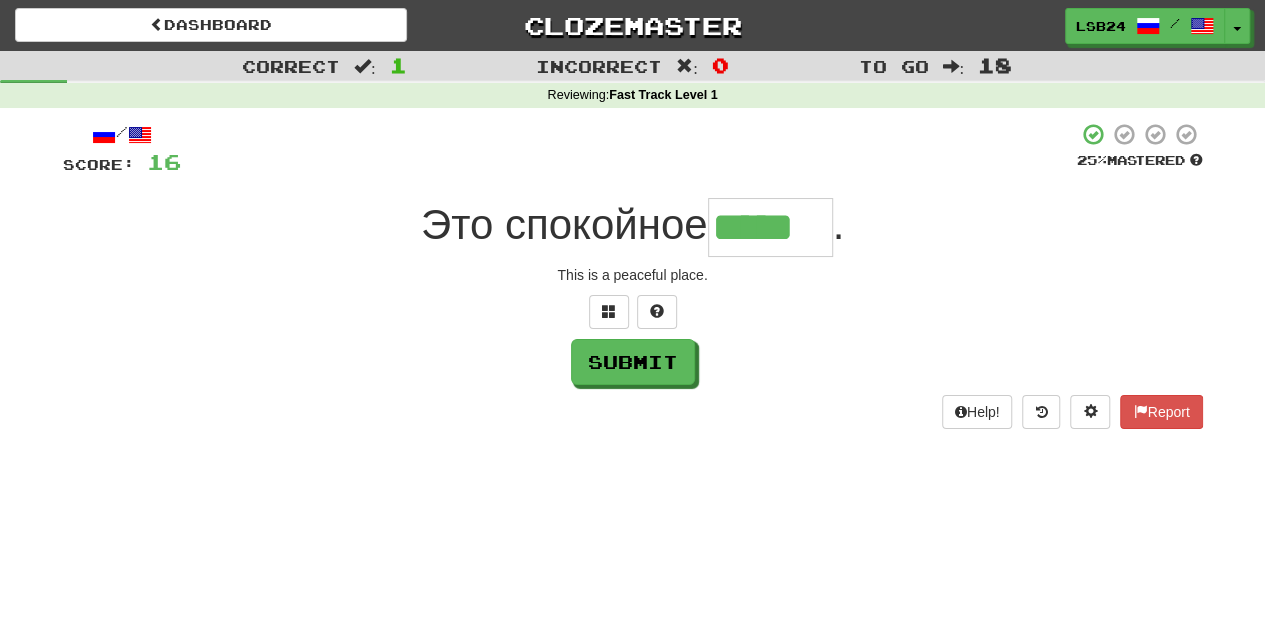 type on "*****" 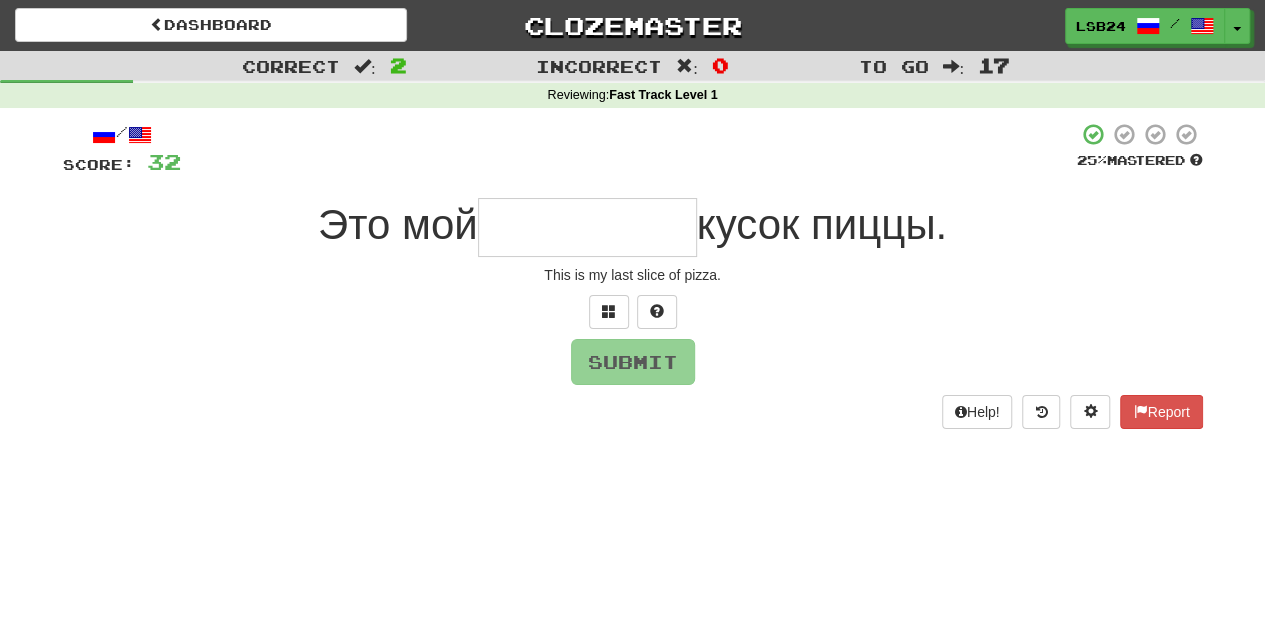 click at bounding box center (587, 227) 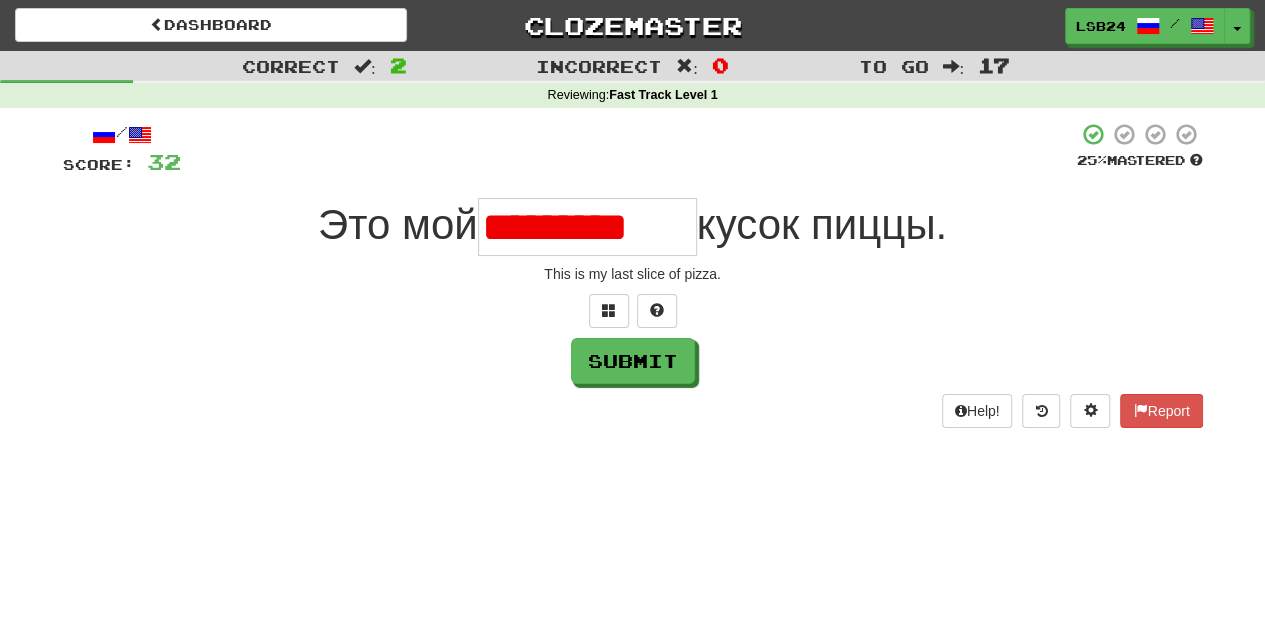 scroll, scrollTop: 0, scrollLeft: 0, axis: both 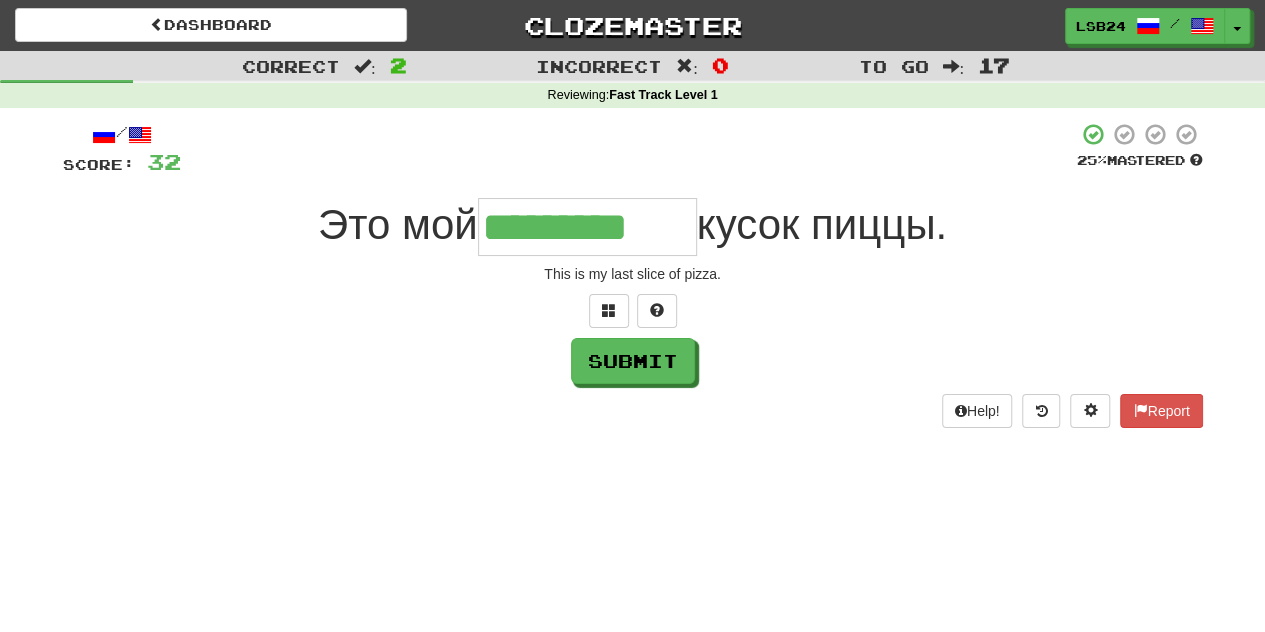 type on "*********" 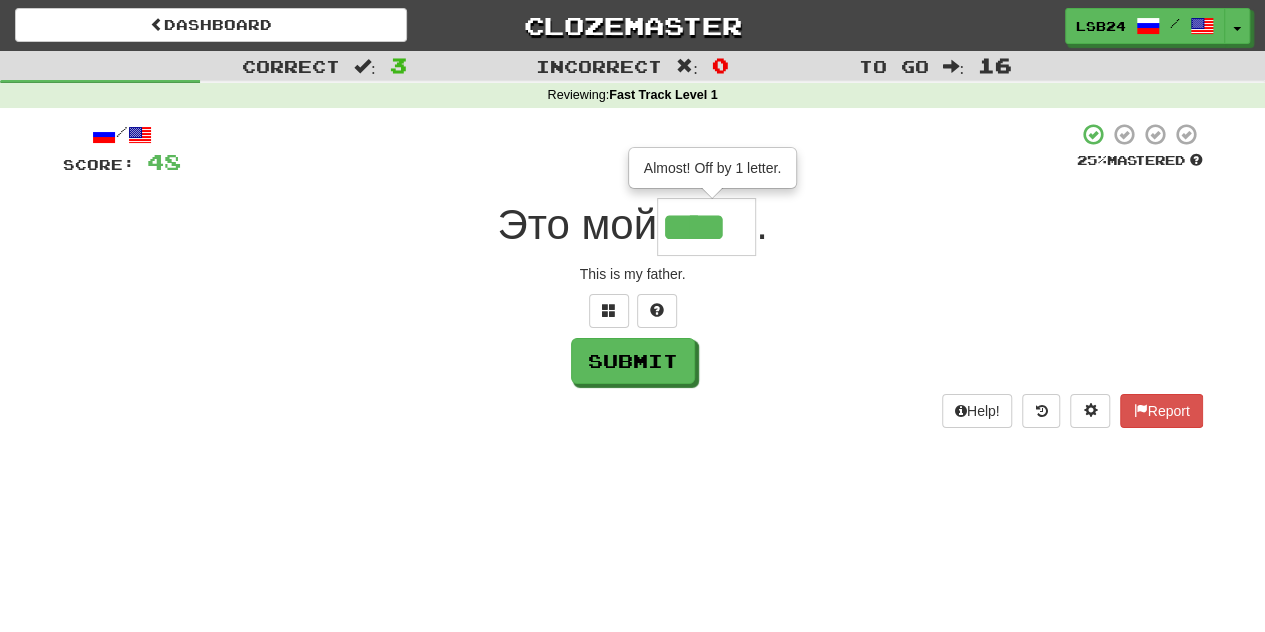 type on "*****" 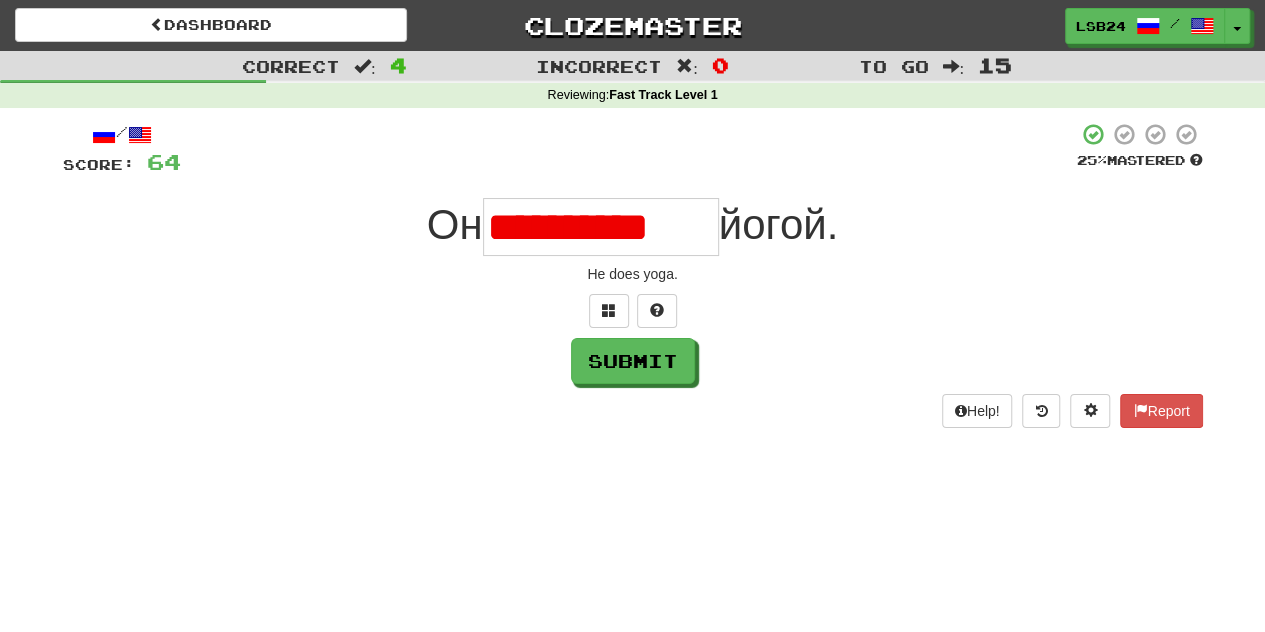 scroll, scrollTop: 0, scrollLeft: 0, axis: both 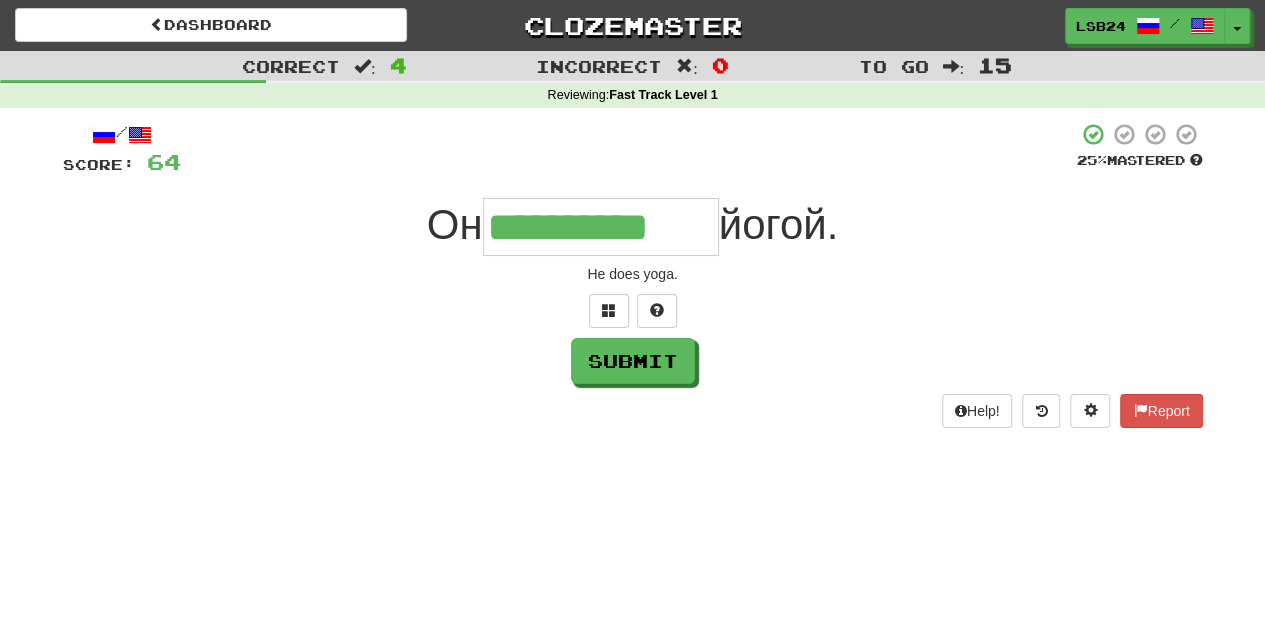 type on "**********" 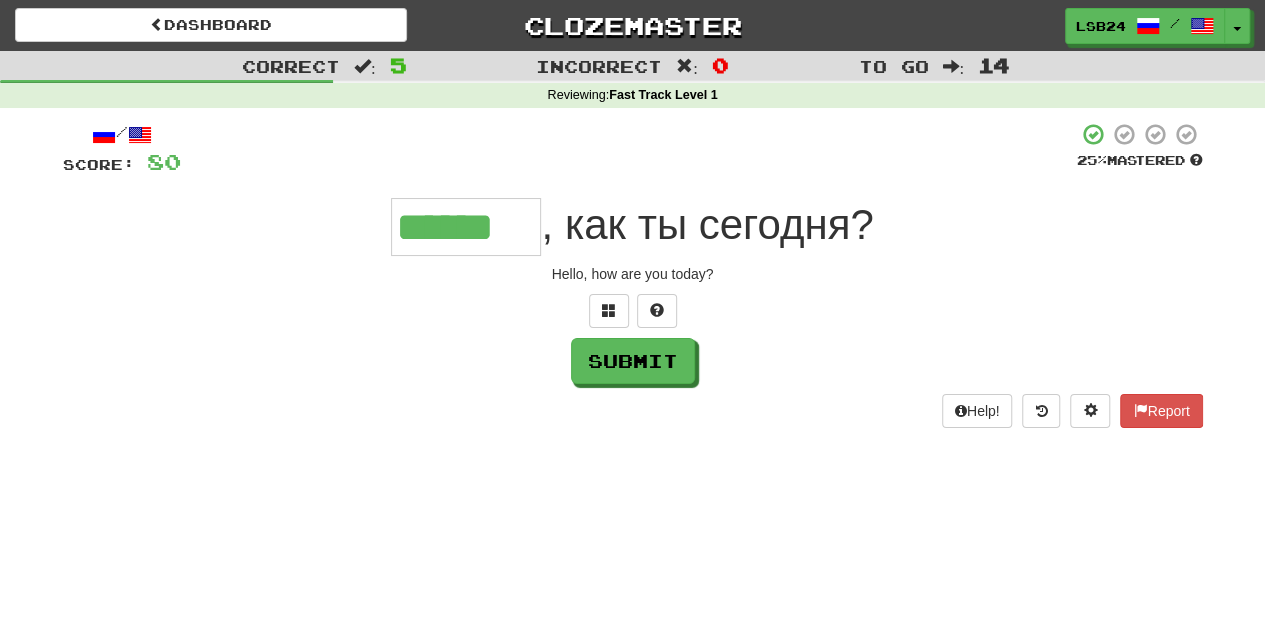 type on "******" 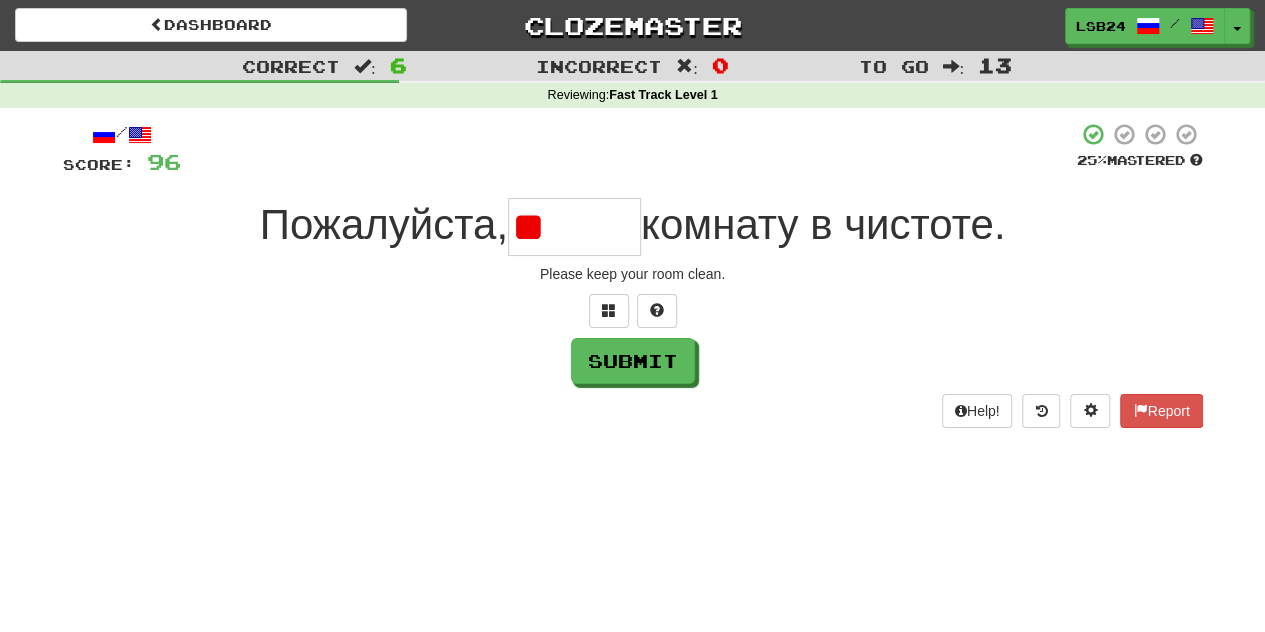 type on "*" 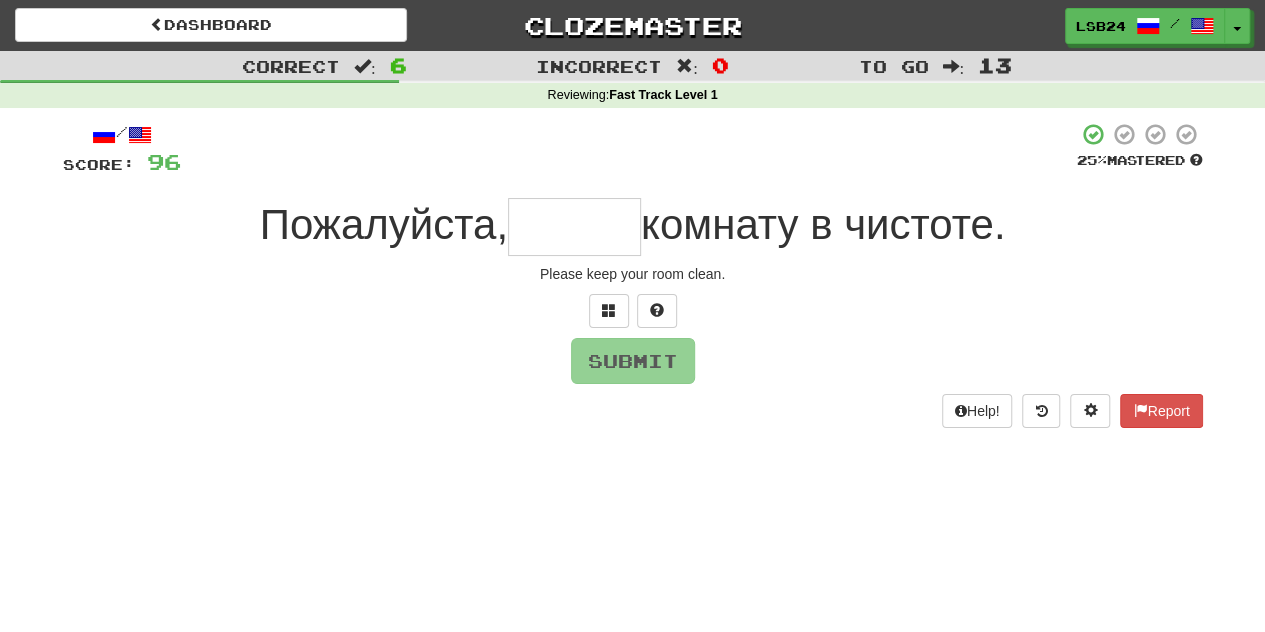 type on "*****" 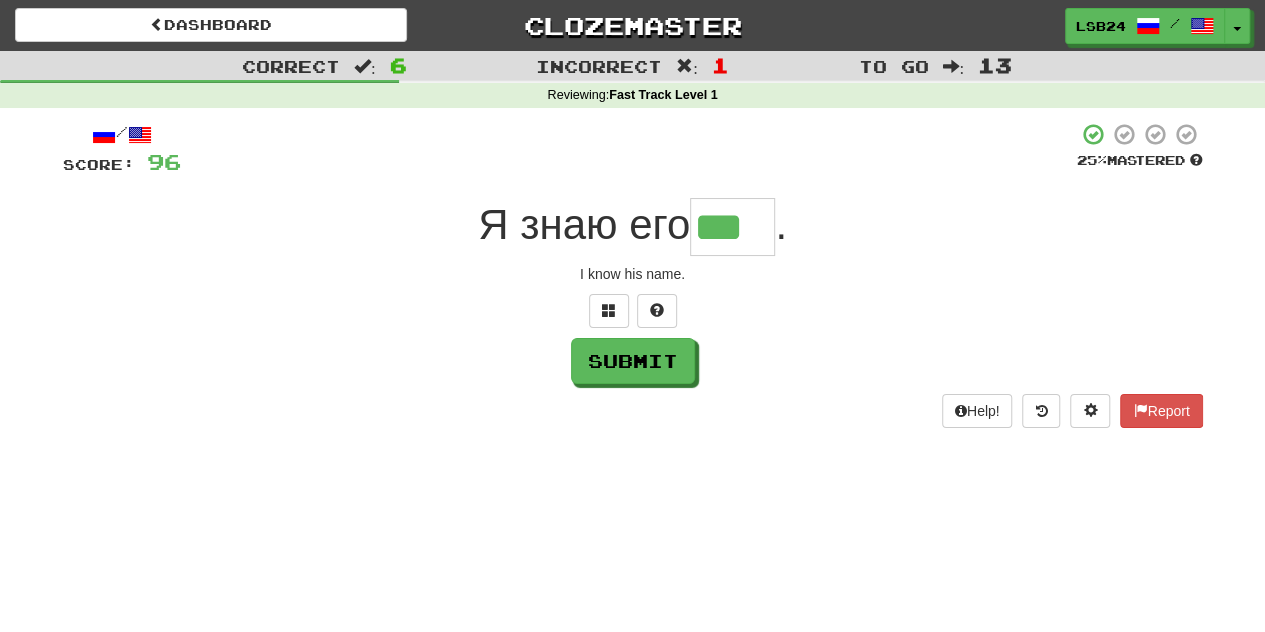 type on "***" 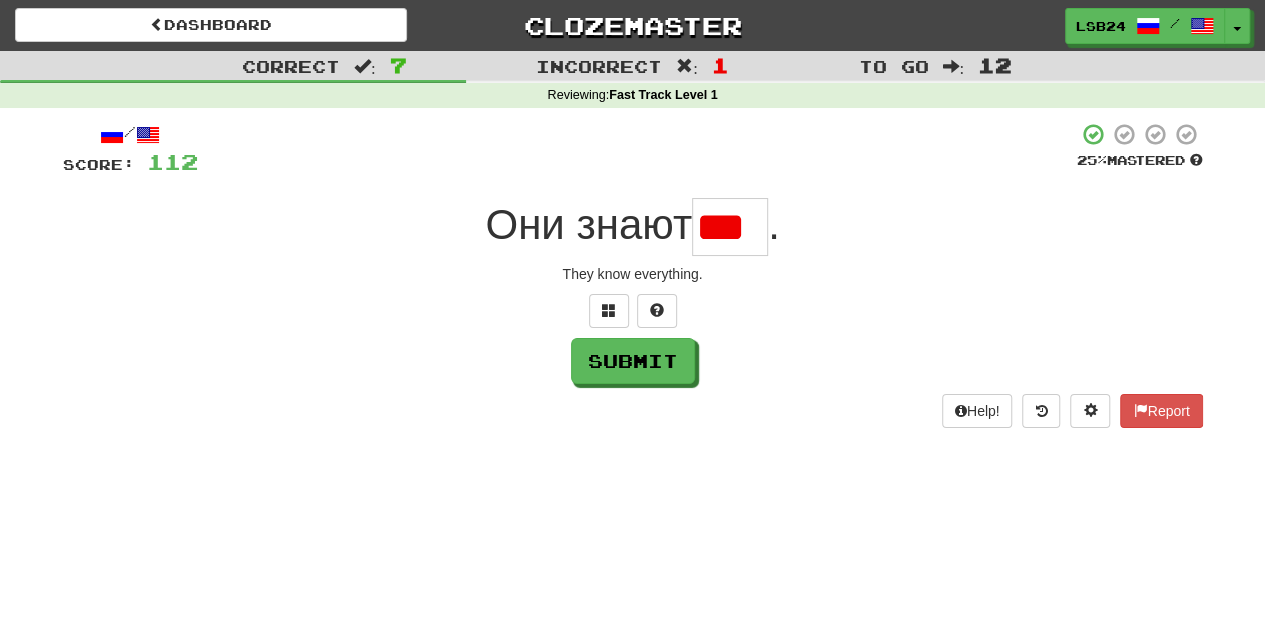 scroll, scrollTop: 0, scrollLeft: 0, axis: both 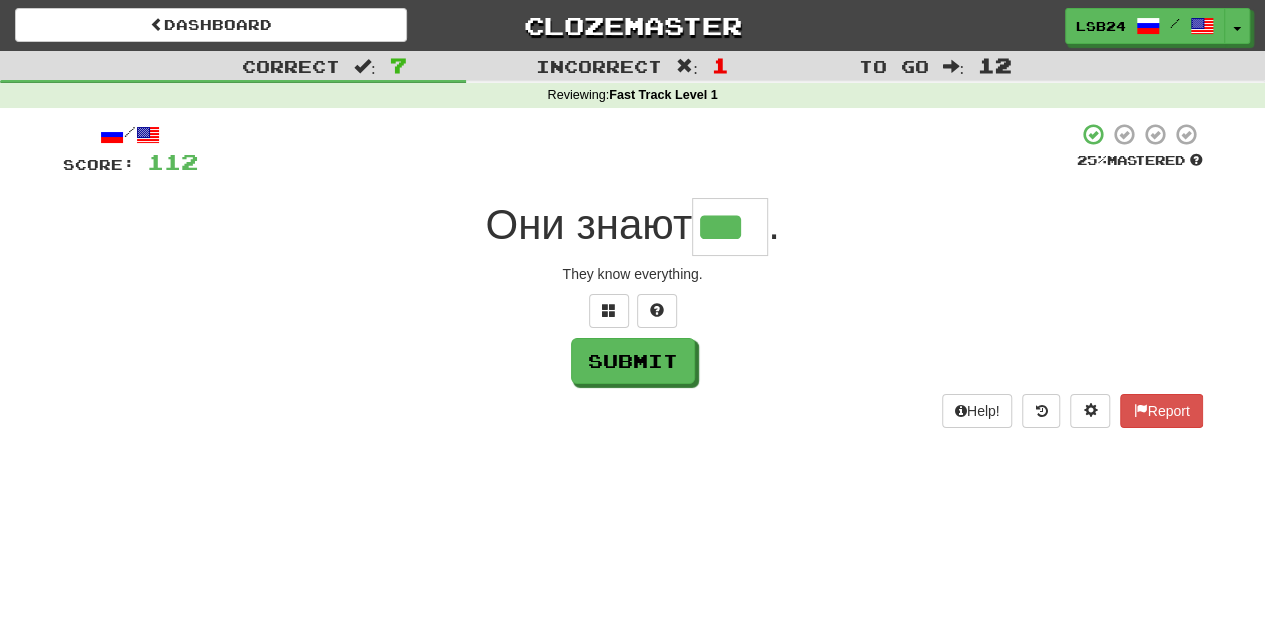 type on "***" 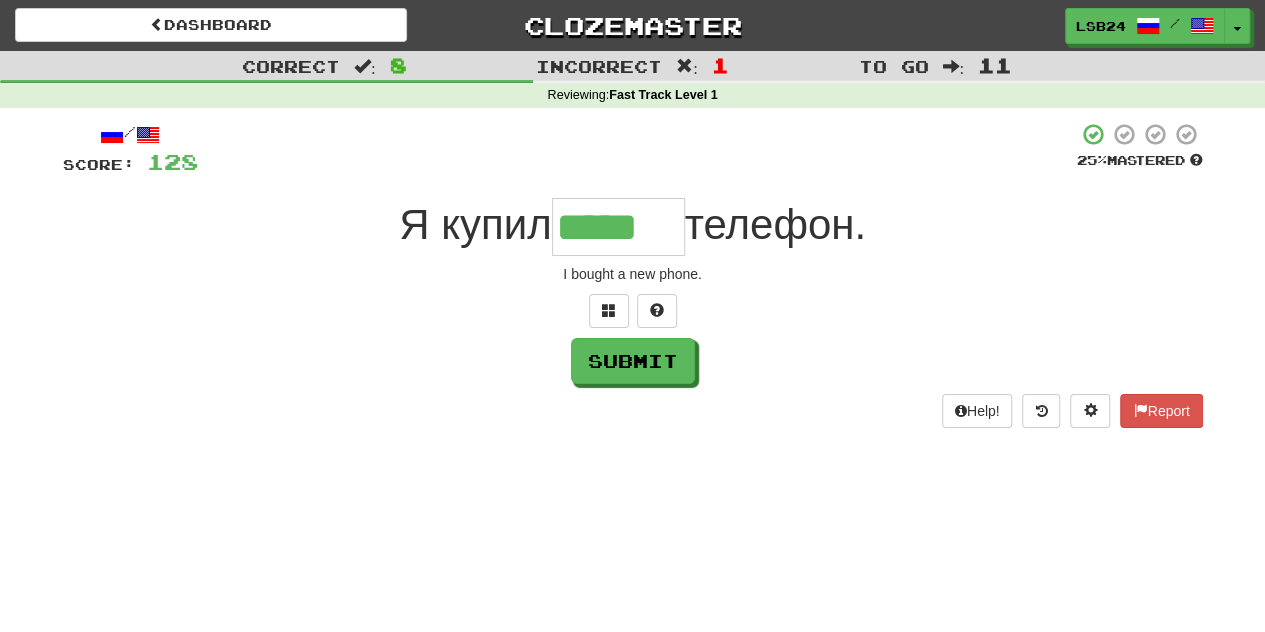 scroll, scrollTop: 0, scrollLeft: 0, axis: both 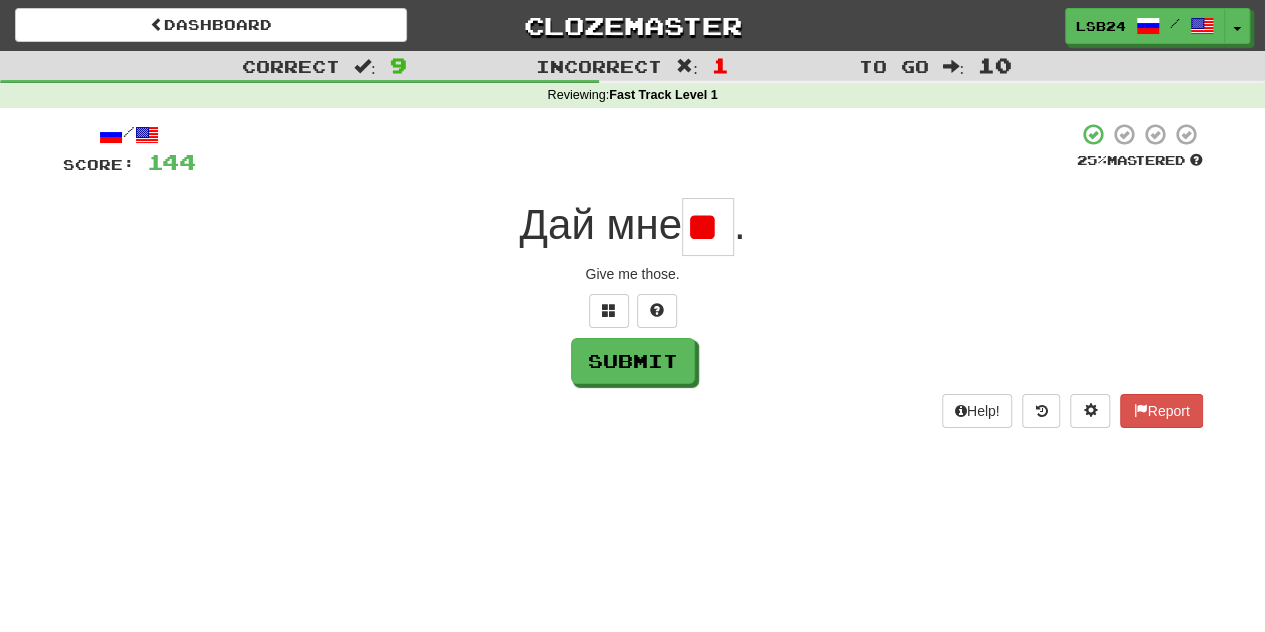 type on "*" 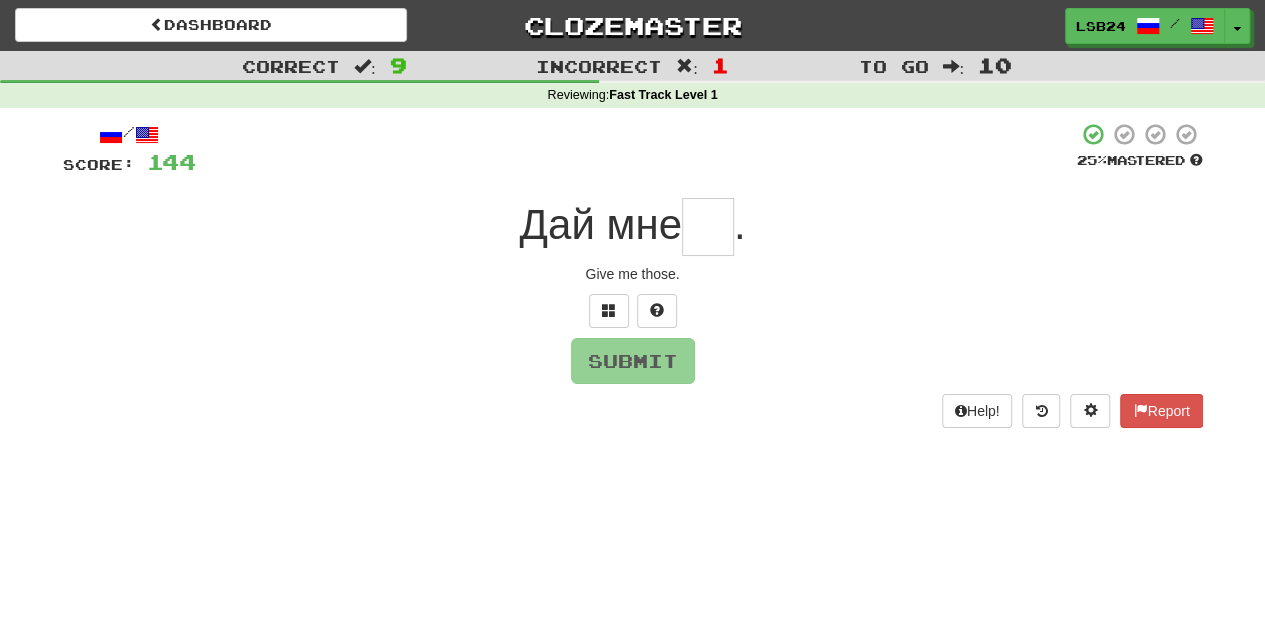 type on "*" 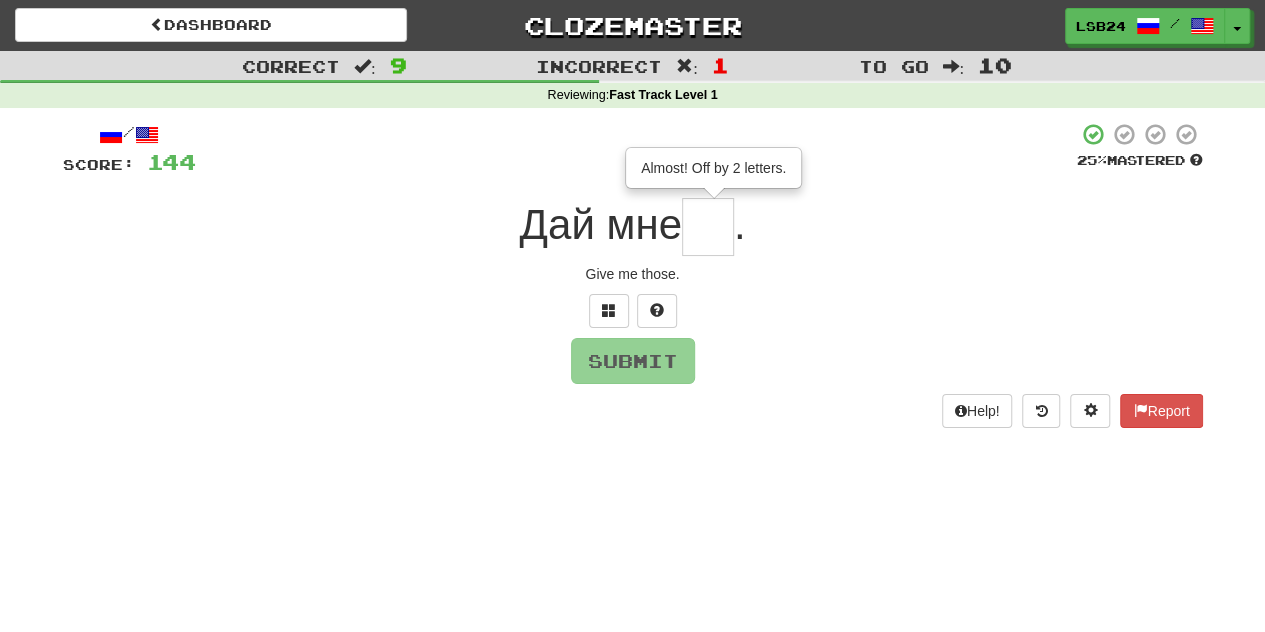 type on "**" 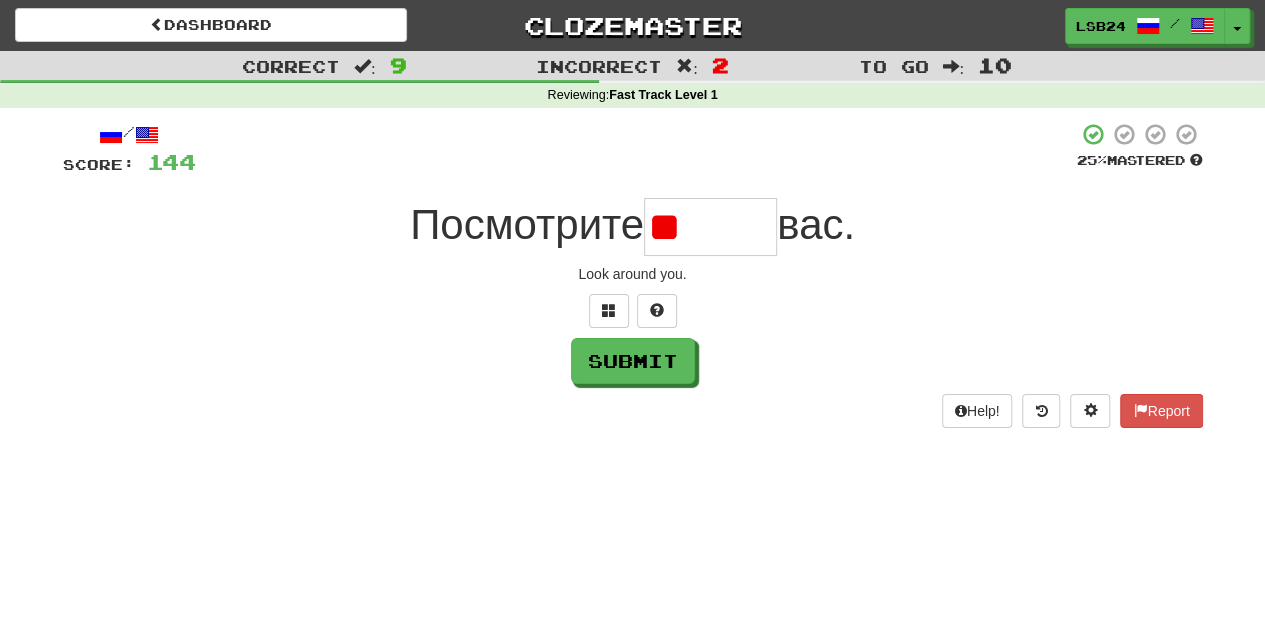 type on "*" 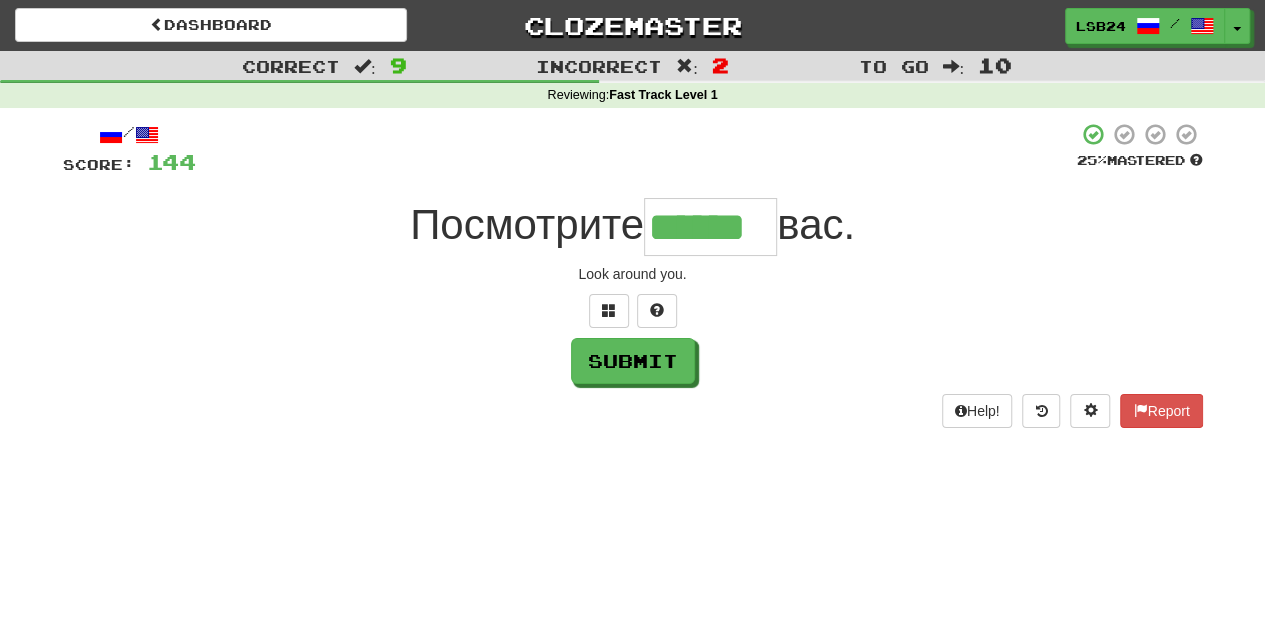 type on "******" 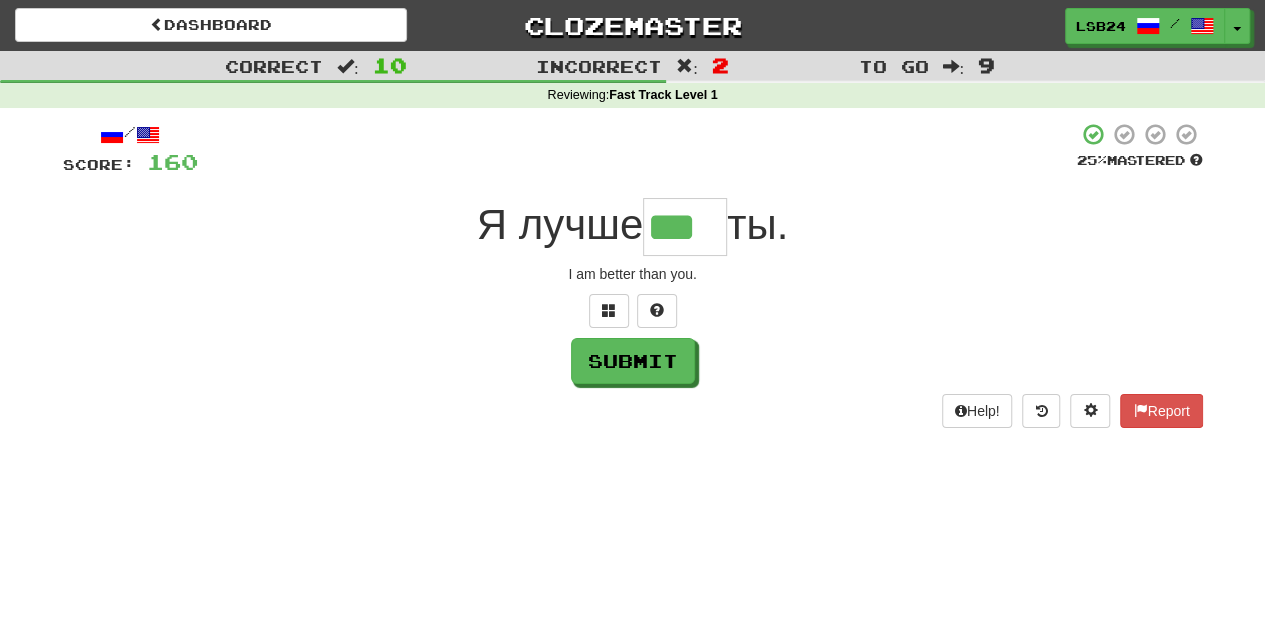 type on "***" 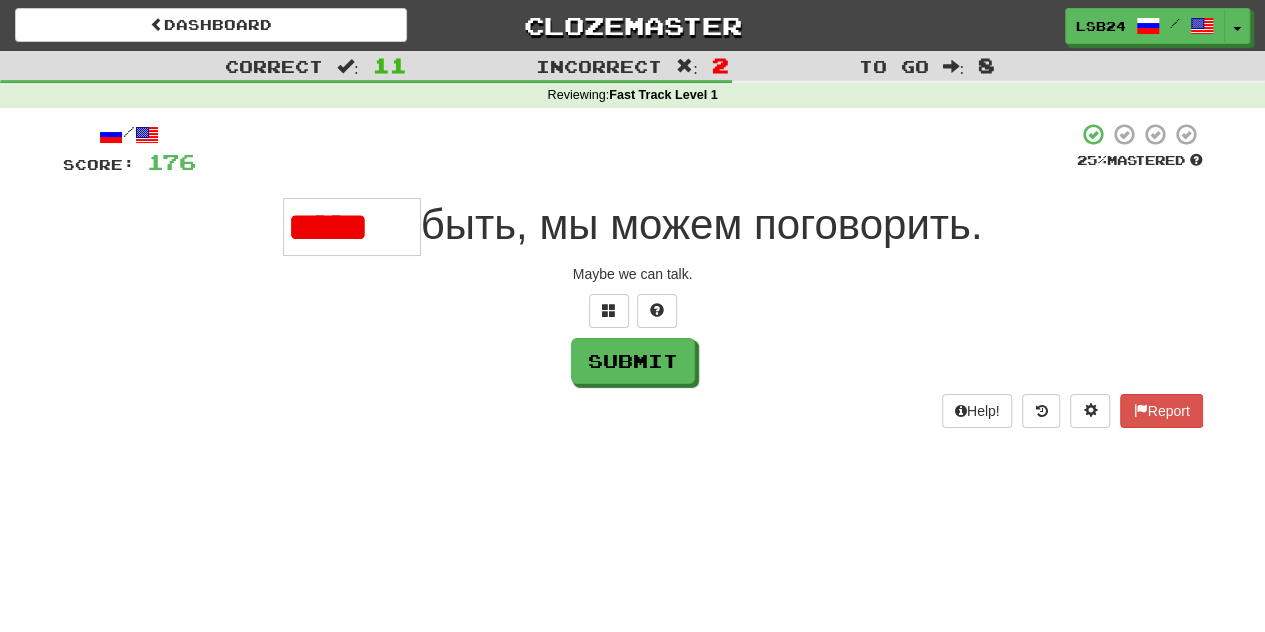 scroll, scrollTop: 0, scrollLeft: 0, axis: both 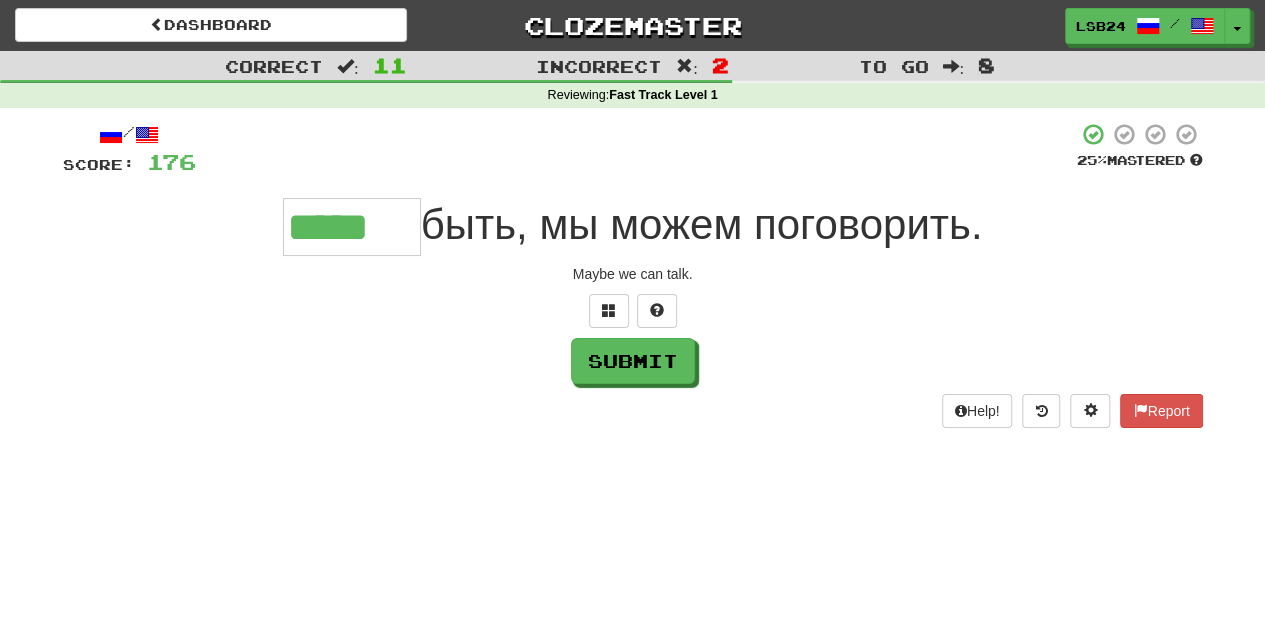type on "*****" 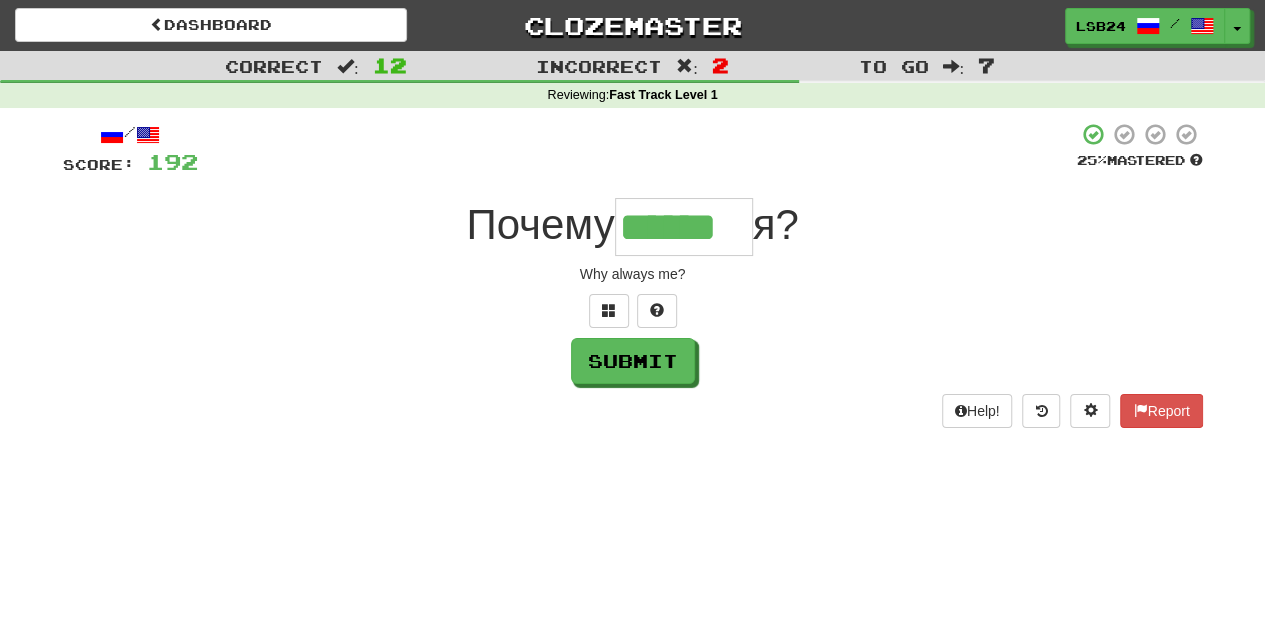type on "******" 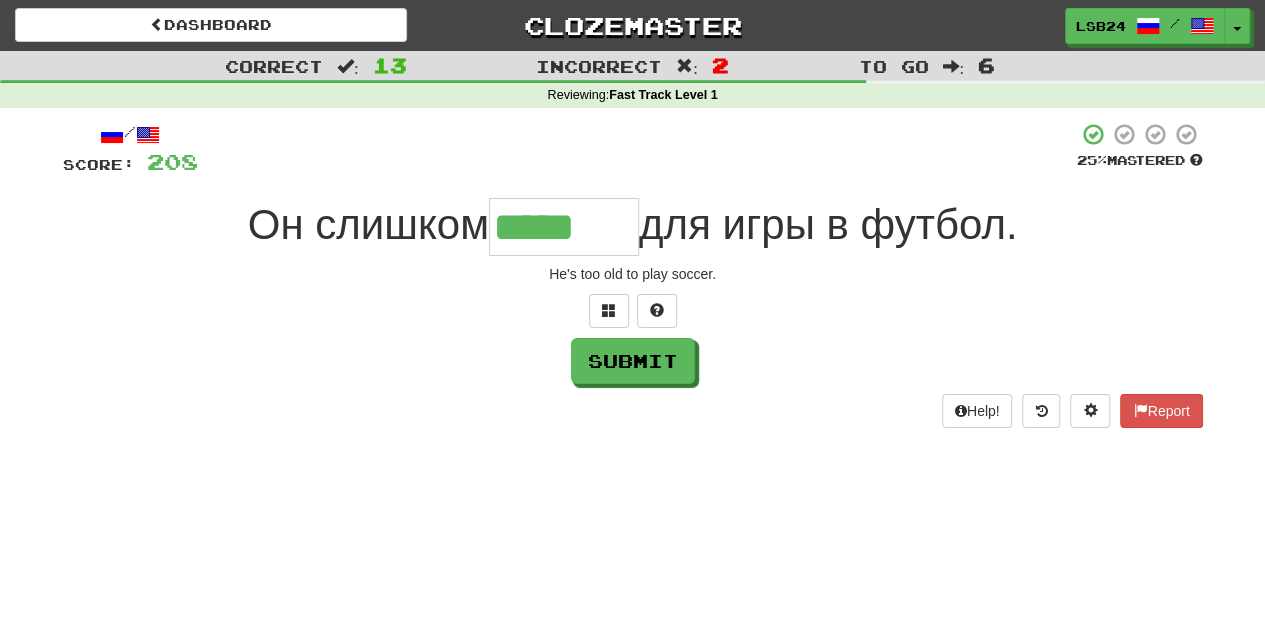 scroll, scrollTop: 0, scrollLeft: 0, axis: both 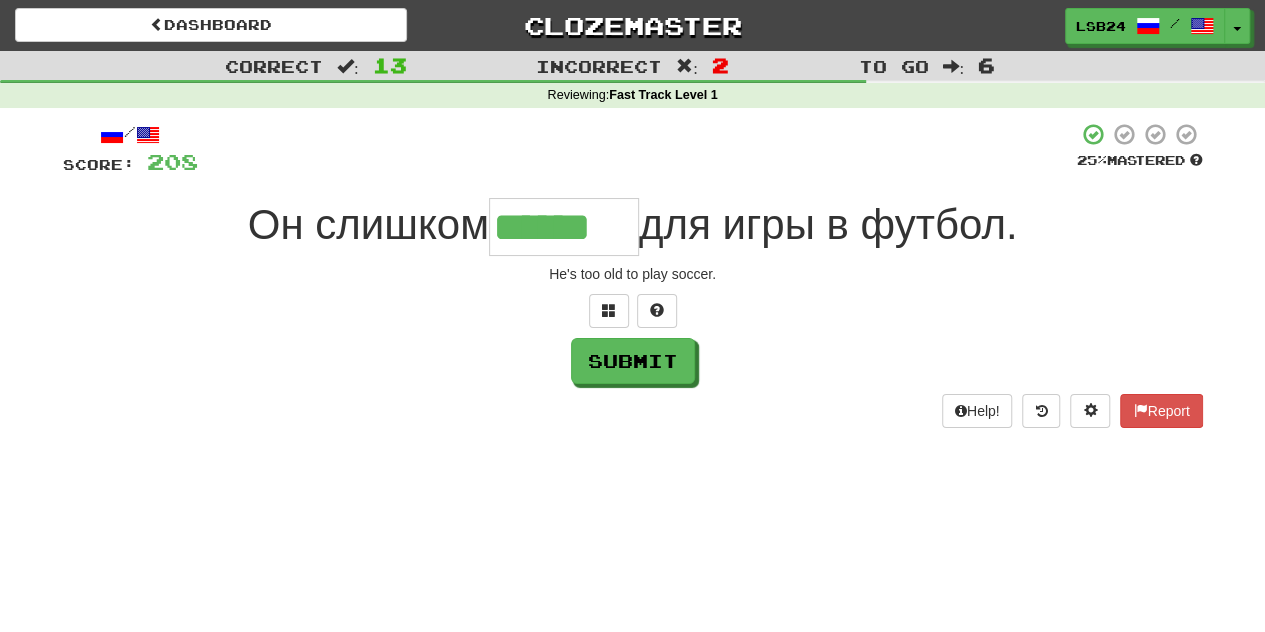 type on "******" 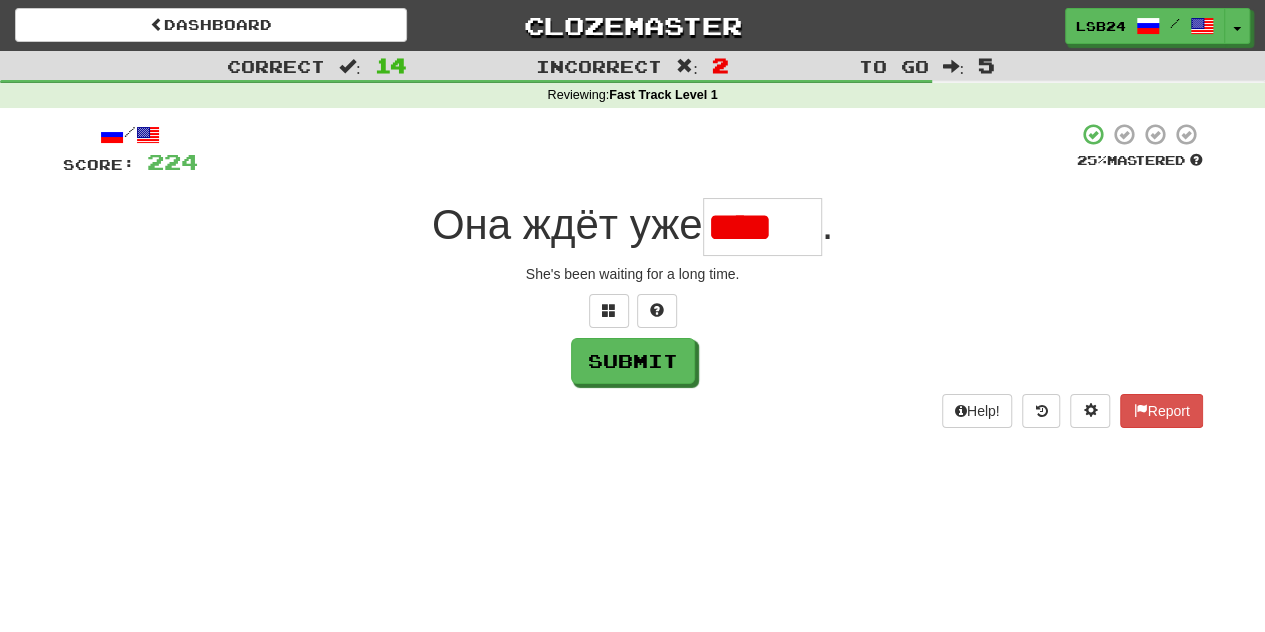 scroll, scrollTop: 0, scrollLeft: 0, axis: both 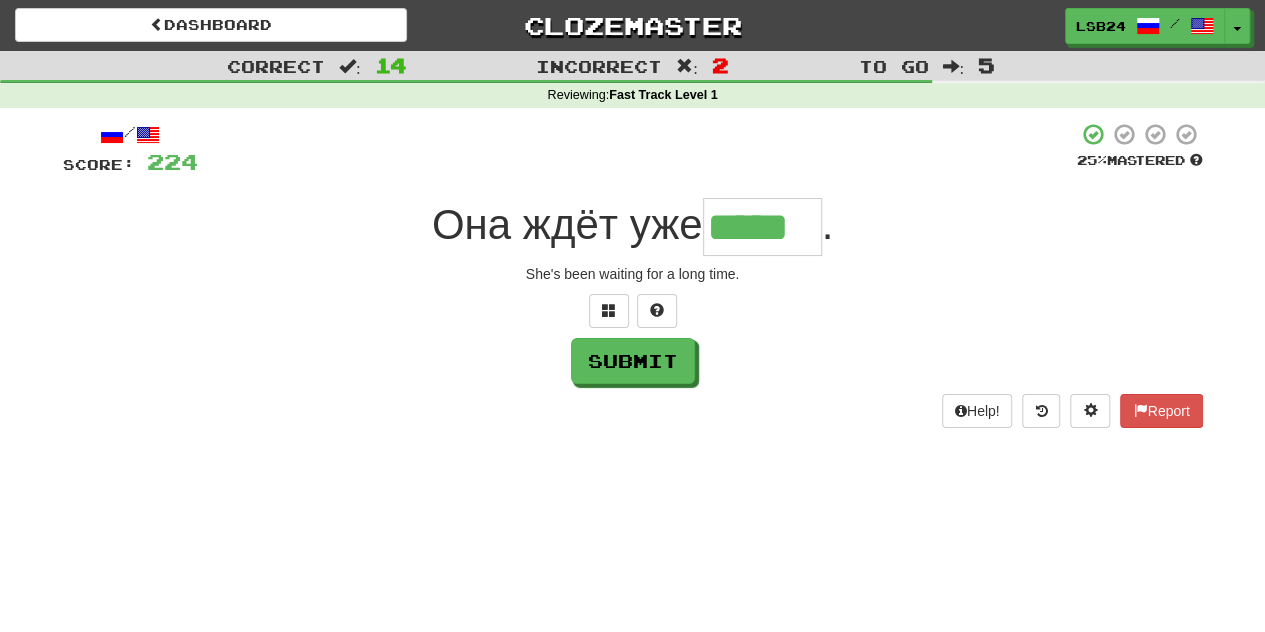 type on "*****" 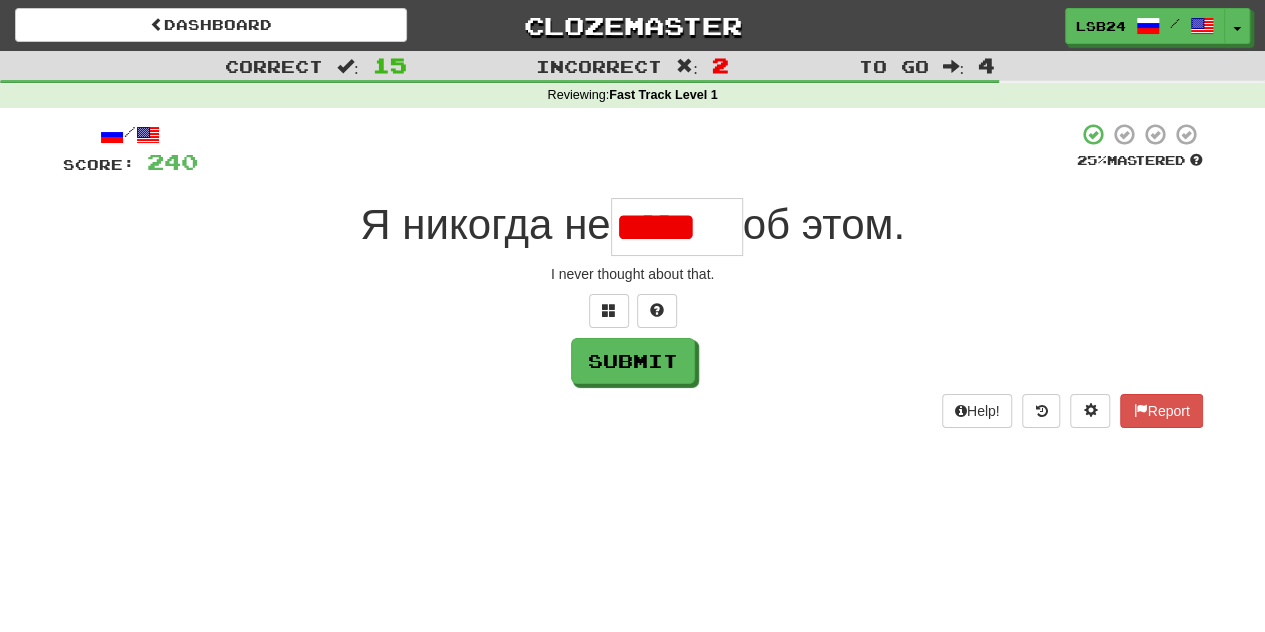 scroll, scrollTop: 0, scrollLeft: 0, axis: both 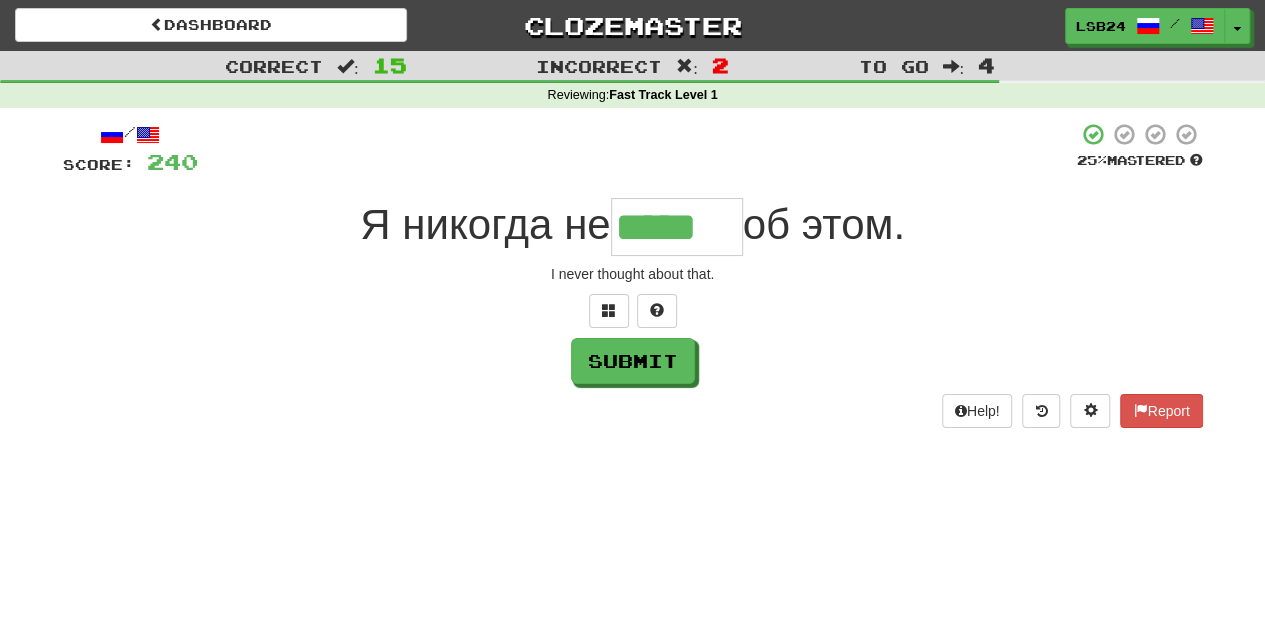 type on "*****" 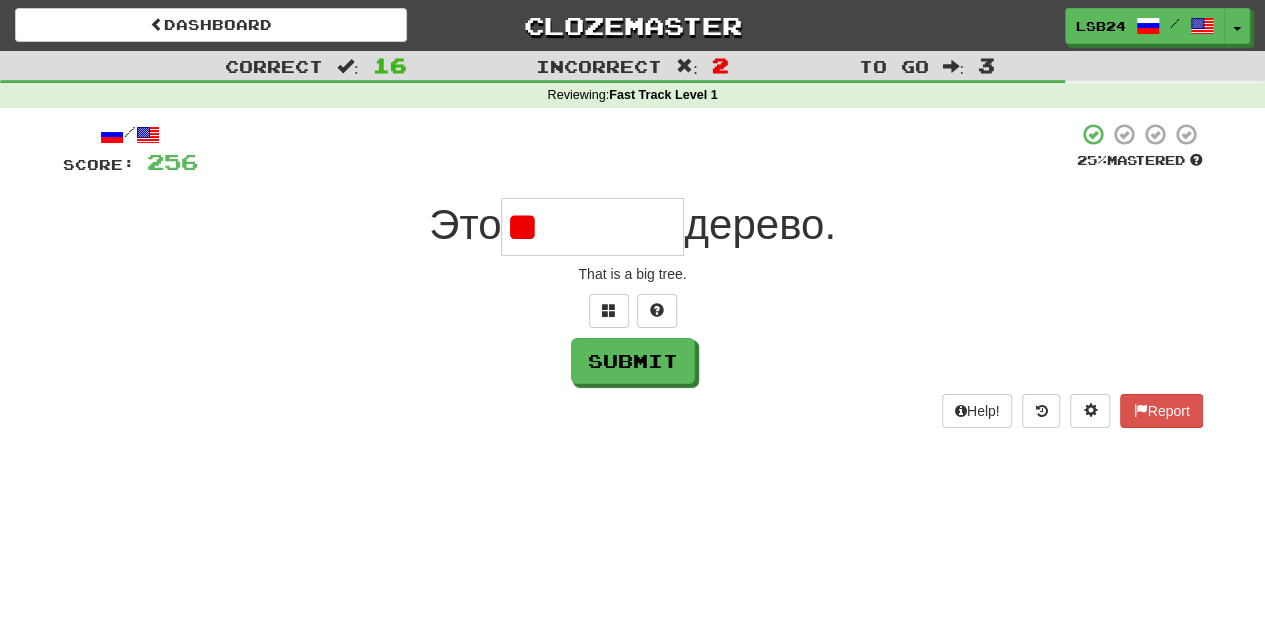 type on "*" 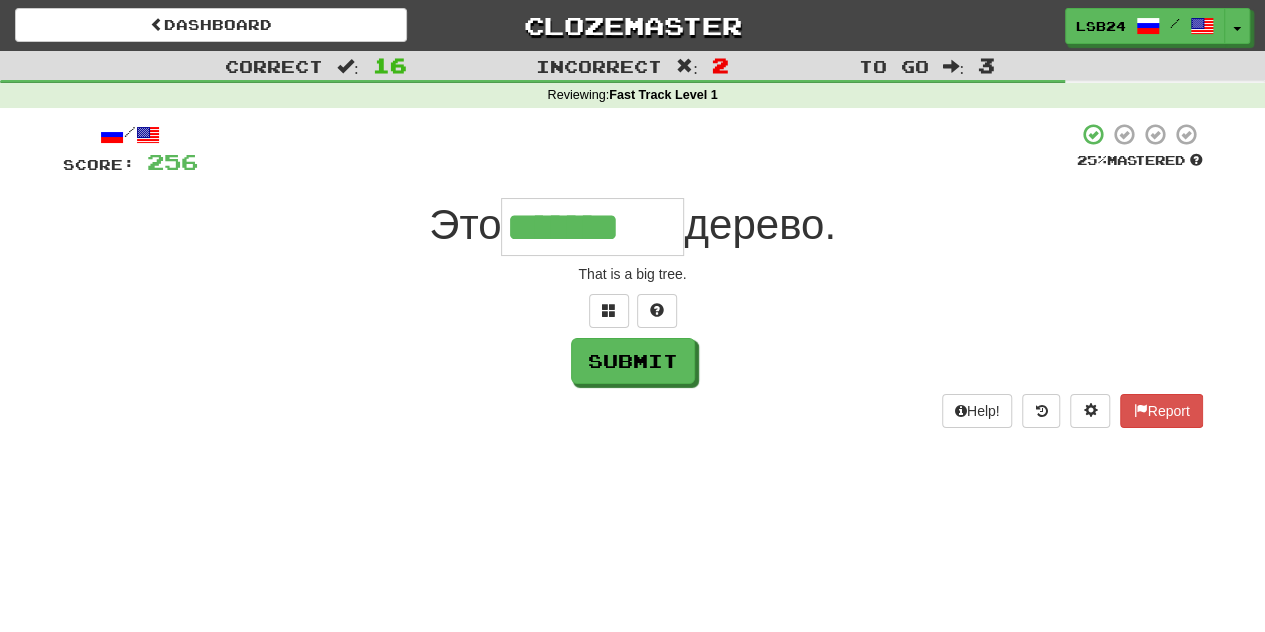 type on "*******" 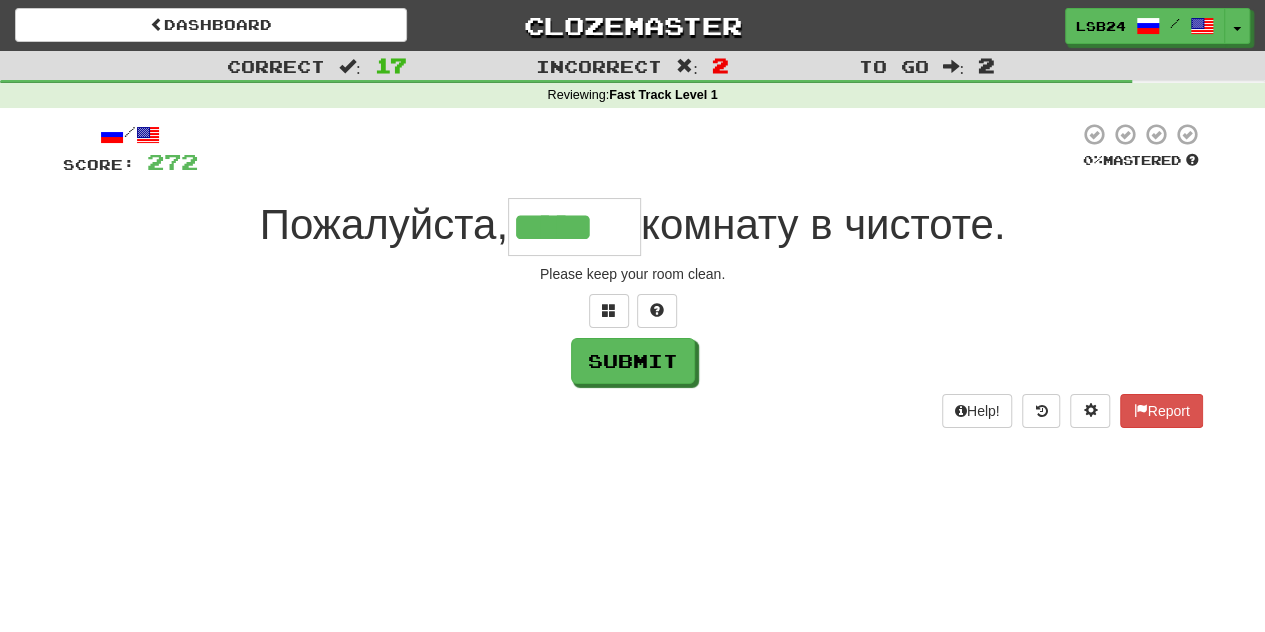 type on "*****" 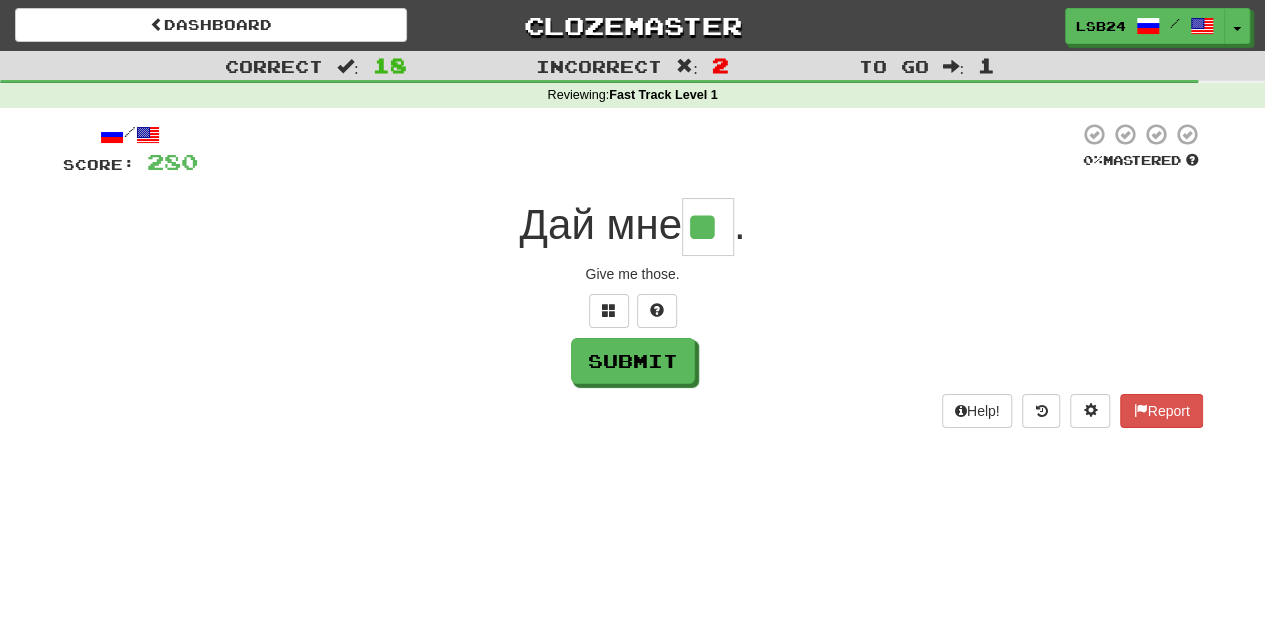 type on "**" 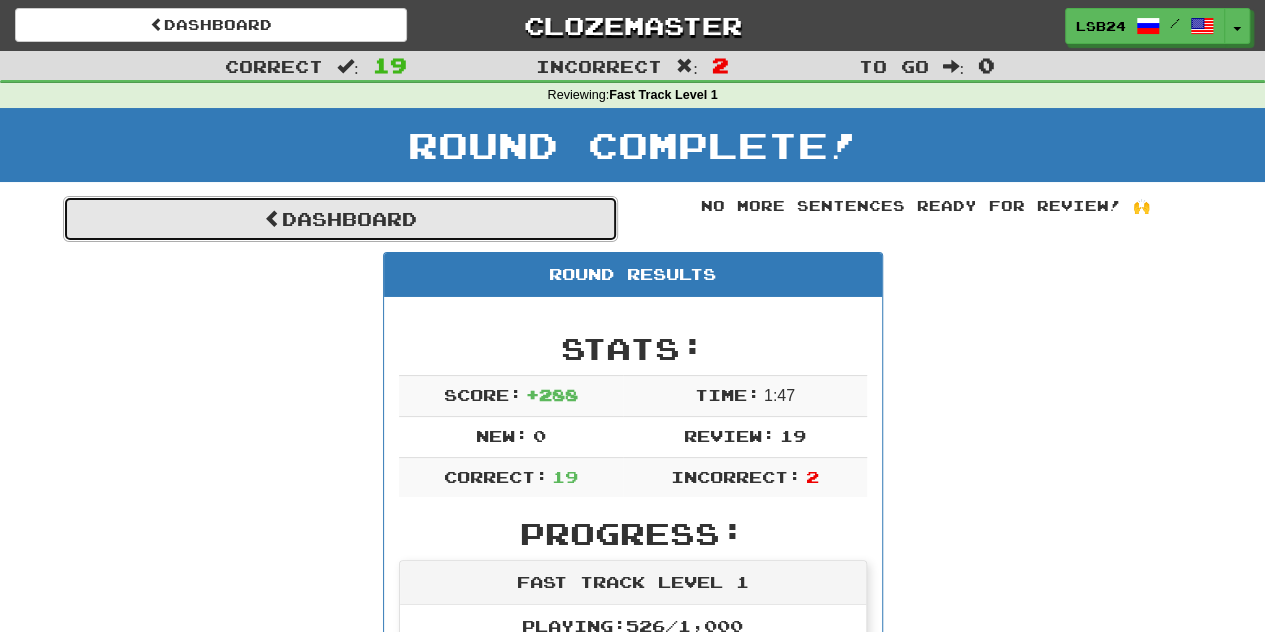 click on "Dashboard" at bounding box center (340, 219) 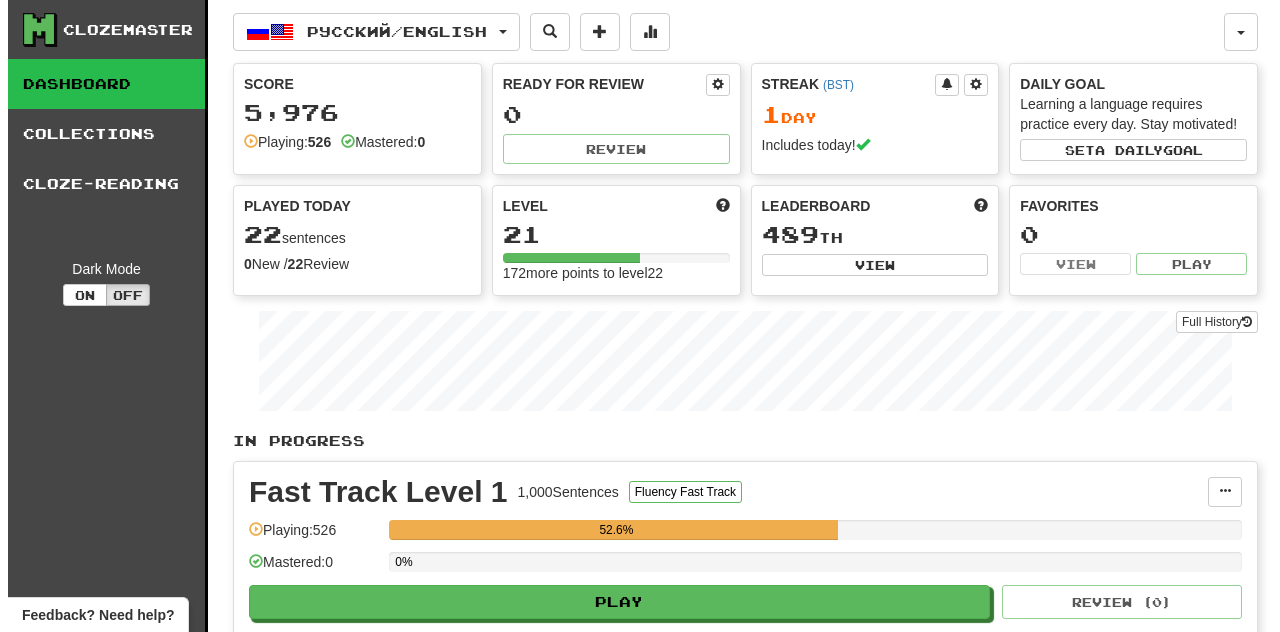scroll, scrollTop: 0, scrollLeft: 0, axis: both 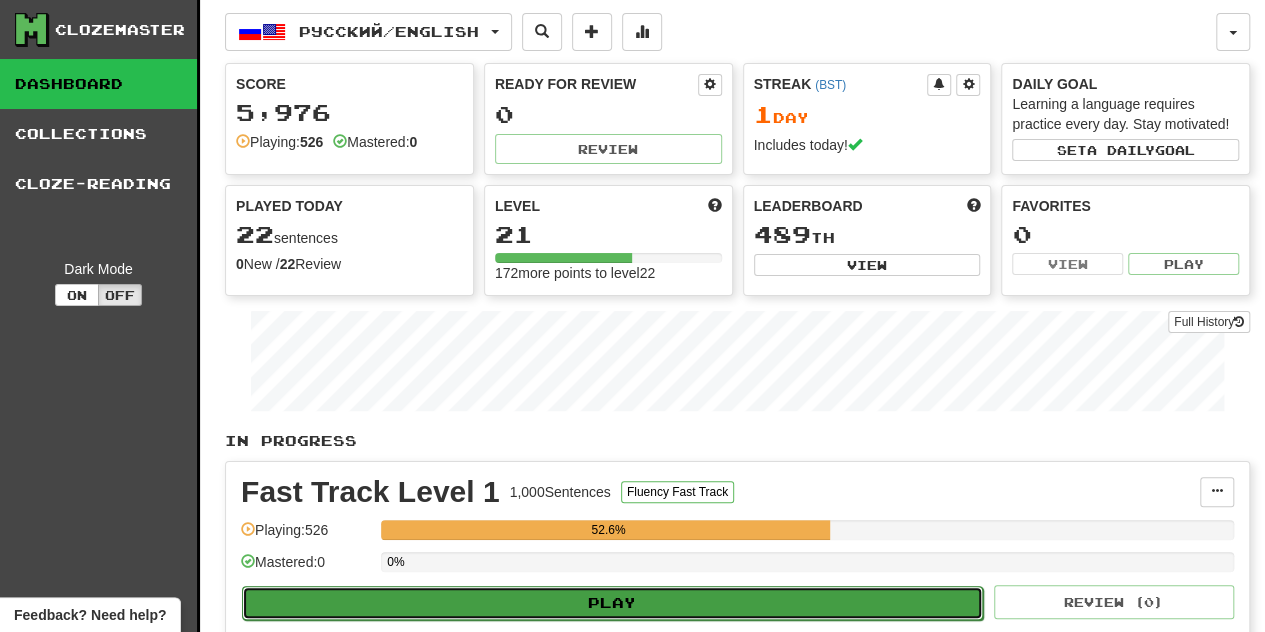 click on "Play" at bounding box center [612, 603] 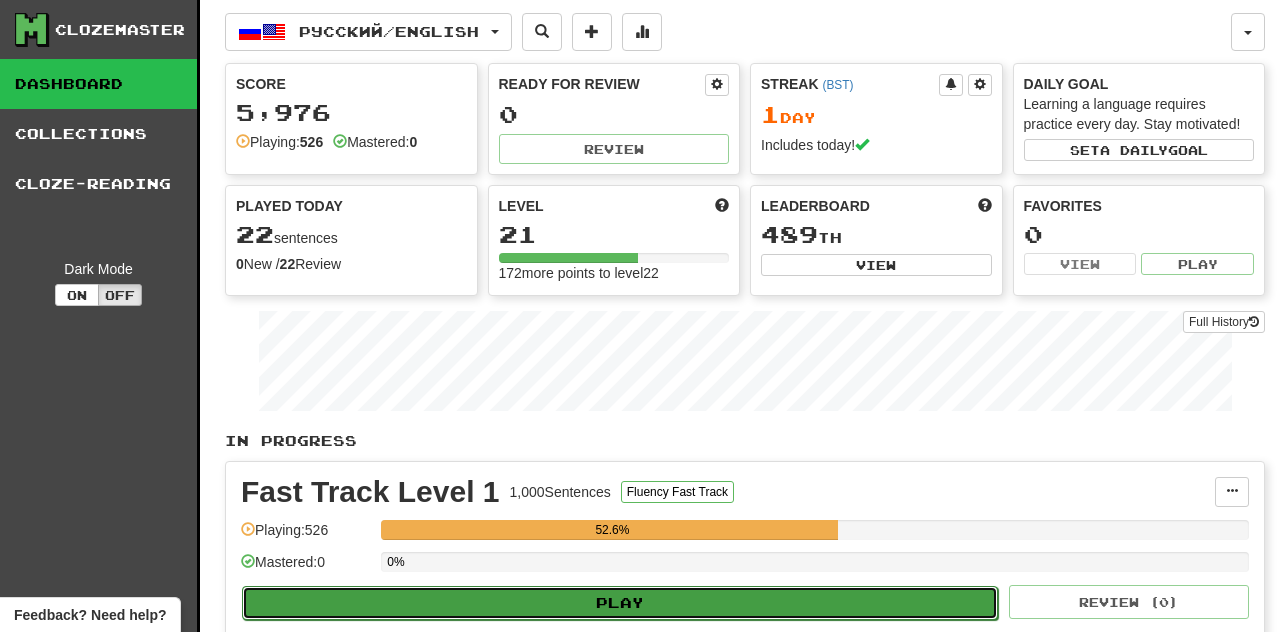 select on "***" 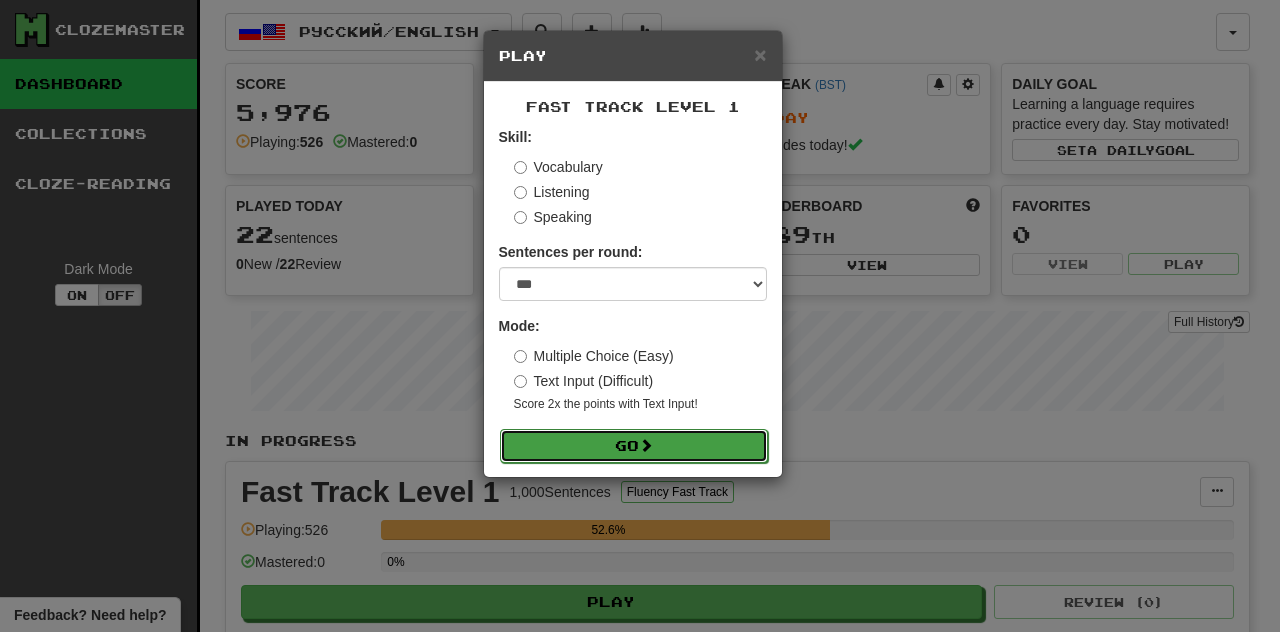 click on "Go" at bounding box center (634, 446) 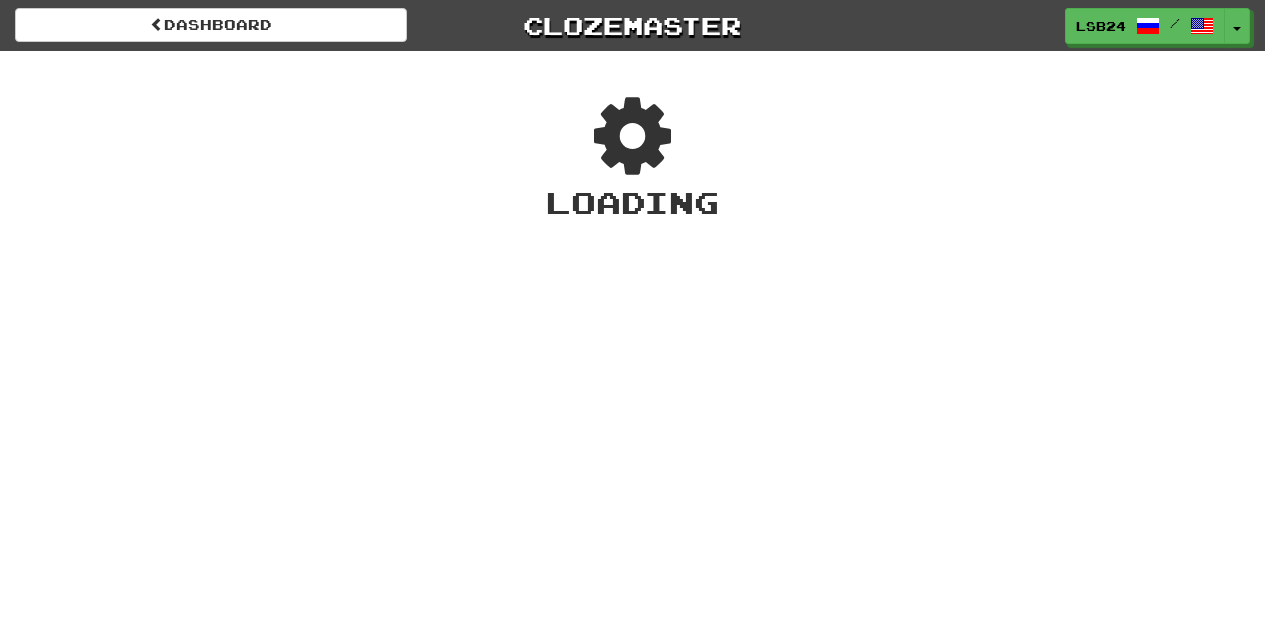 scroll, scrollTop: 0, scrollLeft: 0, axis: both 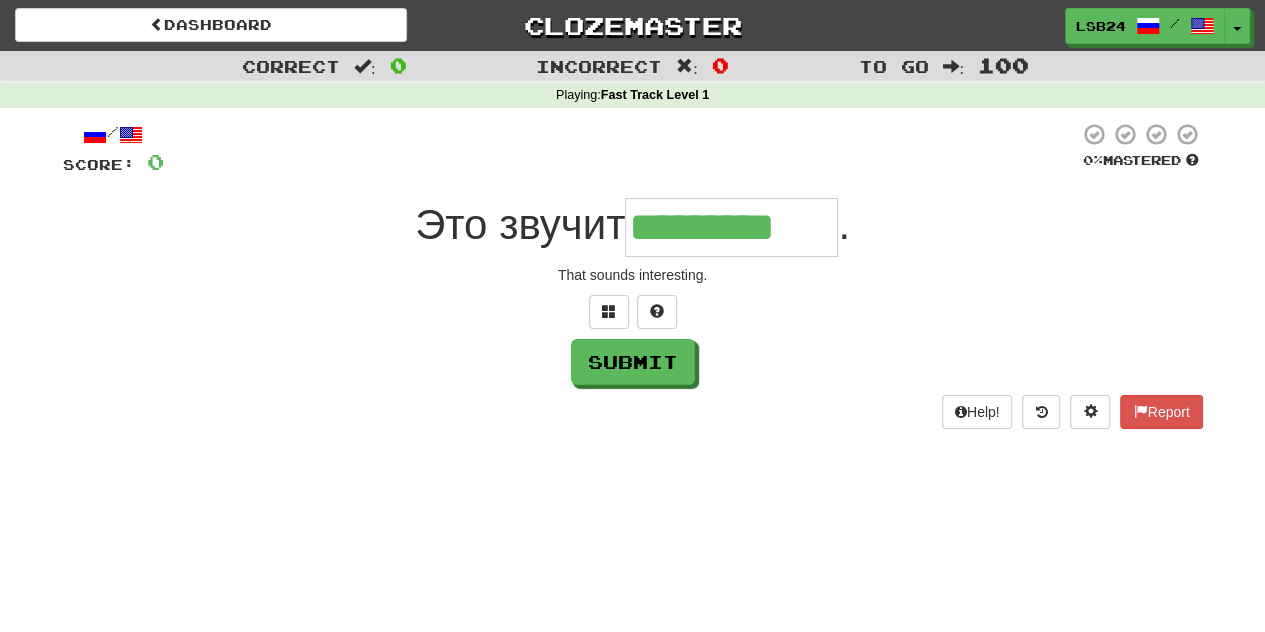 type on "*********" 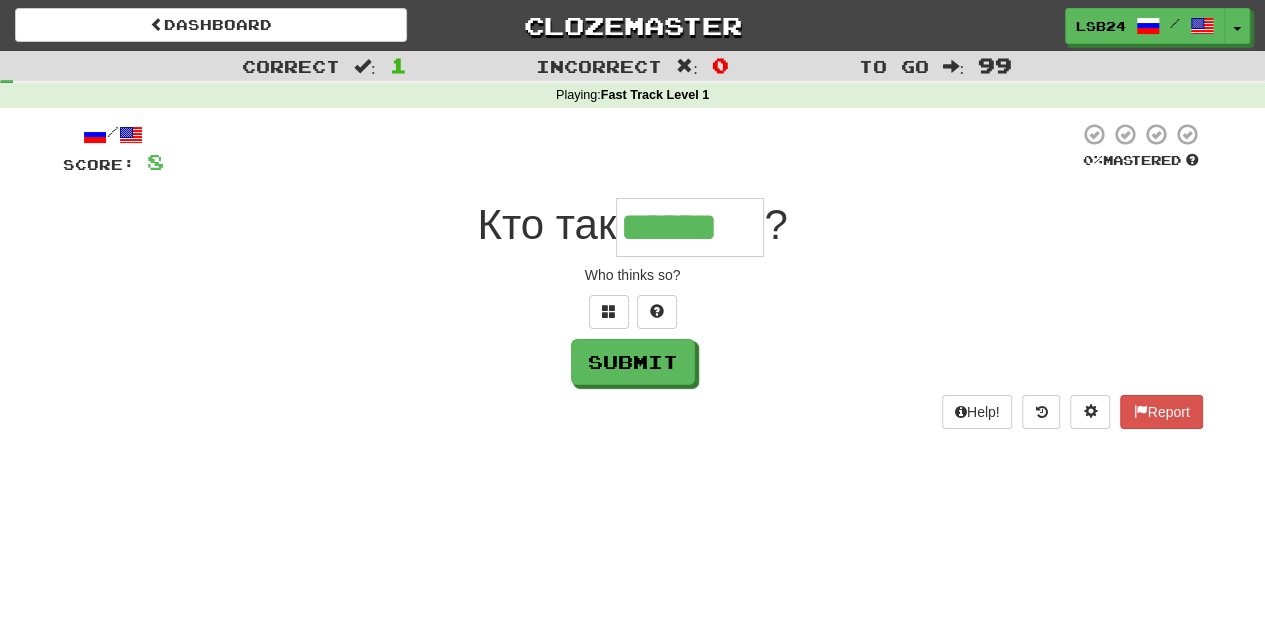 type on "******" 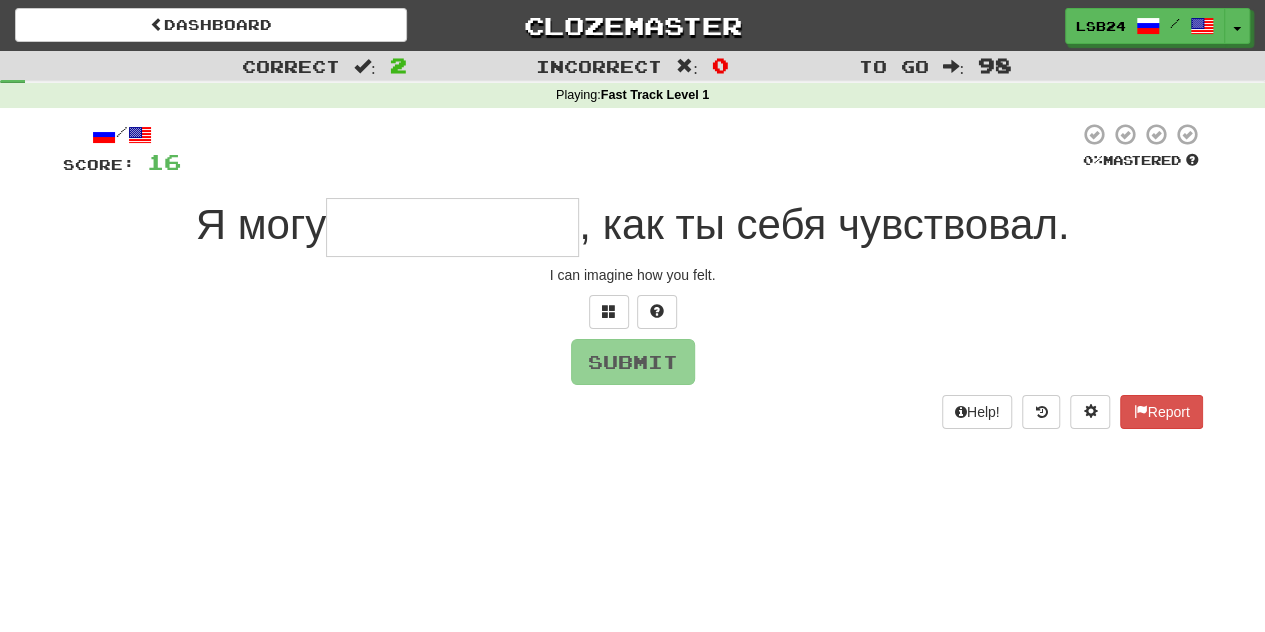 type on "**********" 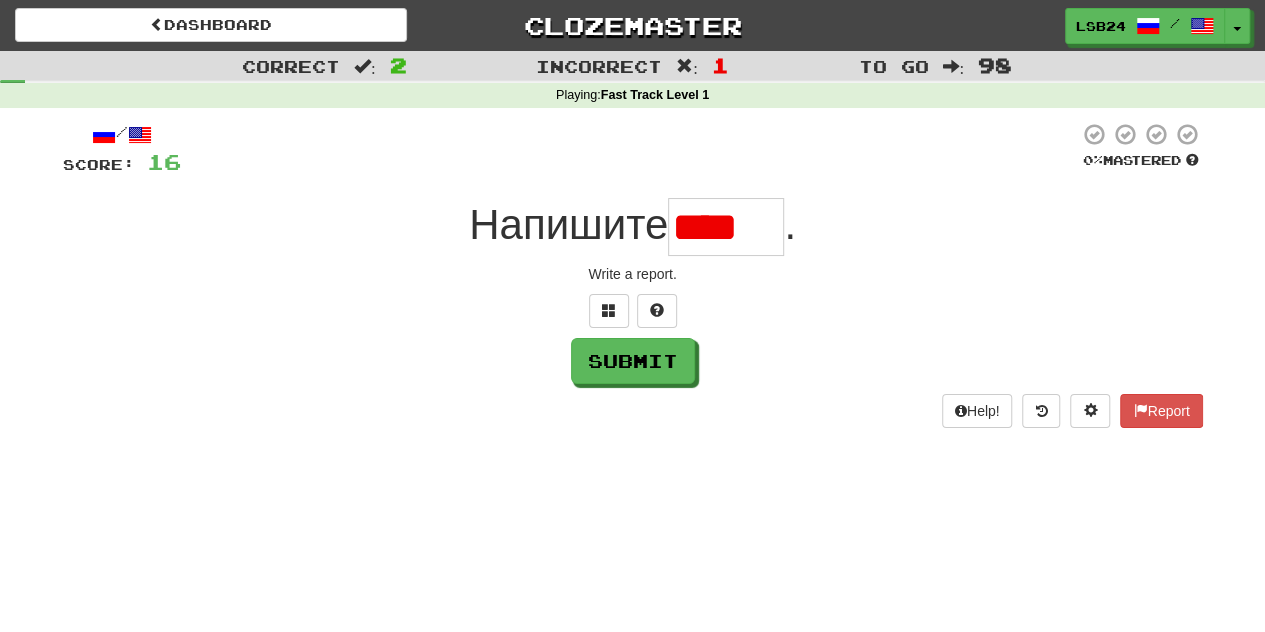 scroll, scrollTop: 0, scrollLeft: 0, axis: both 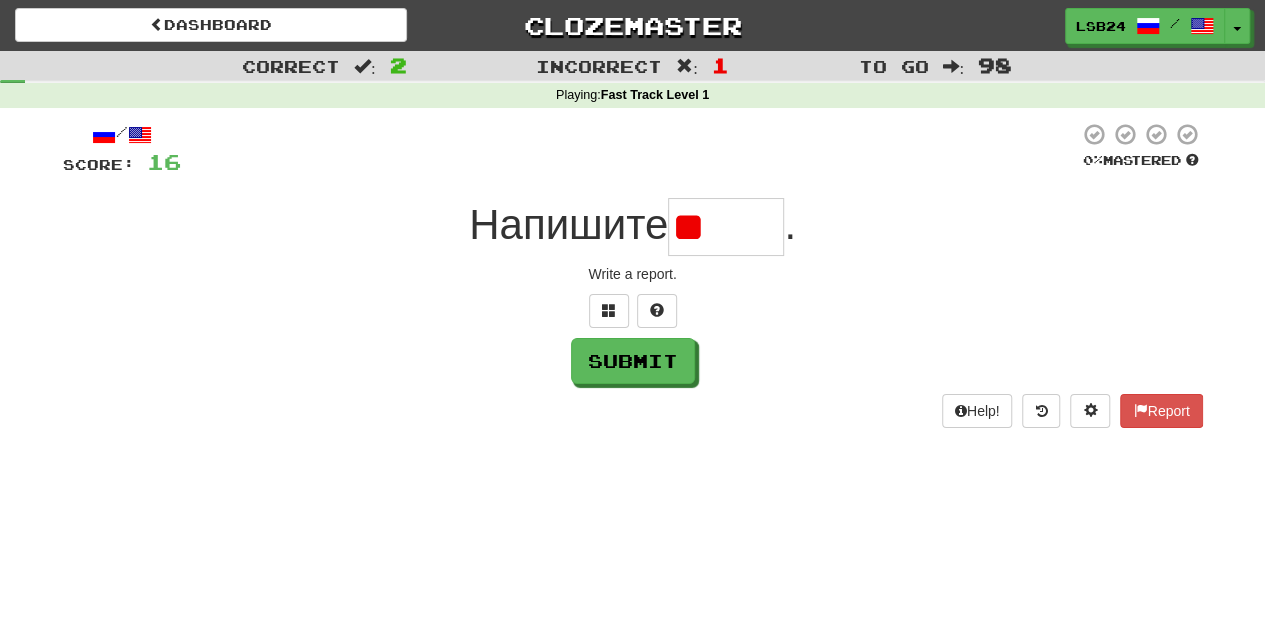 type on "*" 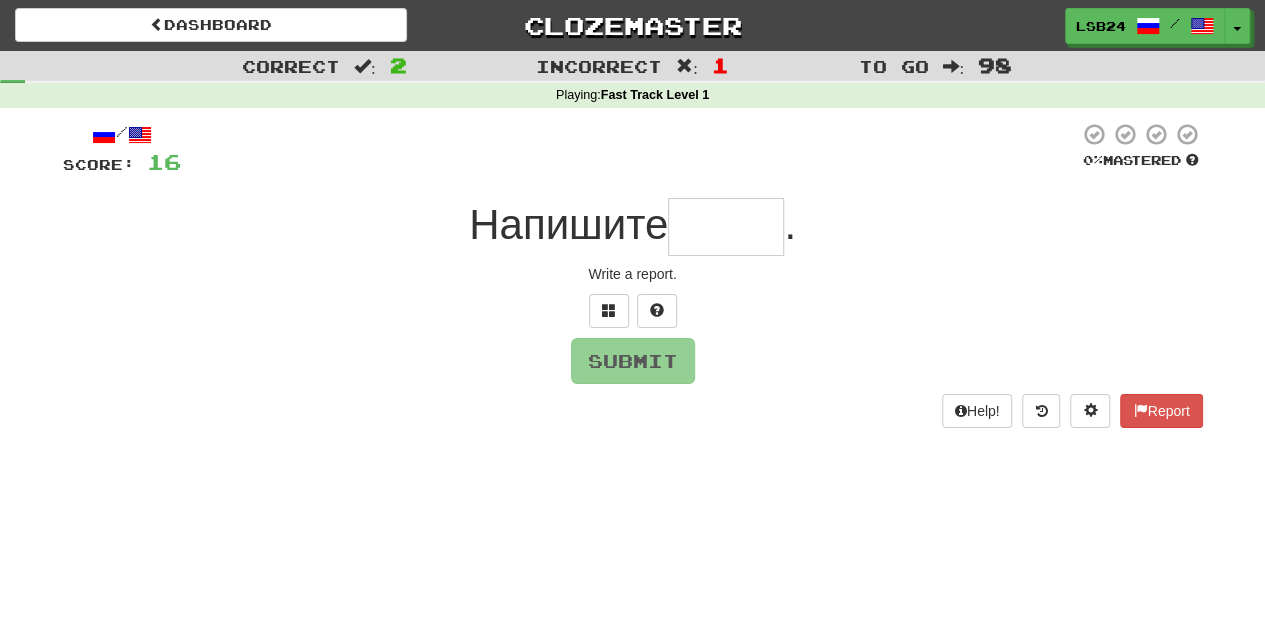 type on "*" 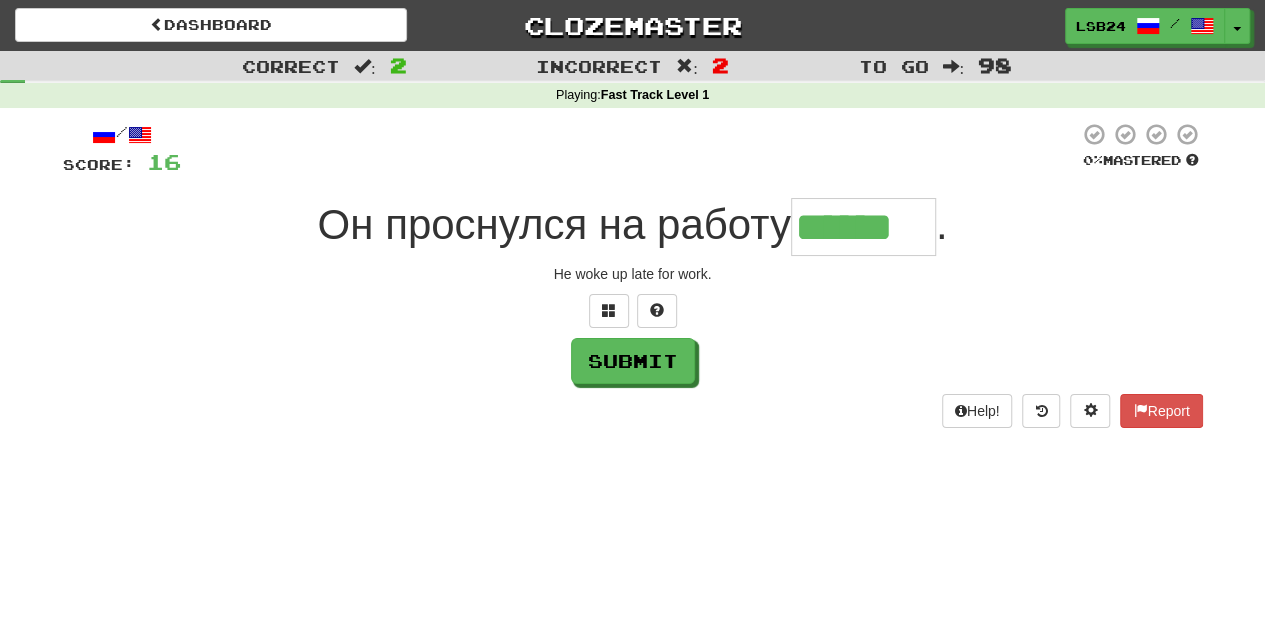 type on "******" 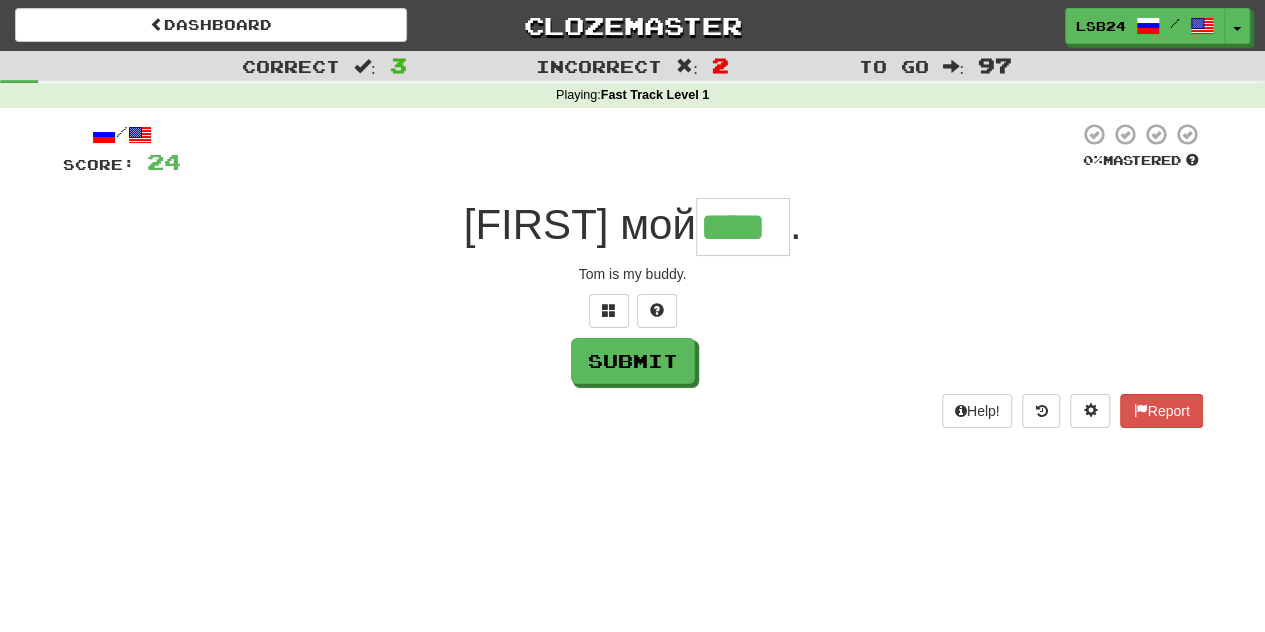 type on "****" 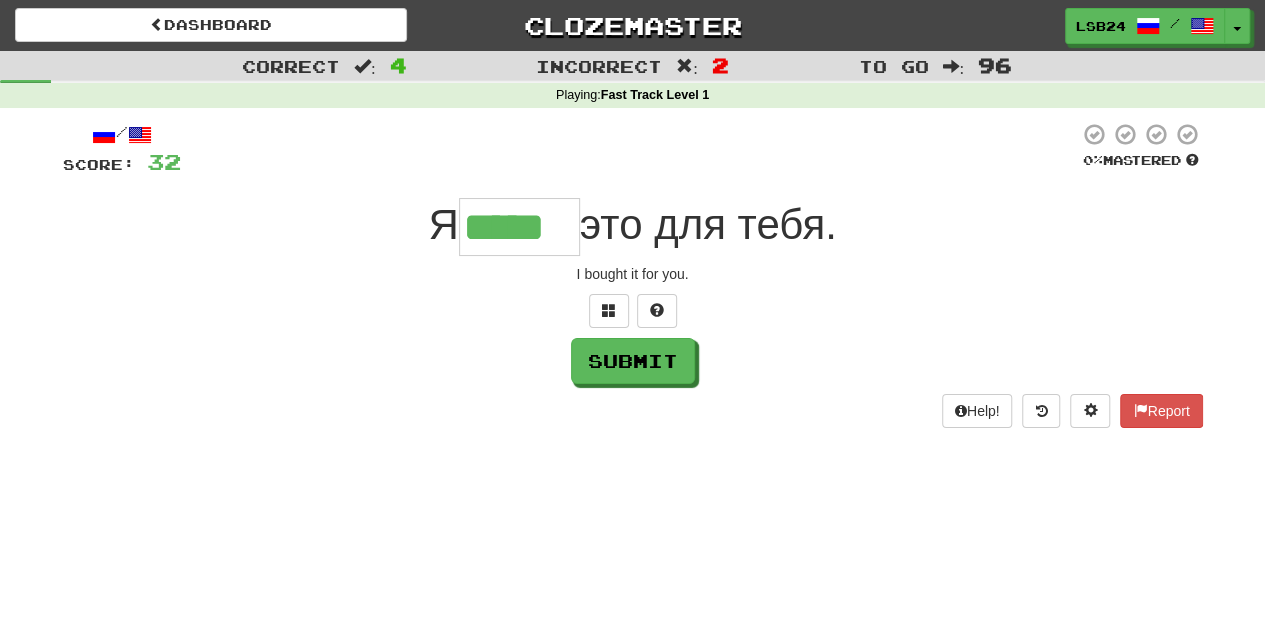 type on "*****" 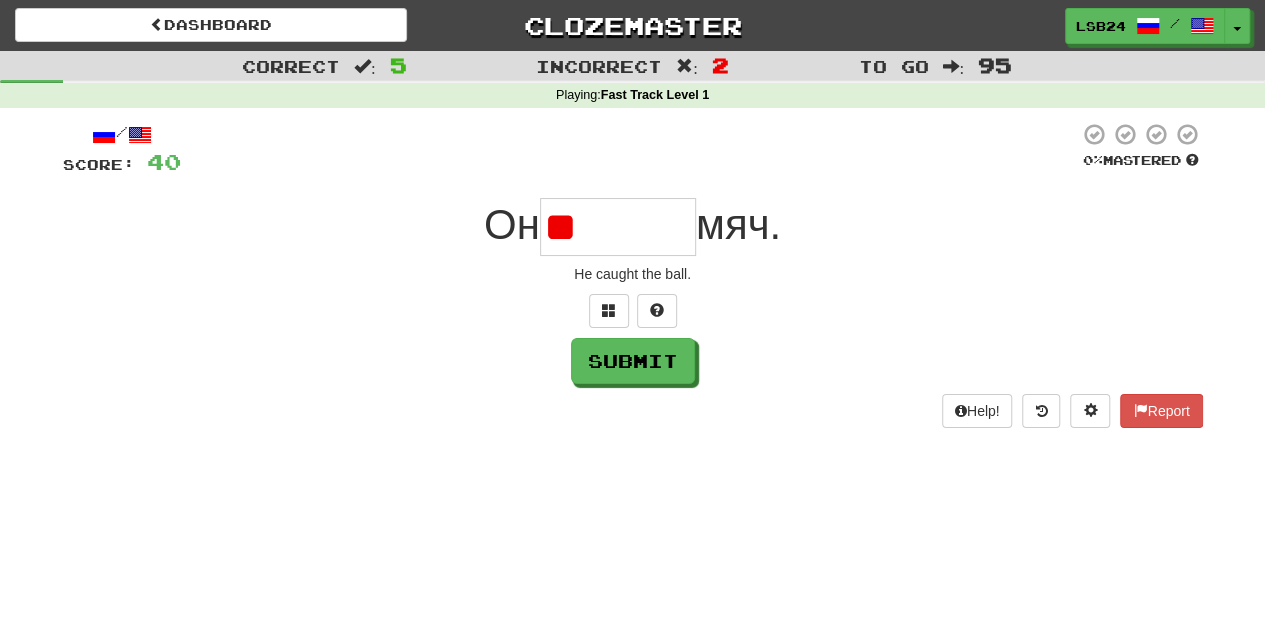 type on "*" 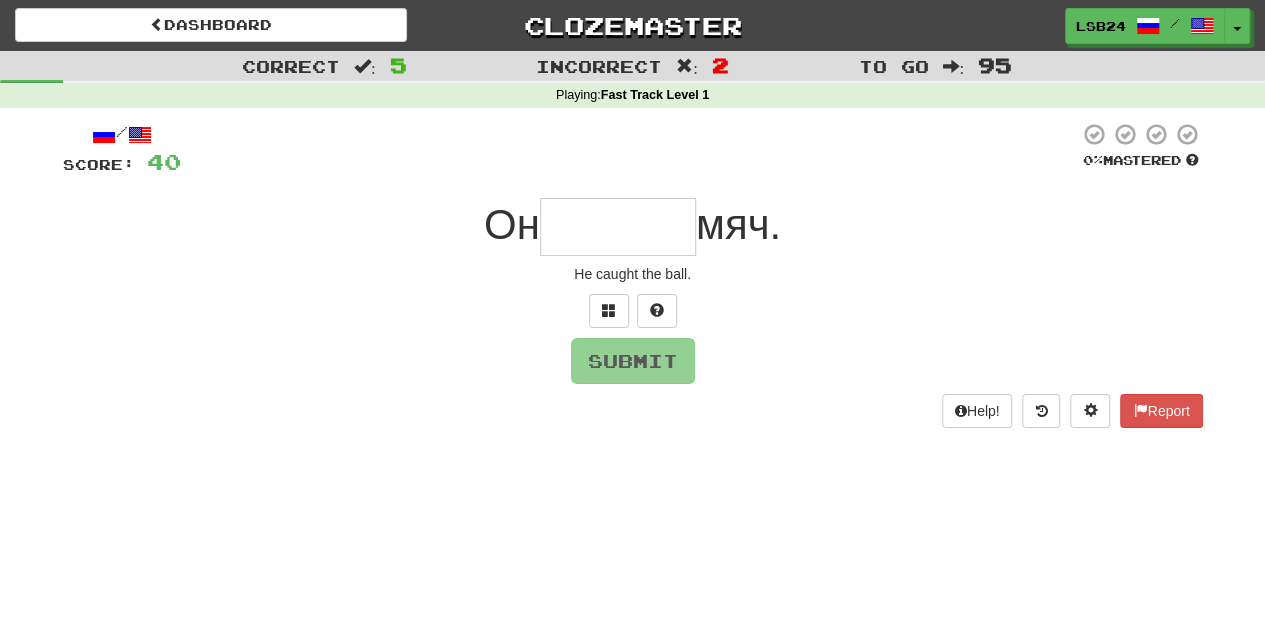 type on "******" 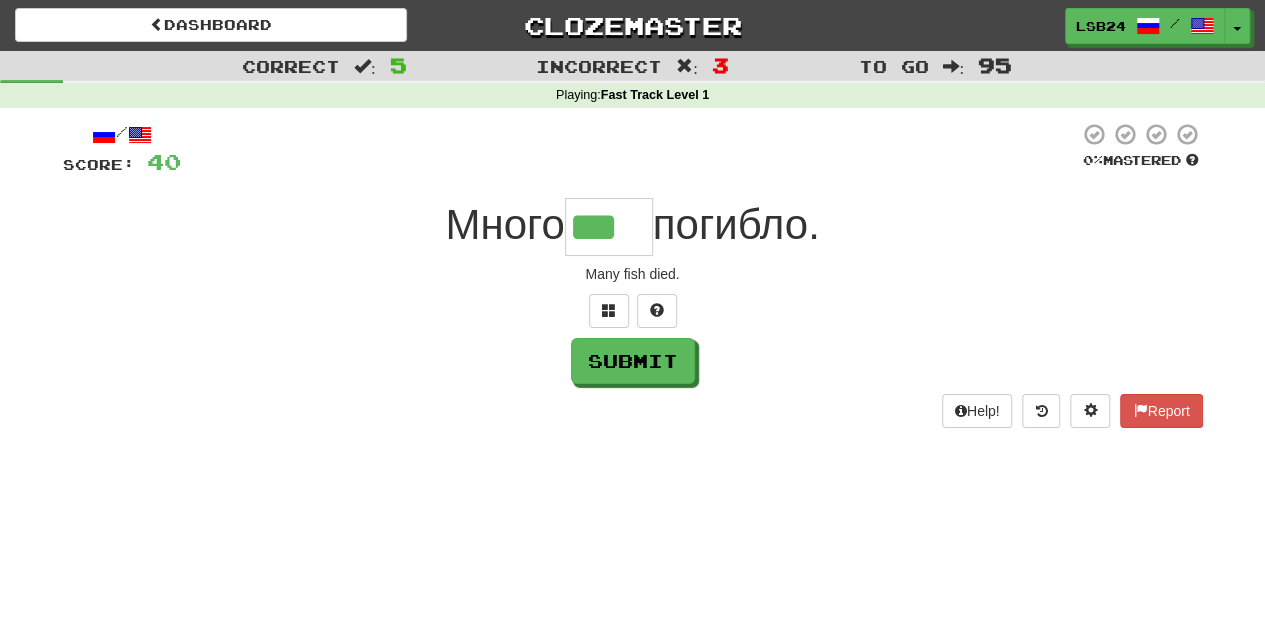 type on "***" 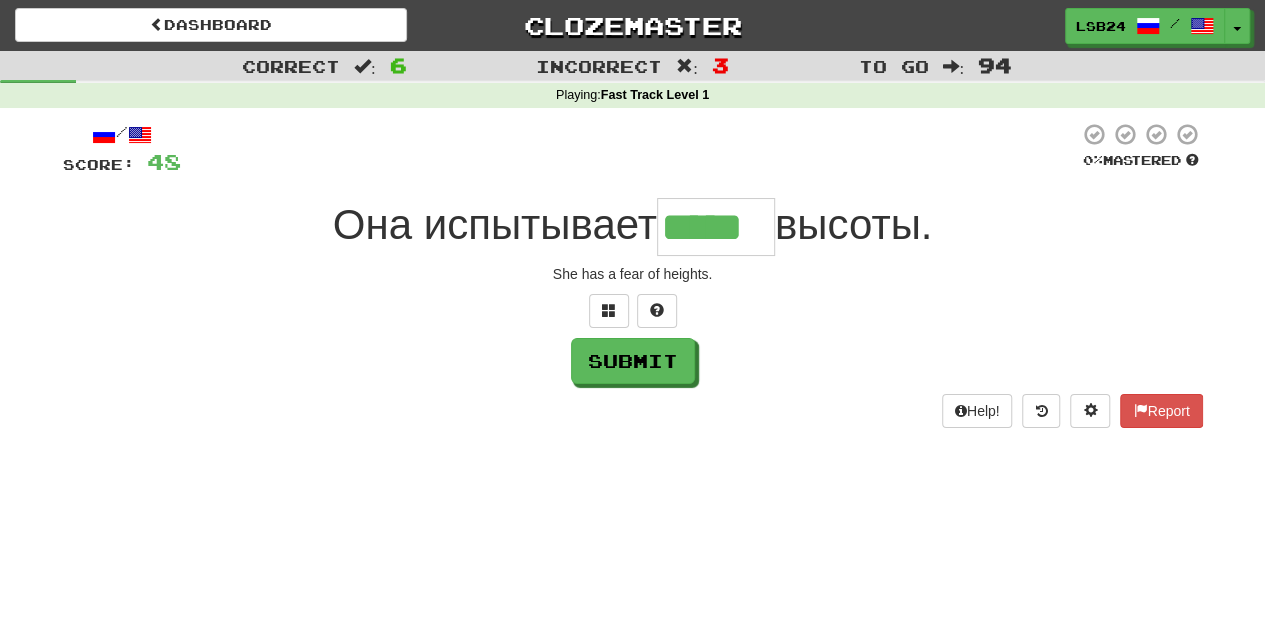 type on "*****" 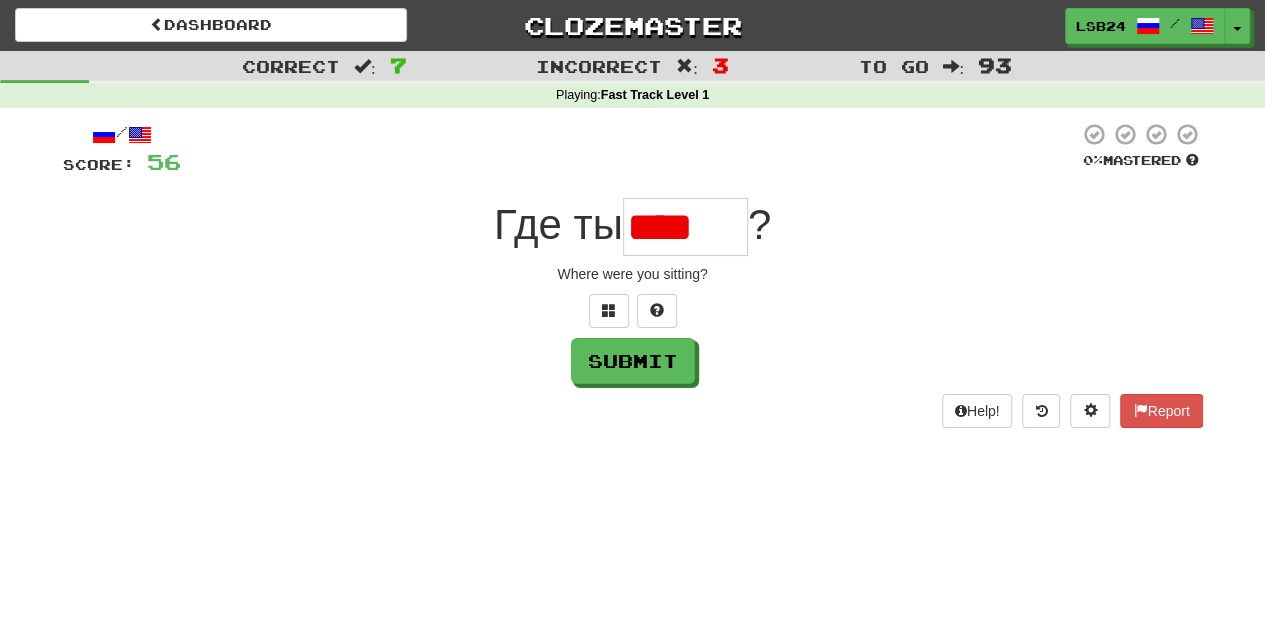 scroll, scrollTop: 0, scrollLeft: 0, axis: both 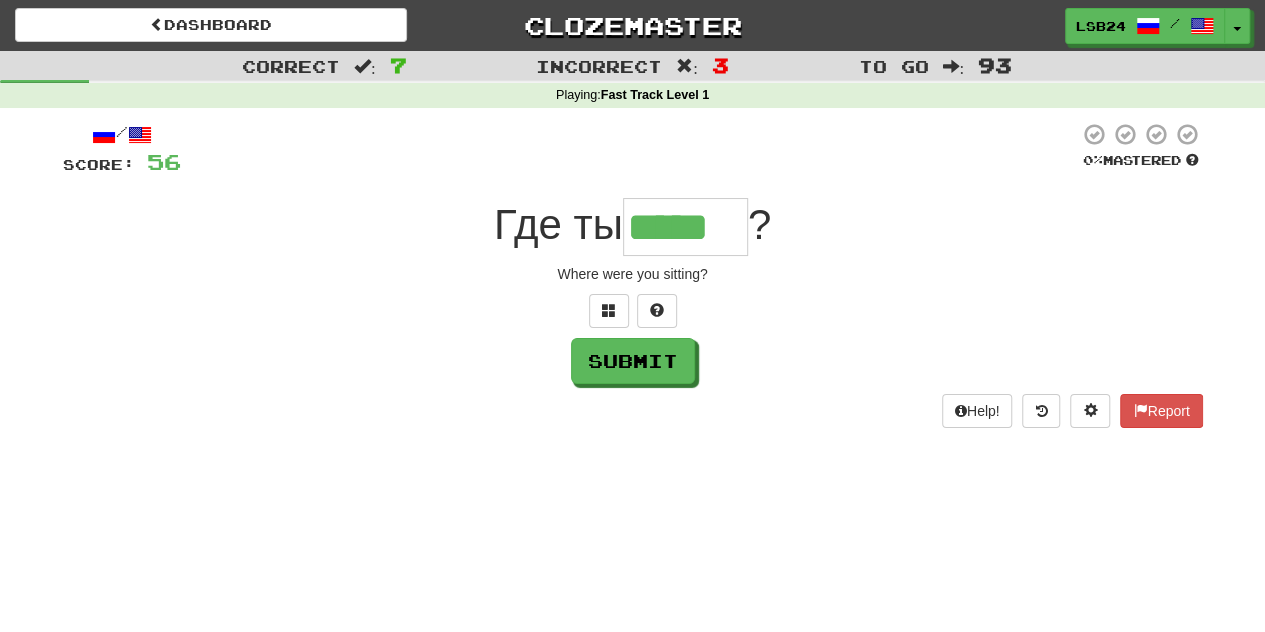 type on "*****" 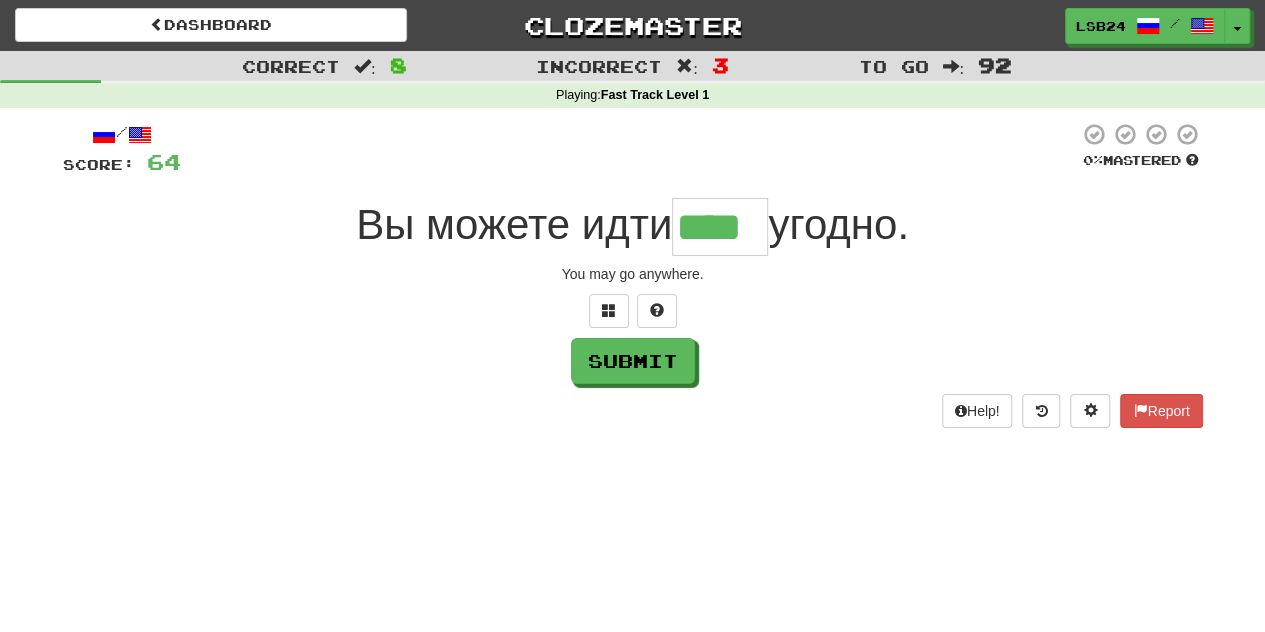 type on "****" 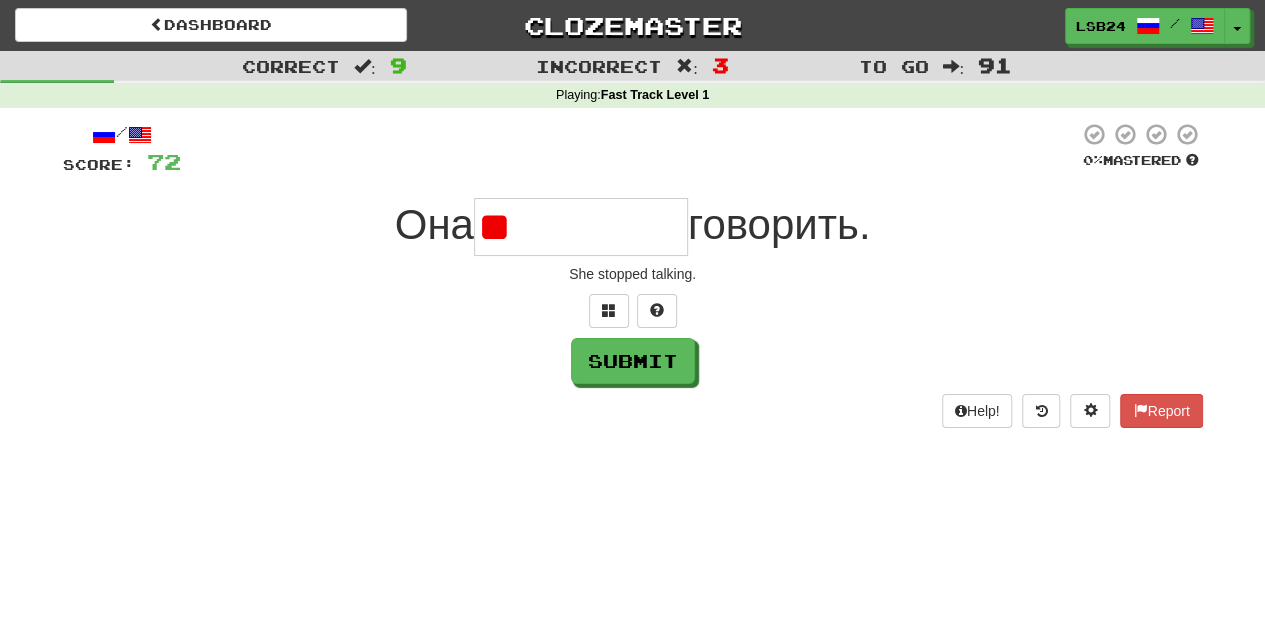 type on "*" 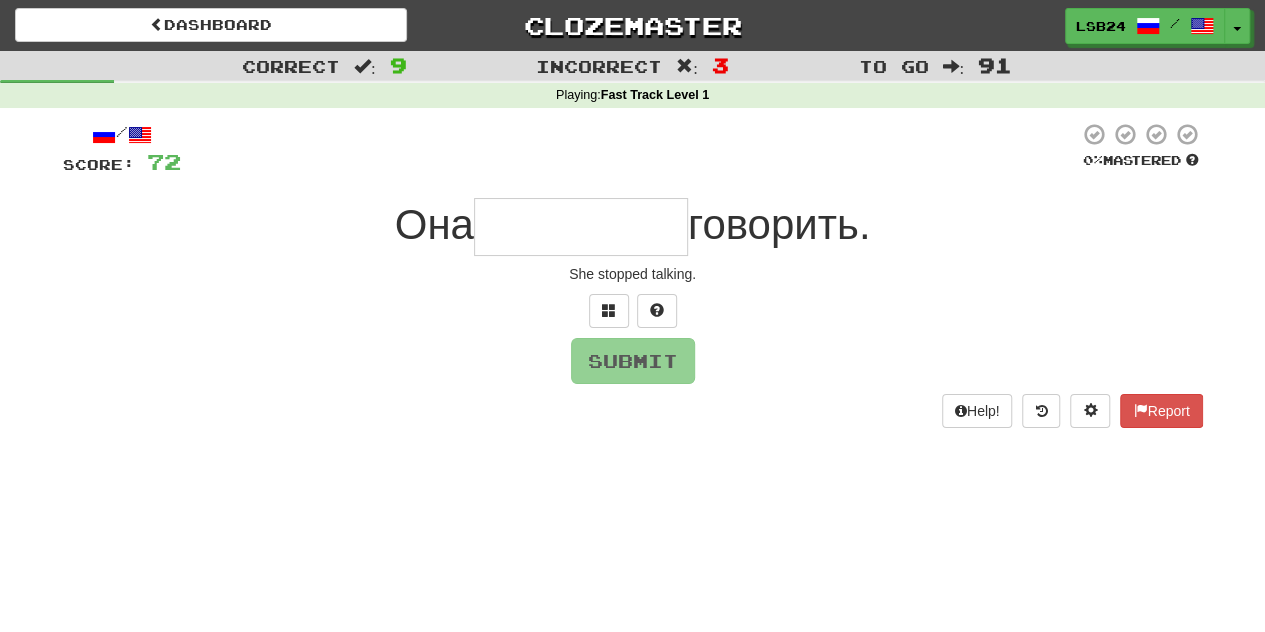 type on "*********" 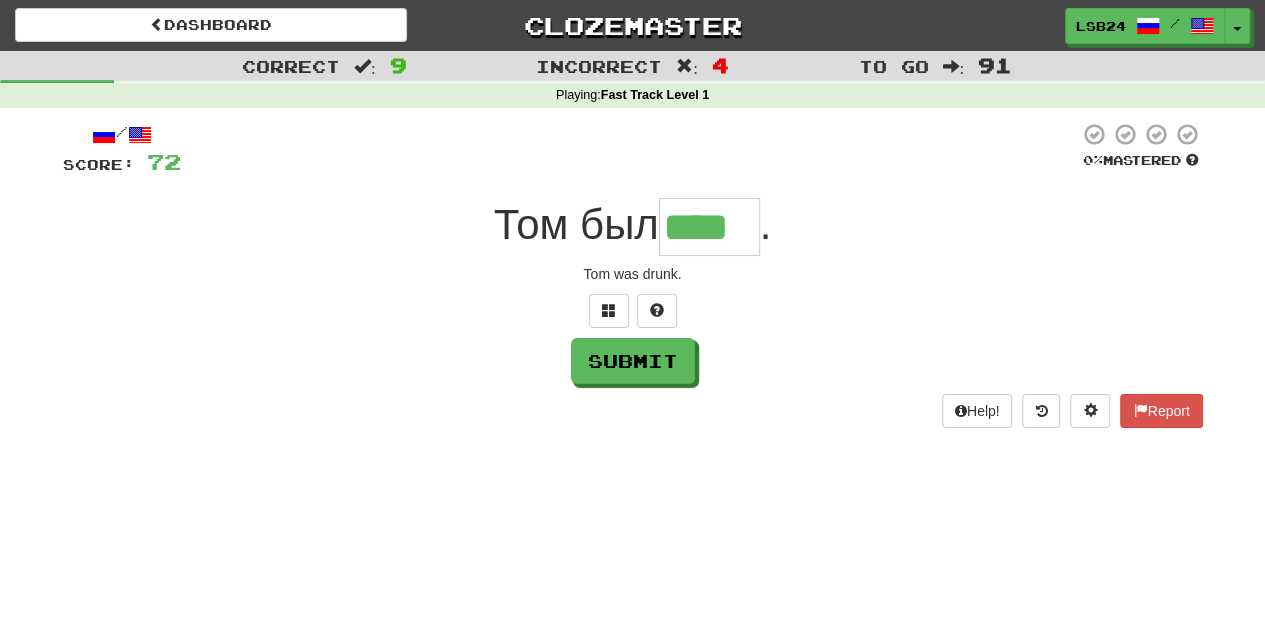 type on "****" 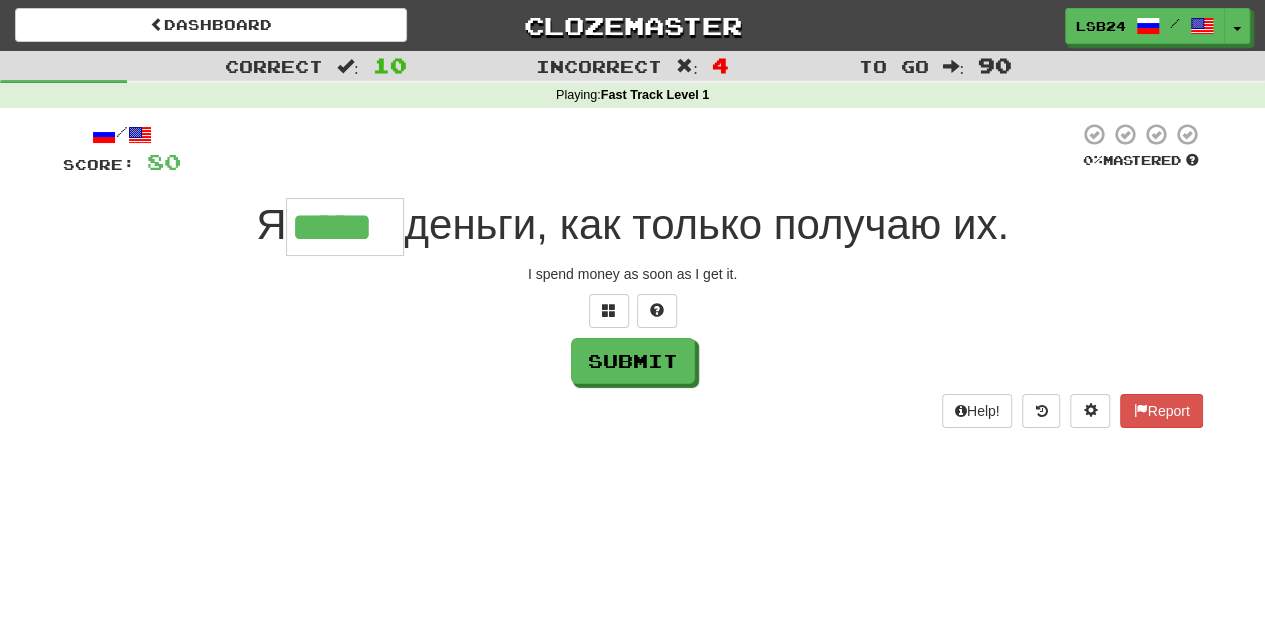 type on "*****" 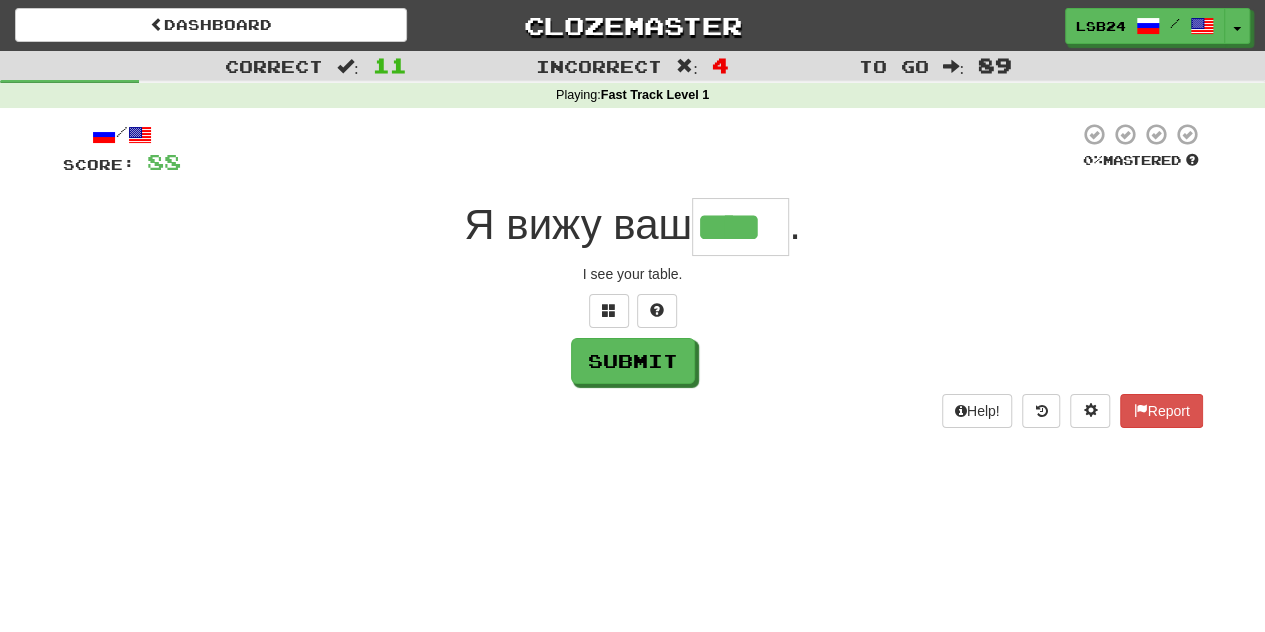 type on "****" 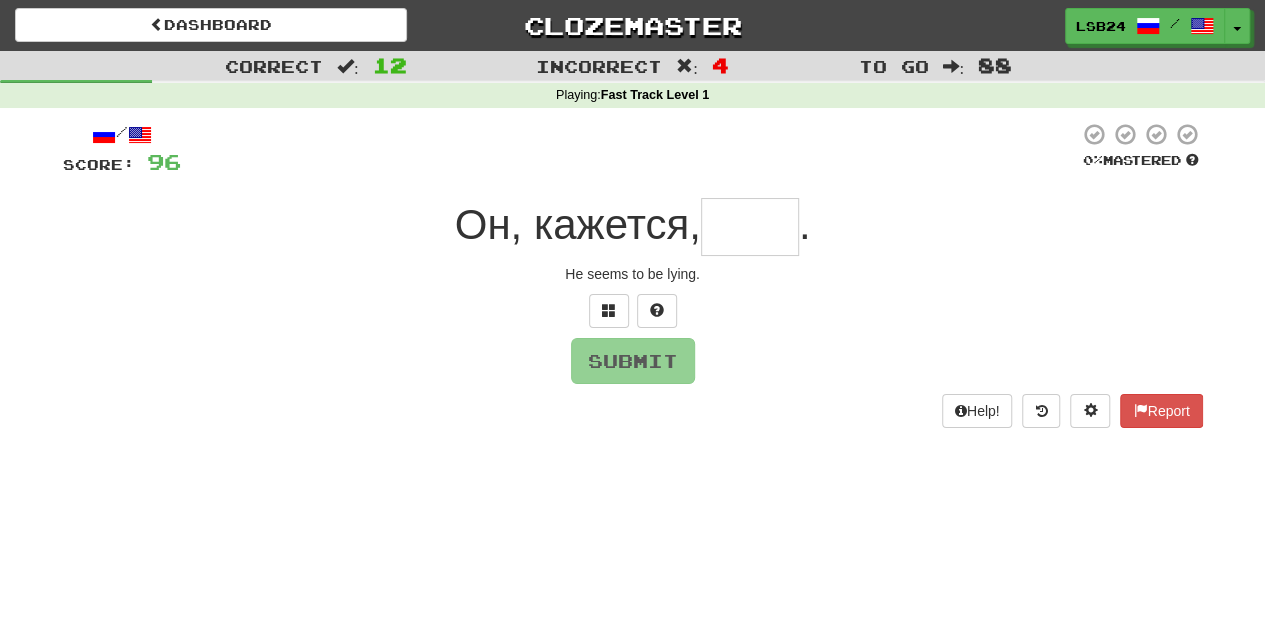 type on "*" 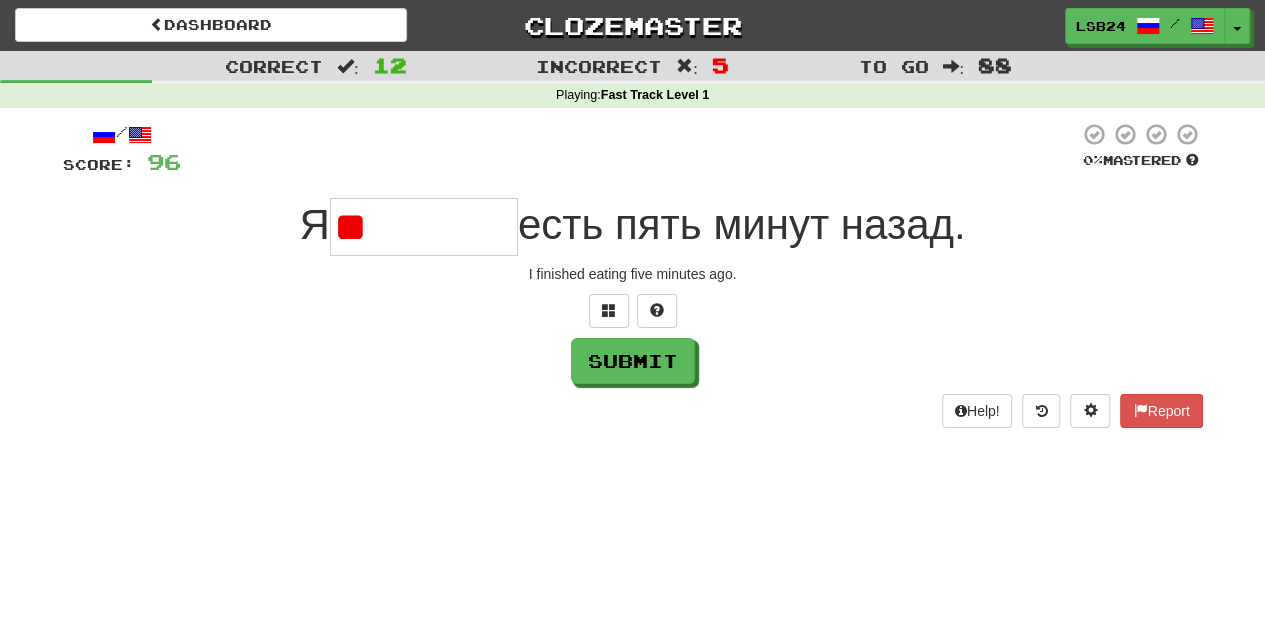 type on "*" 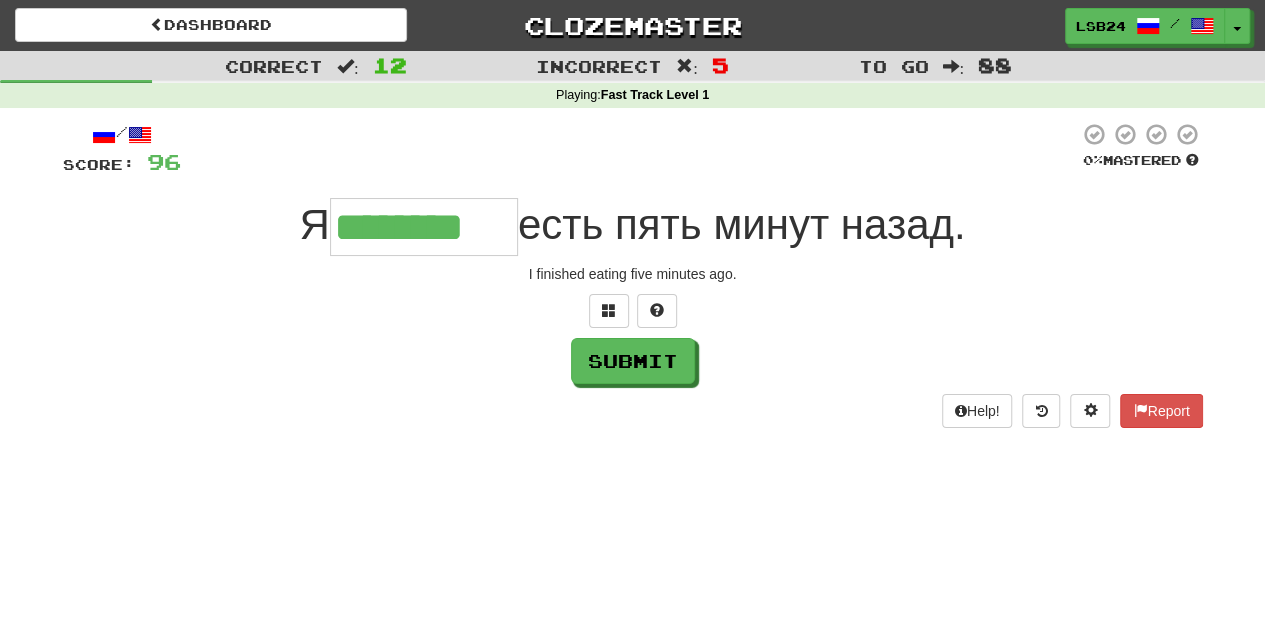 type on "********" 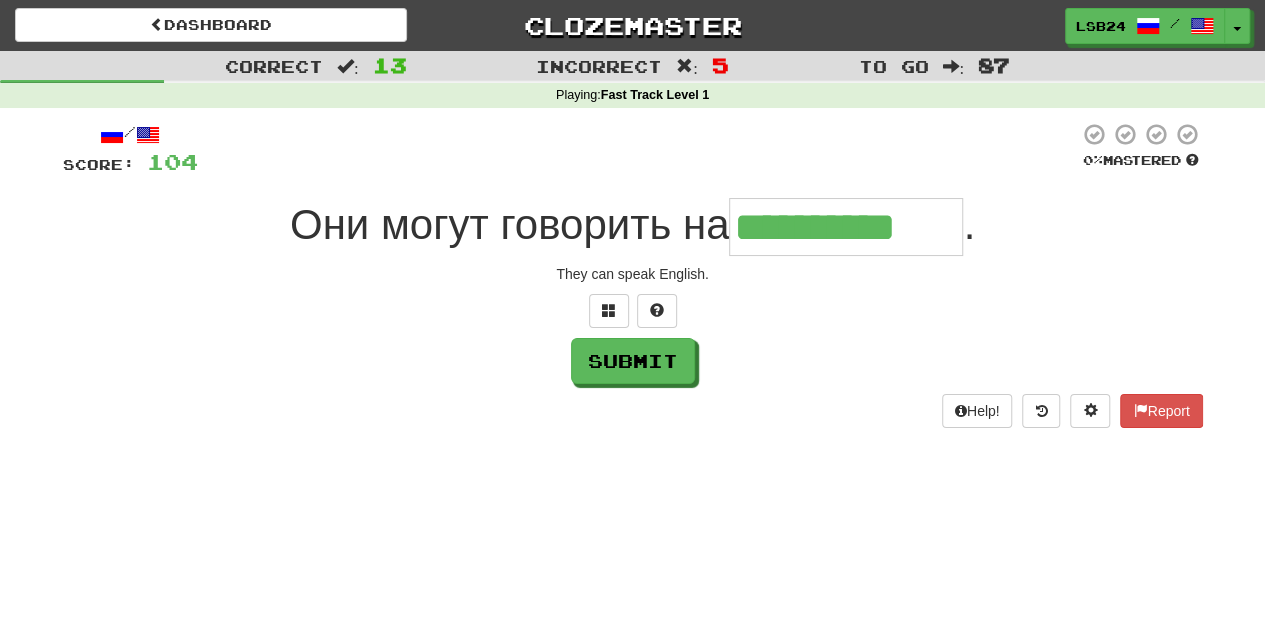 type on "**********" 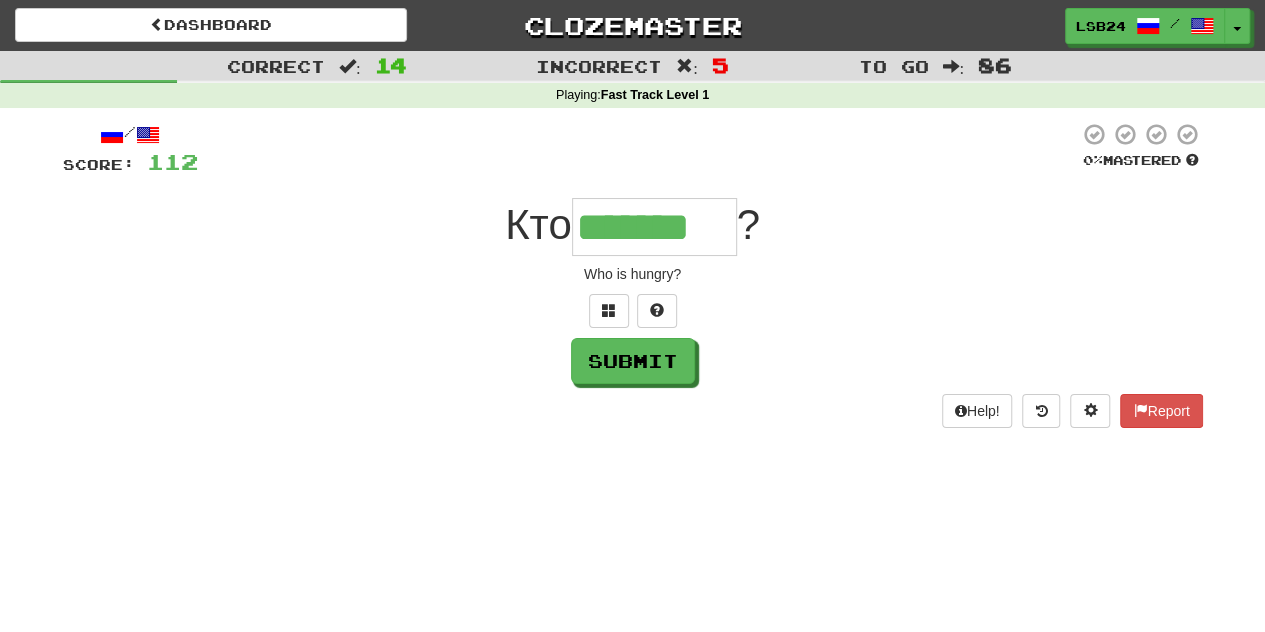 type on "*******" 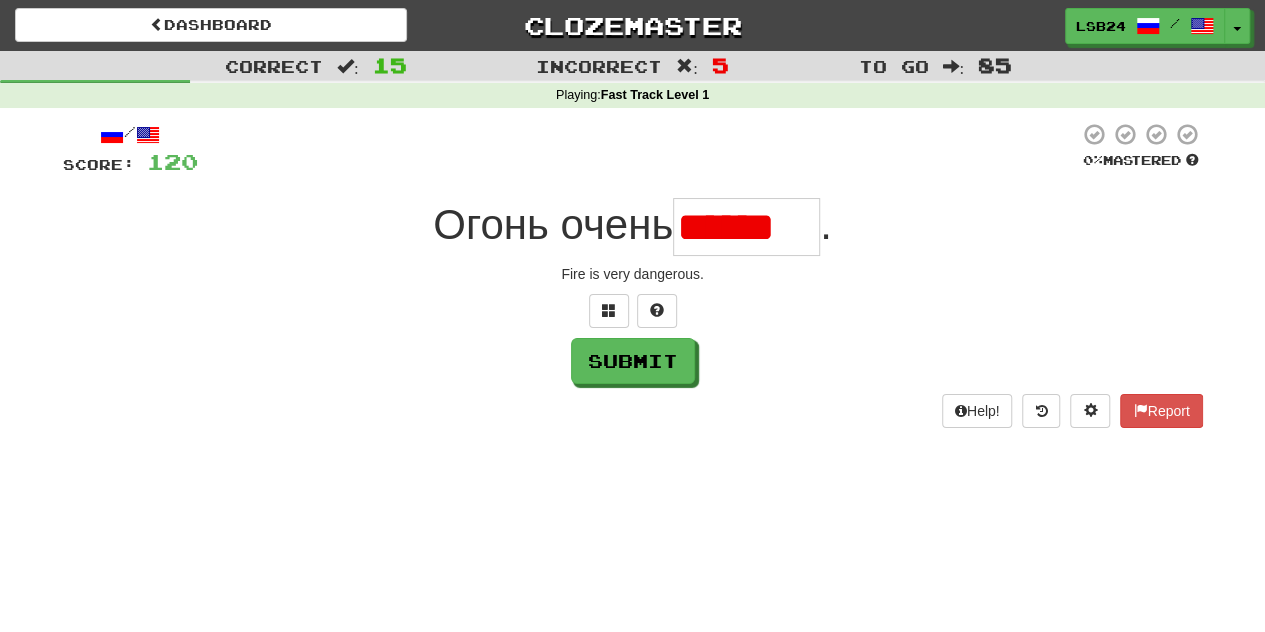 scroll, scrollTop: 0, scrollLeft: 0, axis: both 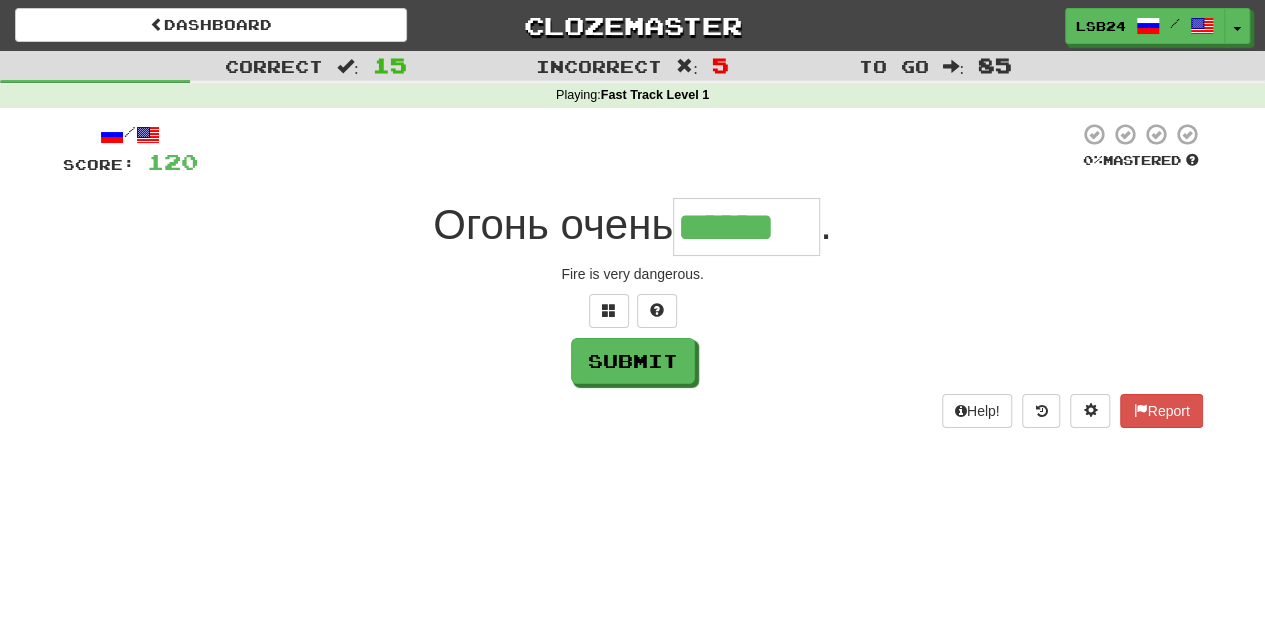 type on "******" 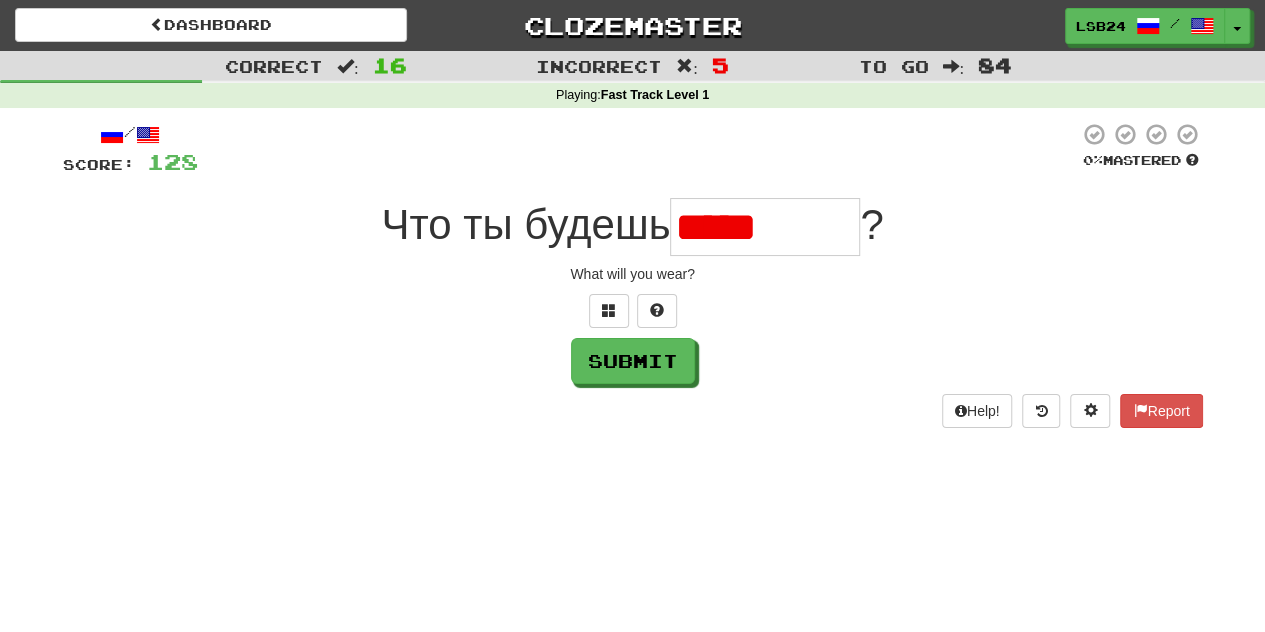 type on "********" 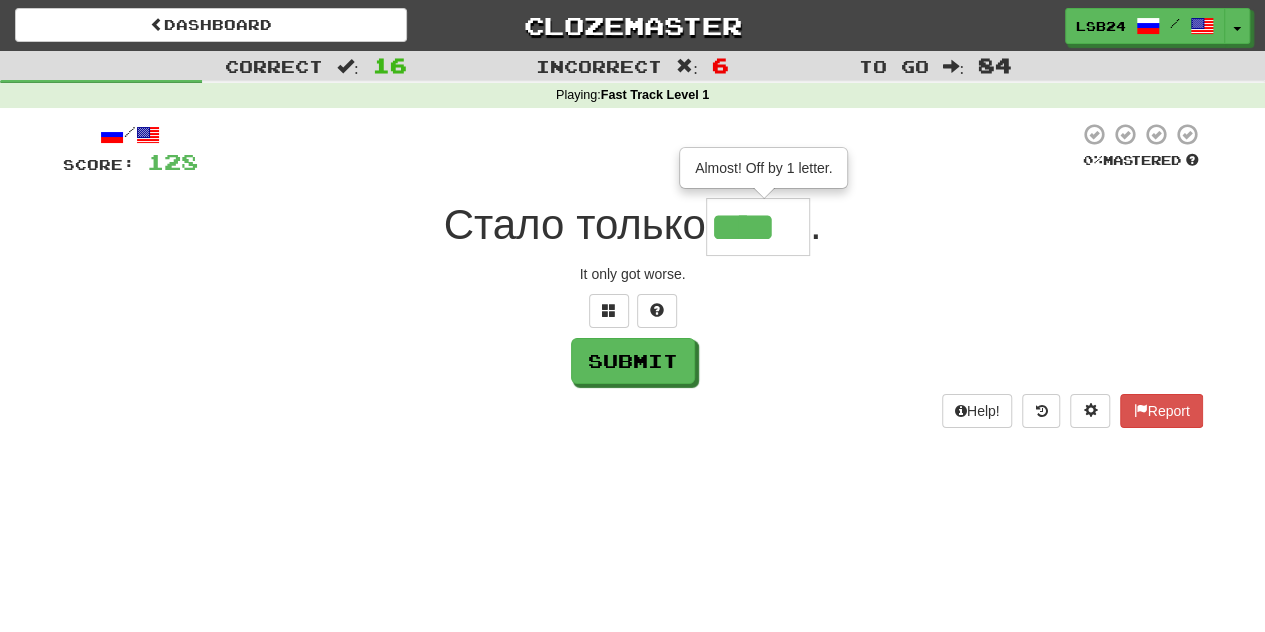 type on "****" 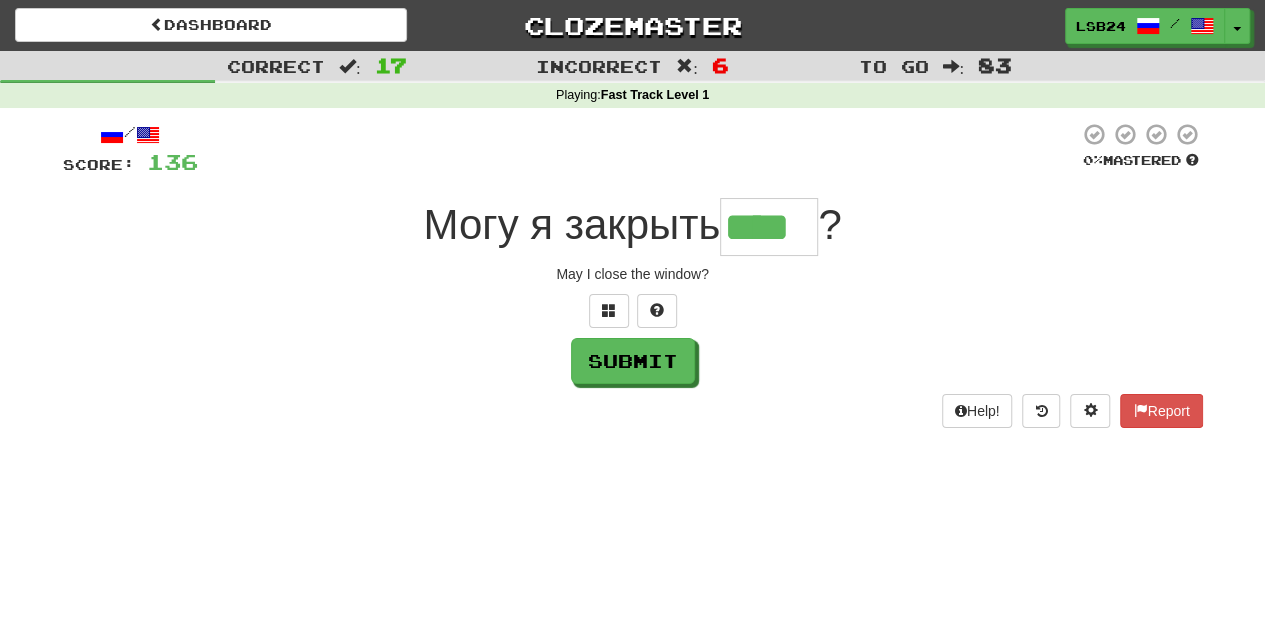 type on "****" 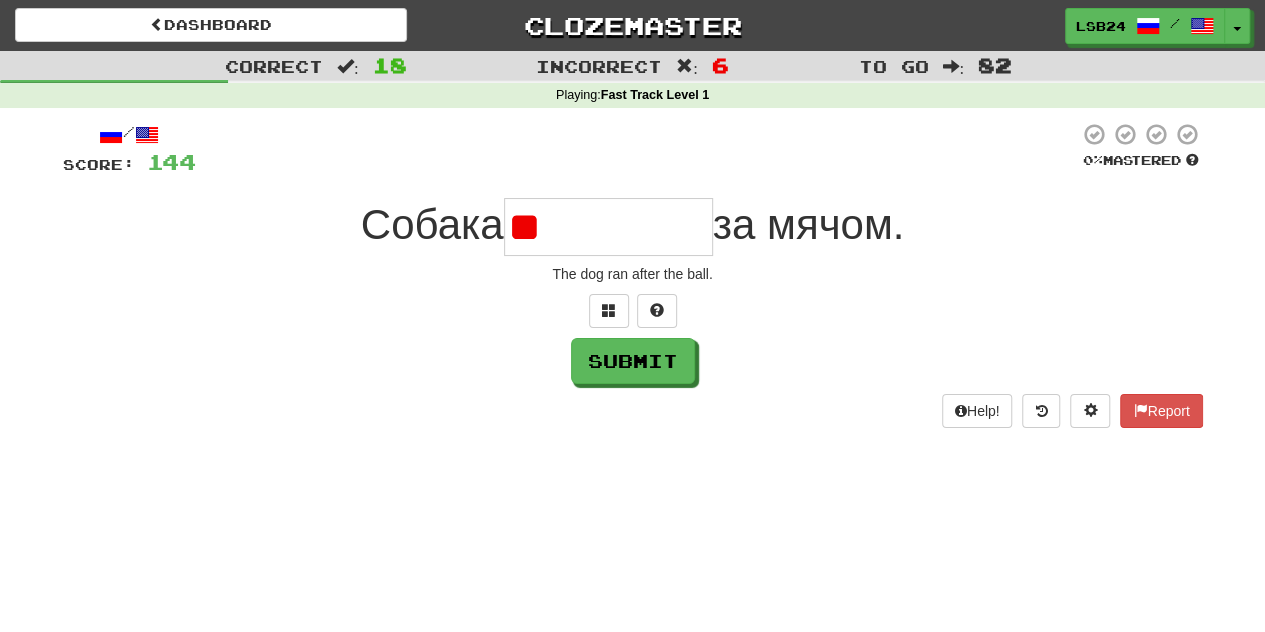 type on "*" 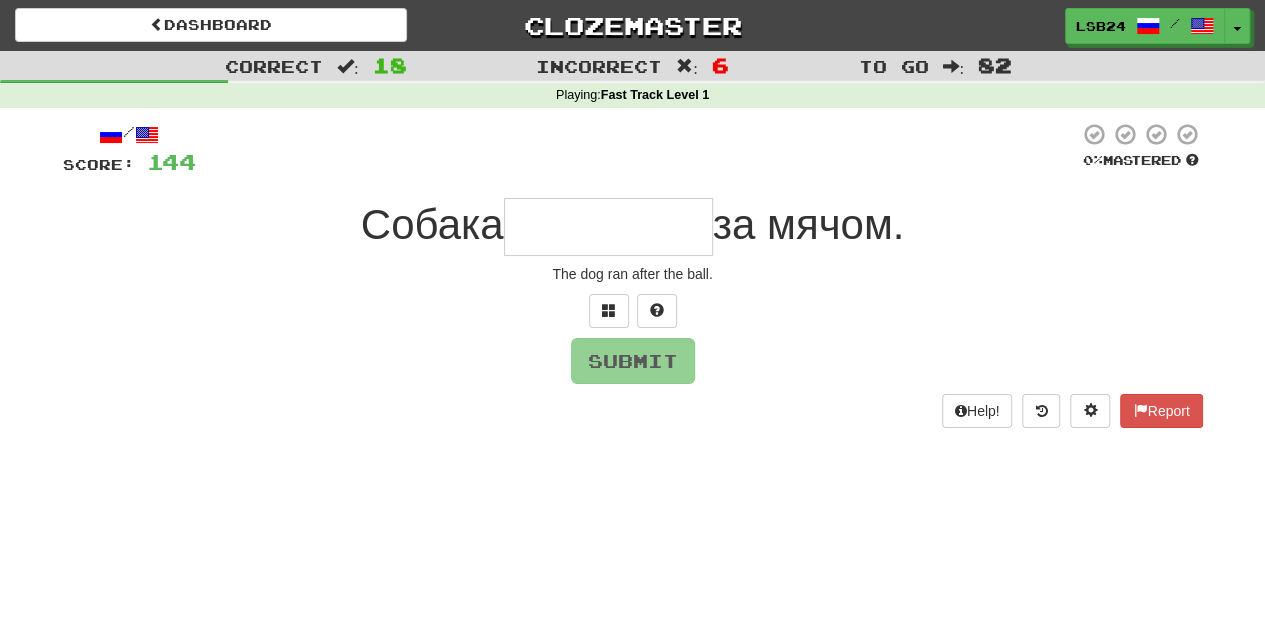 type on "*" 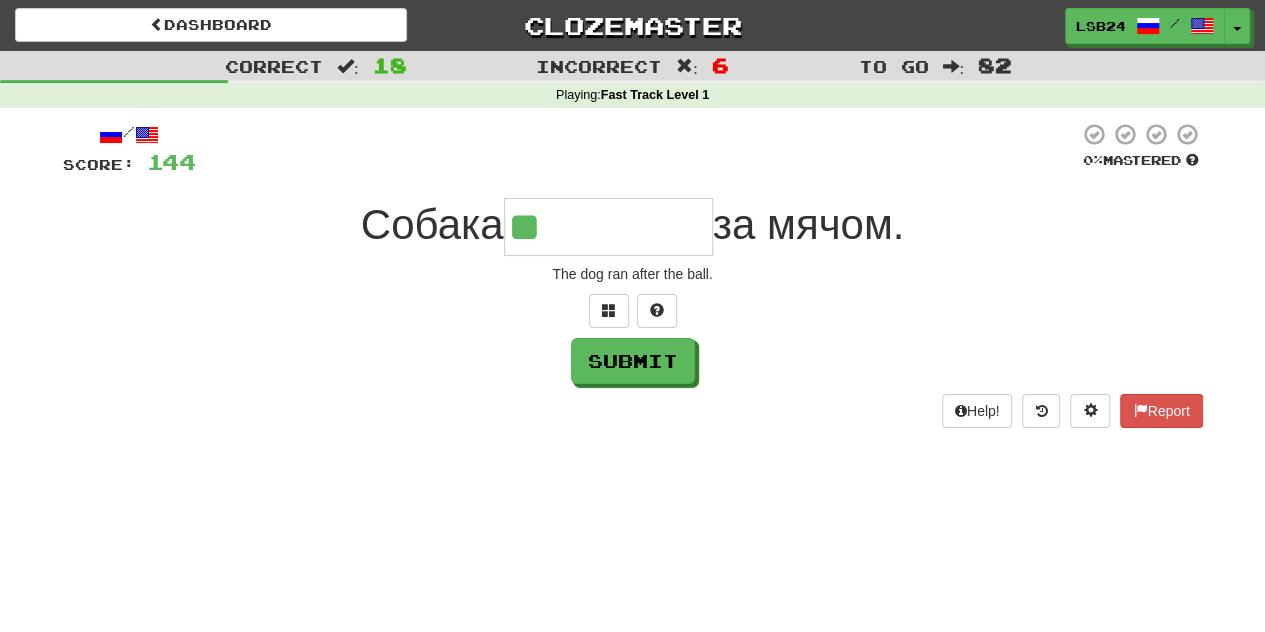 type on "*********" 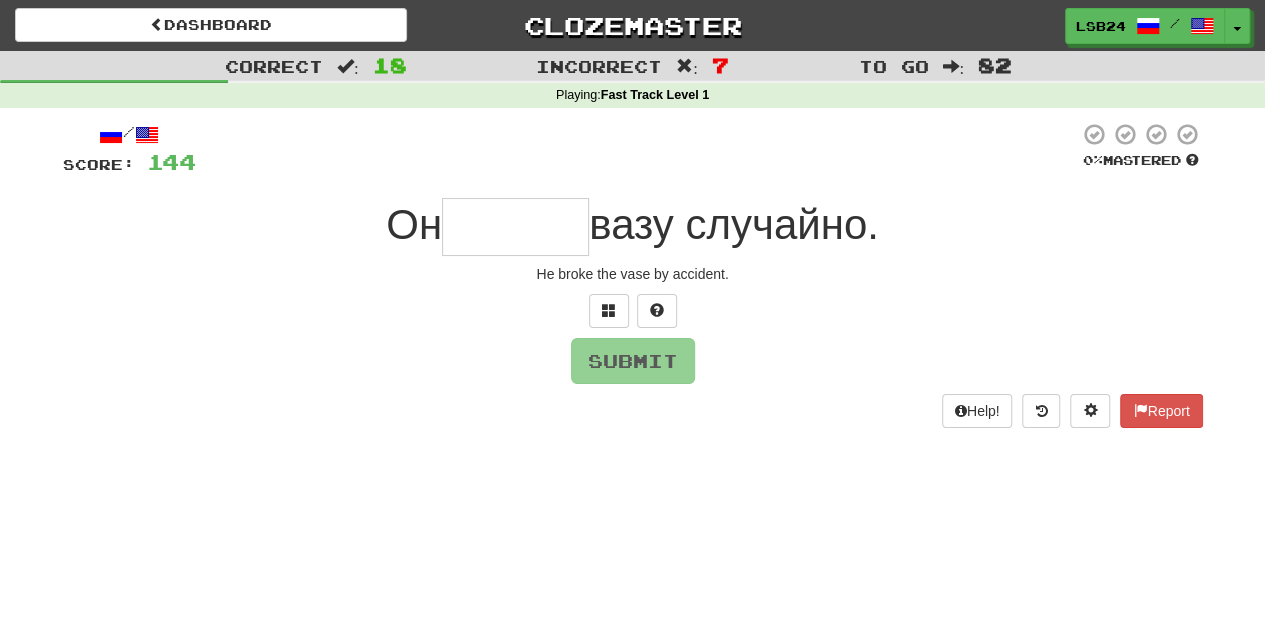 type on "******" 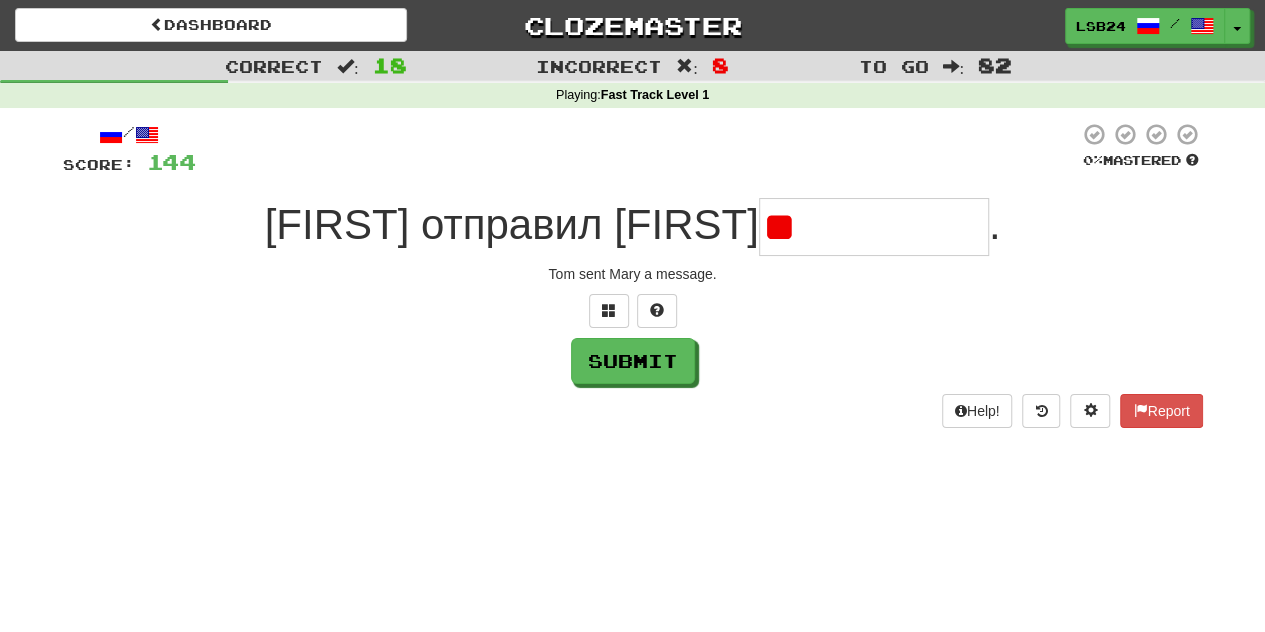 type on "*" 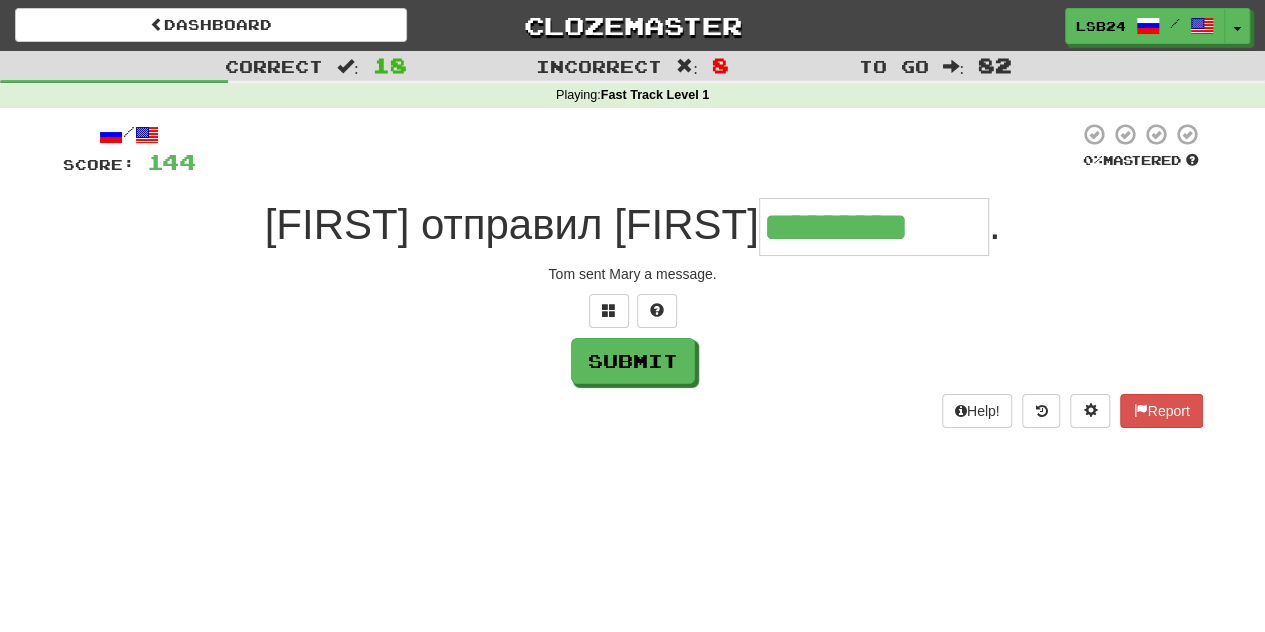 type on "*********" 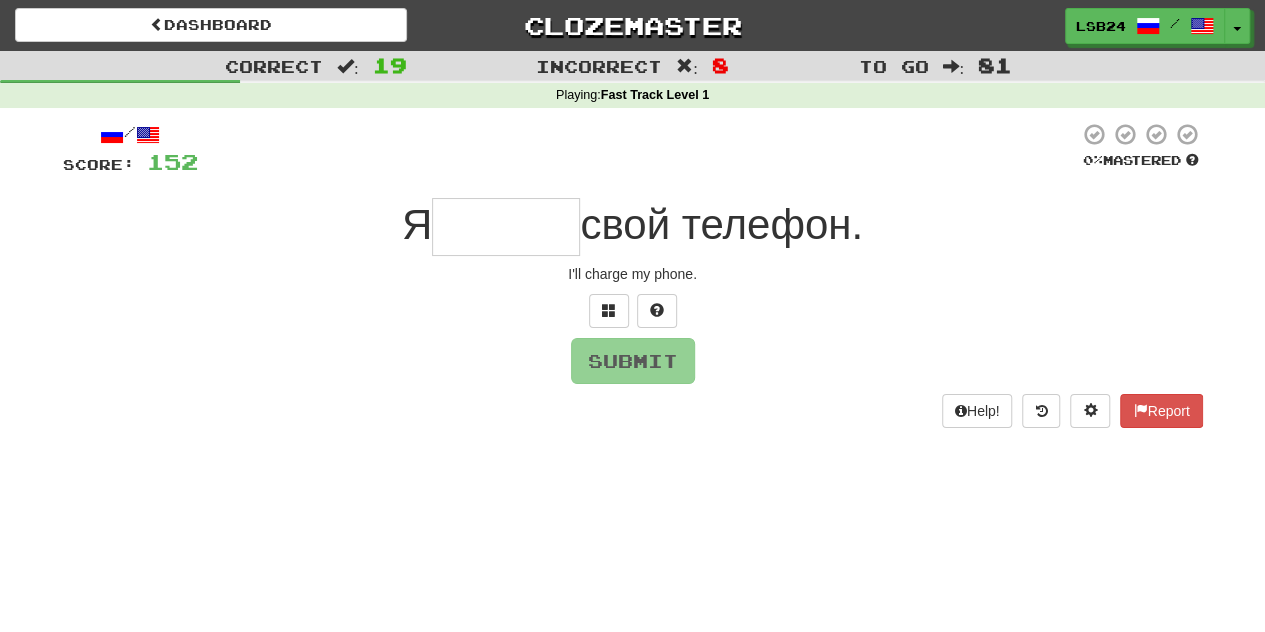 type on "******" 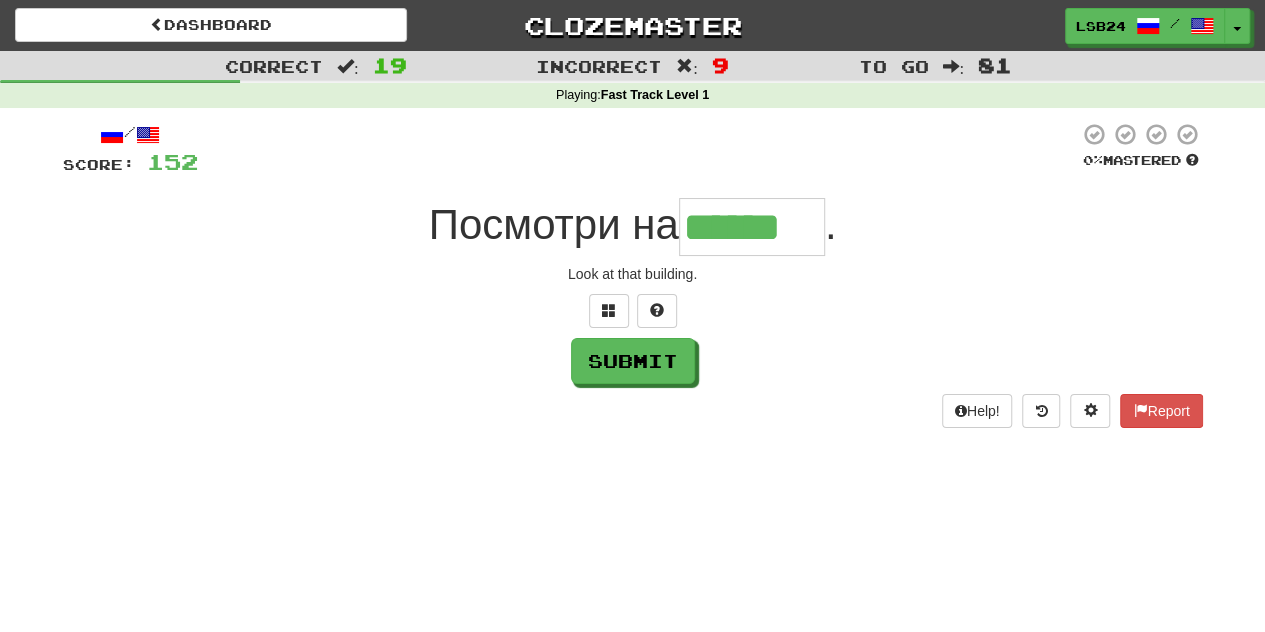type on "******" 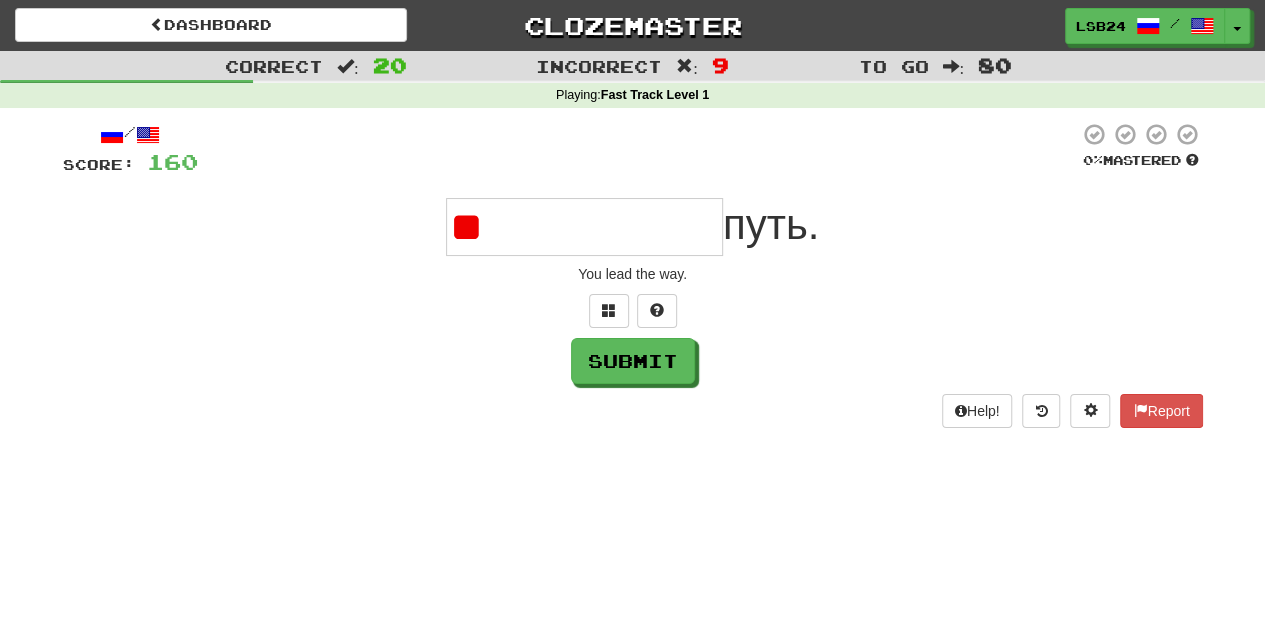 type on "*" 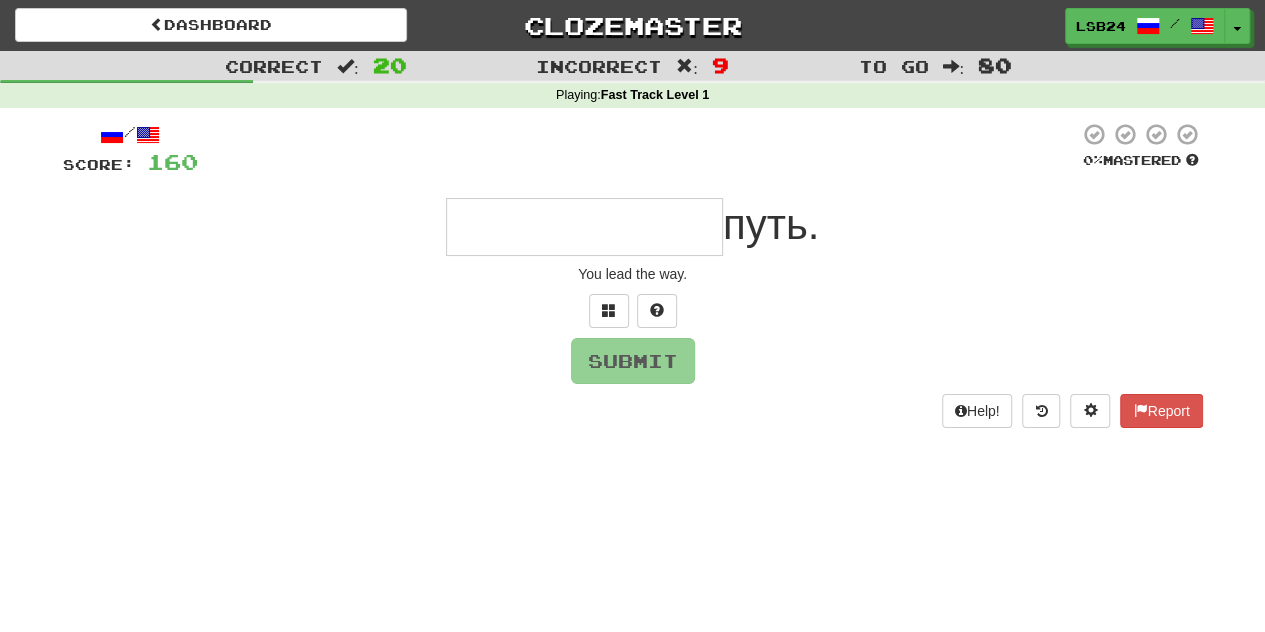 type on "**********" 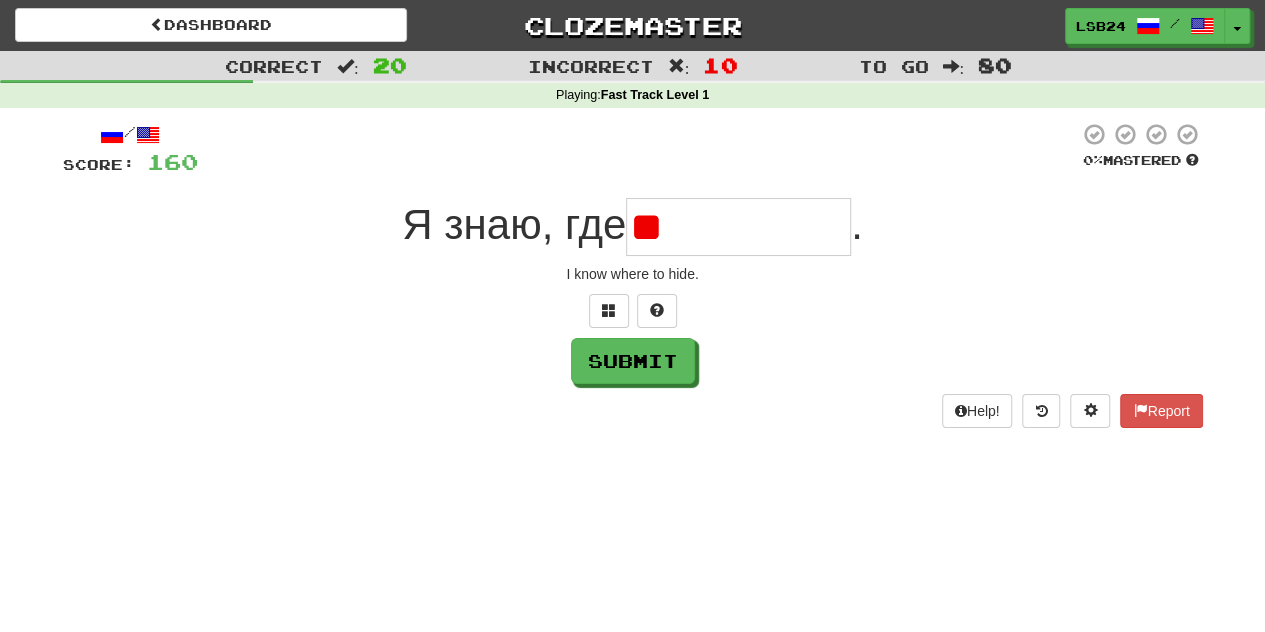 type on "*" 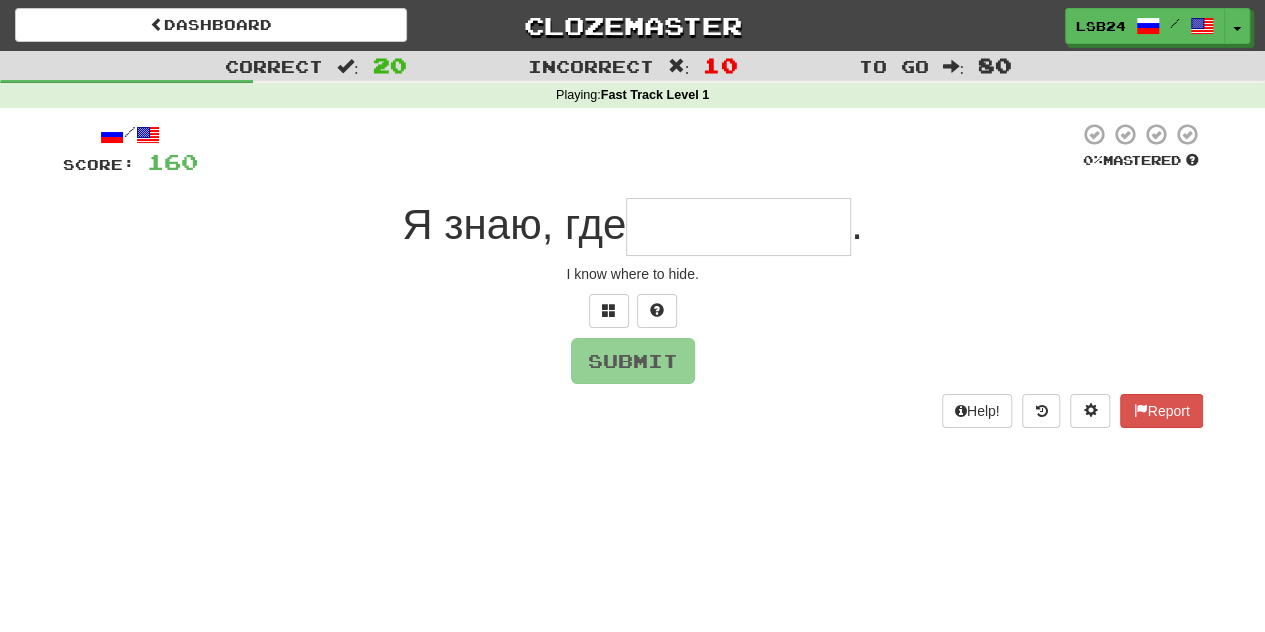 type on "**********" 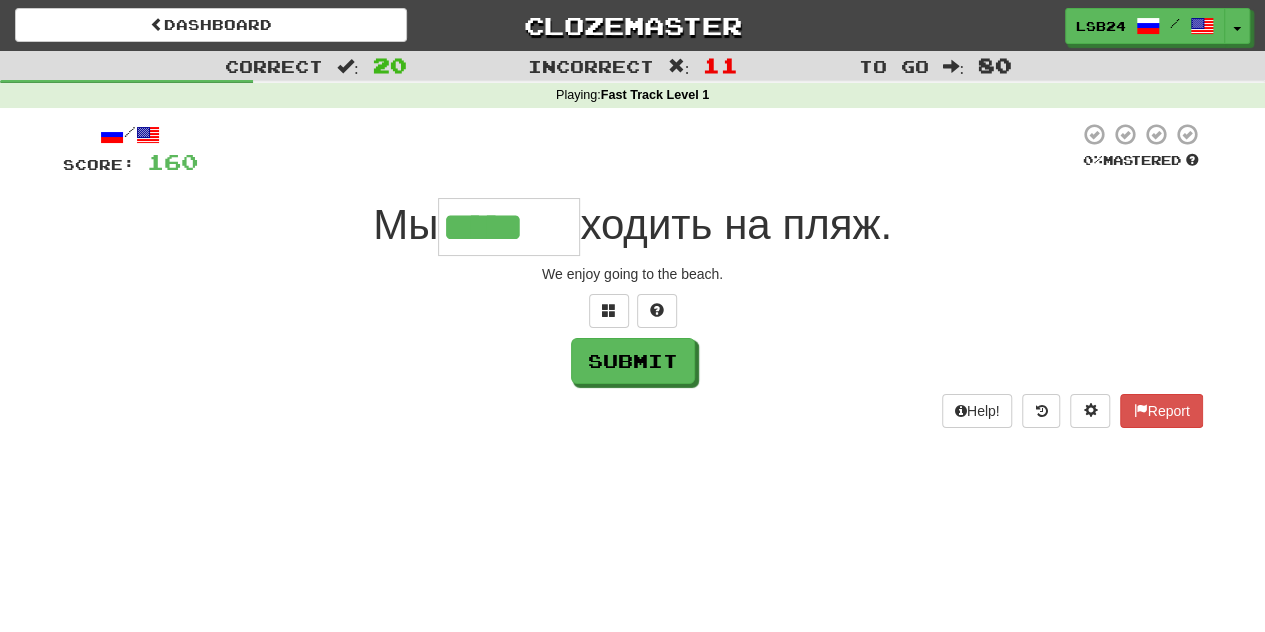 type on "*****" 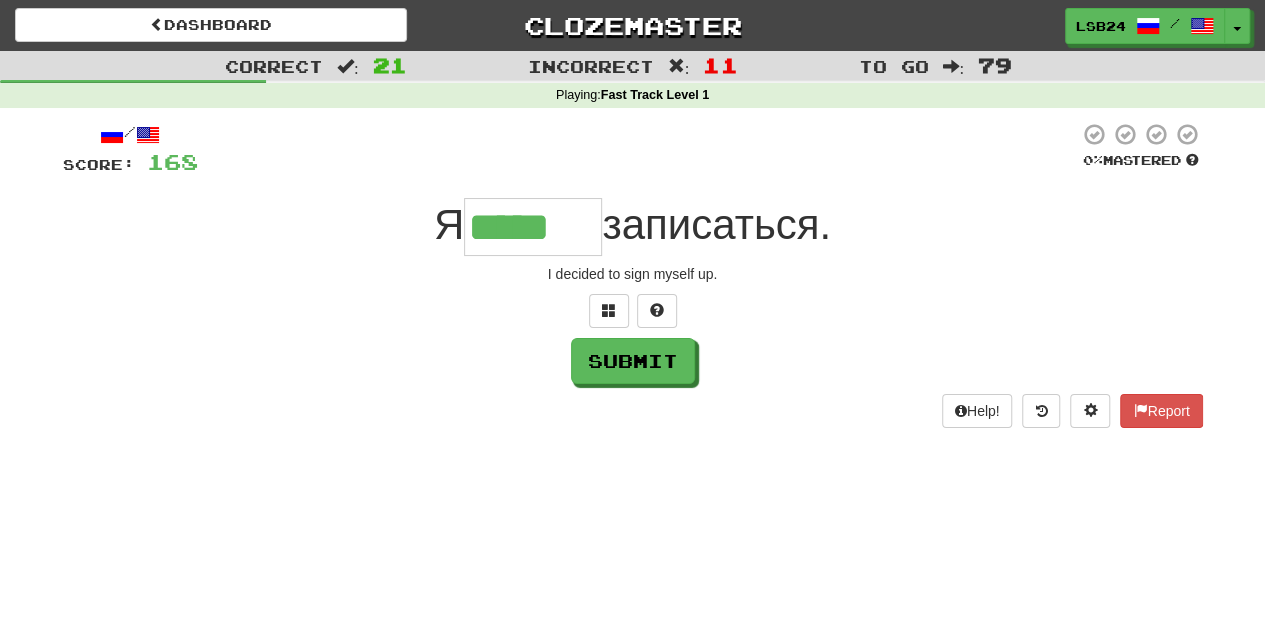 type on "*****" 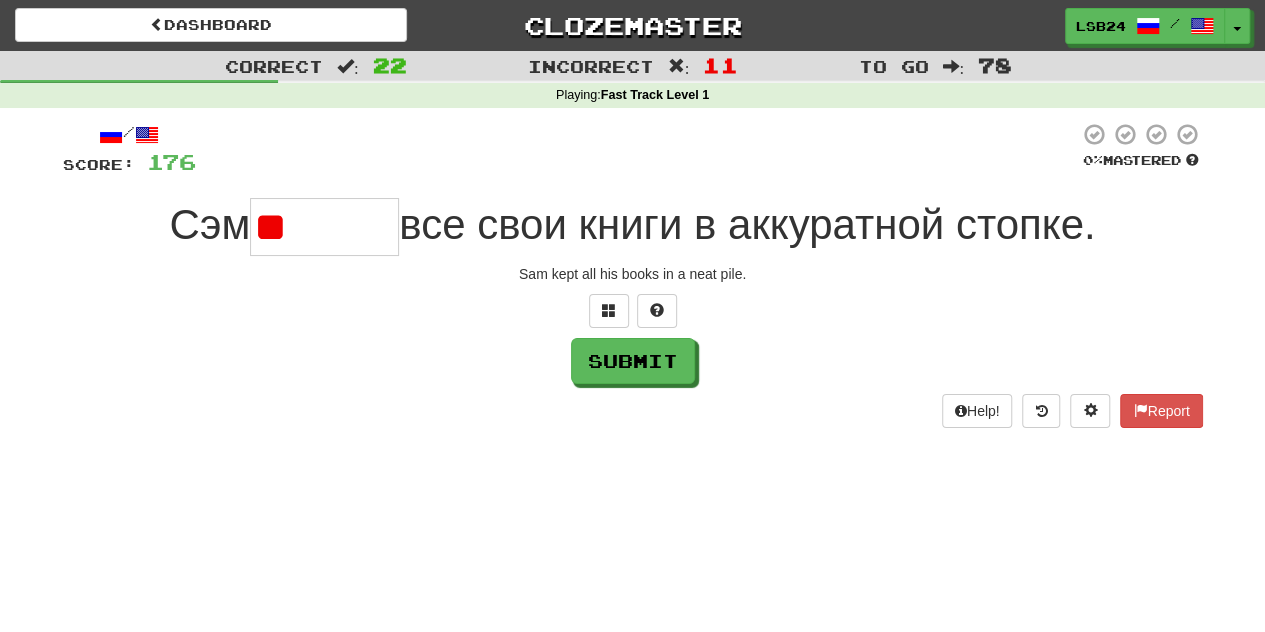 type on "*" 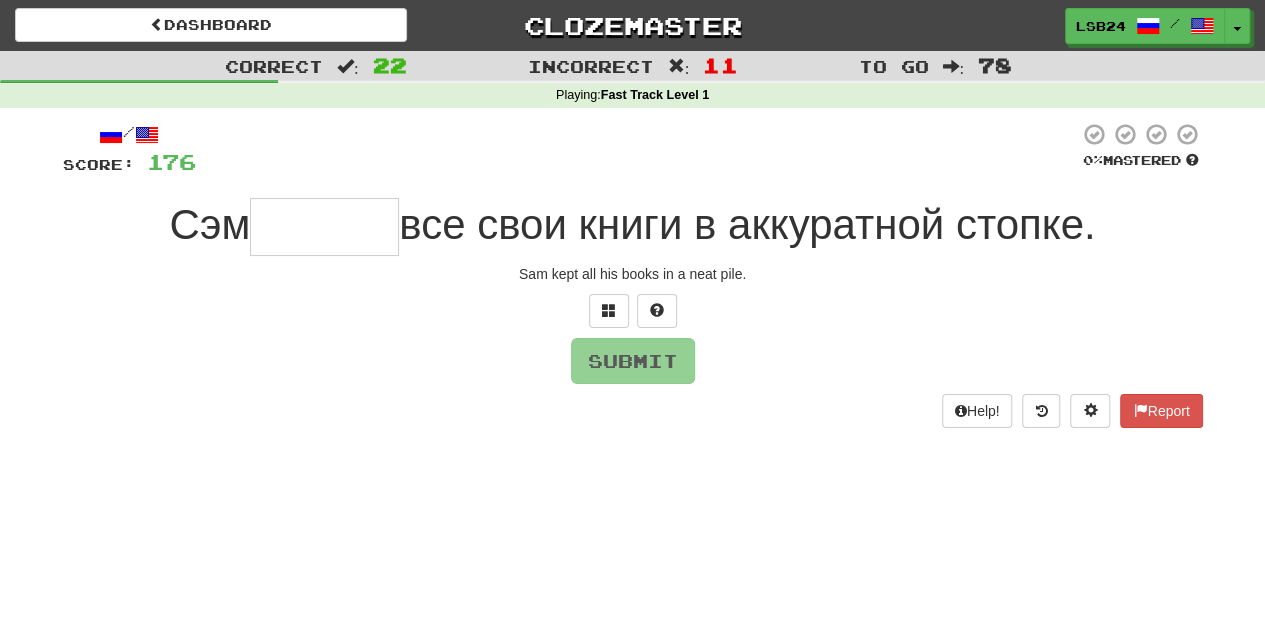 type on "******" 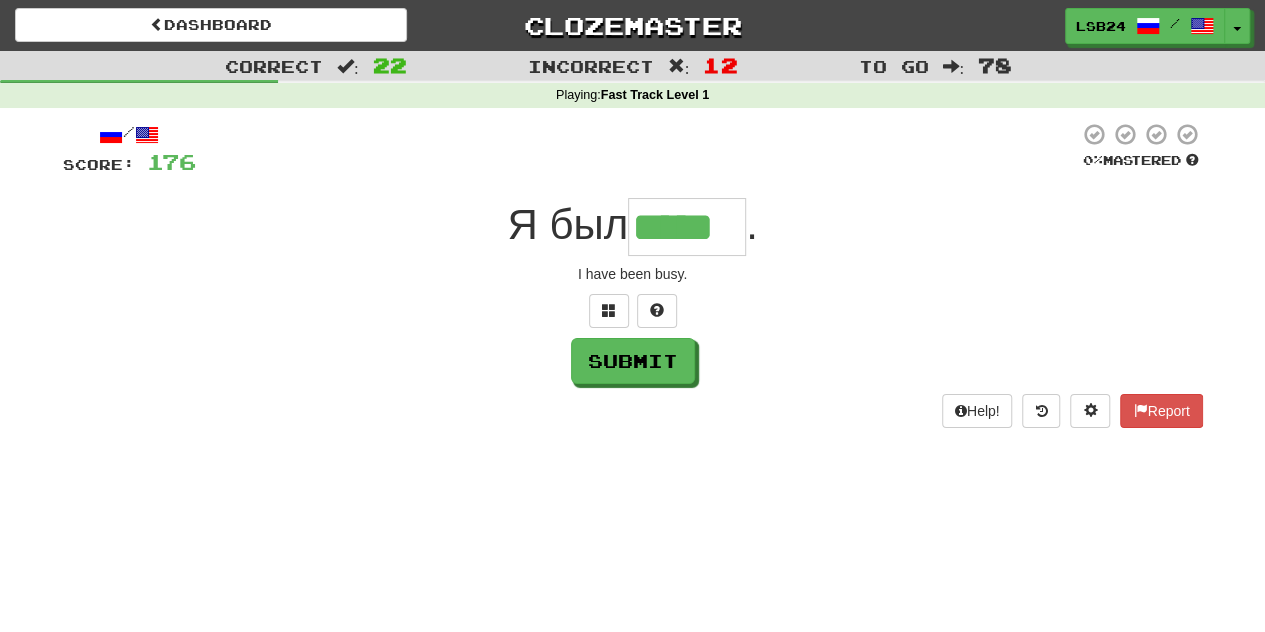 type on "*****" 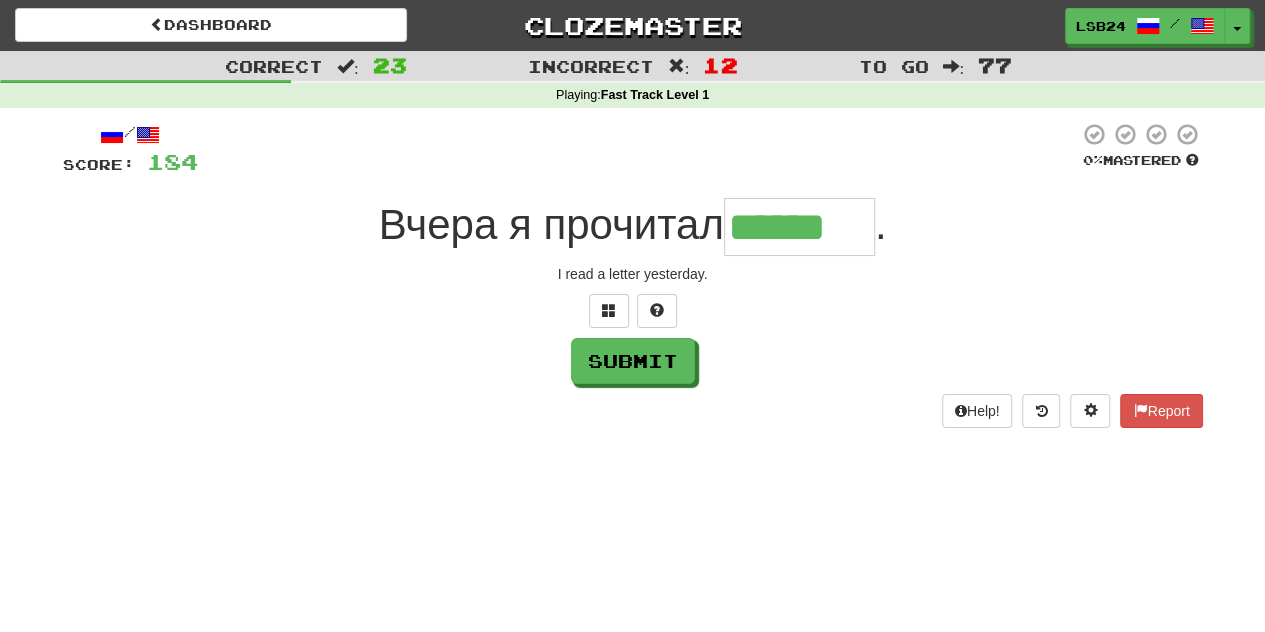 type on "******" 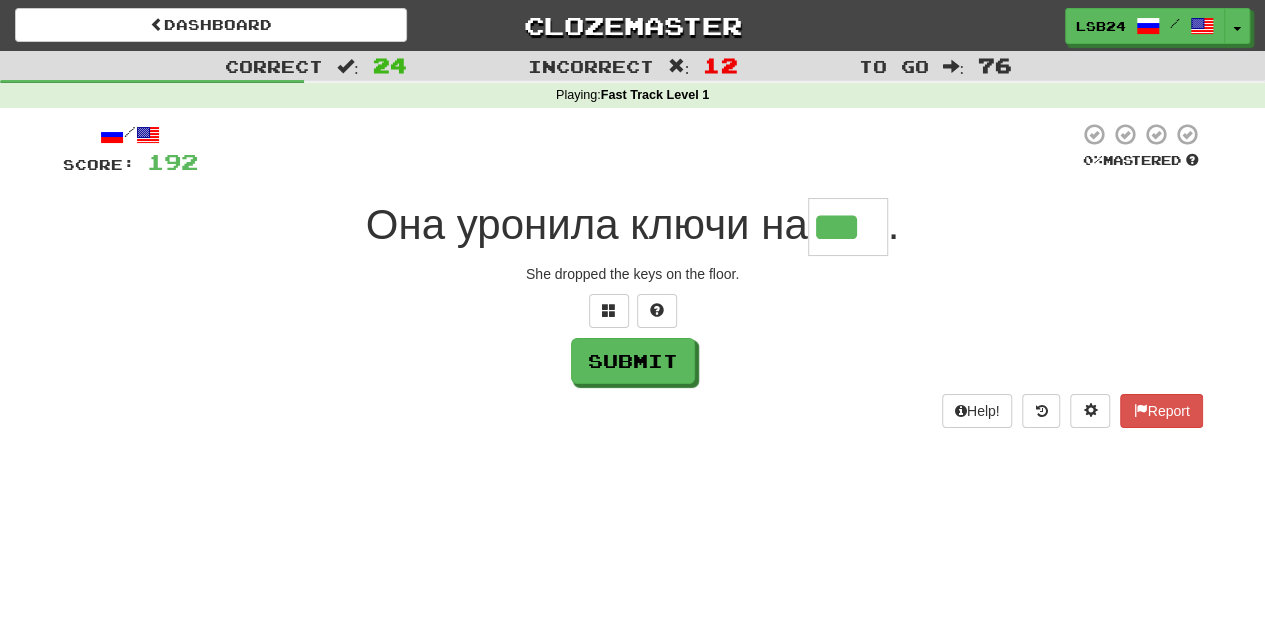 type on "***" 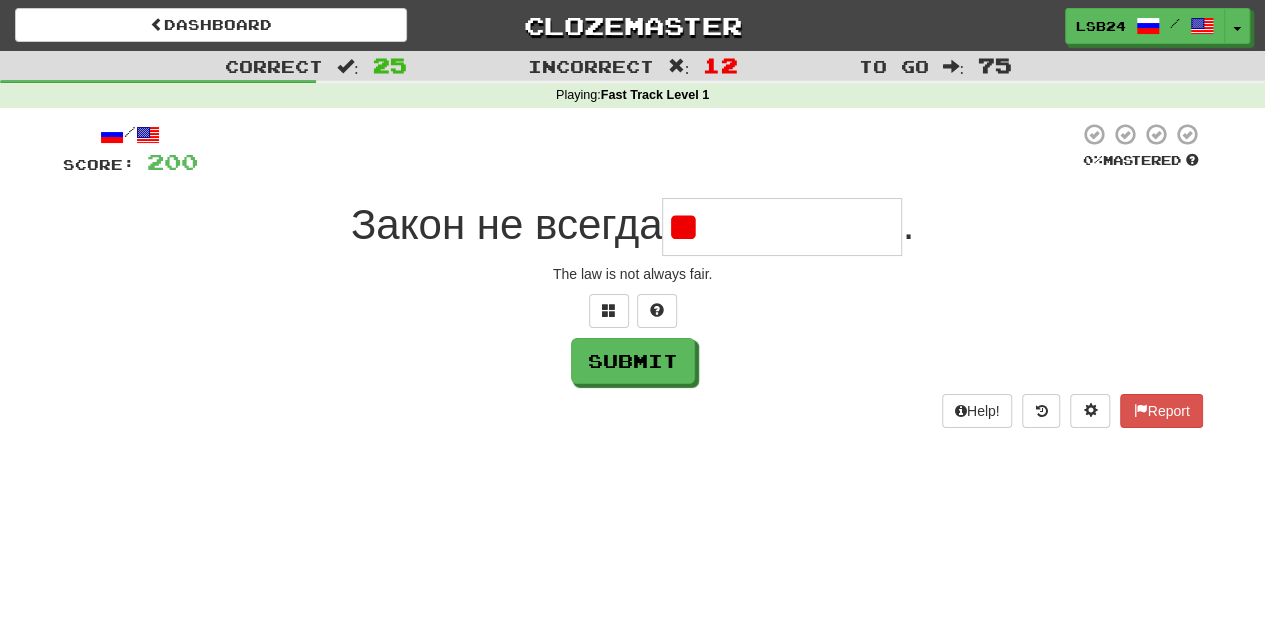type on "*" 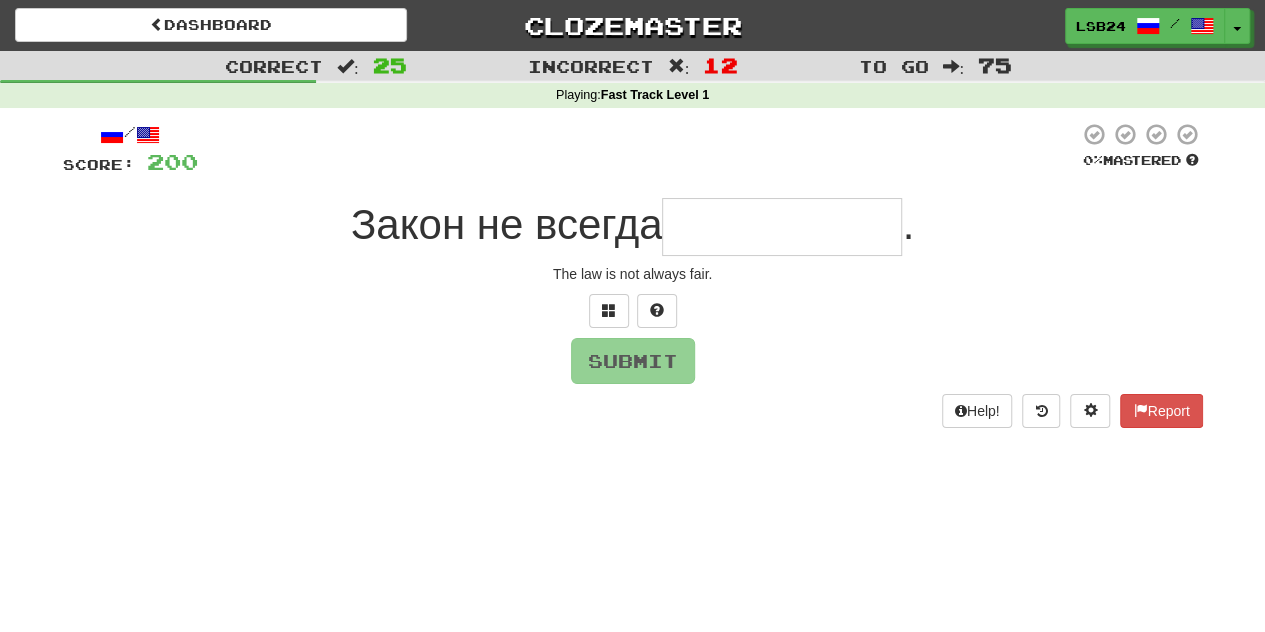 type on "**********" 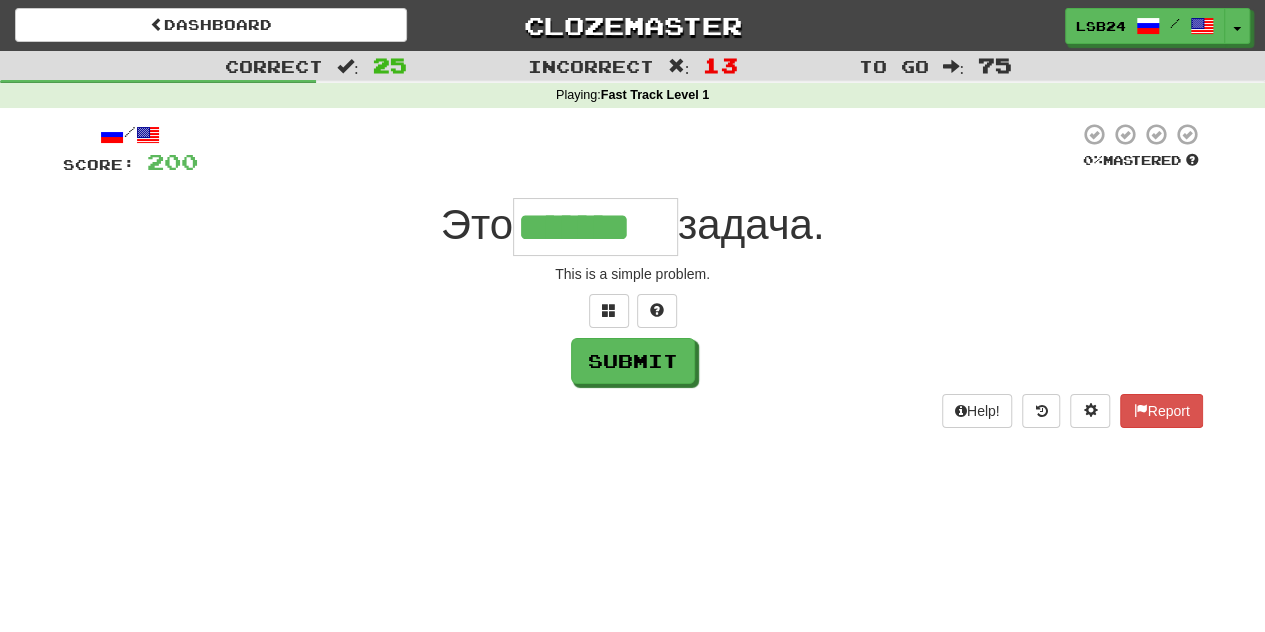 type on "*******" 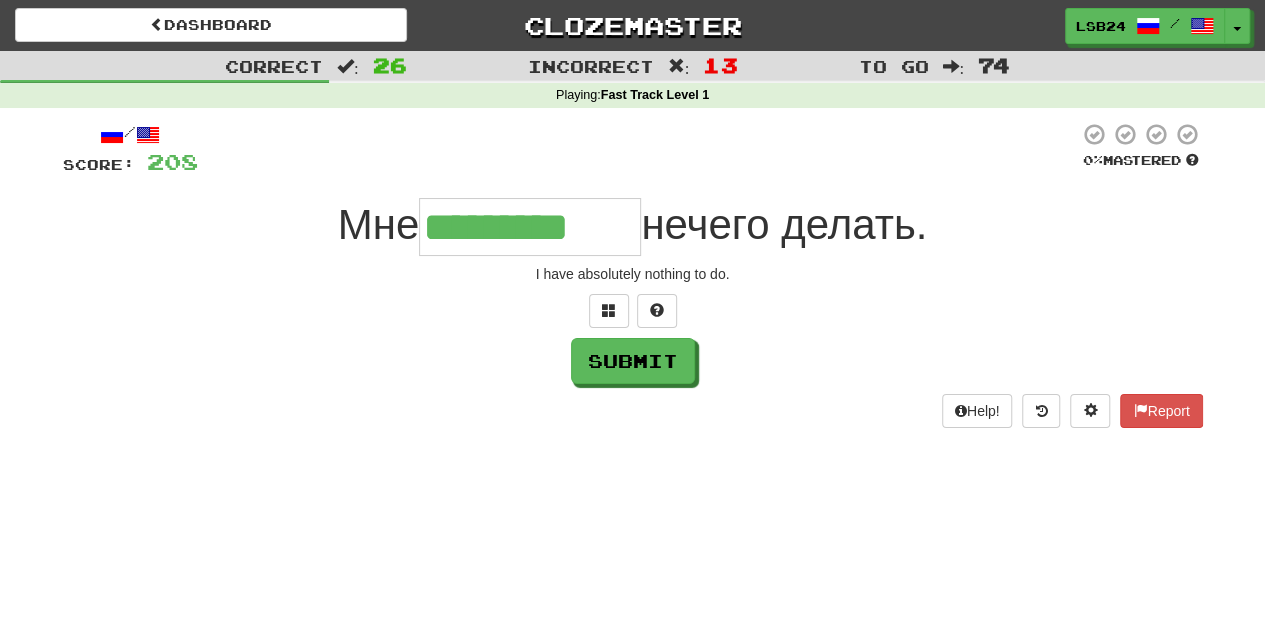 type on "*********" 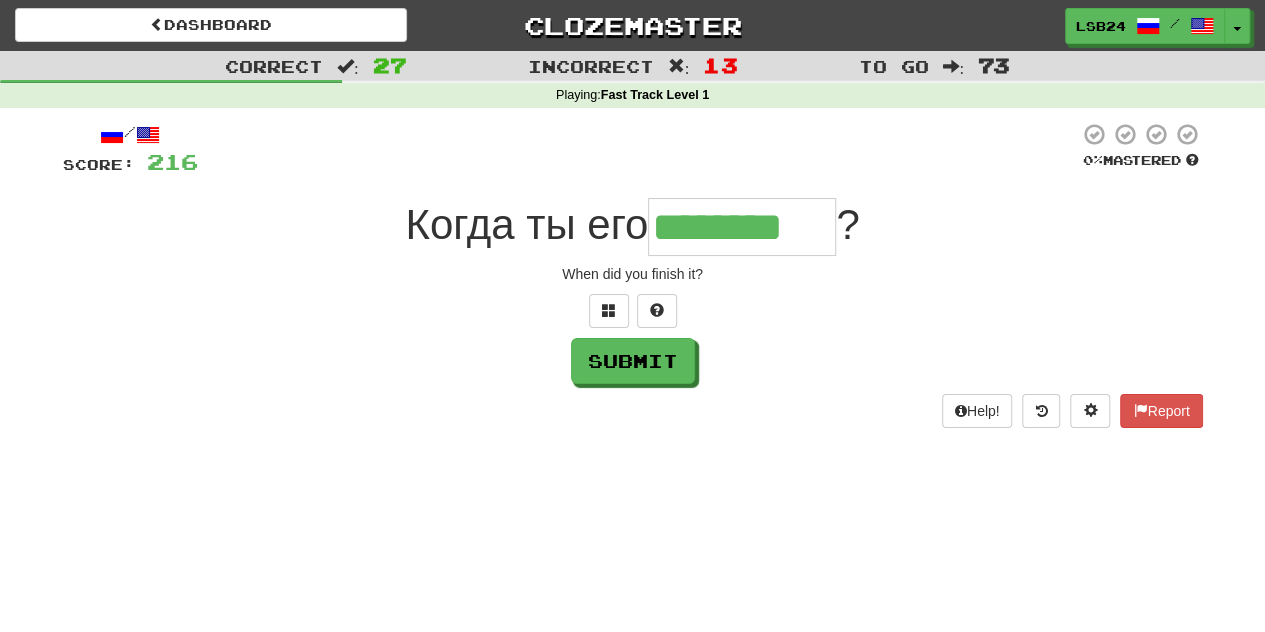 type on "********" 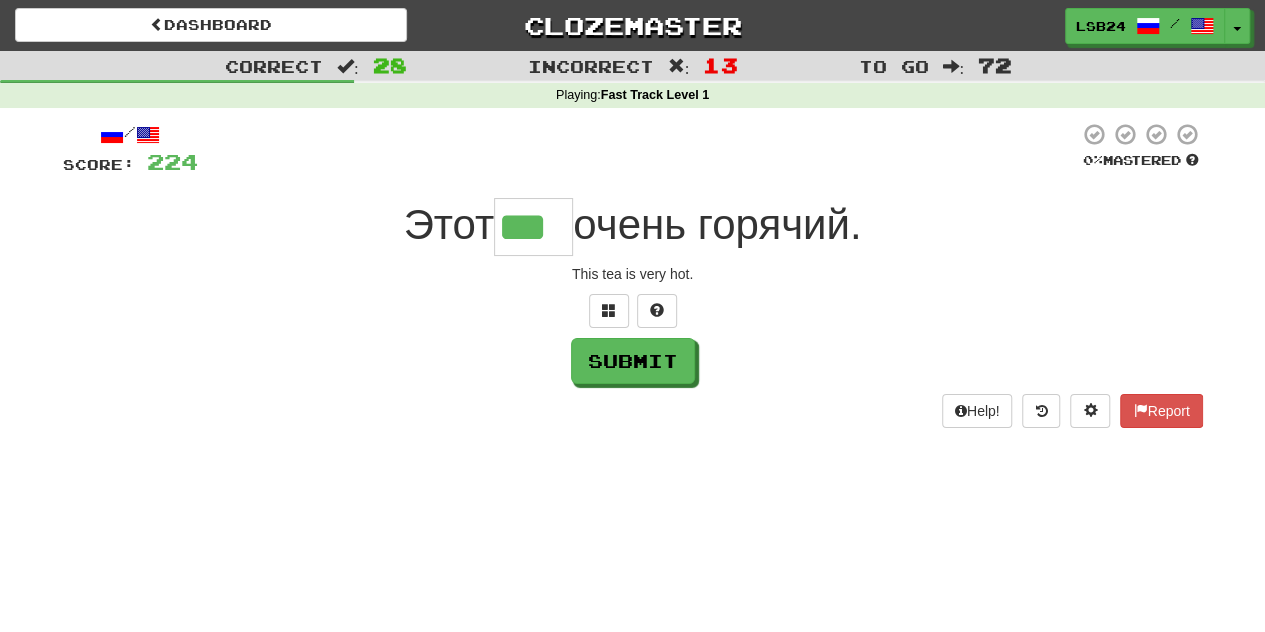 type on "***" 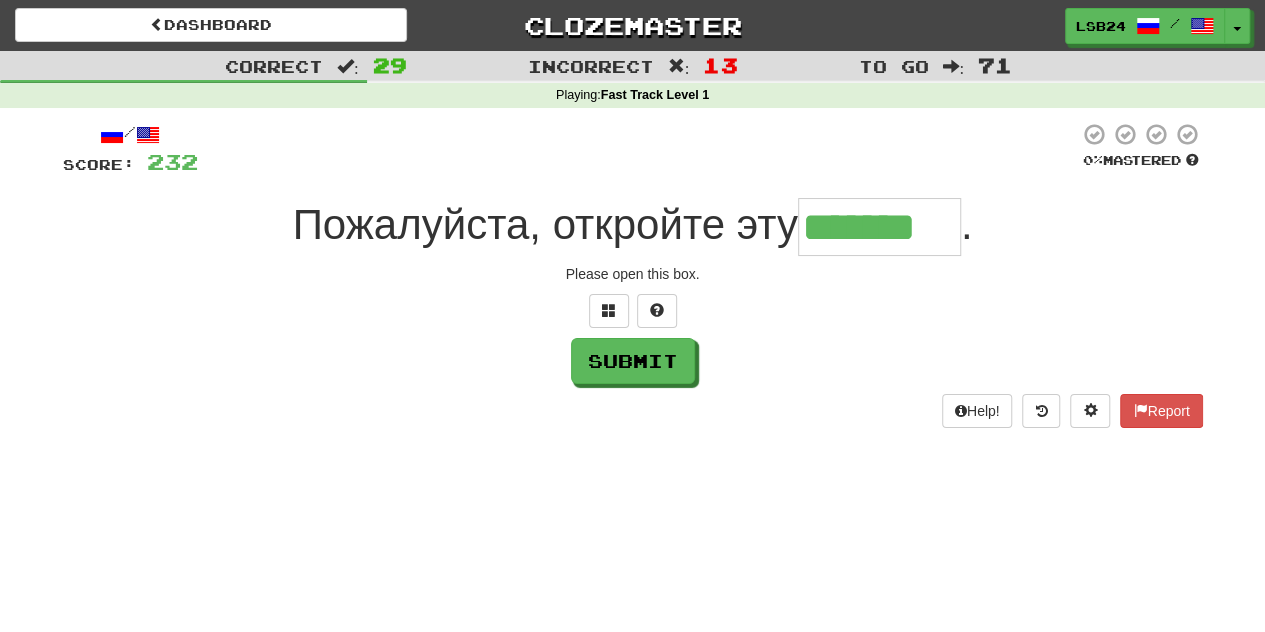 type on "*******" 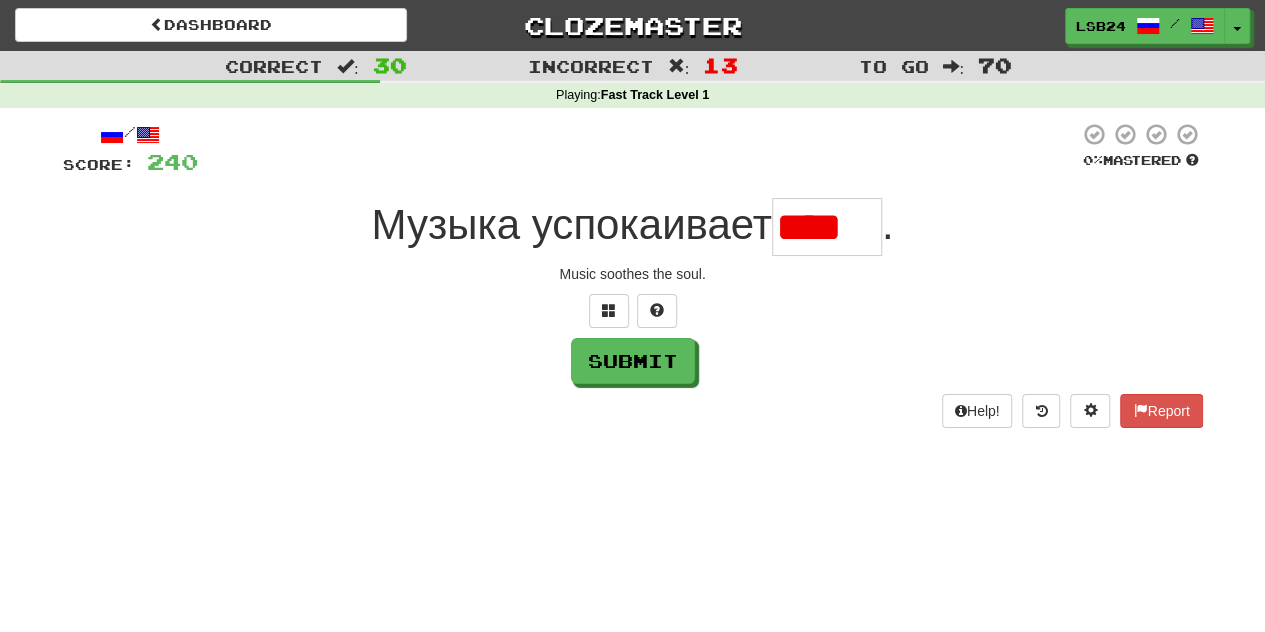 scroll, scrollTop: 0, scrollLeft: 0, axis: both 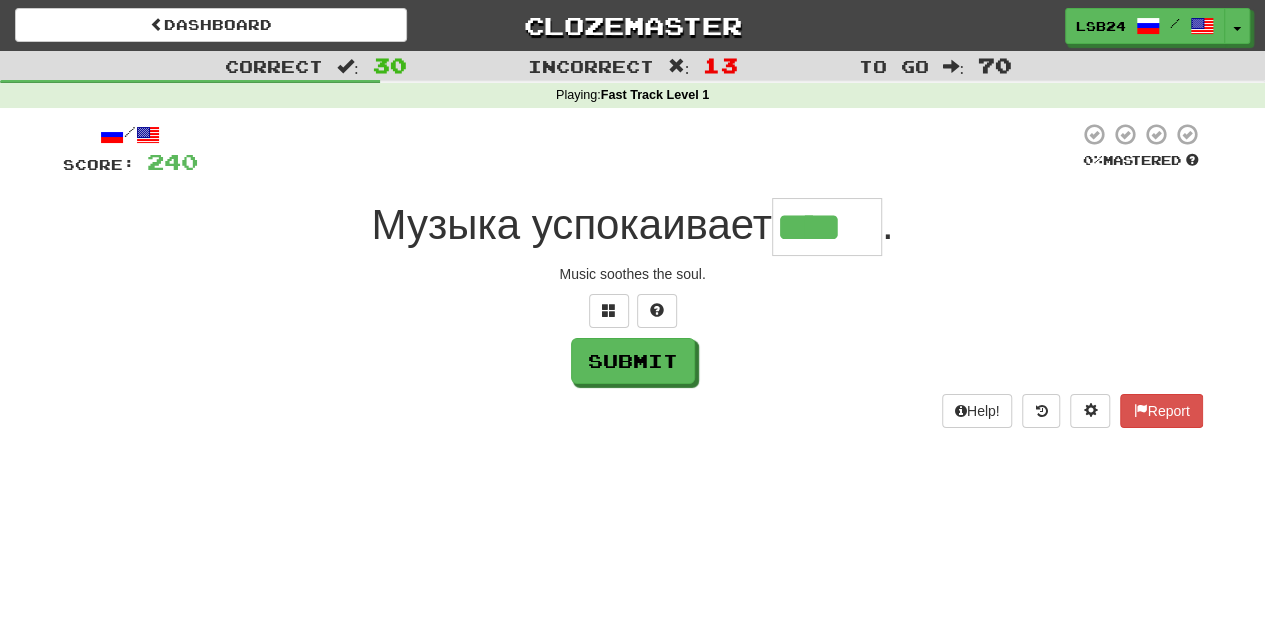 type on "****" 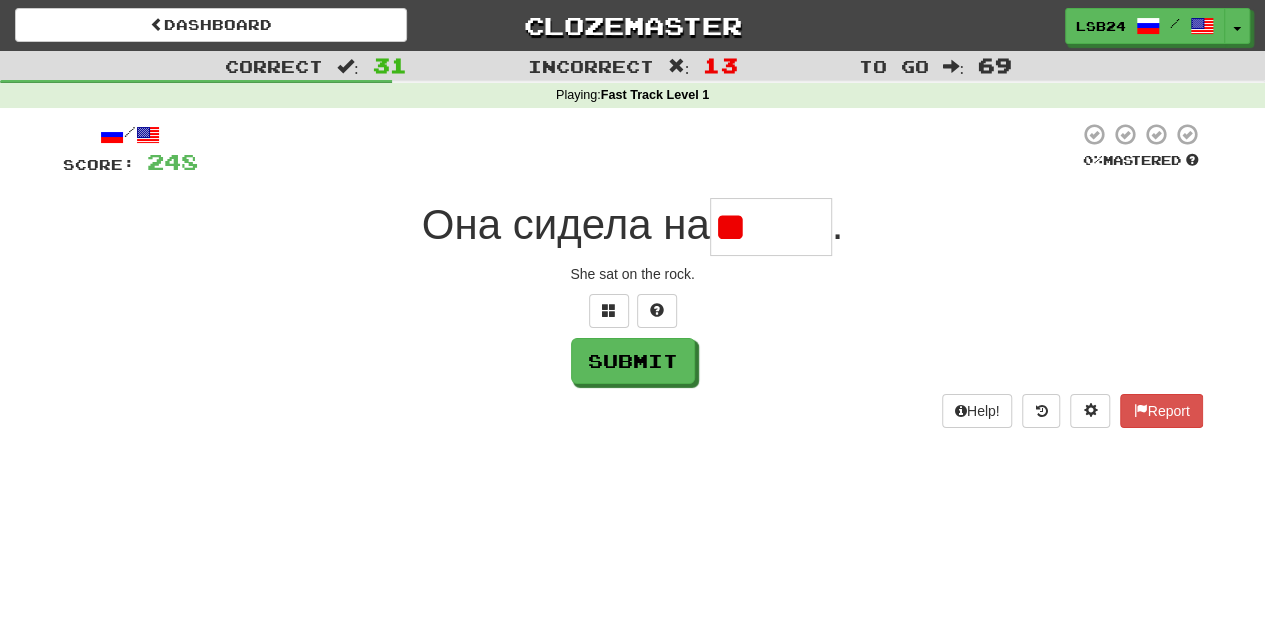type on "*" 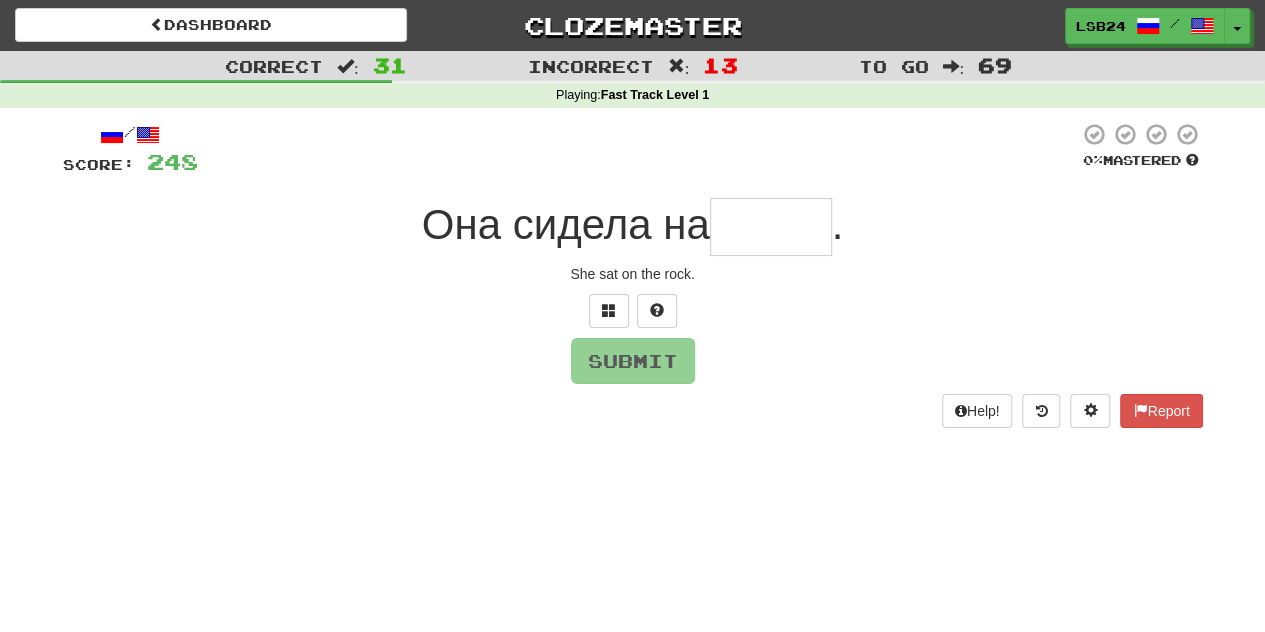 type on "*****" 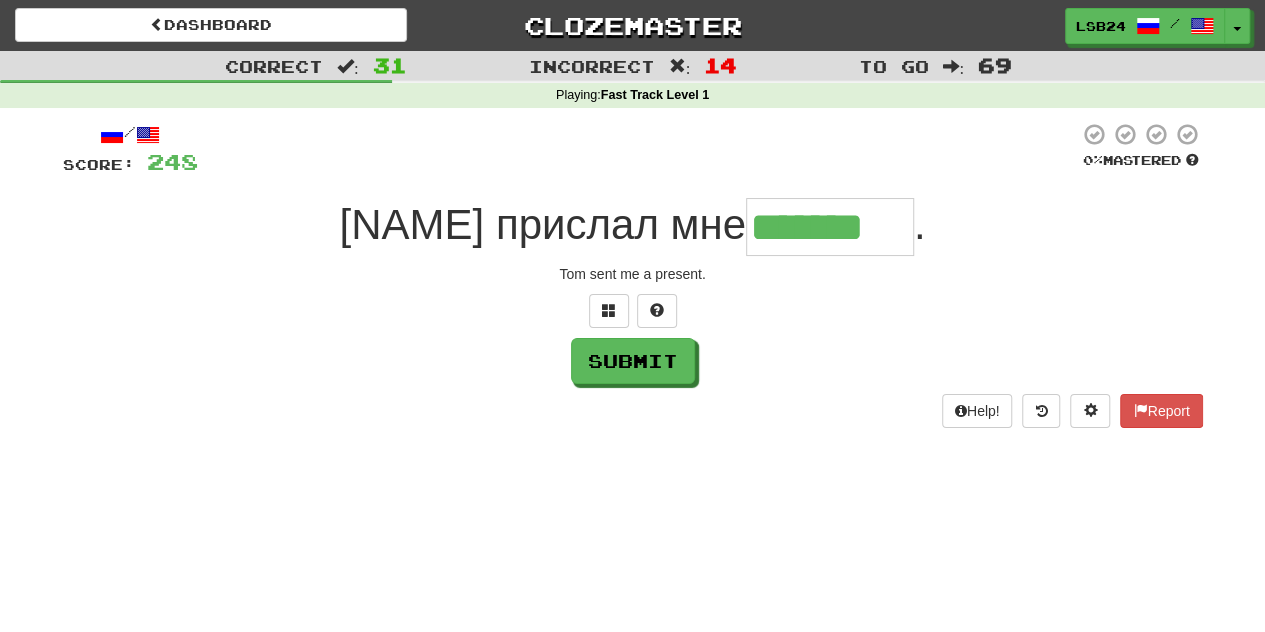 type on "*******" 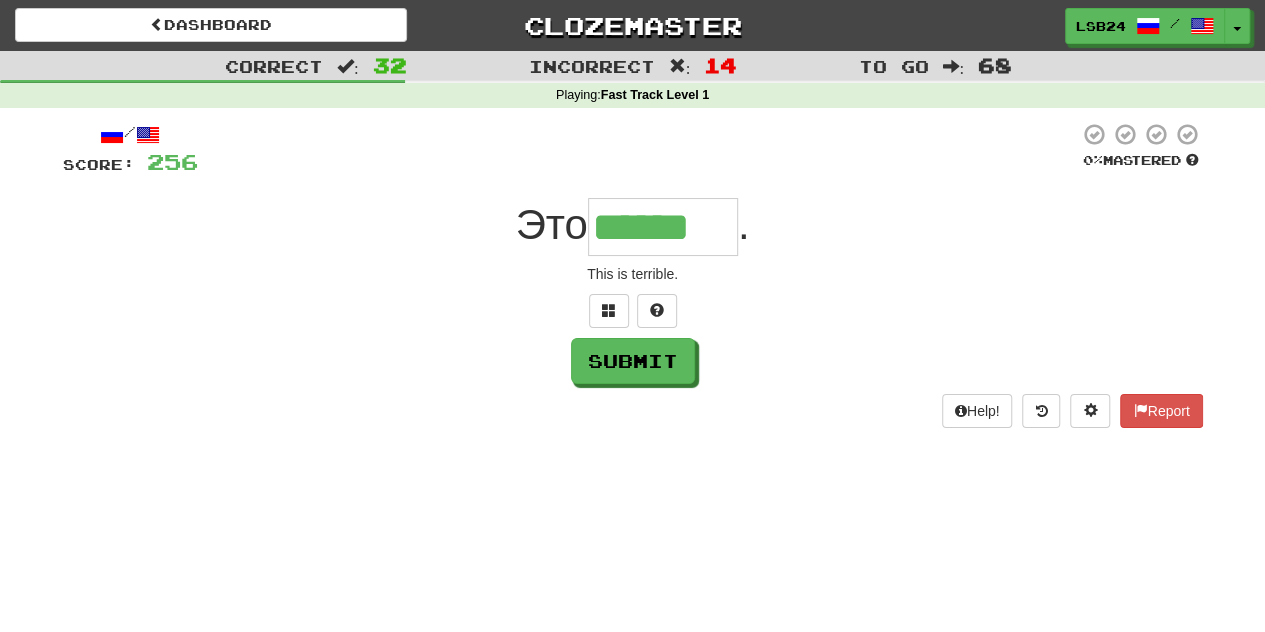 type on "******" 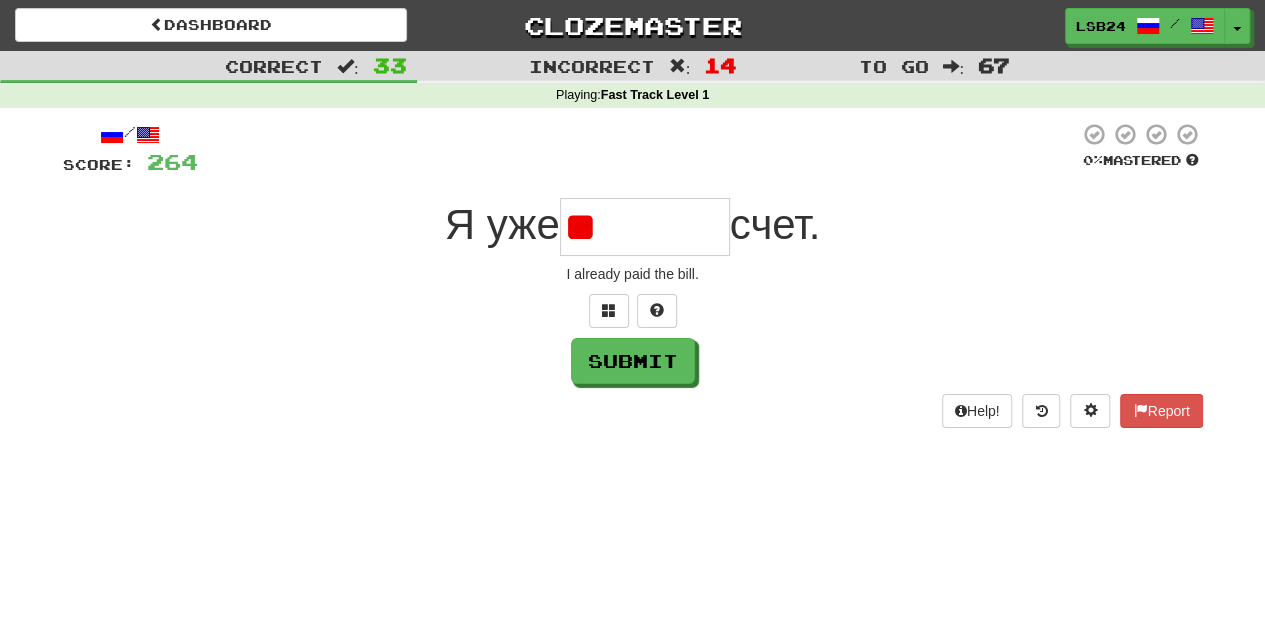 type on "*" 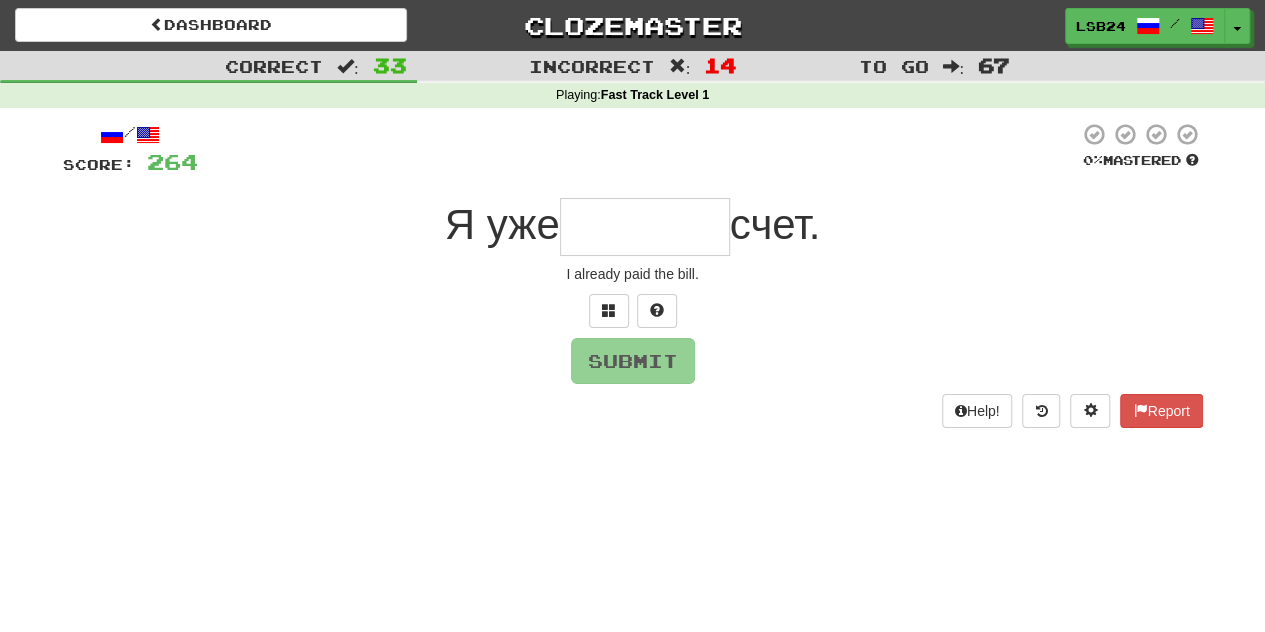 type on "*******" 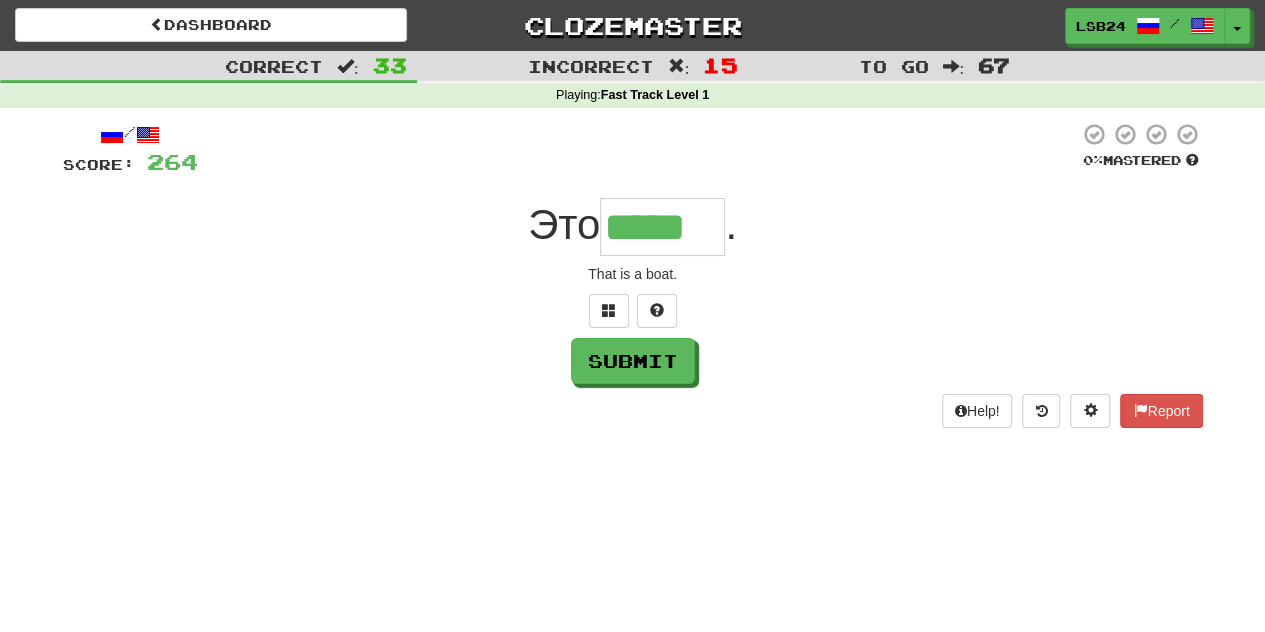 type on "*****" 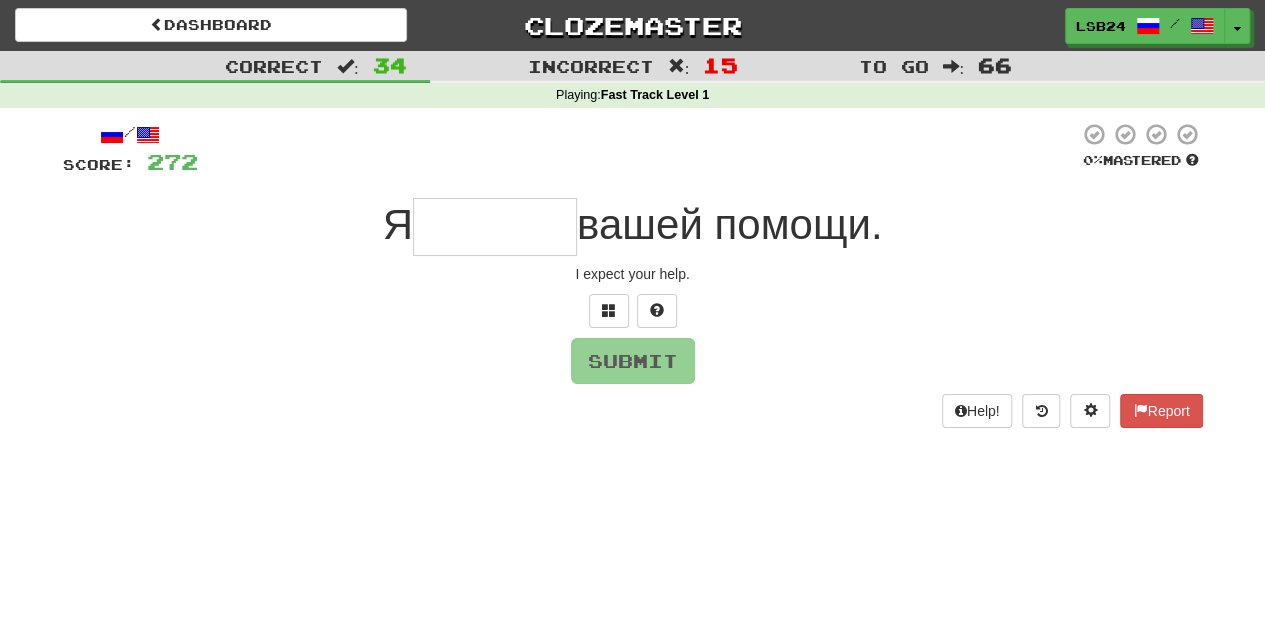 type on "******" 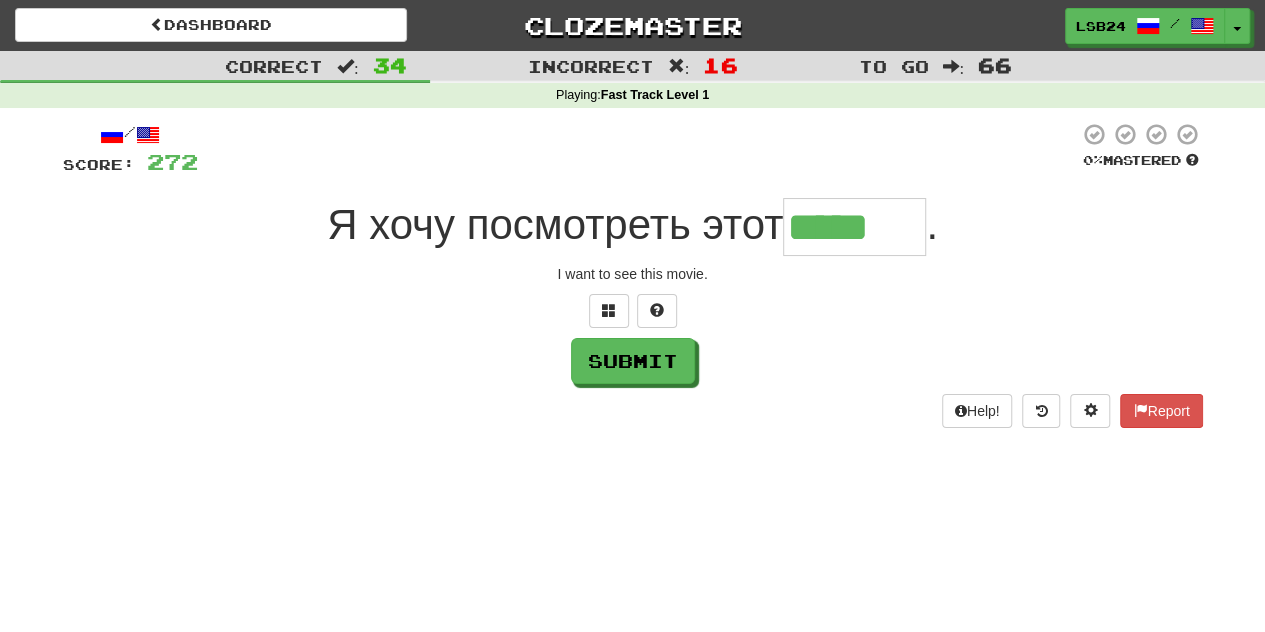 type on "*****" 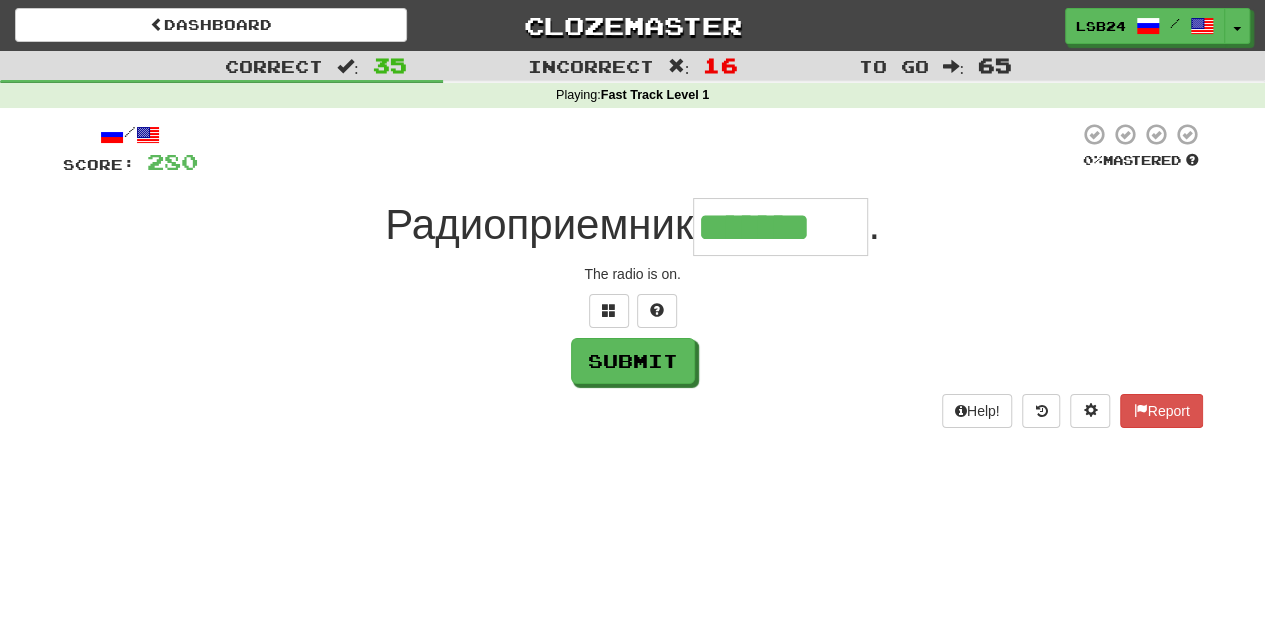 type on "*******" 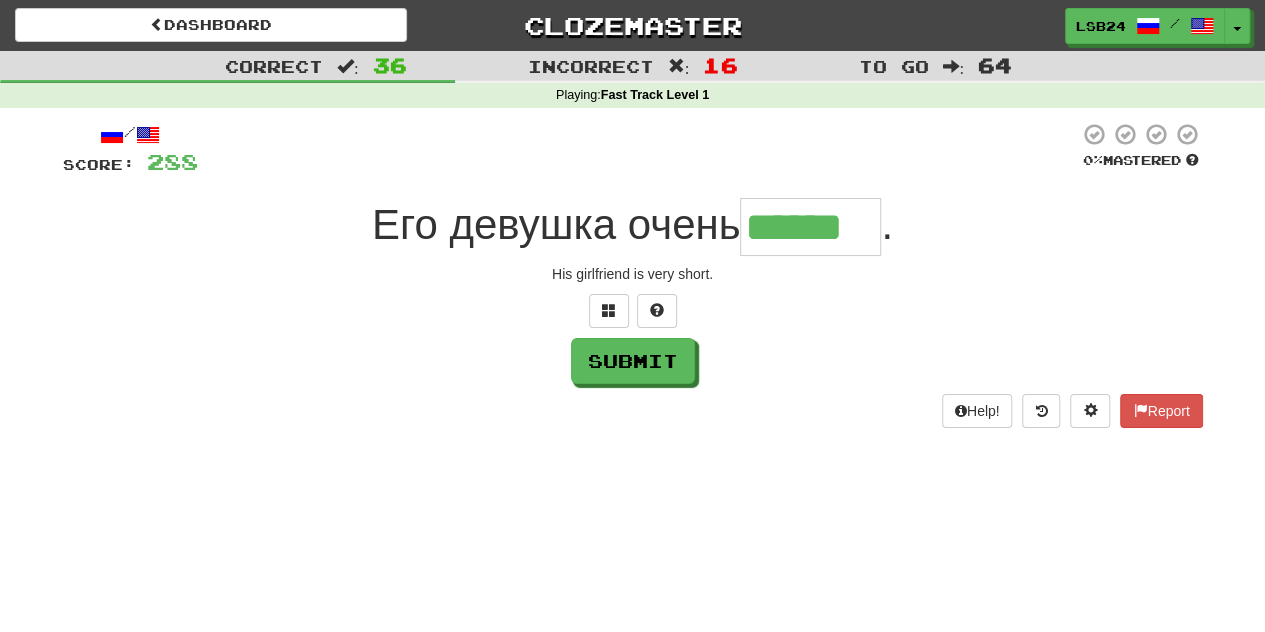 type on "******" 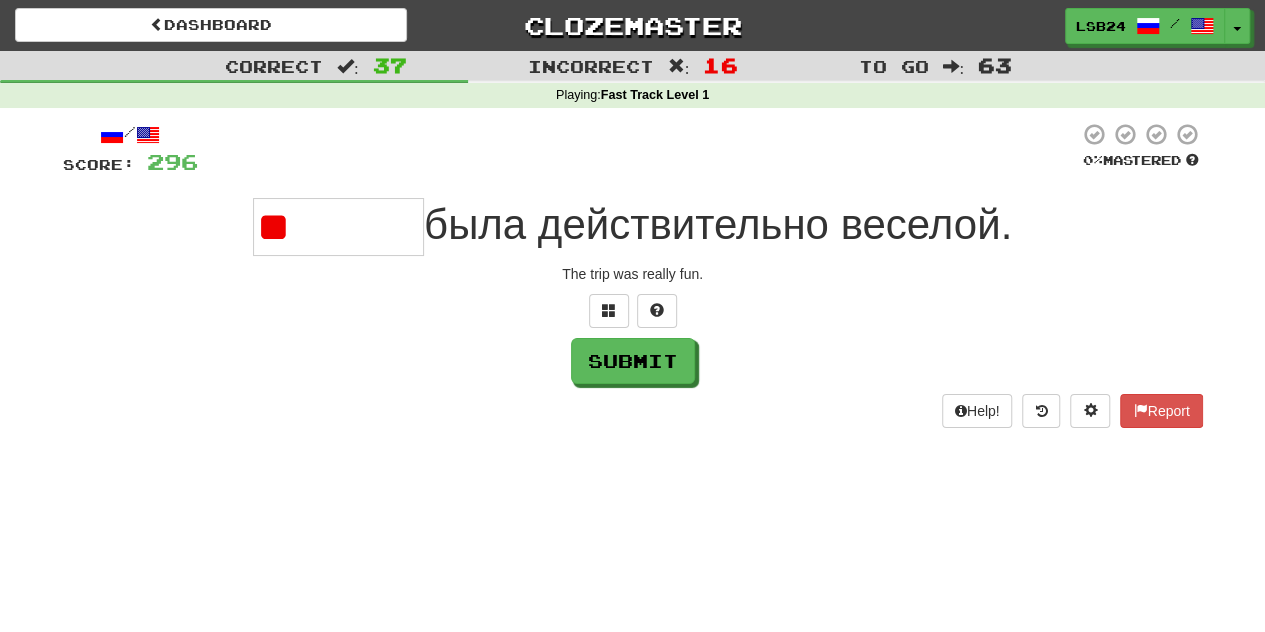type on "*" 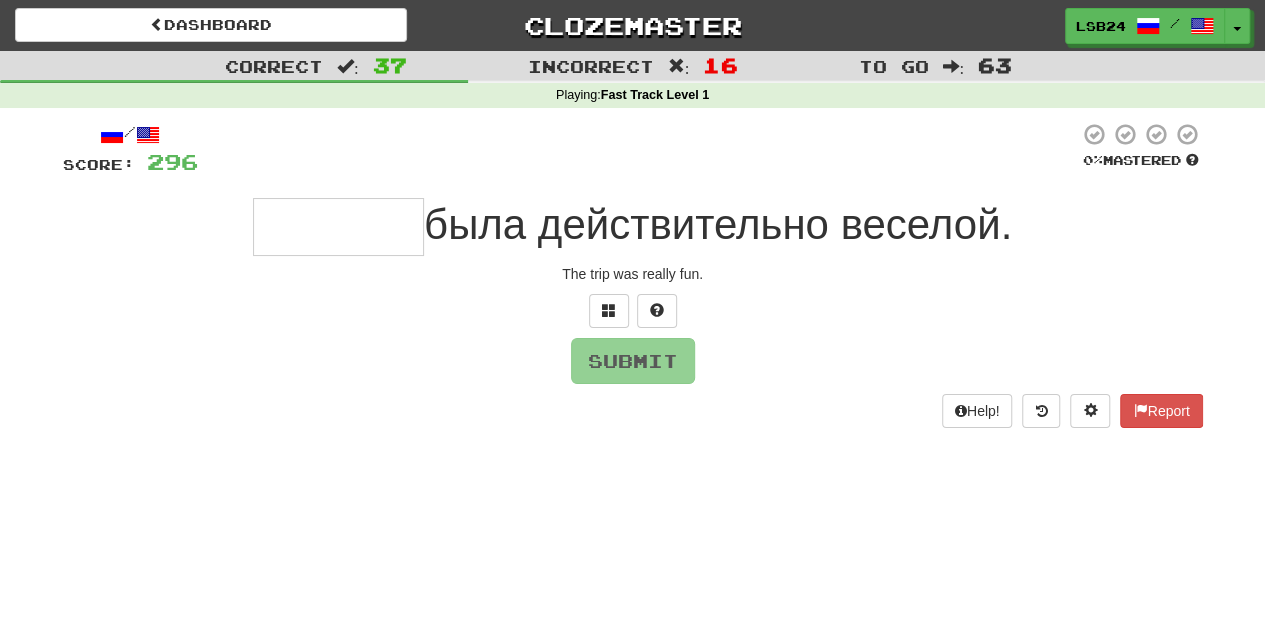 type on "*******" 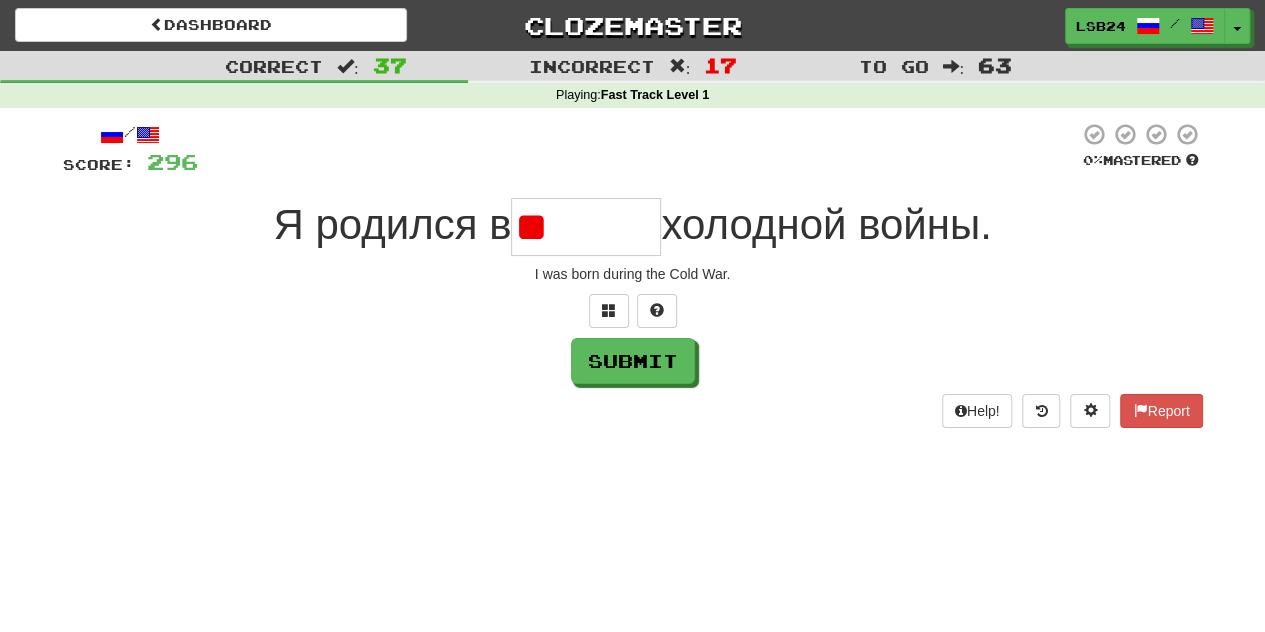type on "*" 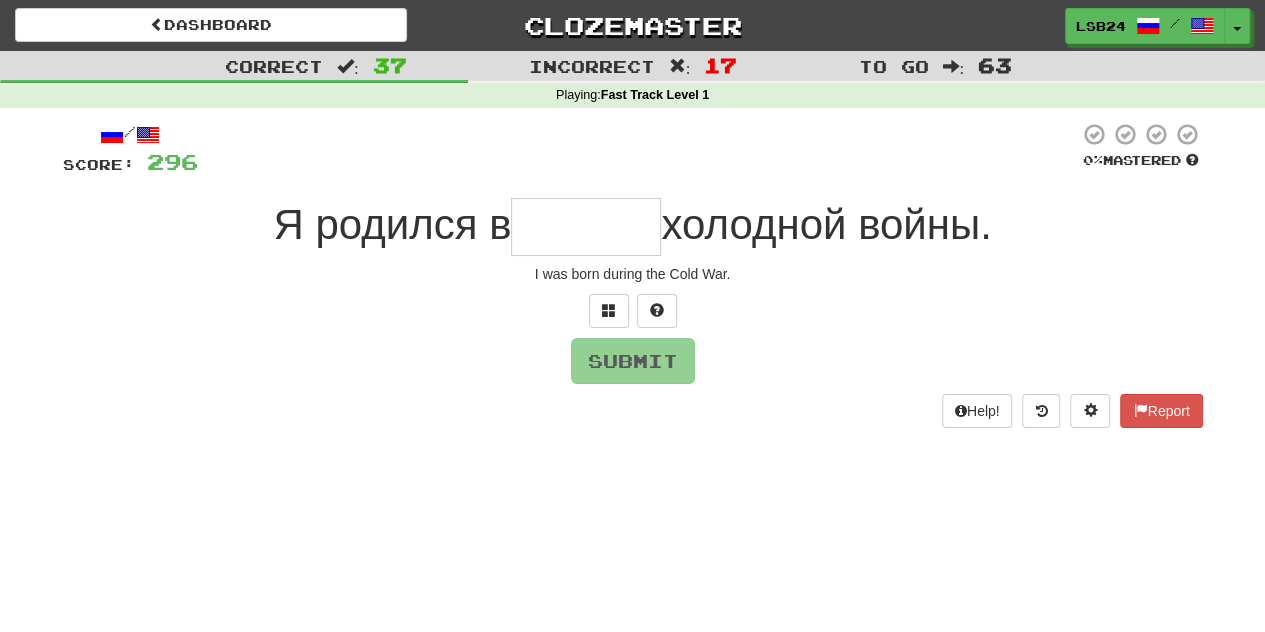 type on "*" 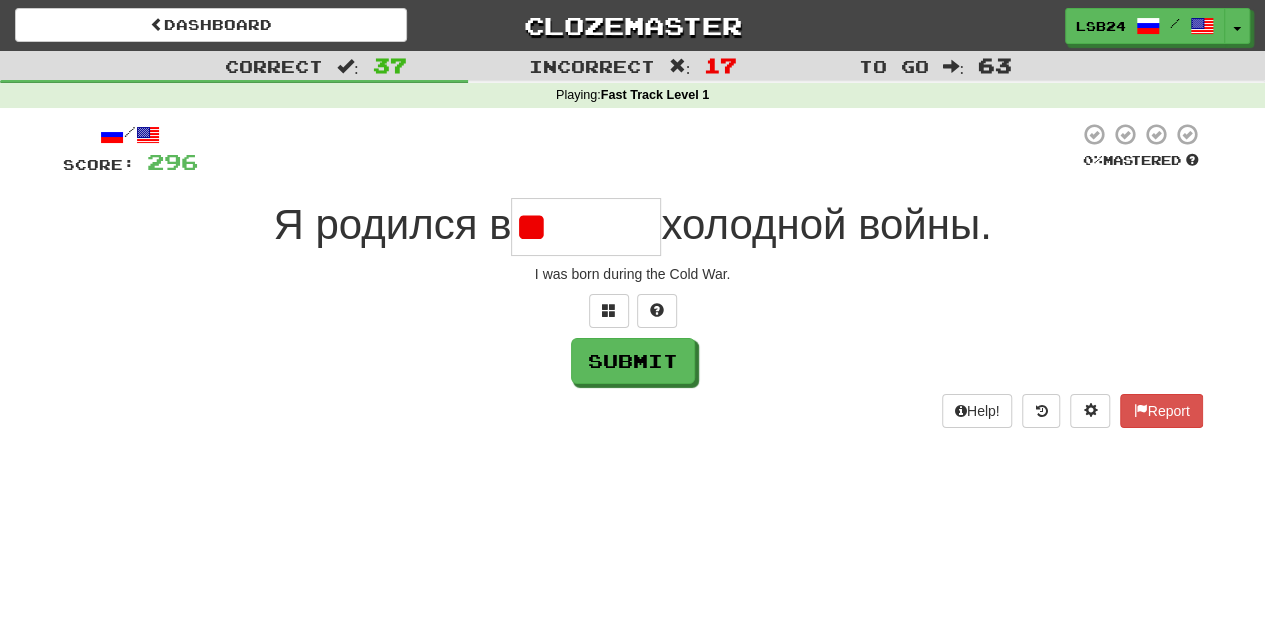 type on "*" 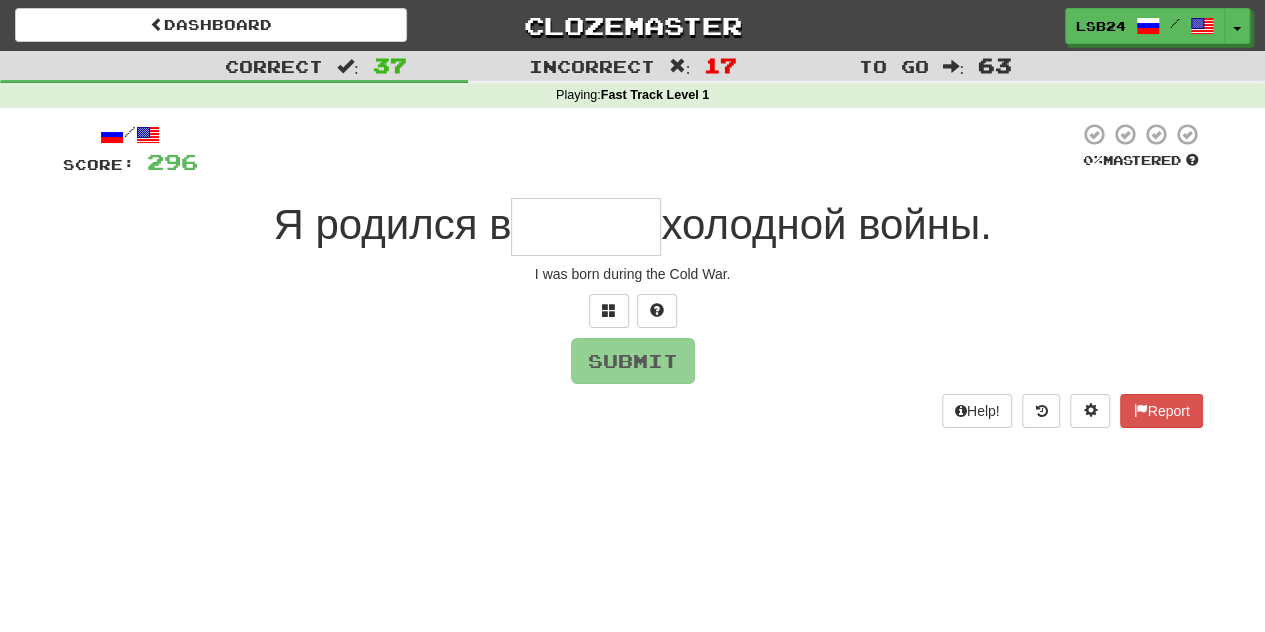 type on "******" 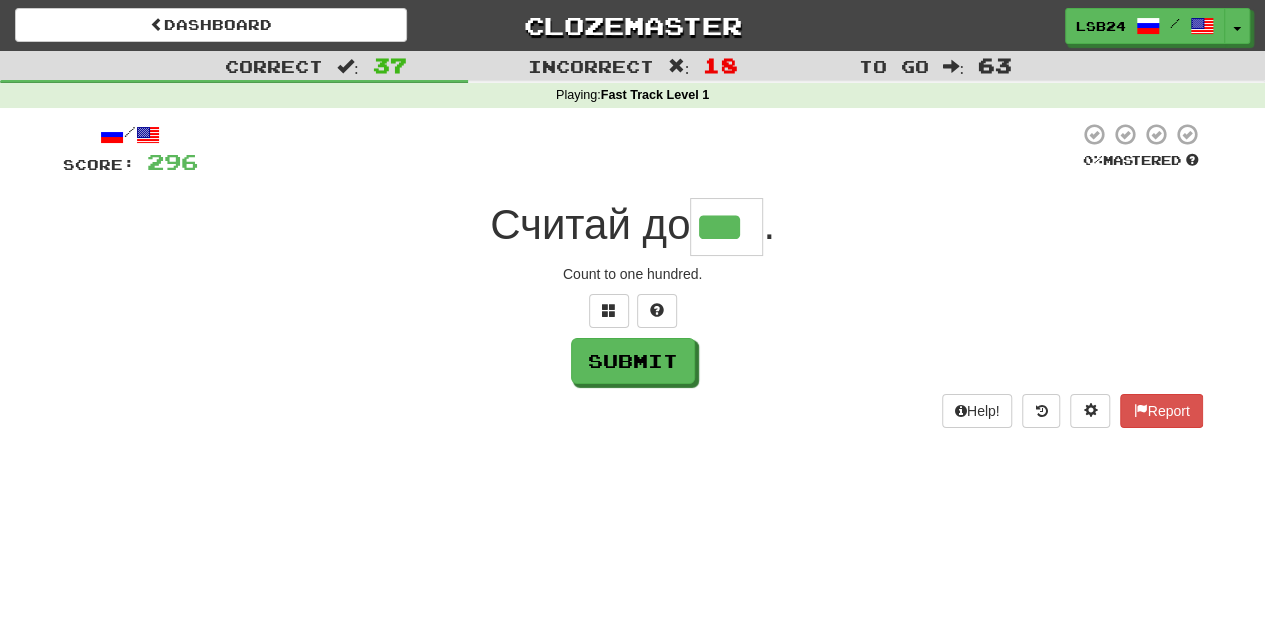 type on "***" 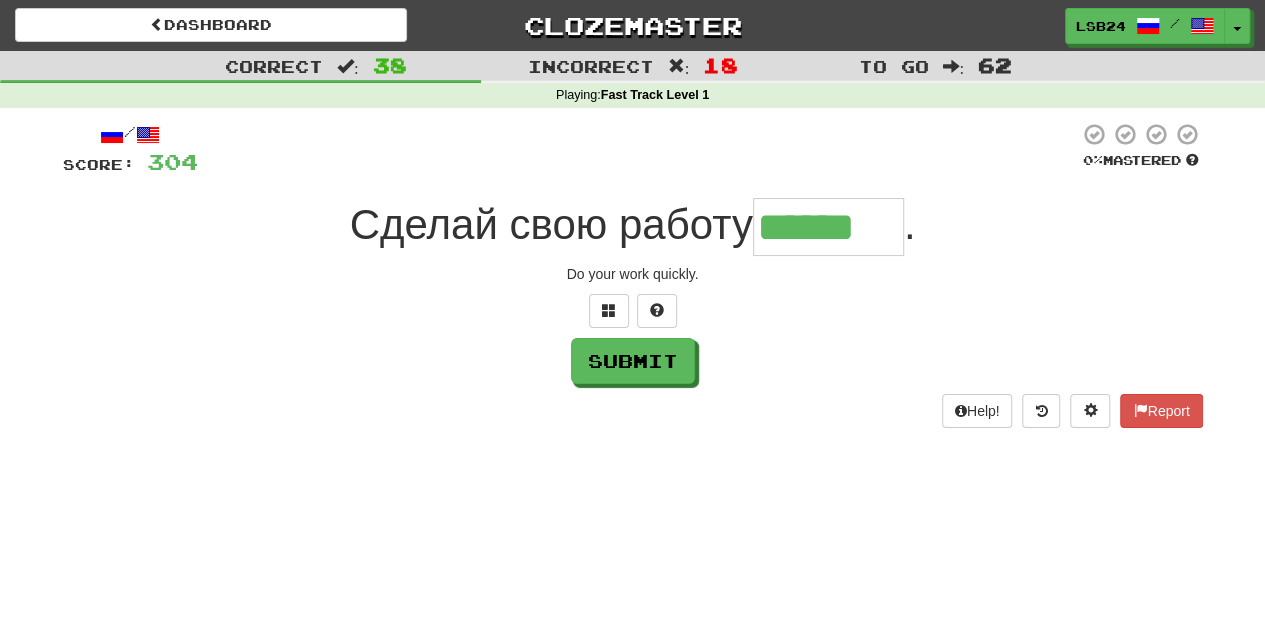 type on "******" 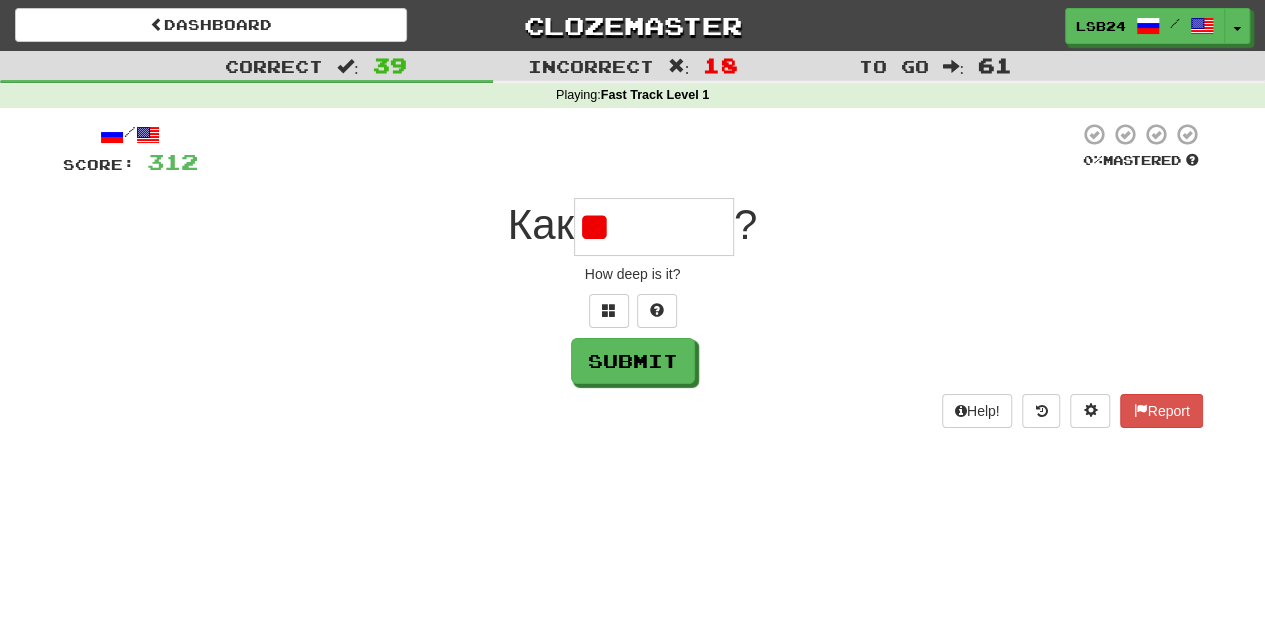 type on "*" 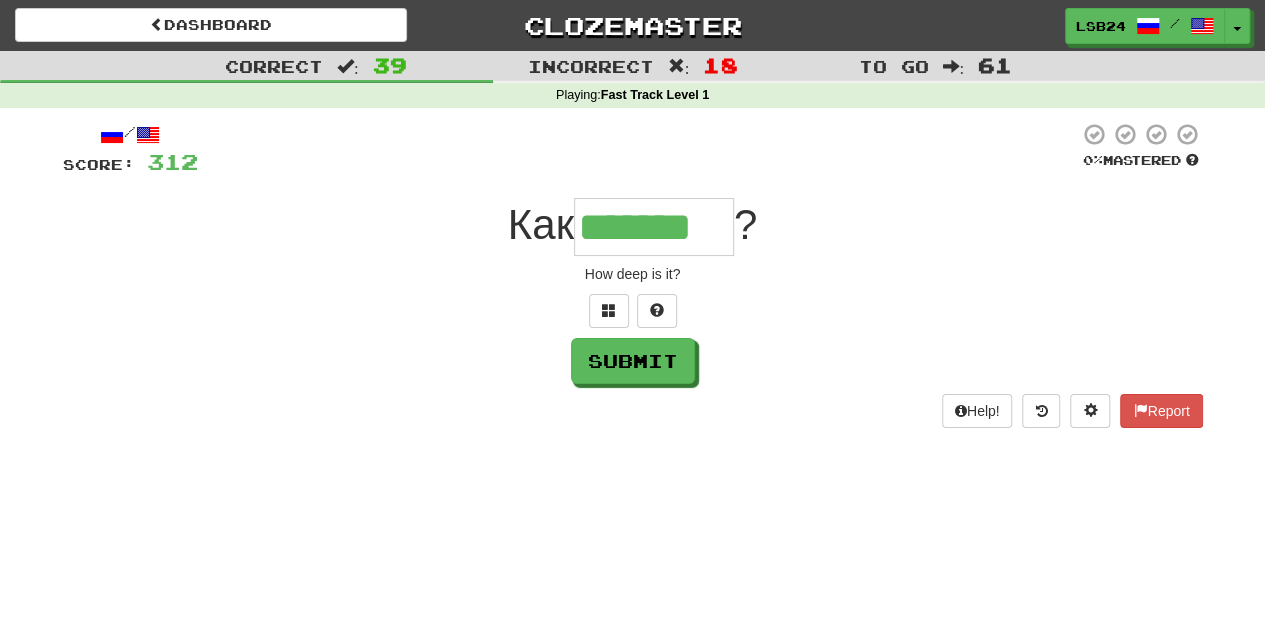 type on "*******" 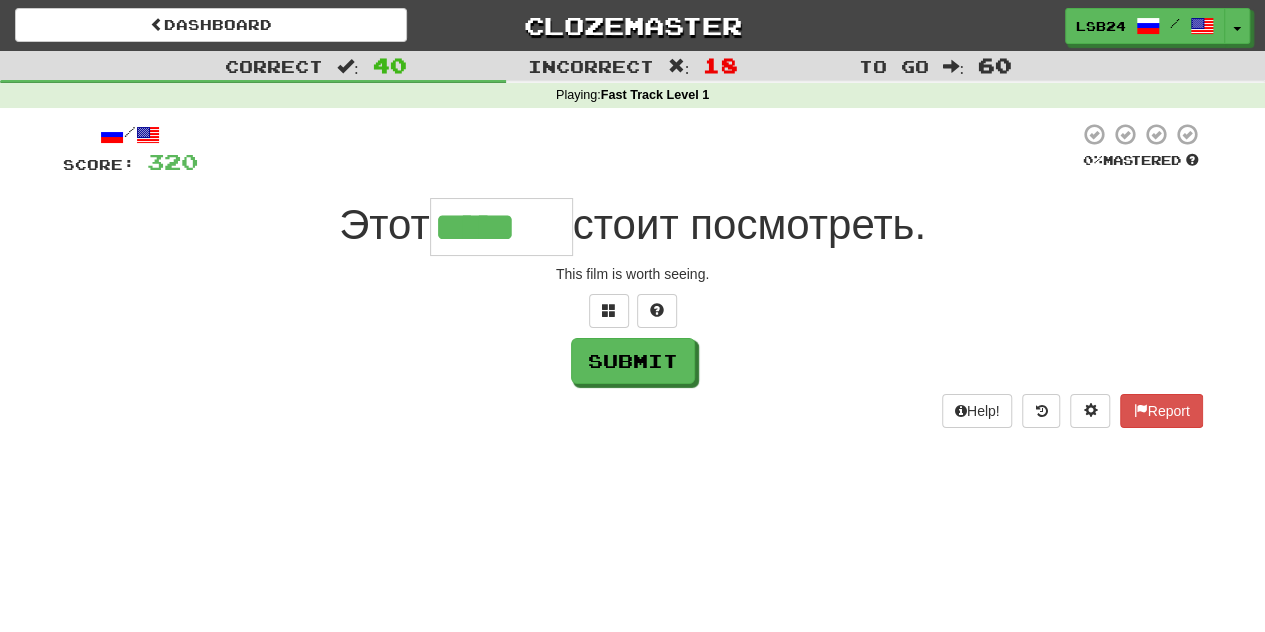 type on "*****" 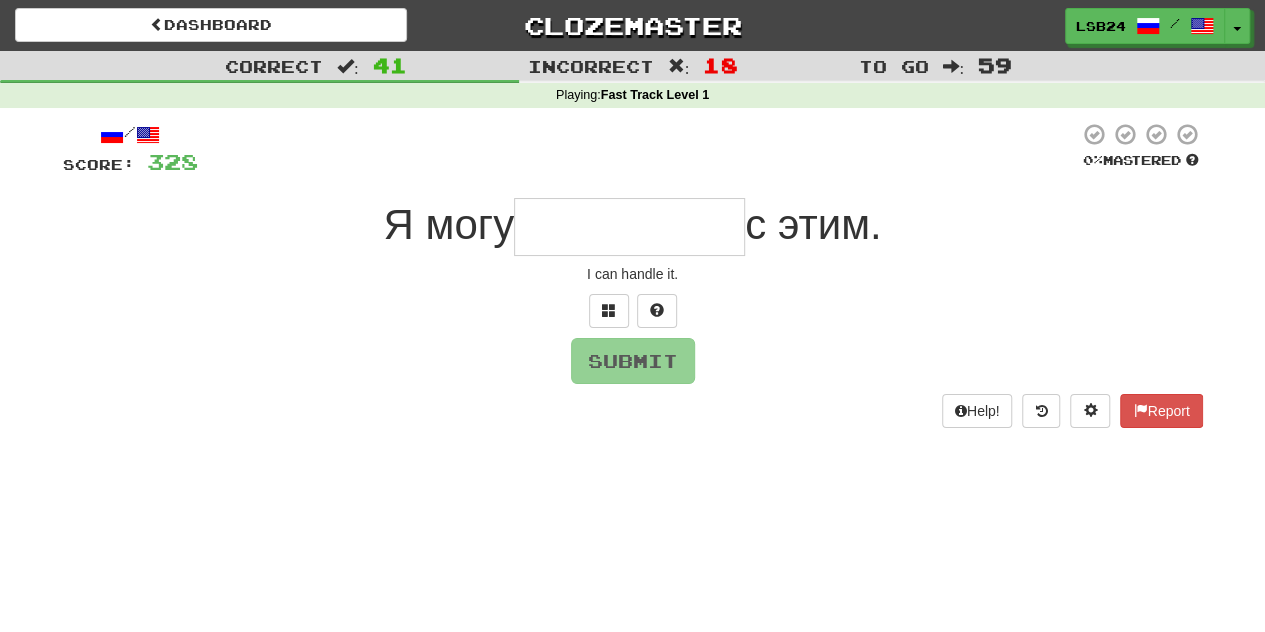 type on "**********" 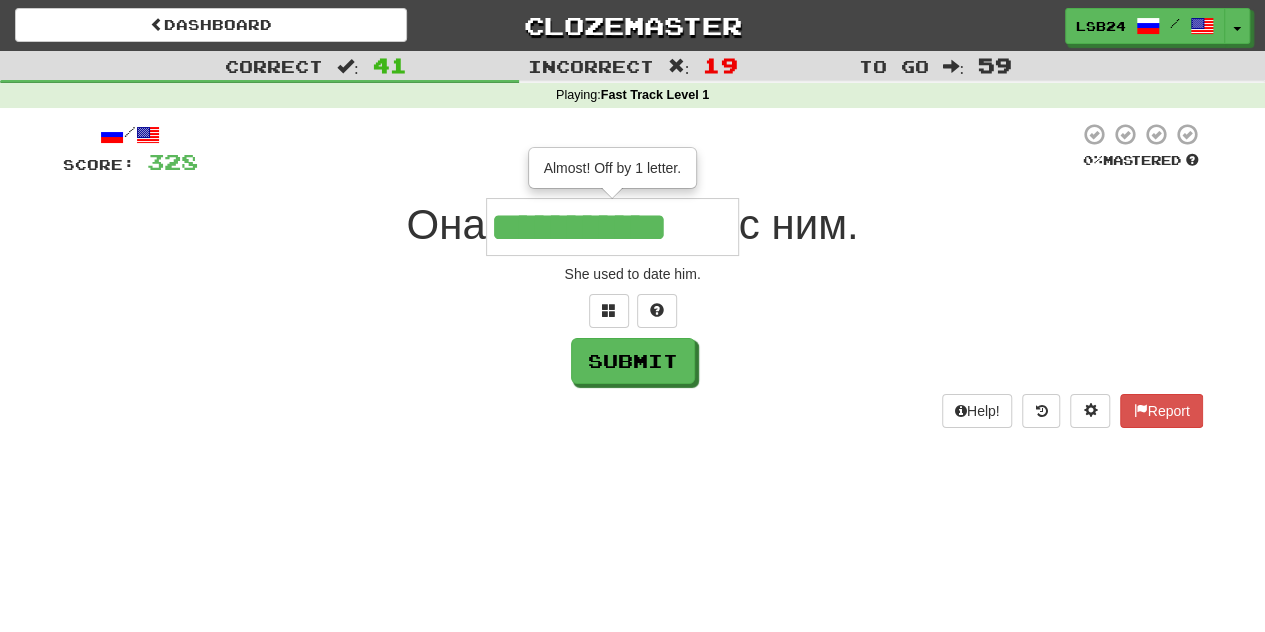 type on "**********" 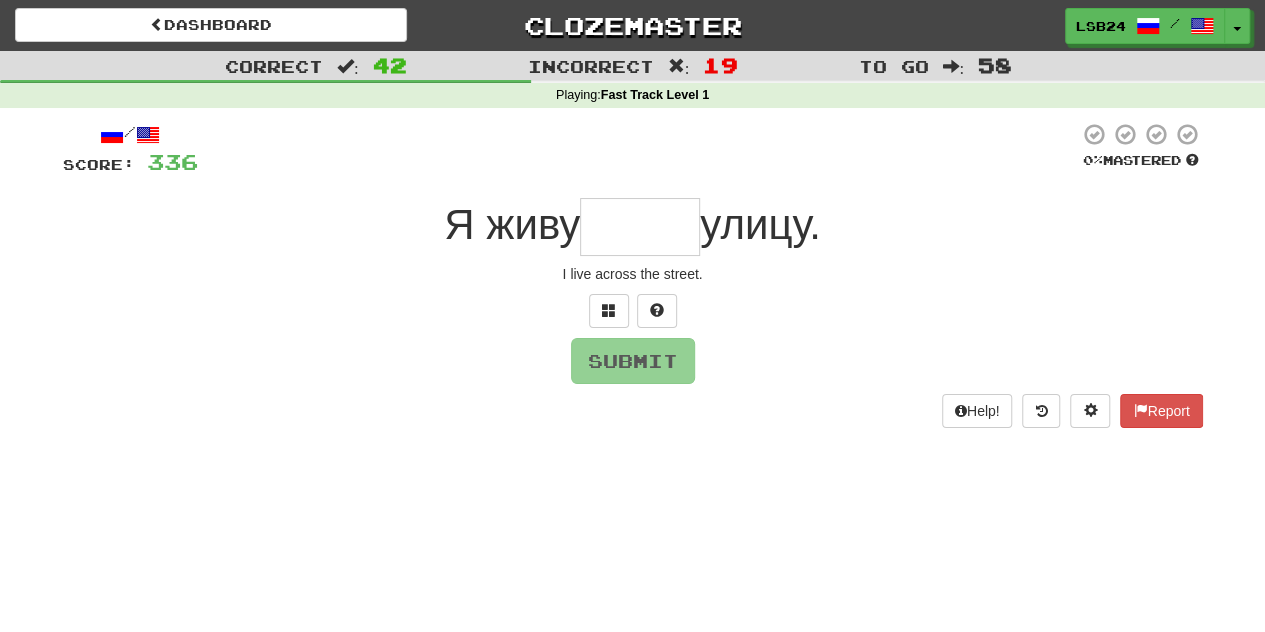type on "*" 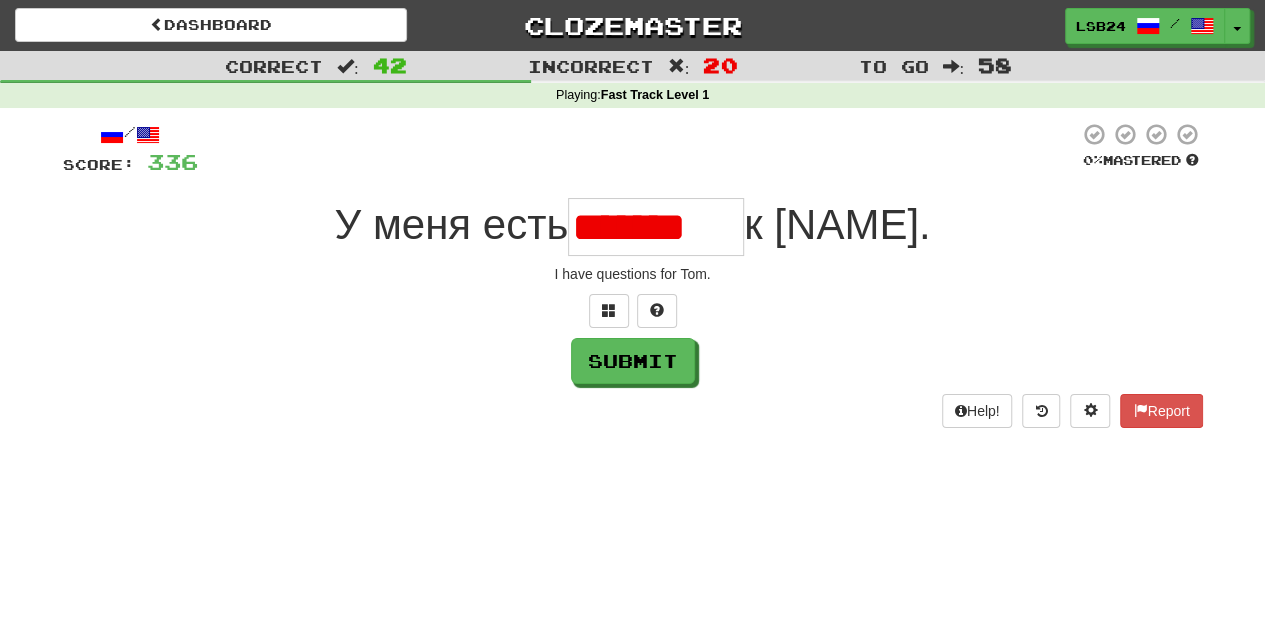 scroll, scrollTop: 0, scrollLeft: 0, axis: both 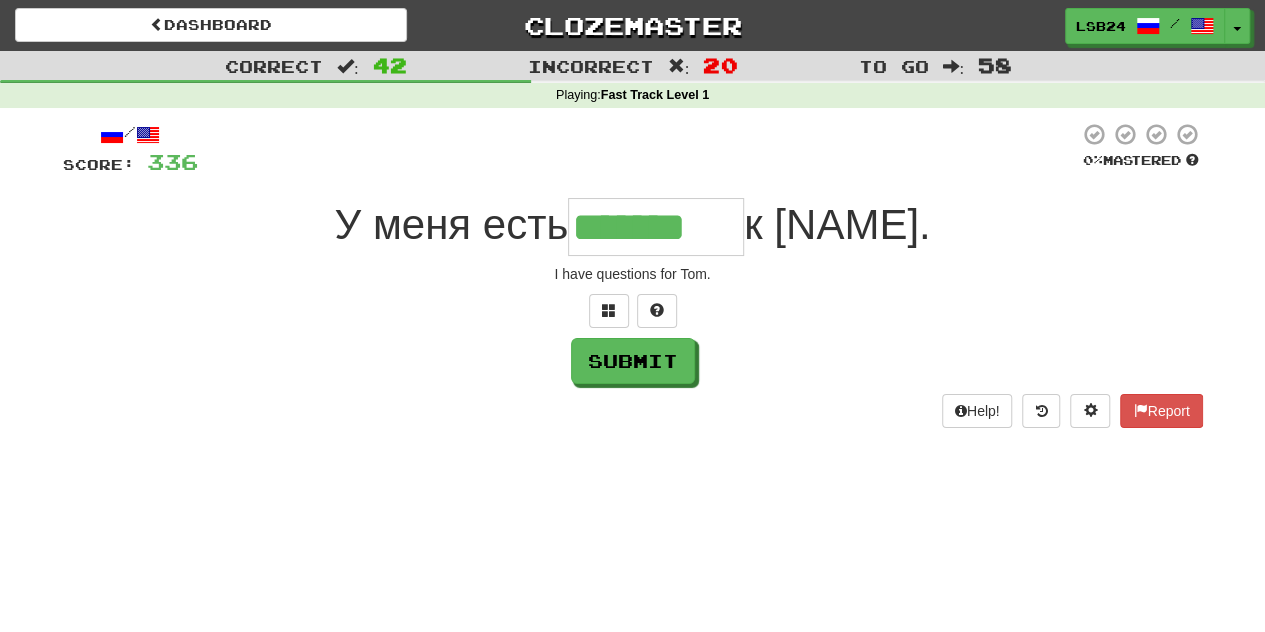 type on "*******" 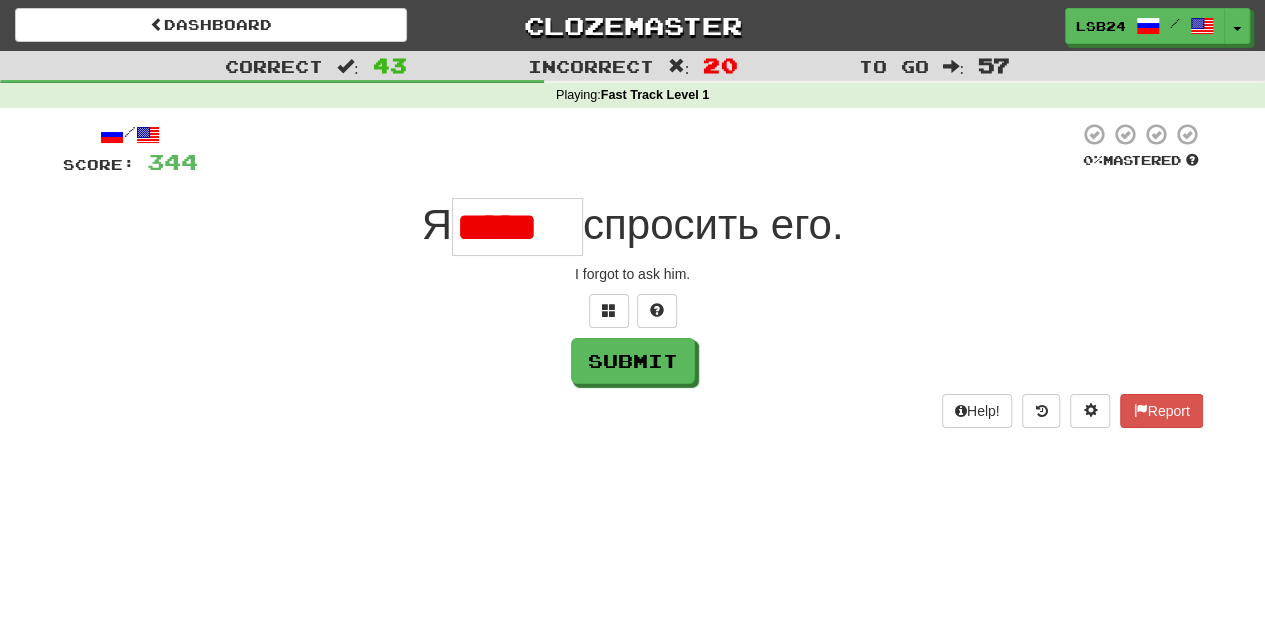 scroll, scrollTop: 0, scrollLeft: 0, axis: both 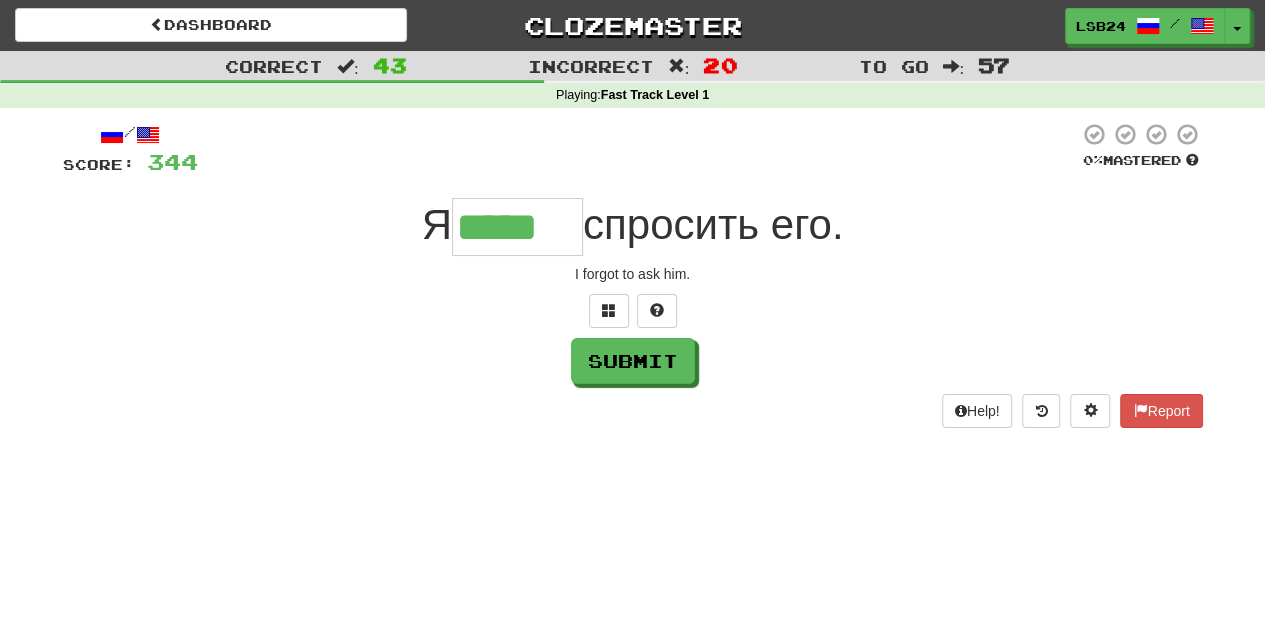 type on "*****" 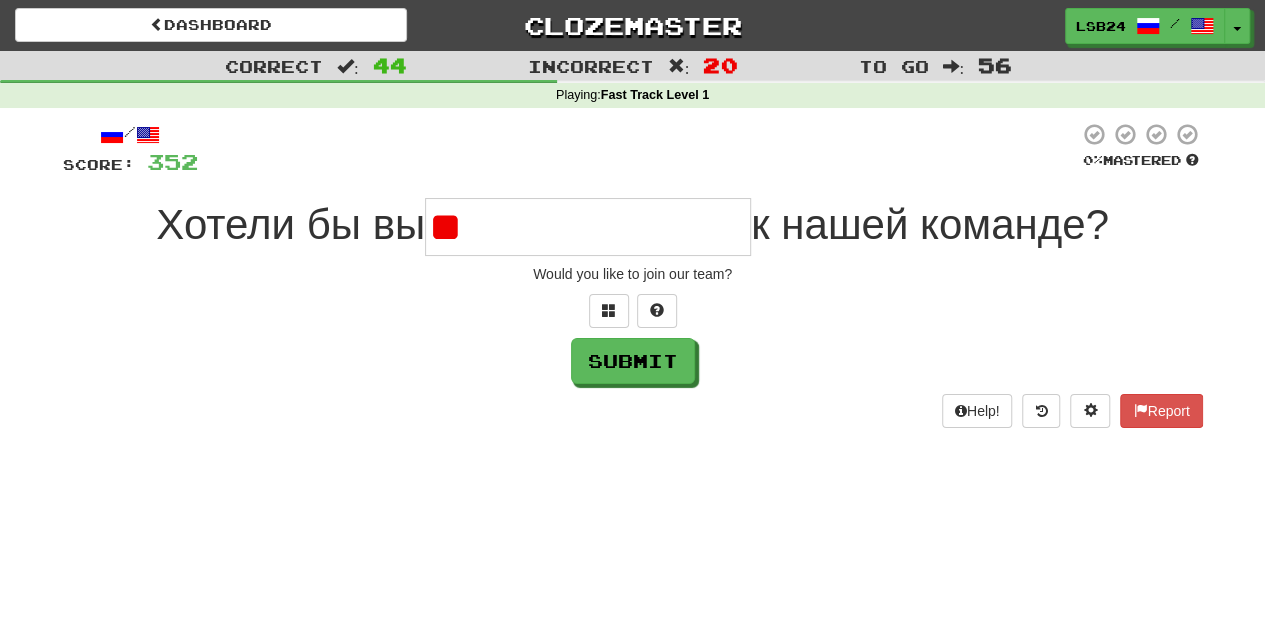 type on "*" 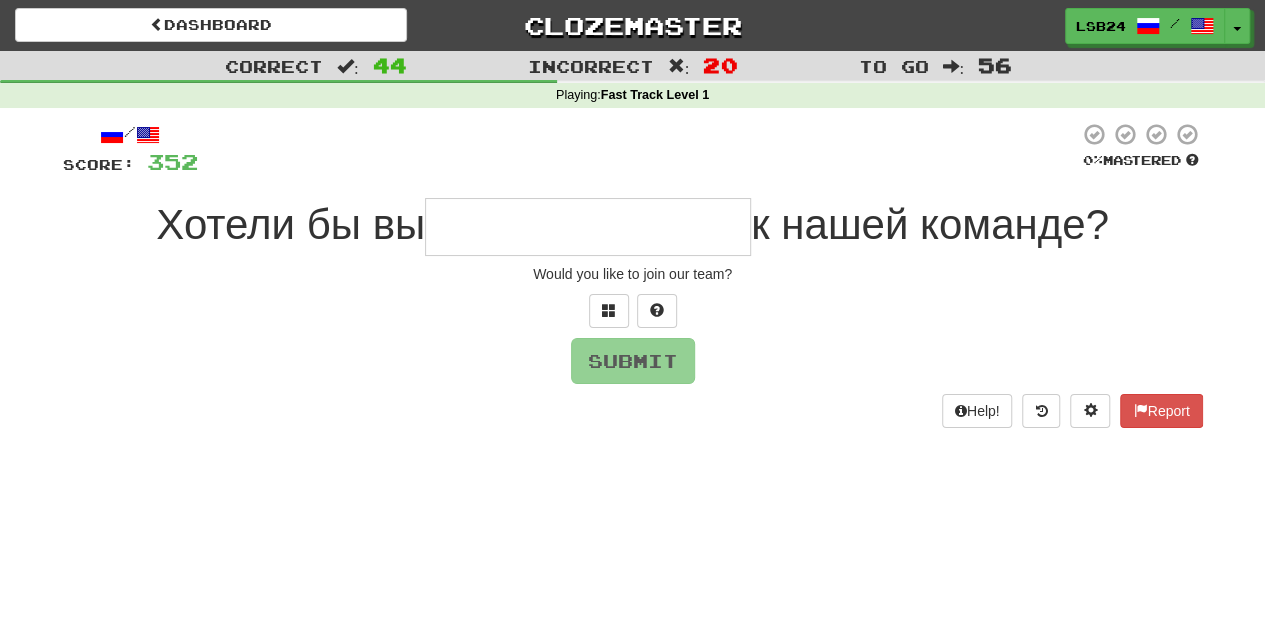 type on "**********" 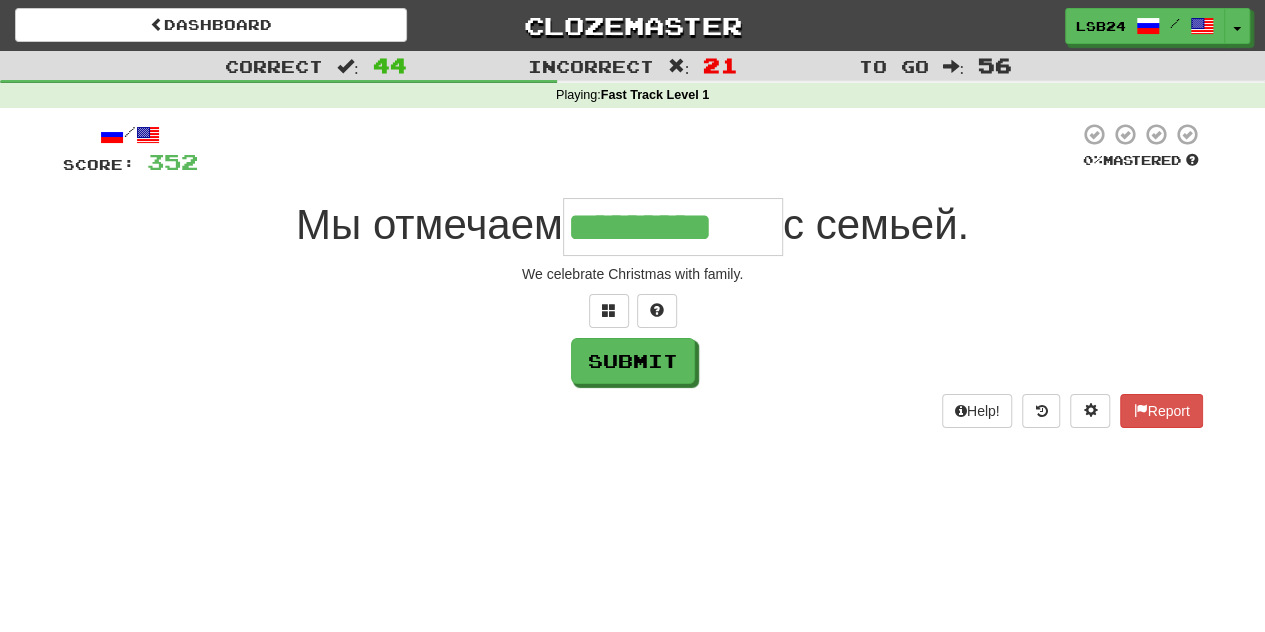 type on "*********" 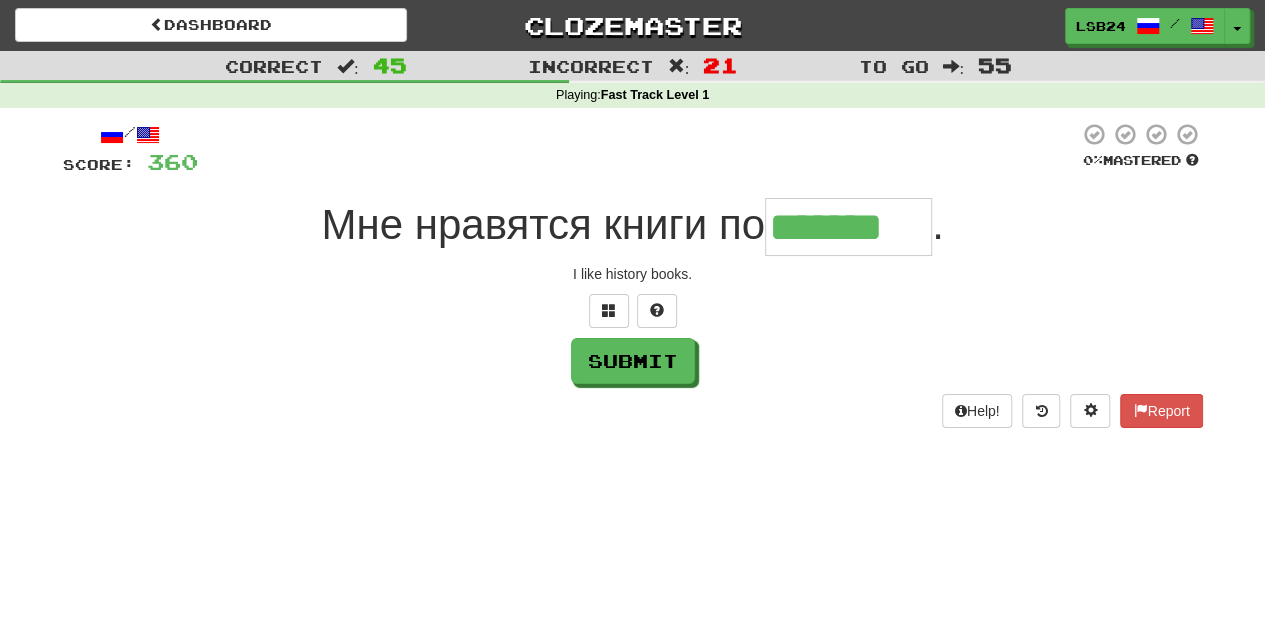 type on "*******" 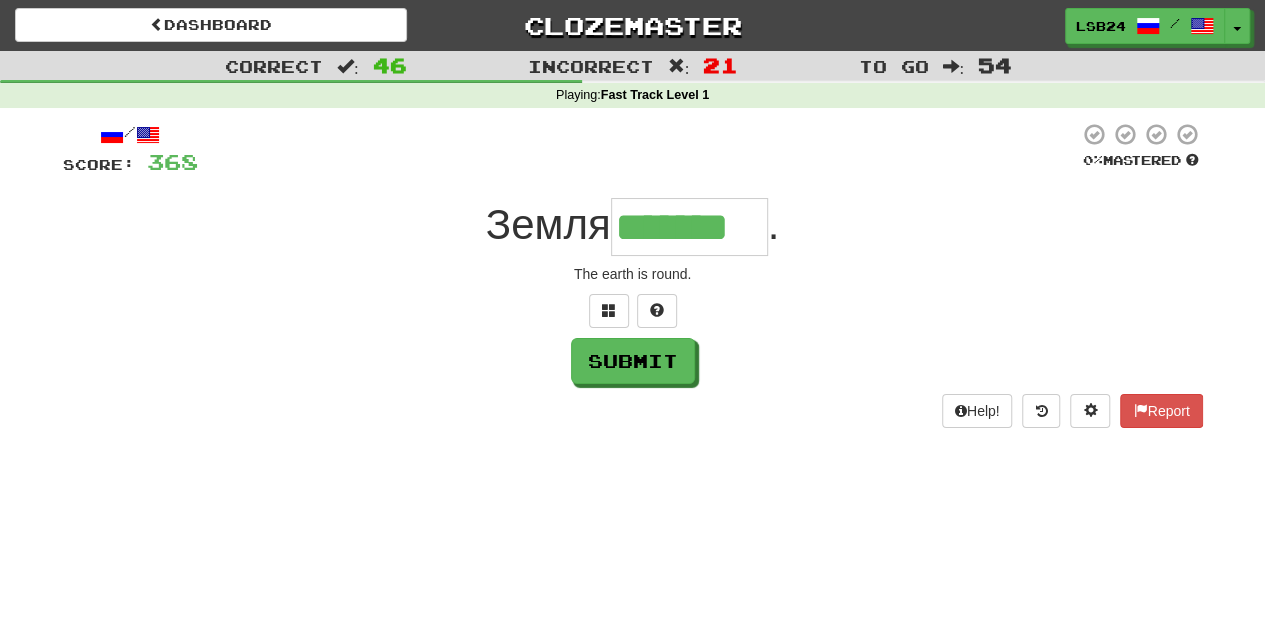 type on "*******" 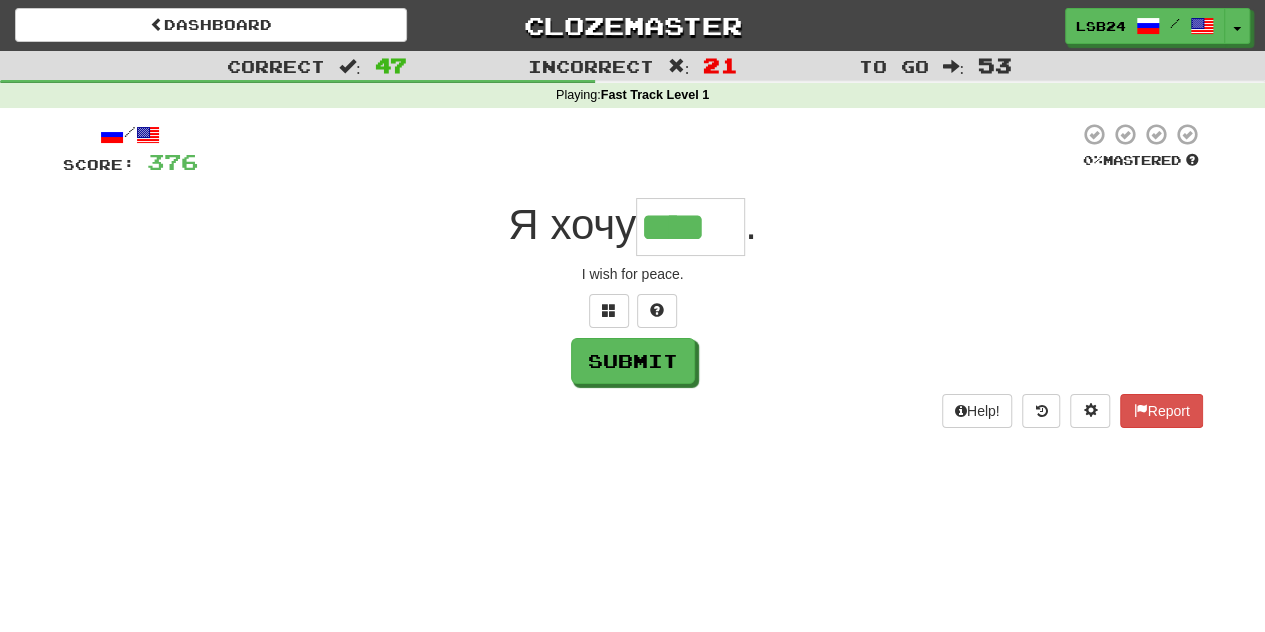 type on "****" 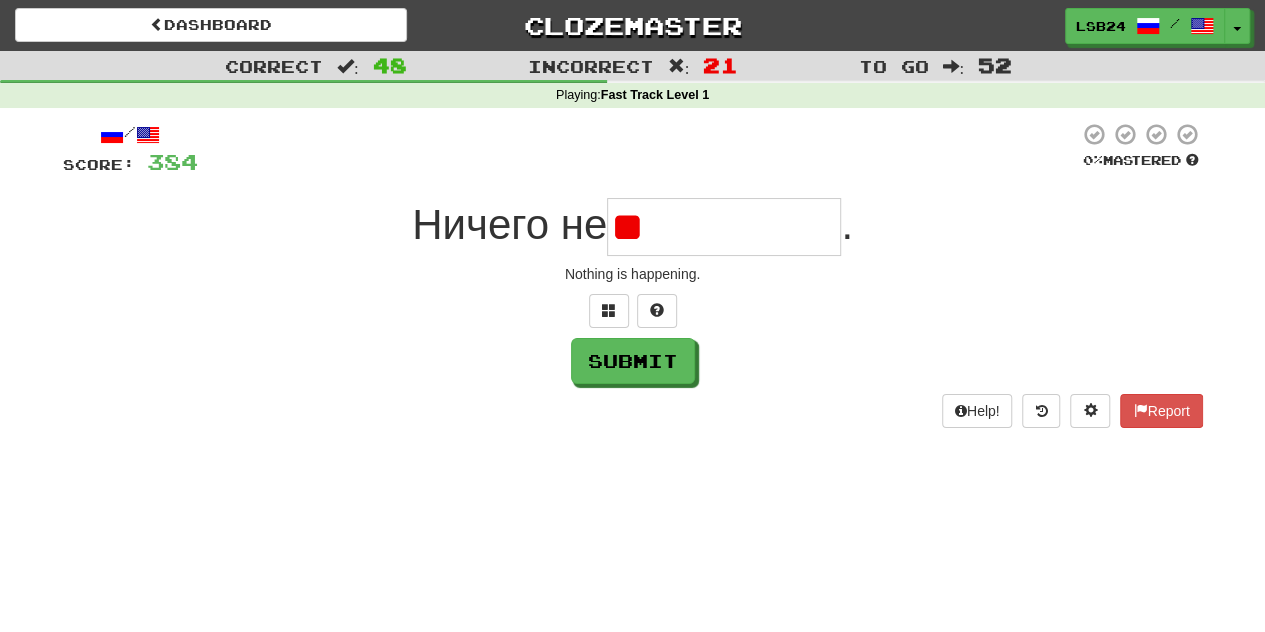 type on "*" 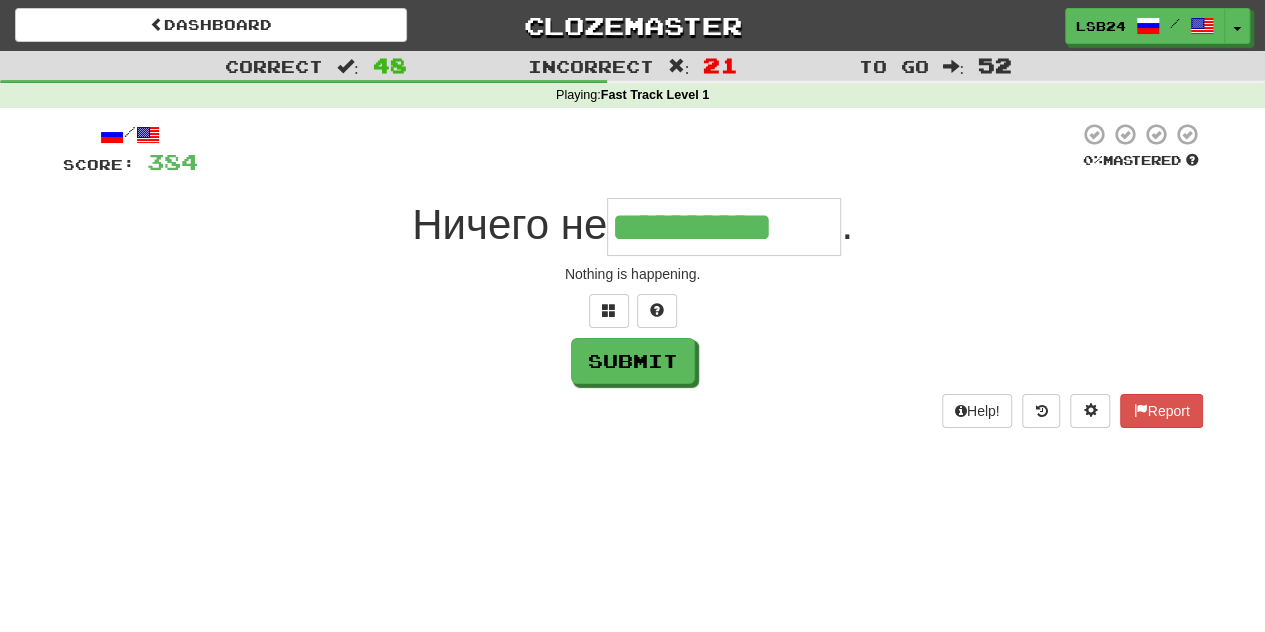type on "**********" 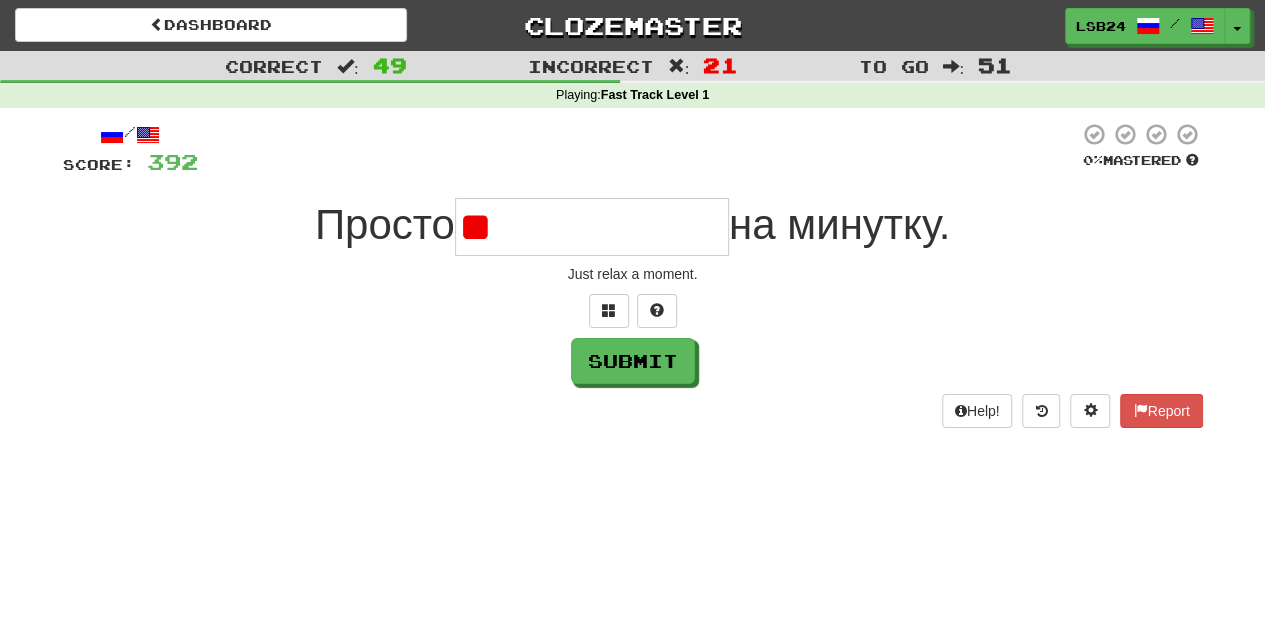 type on "*" 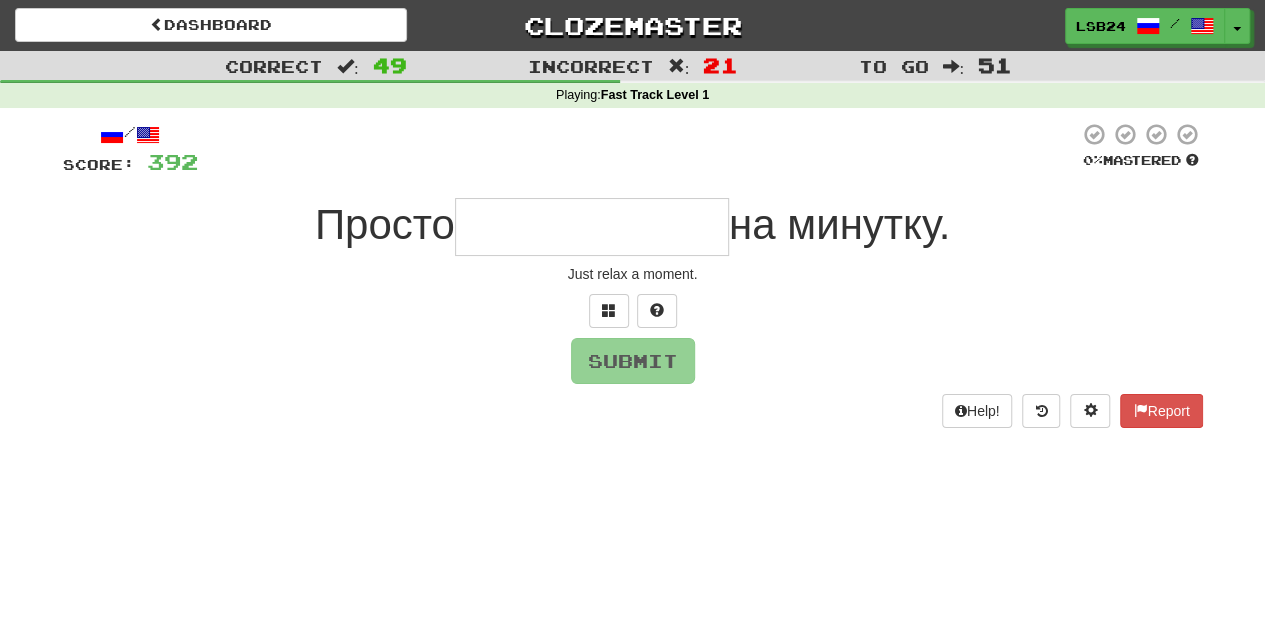 type on "**********" 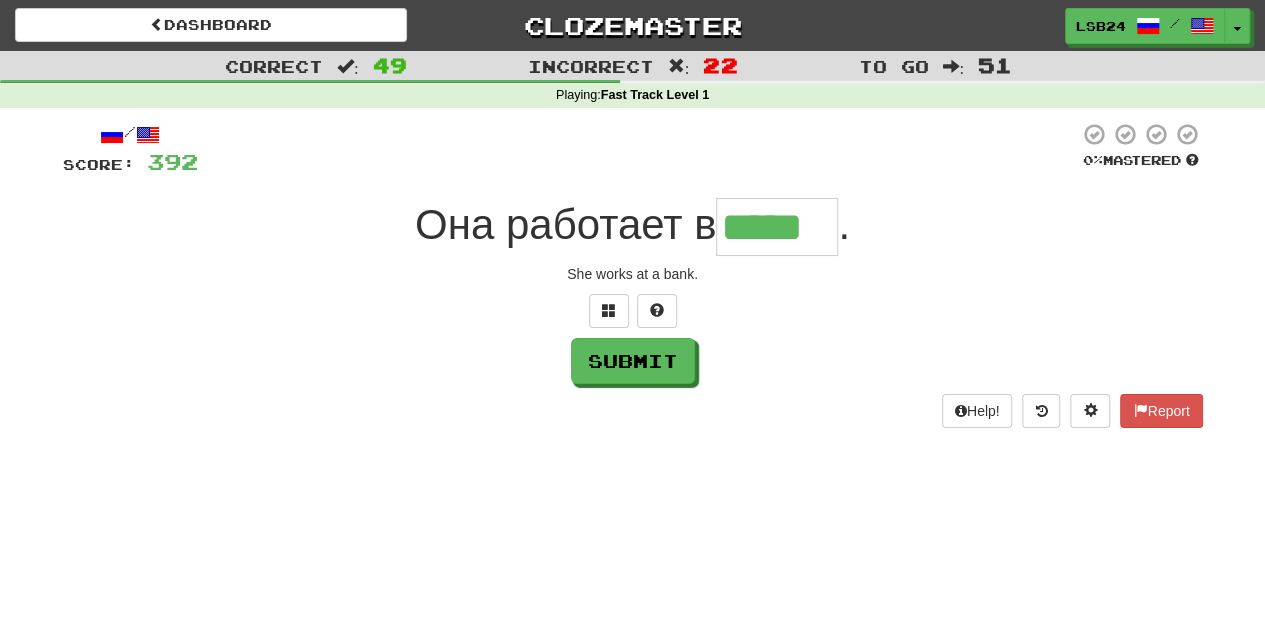 type on "*****" 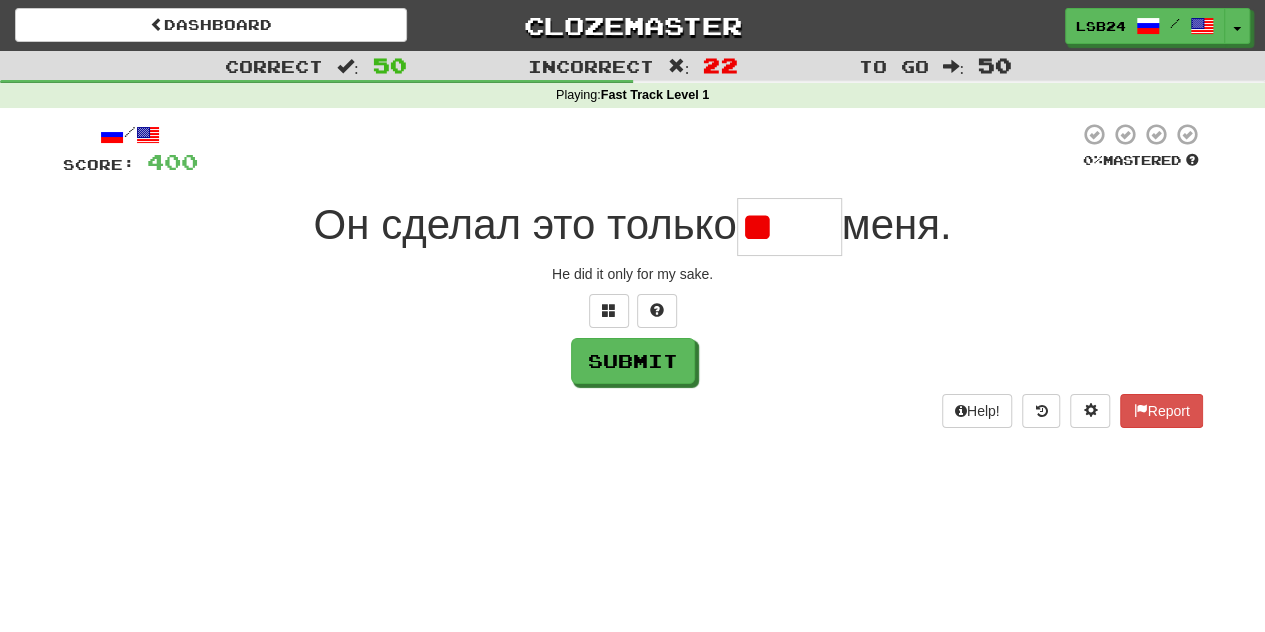 type on "*" 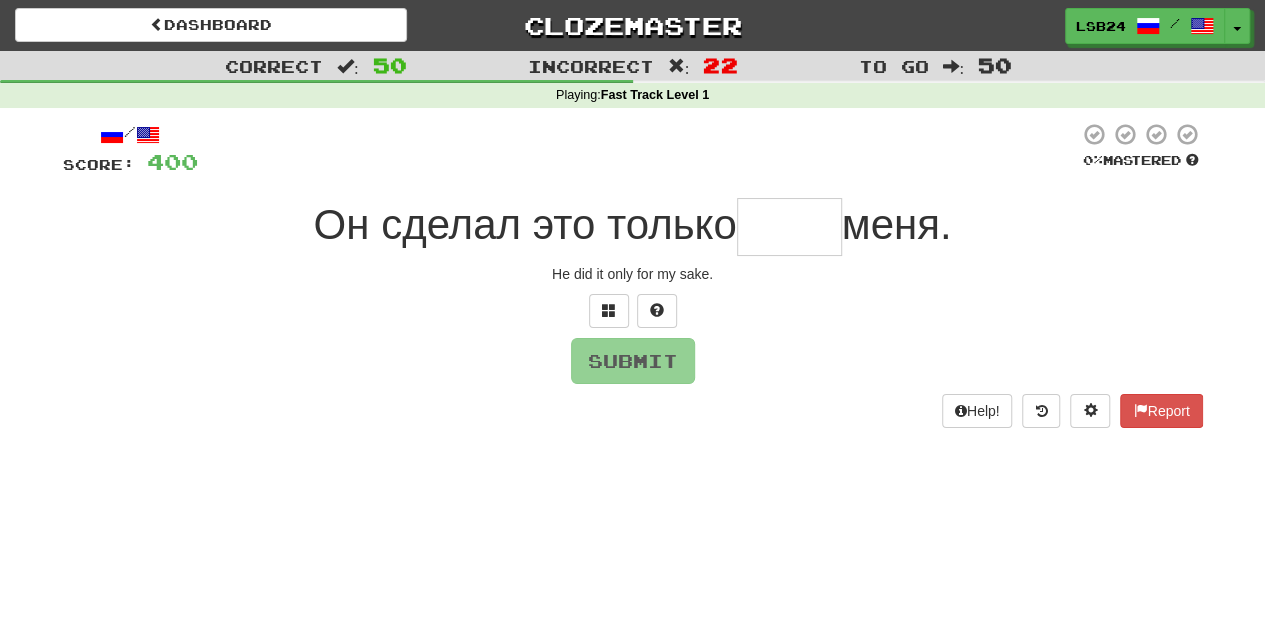 type on "*" 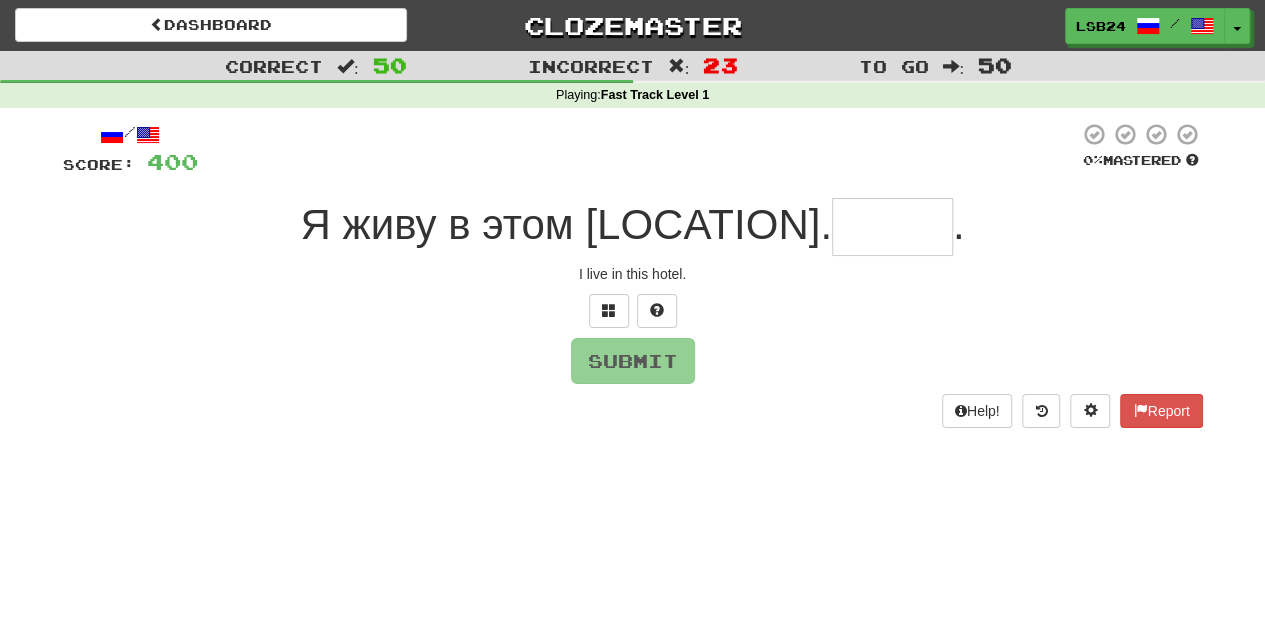 type on "*" 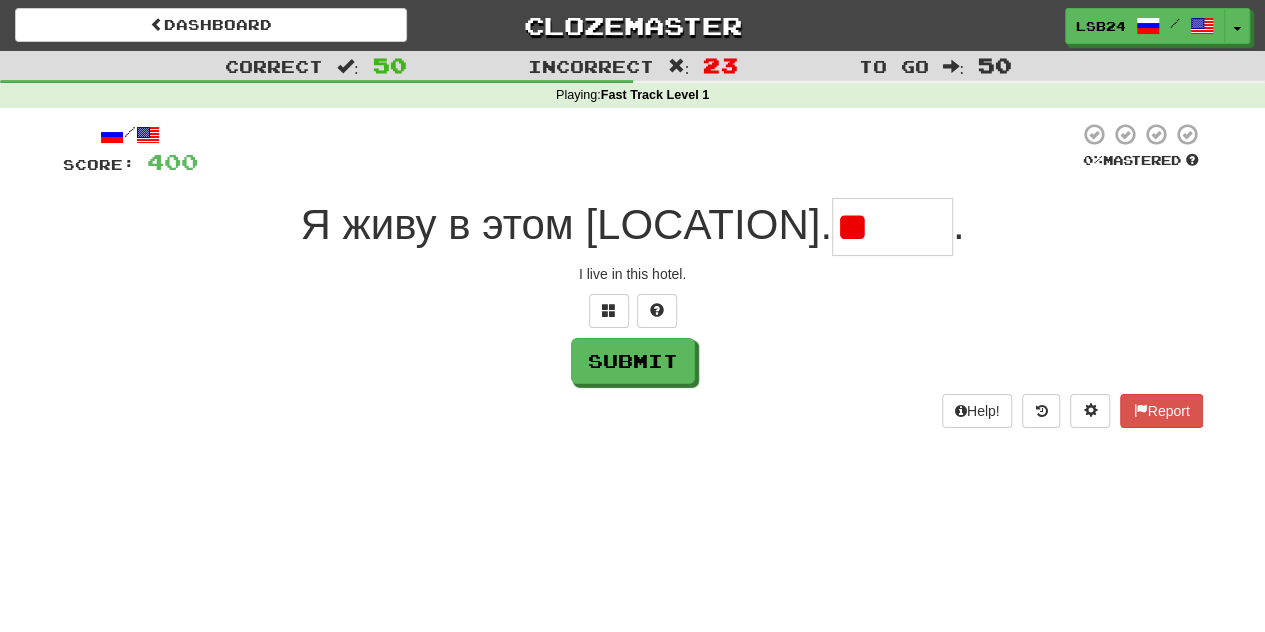 type on "*" 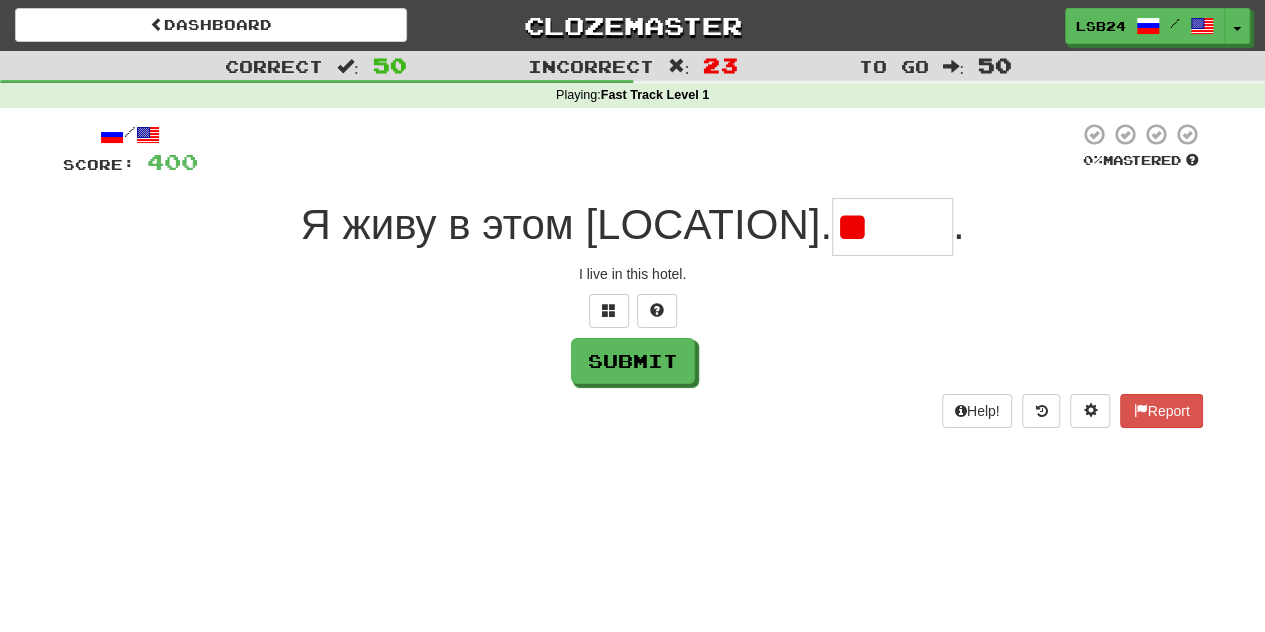 type on "*" 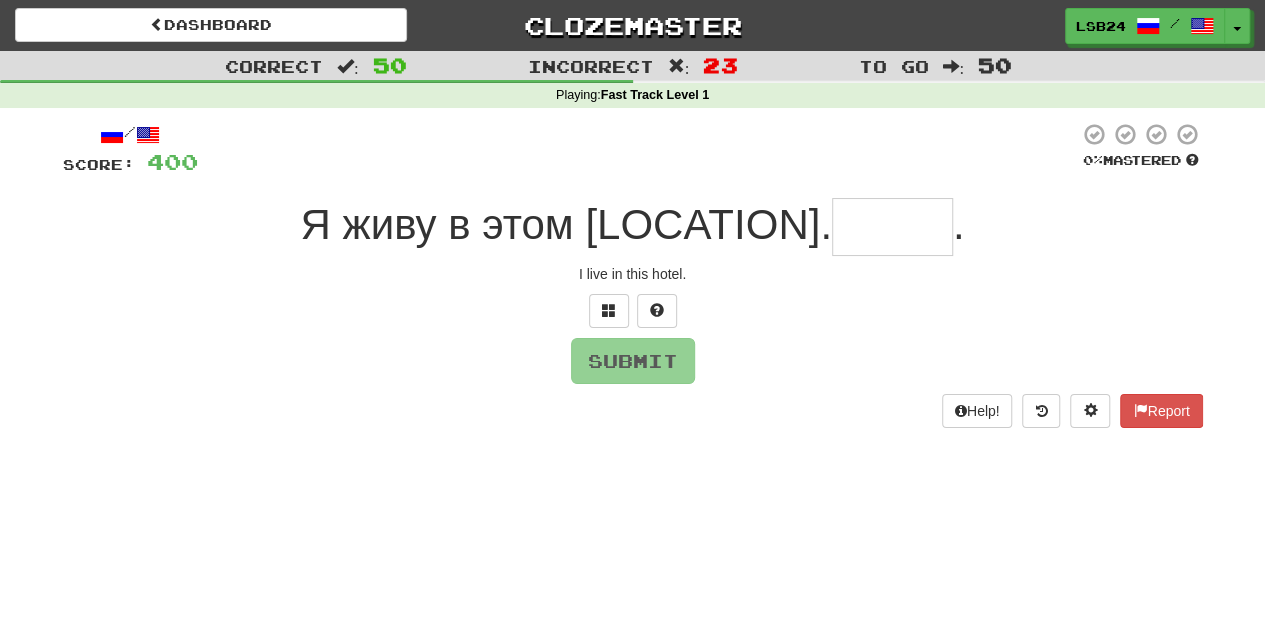type on "*****" 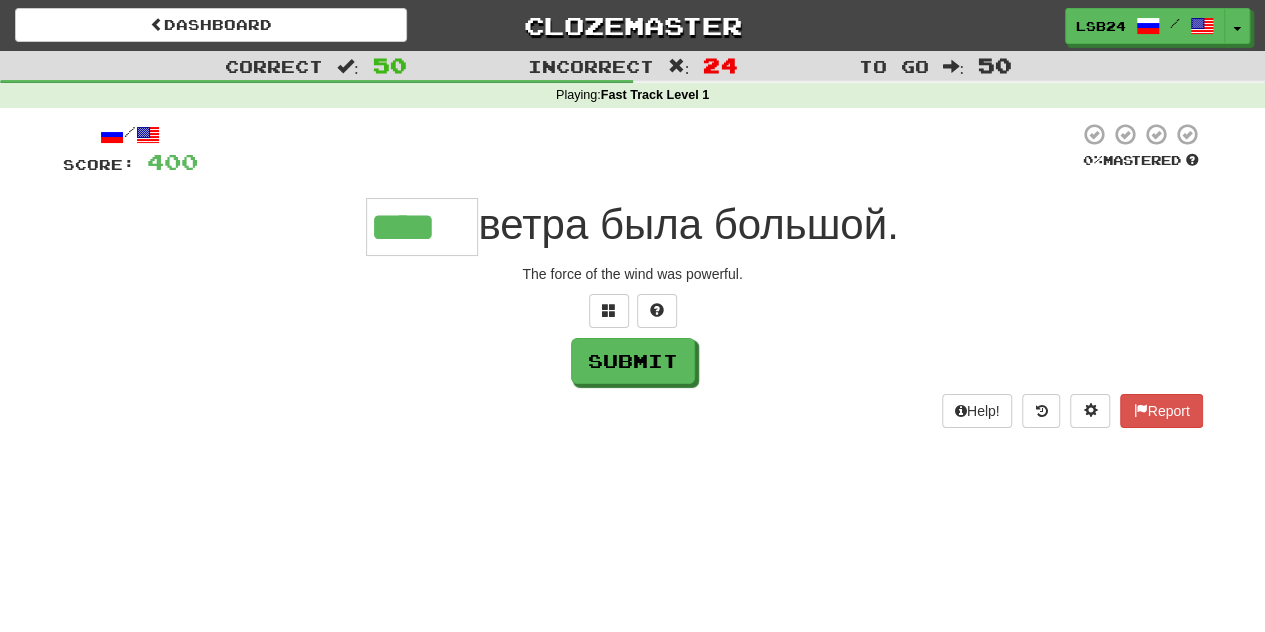 type on "****" 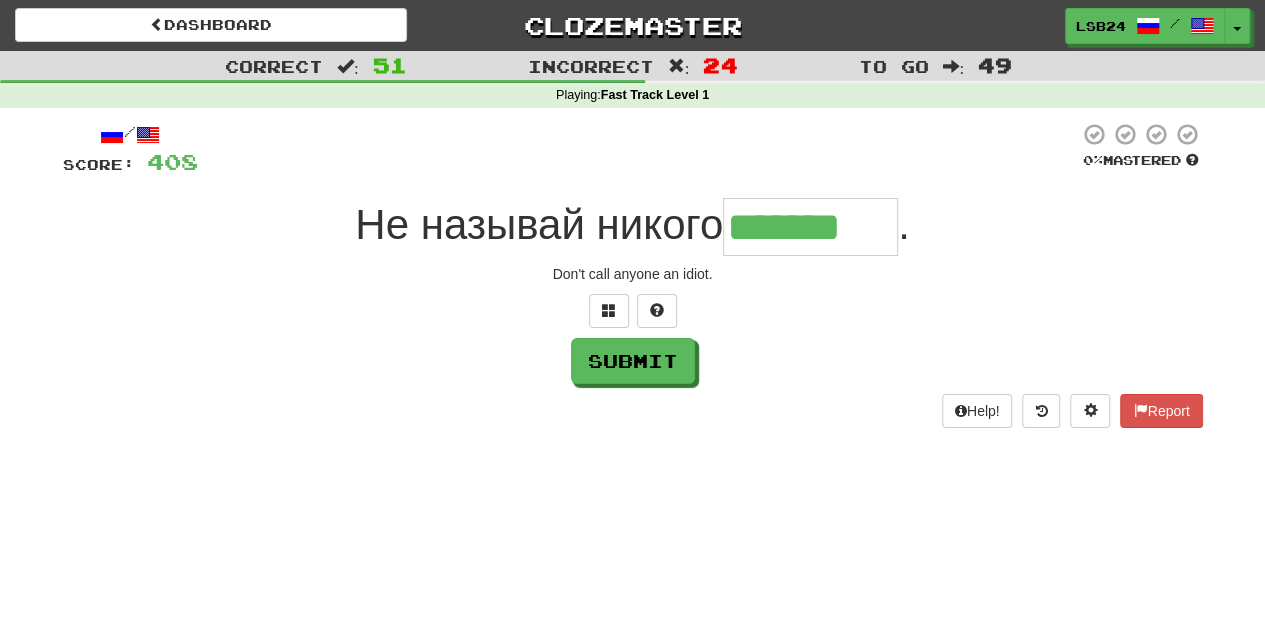 type on "*******" 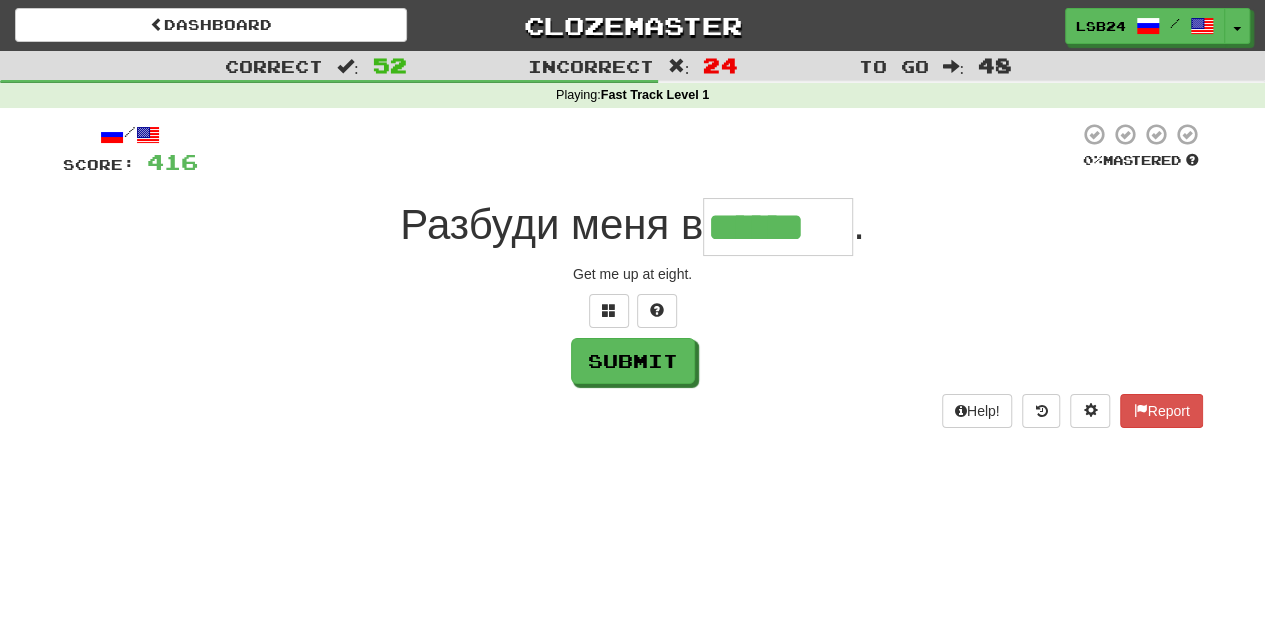 type on "******" 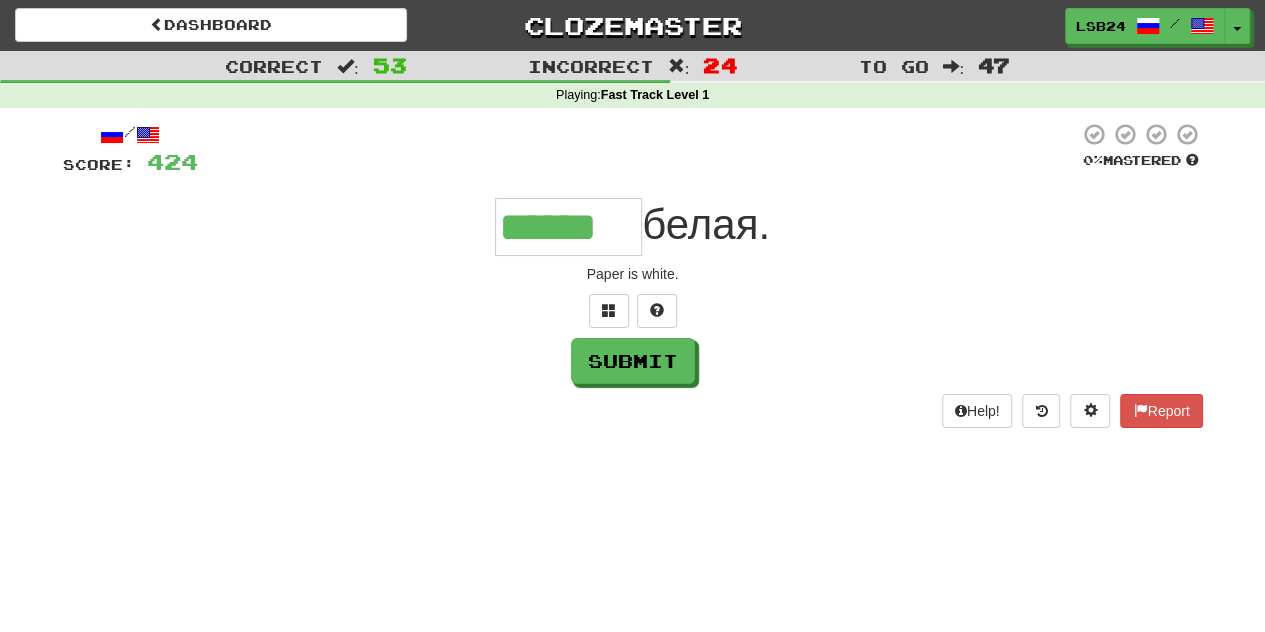 type on "******" 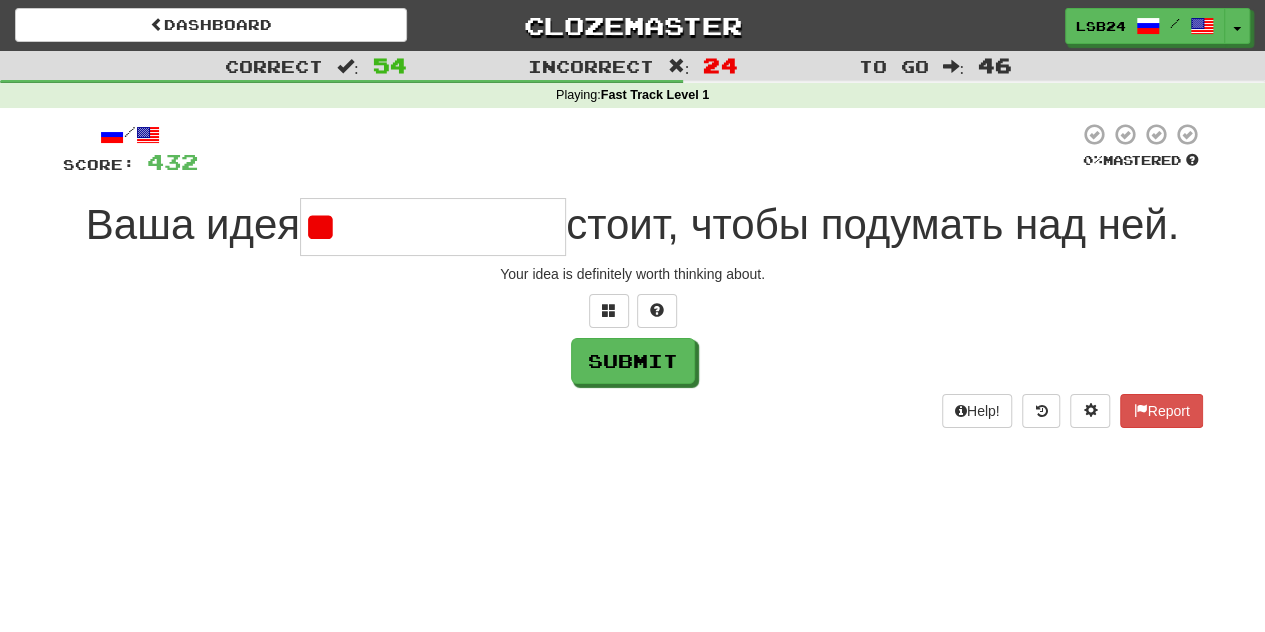 type on "*" 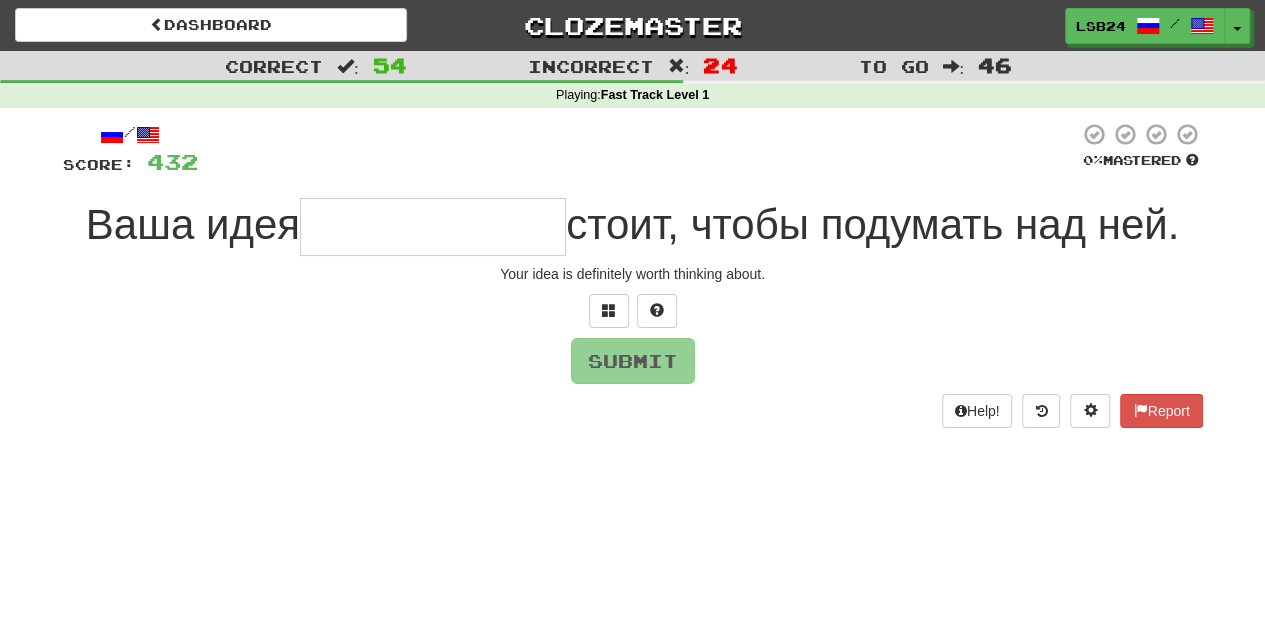 type on "**********" 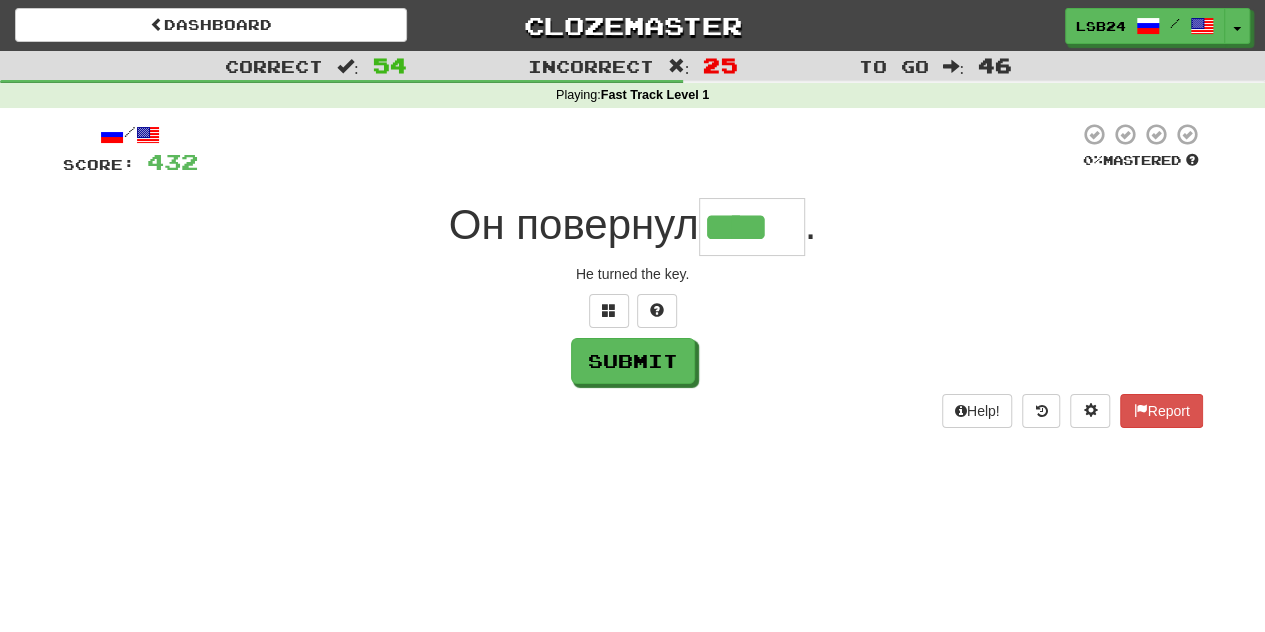 type on "****" 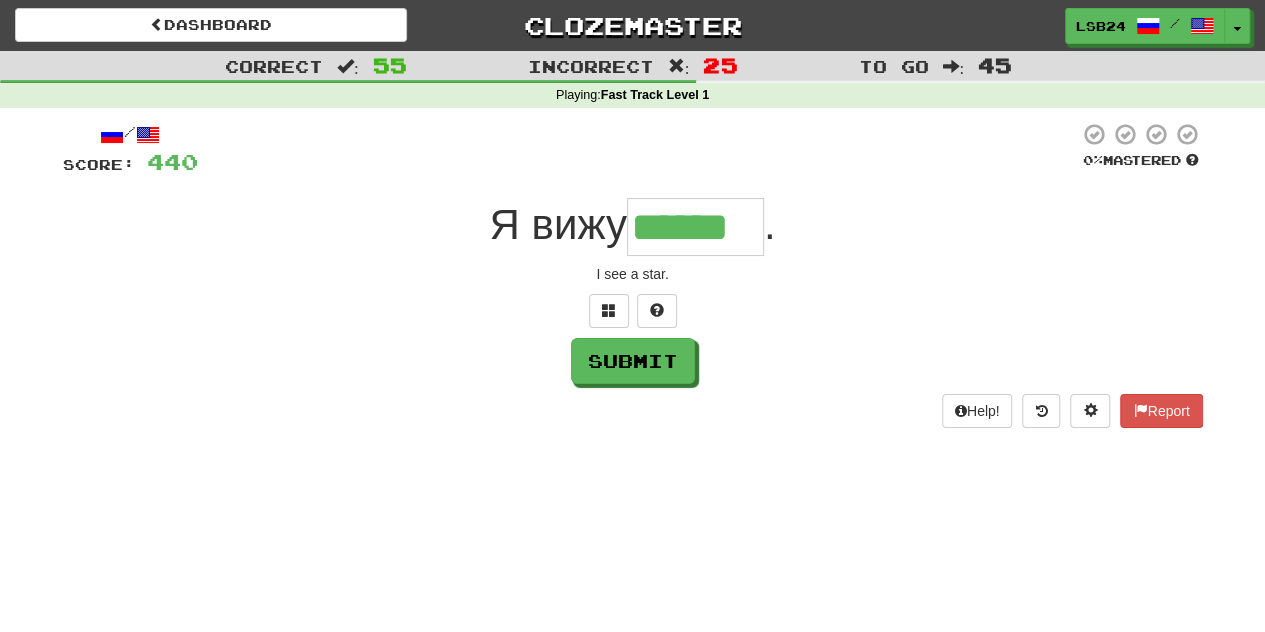 type on "******" 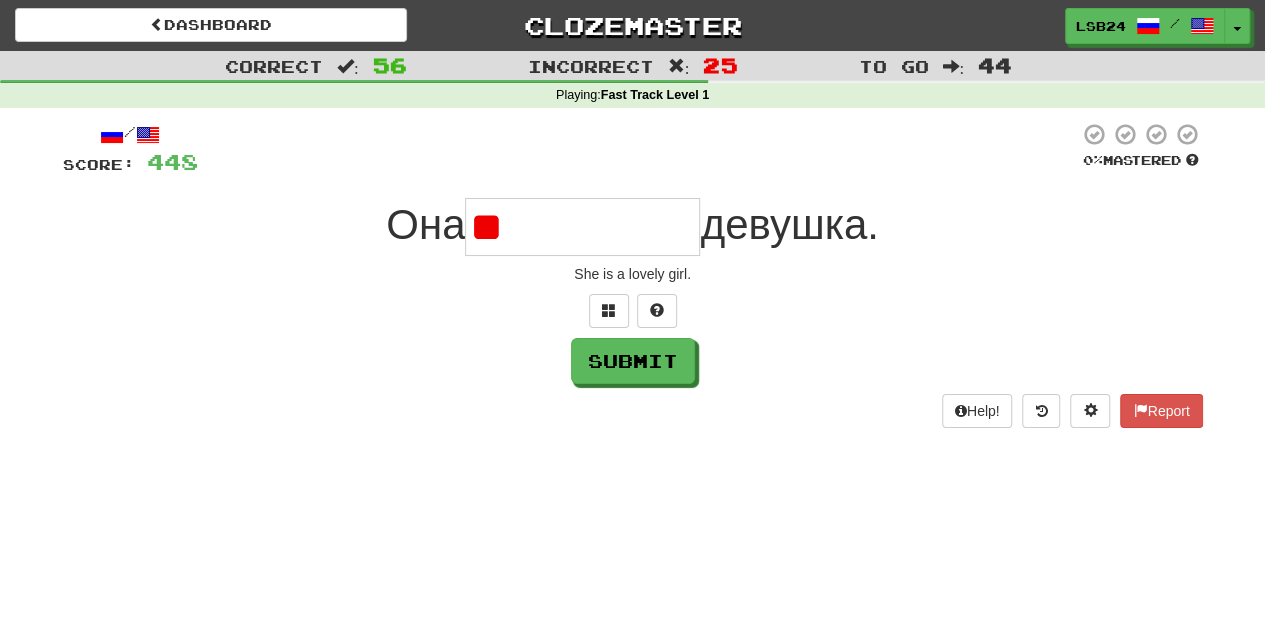 type on "*" 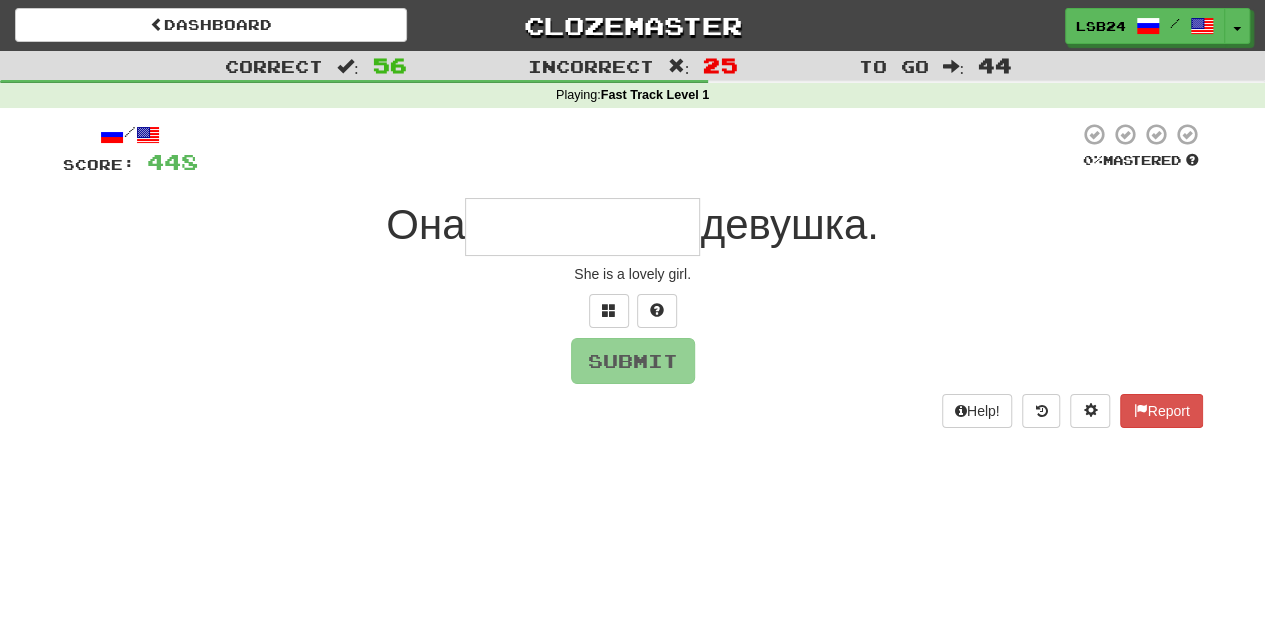 type on "**********" 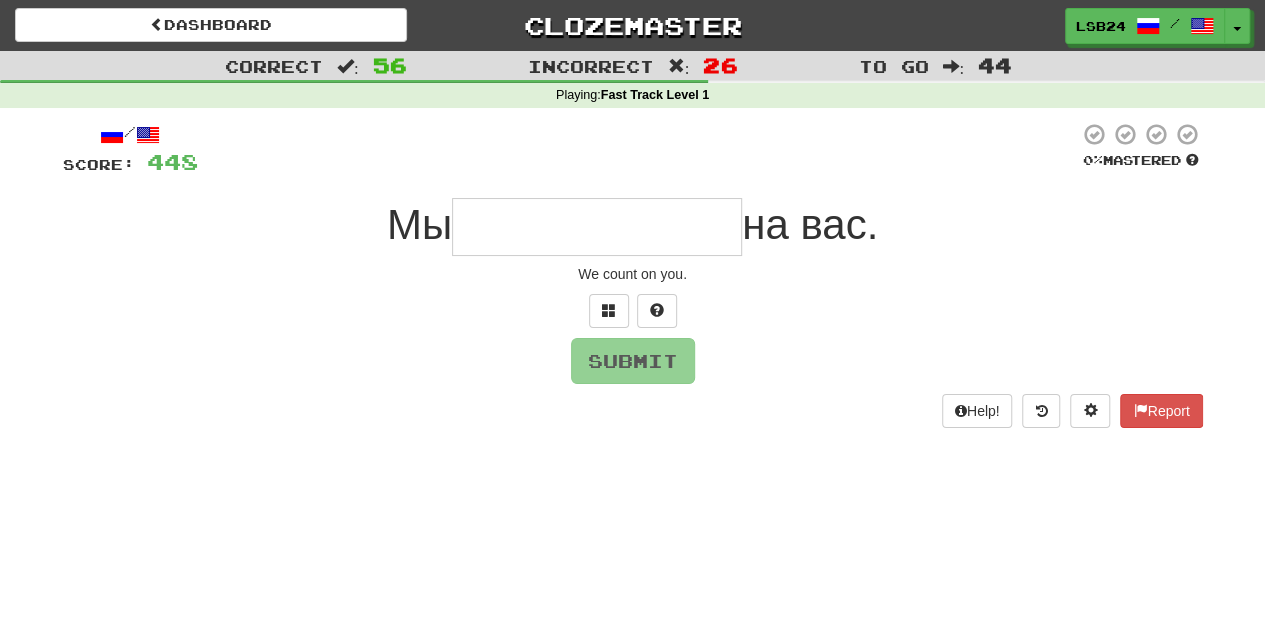 type on "**********" 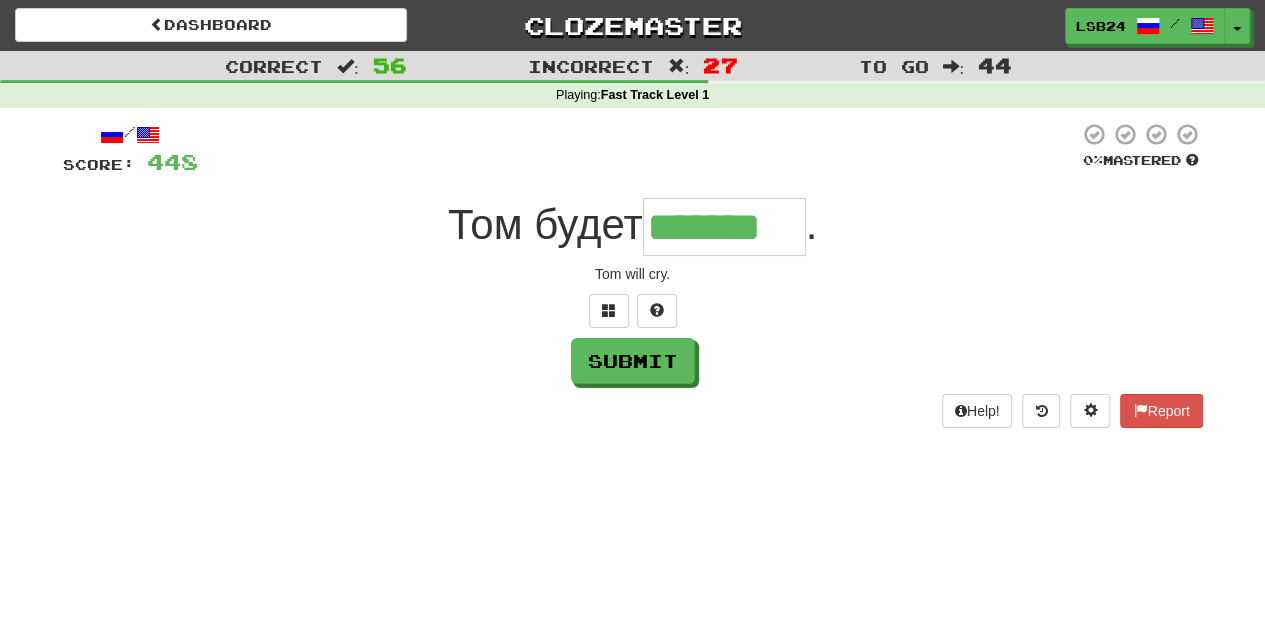 type on "*******" 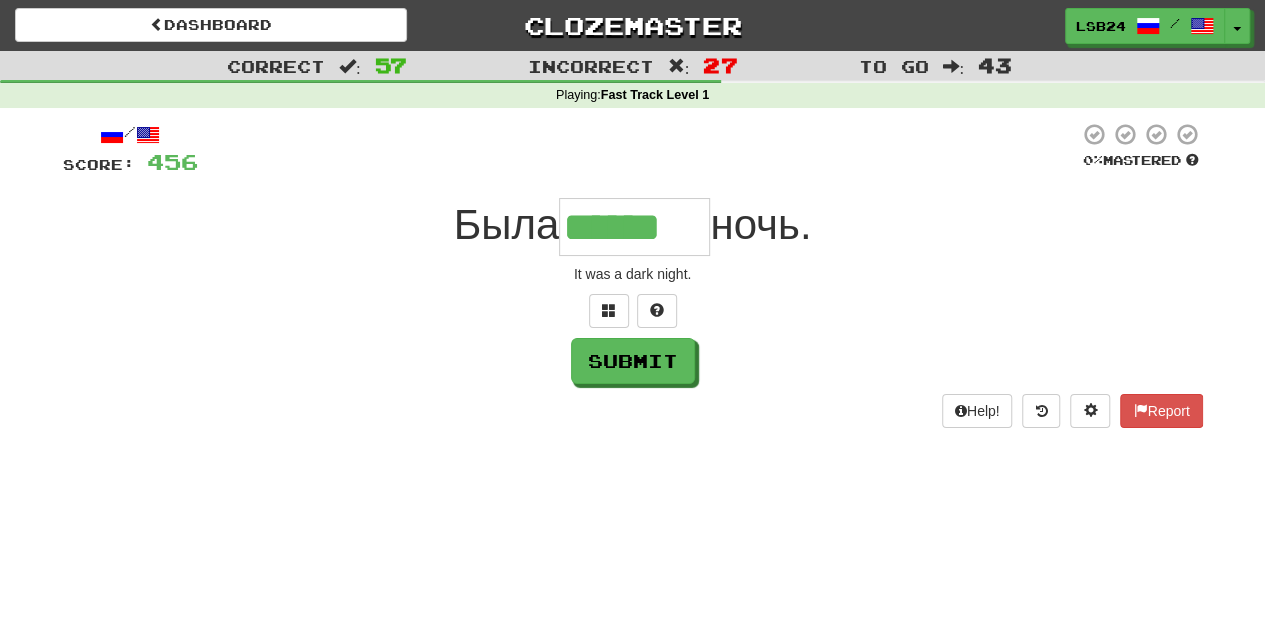 type on "******" 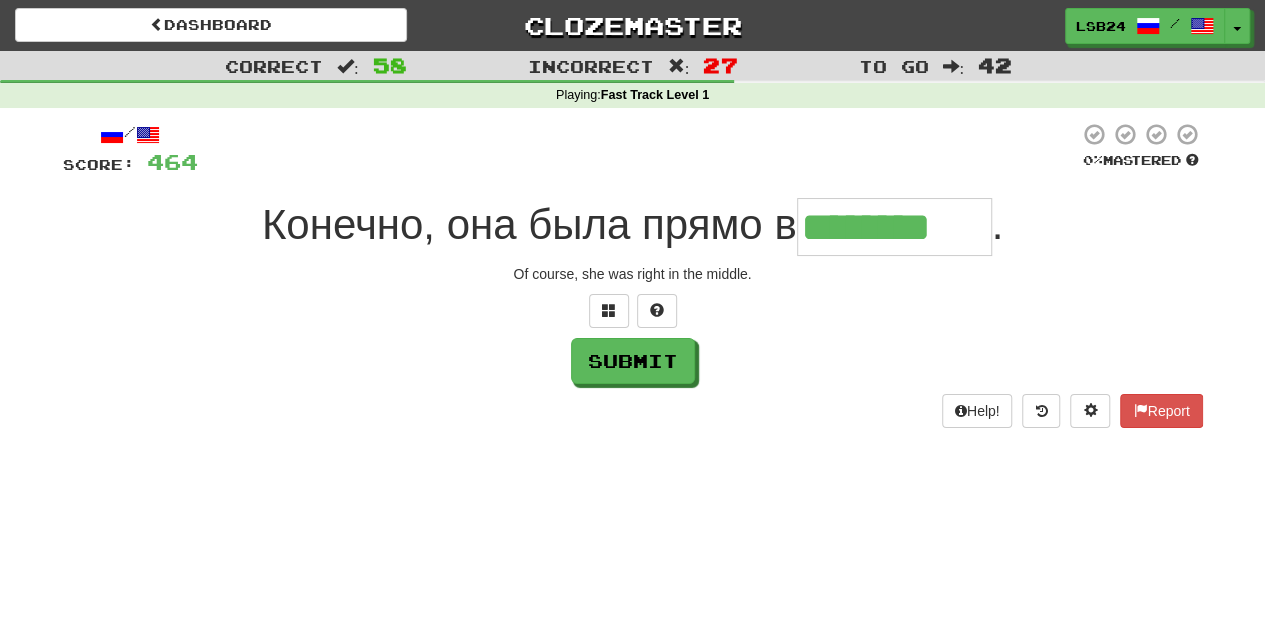 type on "********" 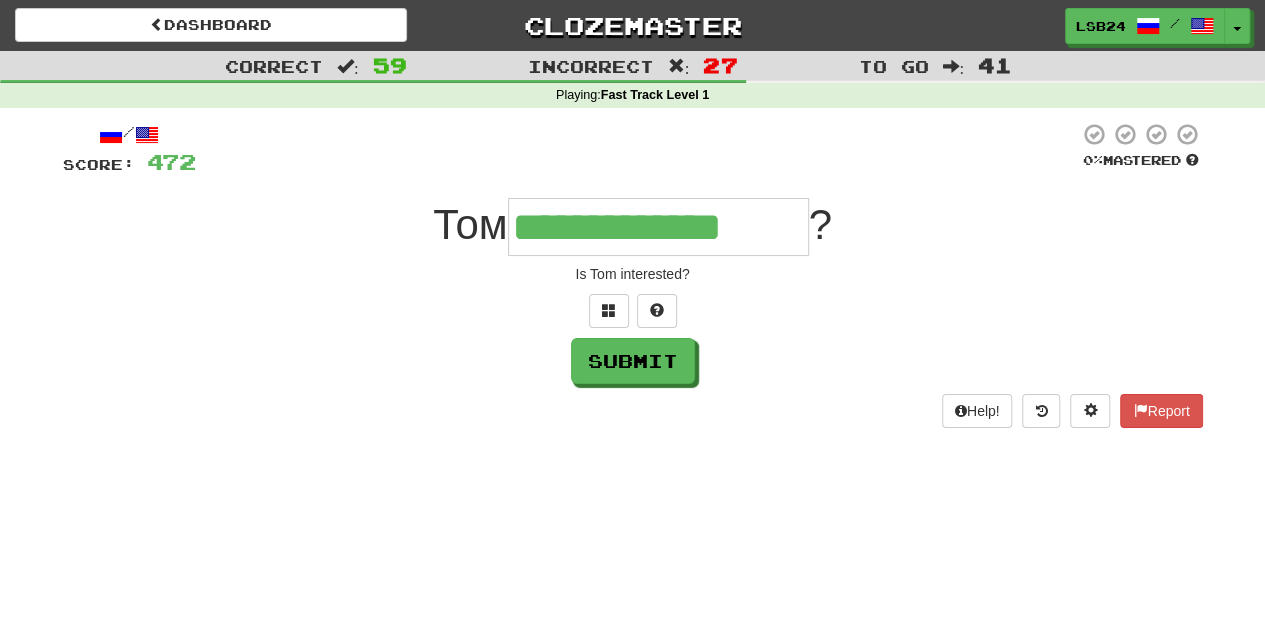 type on "**********" 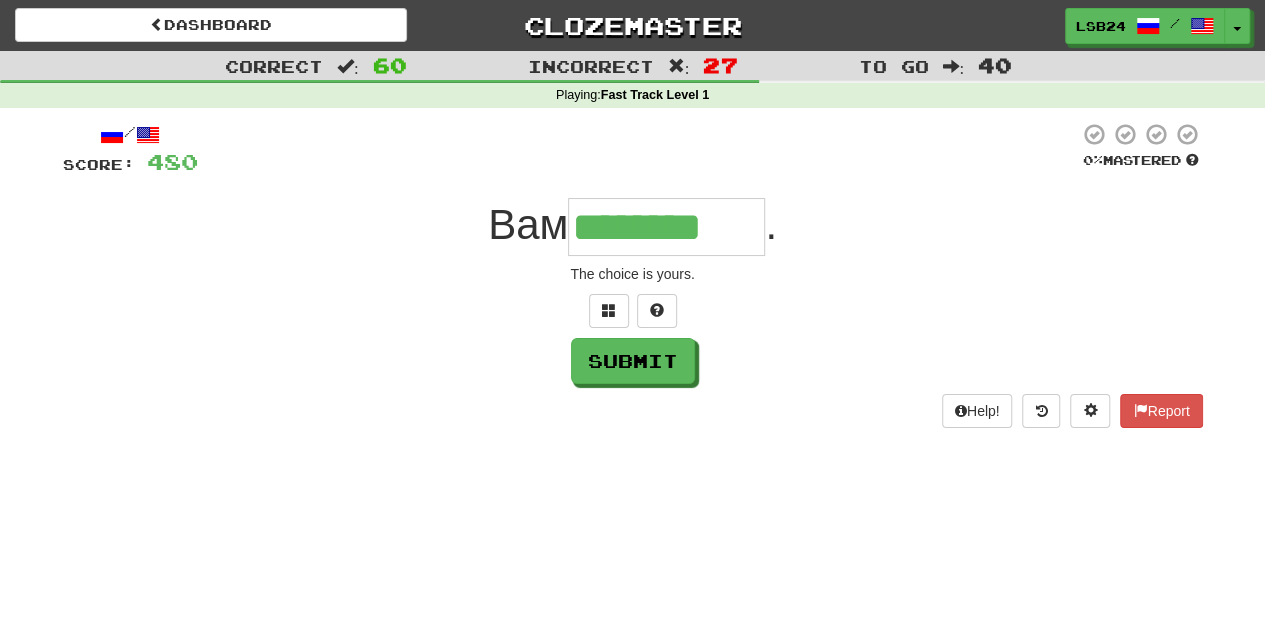 type on "********" 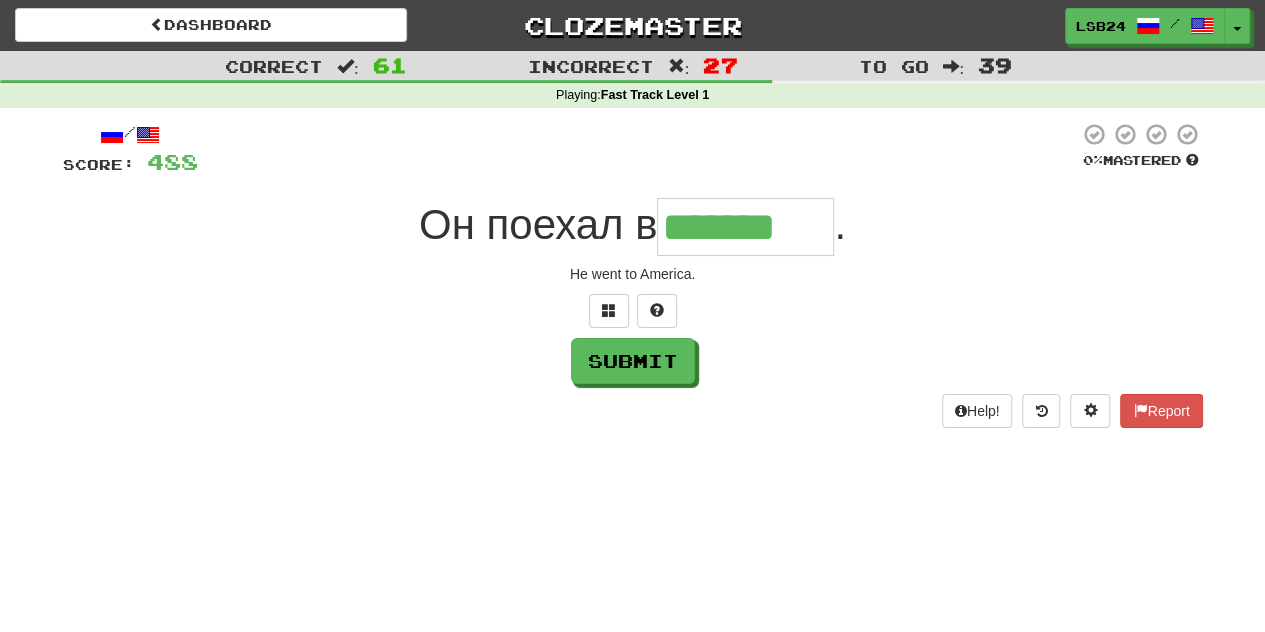 type on "*******" 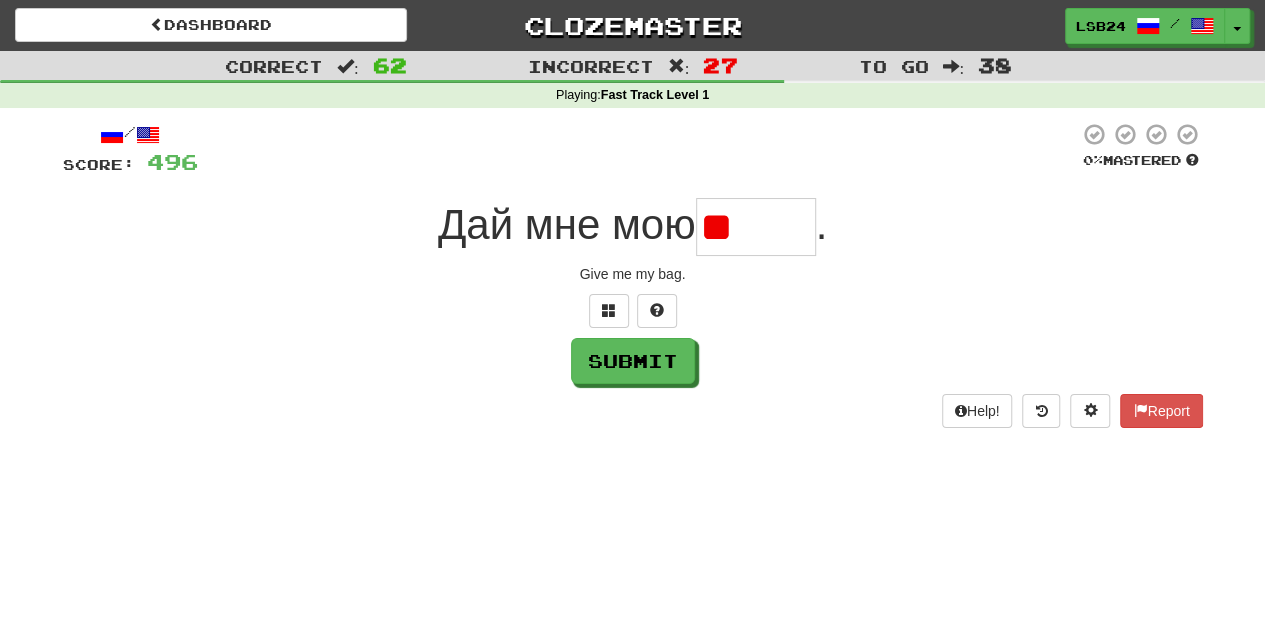 type on "*" 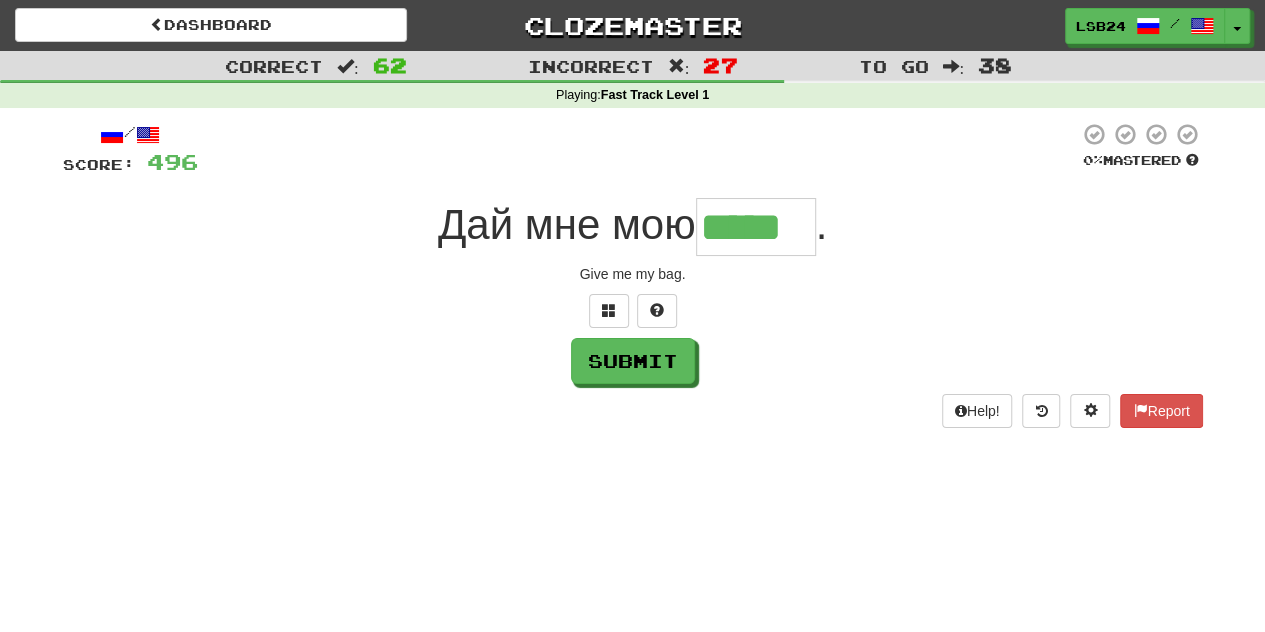 type on "*****" 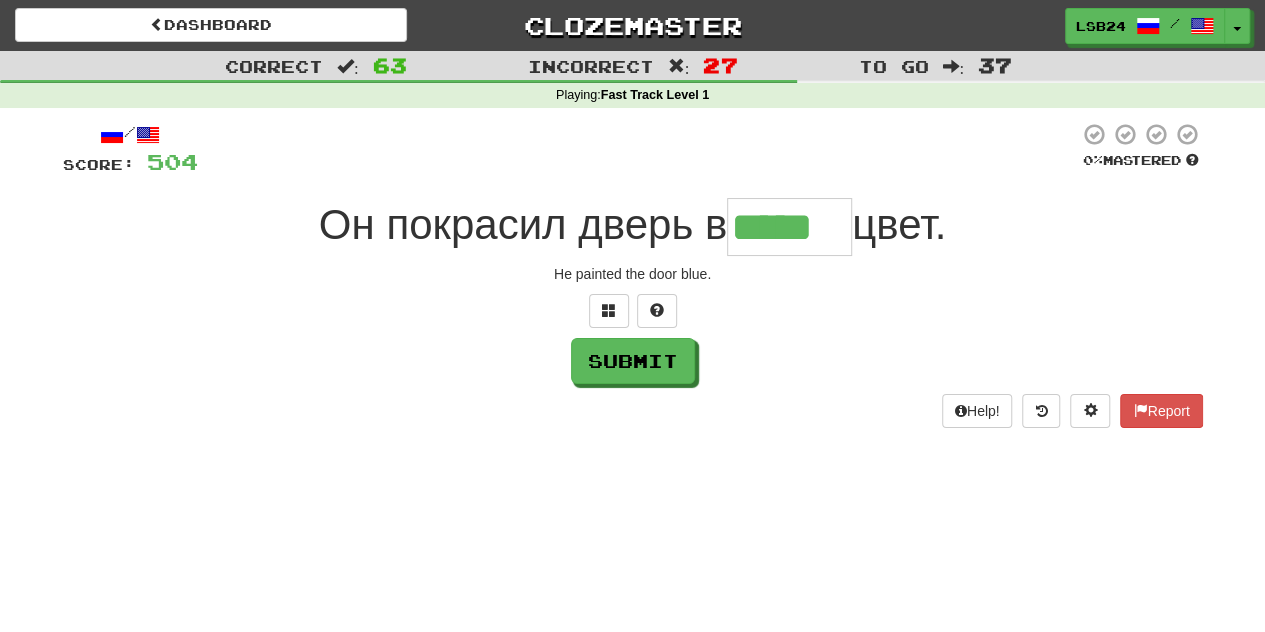 type on "*****" 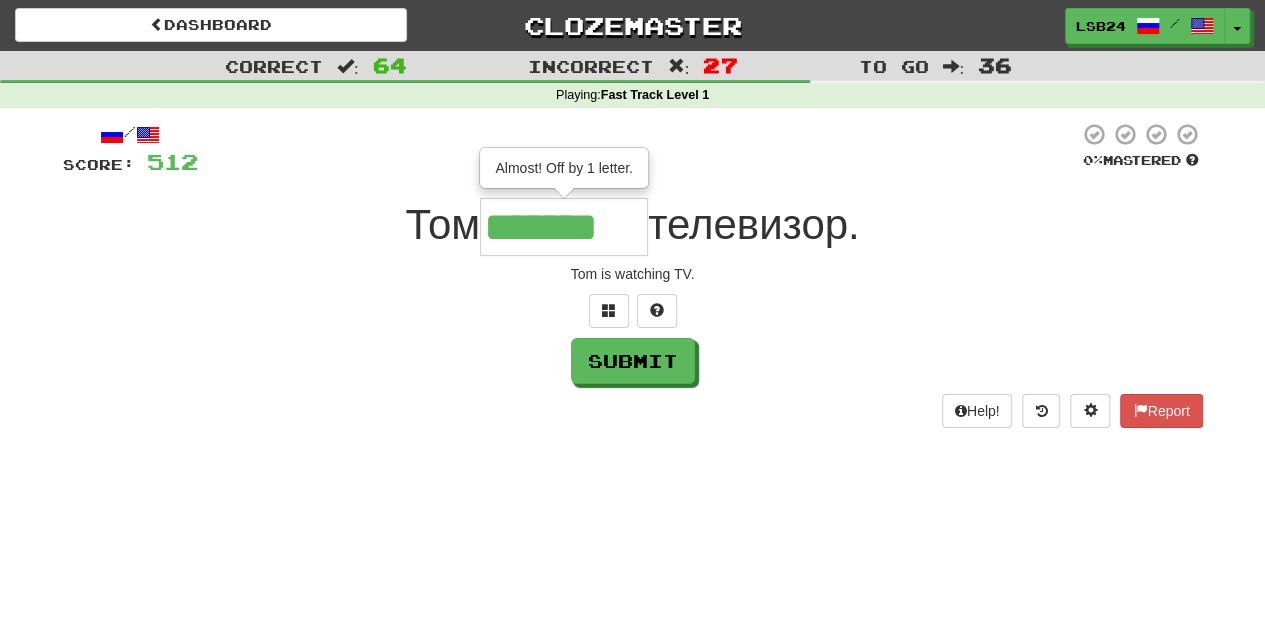 type on "*******" 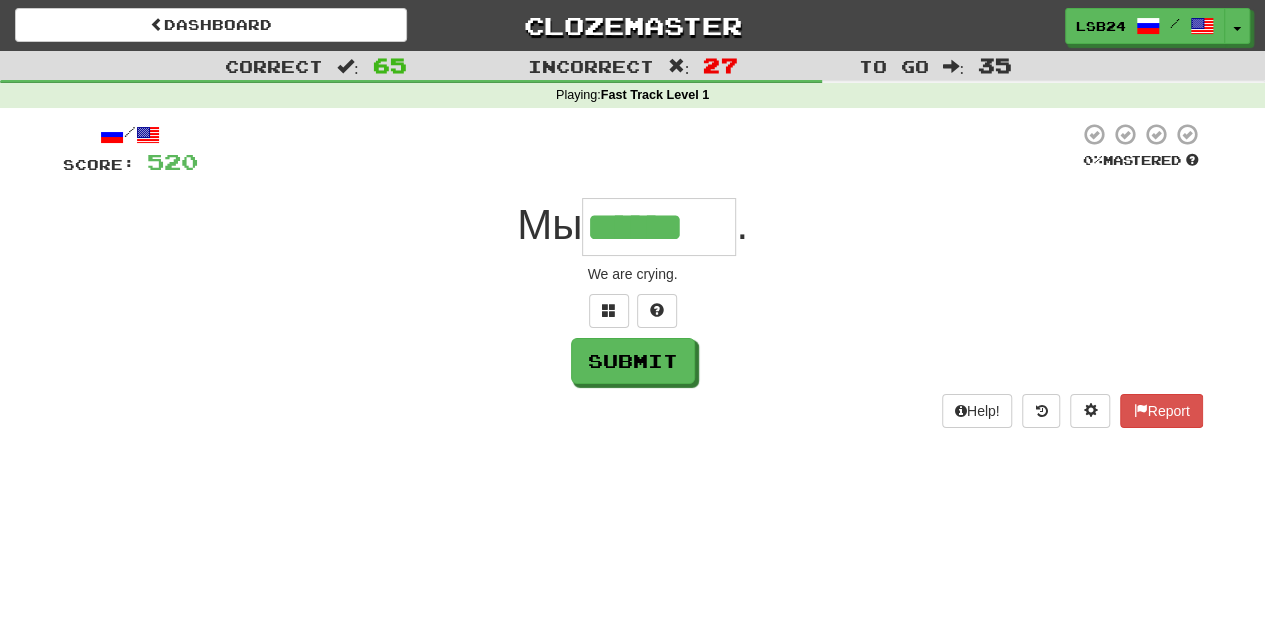 type on "******" 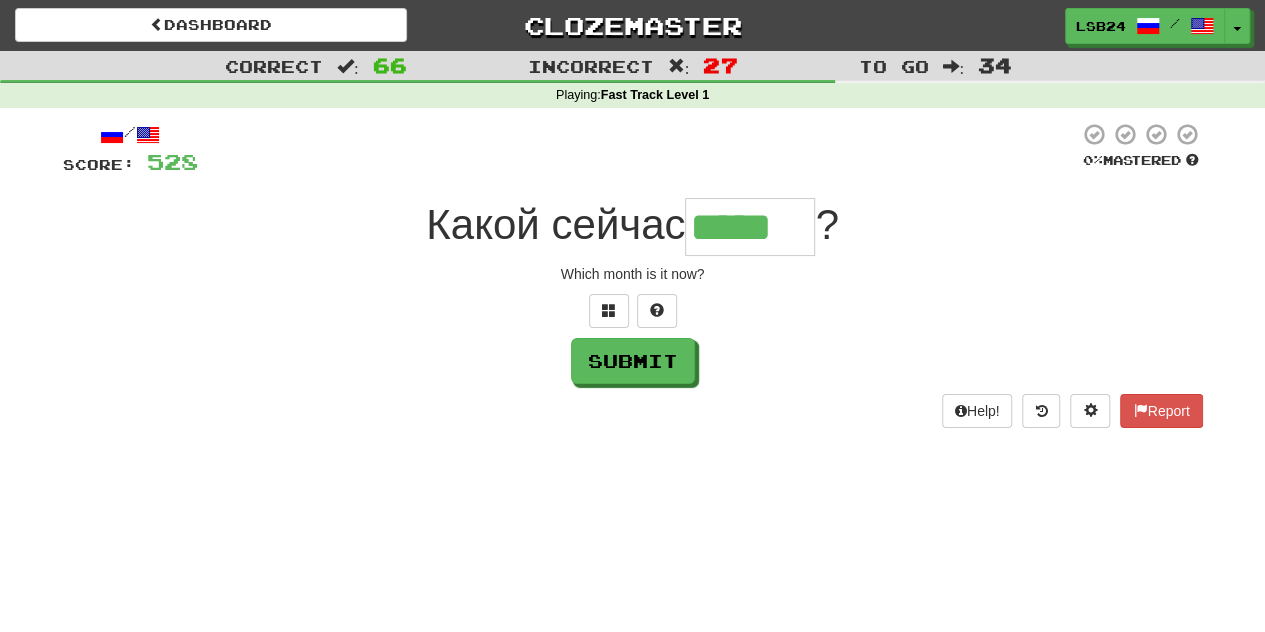 type on "*****" 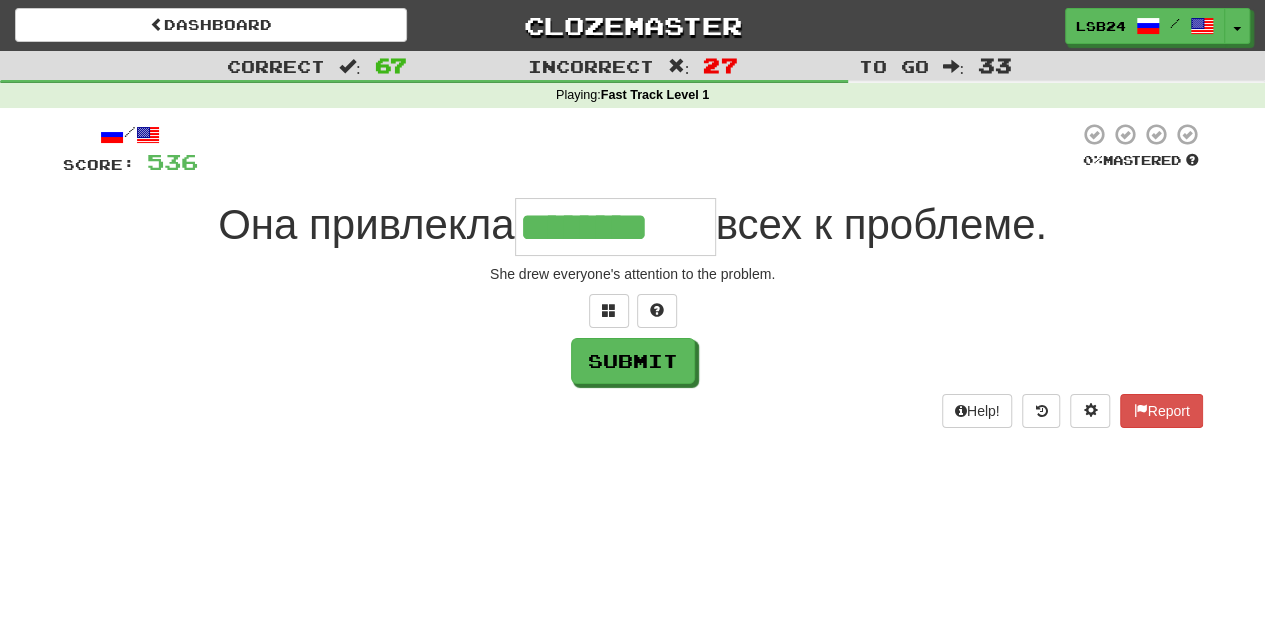 type on "********" 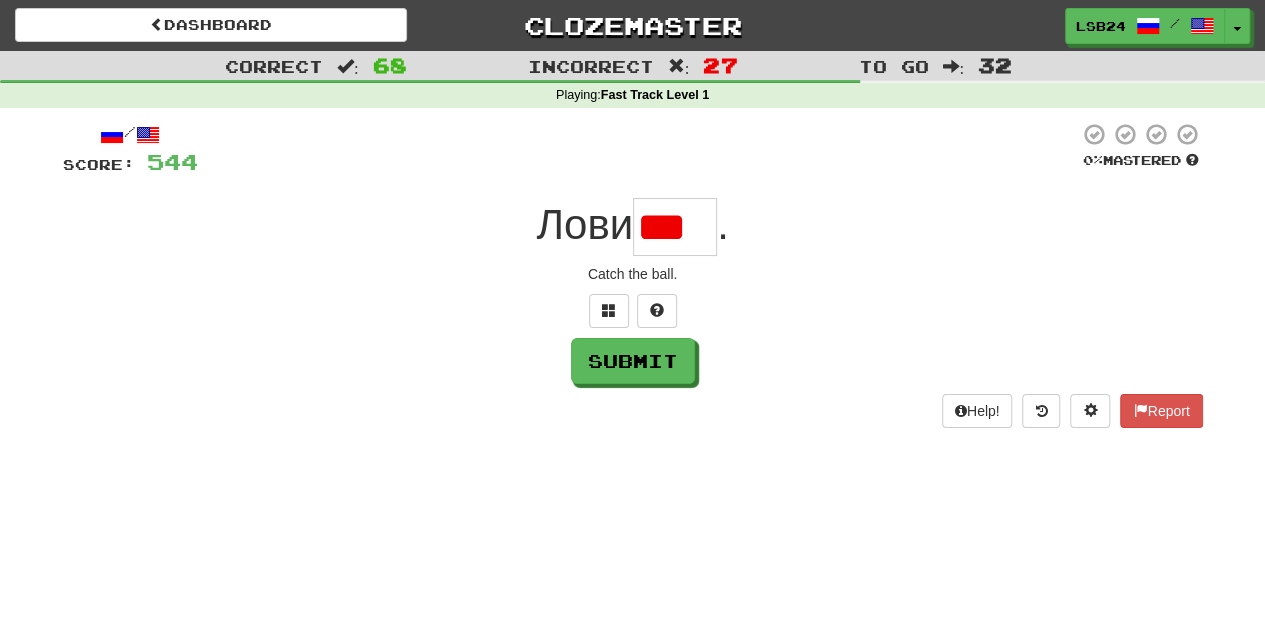 scroll, scrollTop: 0, scrollLeft: 0, axis: both 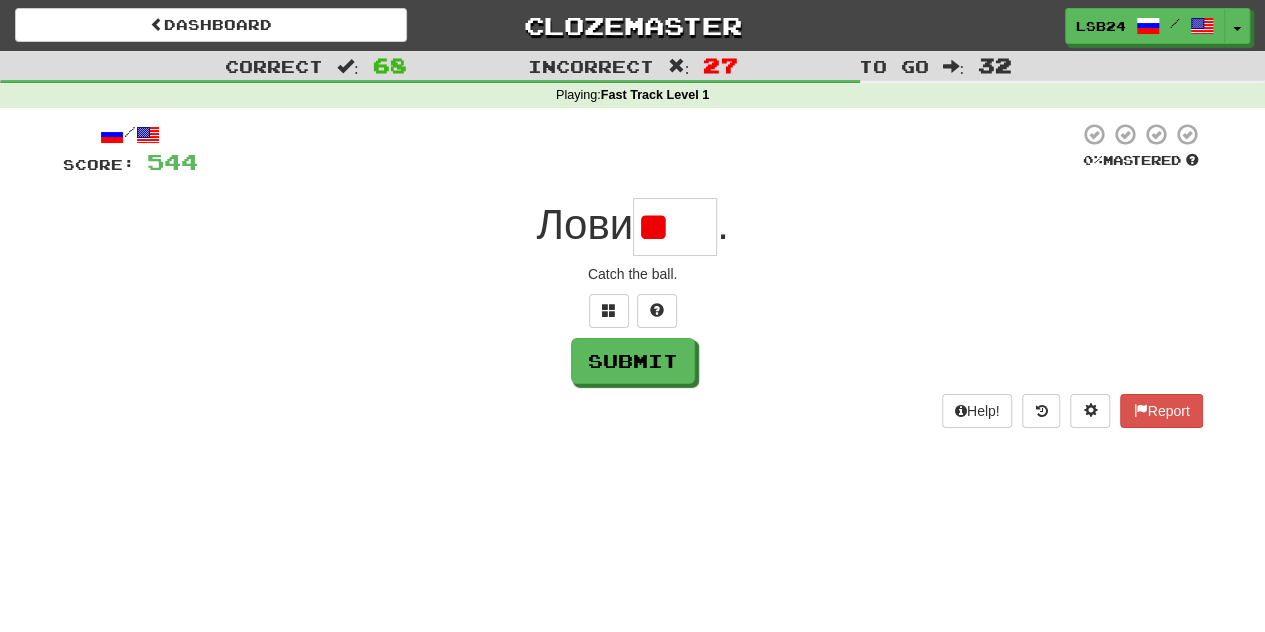 type on "*" 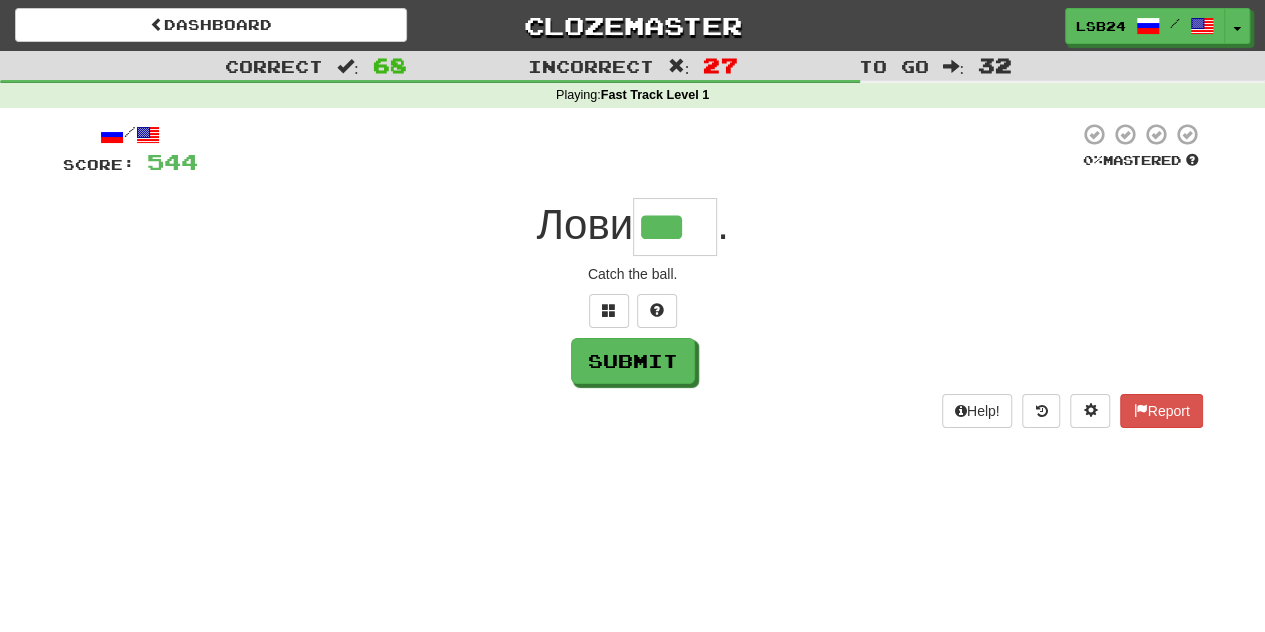 type on "***" 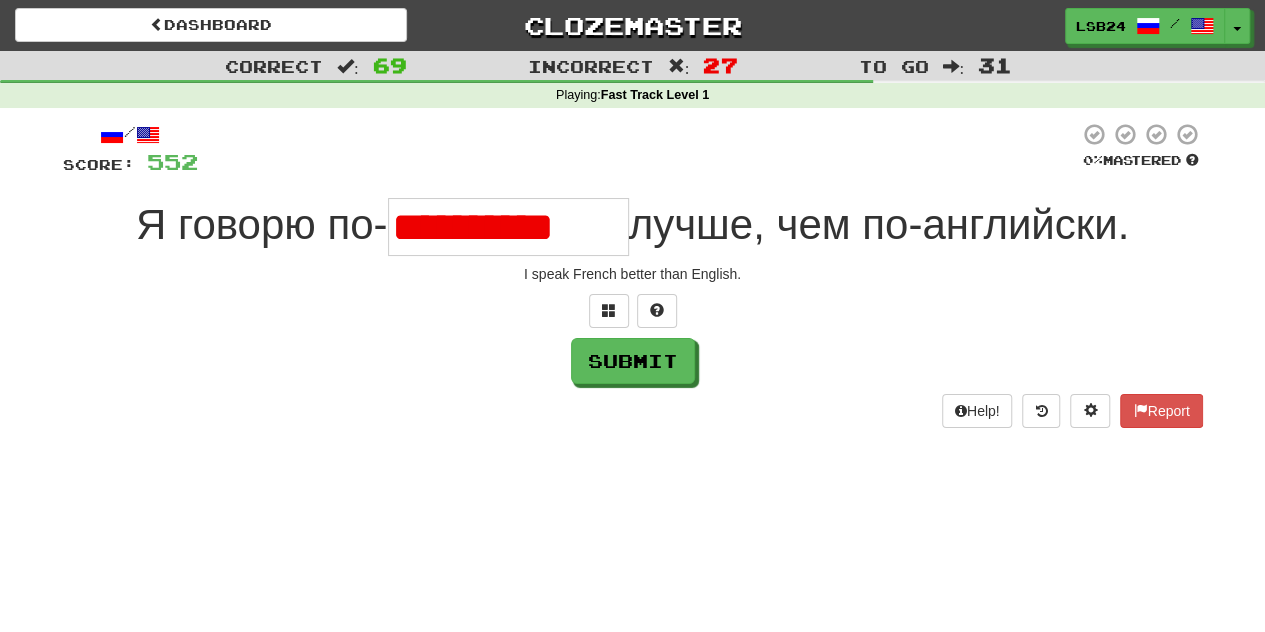 scroll, scrollTop: 0, scrollLeft: 0, axis: both 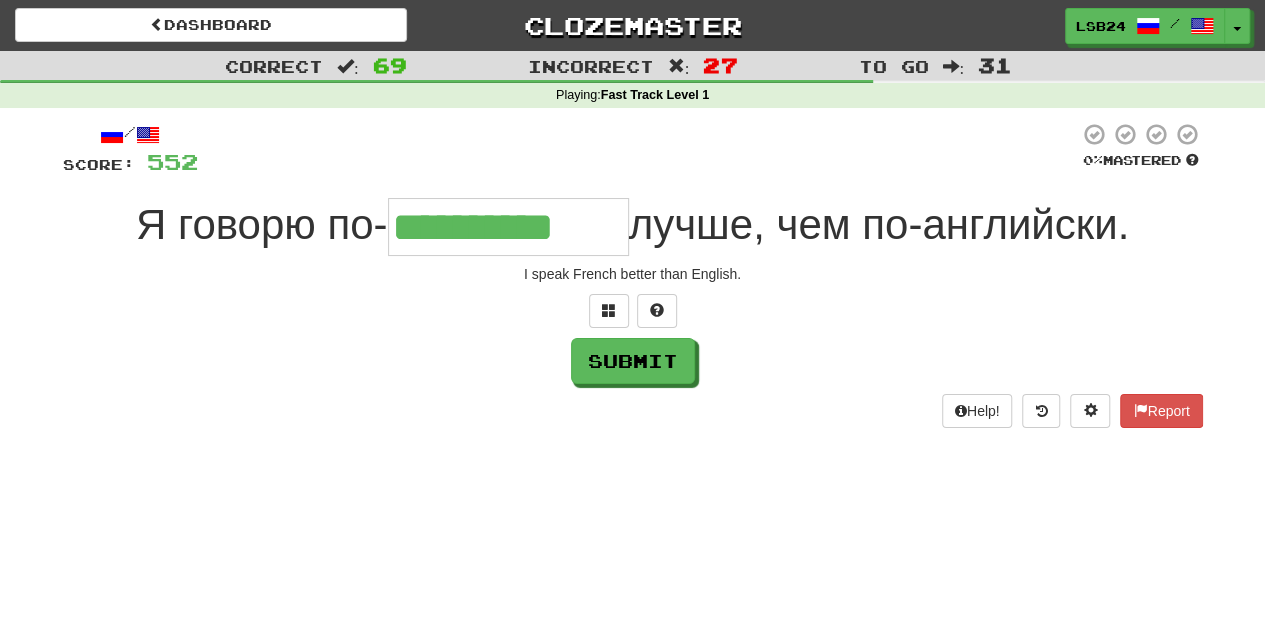 type on "**********" 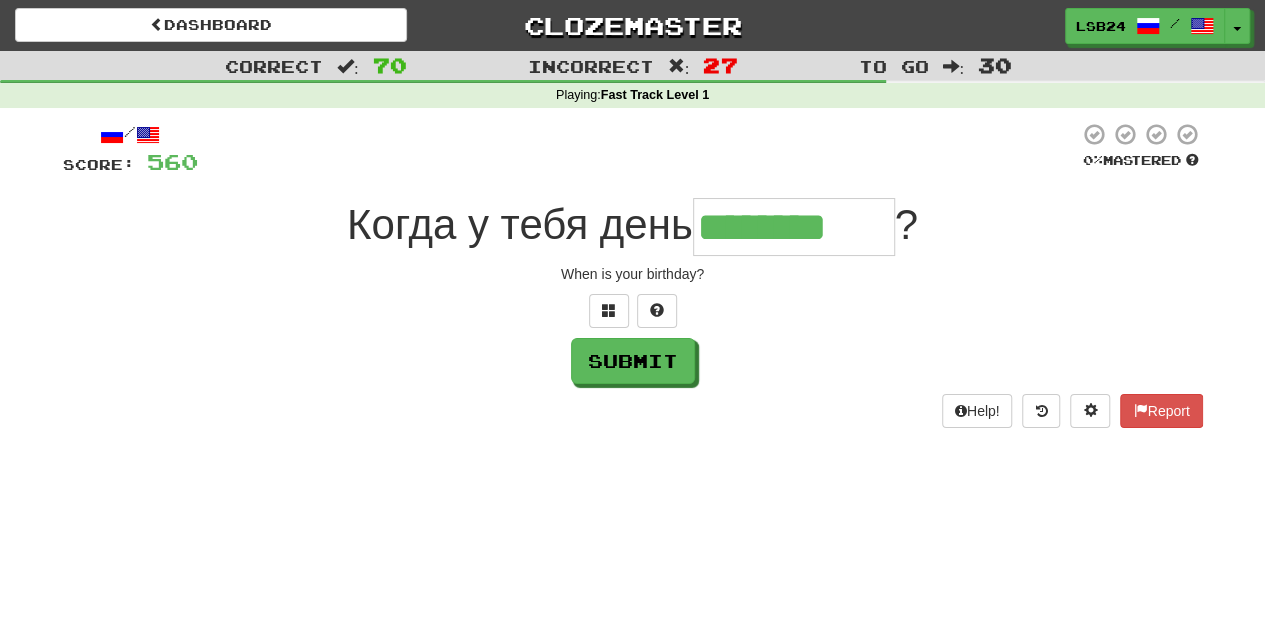 type on "********" 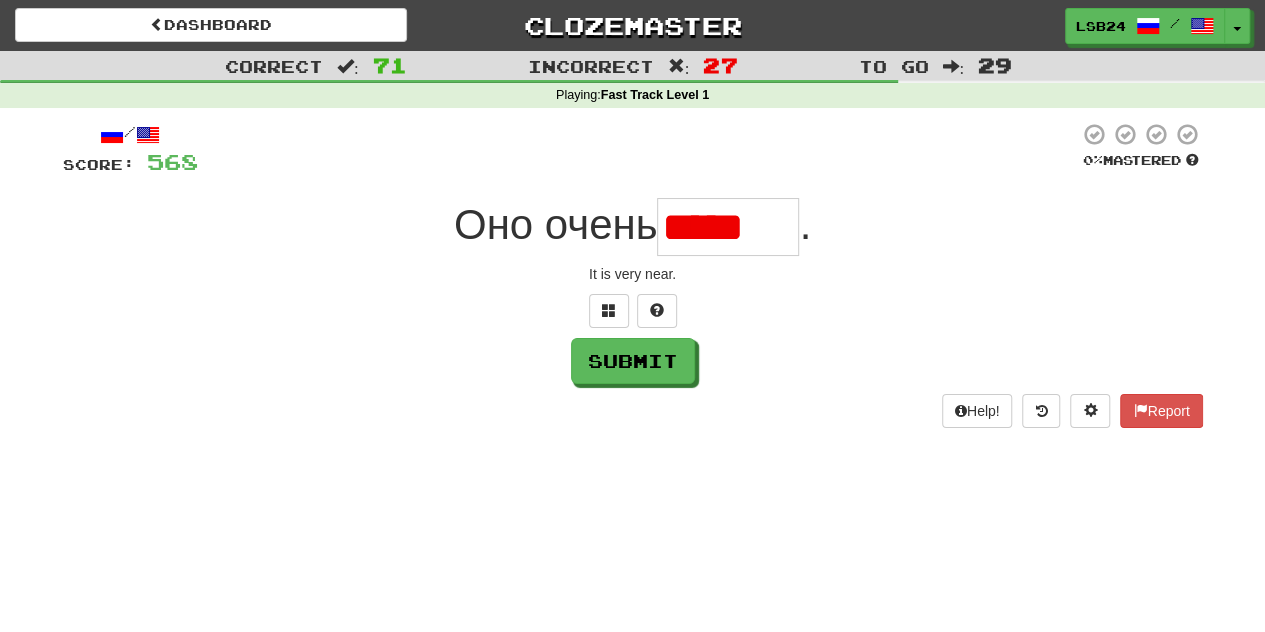 scroll, scrollTop: 0, scrollLeft: 0, axis: both 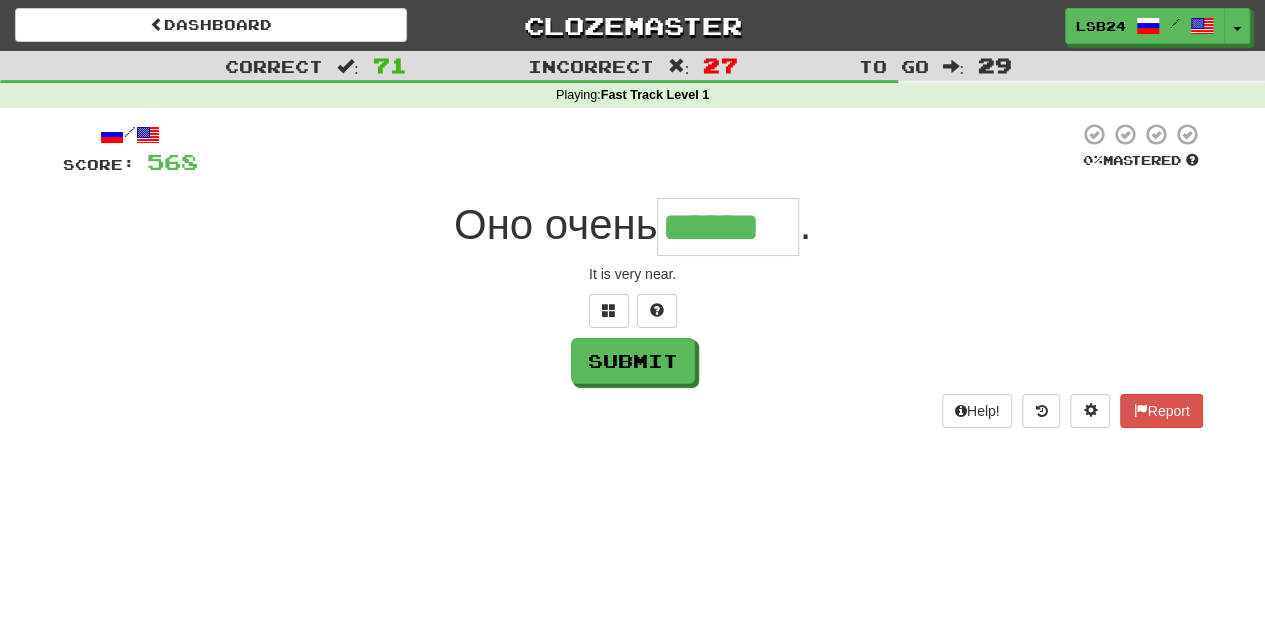 type on "******" 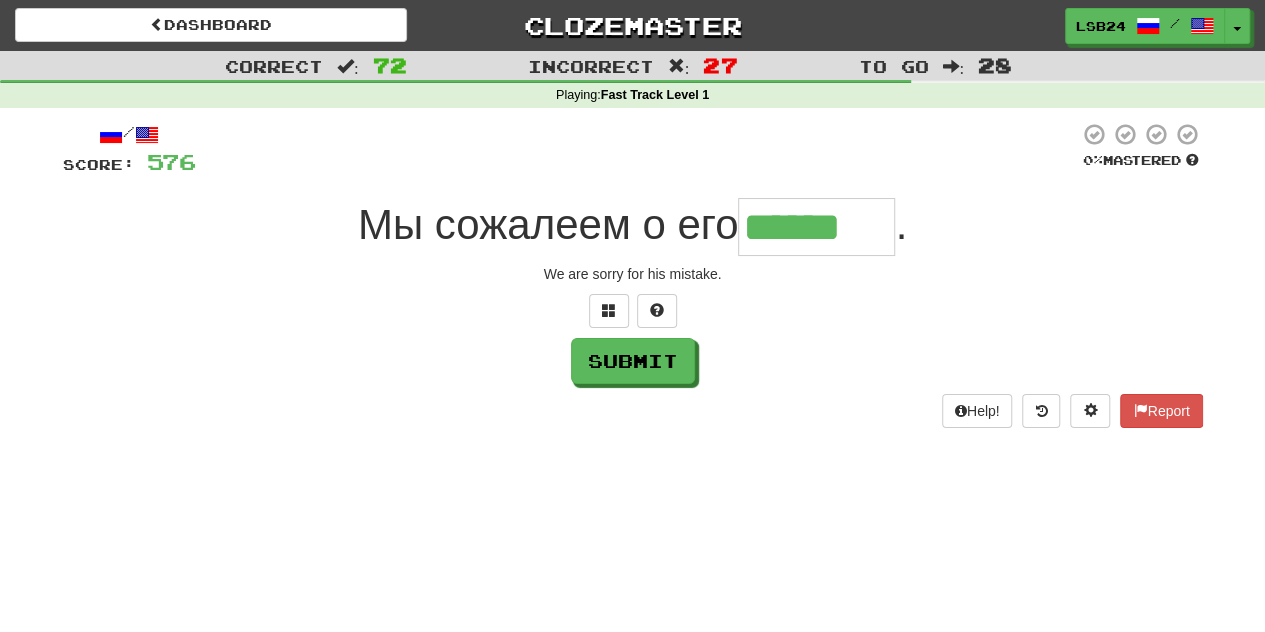 type on "******" 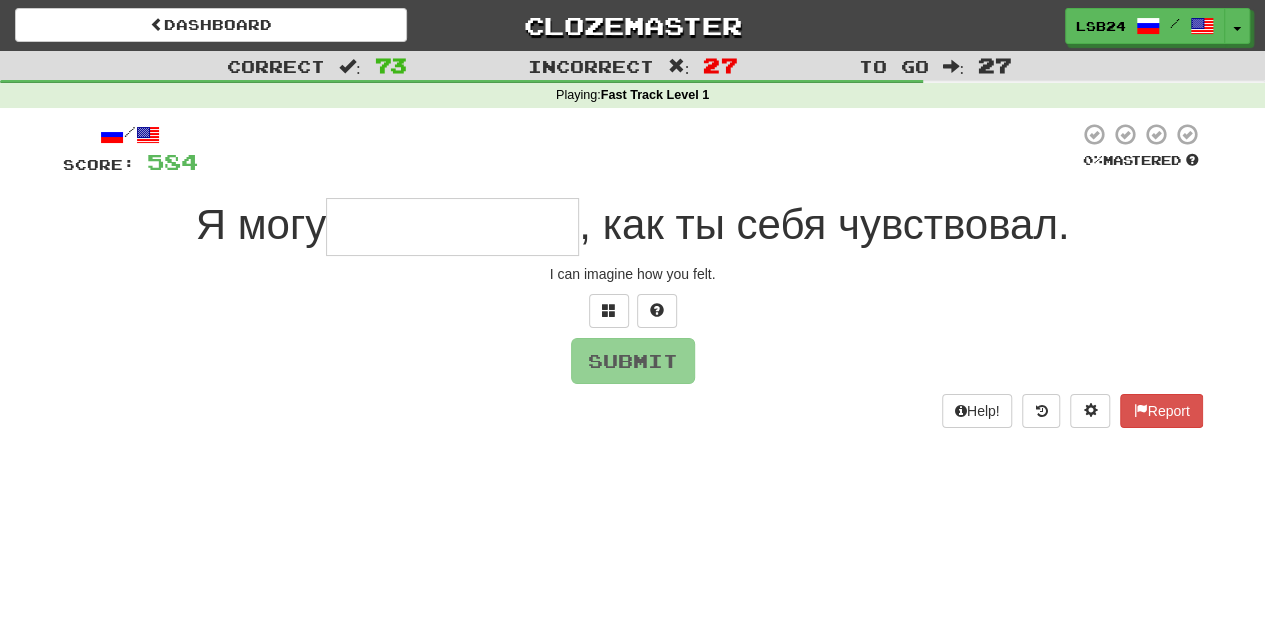 type on "**********" 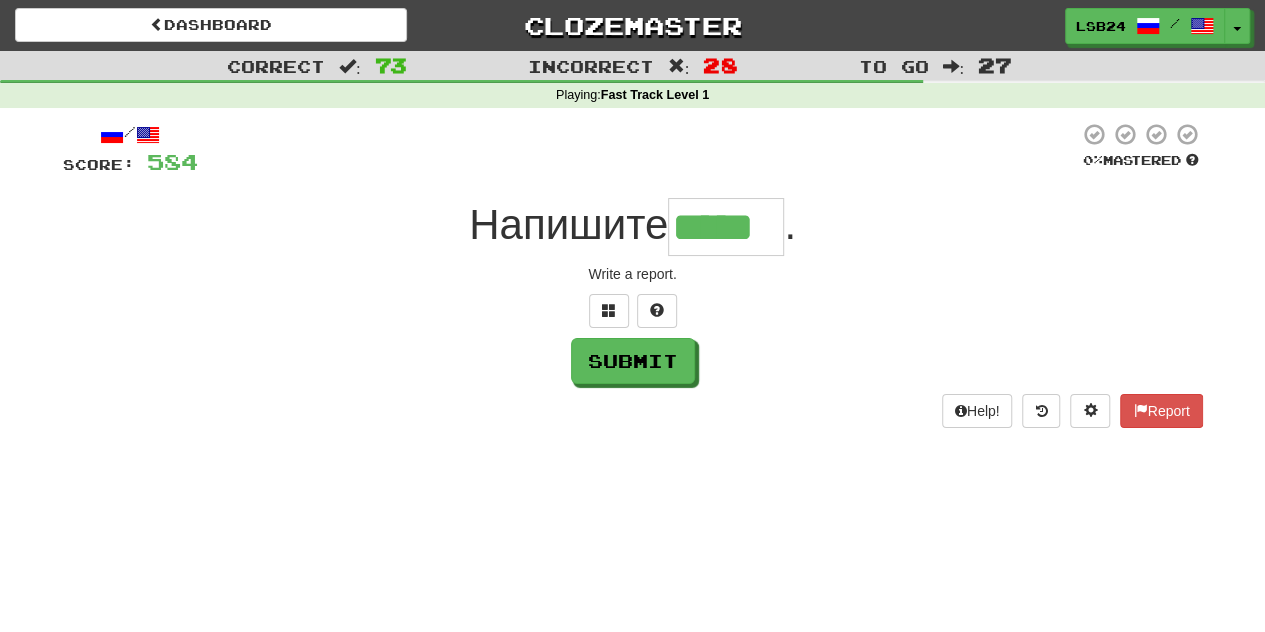 type on "*****" 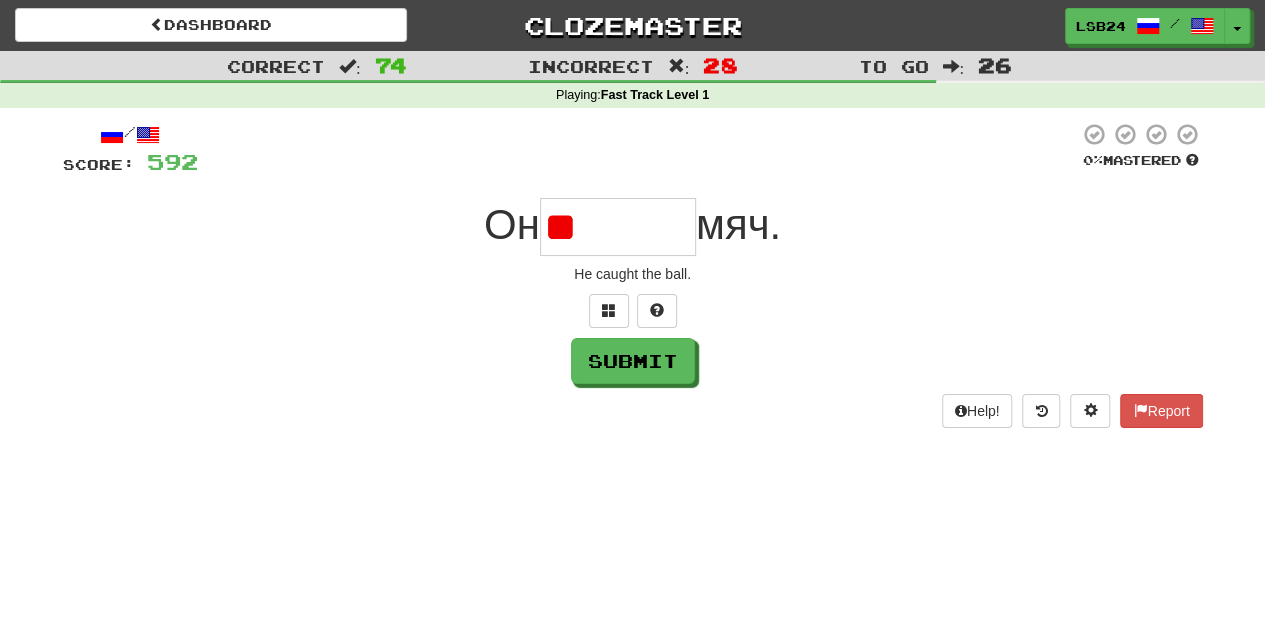 type on "*" 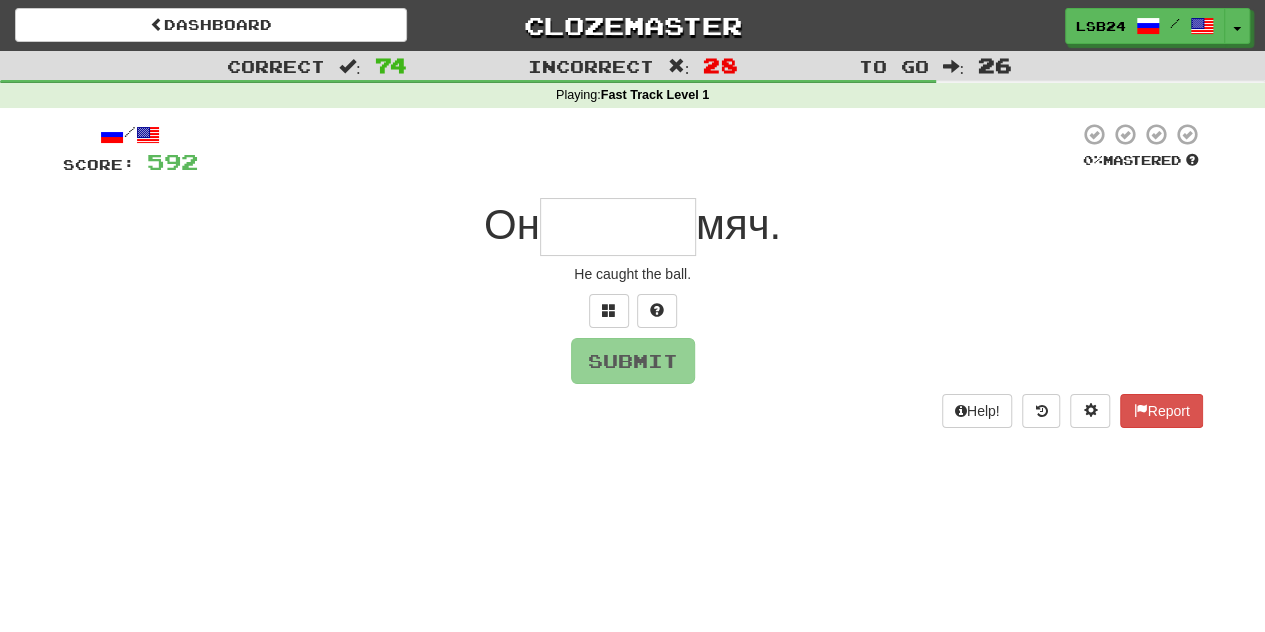 type on "******" 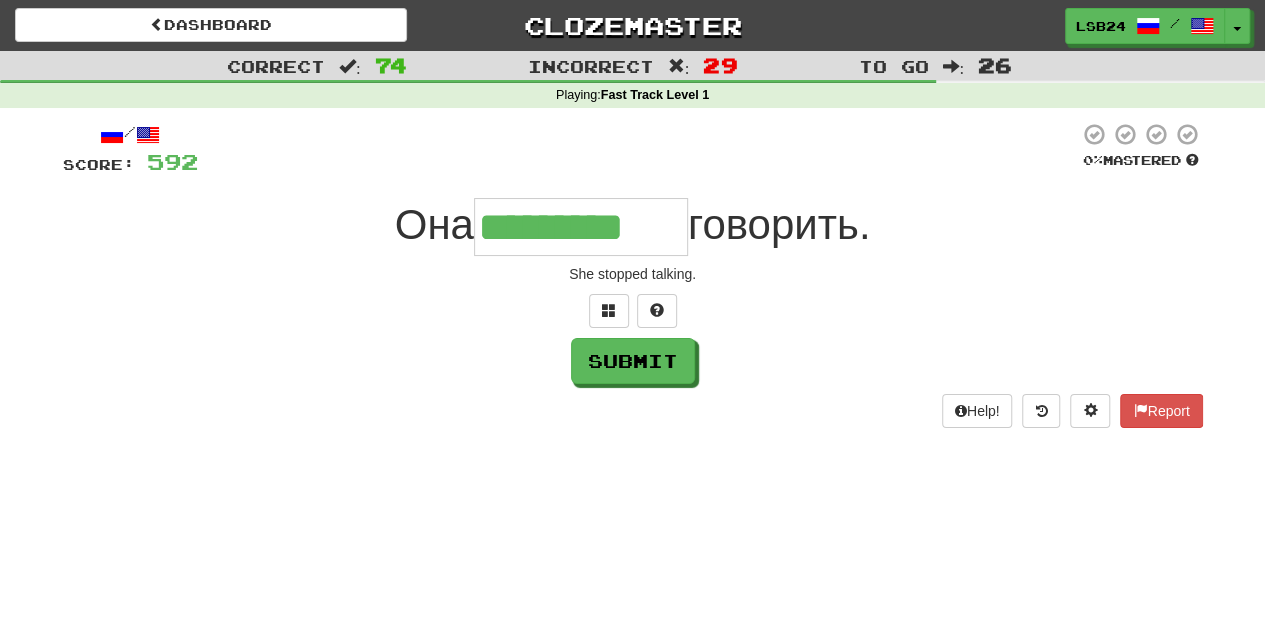 type on "*********" 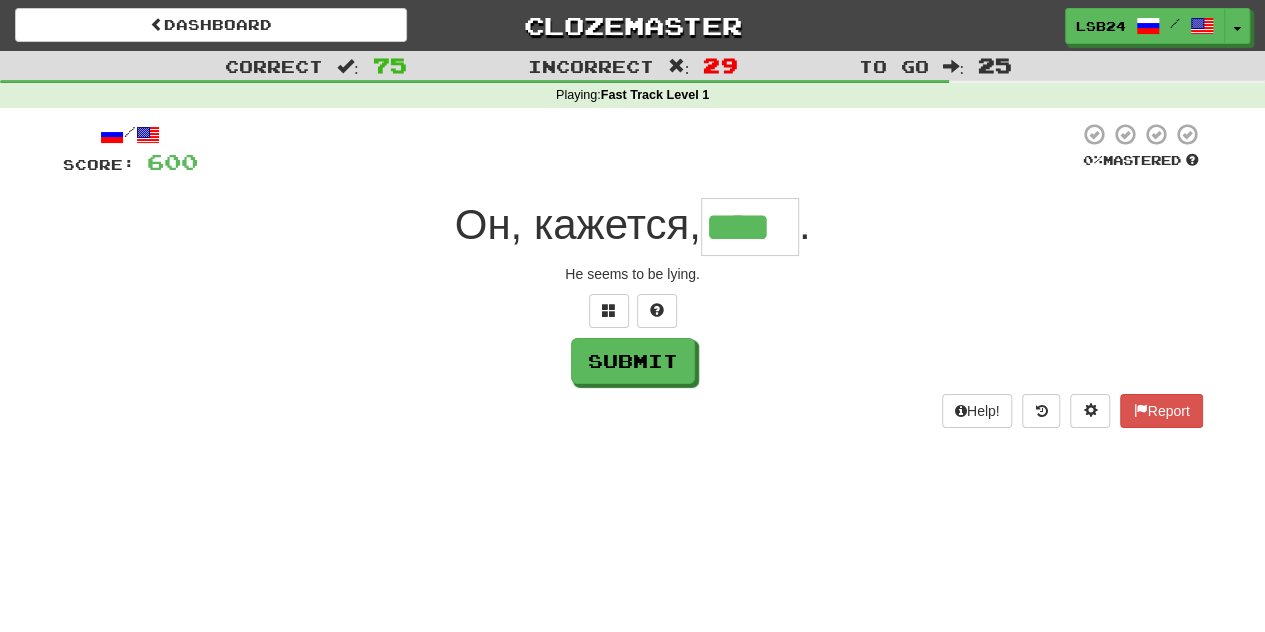 type on "****" 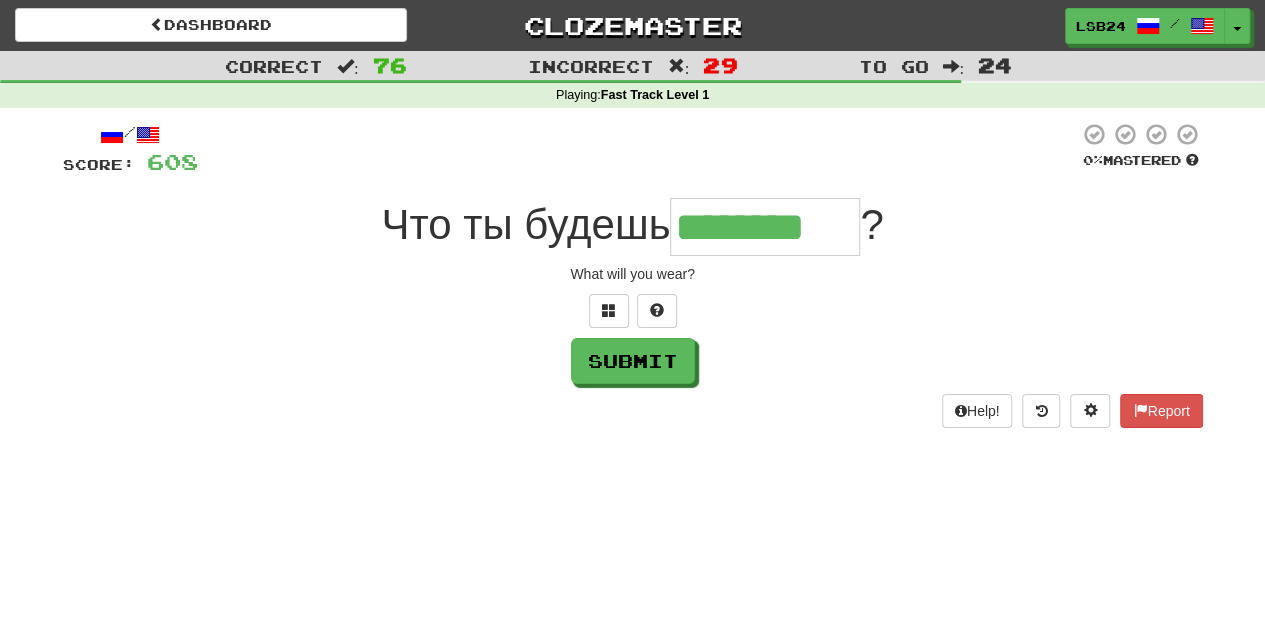 type on "********" 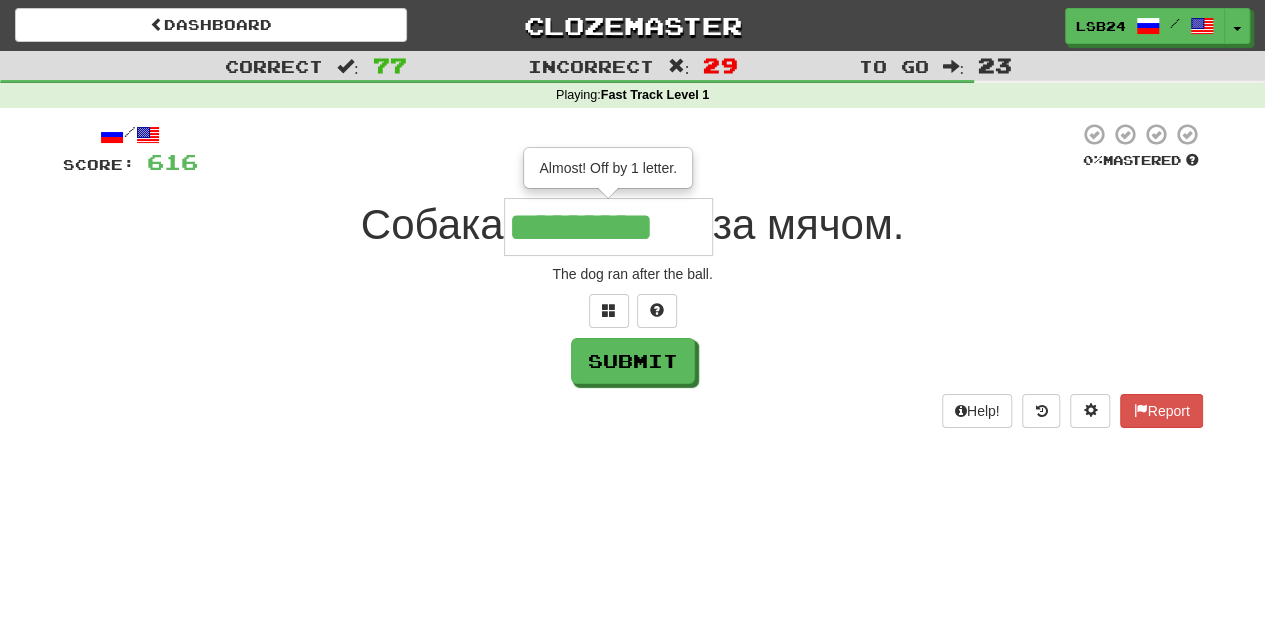 scroll, scrollTop: 0, scrollLeft: 2, axis: horizontal 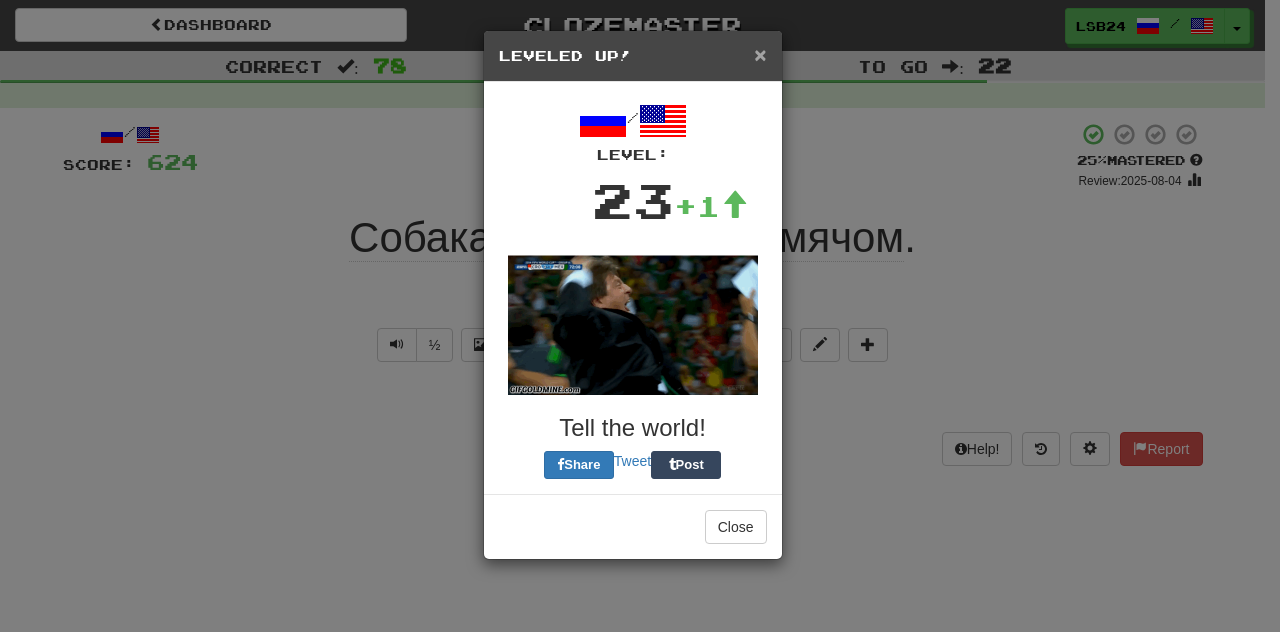 click on "×" at bounding box center (760, 54) 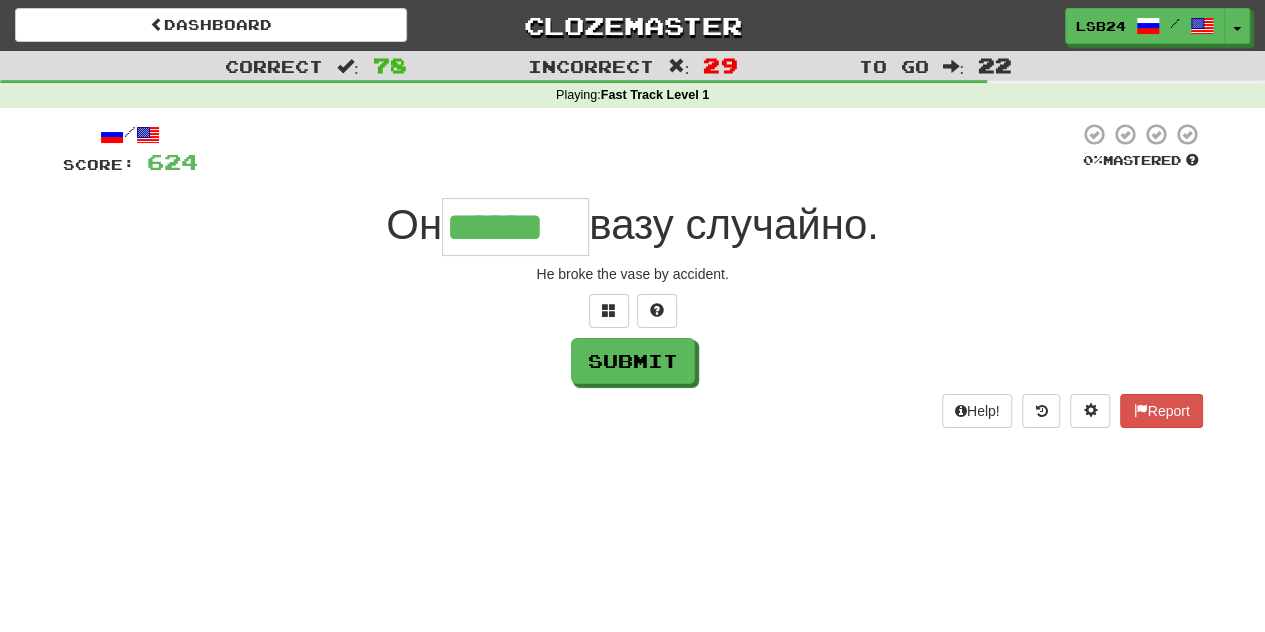 type on "******" 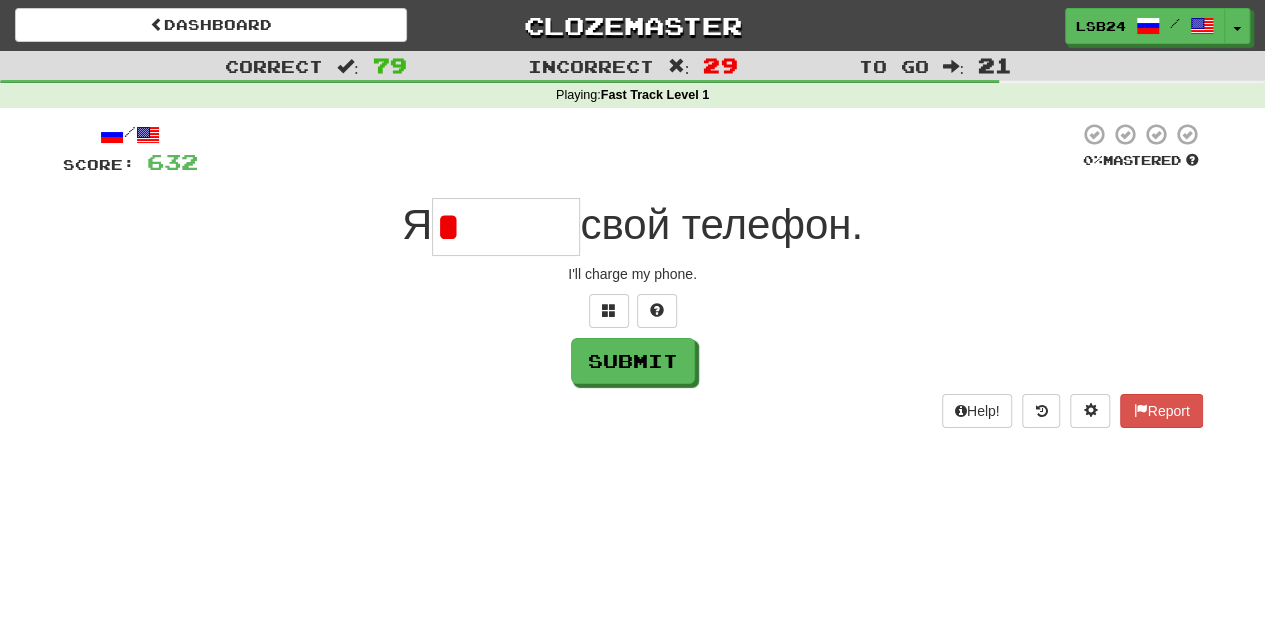 type on "******" 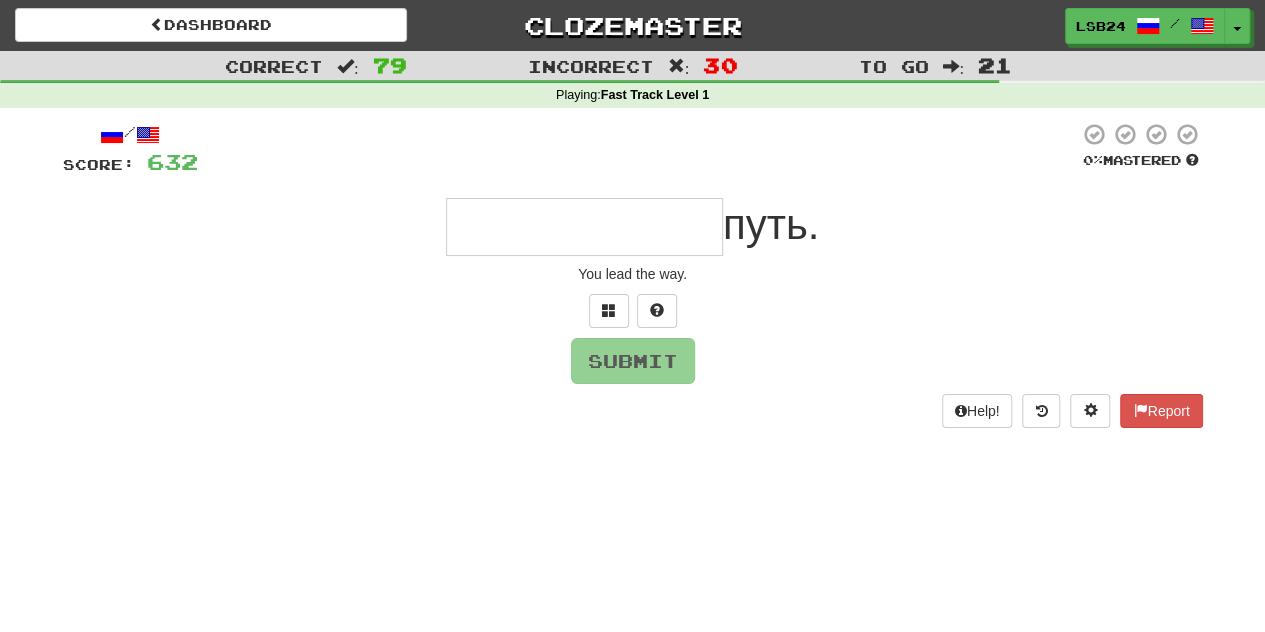 type on "**********" 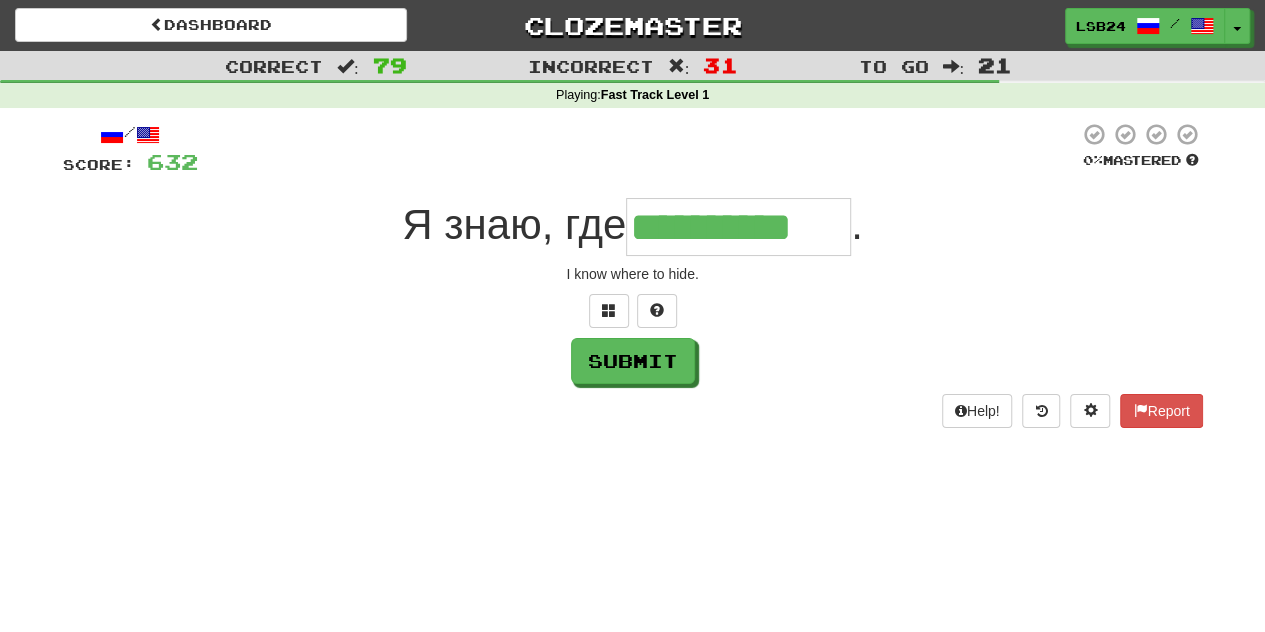 type on "**********" 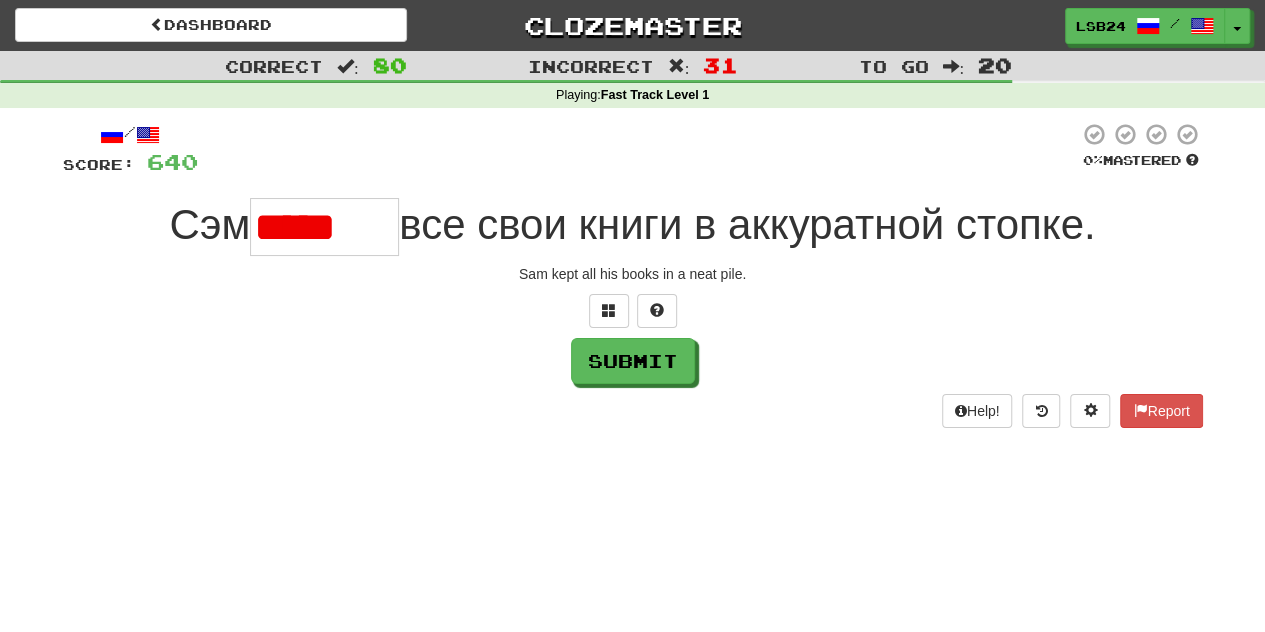 scroll, scrollTop: 0, scrollLeft: 0, axis: both 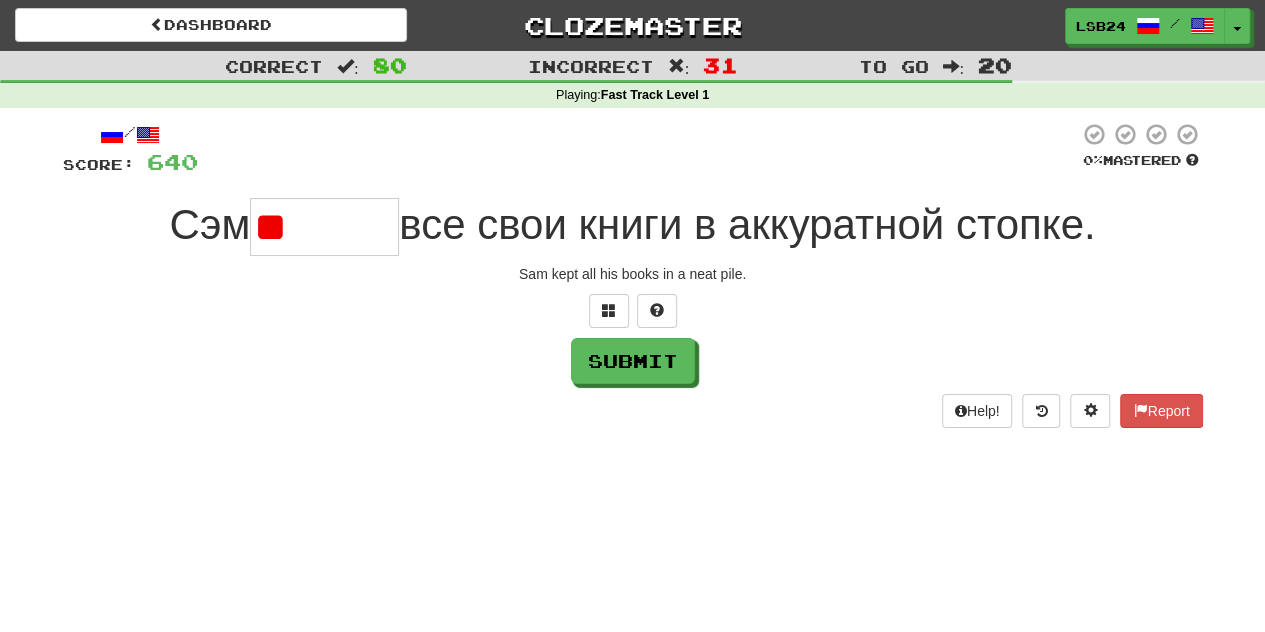 type on "*" 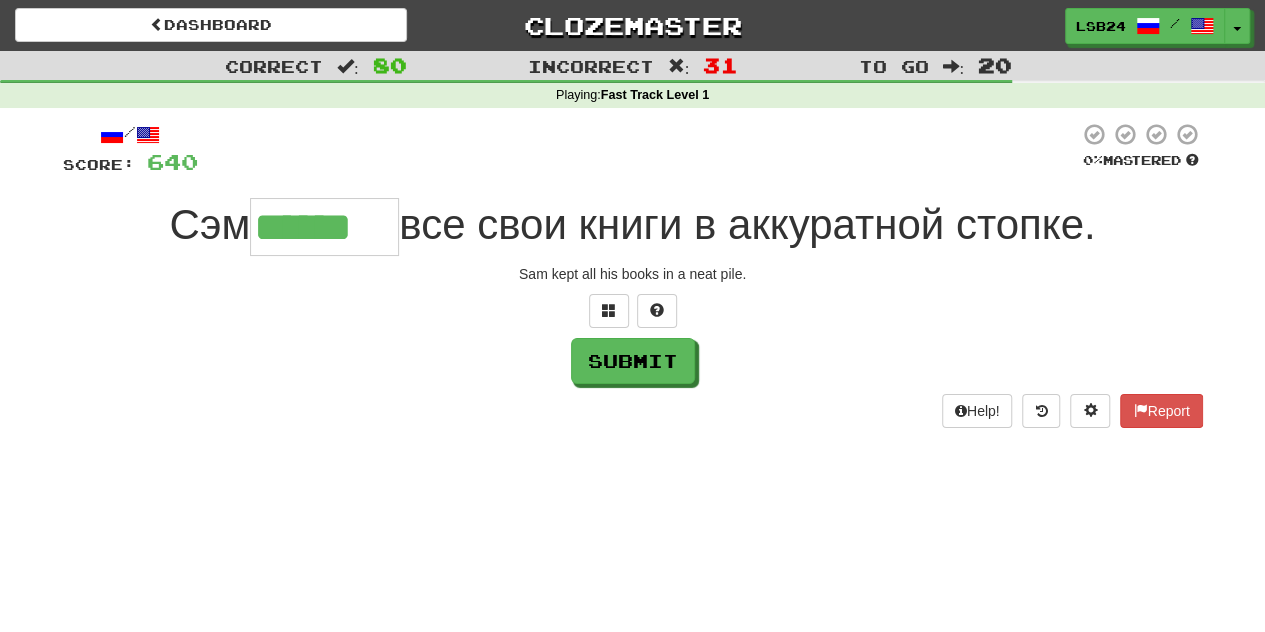 type on "******" 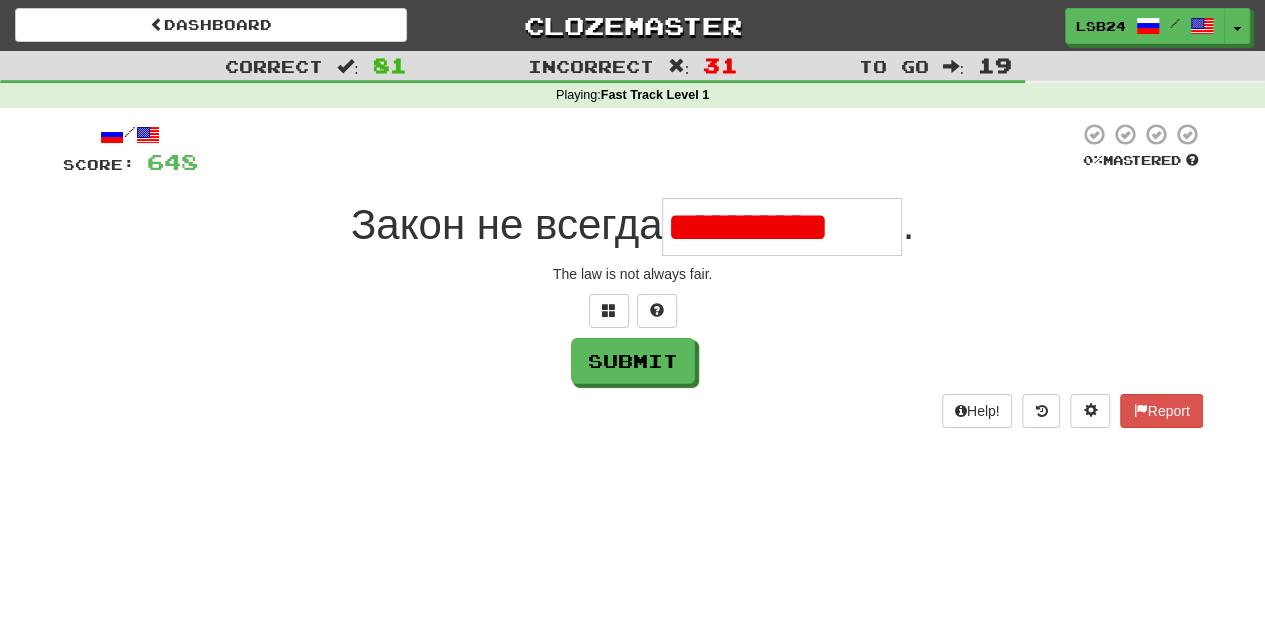 scroll, scrollTop: 0, scrollLeft: 0, axis: both 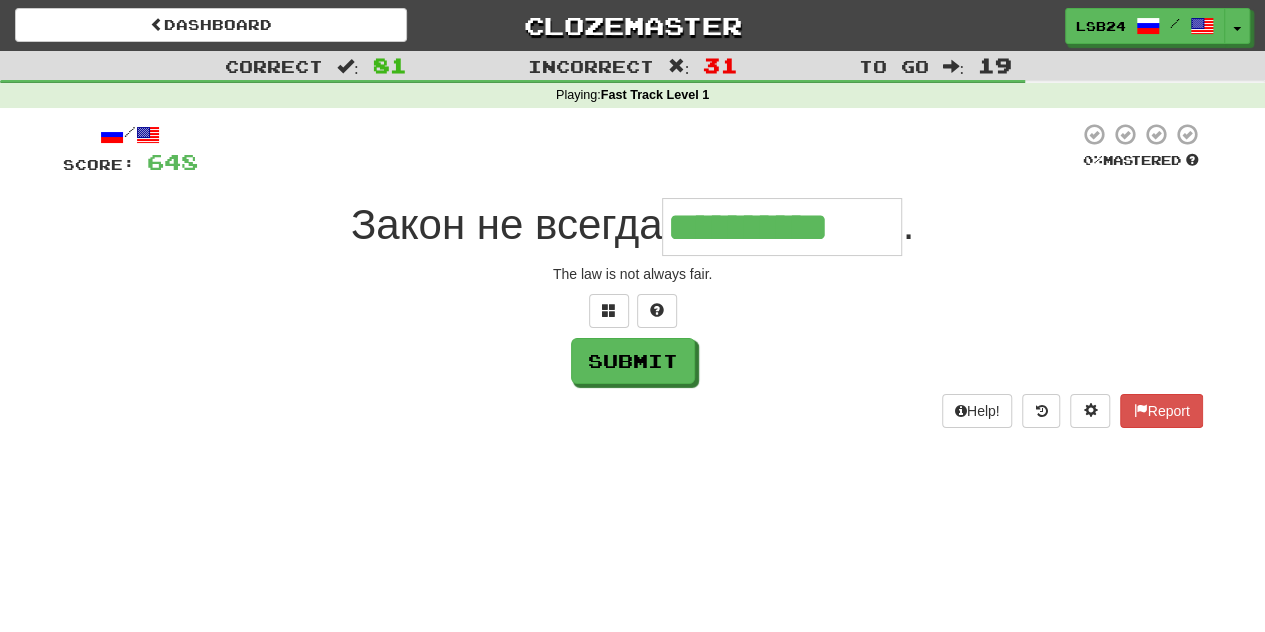 type on "**********" 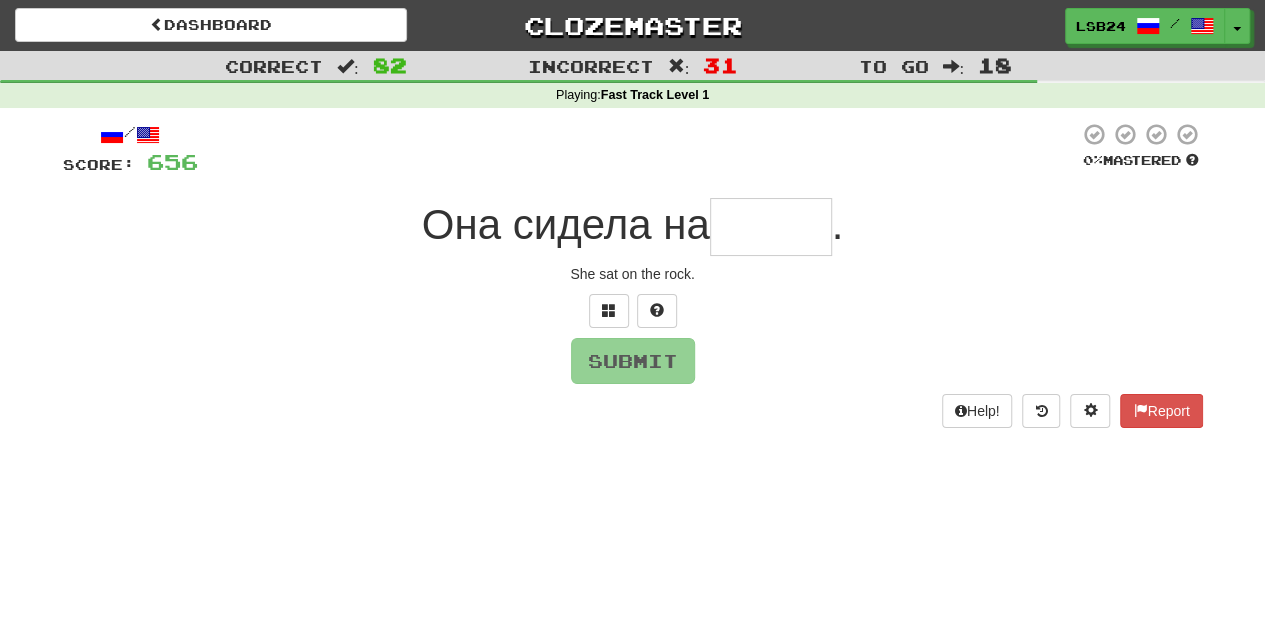 type on "*****" 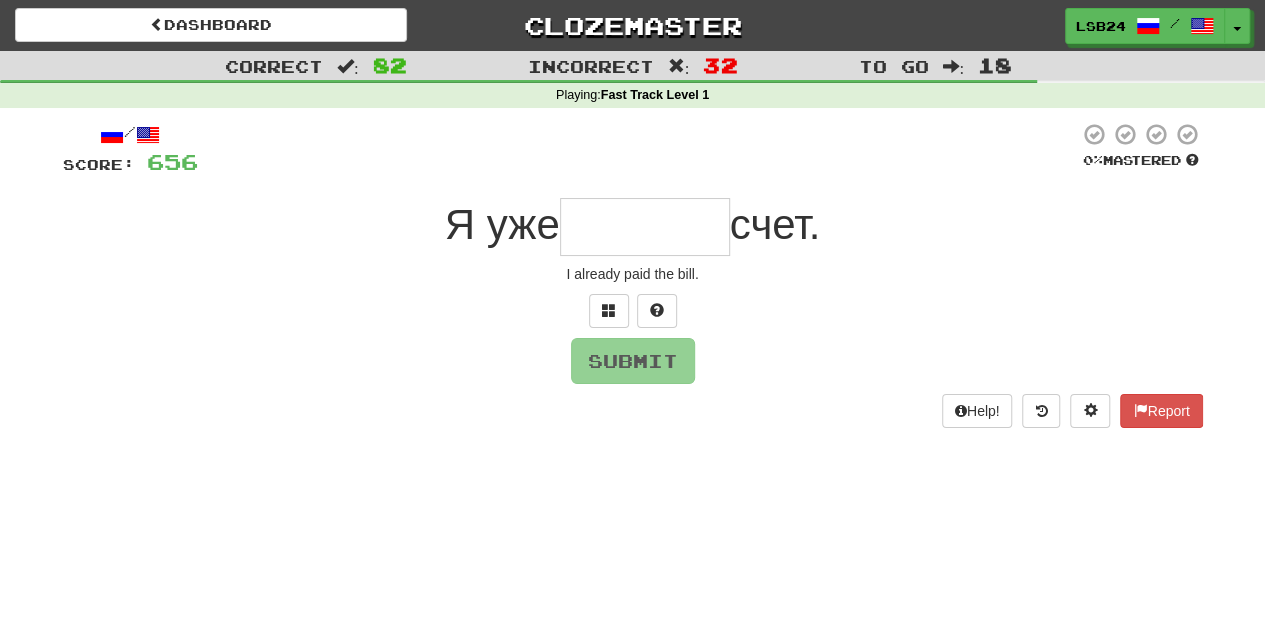 type on "*" 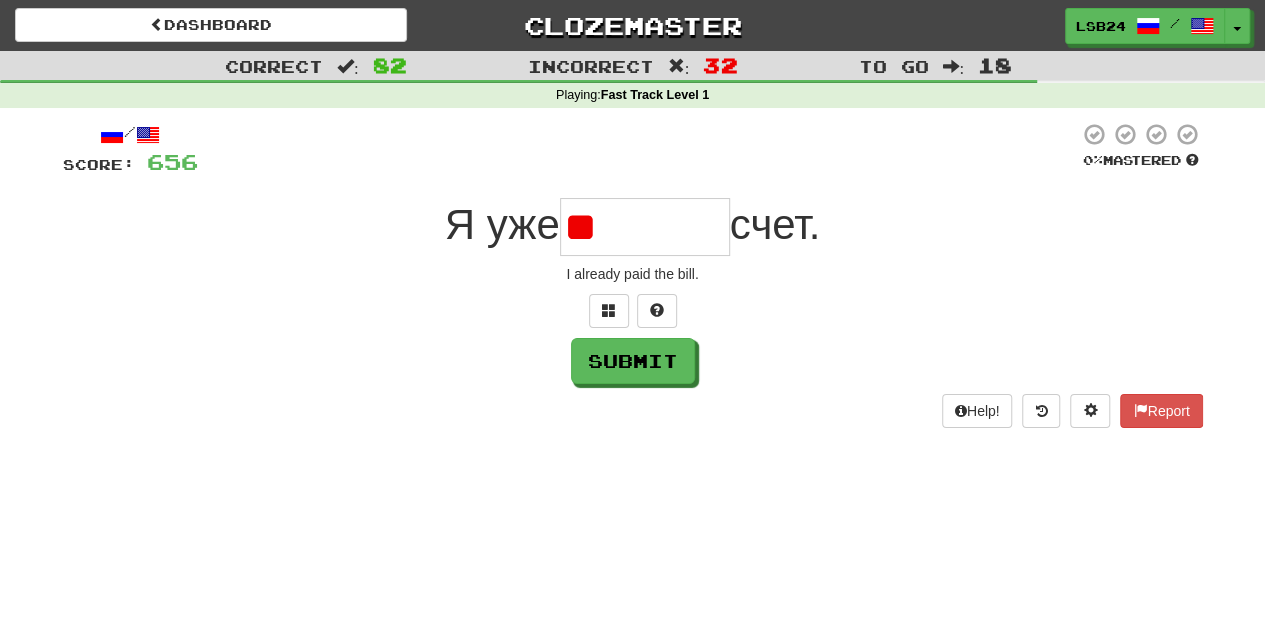 type on "*" 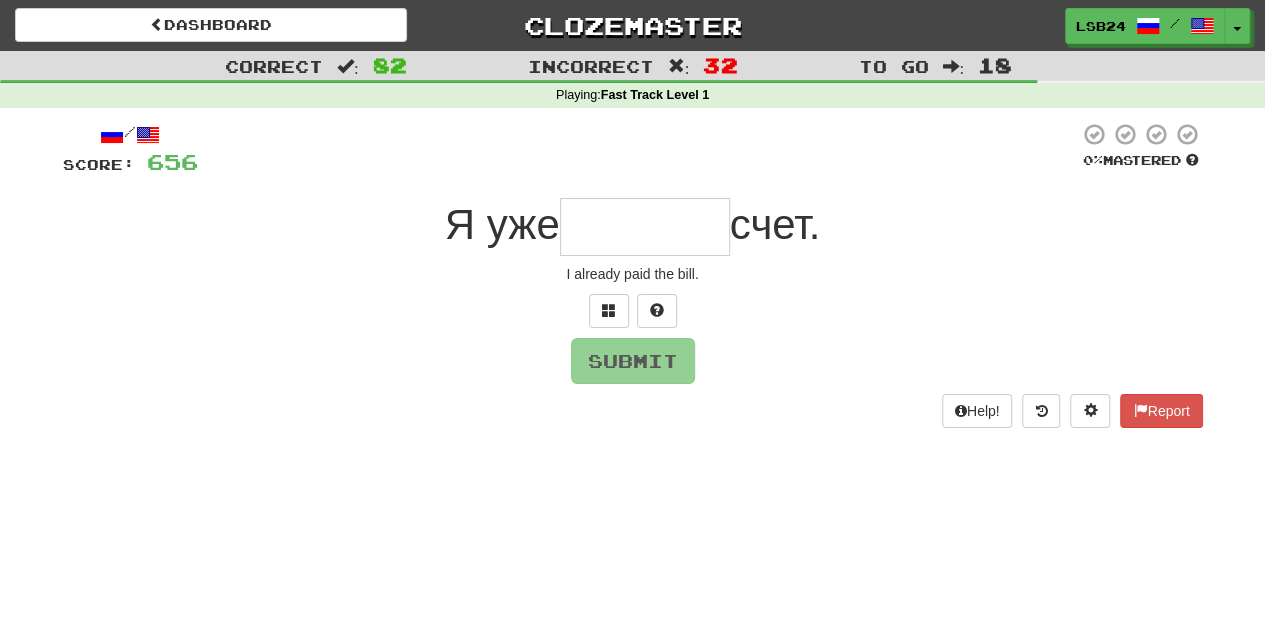 type on "*******" 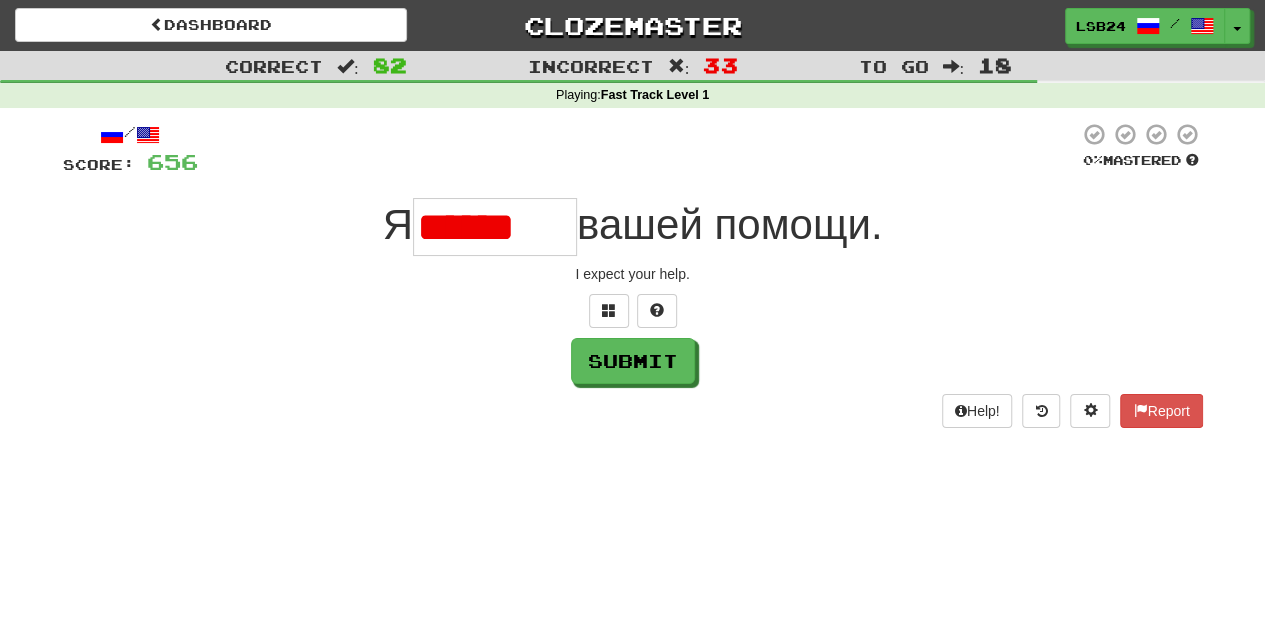scroll, scrollTop: 0, scrollLeft: 0, axis: both 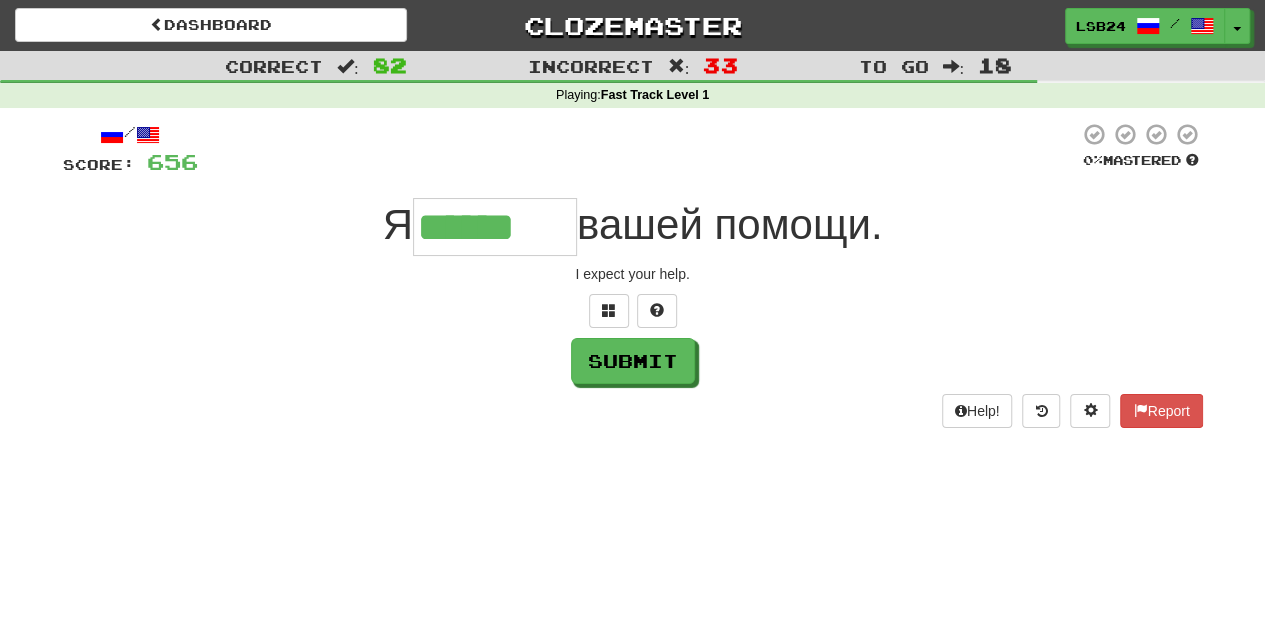 type on "******" 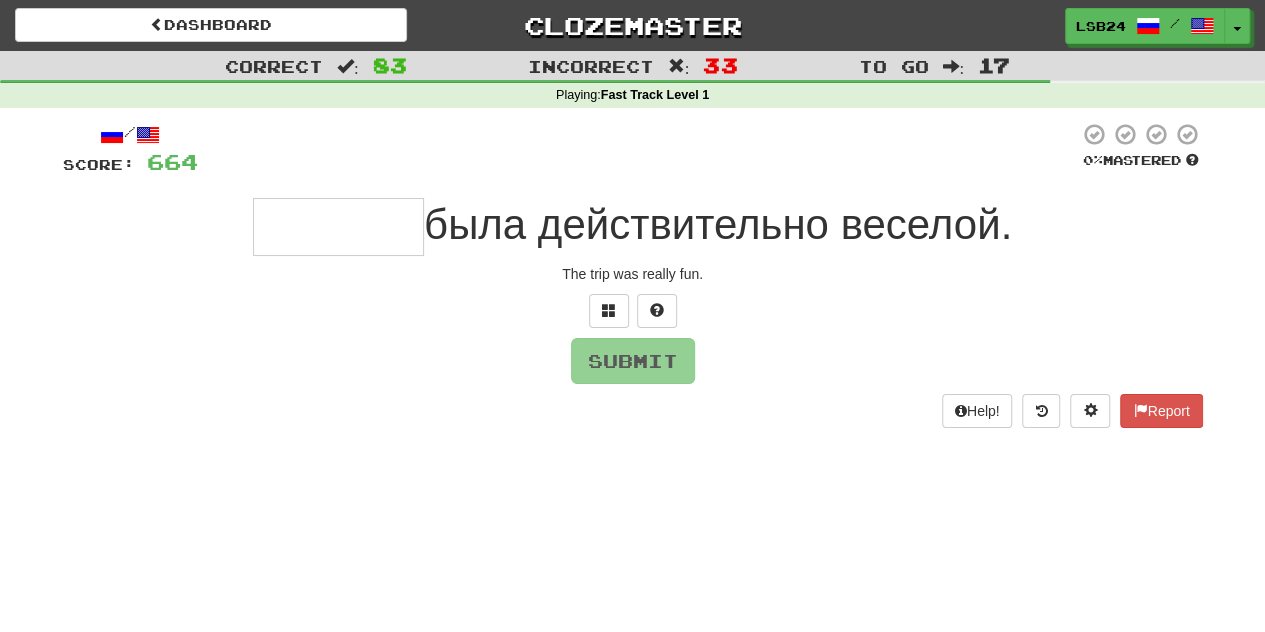 type on "*******" 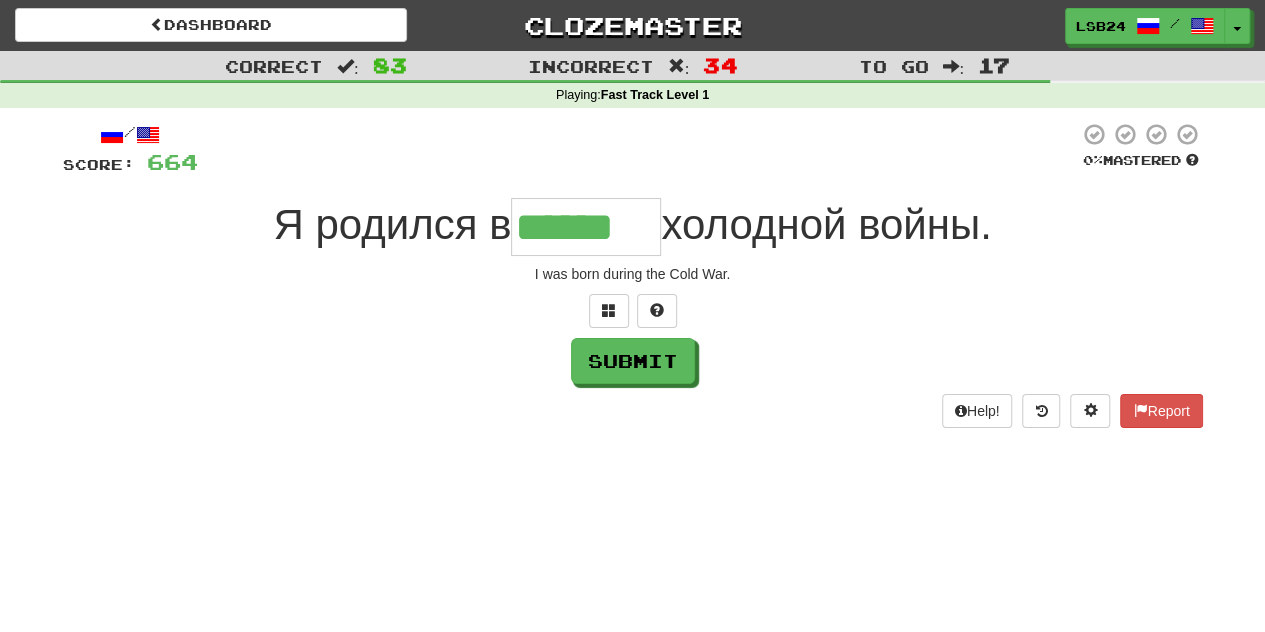 type on "******" 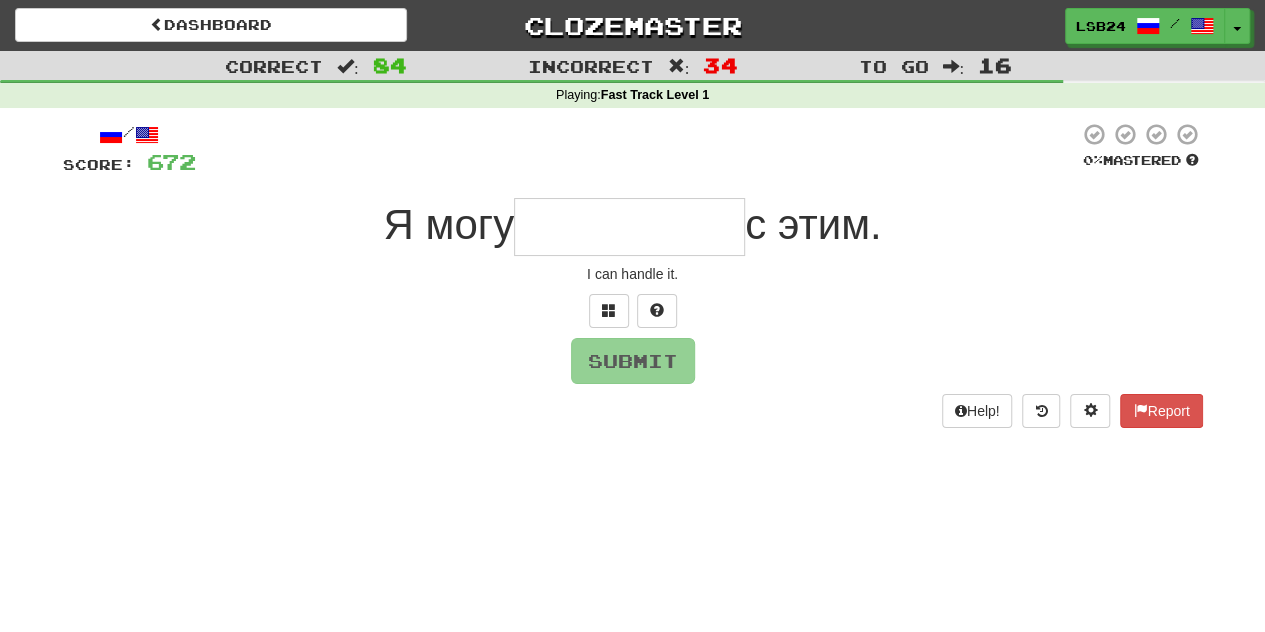 type on "**********" 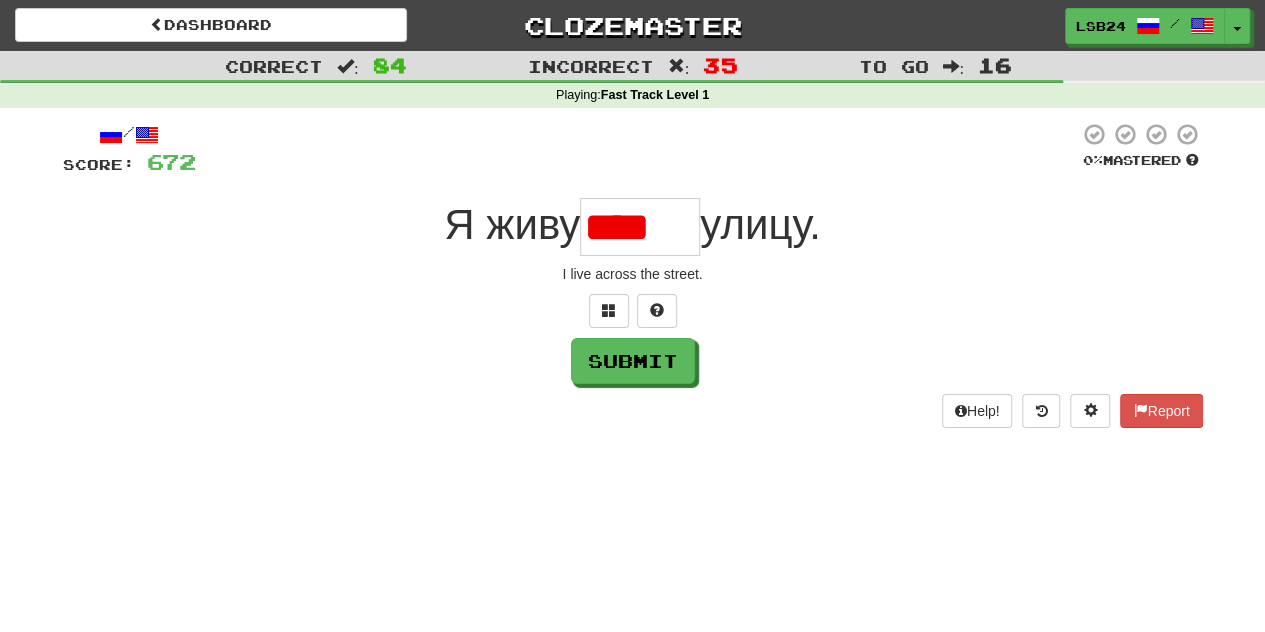 scroll, scrollTop: 0, scrollLeft: 0, axis: both 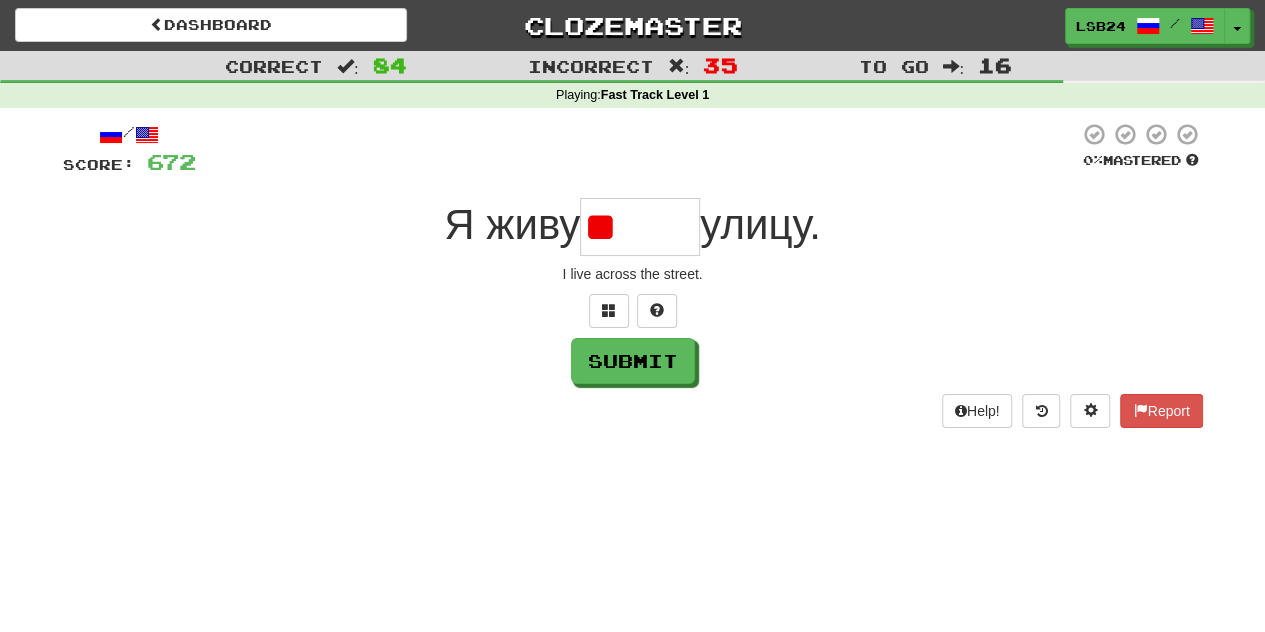 type on "*" 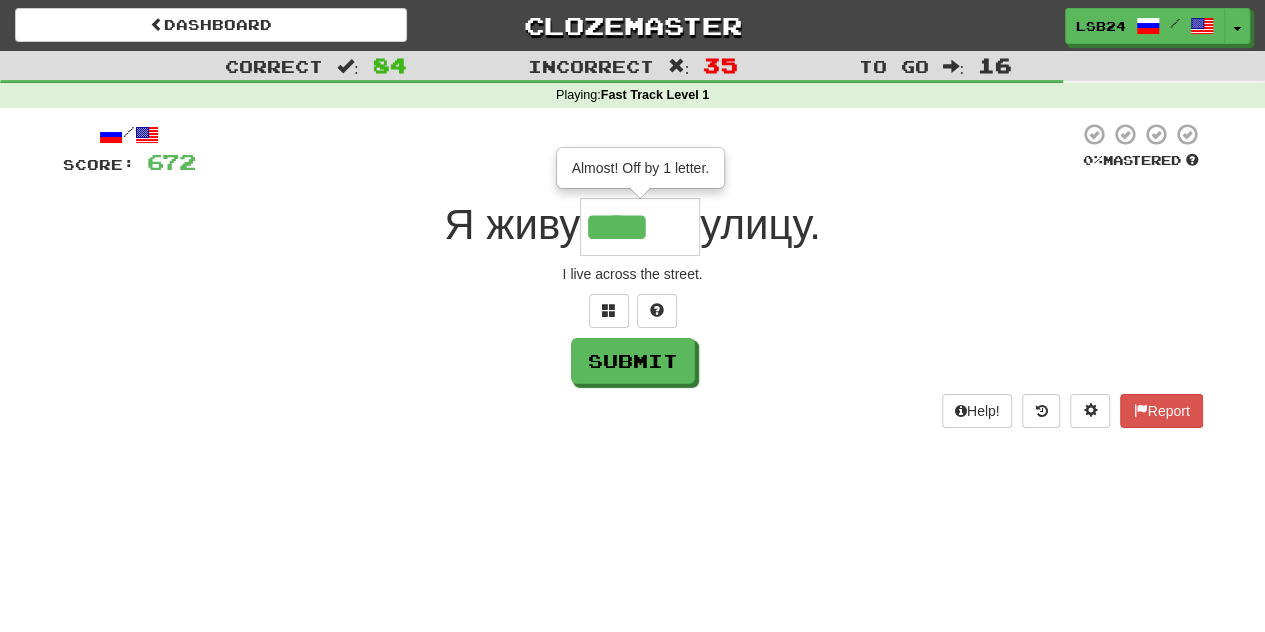 scroll, scrollTop: 0, scrollLeft: 0, axis: both 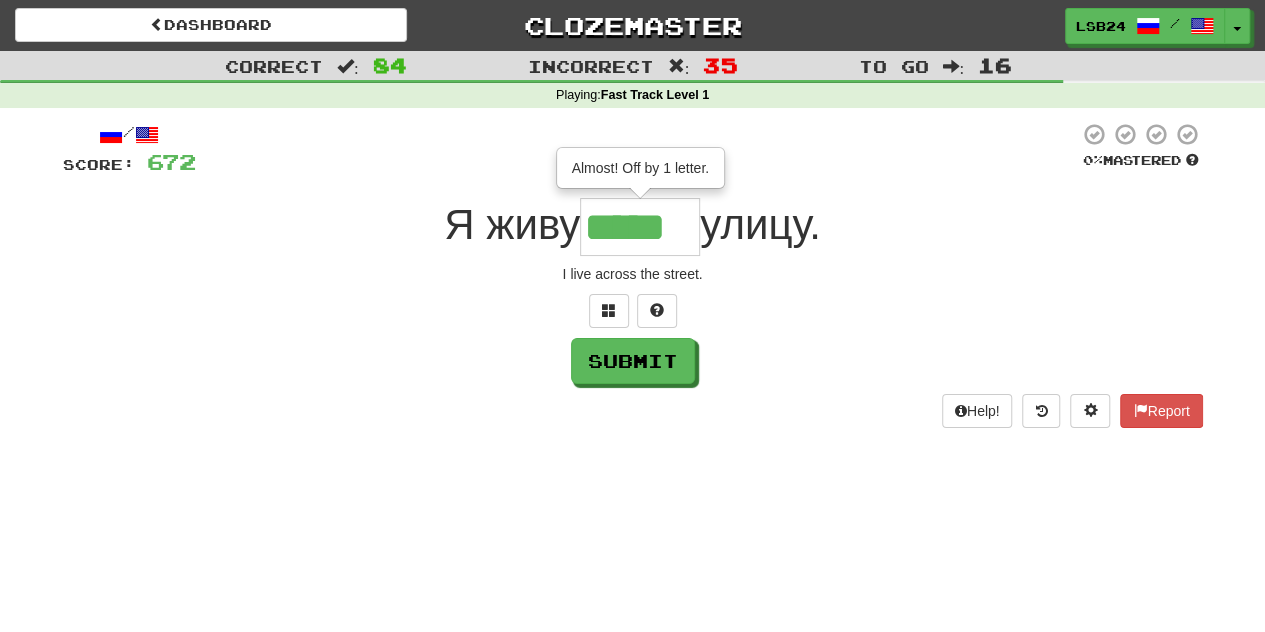 type on "*****" 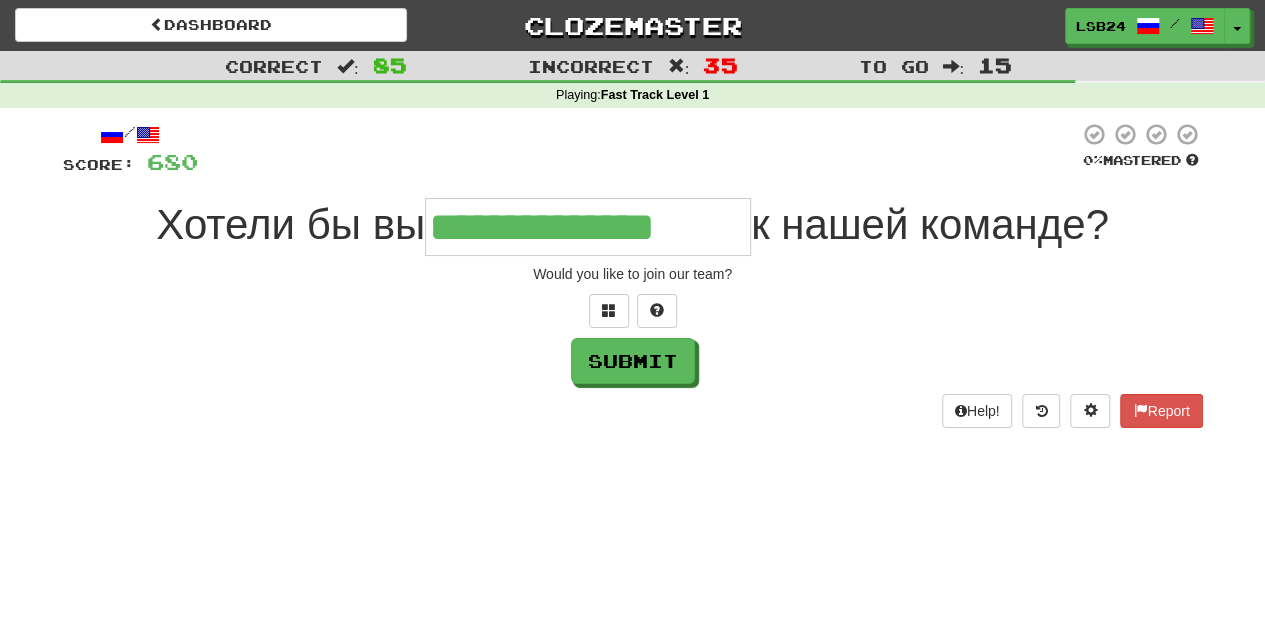 type on "**********" 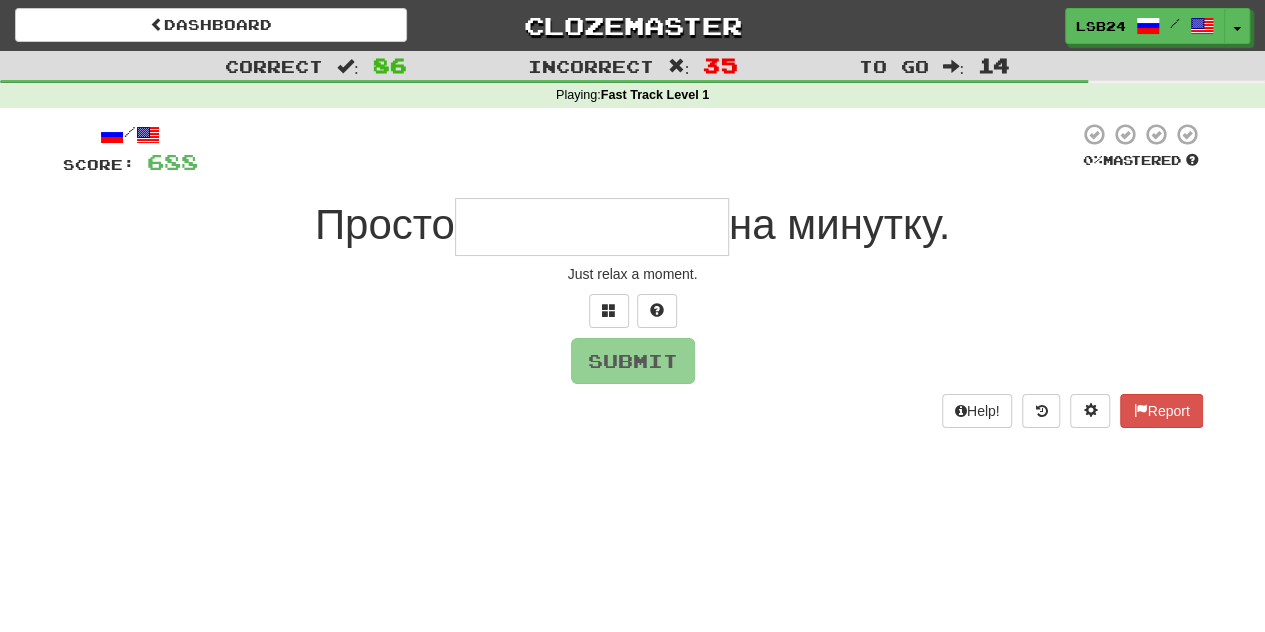 type on "**********" 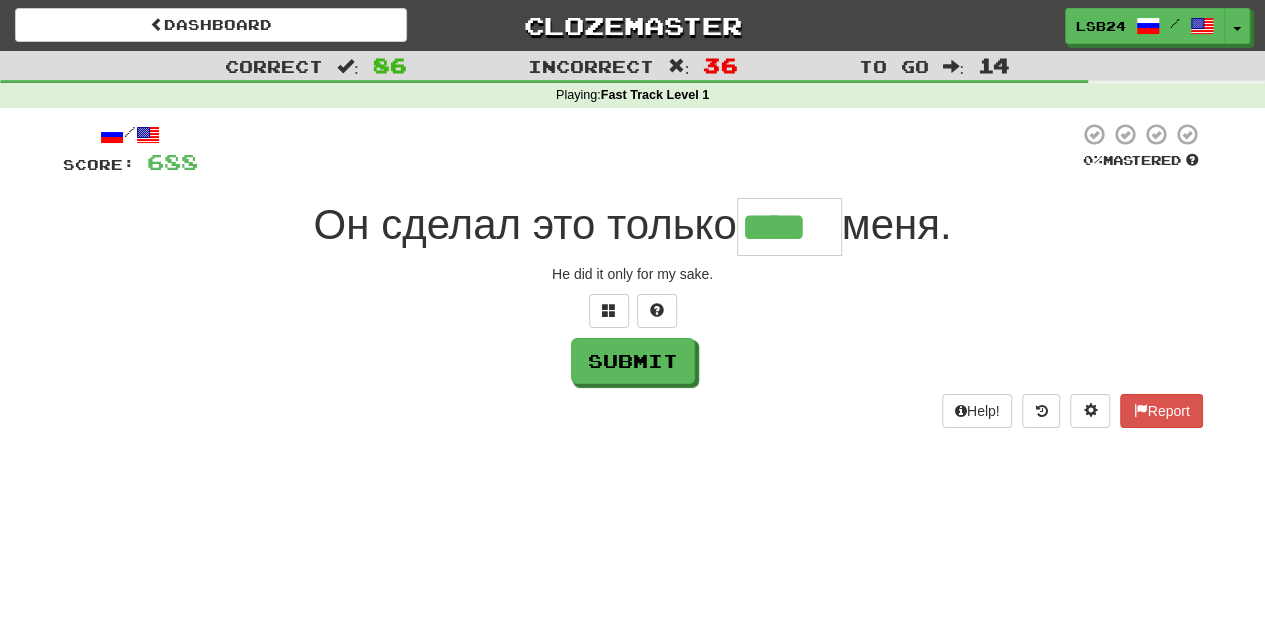 type on "****" 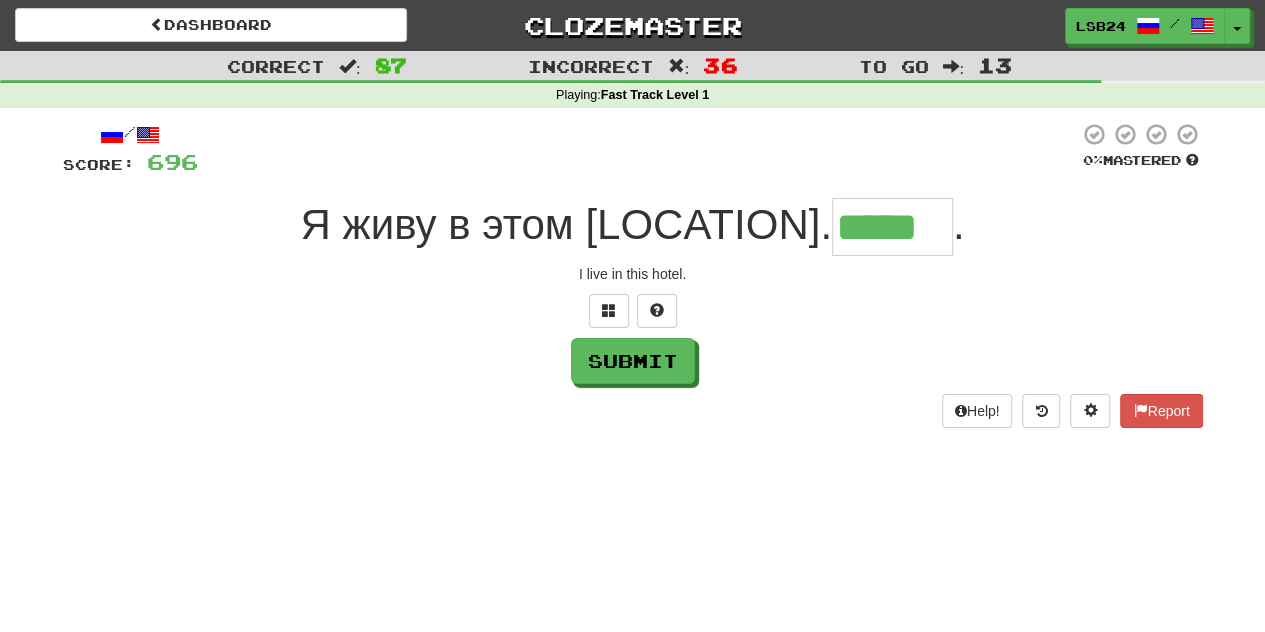 type on "*****" 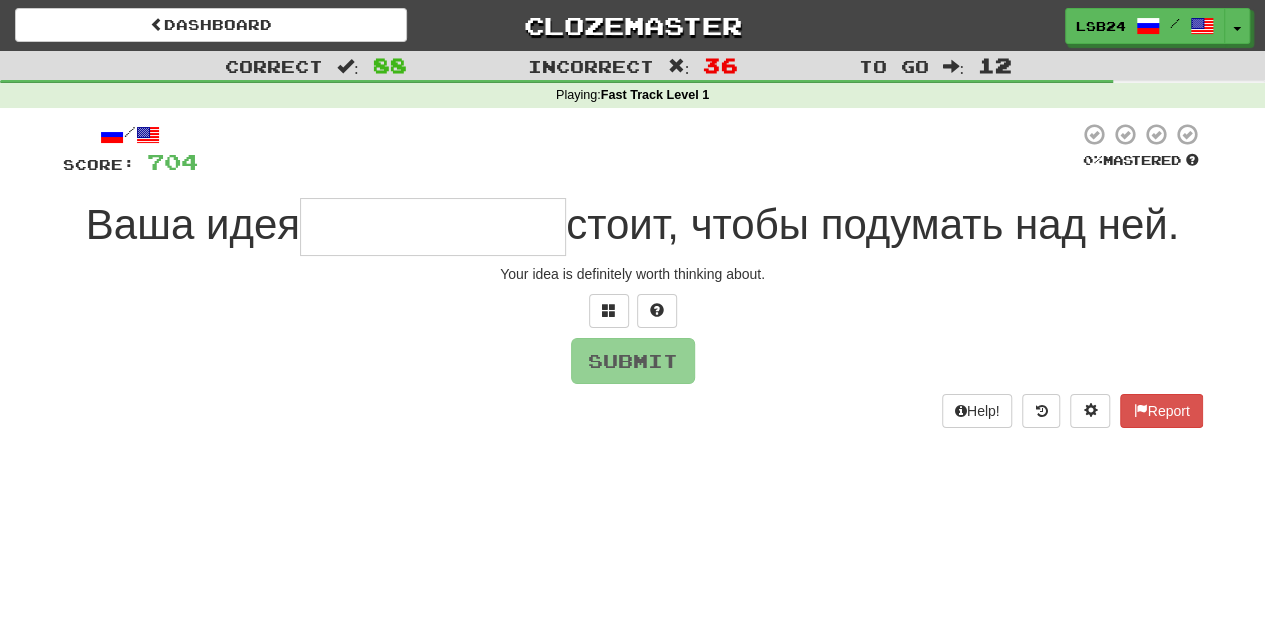 type on "**********" 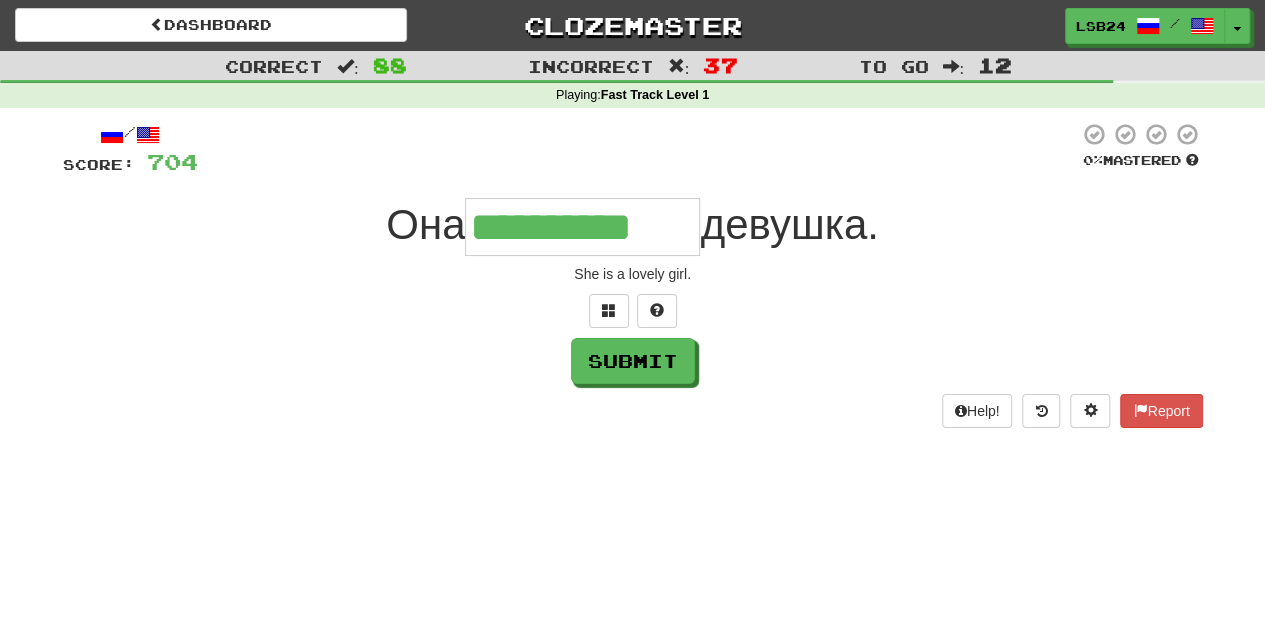 type on "**********" 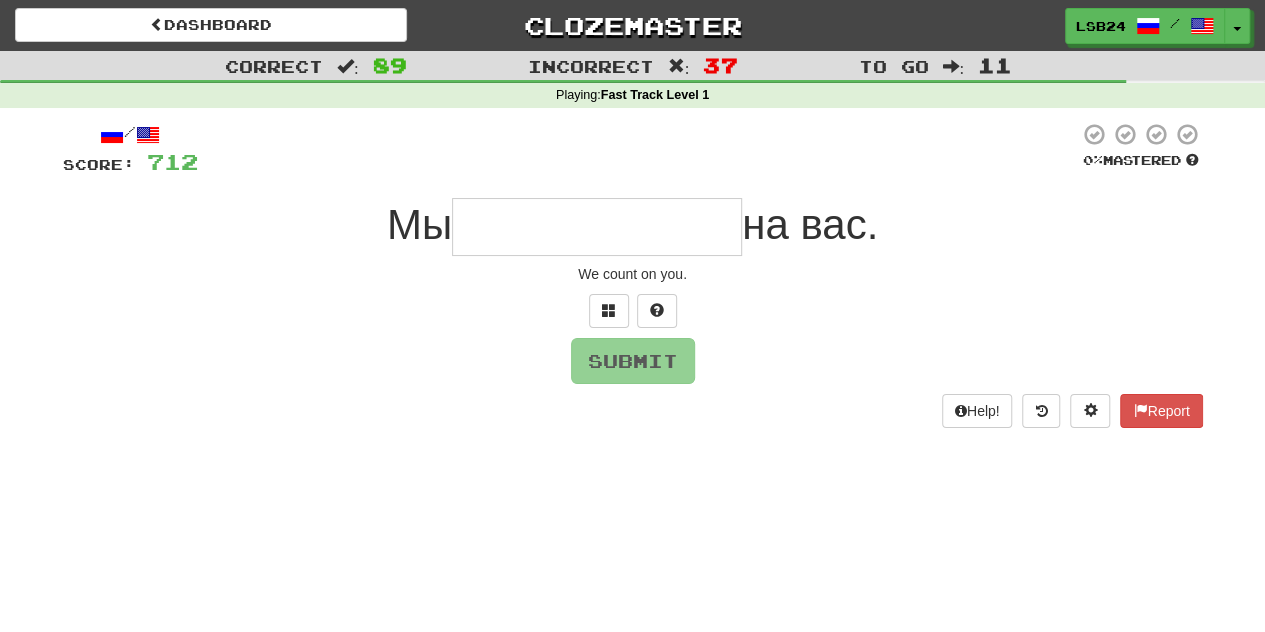 type on "**********" 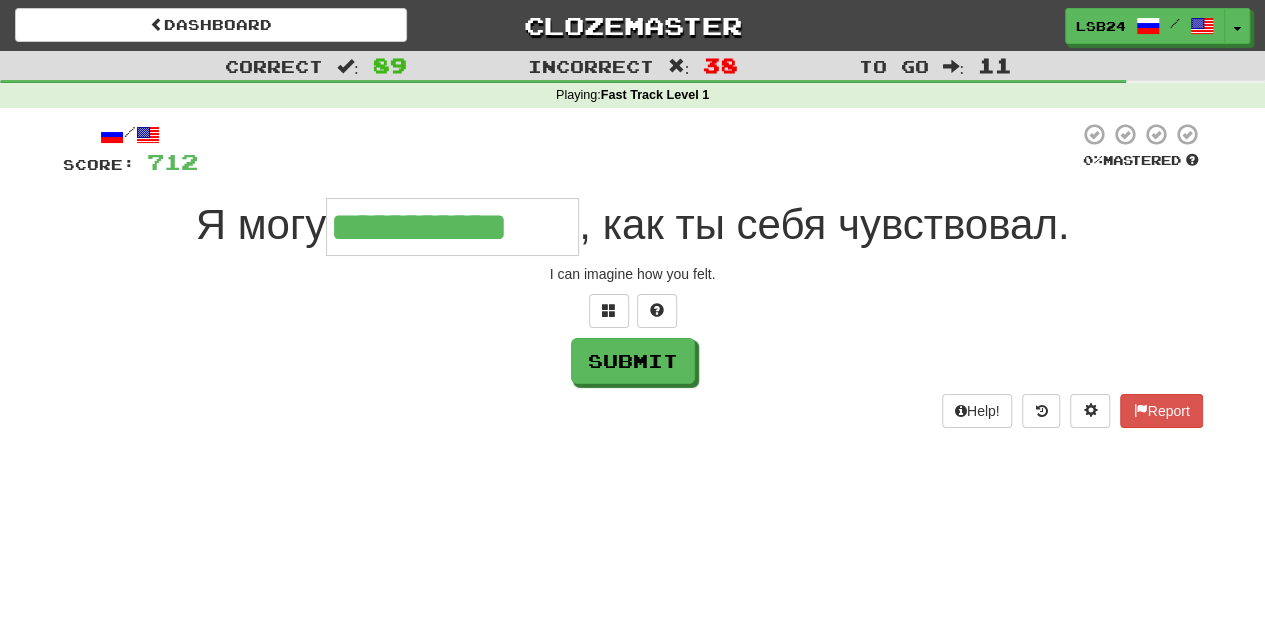 type on "**********" 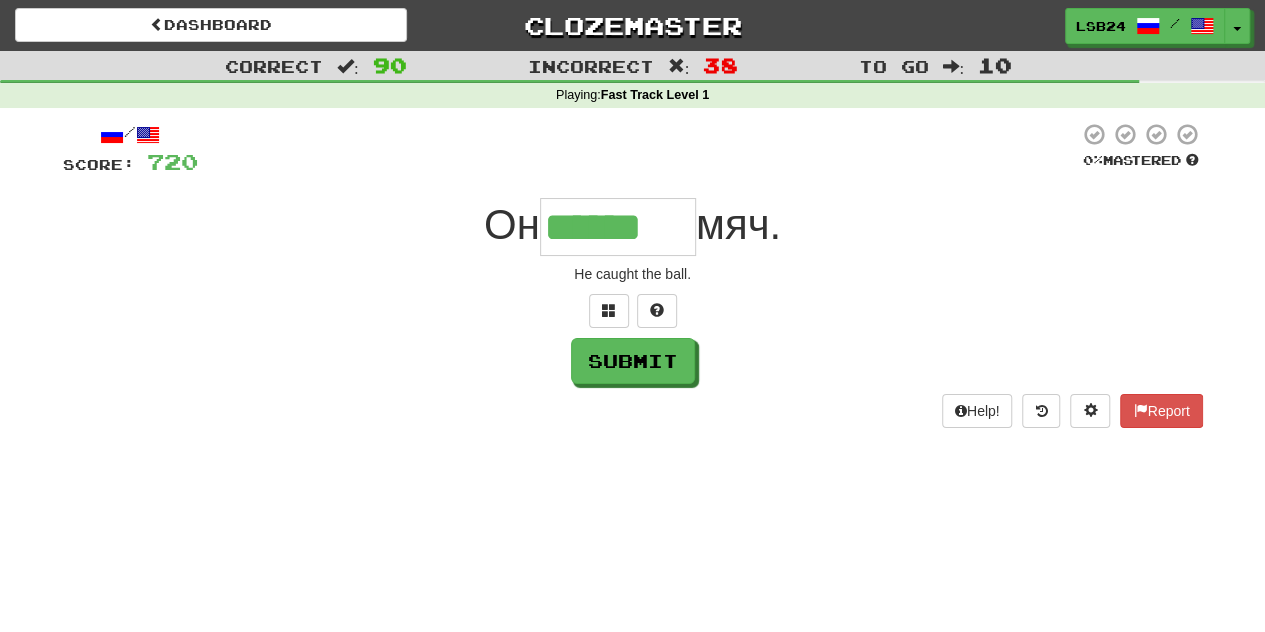 type on "******" 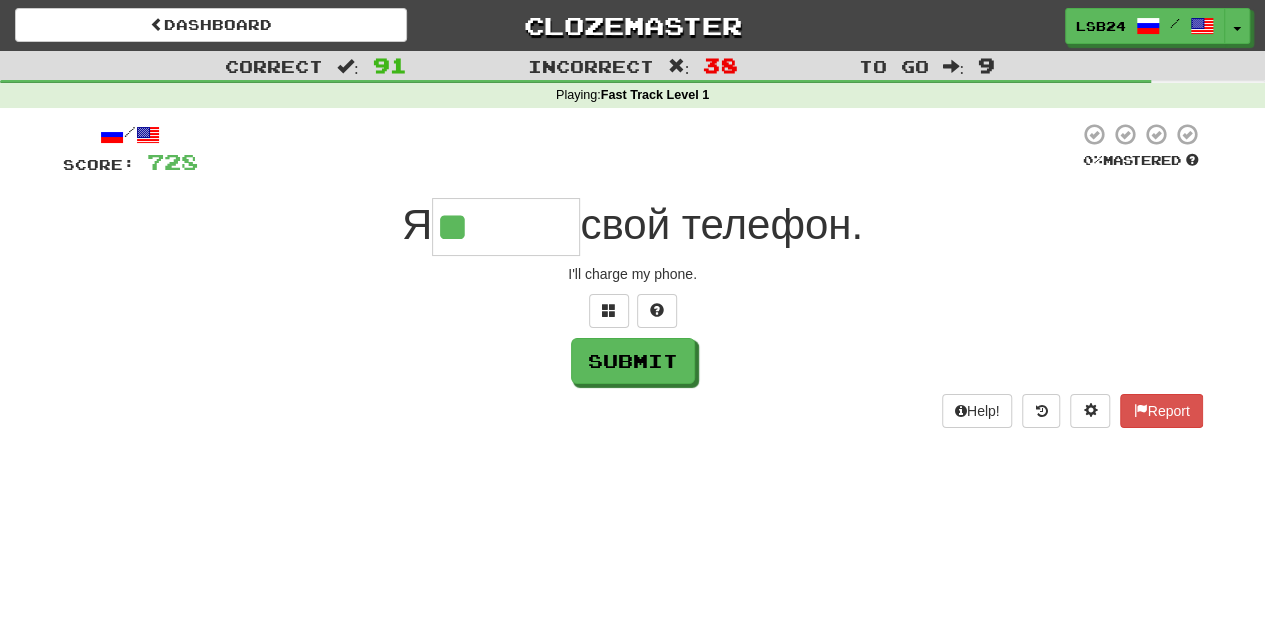 type on "*" 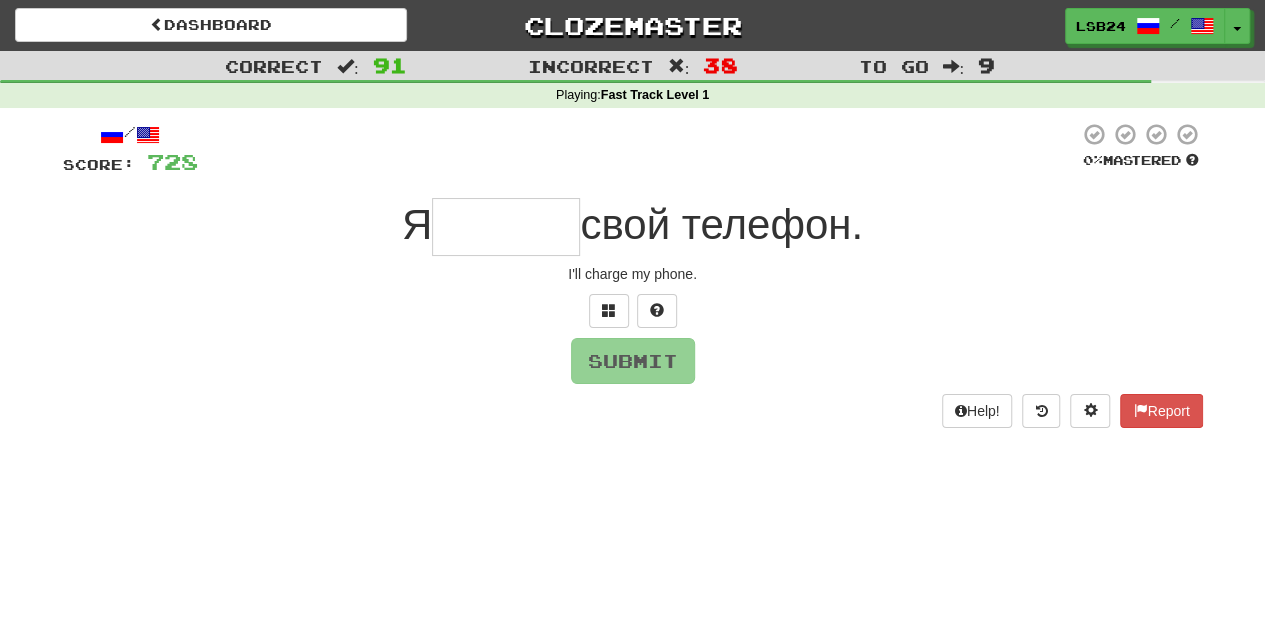 type on "******" 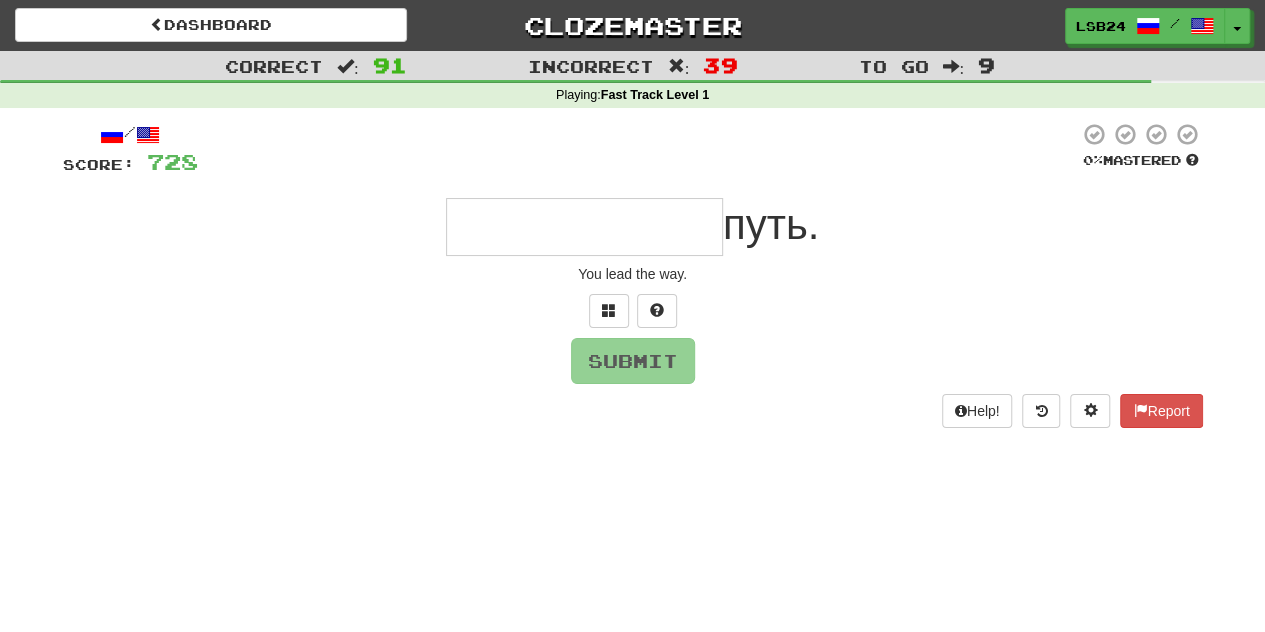 type on "**********" 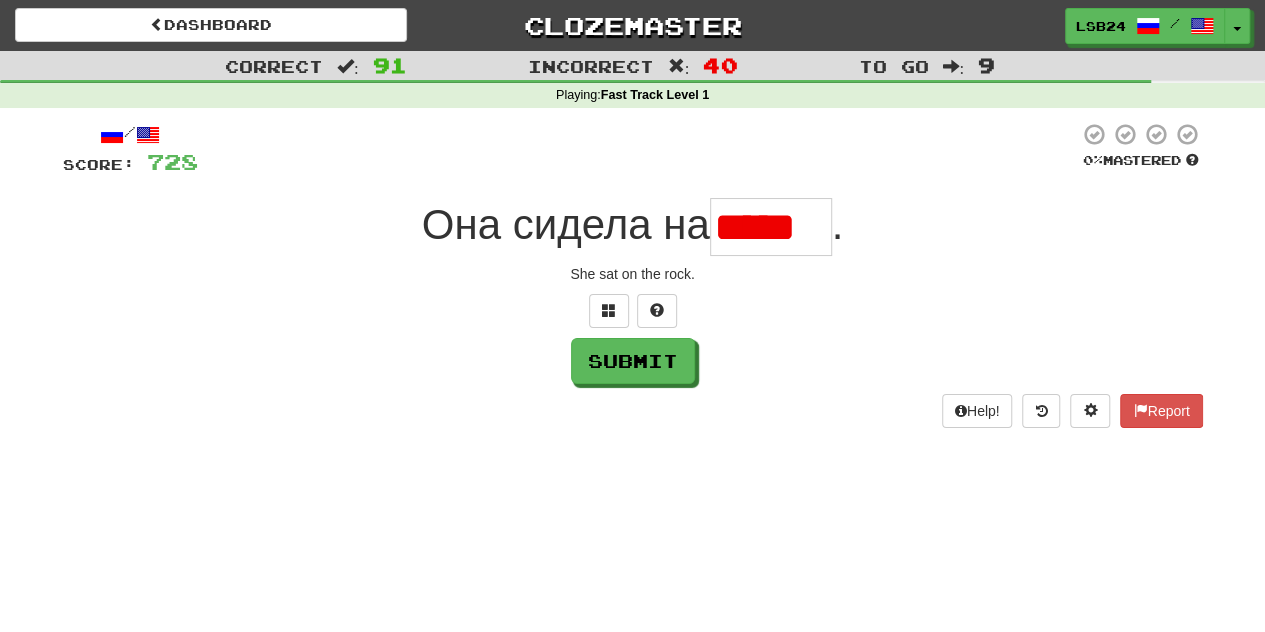 scroll, scrollTop: 0, scrollLeft: 0, axis: both 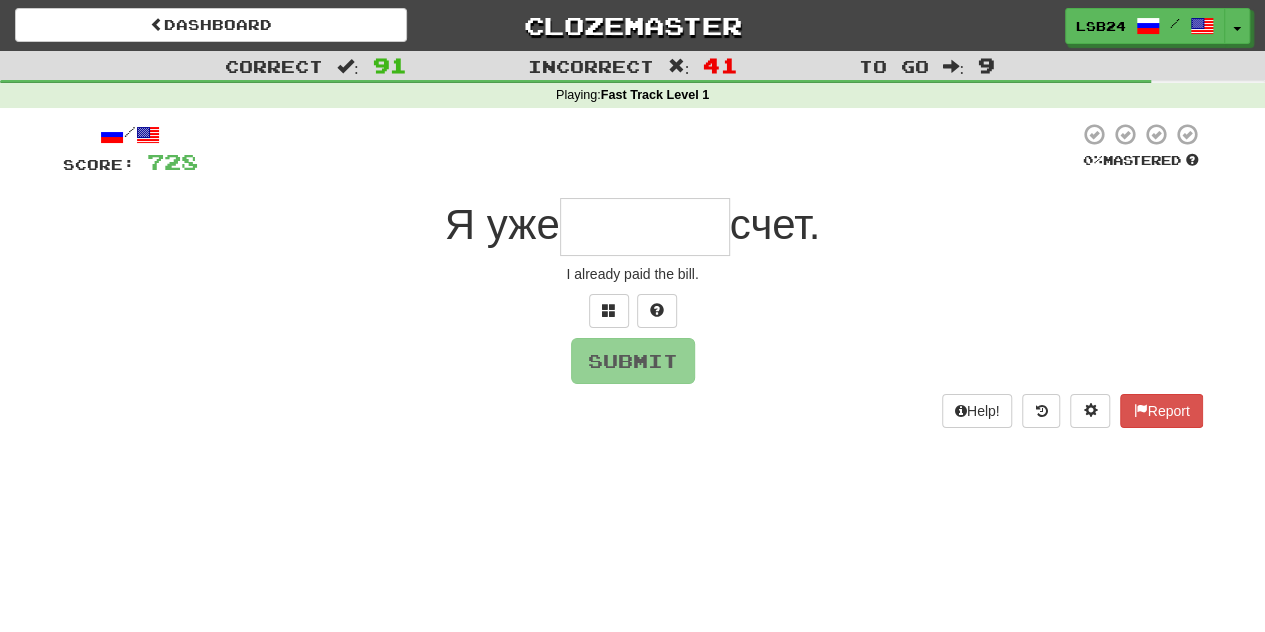 type on "*" 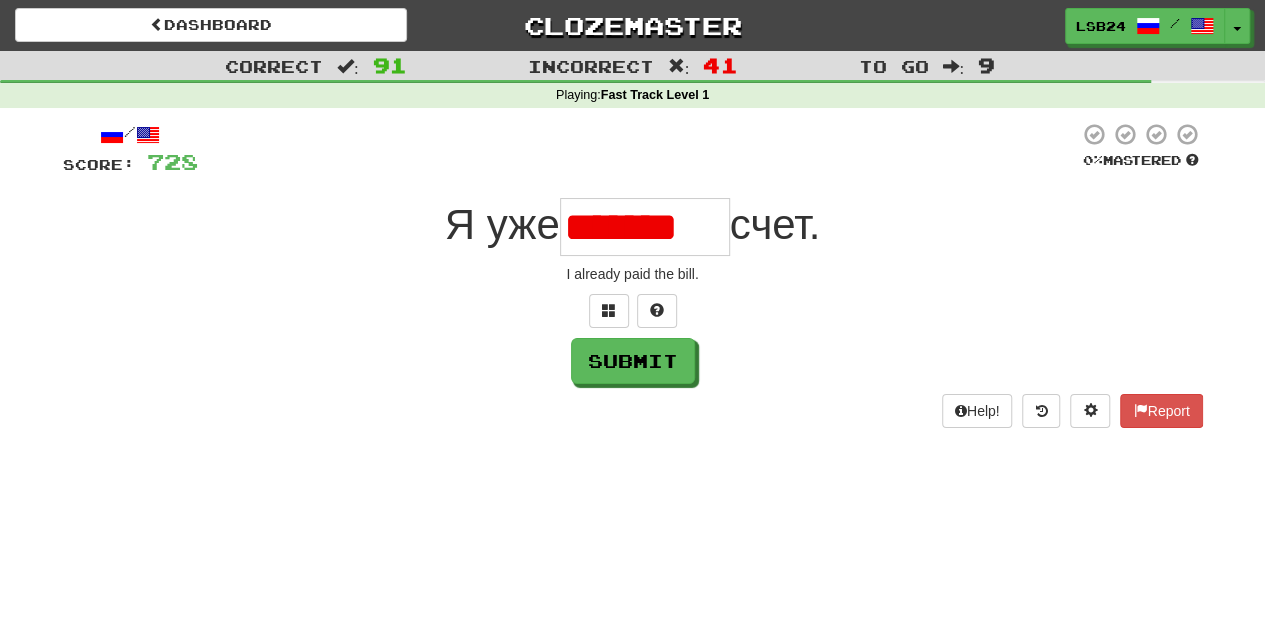 scroll, scrollTop: 0, scrollLeft: 0, axis: both 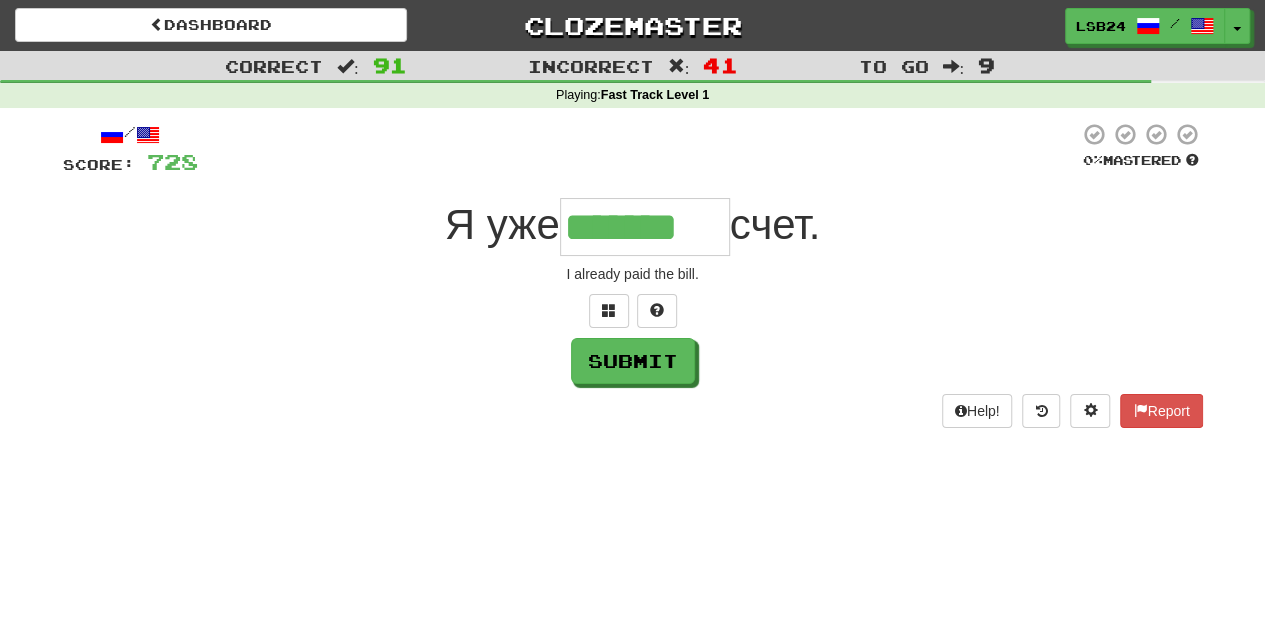 type on "*******" 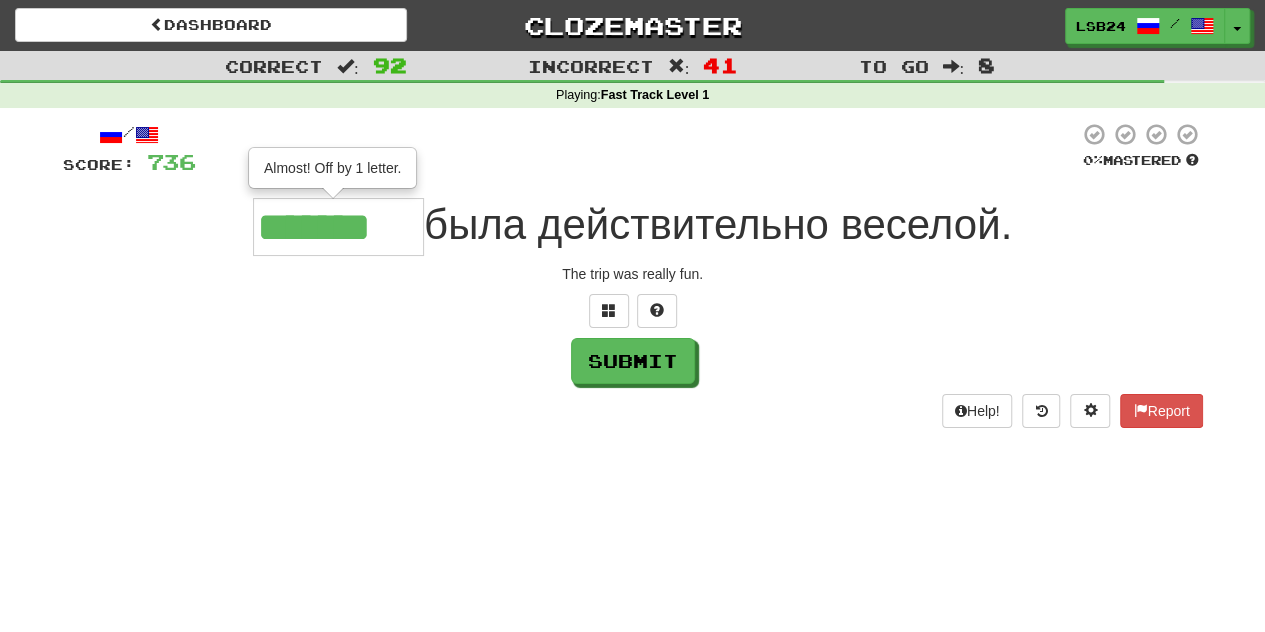 scroll, scrollTop: 0, scrollLeft: 6, axis: horizontal 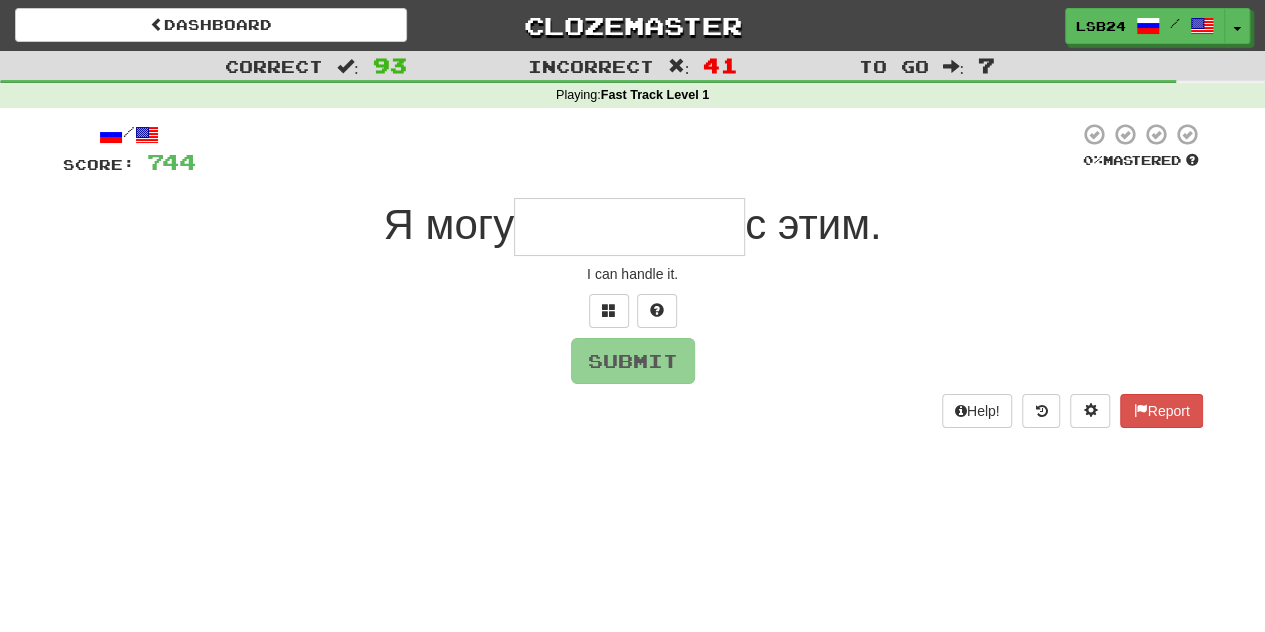 type on "**********" 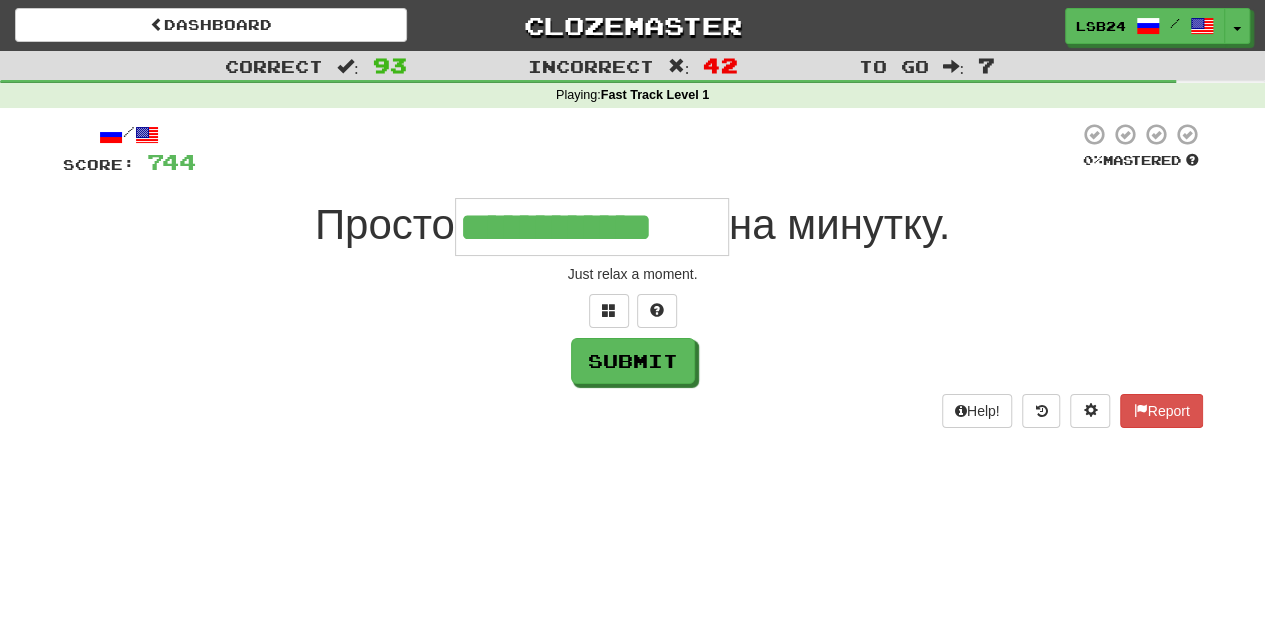 type on "**********" 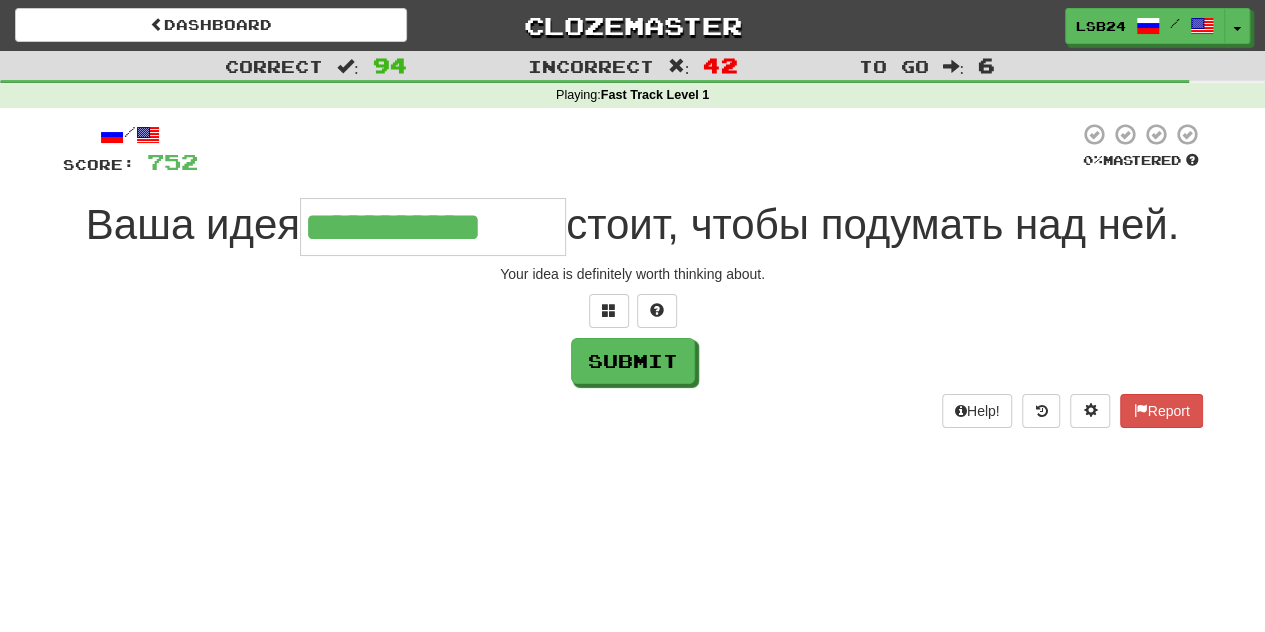 type on "**********" 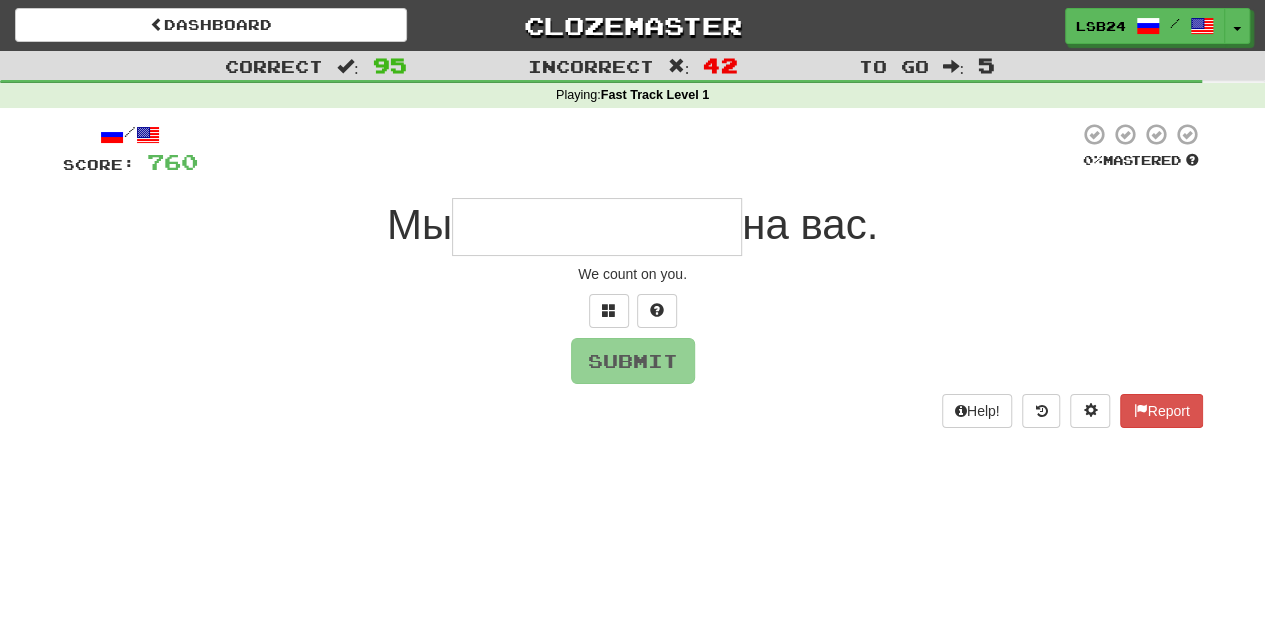 type on "**********" 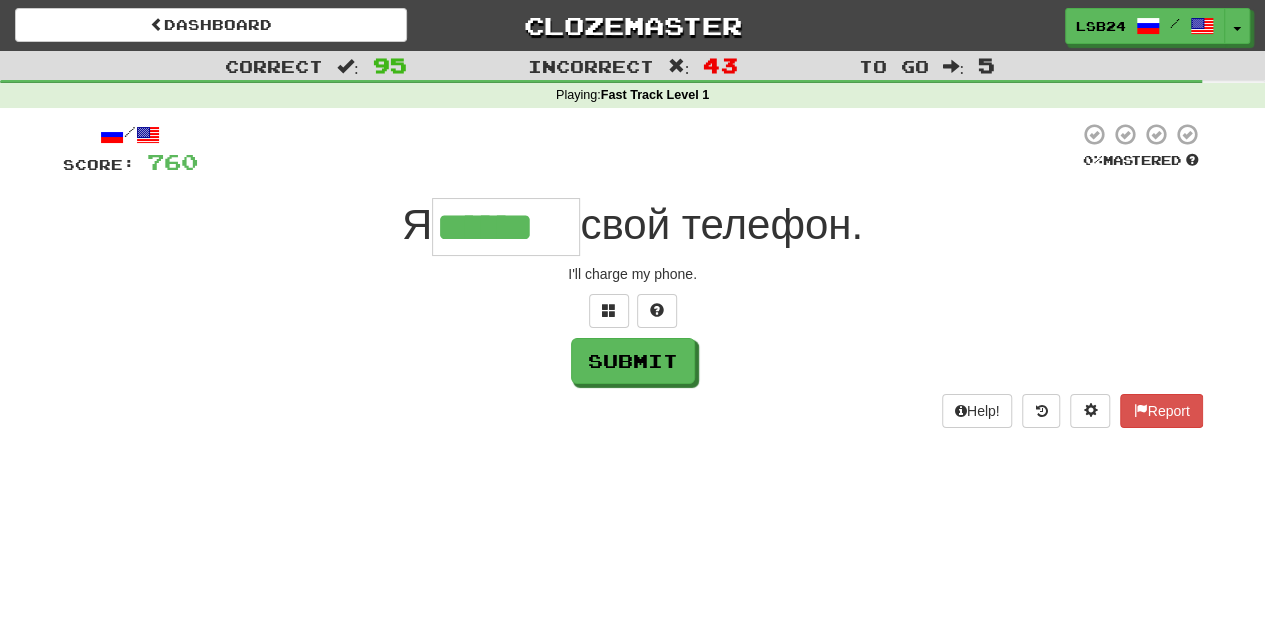 type on "******" 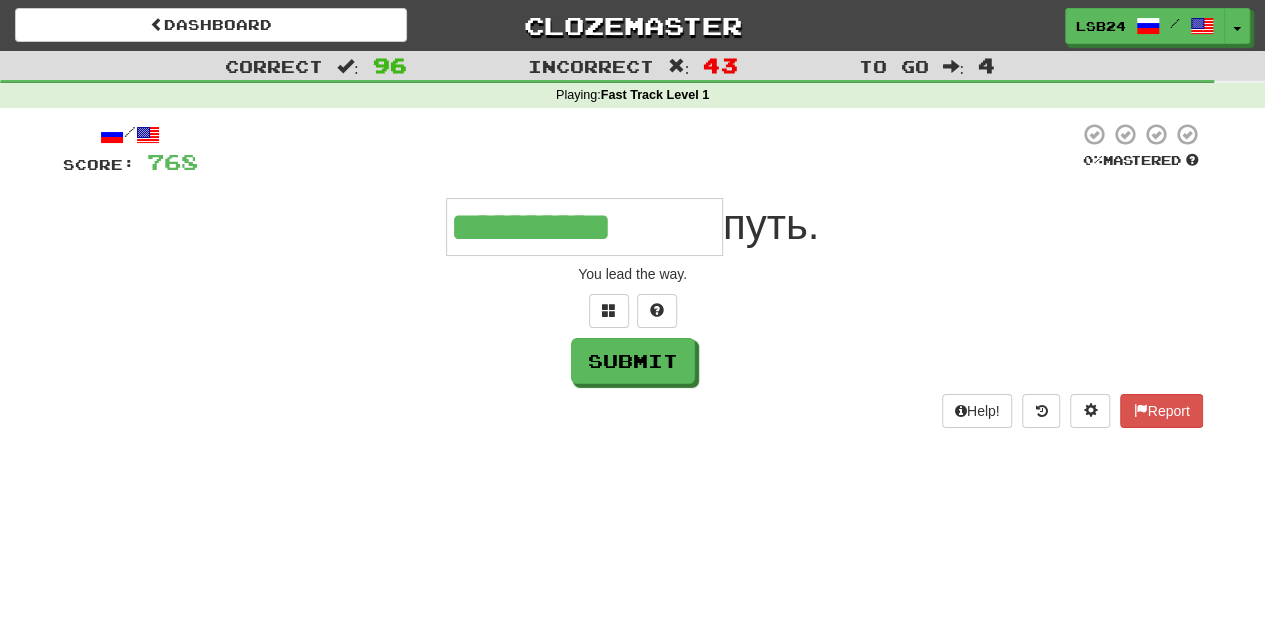 scroll, scrollTop: 0, scrollLeft: 0, axis: both 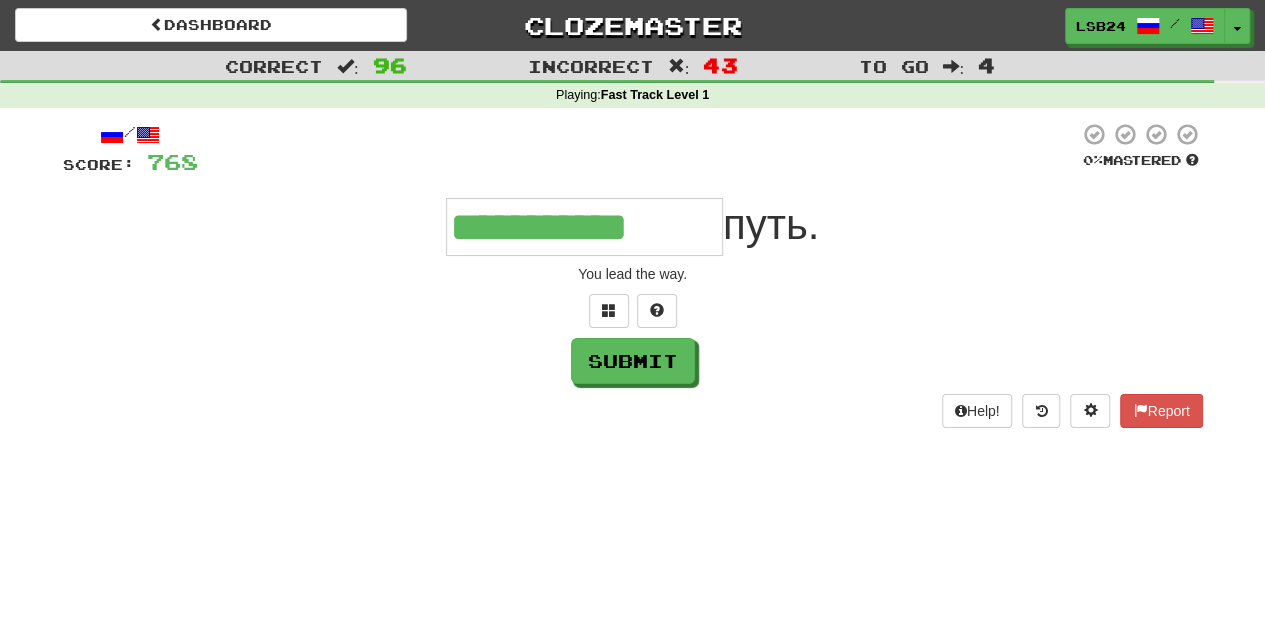 type on "**********" 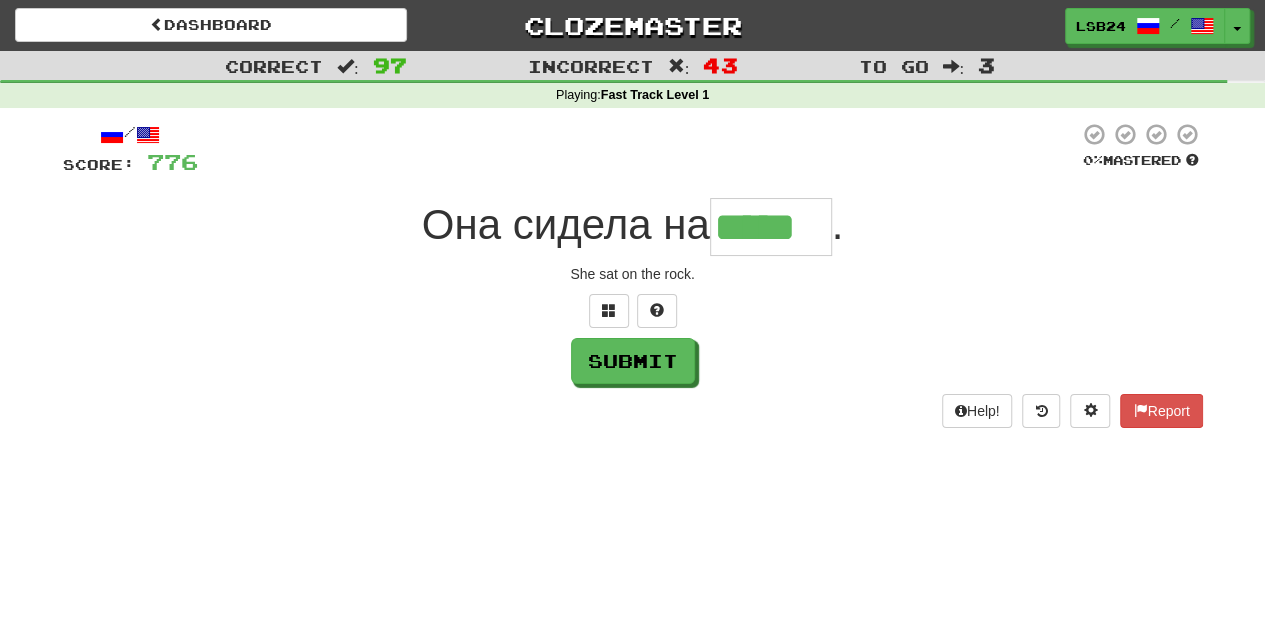 type on "*****" 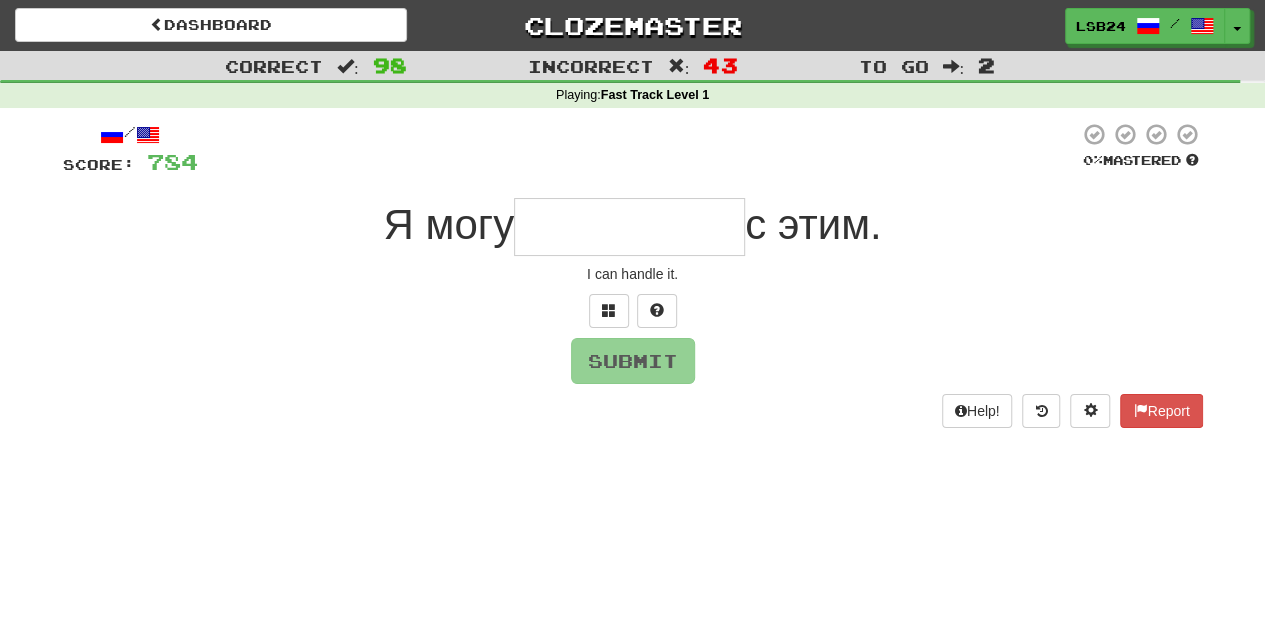 type on "**********" 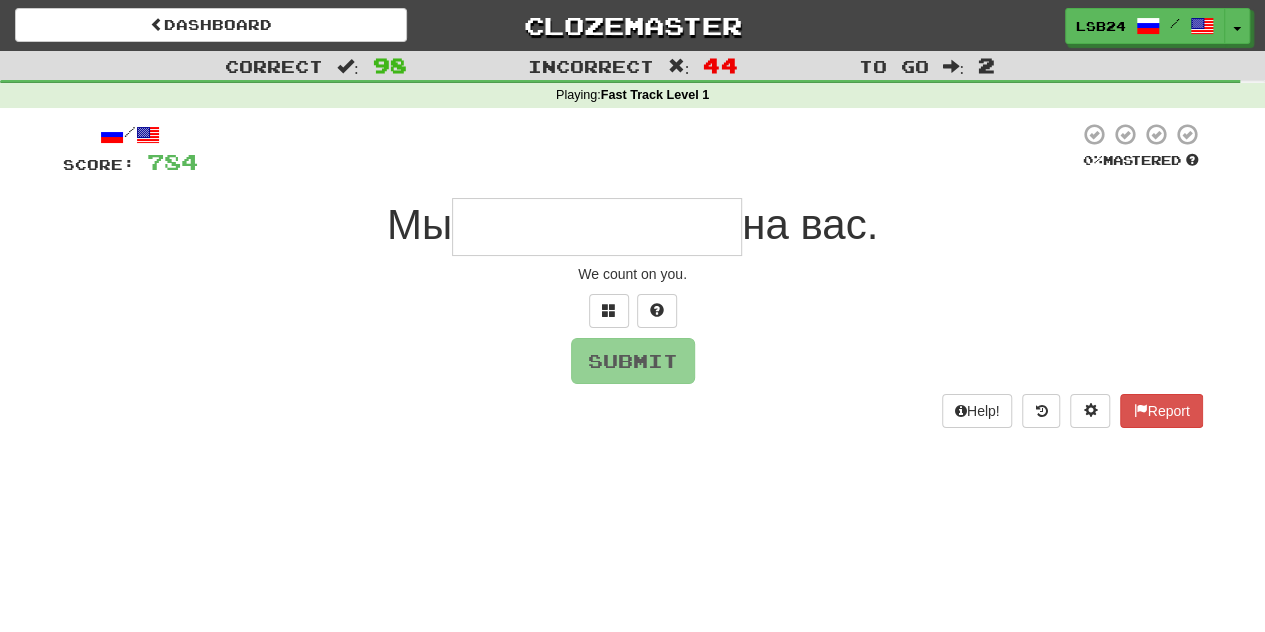 type on "**********" 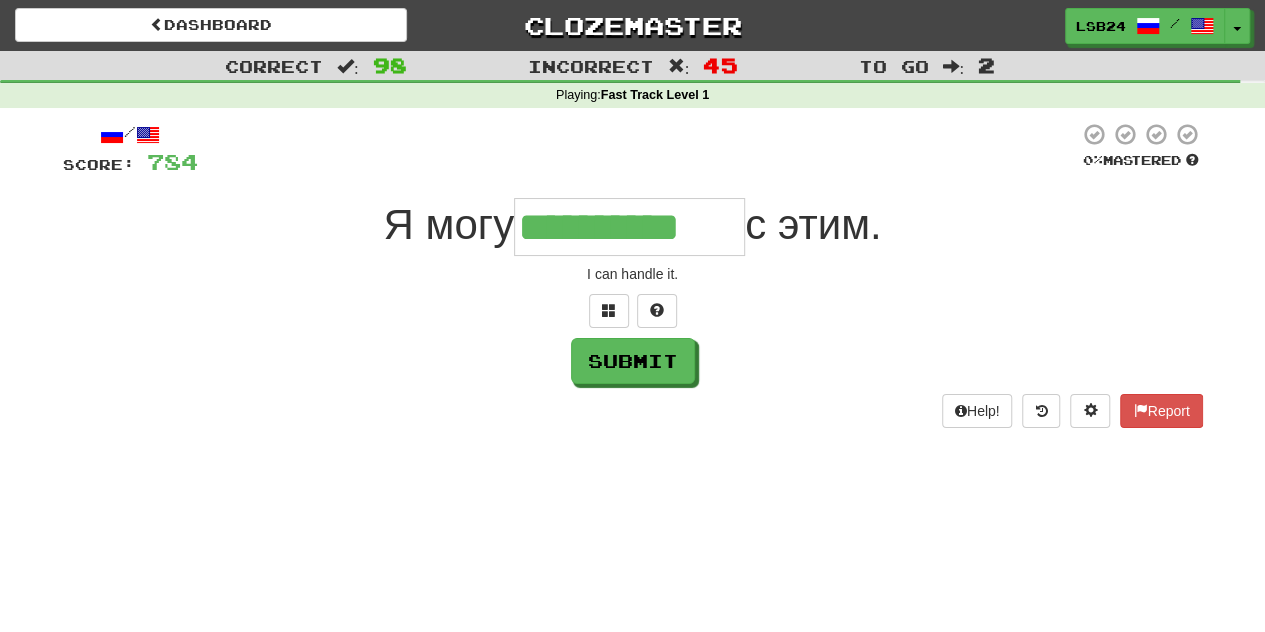 type on "**********" 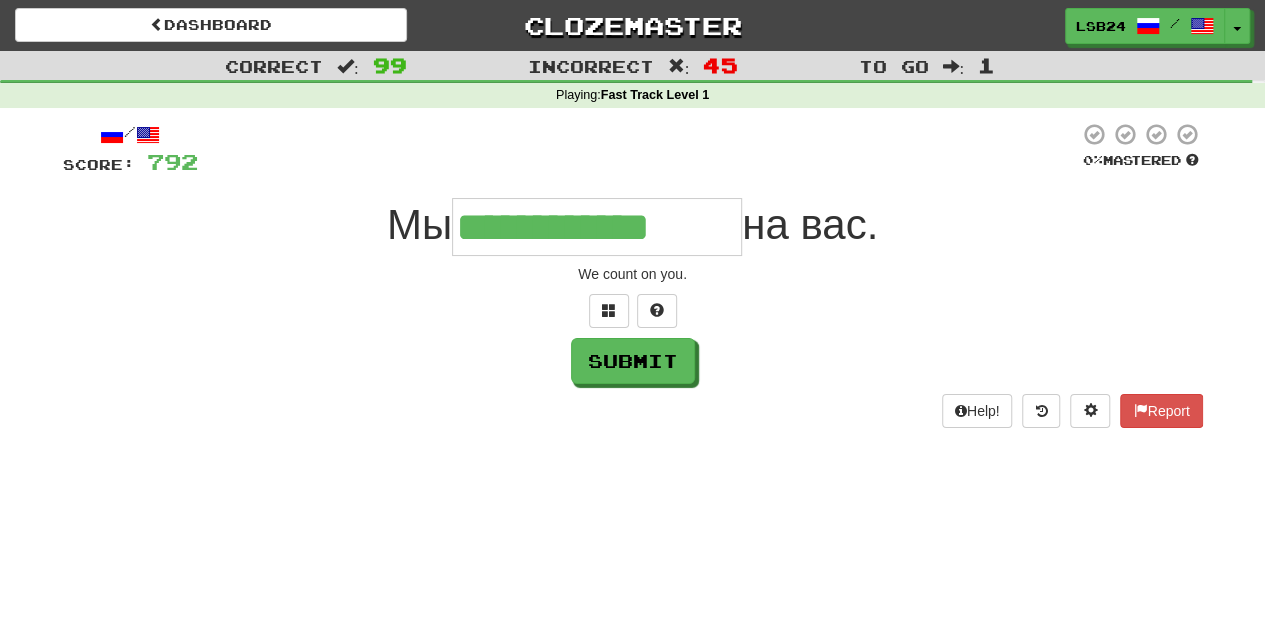 type on "**********" 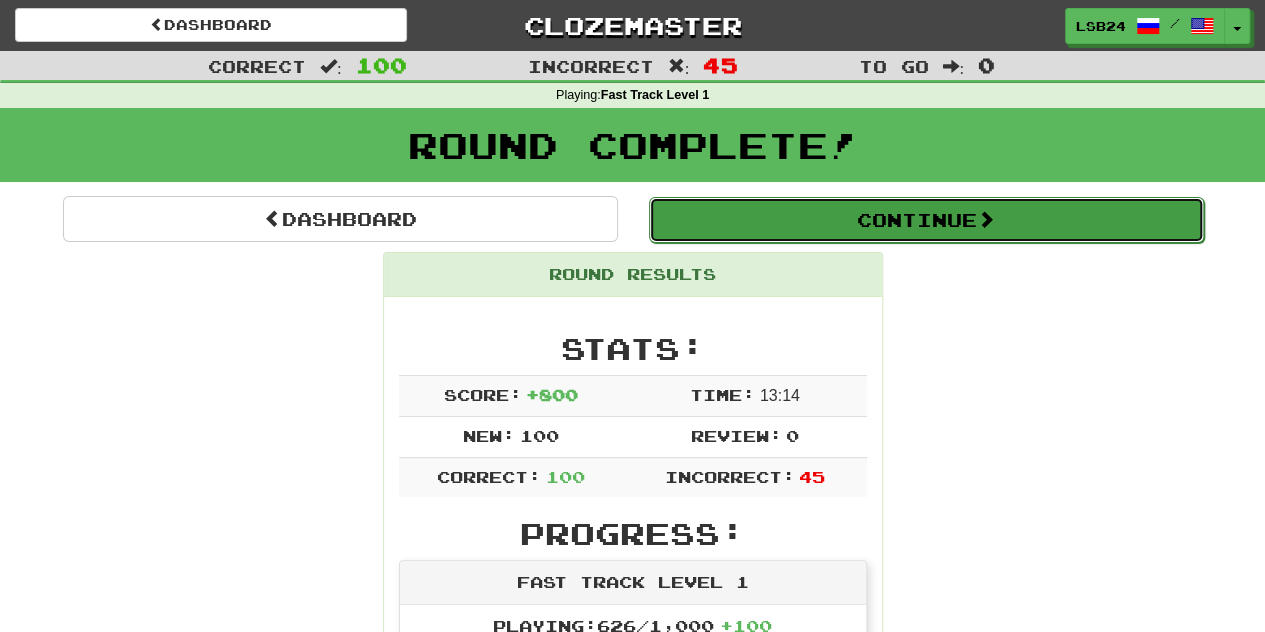 click on "Continue" at bounding box center (926, 220) 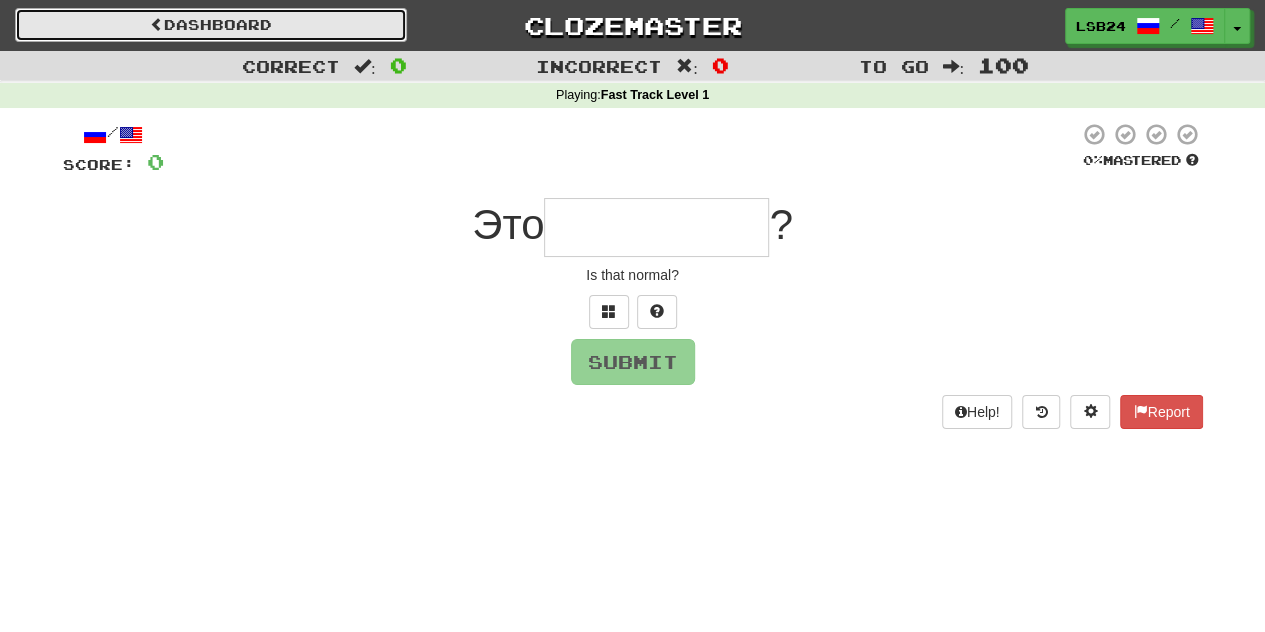 click on "Dashboard" at bounding box center [211, 25] 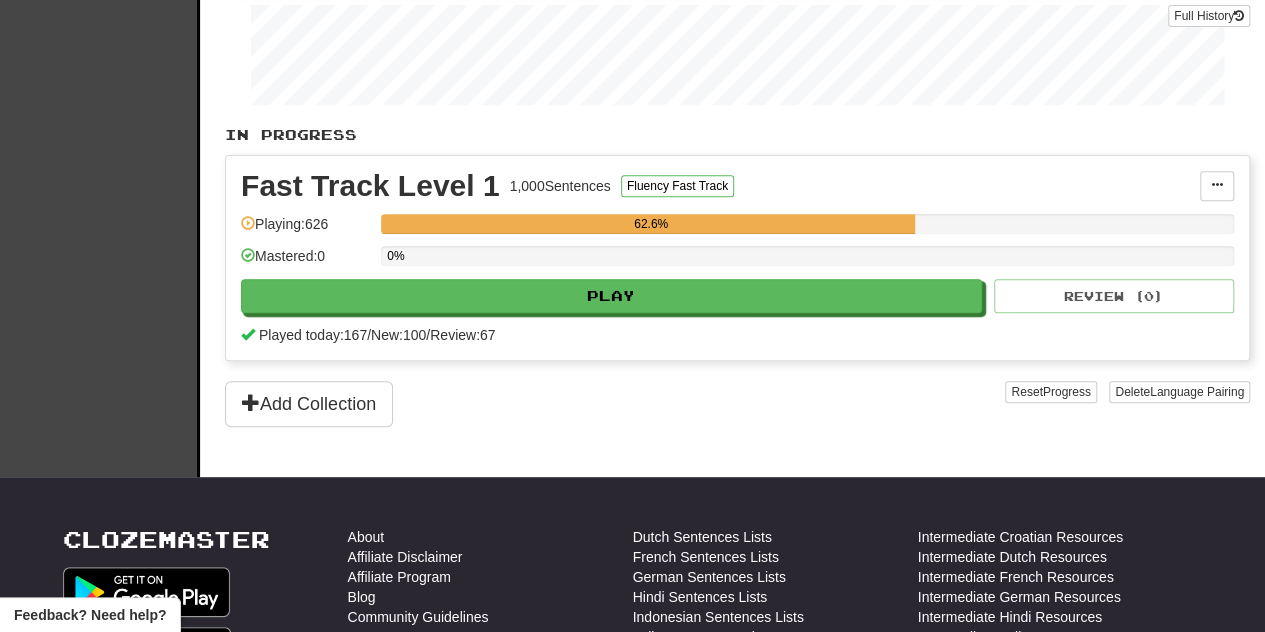 scroll, scrollTop: 133, scrollLeft: 0, axis: vertical 